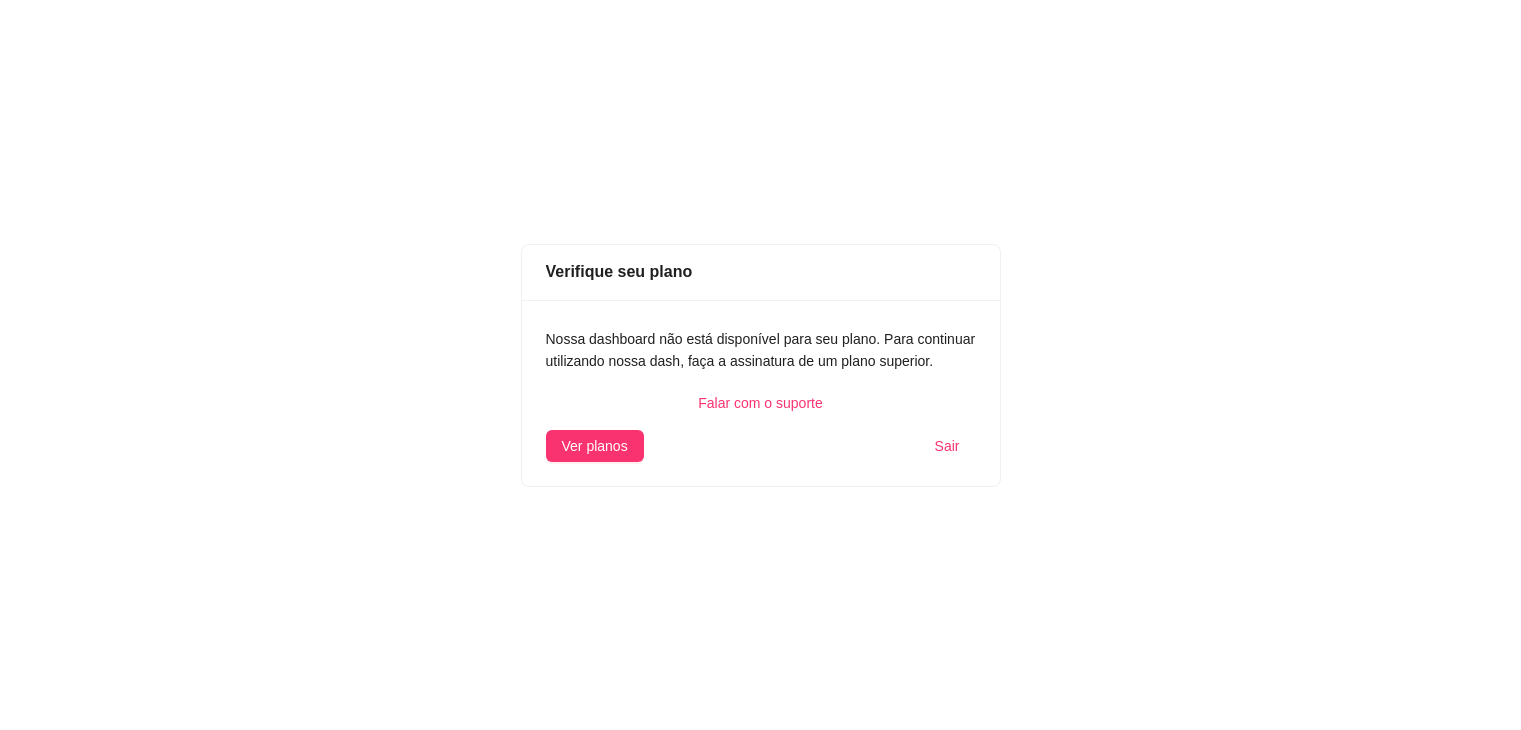 scroll, scrollTop: 0, scrollLeft: 0, axis: both 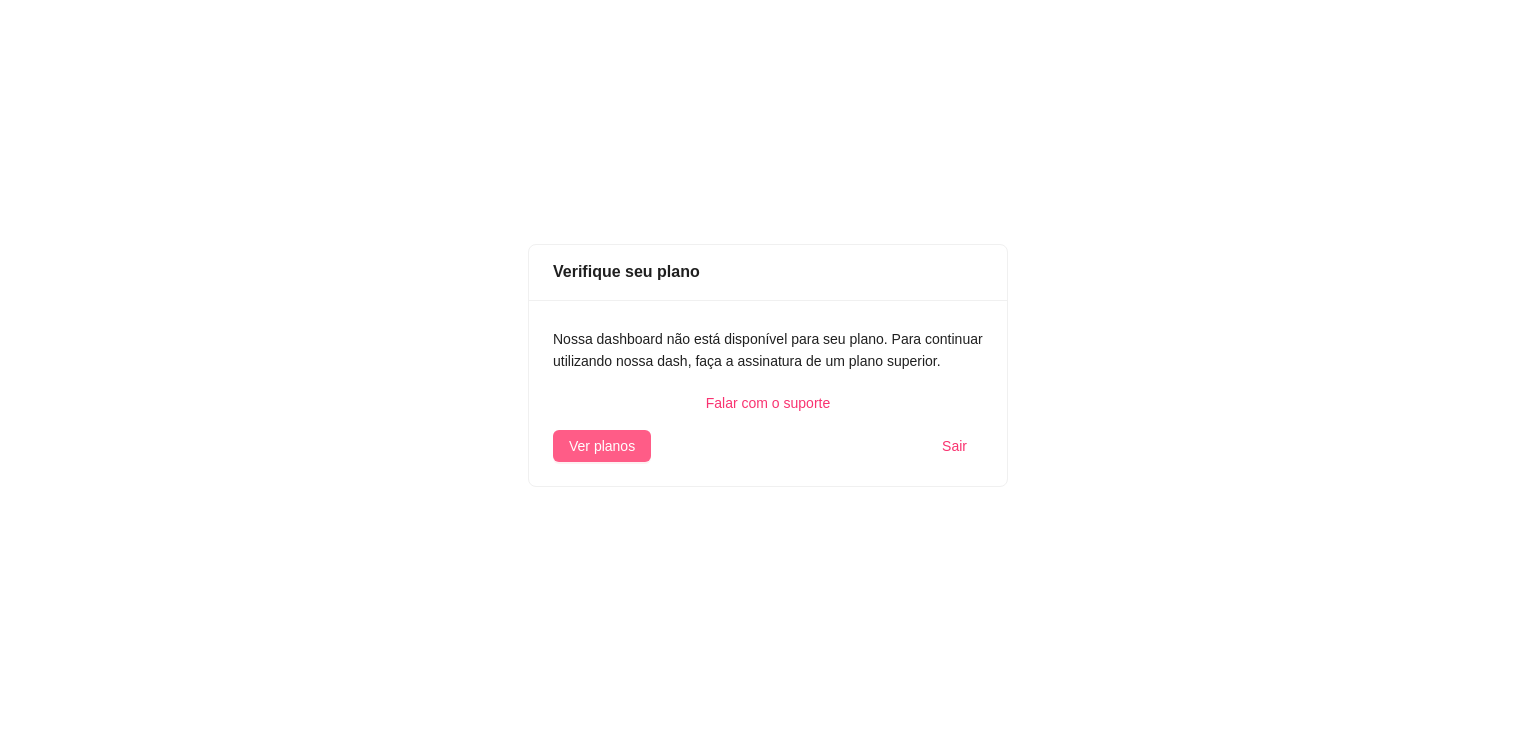 click on "Ver planos" at bounding box center (602, 446) 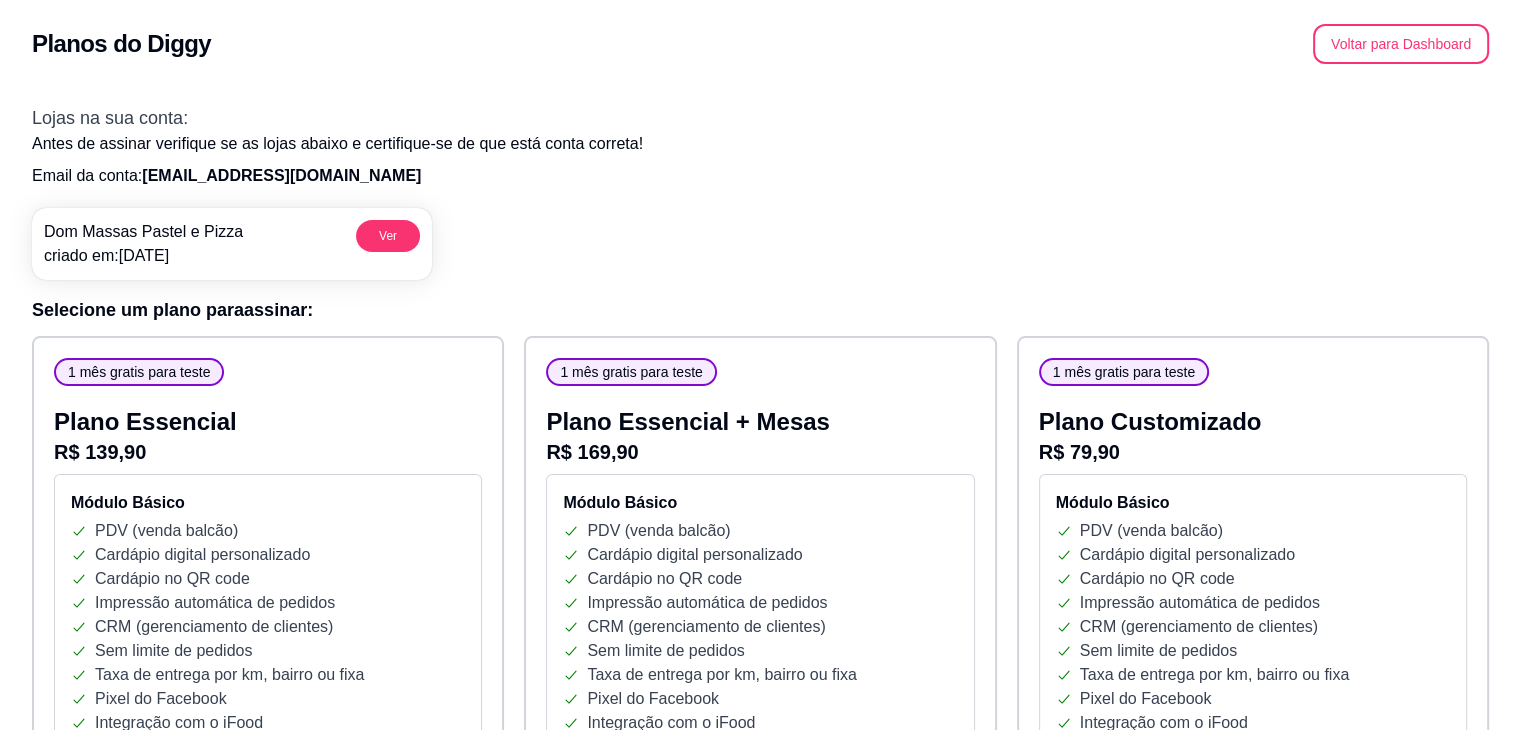 click on "[PERSON_NAME] Pastel e Pizza criado em:  [DATE] Ver" at bounding box center [760, 236] 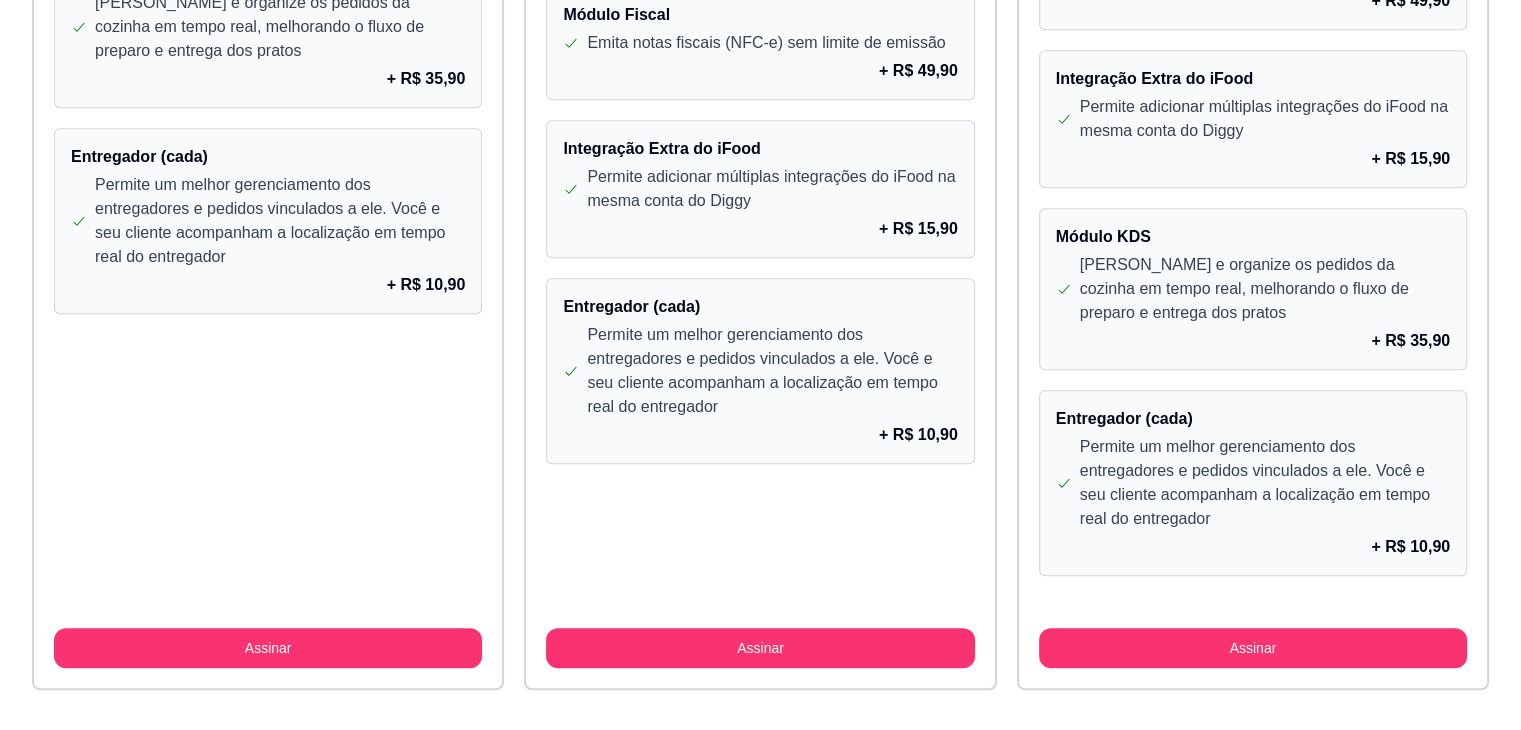 scroll, scrollTop: 1768, scrollLeft: 0, axis: vertical 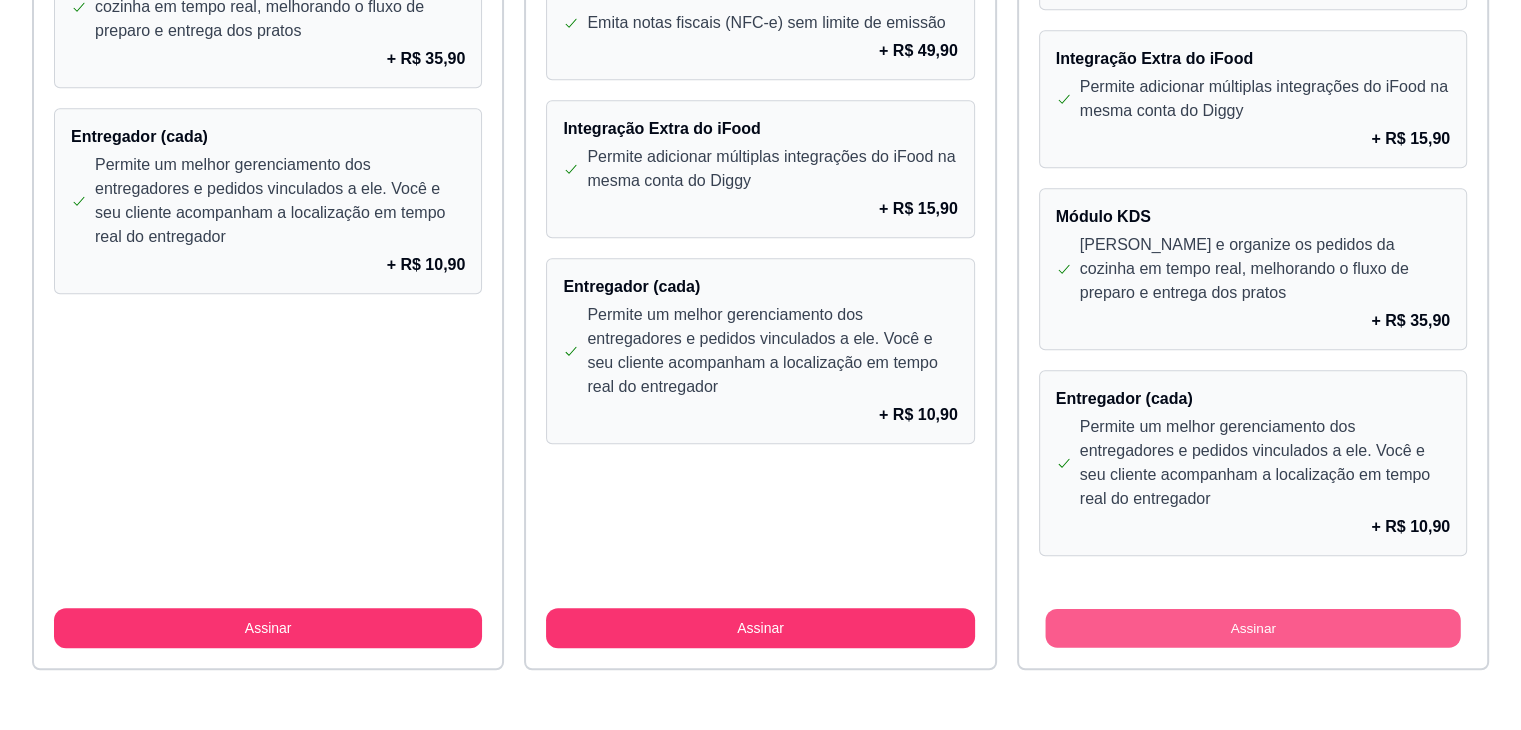 click on "Assinar" at bounding box center (1252, 628) 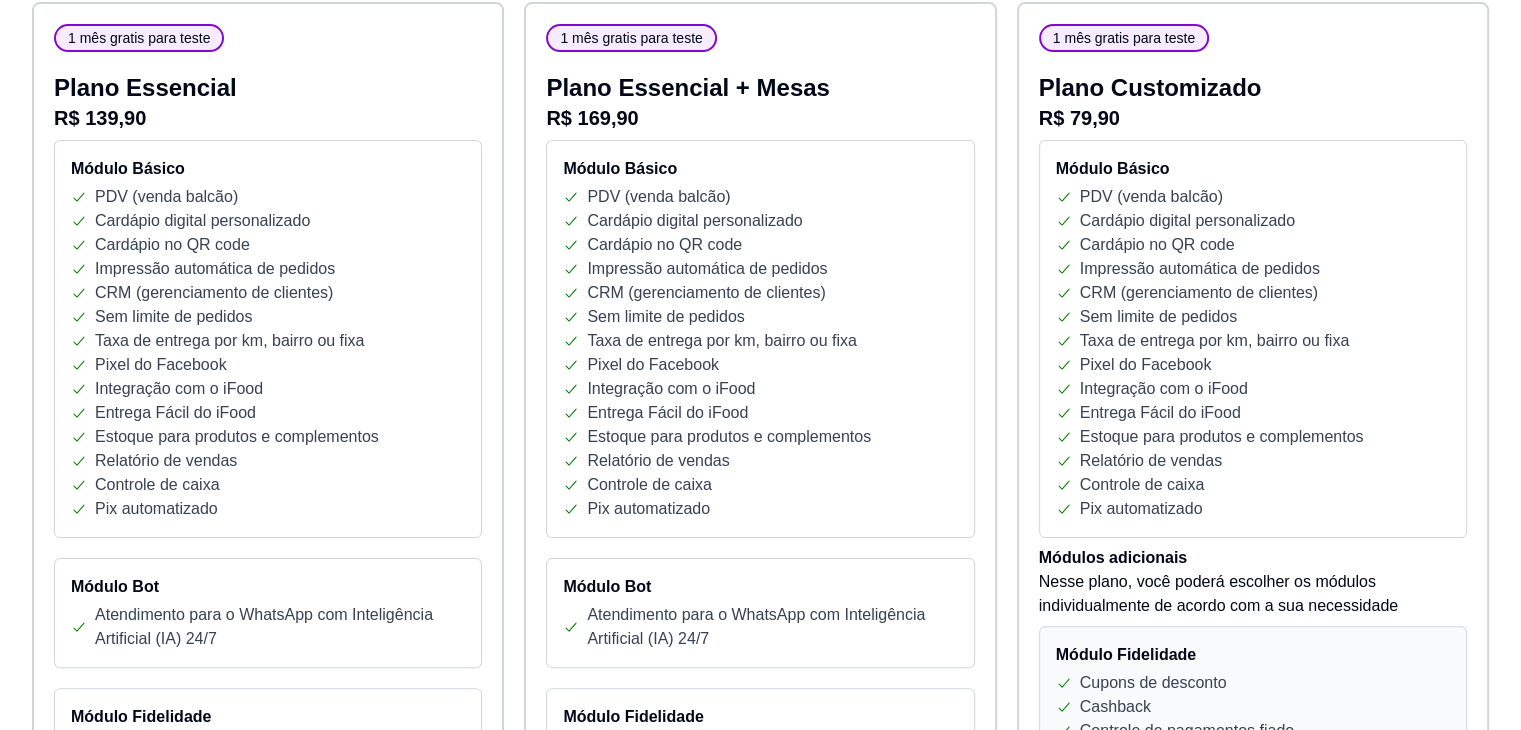scroll, scrollTop: 0, scrollLeft: 0, axis: both 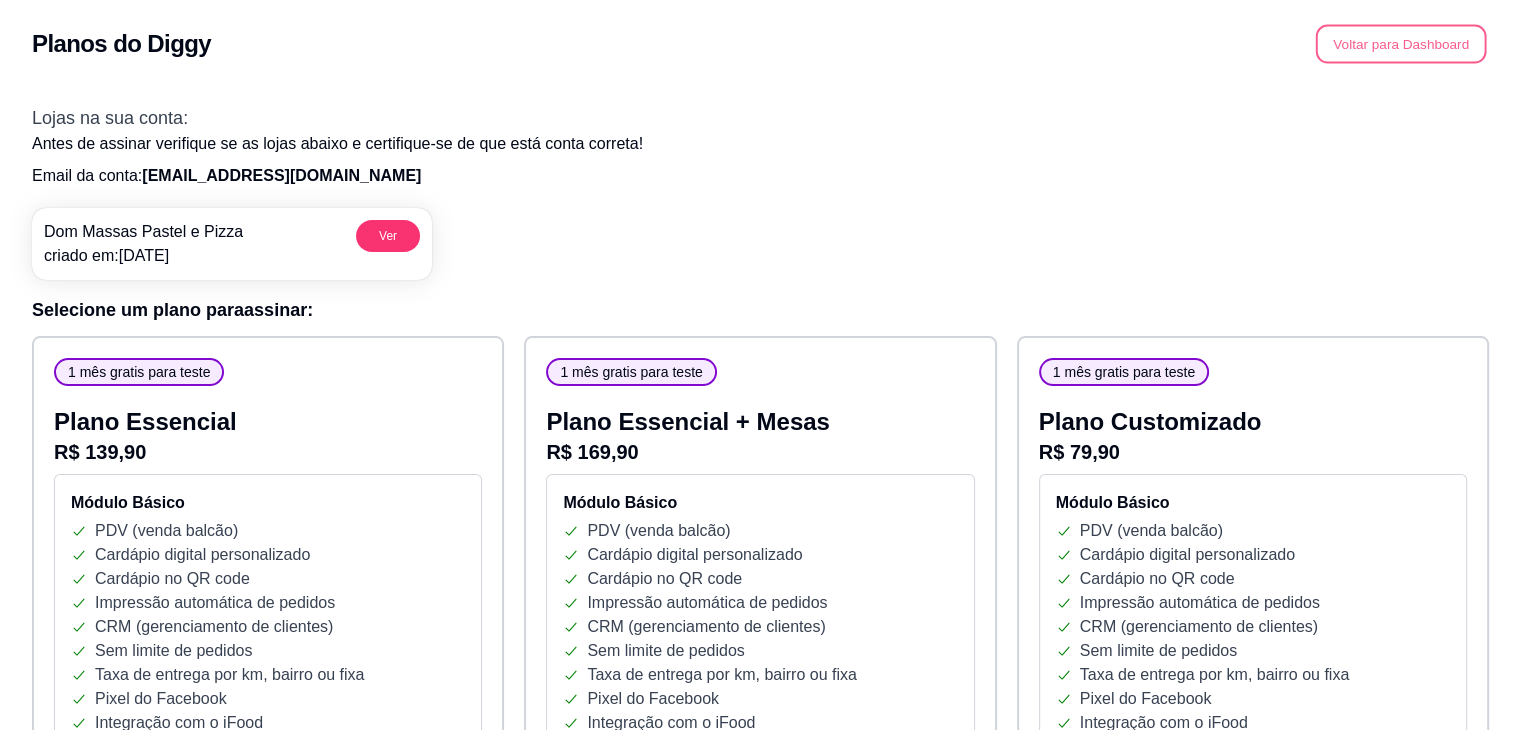 click on "Voltar para Dashboard" at bounding box center (1401, 44) 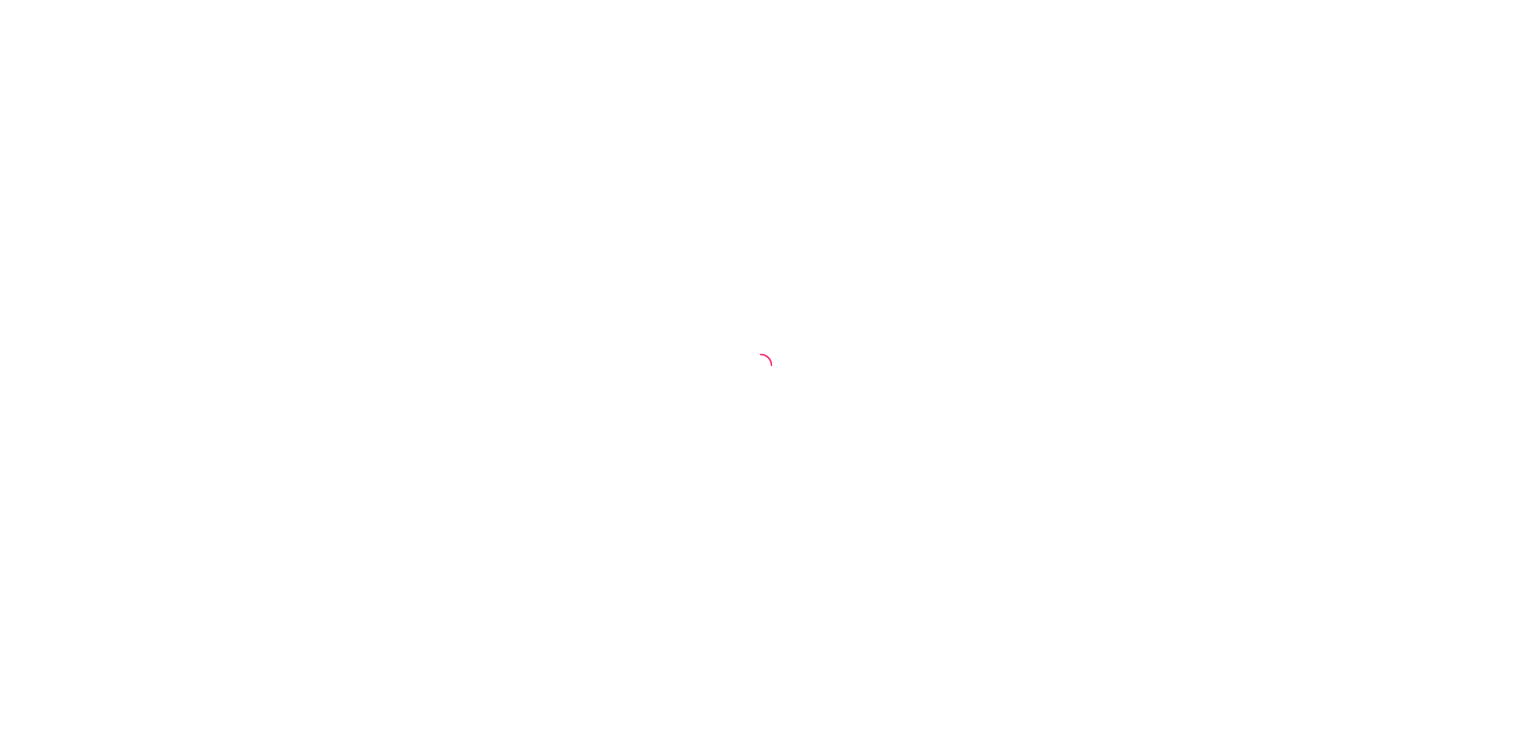 scroll, scrollTop: 0, scrollLeft: 0, axis: both 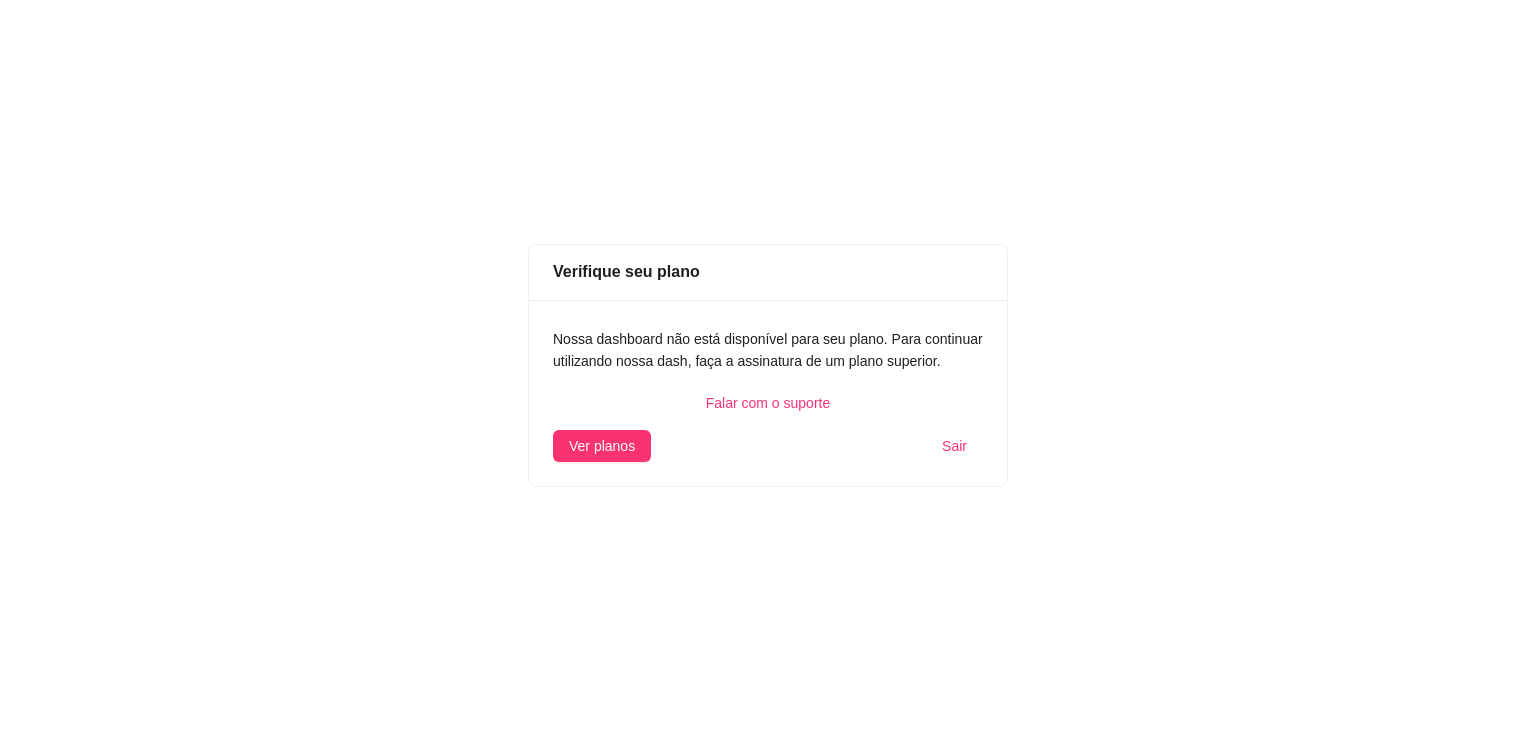 click on "Sair" at bounding box center [954, 446] 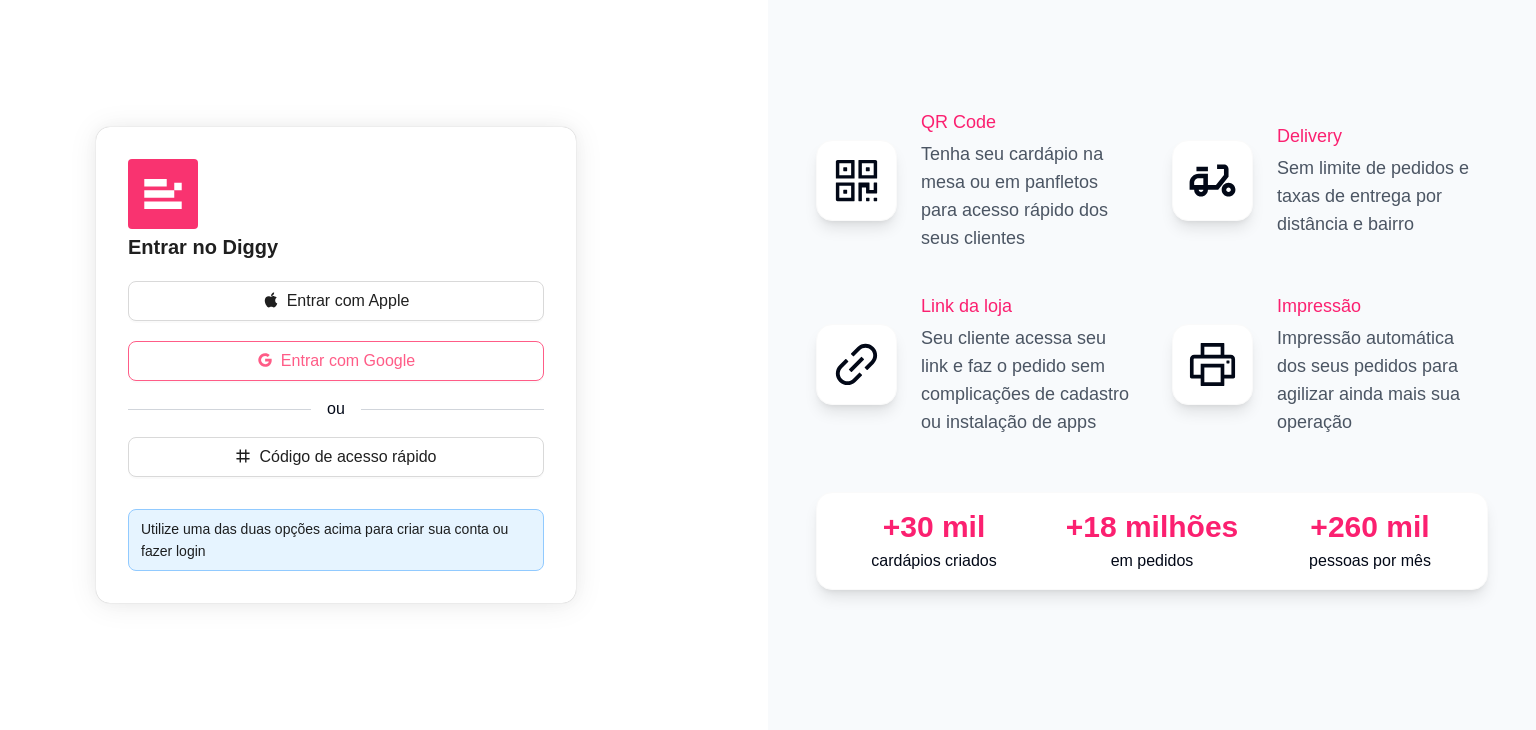 click on "Entrar com Google" at bounding box center (348, 361) 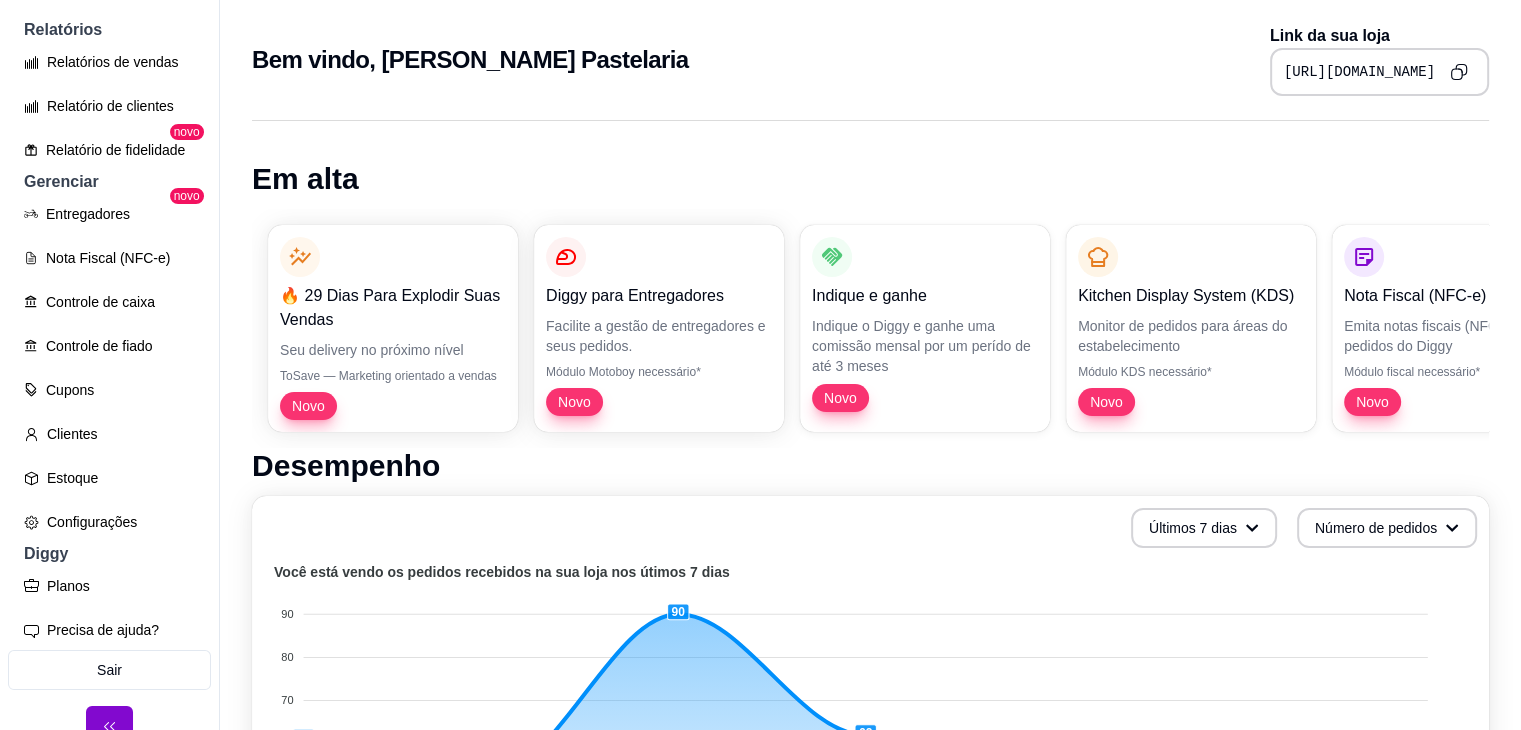 scroll, scrollTop: 596, scrollLeft: 0, axis: vertical 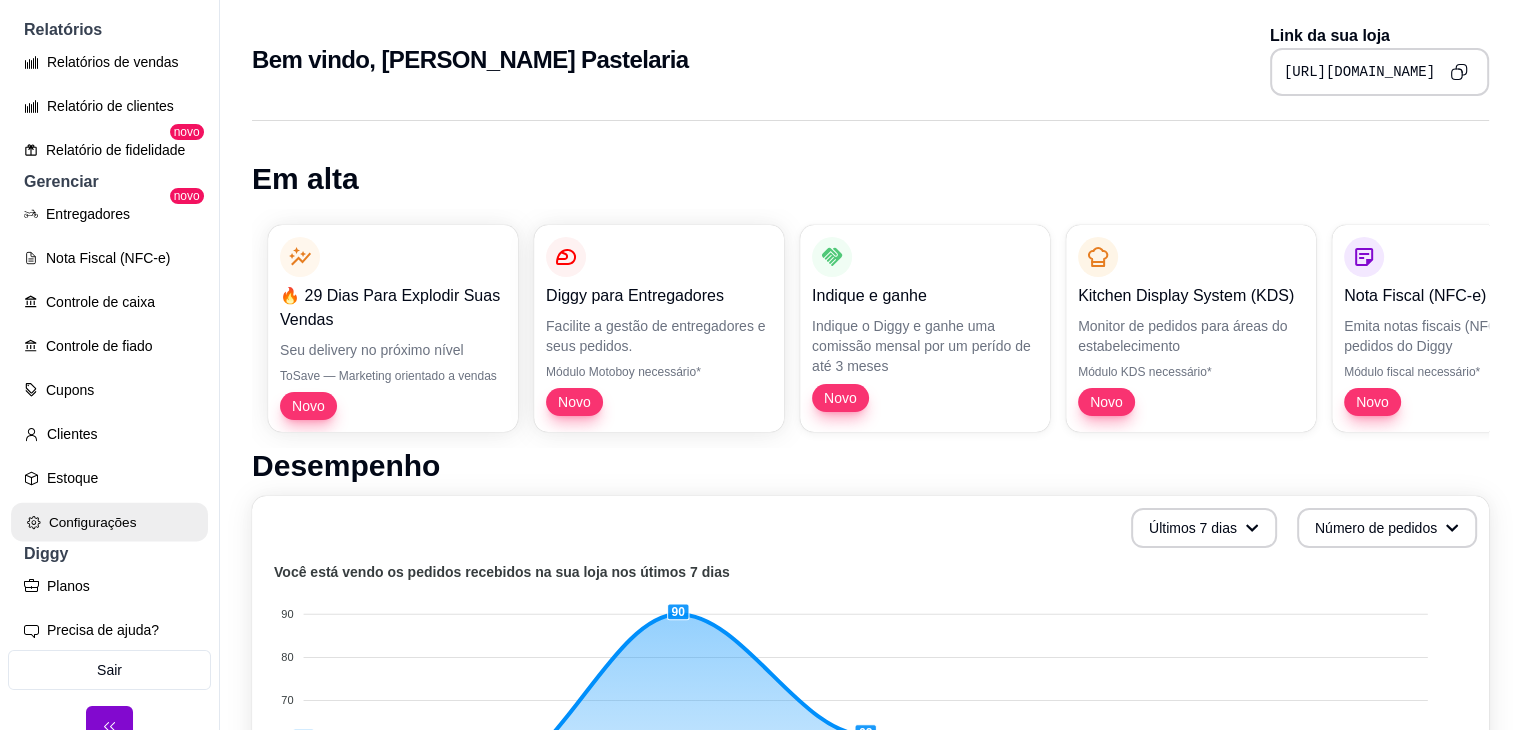 click on "Configurações" at bounding box center (109, 522) 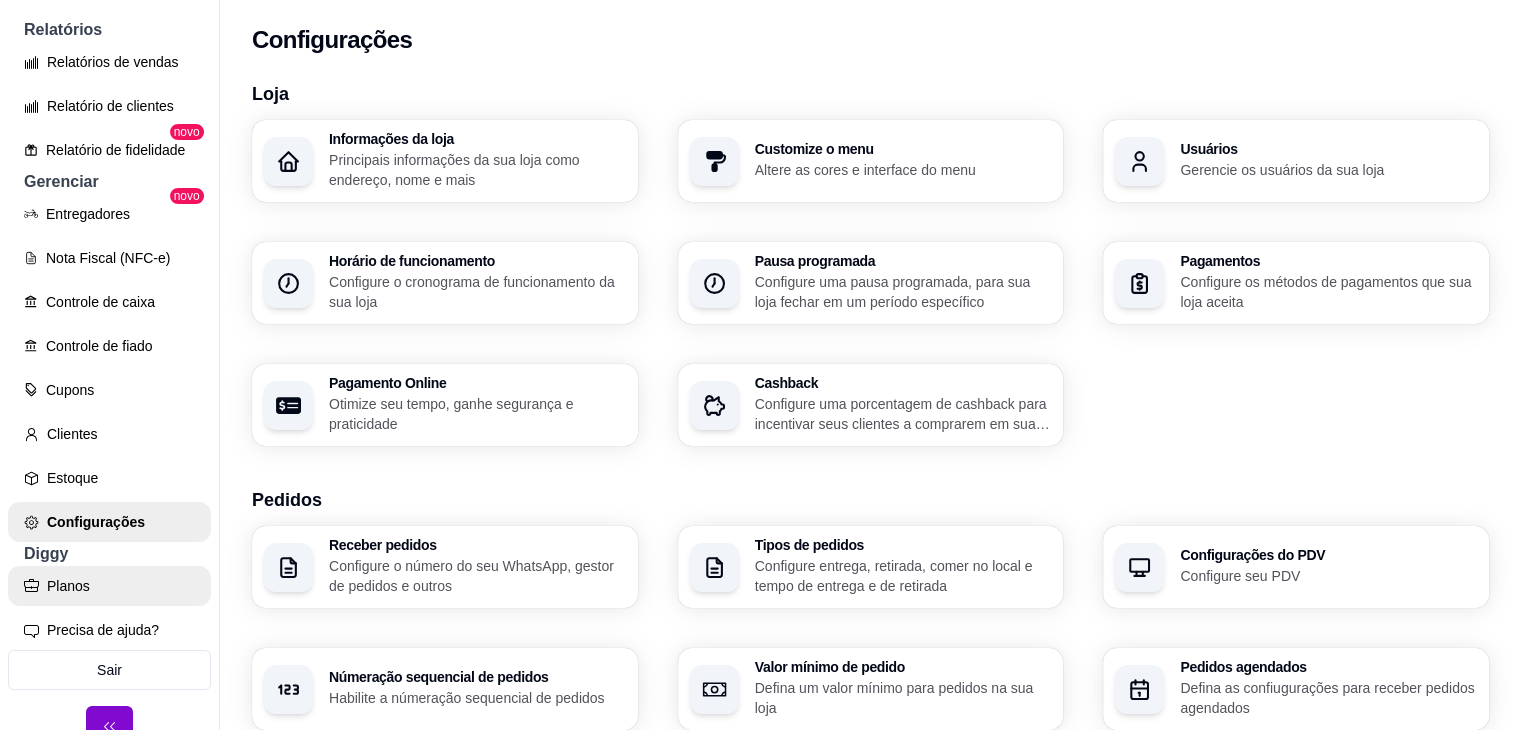 click on "Planos" at bounding box center (109, 586) 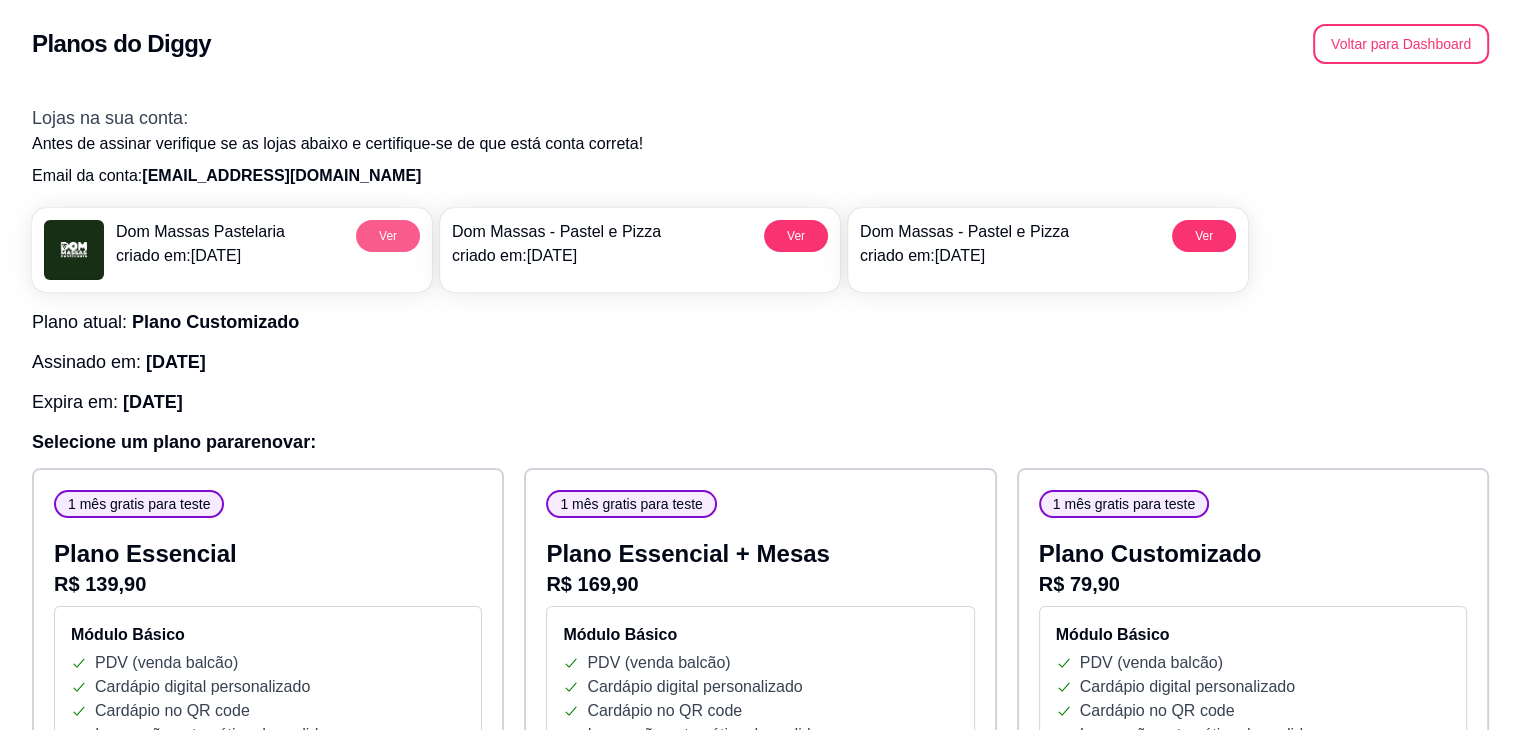click on "Ver" at bounding box center [388, 236] 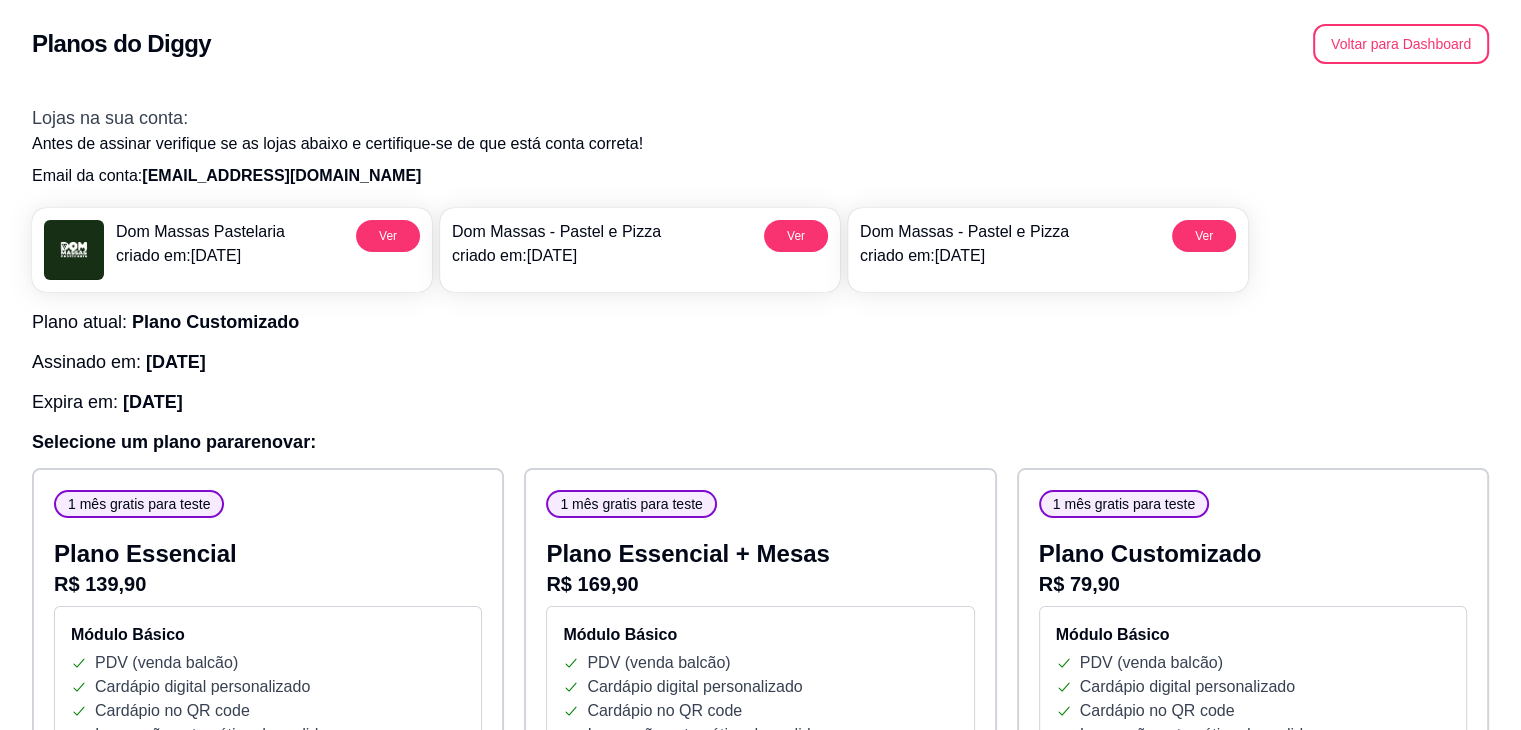 type 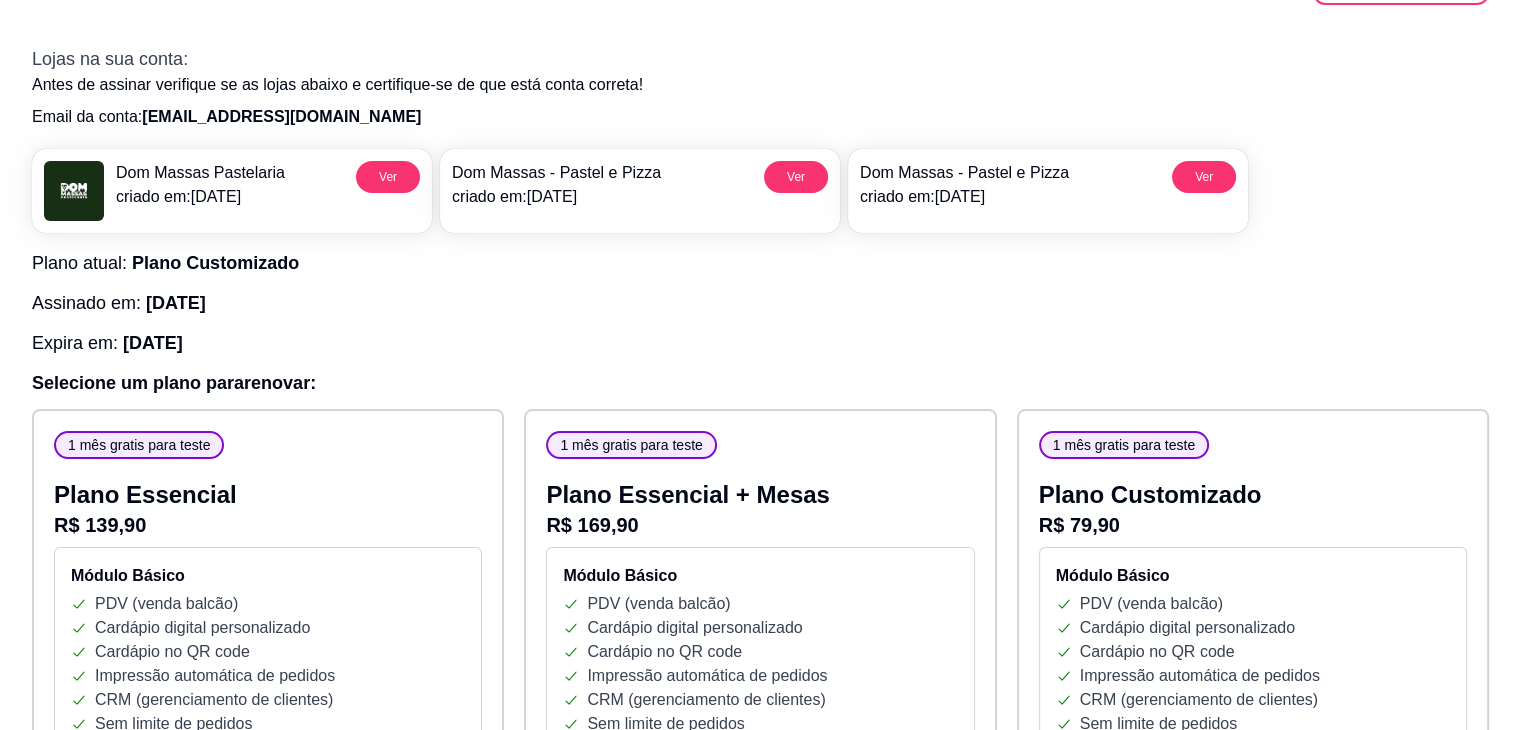 scroll, scrollTop: 0, scrollLeft: 0, axis: both 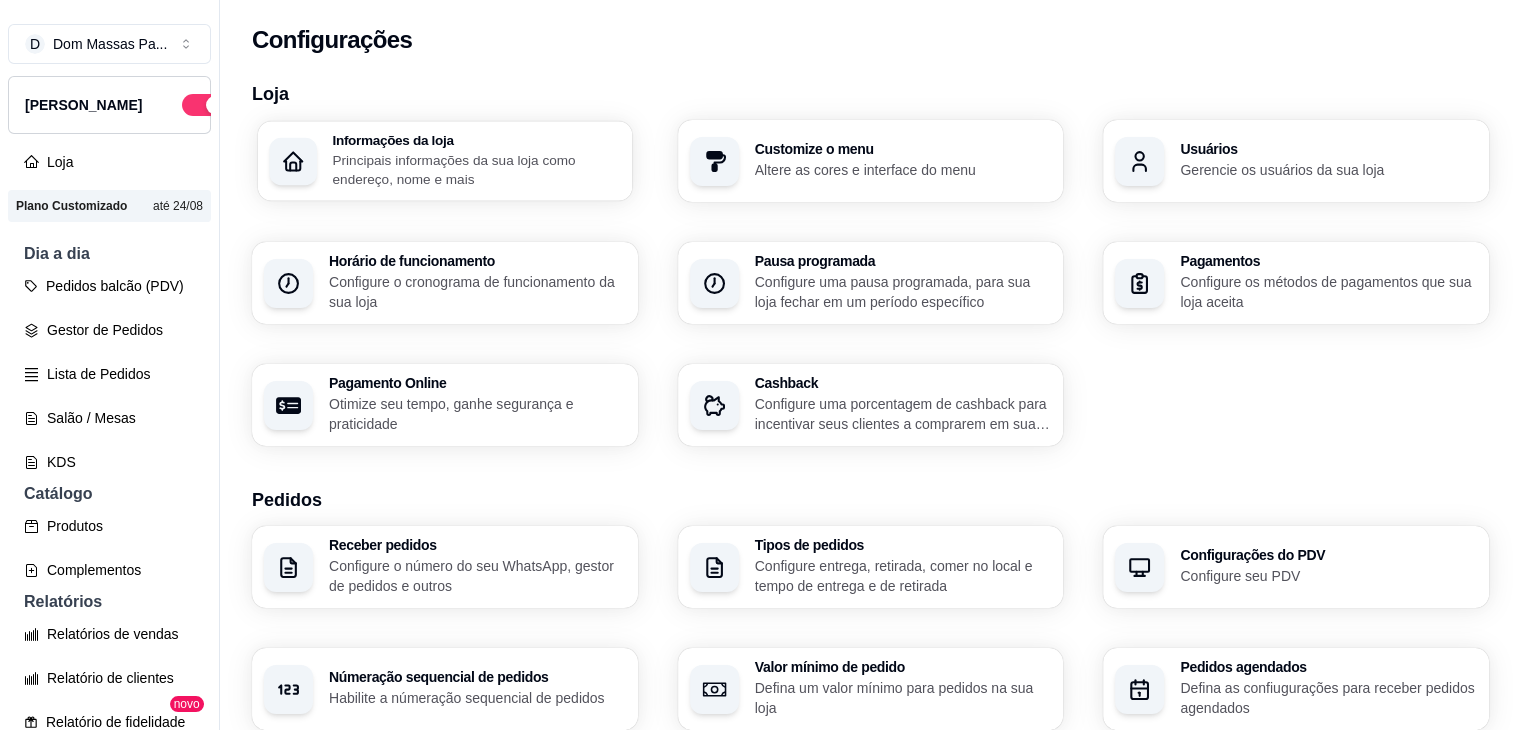 click on "Principais informações da sua loja como endereço, nome e mais" at bounding box center (476, 169) 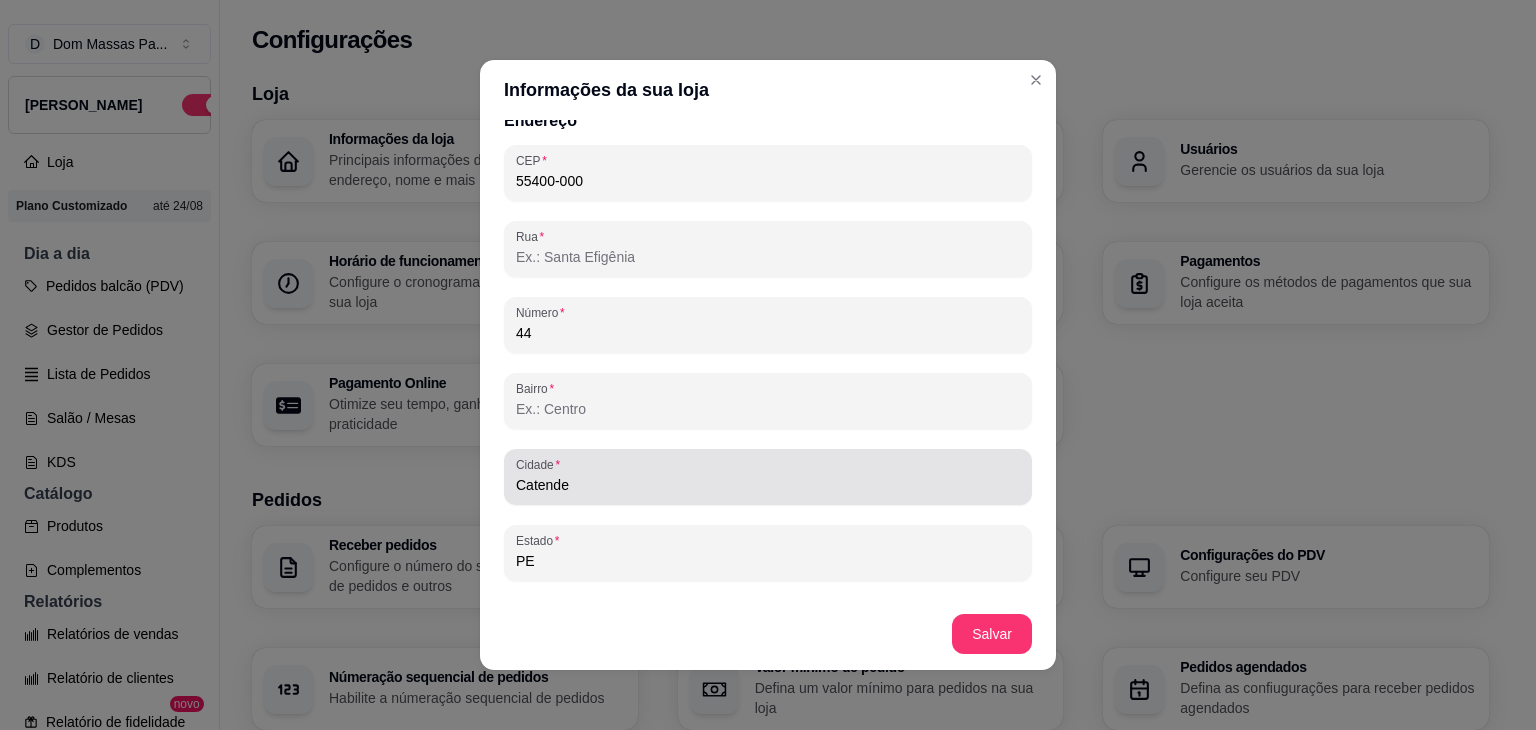 scroll, scrollTop: 1199, scrollLeft: 0, axis: vertical 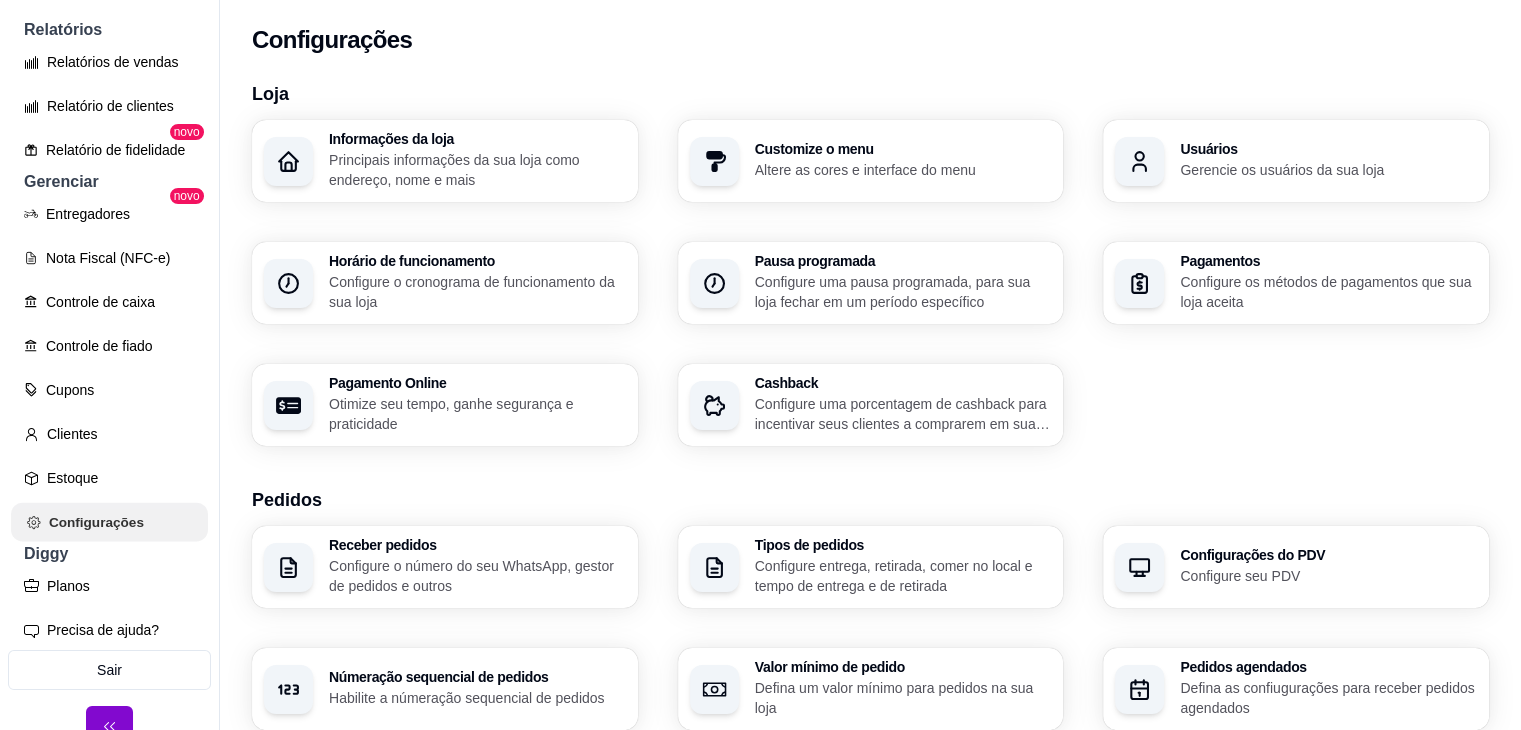 click on "Configurações" at bounding box center (109, 522) 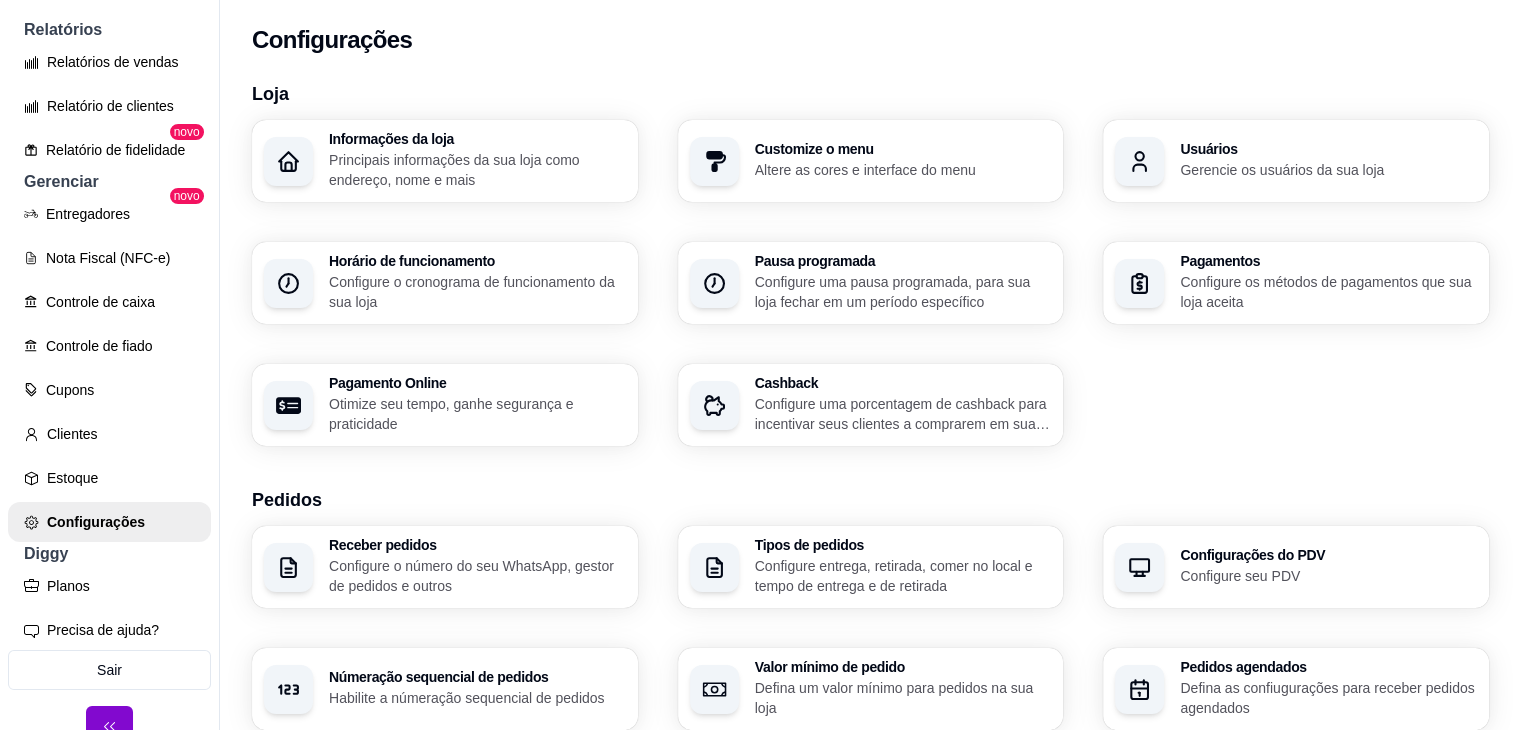 click on "Configure os métodos de pagamentos que sua loja aceita" at bounding box center [1328, 292] 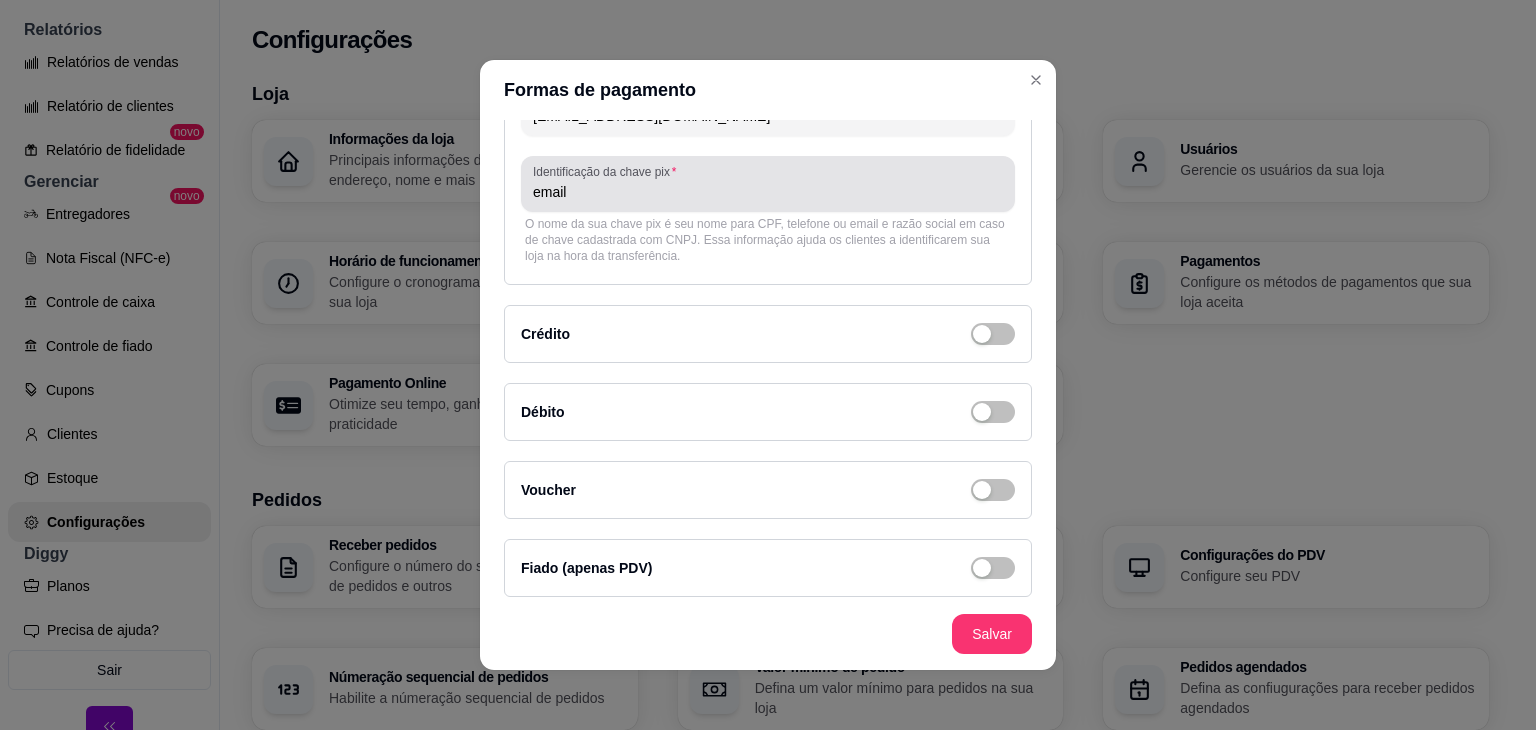 scroll, scrollTop: 184, scrollLeft: 0, axis: vertical 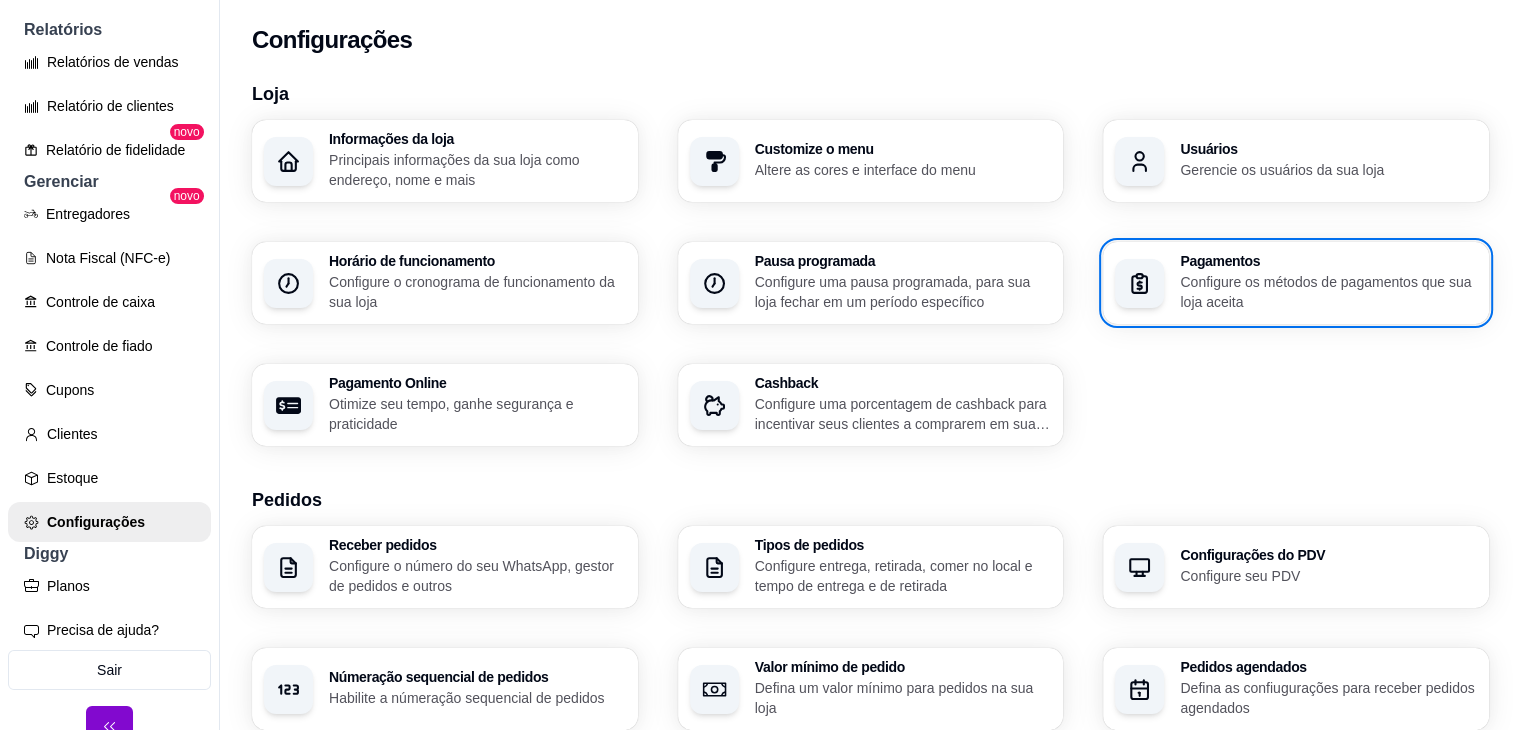 type 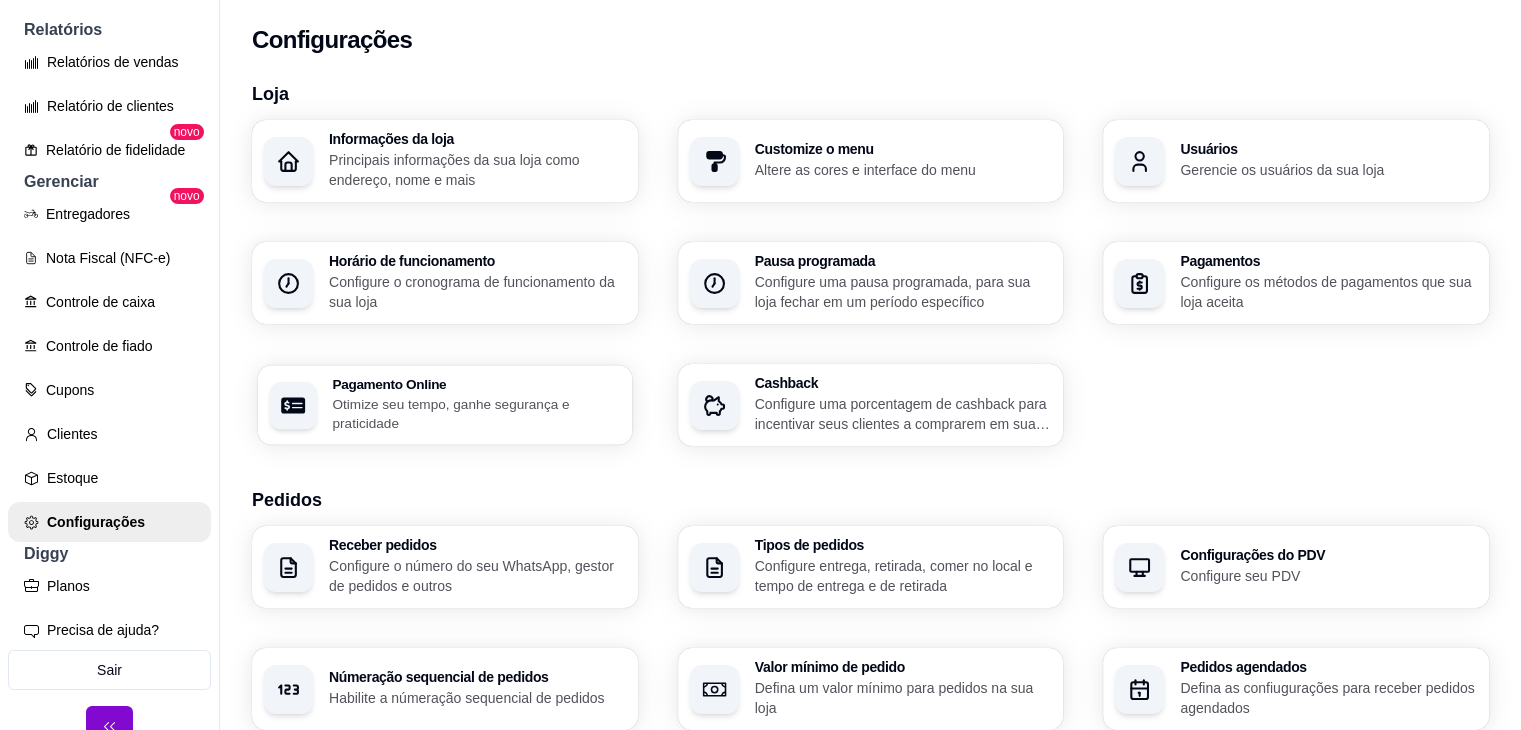 click on "Pagamento Online" at bounding box center (476, 384) 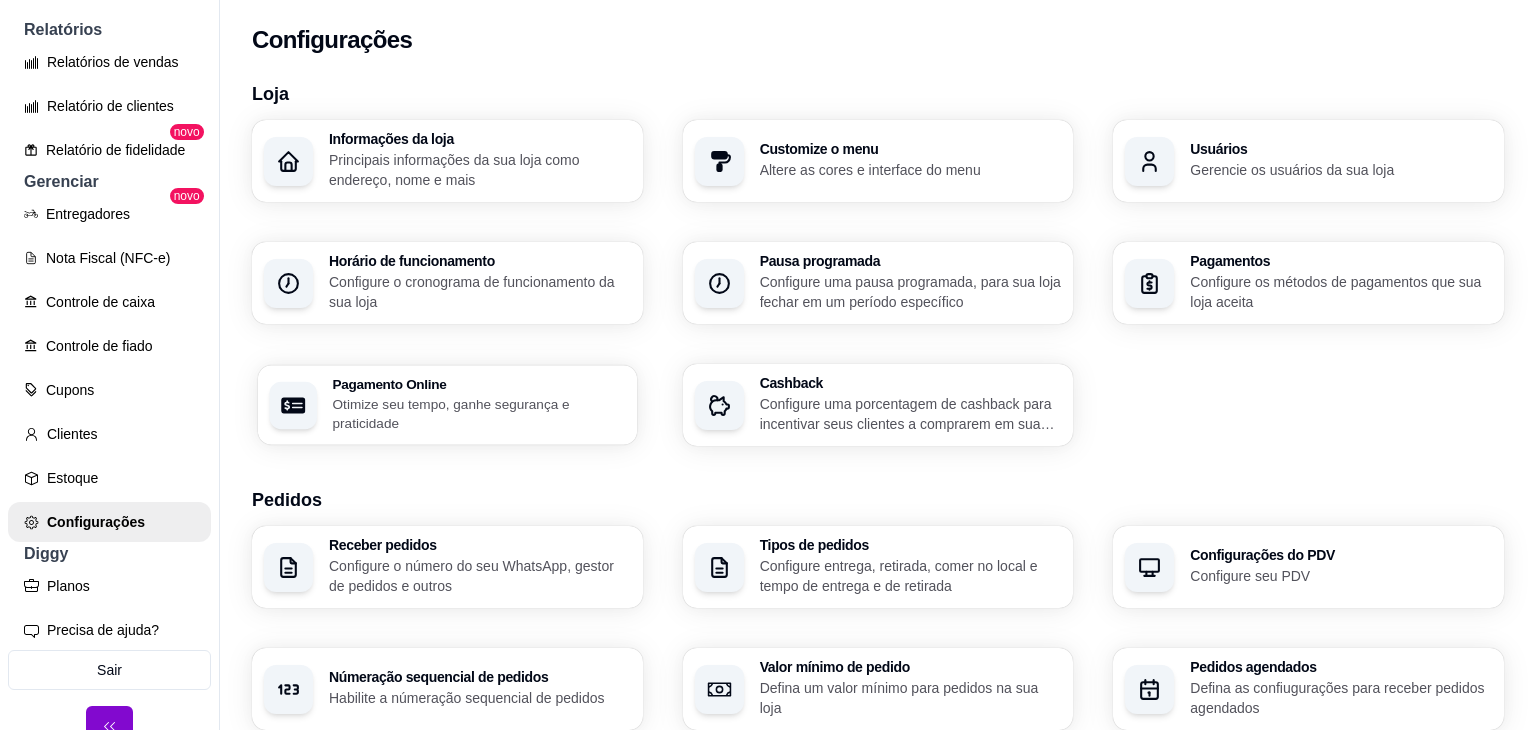 select on "4.98" 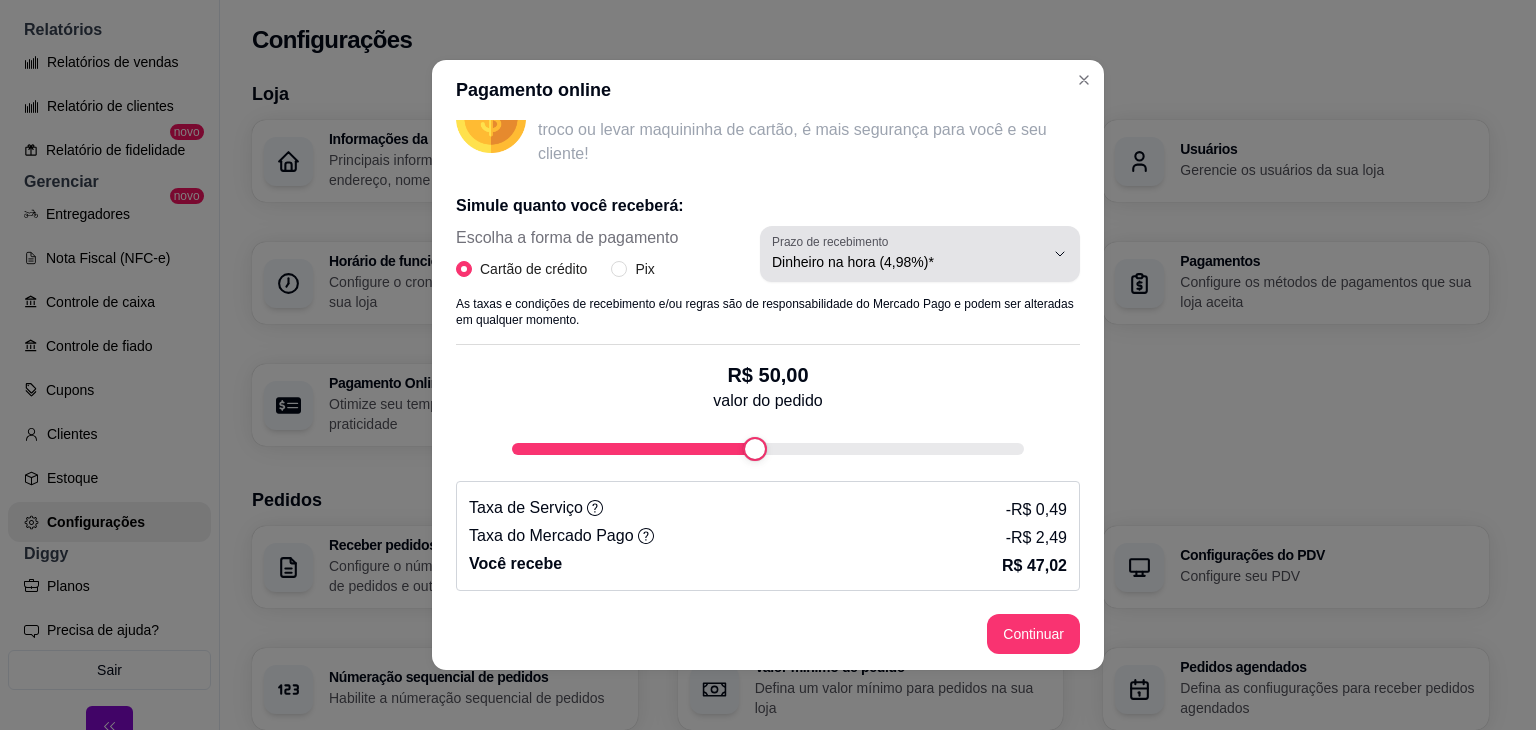 scroll, scrollTop: 327, scrollLeft: 0, axis: vertical 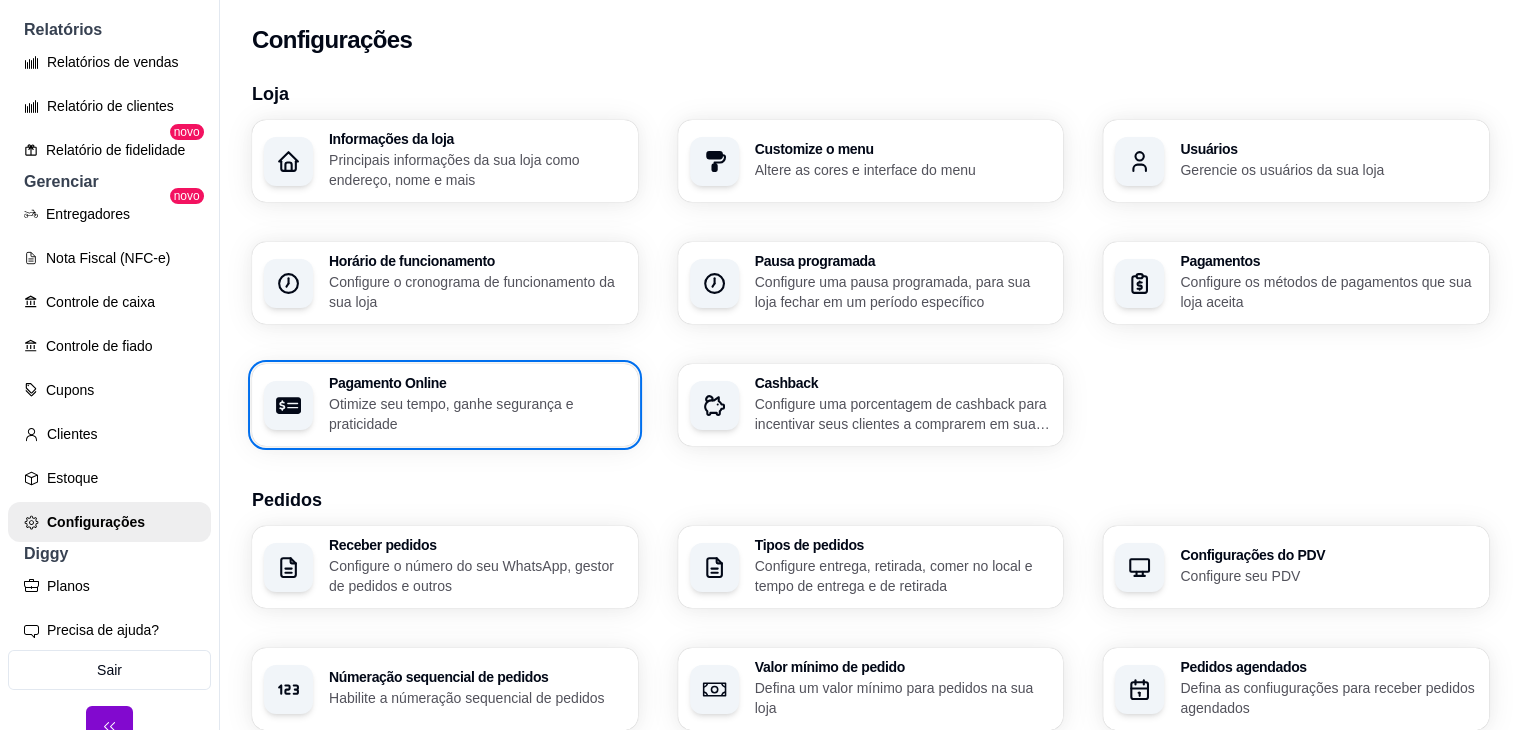 type 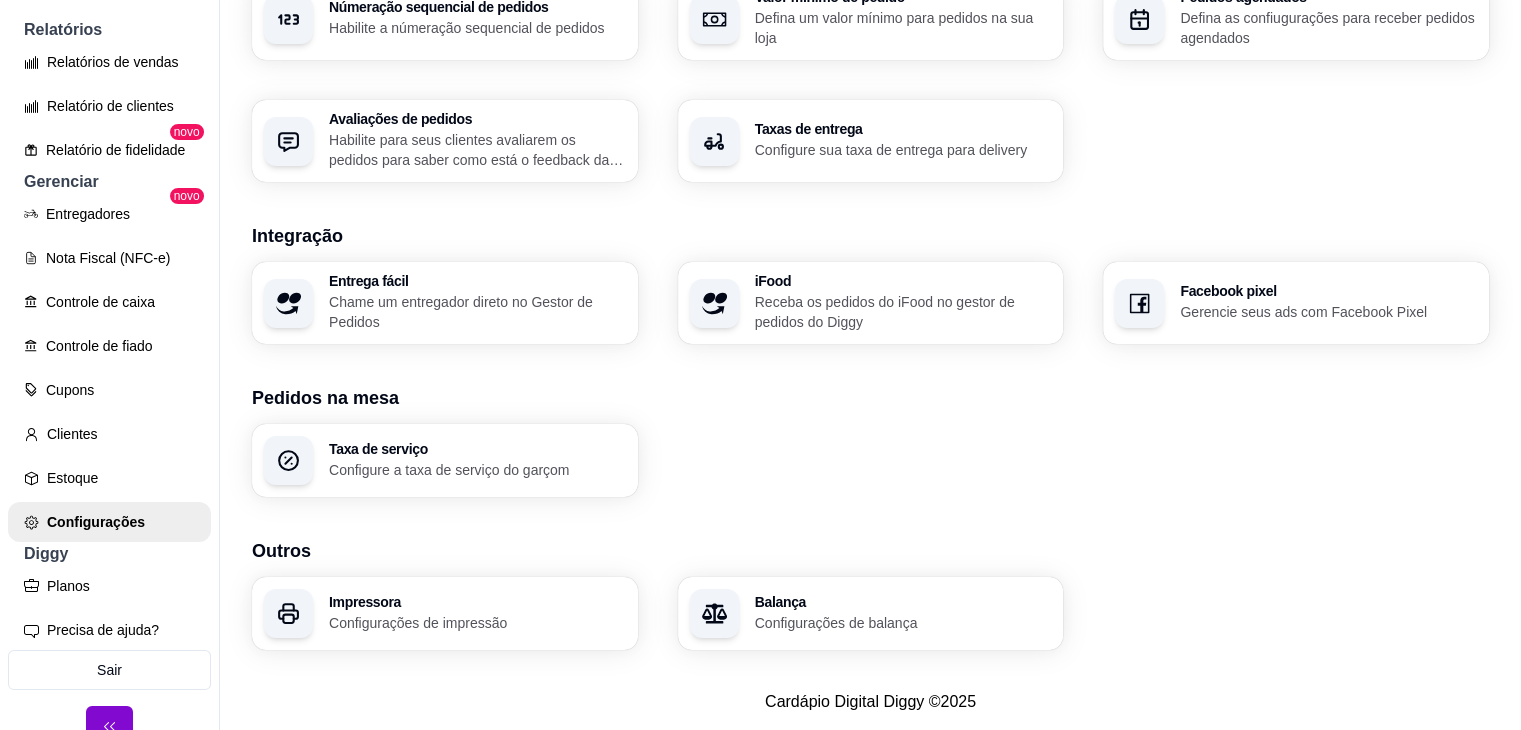 scroll, scrollTop: 685, scrollLeft: 0, axis: vertical 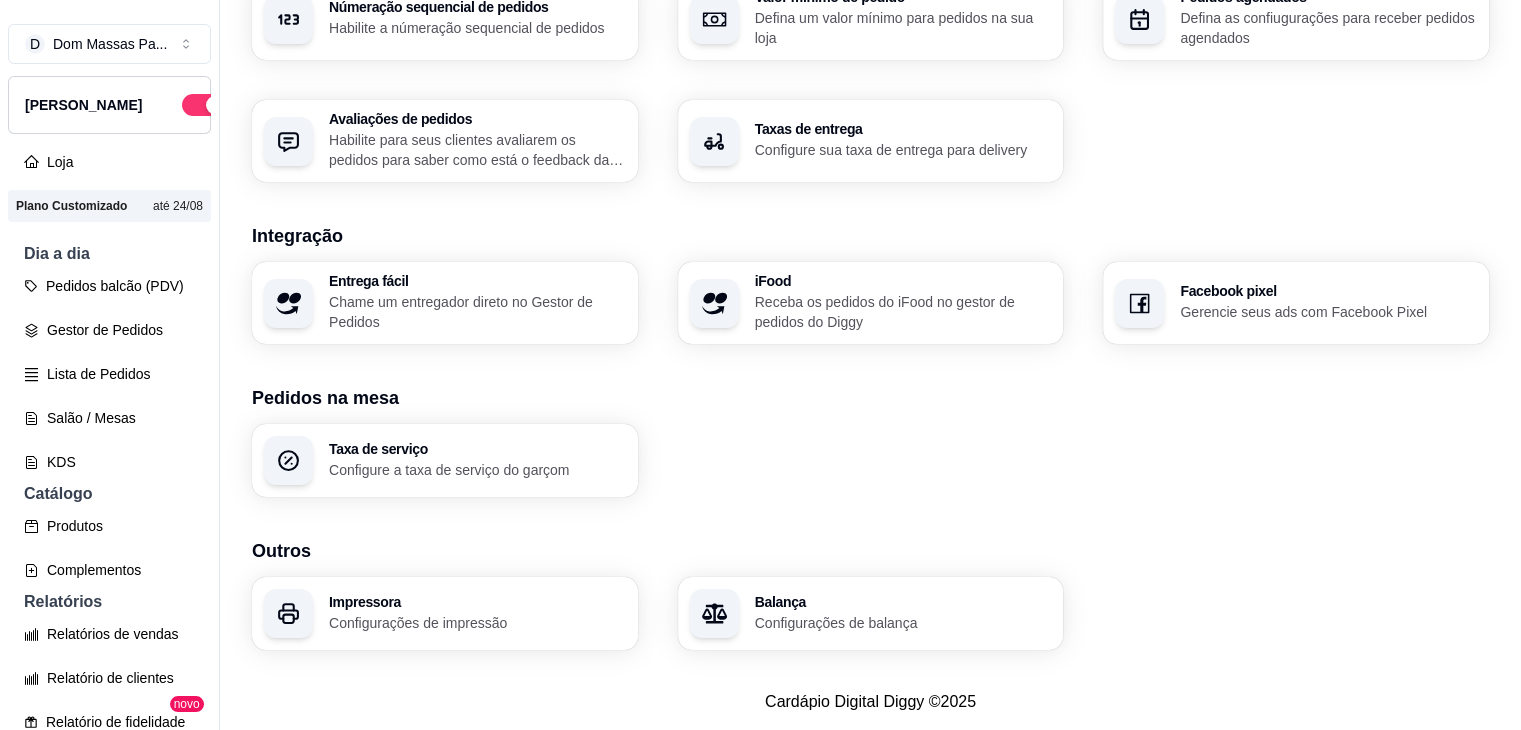 click on "[PERSON_NAME]" at bounding box center (109, 105) 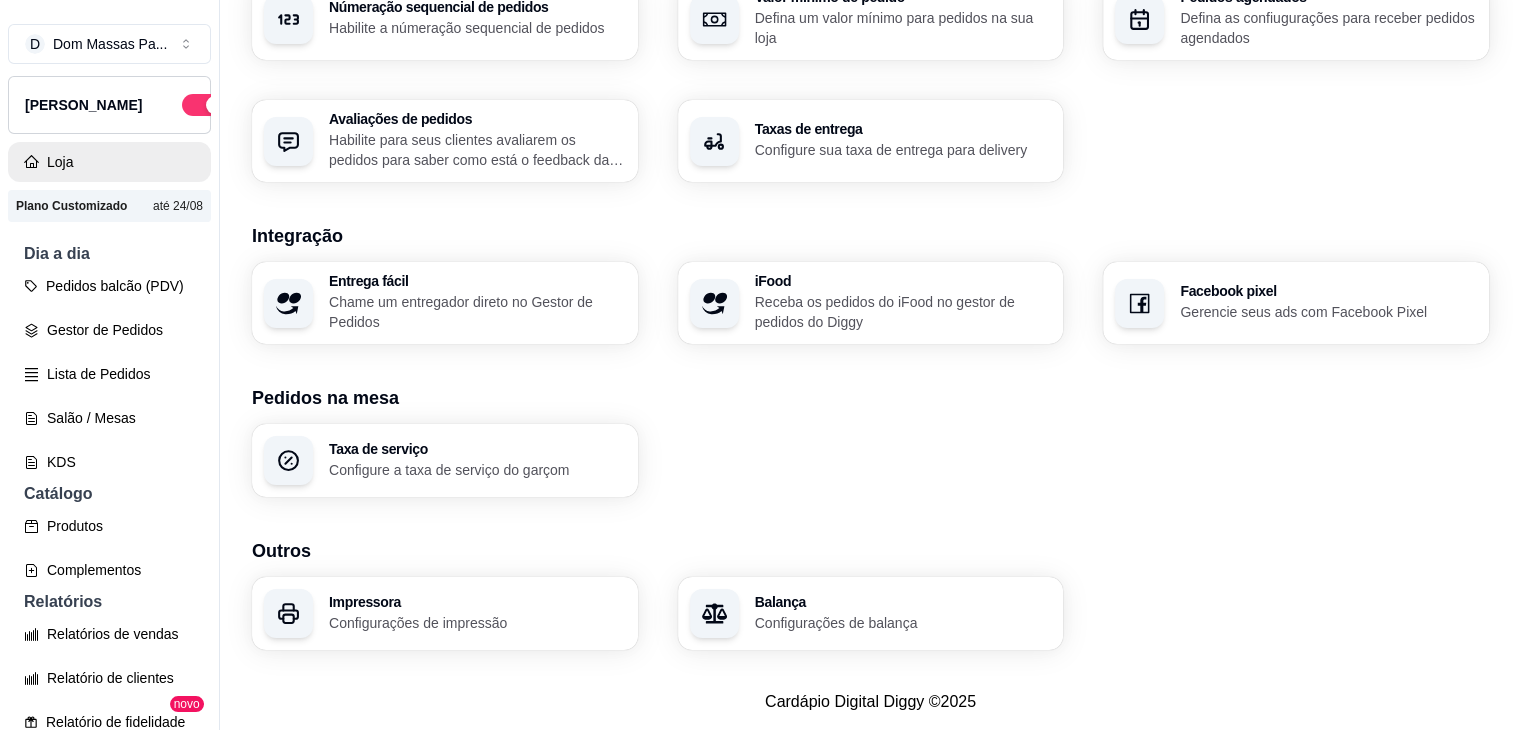 click on "Loja" at bounding box center (109, 162) 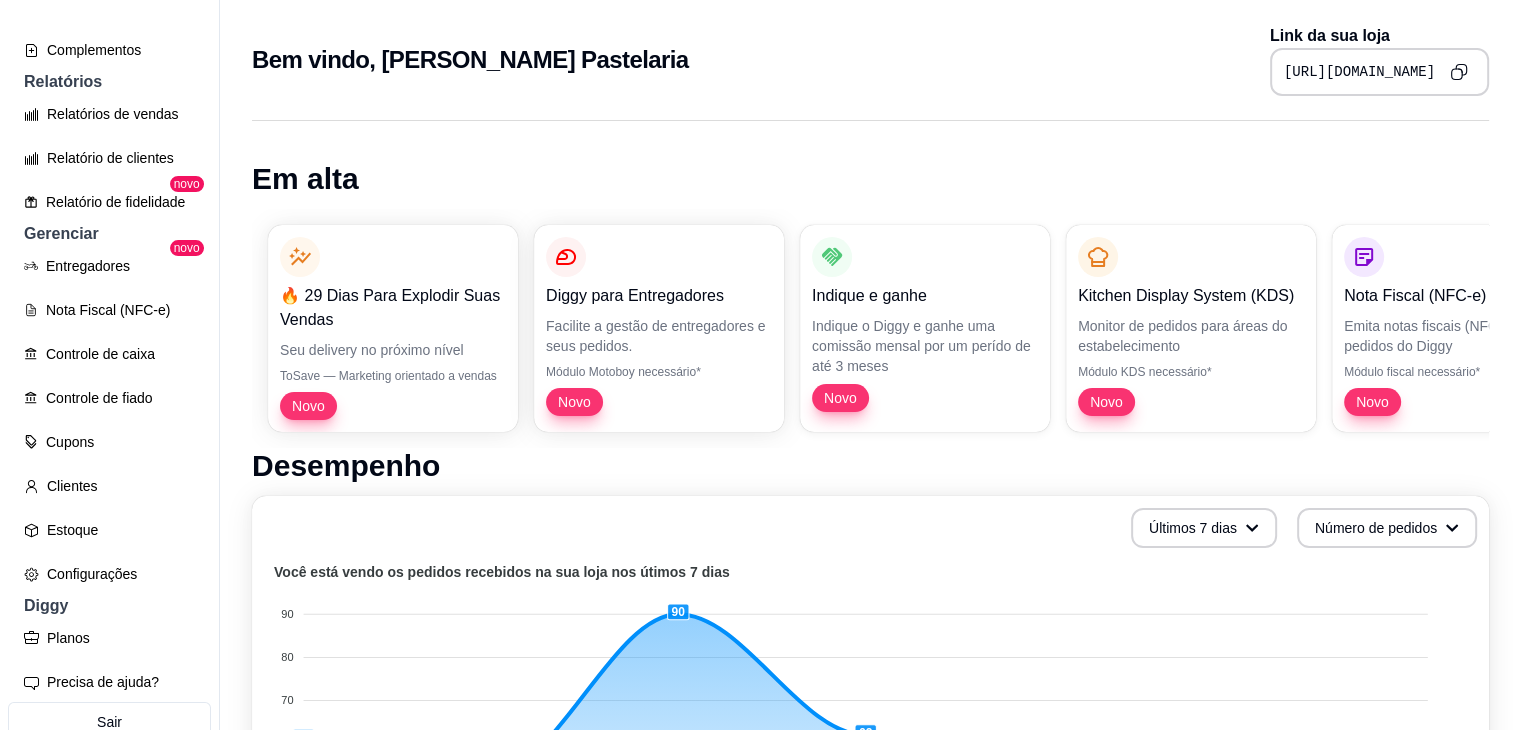 scroll, scrollTop: 596, scrollLeft: 0, axis: vertical 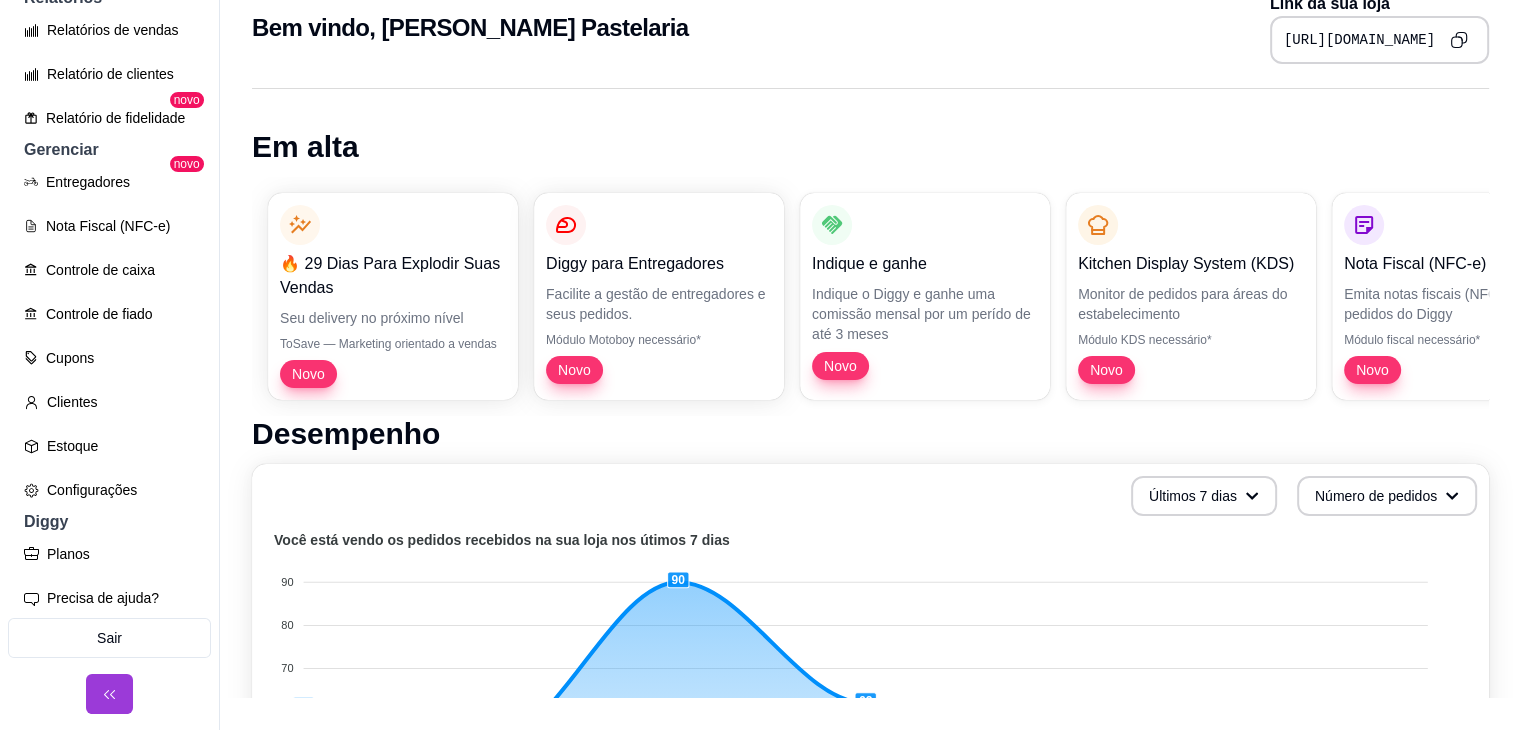 click 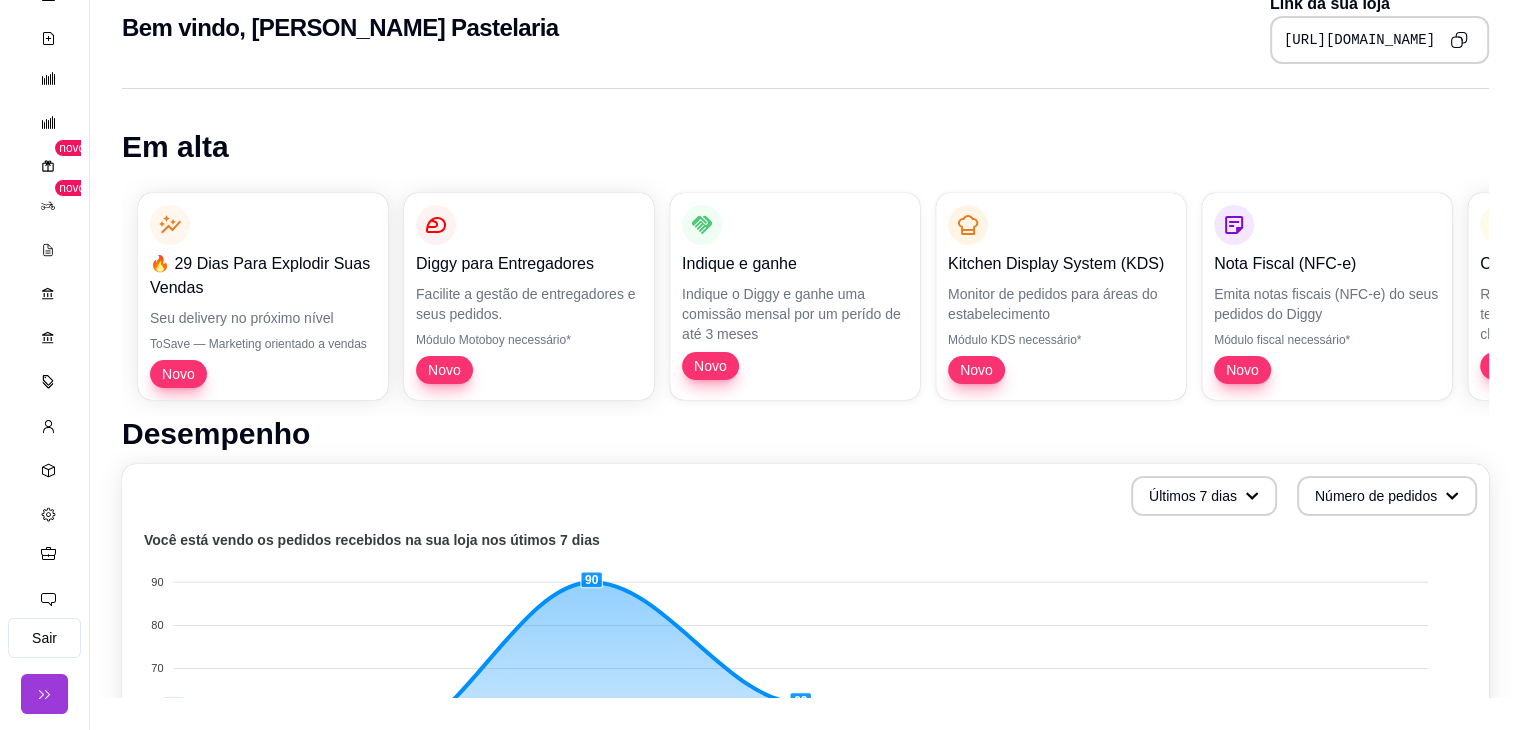 click at bounding box center (44, 694) 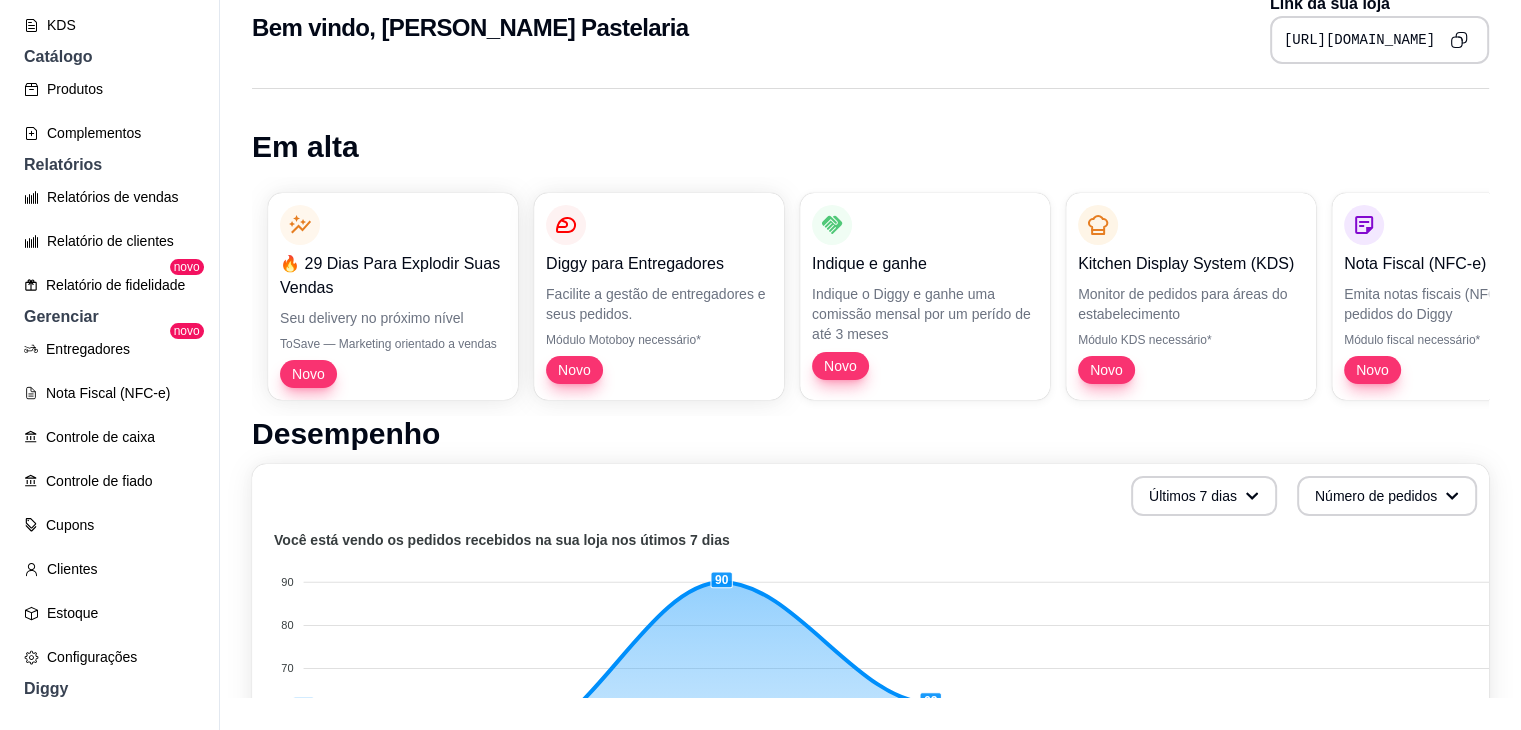 scroll, scrollTop: 596, scrollLeft: 0, axis: vertical 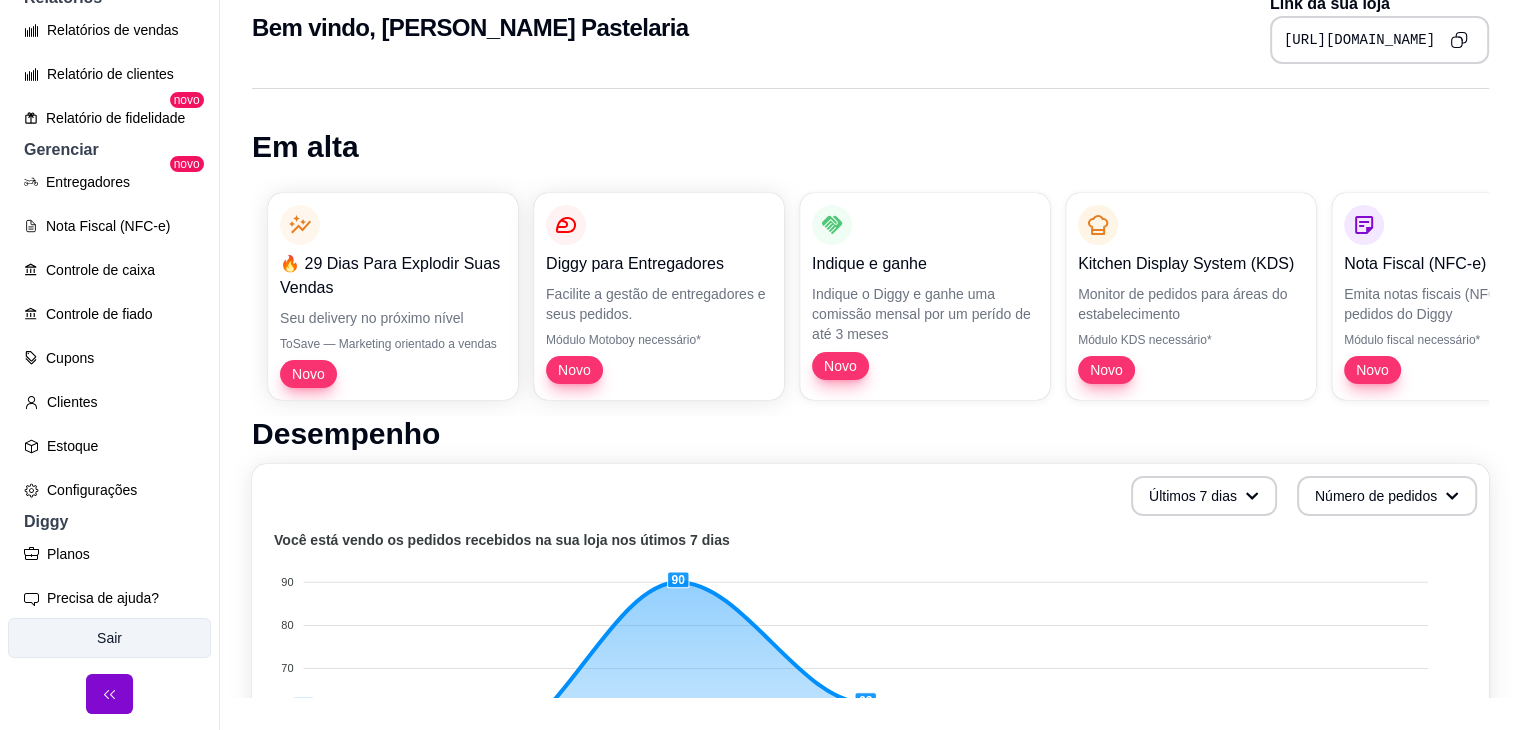 click on "Sair" at bounding box center (109, 638) 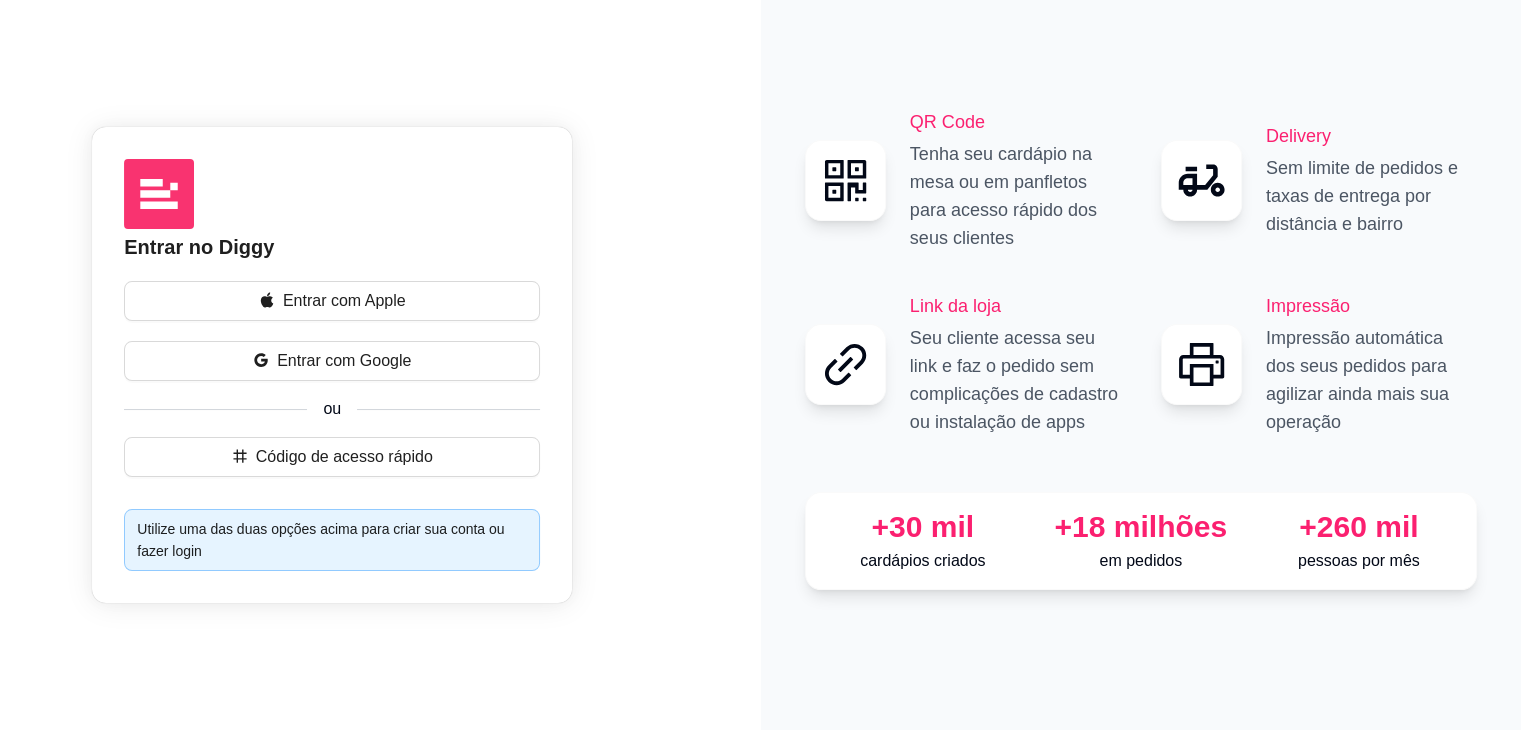 scroll, scrollTop: 0, scrollLeft: 0, axis: both 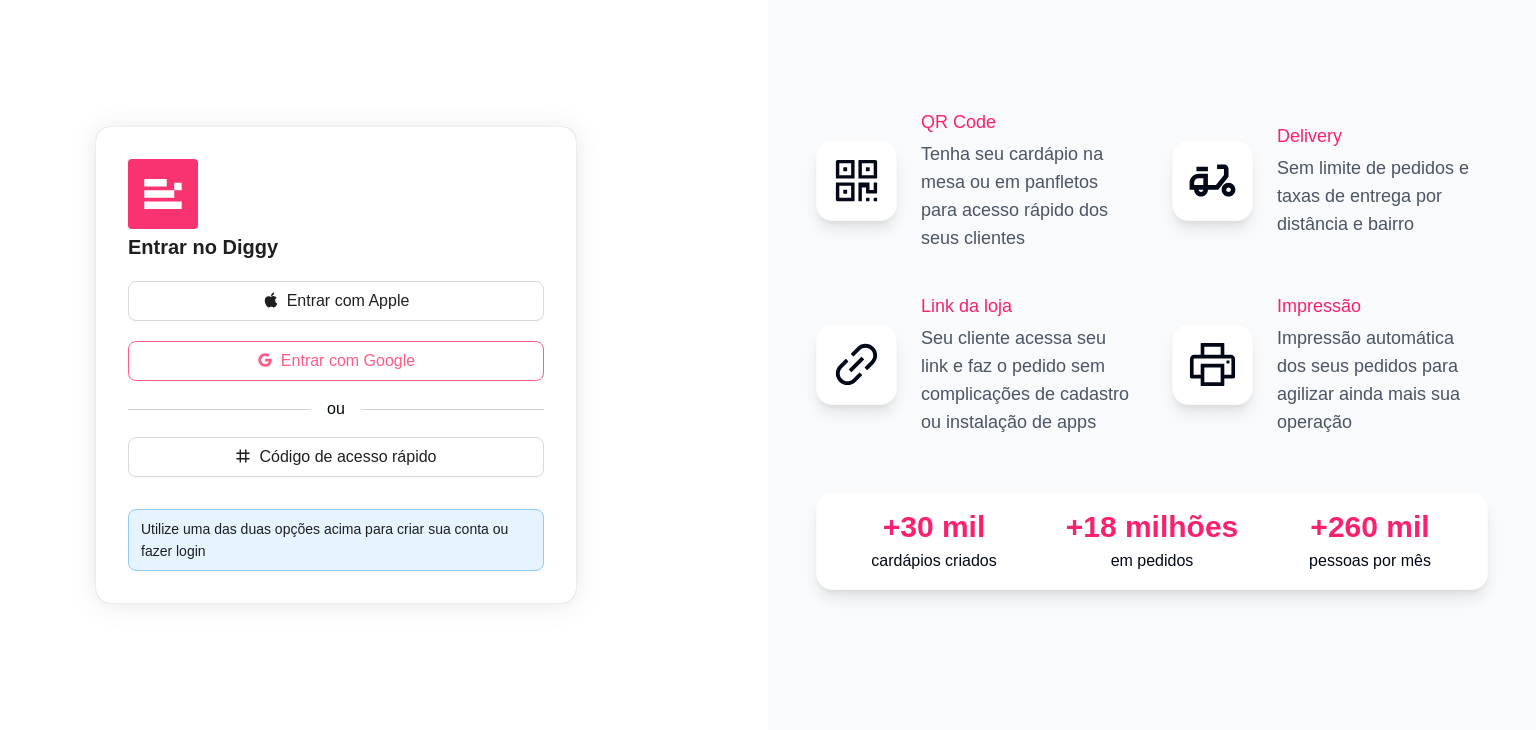 click on "Entrar com Google" at bounding box center (348, 361) 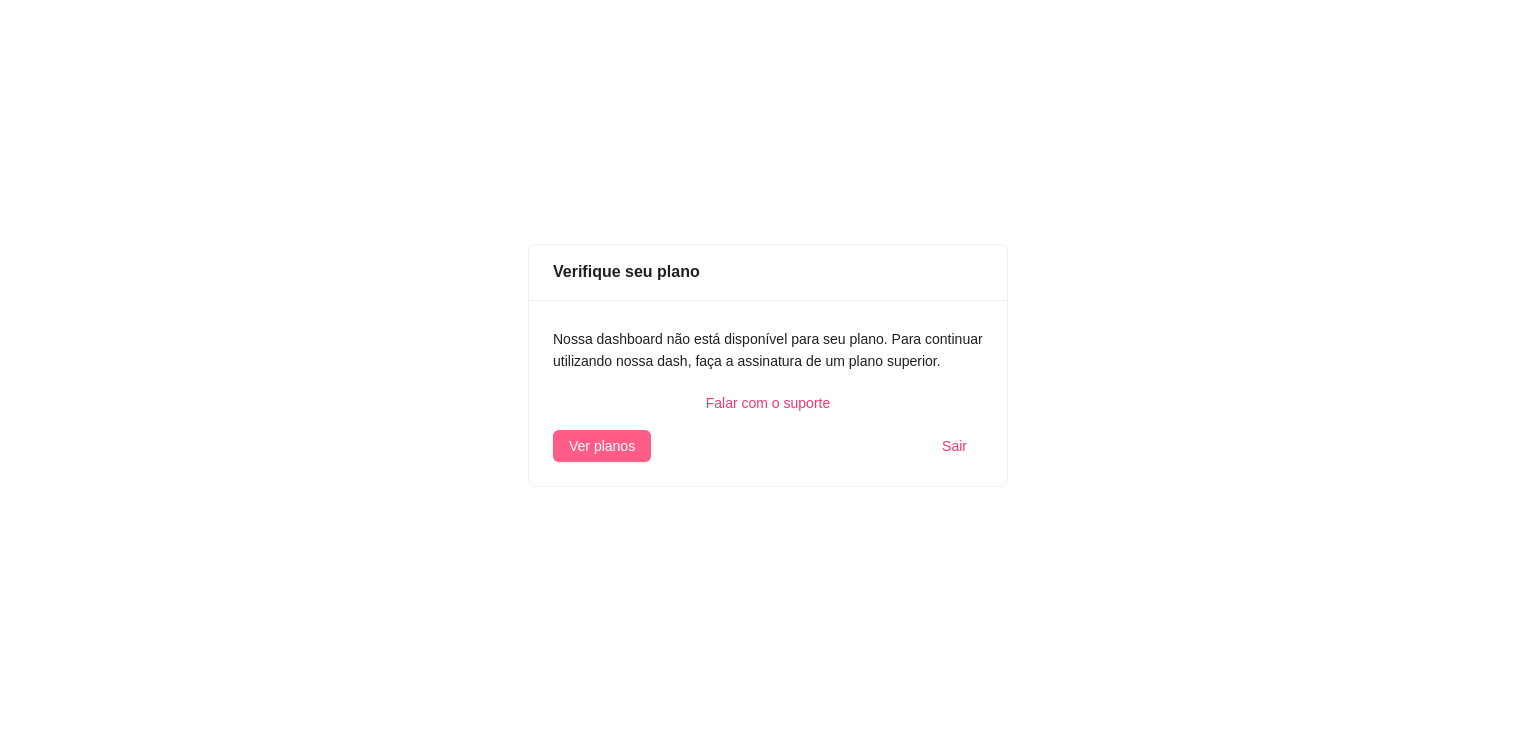 click on "Ver planos" at bounding box center (602, 446) 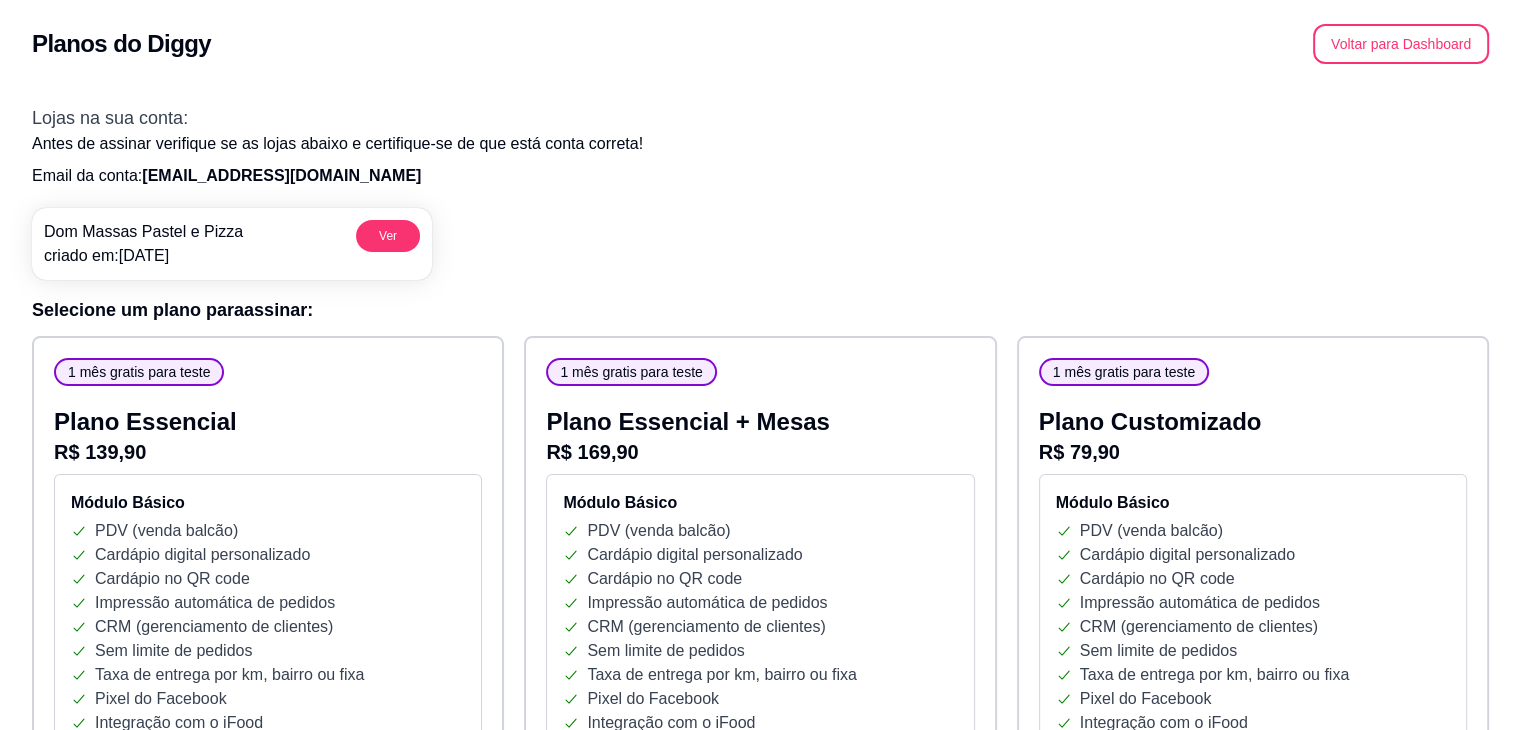click on "1 mês gratis para teste Plano Customizado R$ 79,90 Módulo Básico PDV (venda balcão) Cardápio digital personalizado Cardápio no QR code Impressão automática de pedidos CRM (gerenciamento de clientes) Sem limite de pedidos Taxa de entrega por km, bairro ou fixa Pixel do Facebook Integração com o iFood Entrega Fácil do iFood Estoque para produtos e complementos Relatório de vendas Controle de caixa Pix automatizado Módulos adicionais Nesse plano, você poderá escolher os módulos individualmente de acordo com a sua necessidade Módulo Fidelidade Cupons de desconto Cashback Controle de pagamentos fiado +   R$ 19,90 Módulo Bot Atendimento para o WhatsApp com Inteligência Artificial (IA) 24/7 +   R$ 49,90 Módulo Mesas Módulo garçom Qr code para mesas Gestor de mesas Comandas +   R$ 35,90 Loja Extra Você pode ter multiplos catalogos no Diggy (mesmo espaco físico) +   R$ 49,90 Módulo Fiscal Emita notas fiscais (NFC-e) sem limite de emissão +   R$ 49,90 Integração Extra do iFood +   +" at bounding box center (1253, 1357) 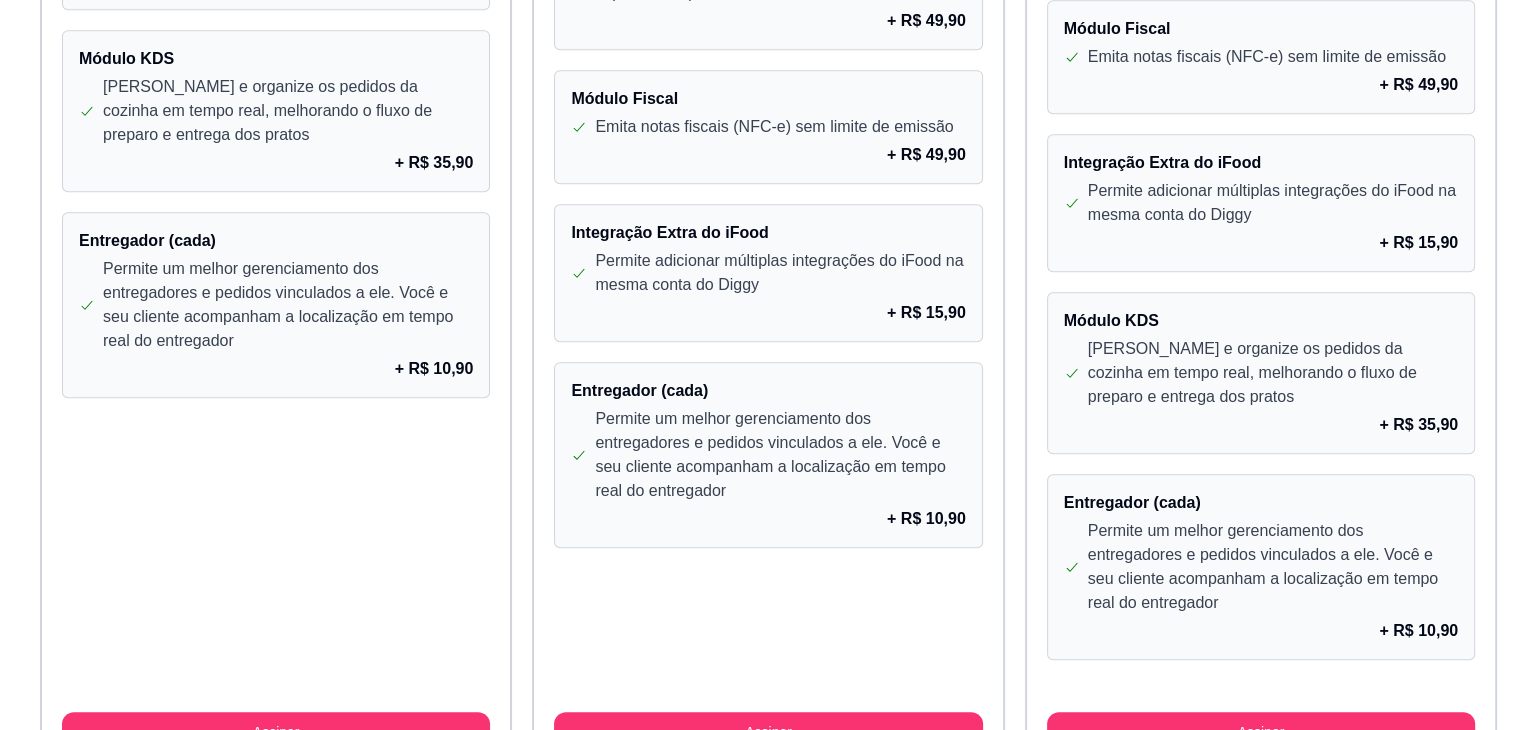 scroll, scrollTop: 1768, scrollLeft: 0, axis: vertical 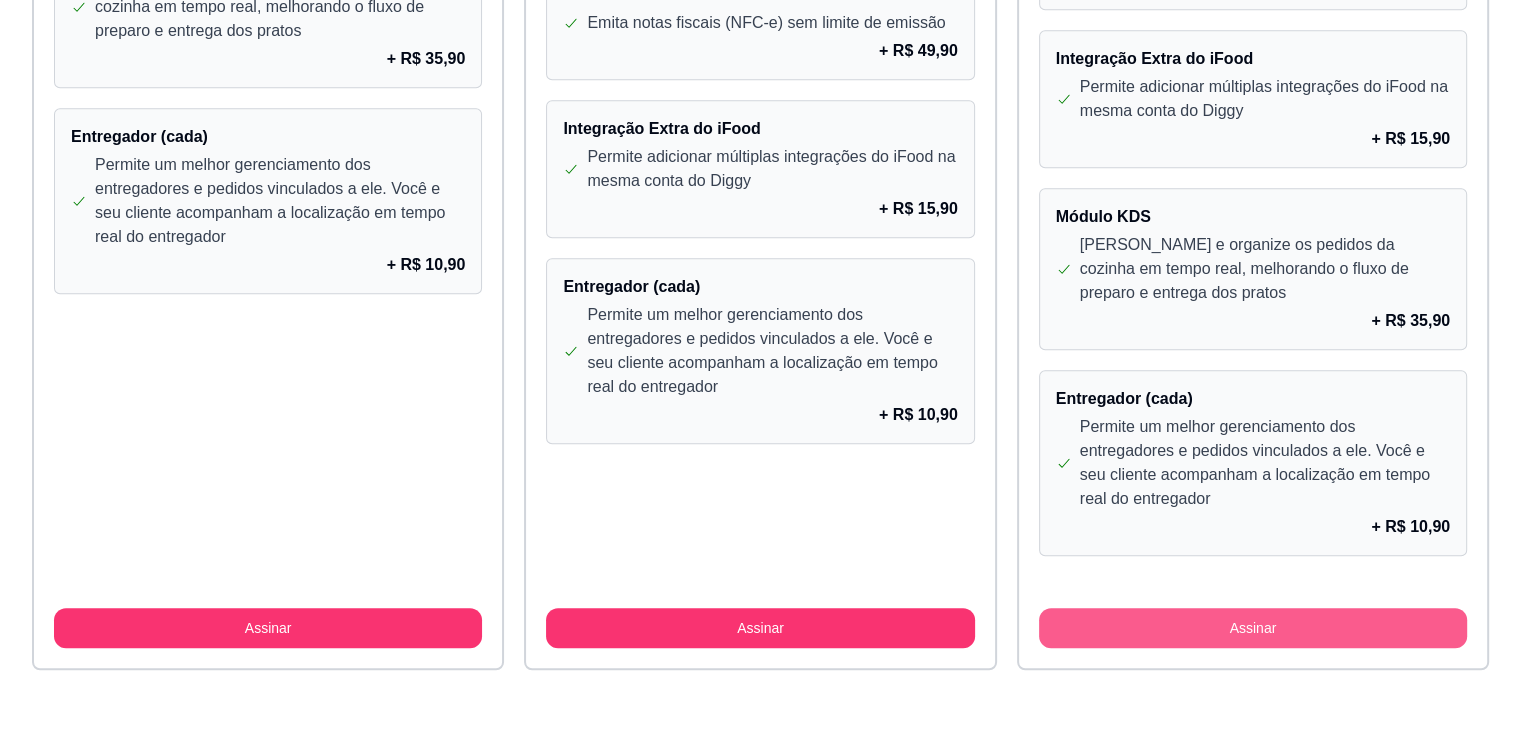 click on "Assinar" at bounding box center (1253, 628) 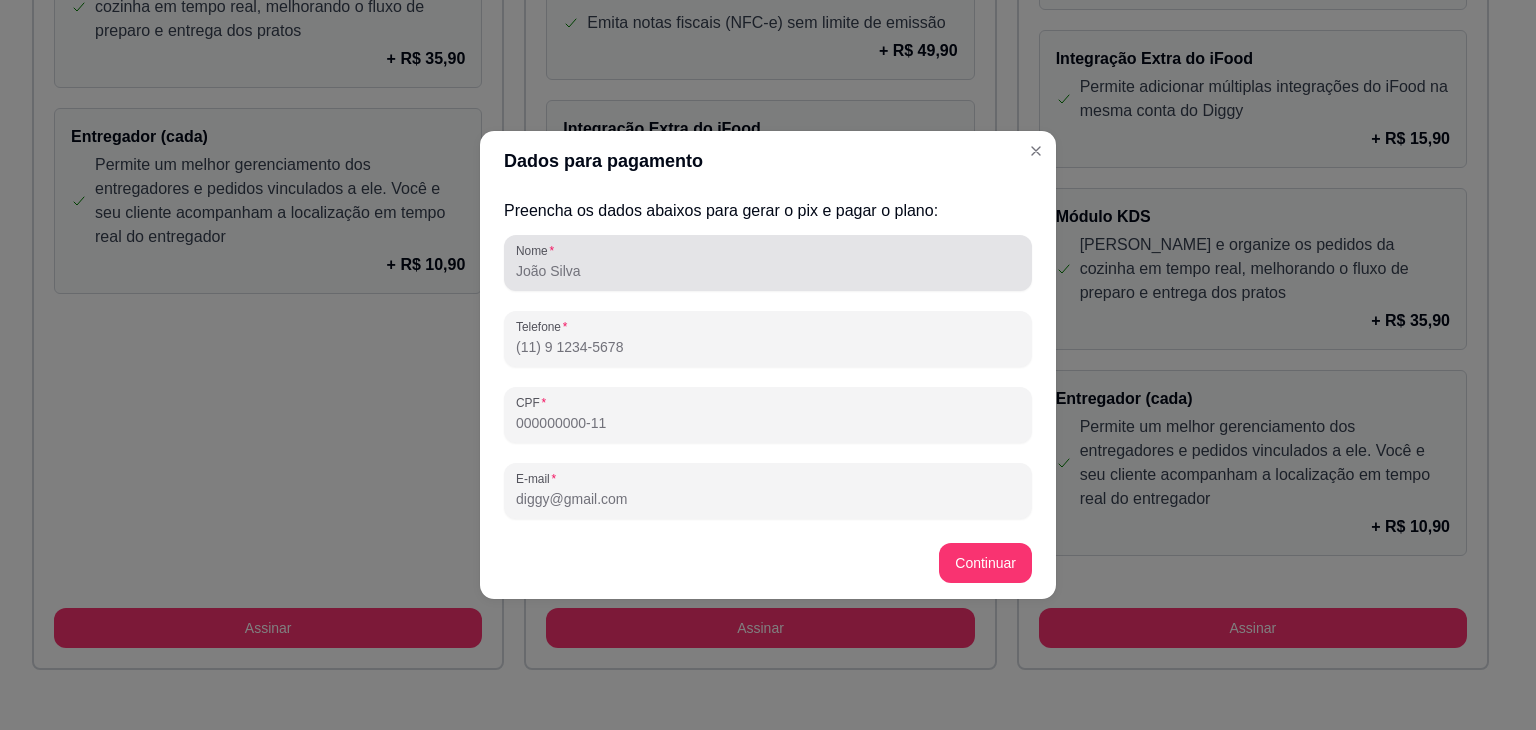 click on "Nome" at bounding box center (768, 263) 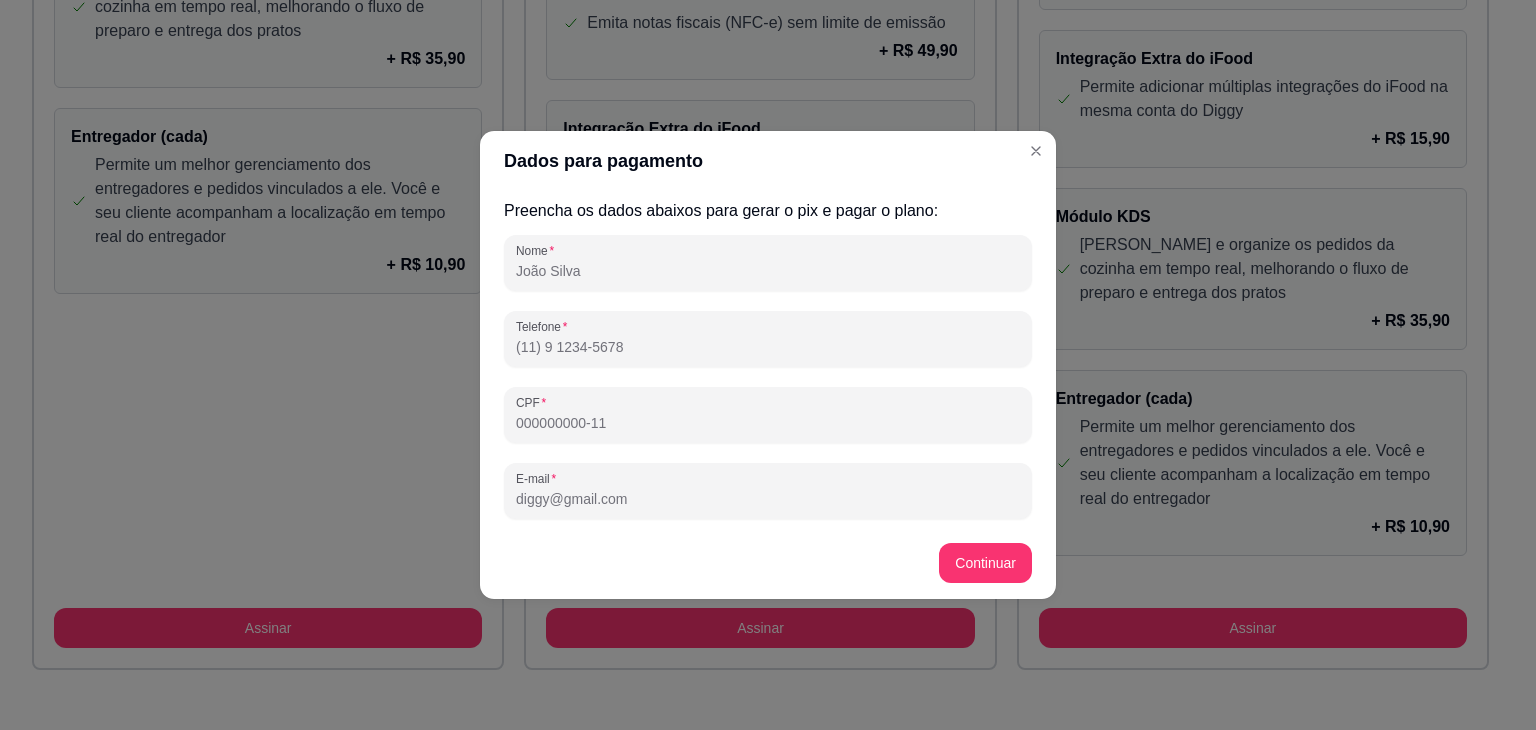 click on "E-mail" at bounding box center [768, 499] 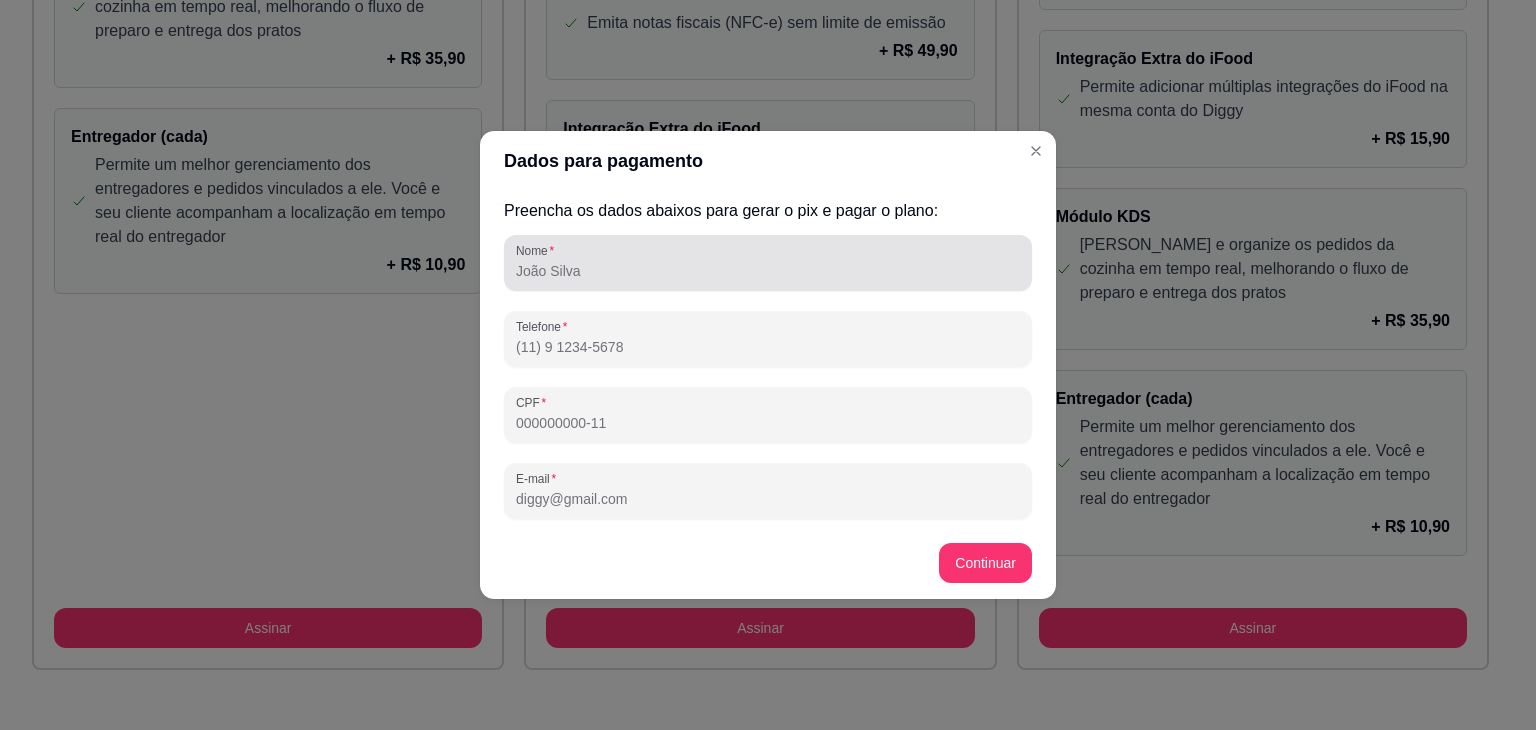 click at bounding box center (768, 263) 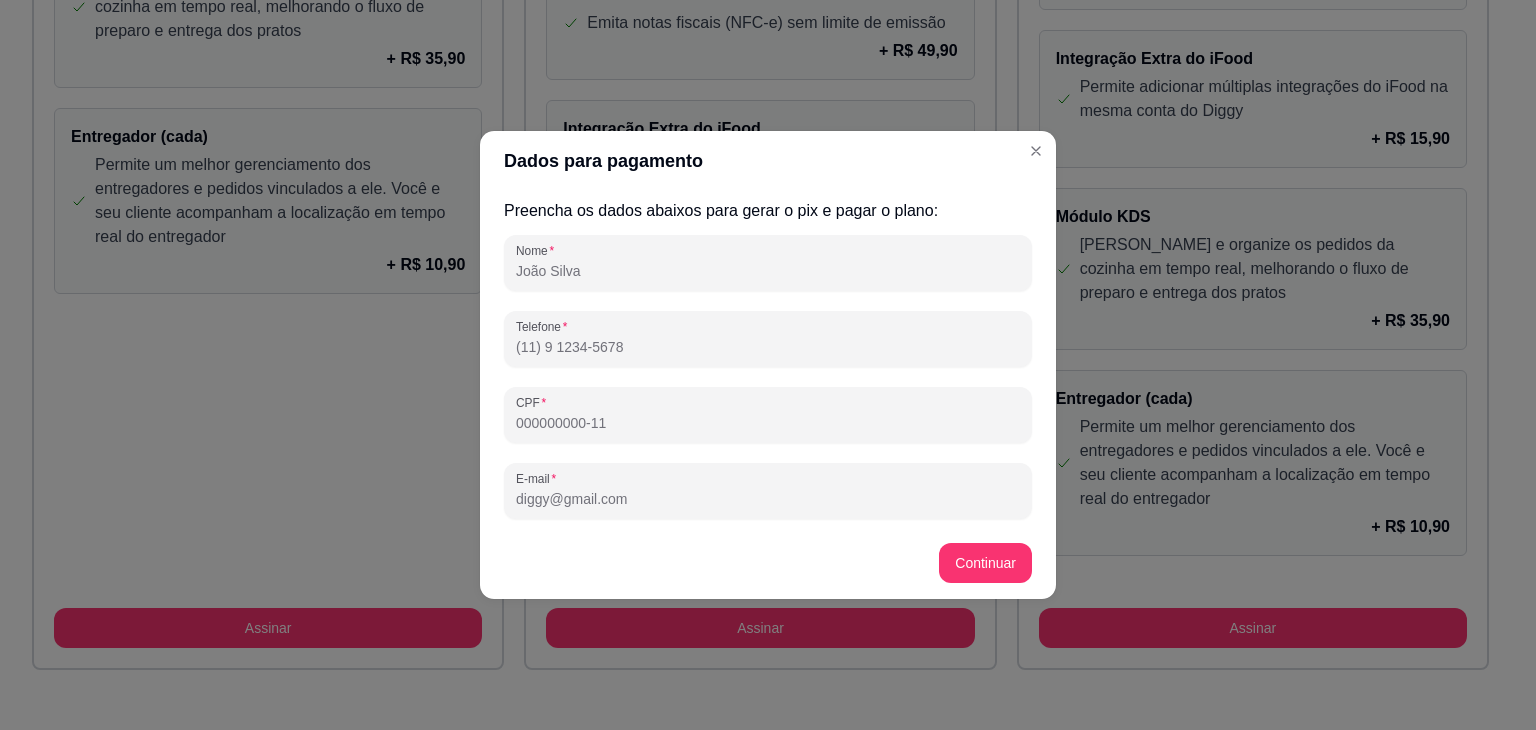 click at bounding box center (768, 263) 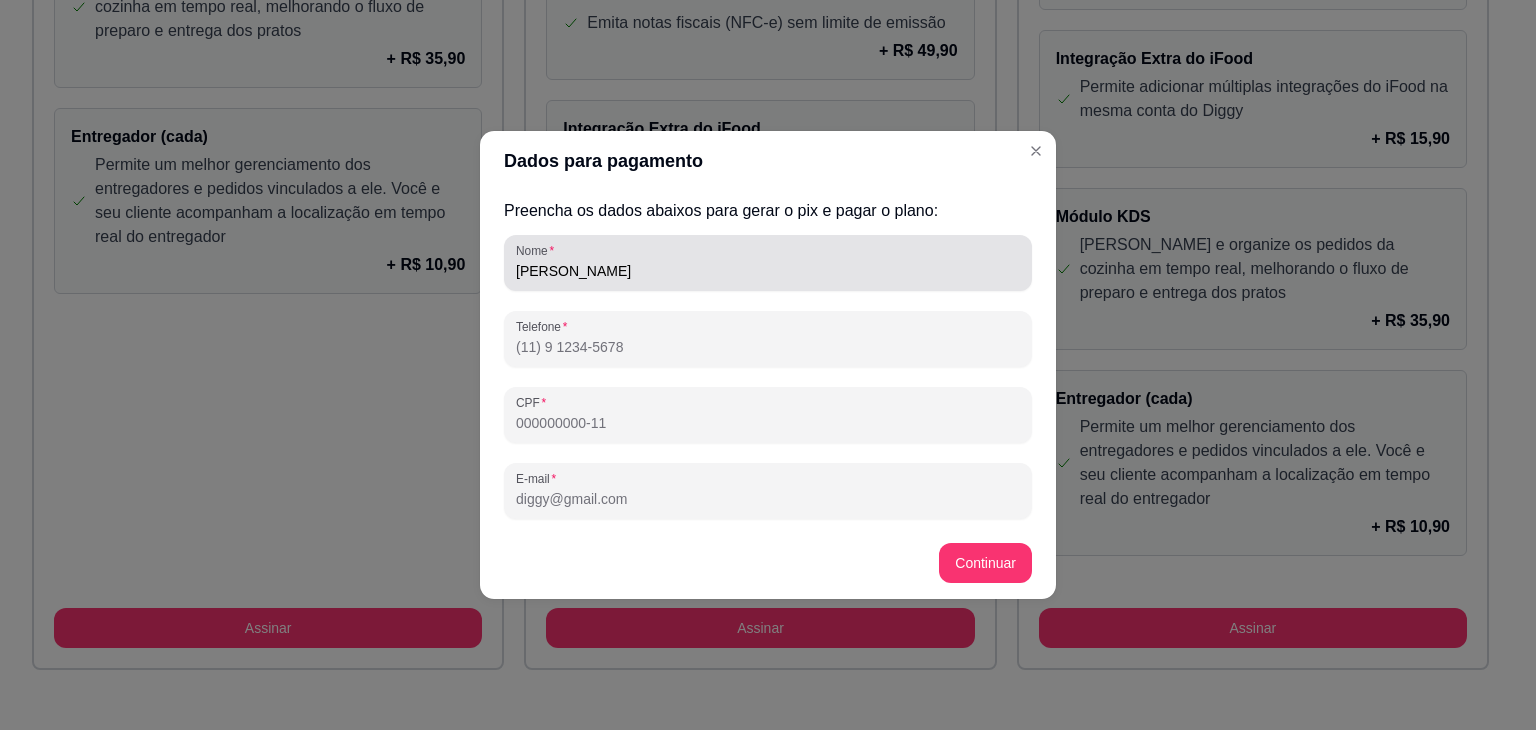 click on "Ana Carla Clemente da Silva" at bounding box center (768, 263) 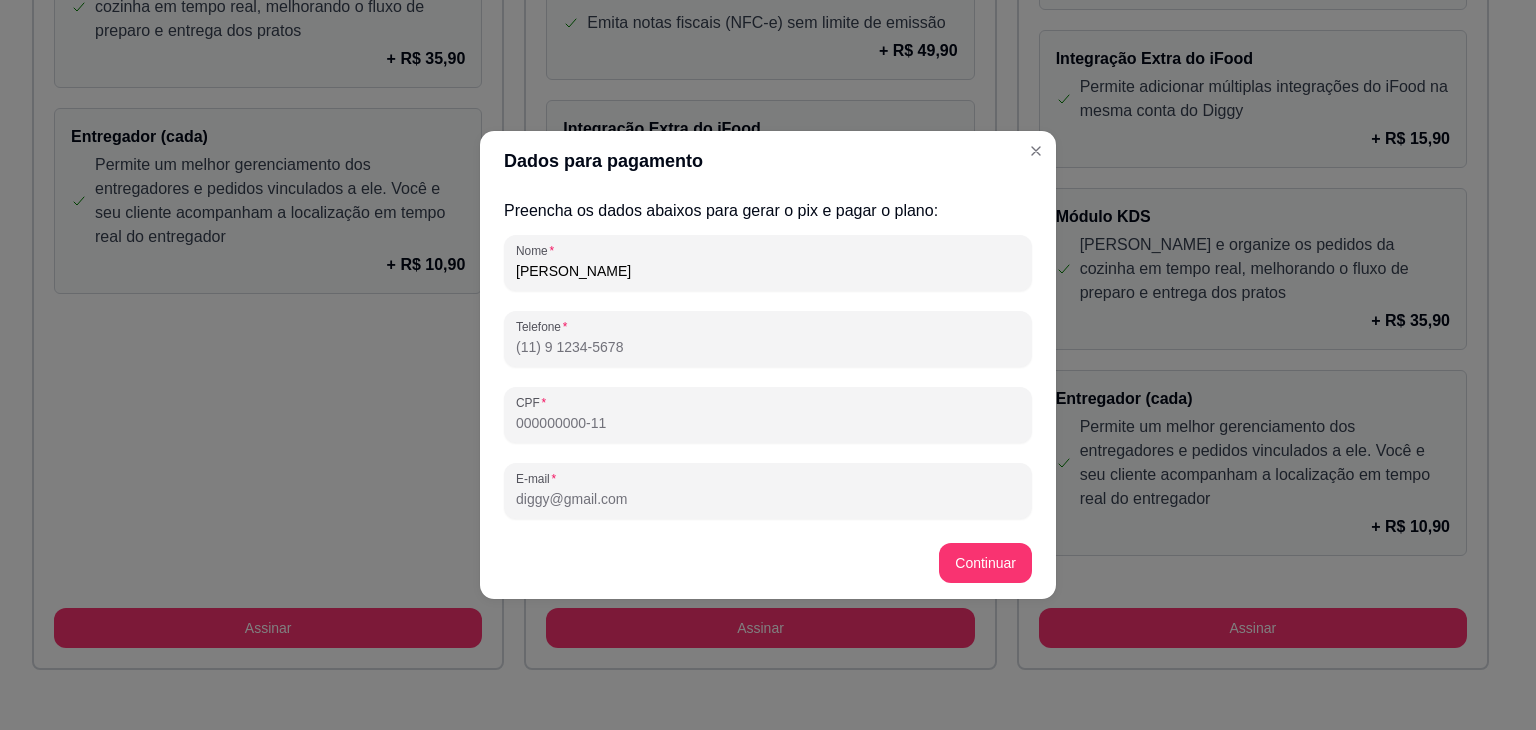paste on "+55 81 9360-8748" 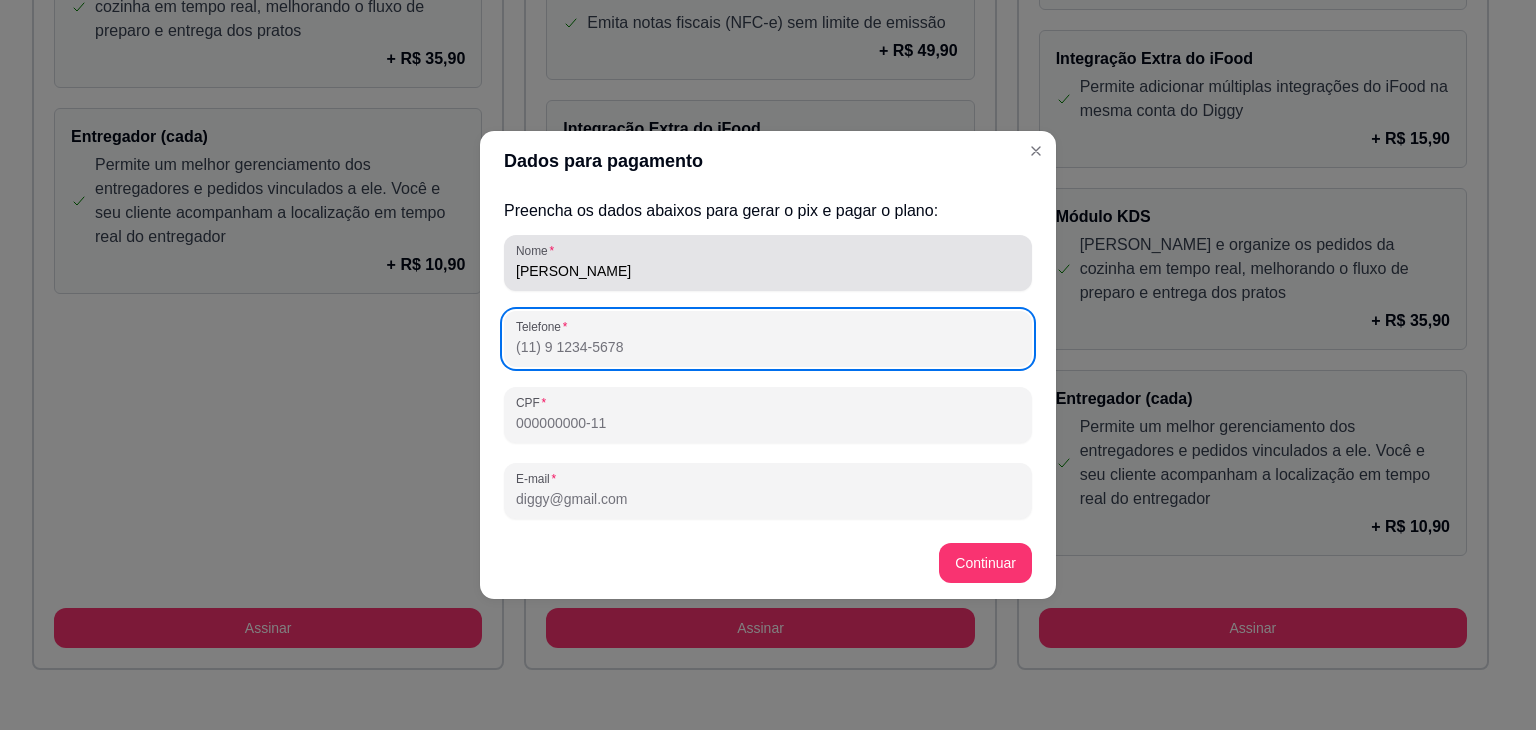 paste on "(81) 9360-8748" 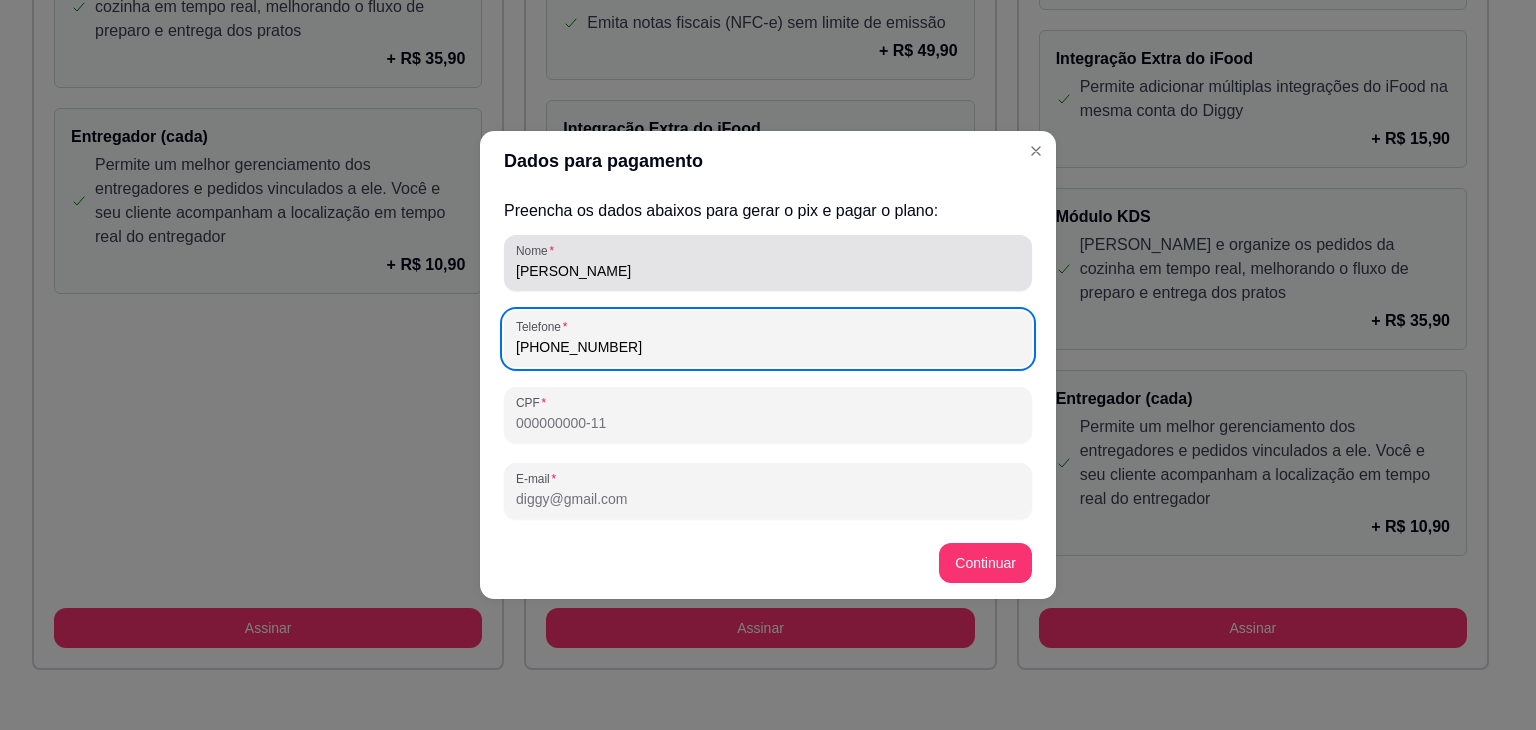 type on "(81) 9 9360-8748" 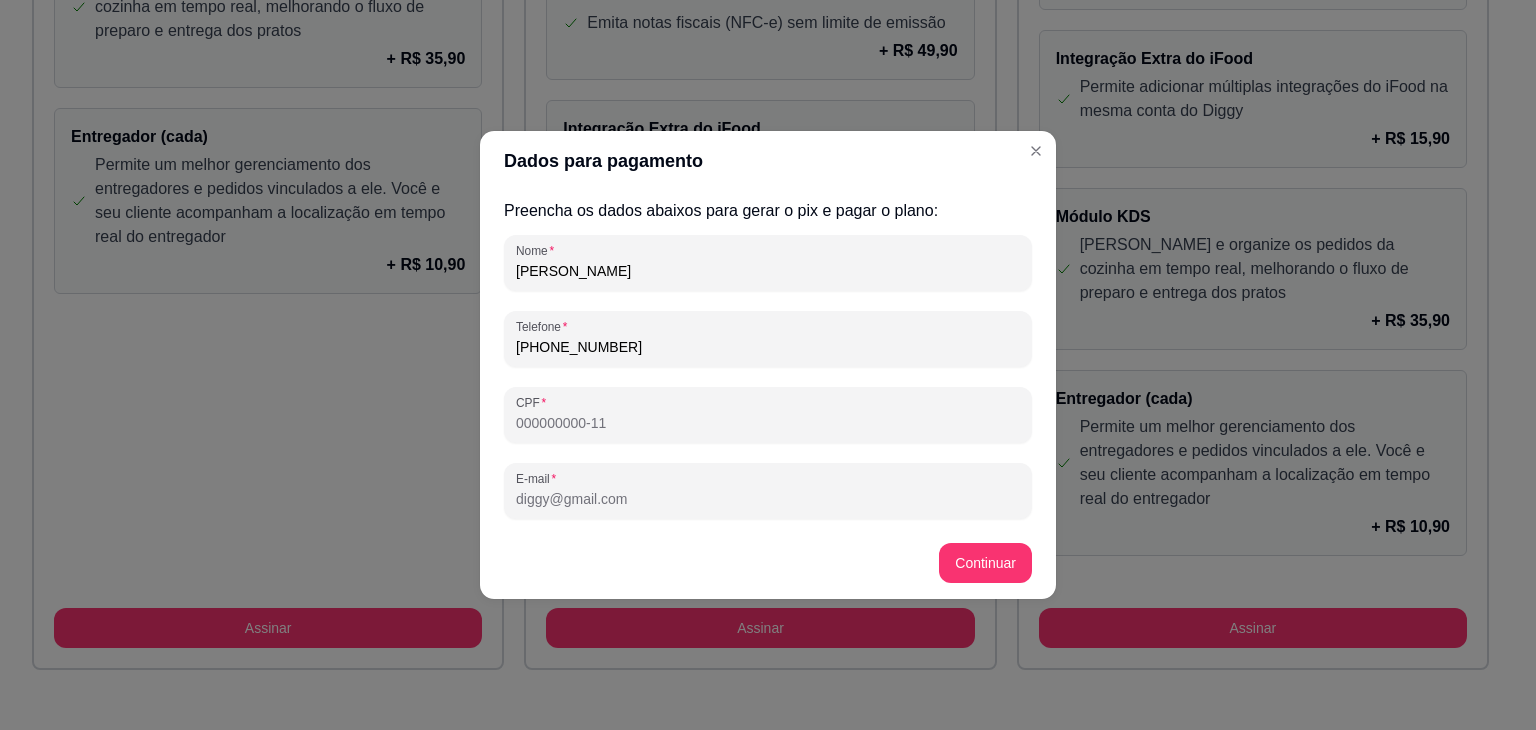 click on "E-mail" at bounding box center [768, 499] 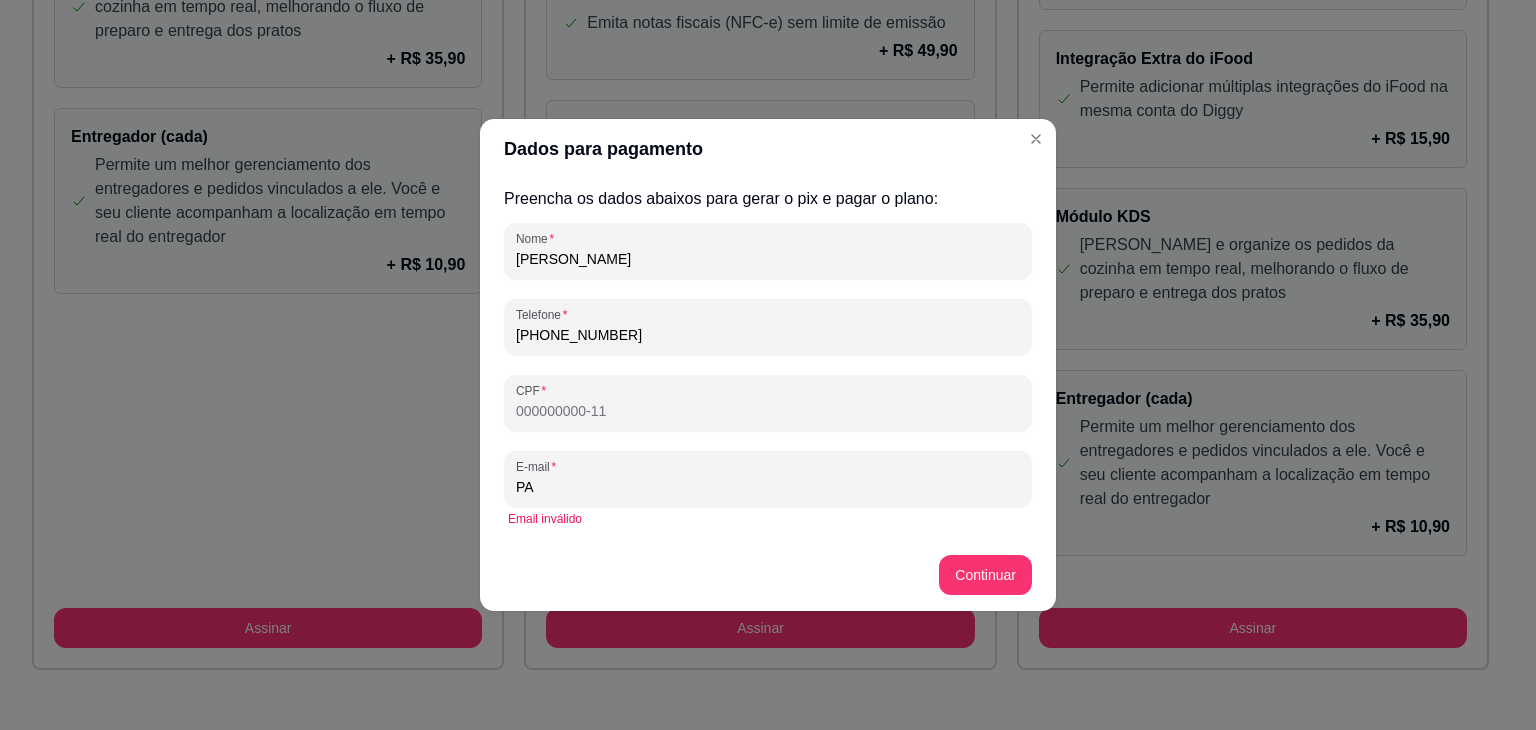 type on "P" 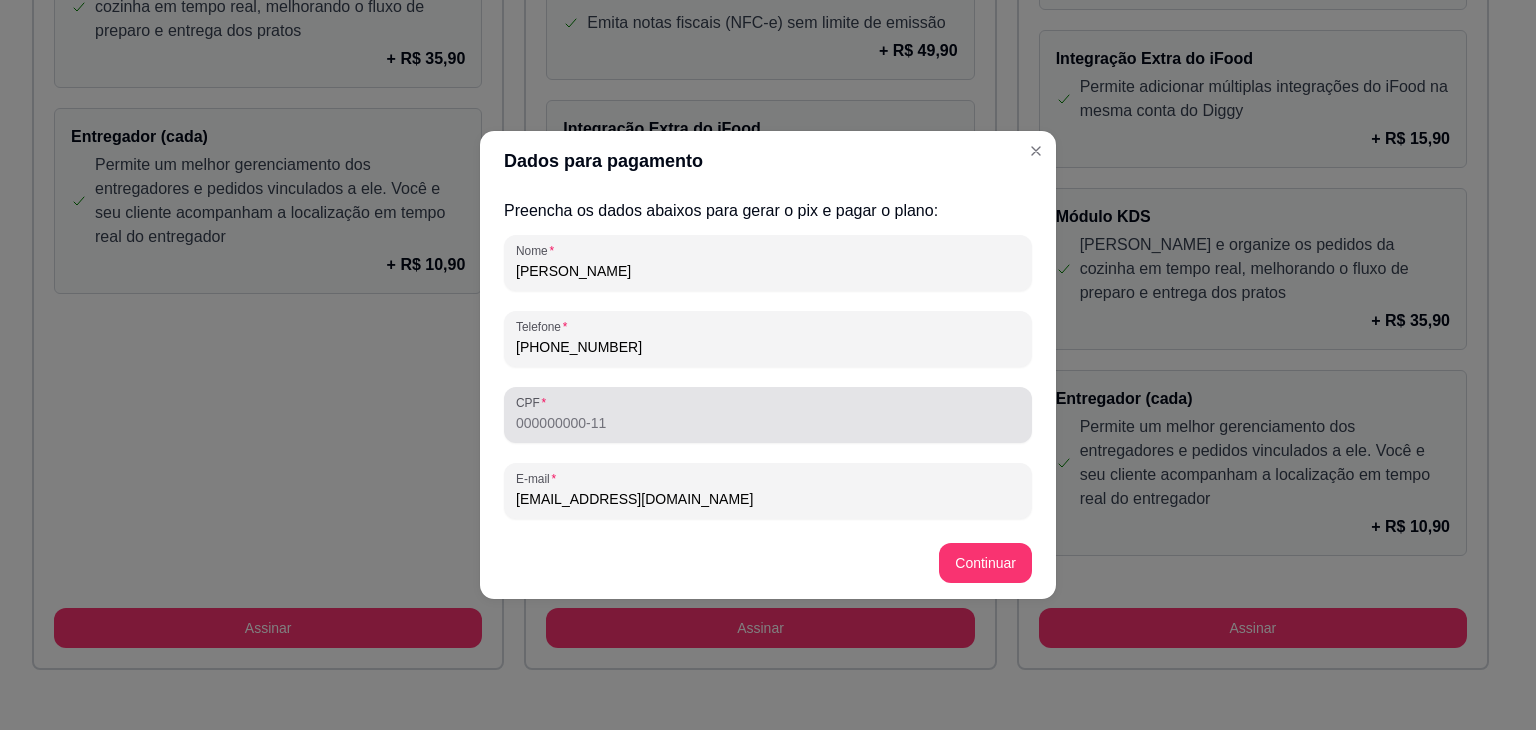 type on "[EMAIL_ADDRESS][DOMAIN_NAME]" 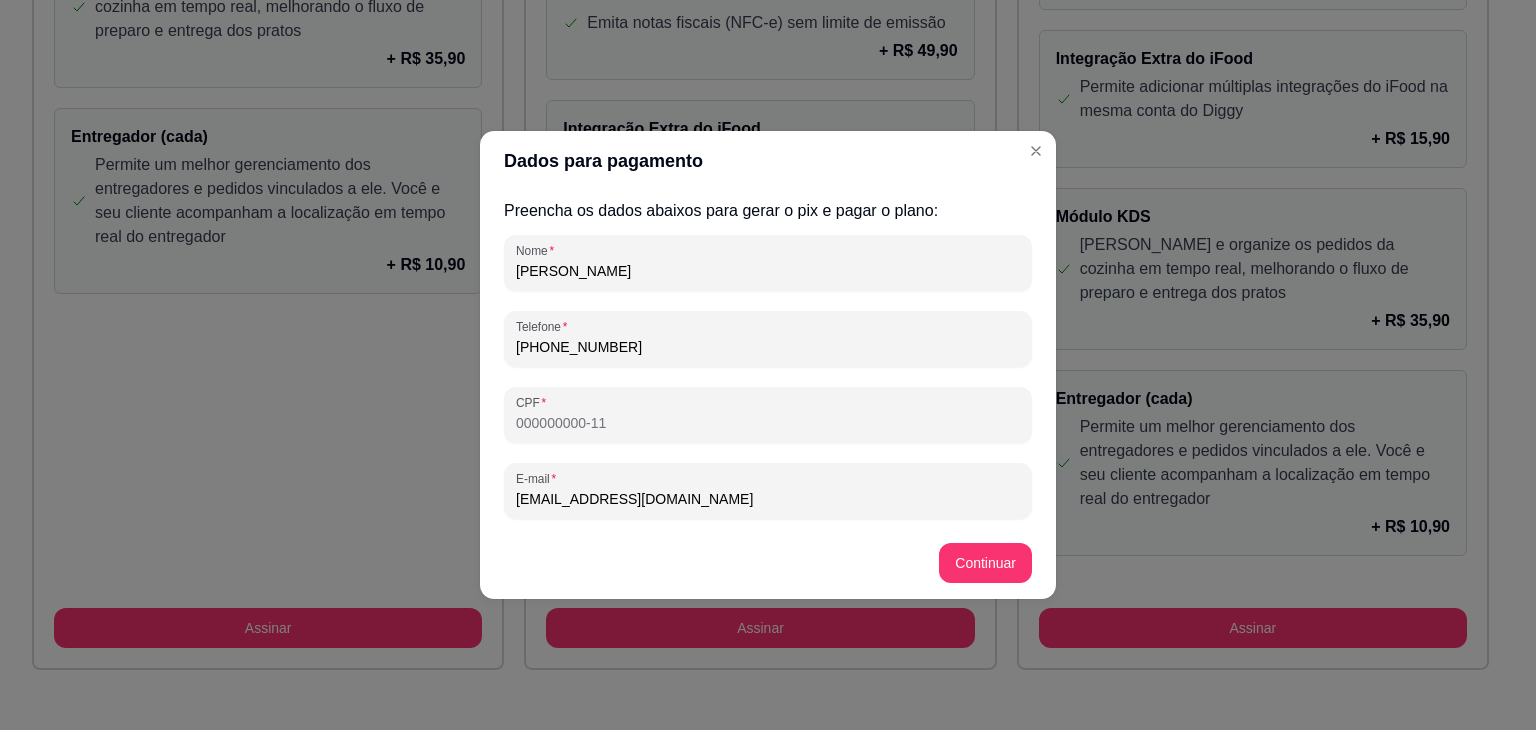 click on "CPF" at bounding box center [768, 423] 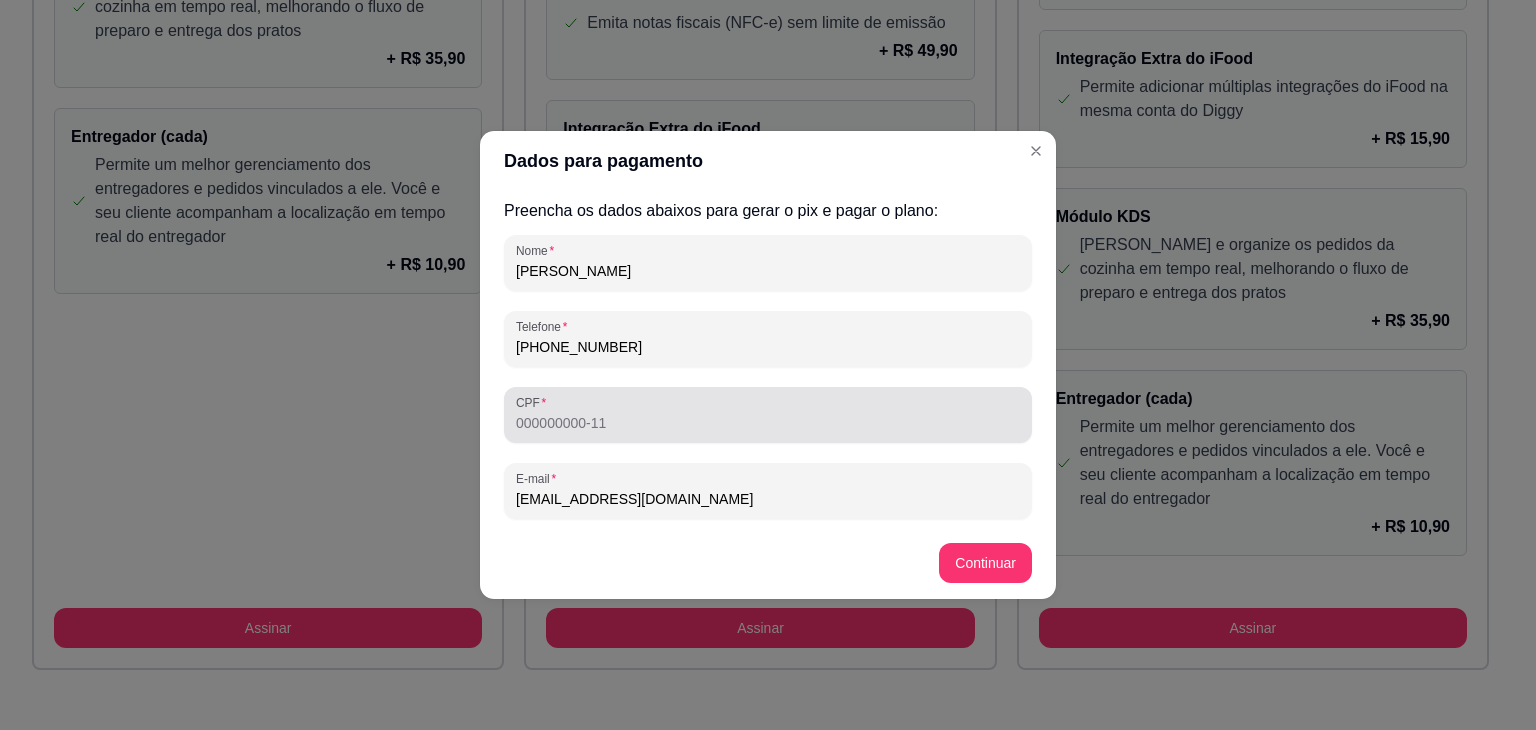 click at bounding box center [768, 415] 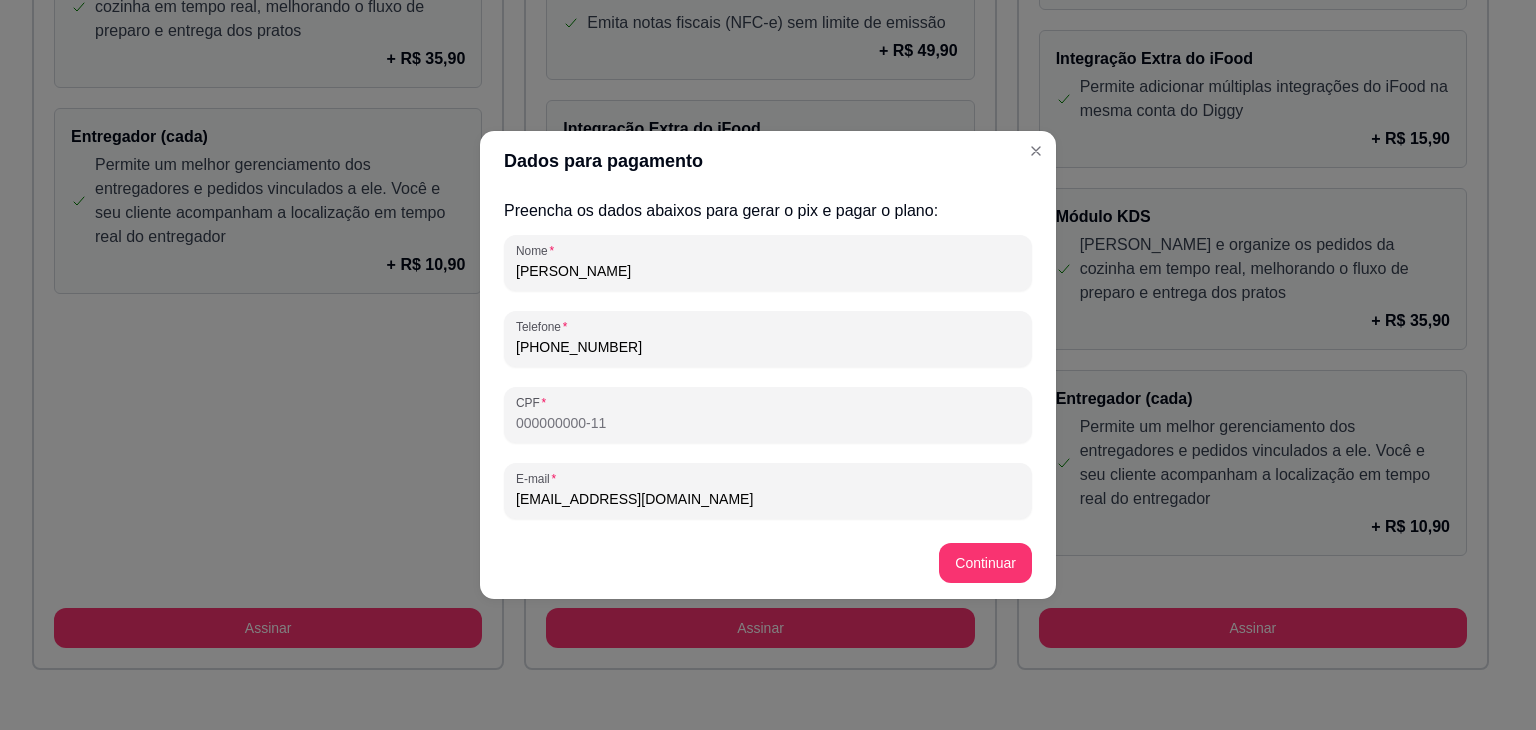 paste on "119.529.004-76" 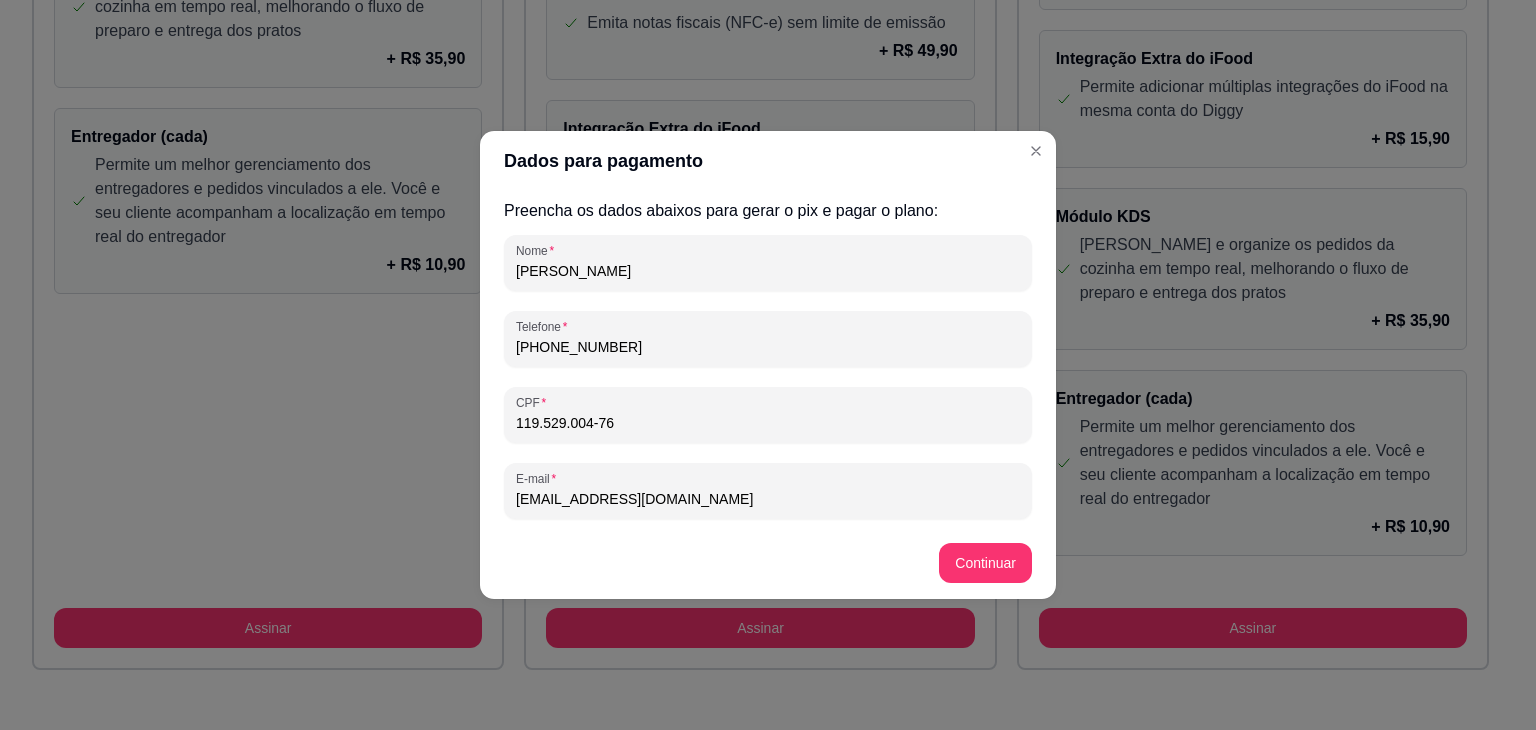 type on "119.529.004-76" 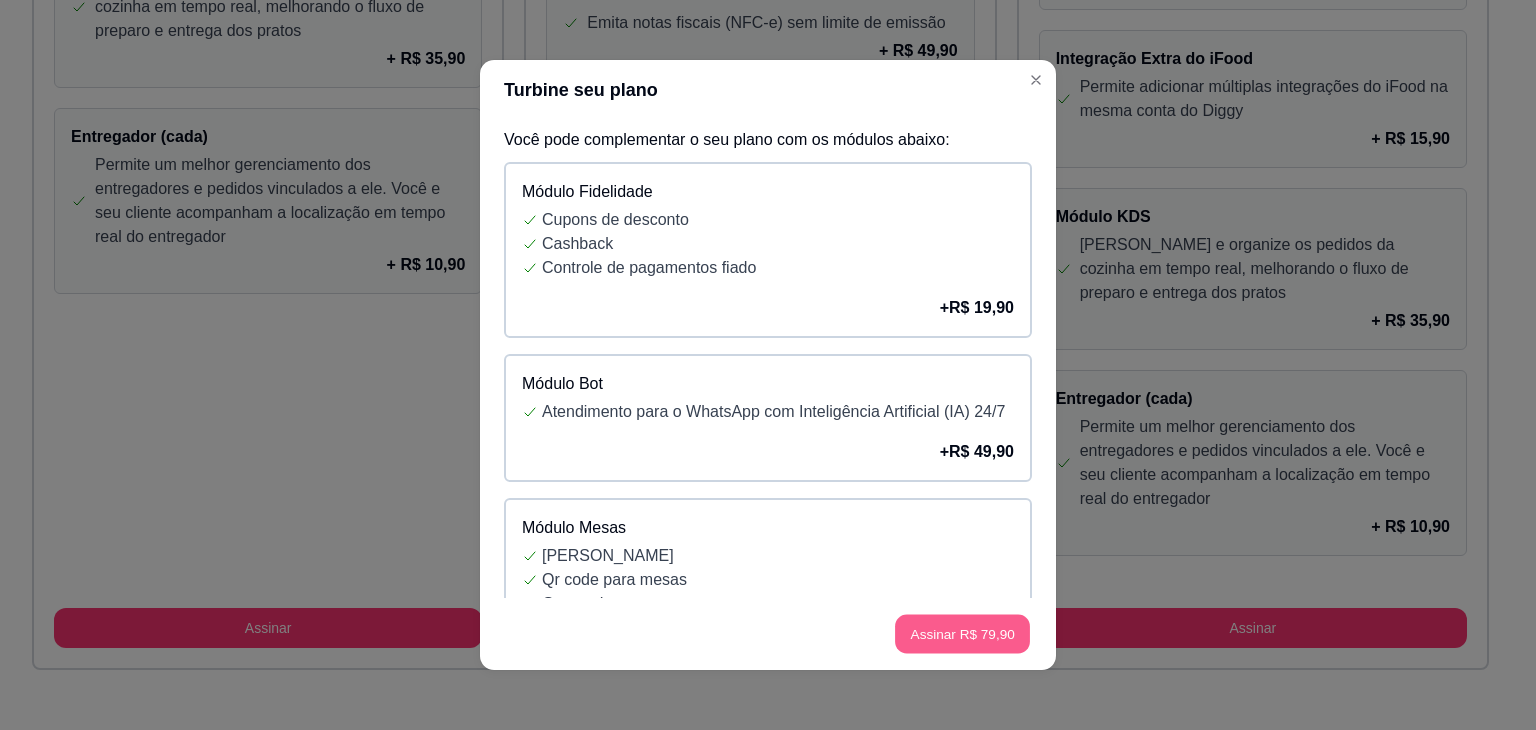 click on "Assinar   R$ 79,90" at bounding box center (962, 634) 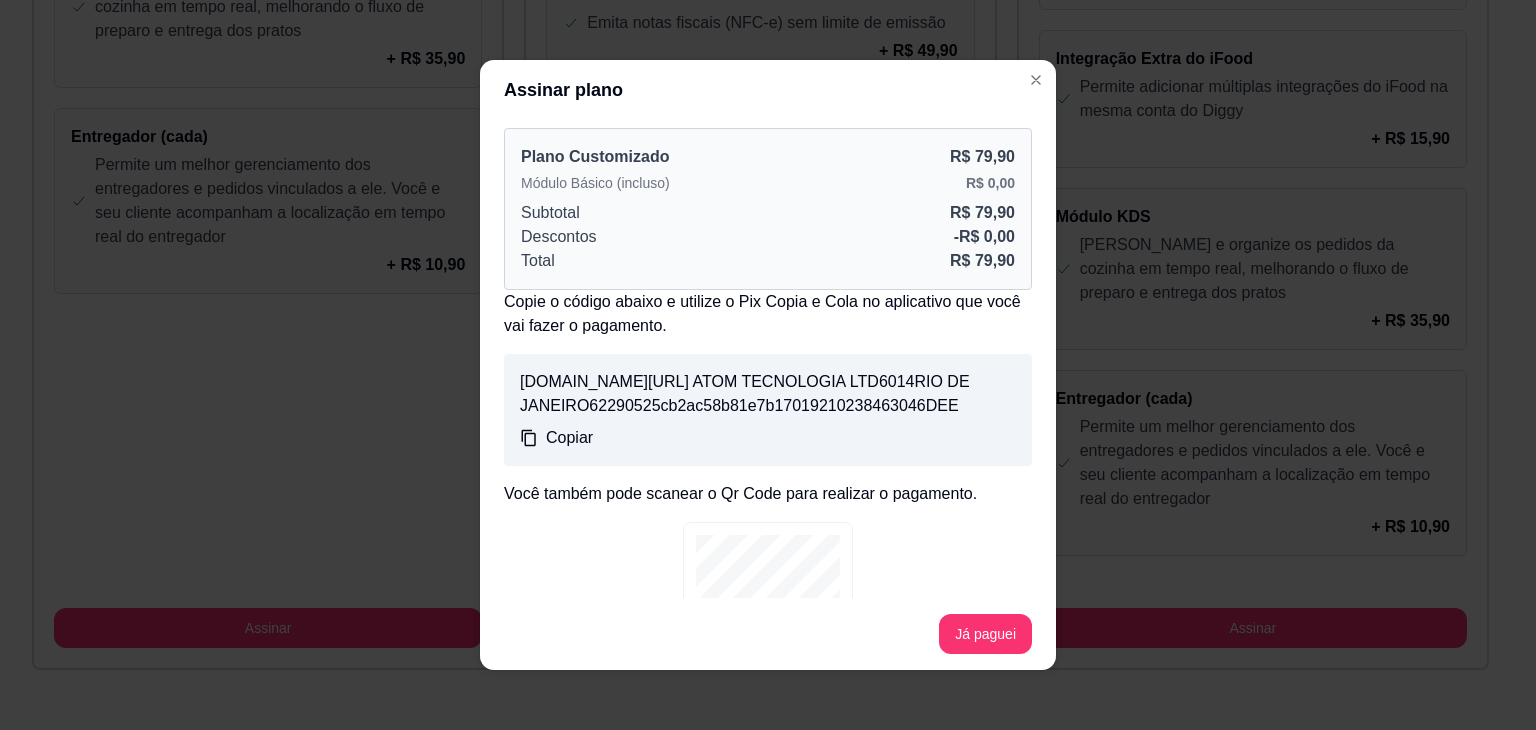 click on "Copiar" at bounding box center (569, 438) 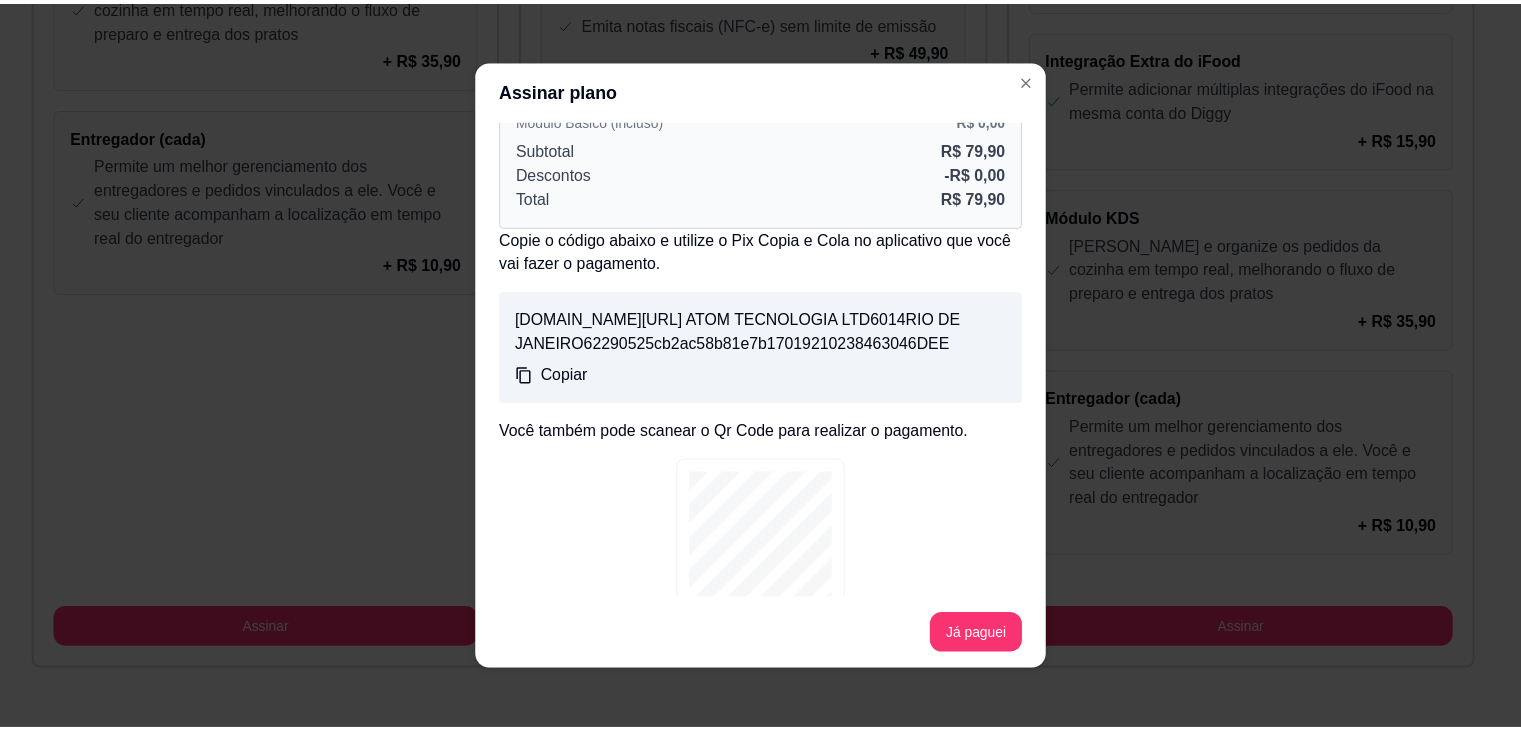 scroll, scrollTop: 0, scrollLeft: 0, axis: both 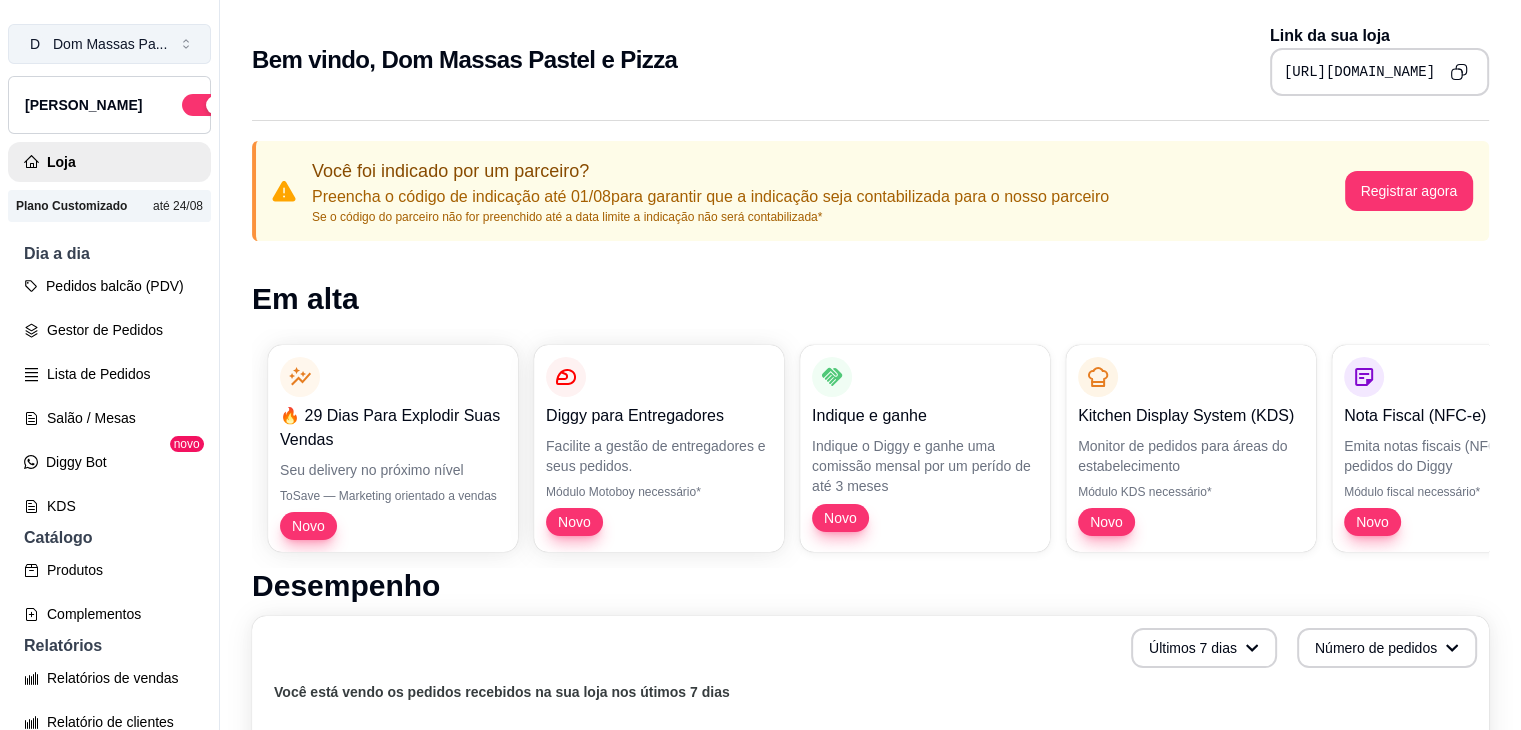 click 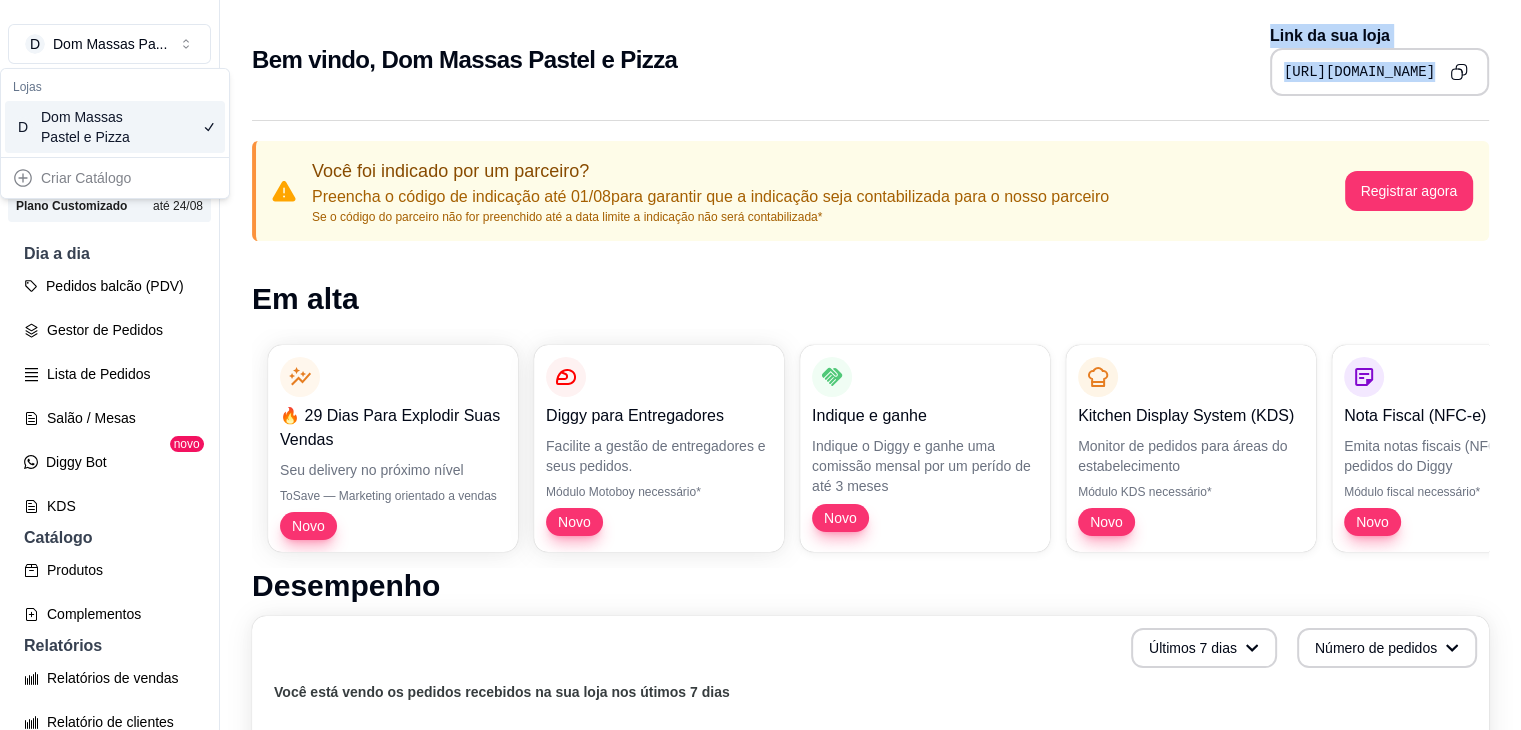 drag, startPoint x: 709, startPoint y: 32, endPoint x: 142, endPoint y: 169, distance: 583.3164 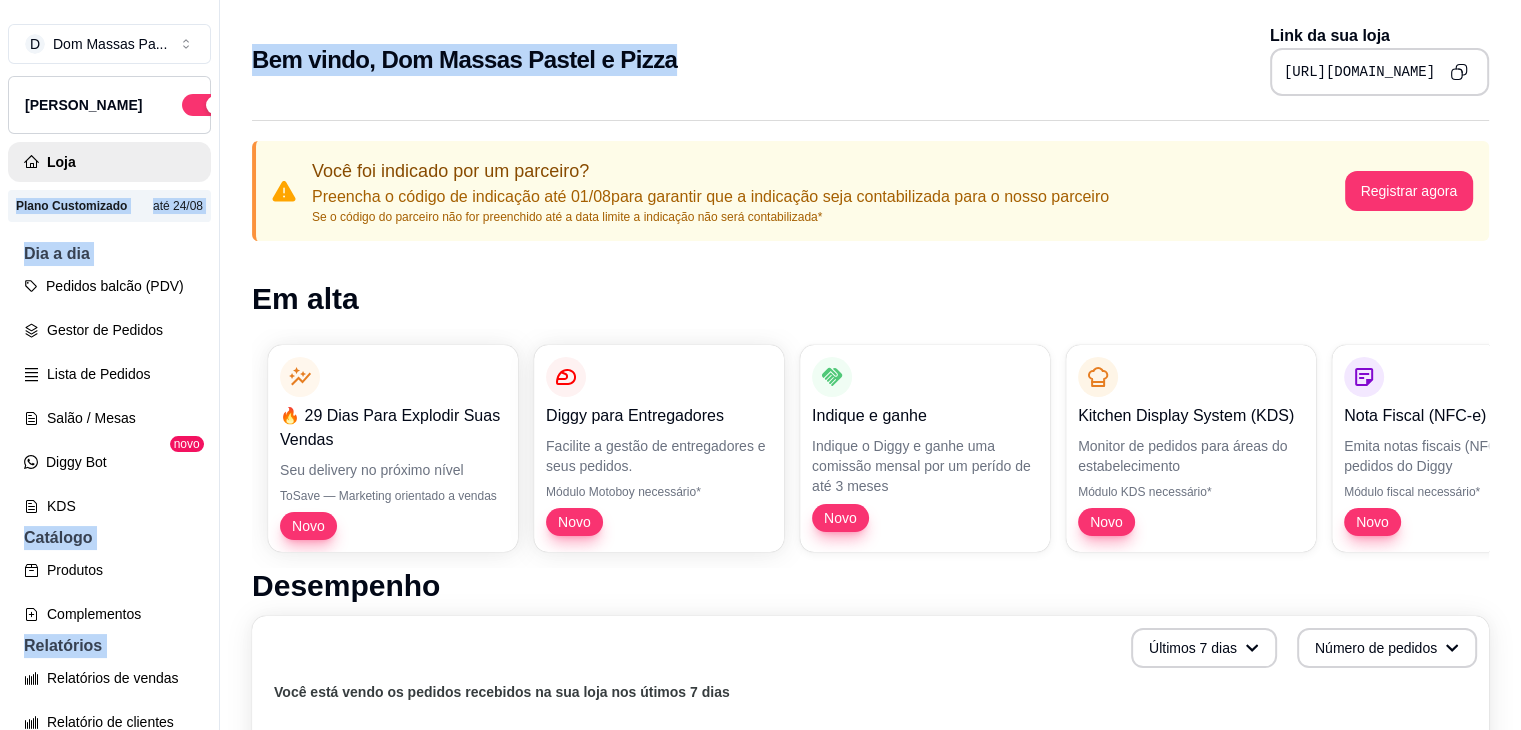 click on "Bem vindo, [PERSON_NAME] Pastel e Pizza Link da sua loja [URL][DOMAIN_NAME]" at bounding box center [870, 54] 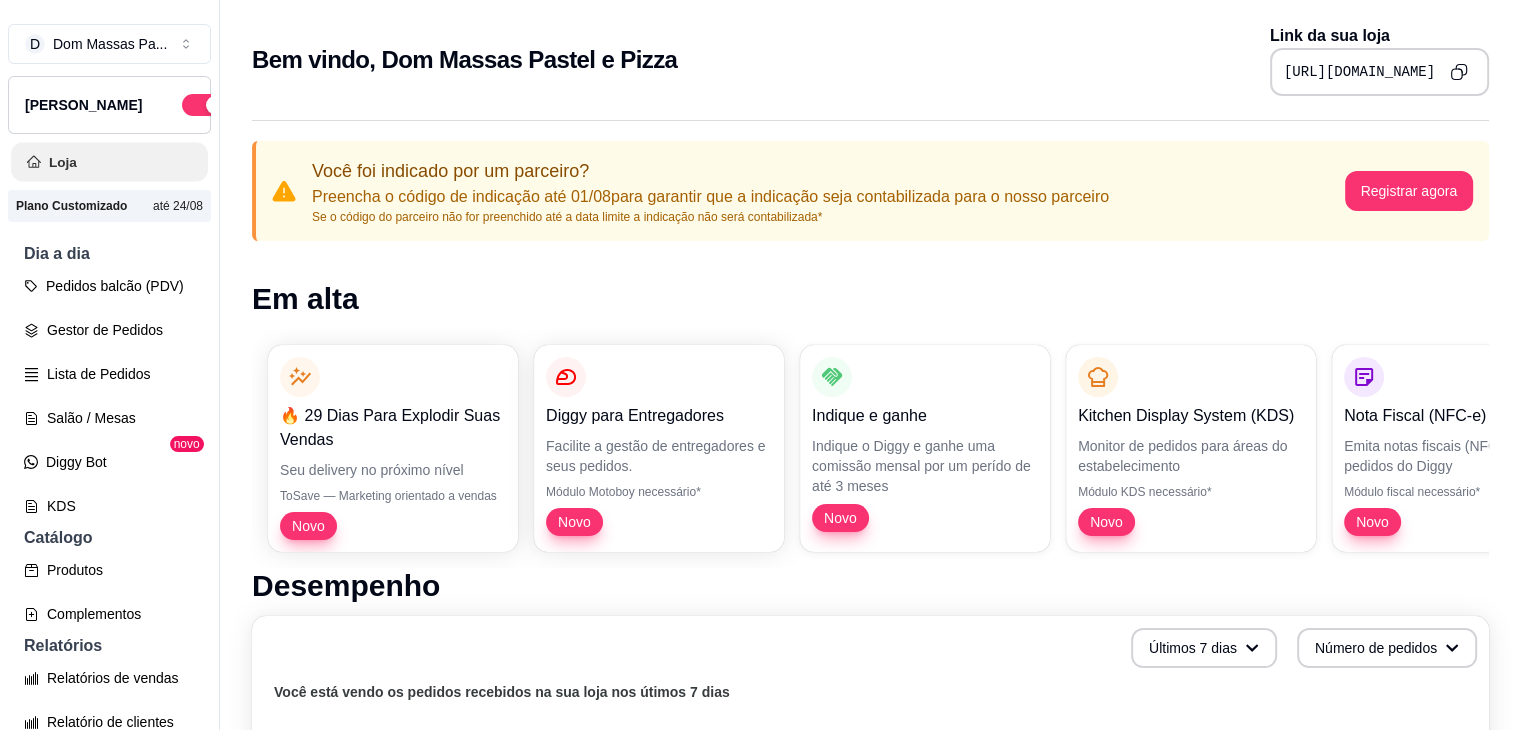 click on "Loja" at bounding box center (109, 162) 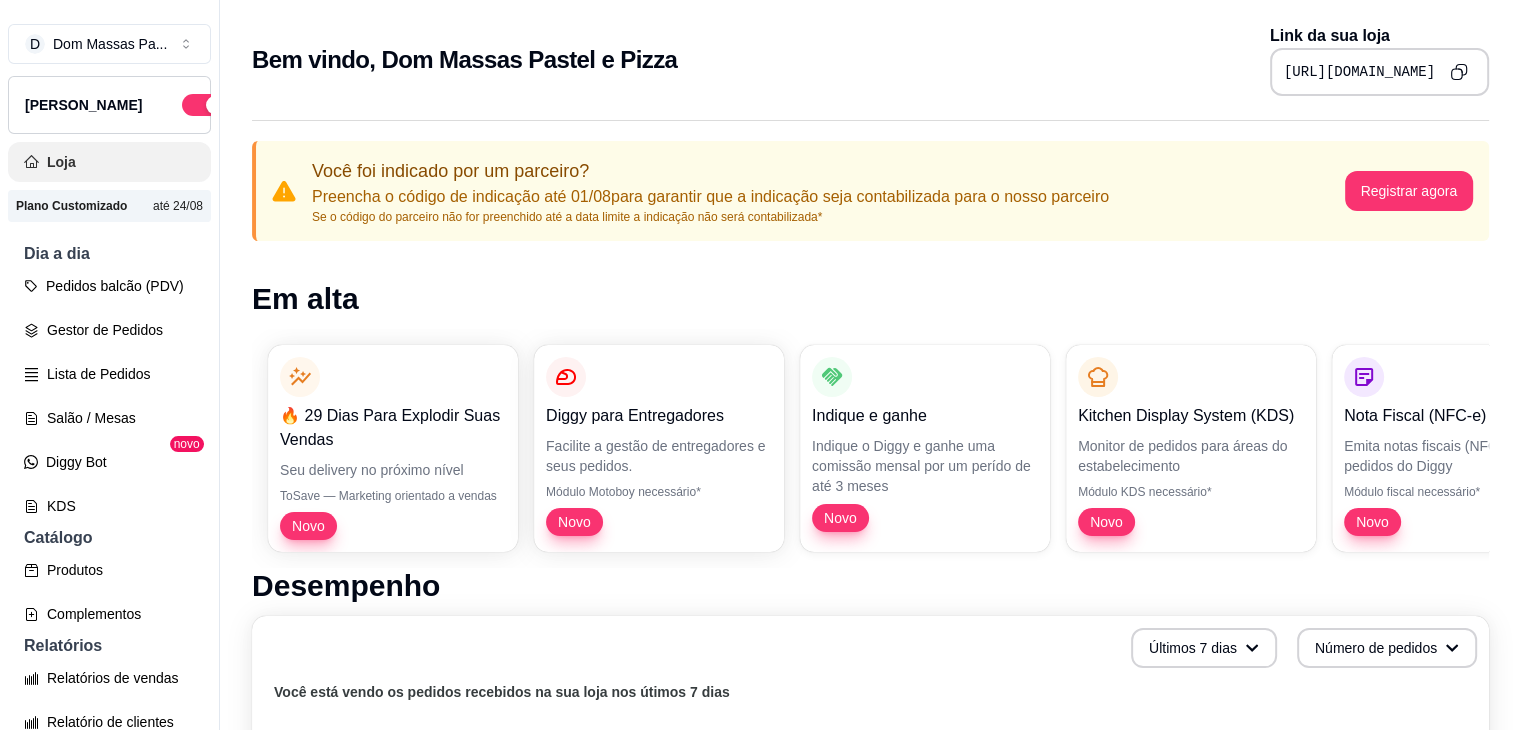 scroll, scrollTop: 640, scrollLeft: 0, axis: vertical 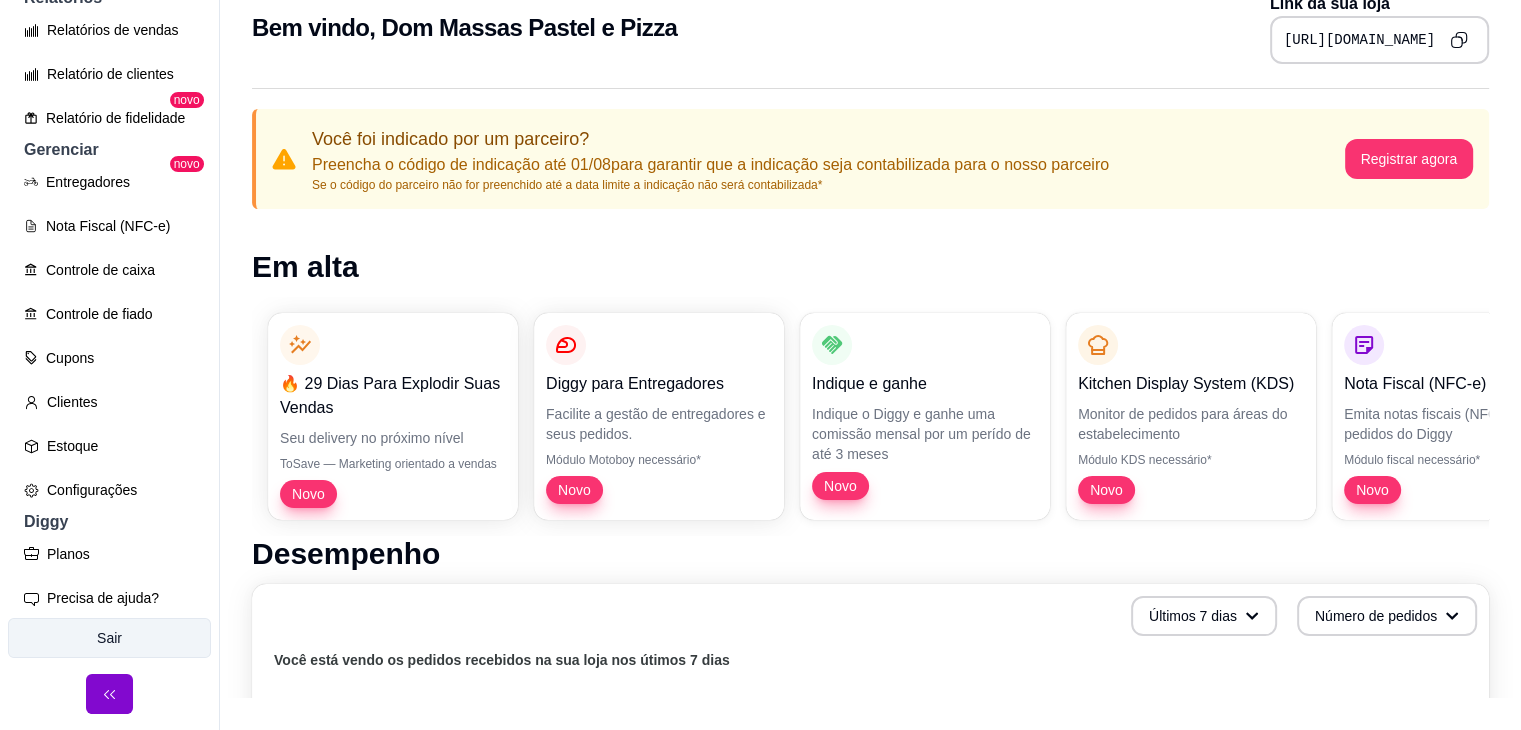 click on "Sair" at bounding box center [109, 638] 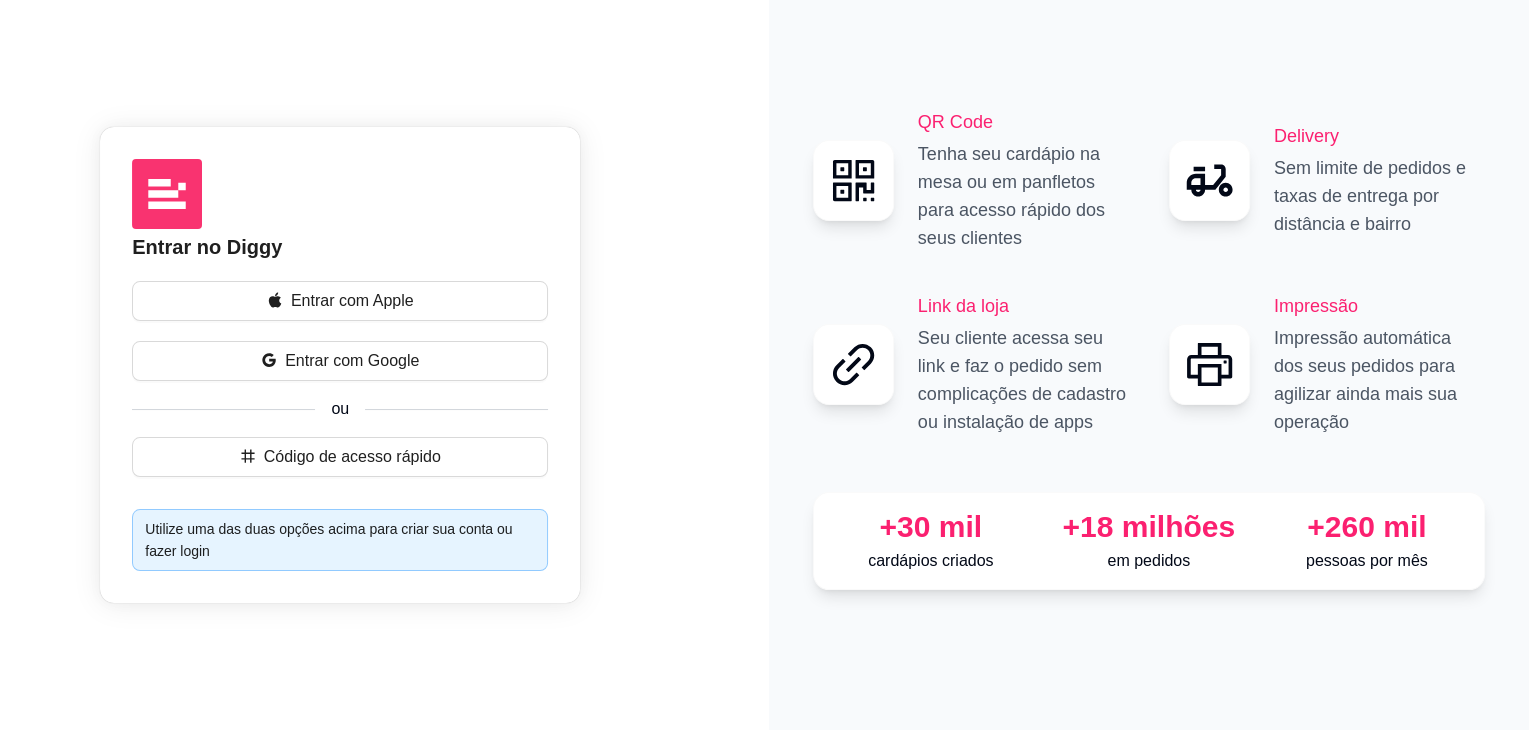 scroll, scrollTop: 0, scrollLeft: 0, axis: both 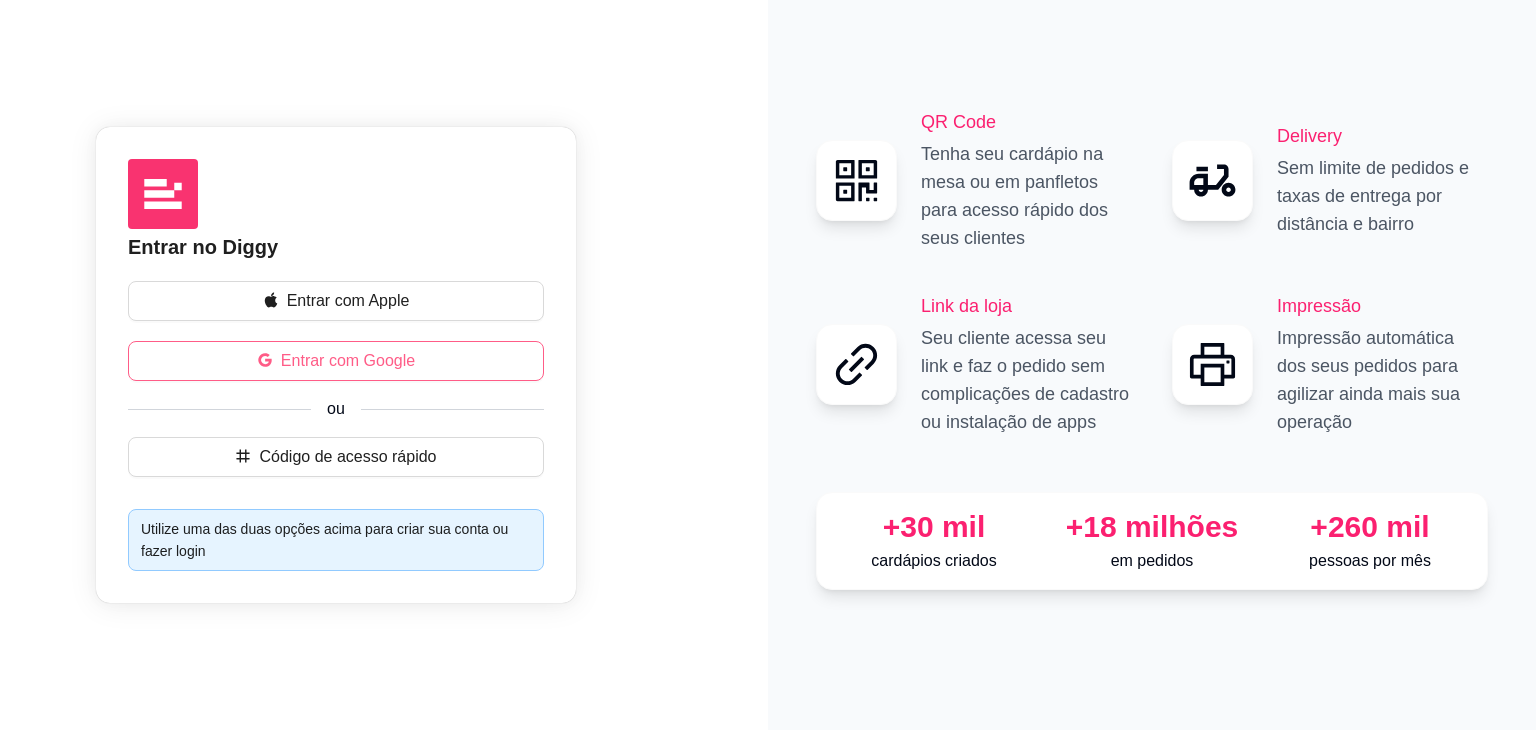 click on "Entrar com Google" at bounding box center [348, 361] 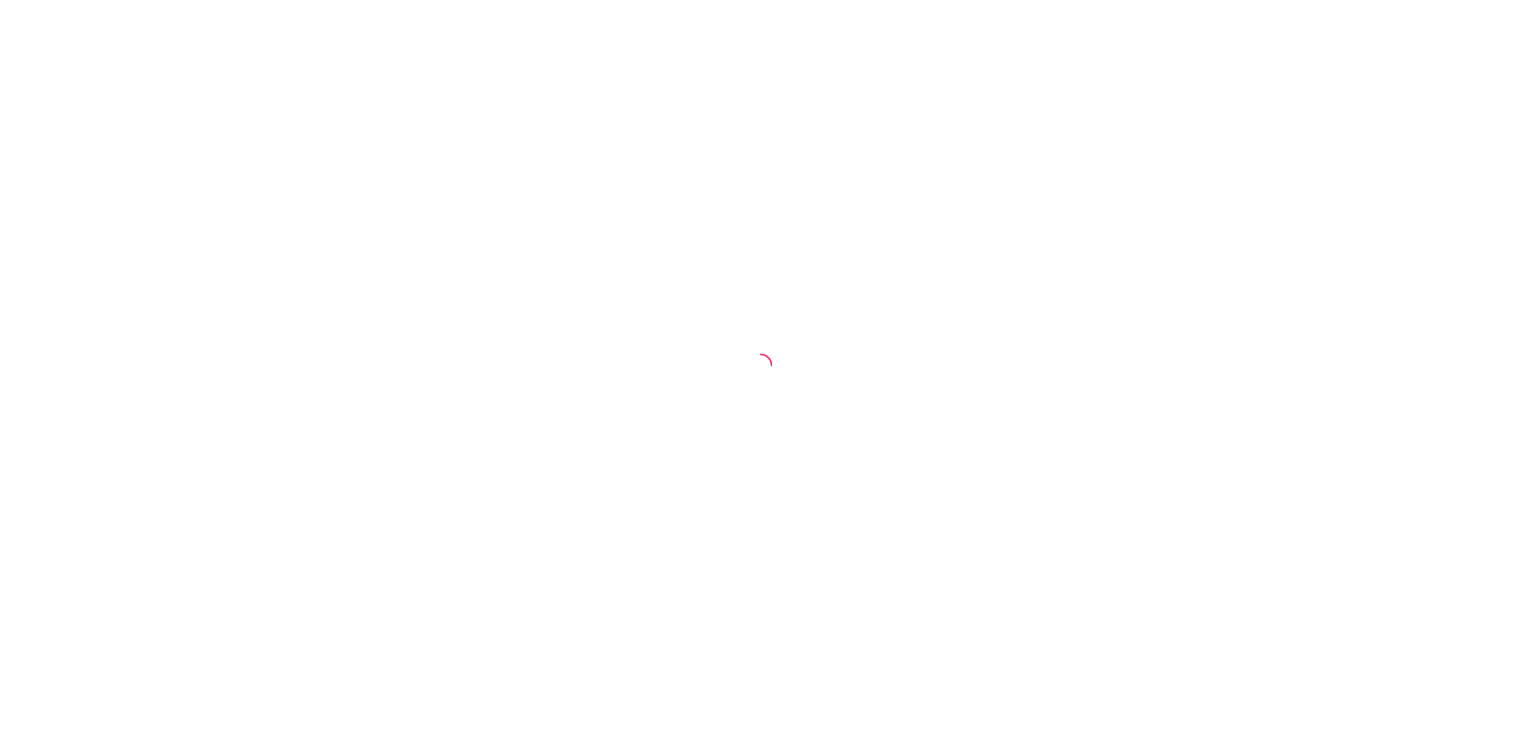 scroll, scrollTop: 0, scrollLeft: 0, axis: both 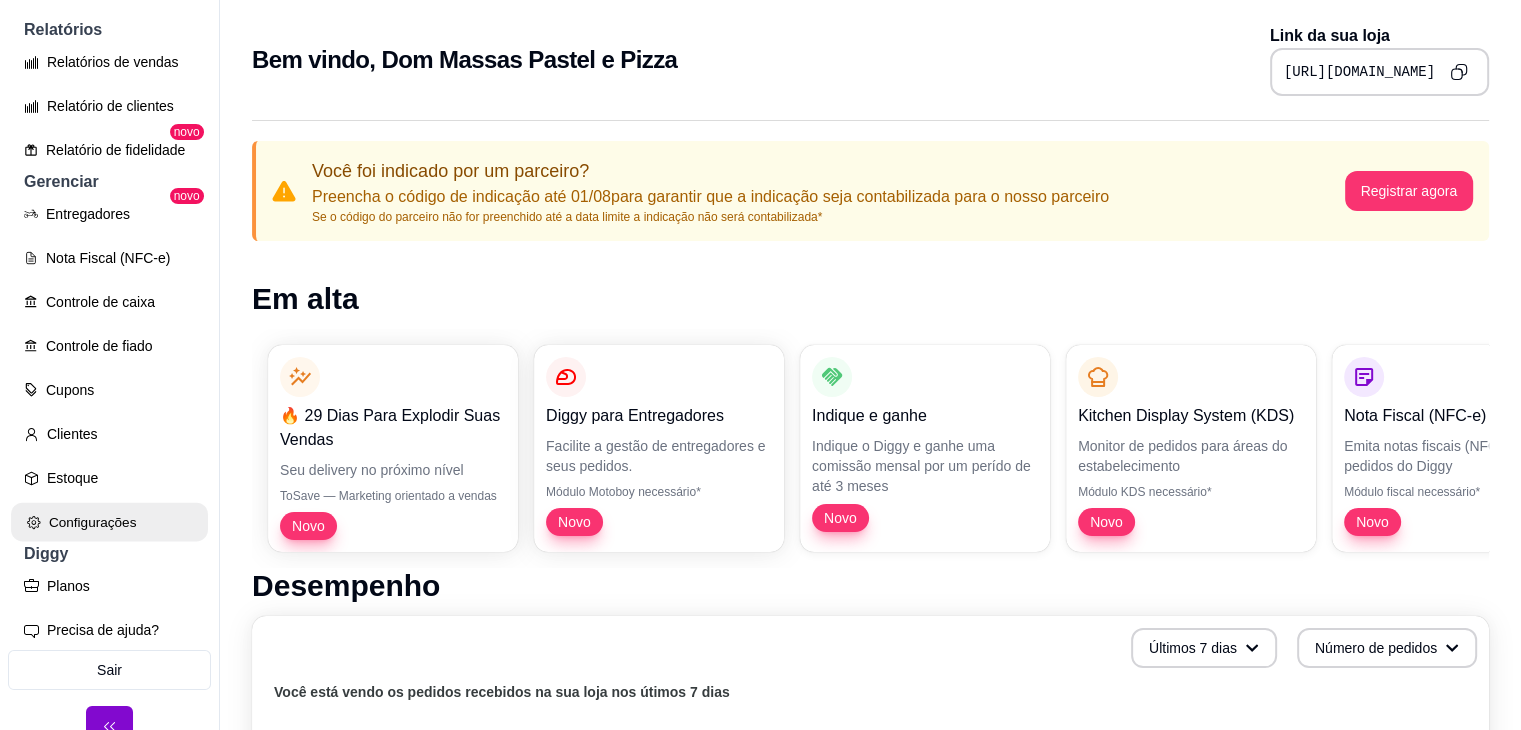 click on "Configurações" at bounding box center [109, 522] 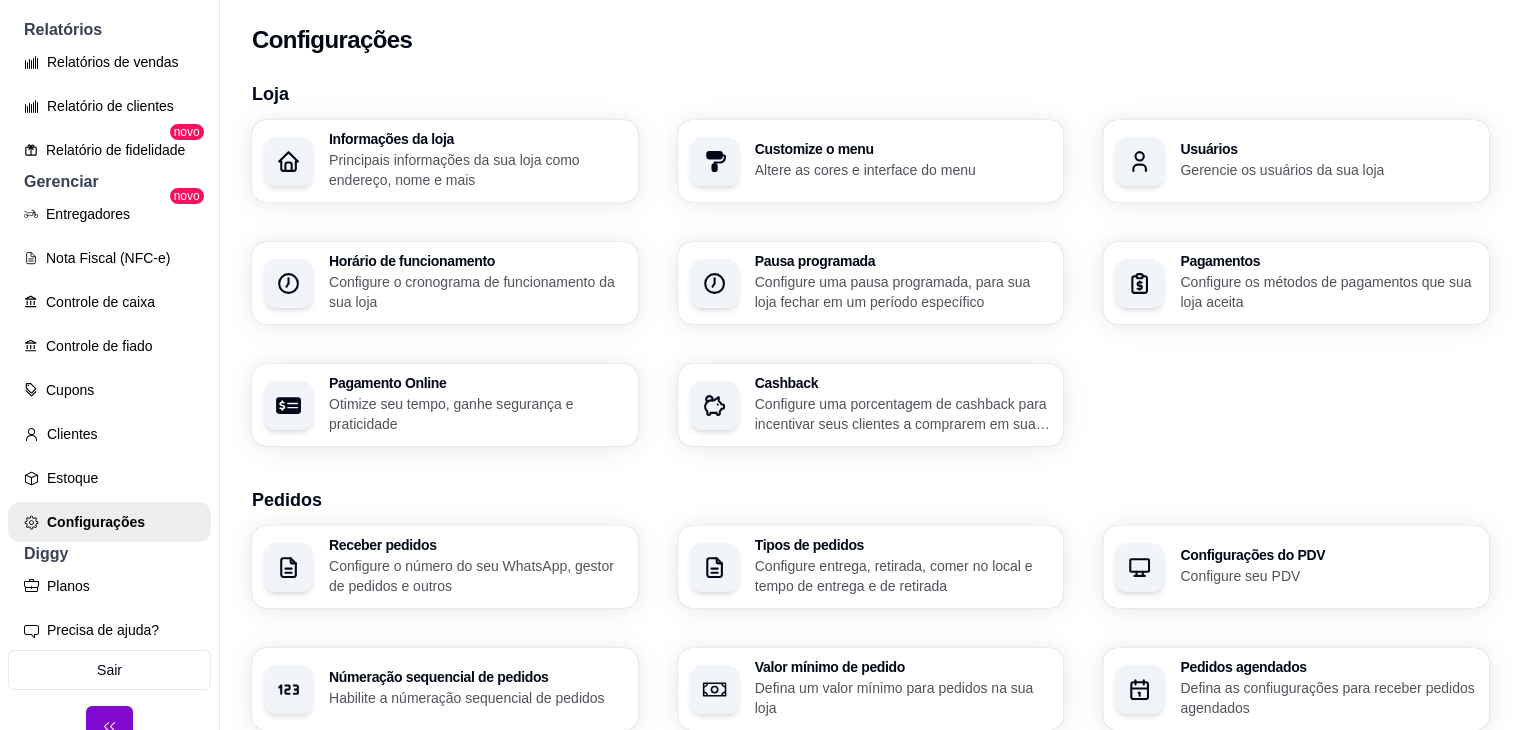 click on "Usuários" at bounding box center [1328, 149] 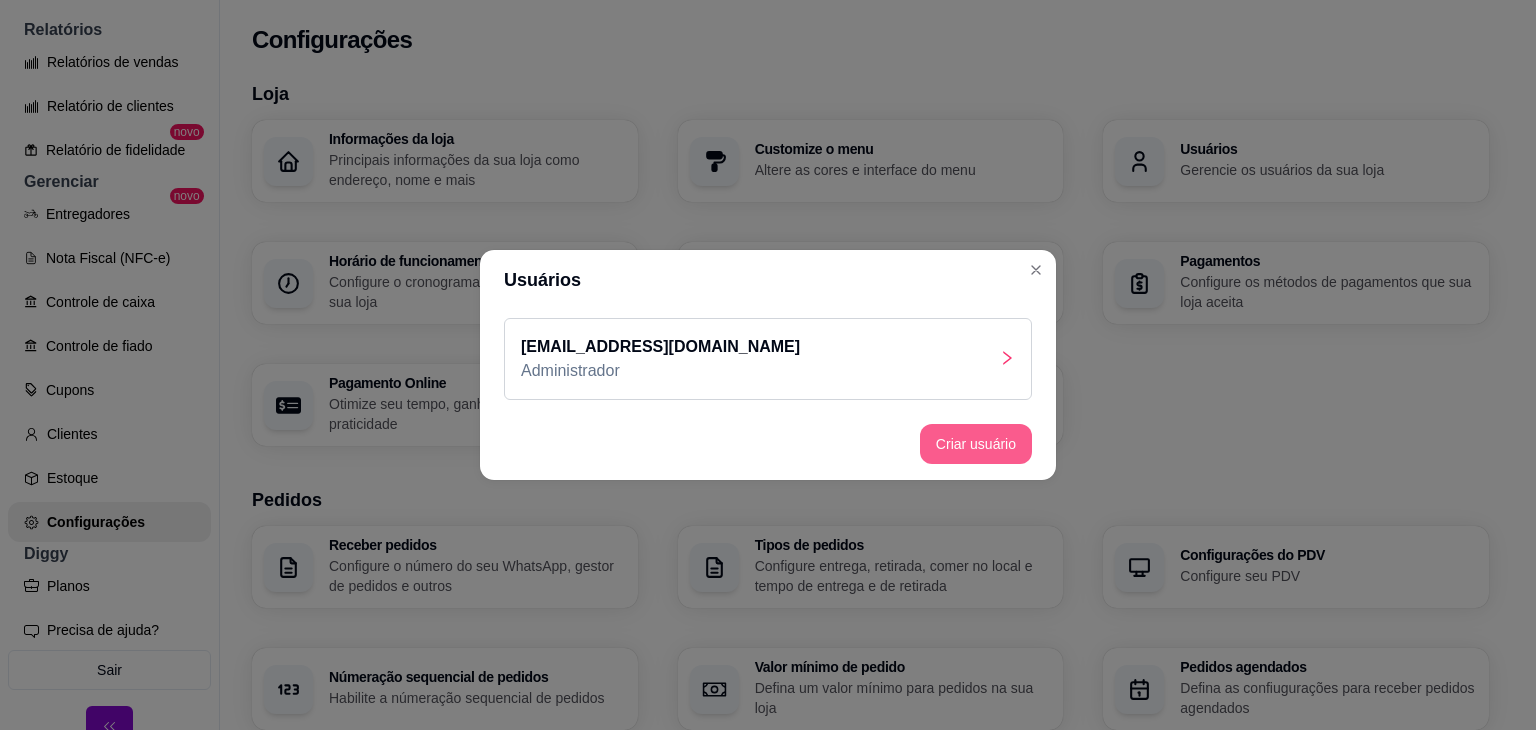 click on "Criar usuário" at bounding box center [976, 444] 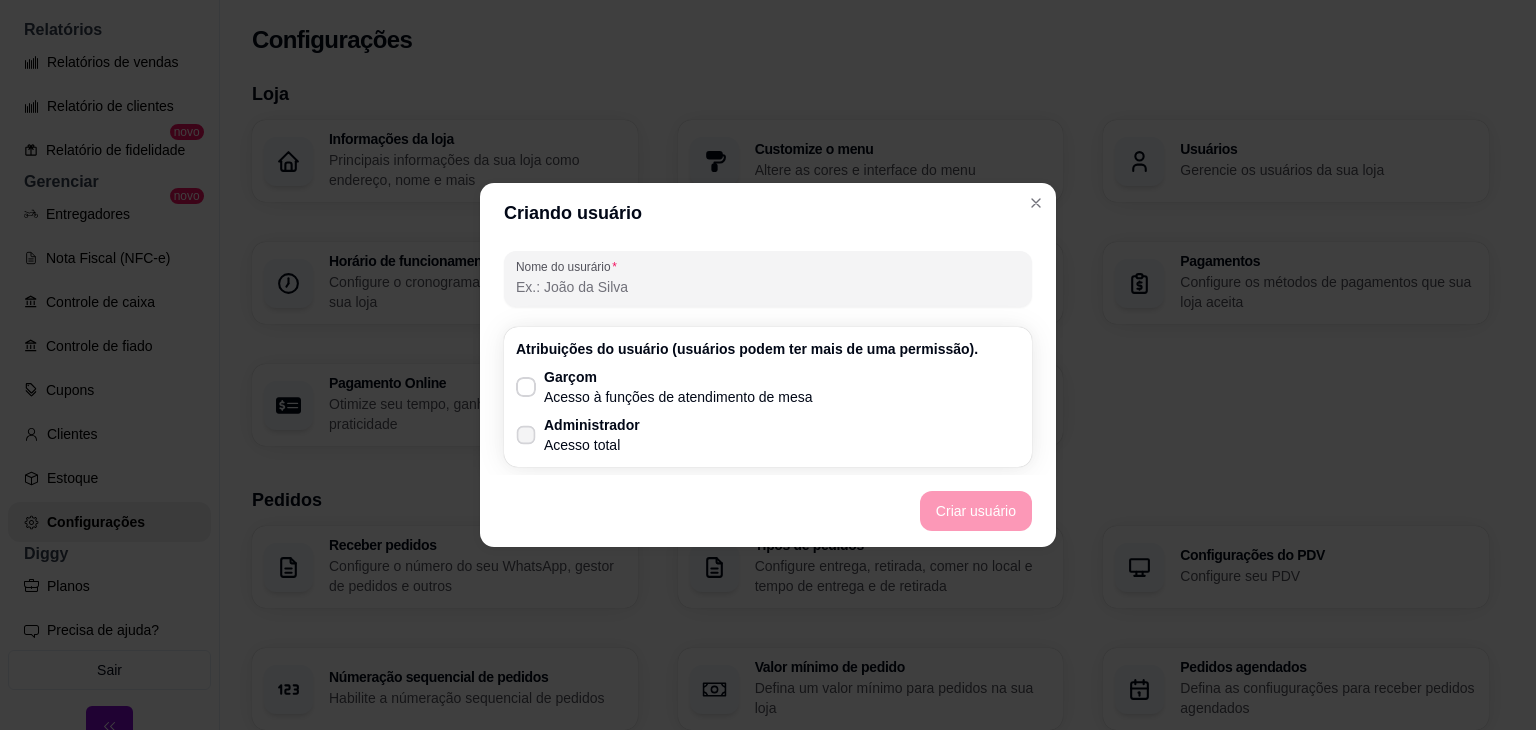 click on "Administrador" at bounding box center (592, 425) 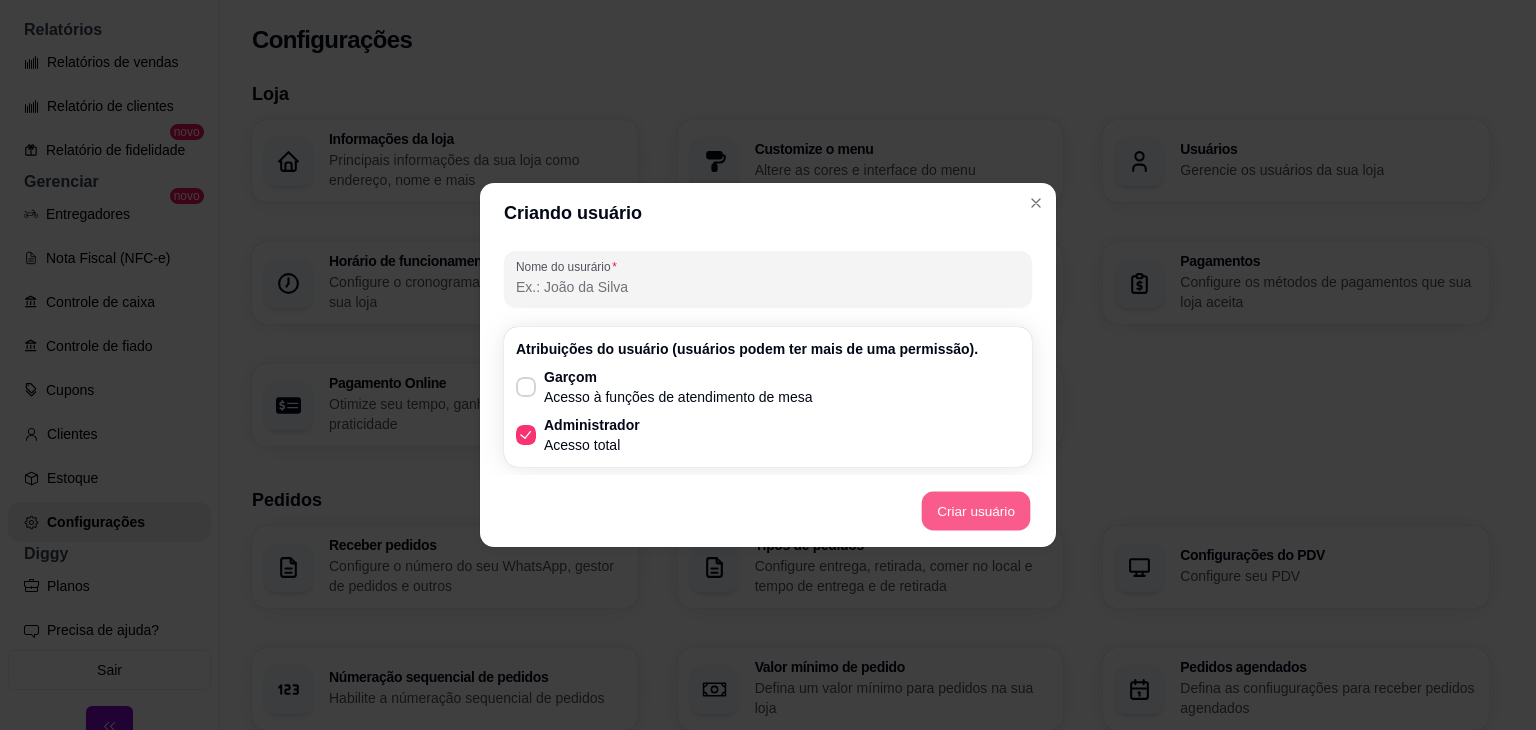 click on "Criar usuário" at bounding box center [976, 511] 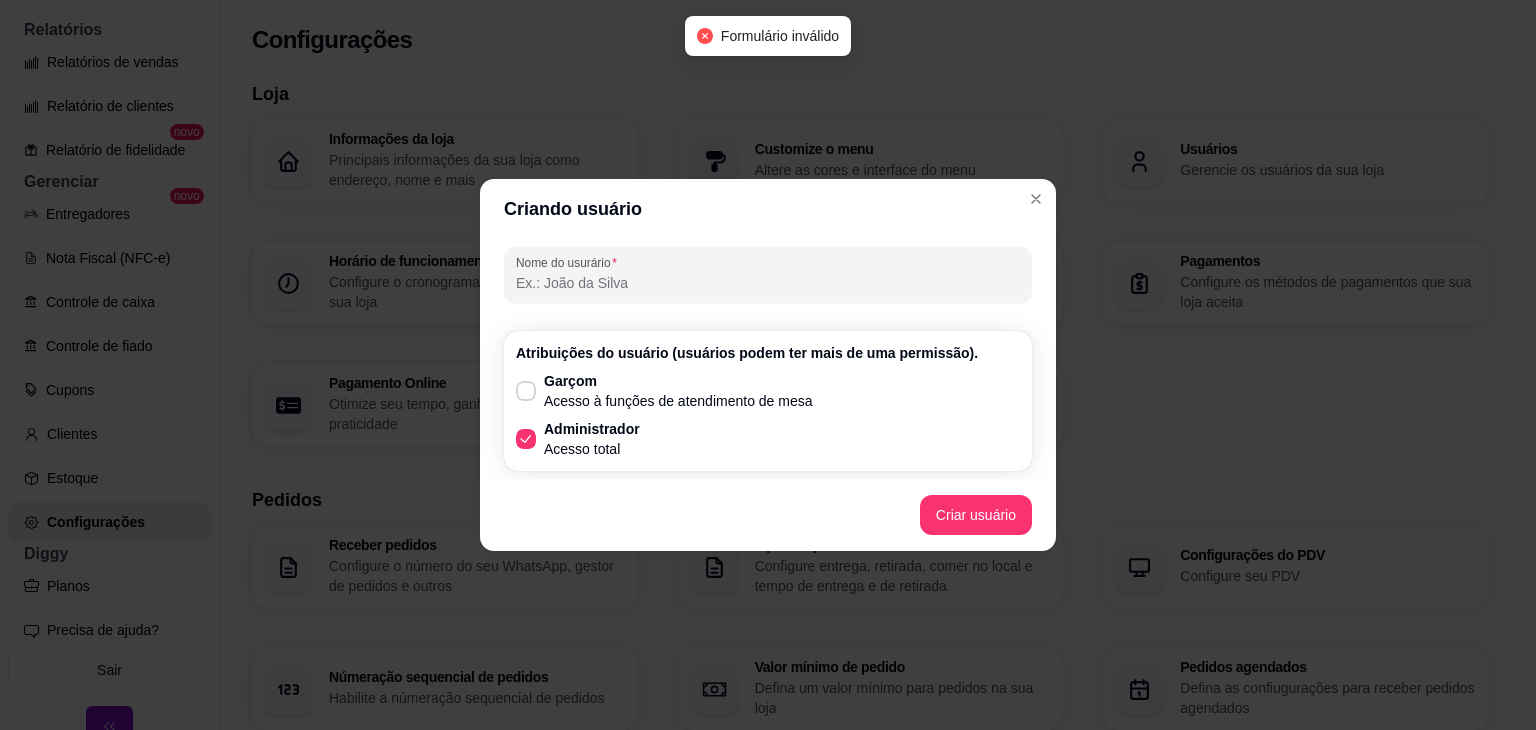 click on "Nome do usurário" at bounding box center [768, 283] 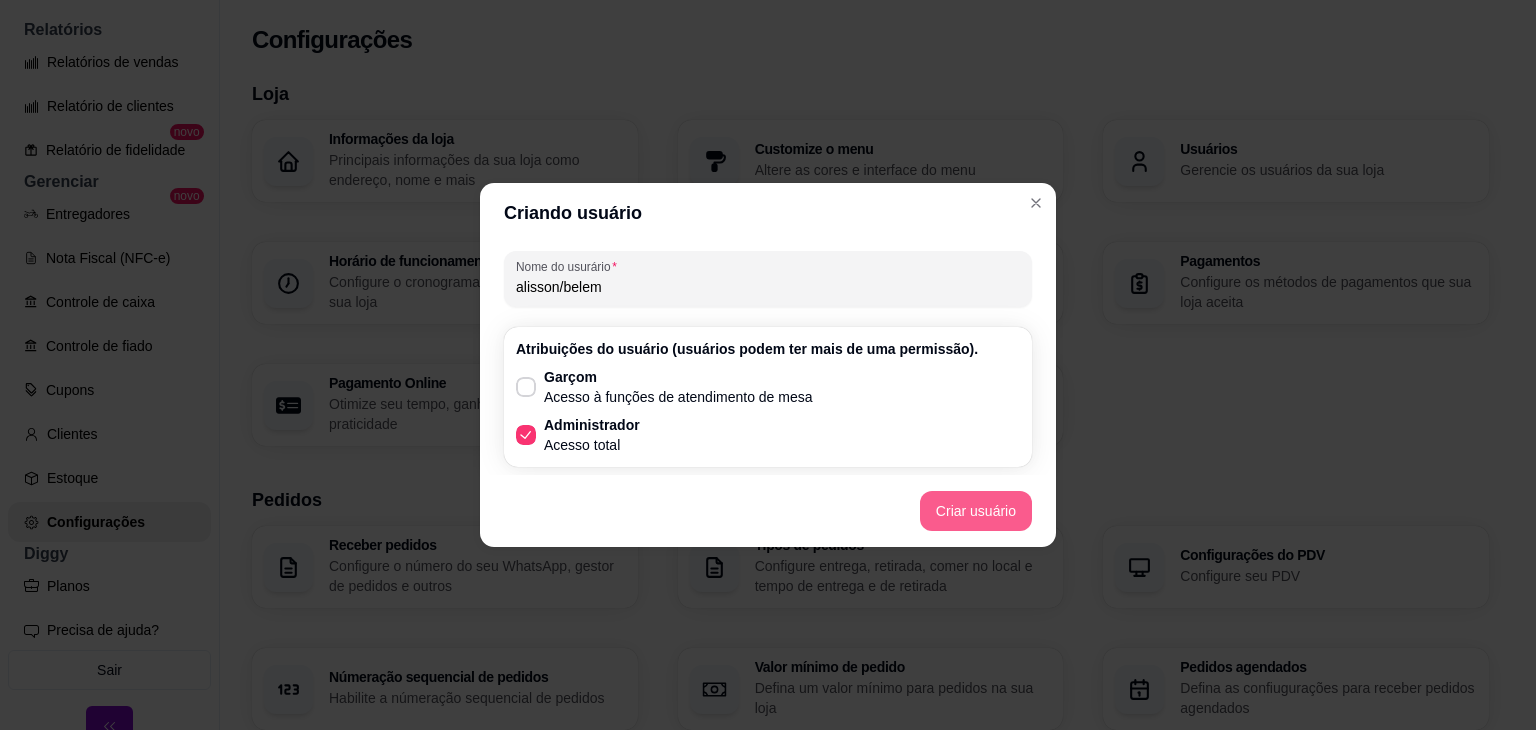 type on "alisson/belem" 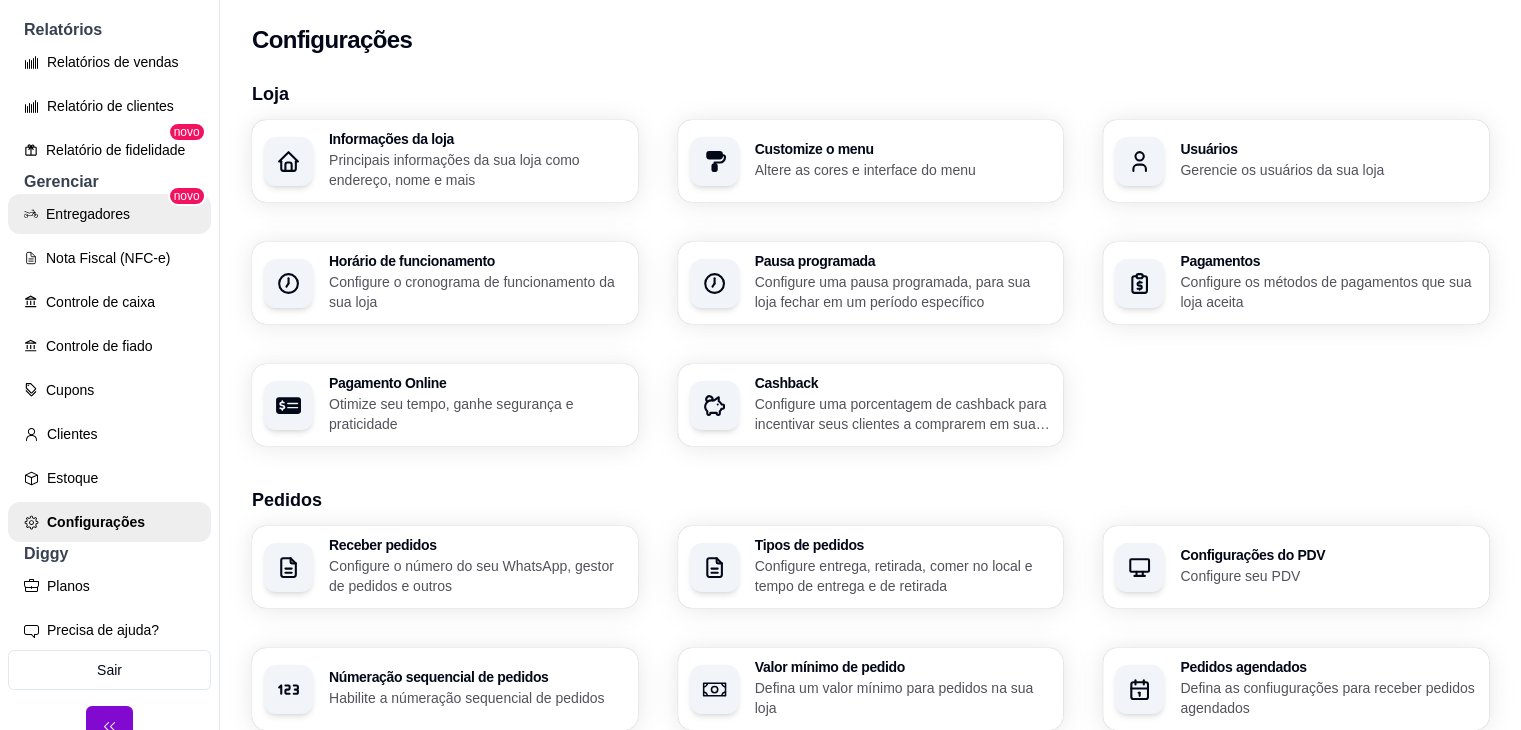 scroll, scrollTop: 0, scrollLeft: 0, axis: both 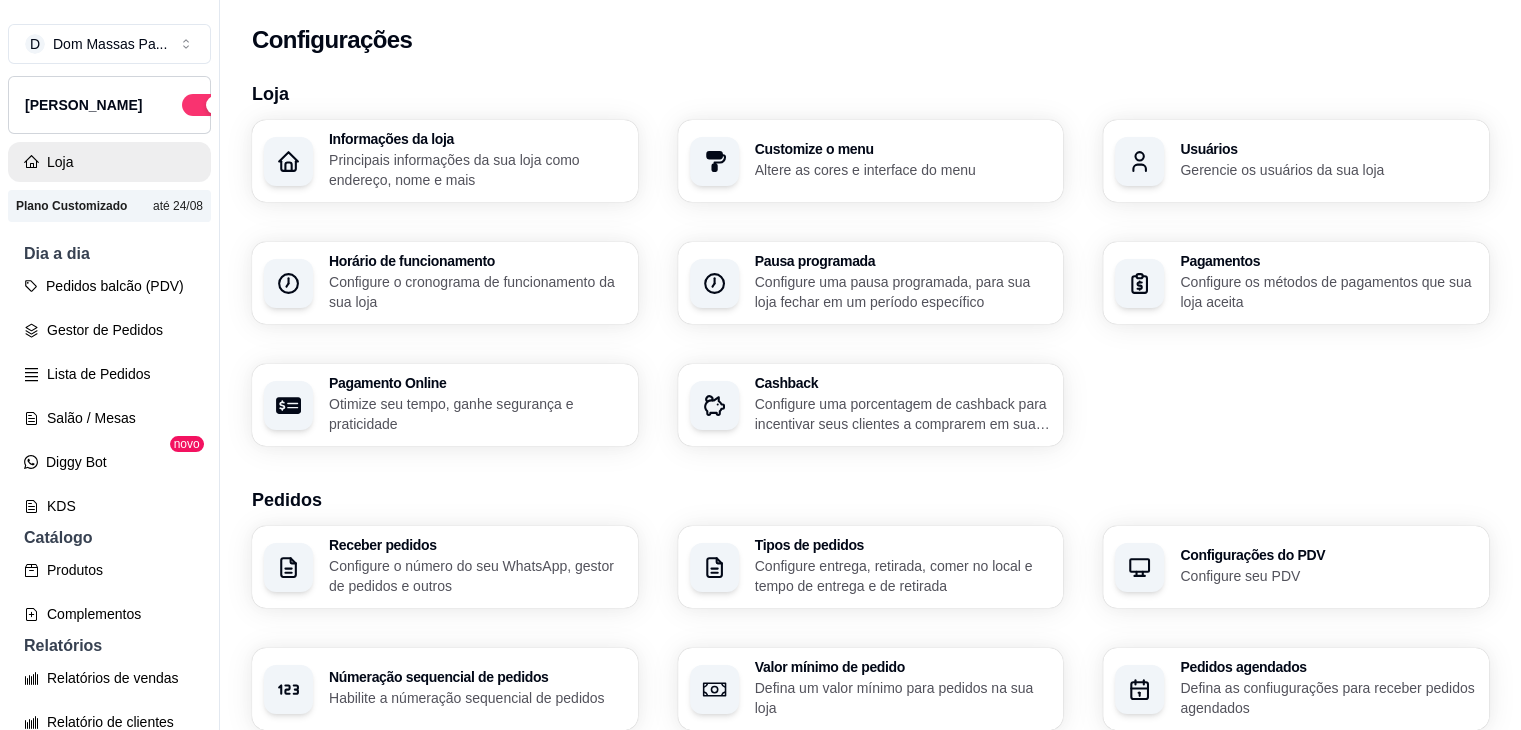 click on "Loja" at bounding box center (109, 162) 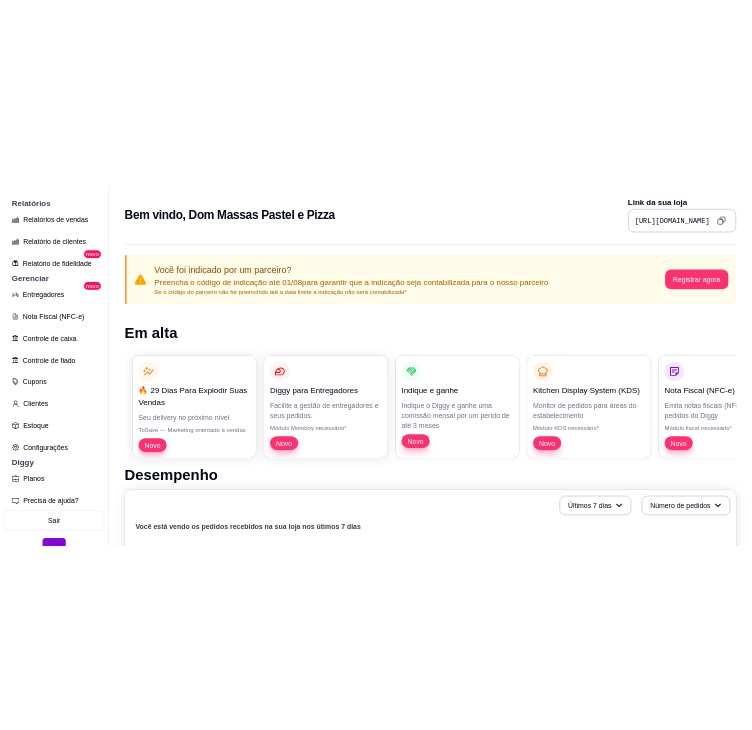 scroll, scrollTop: 640, scrollLeft: 0, axis: vertical 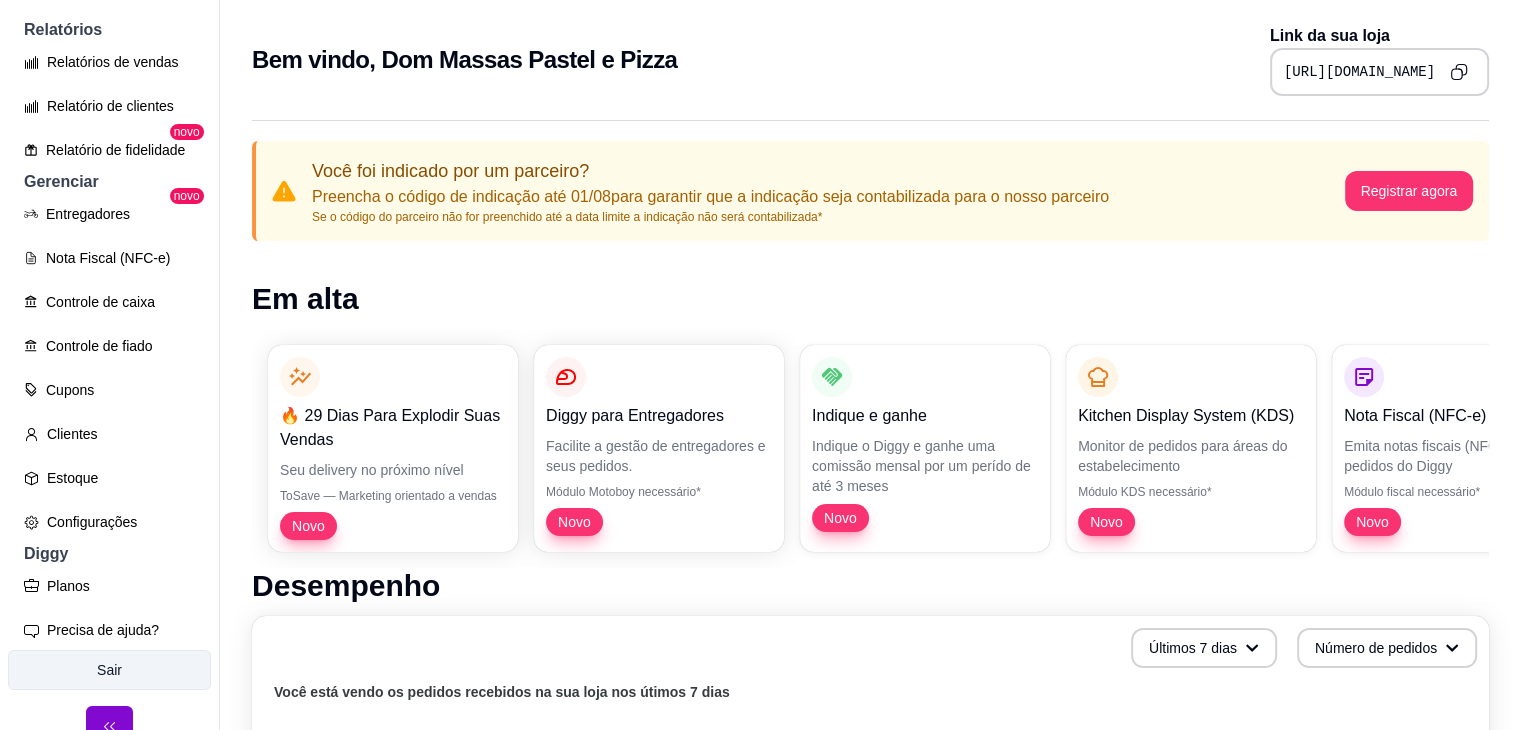 click on "Sair" at bounding box center (109, 670) 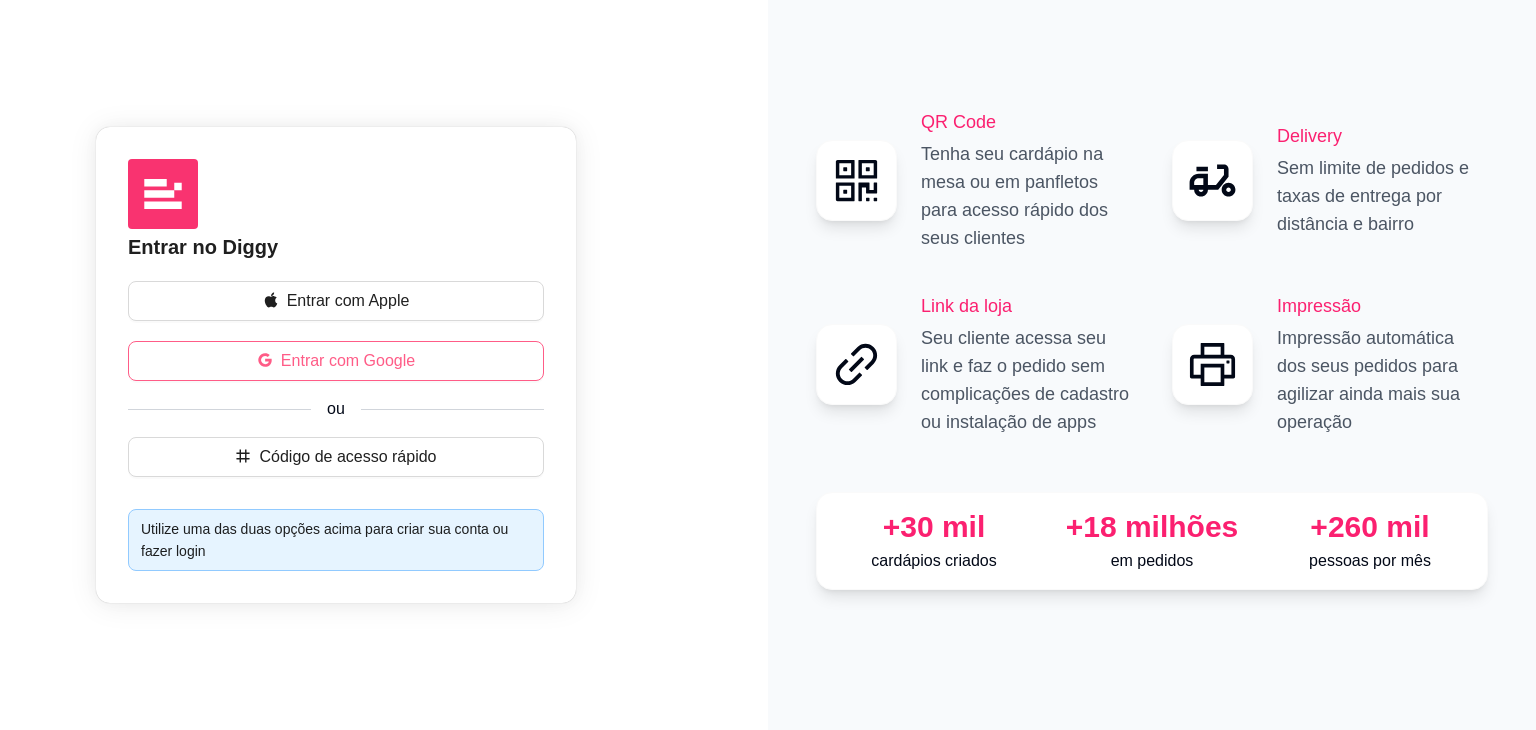 click on "Entrar com Google" at bounding box center [348, 361] 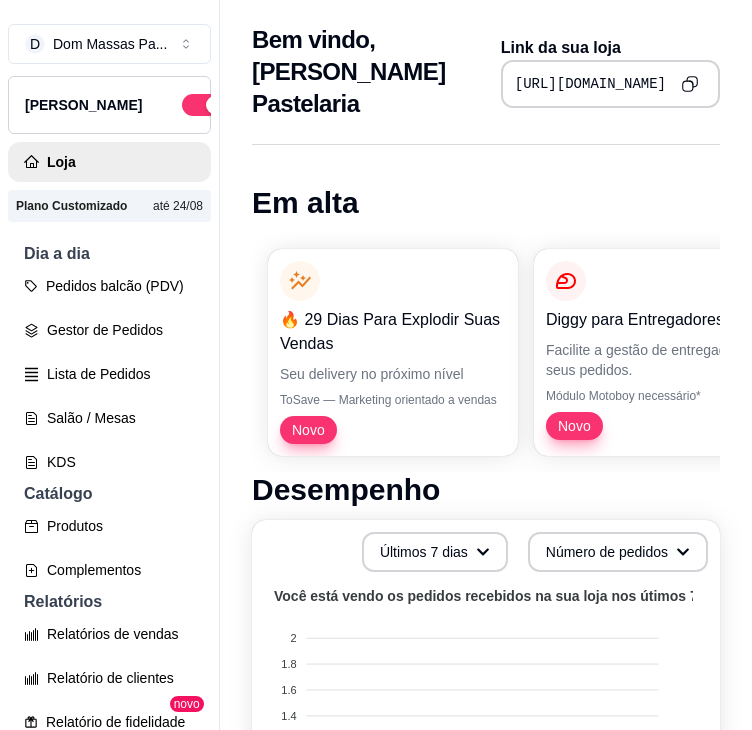 click 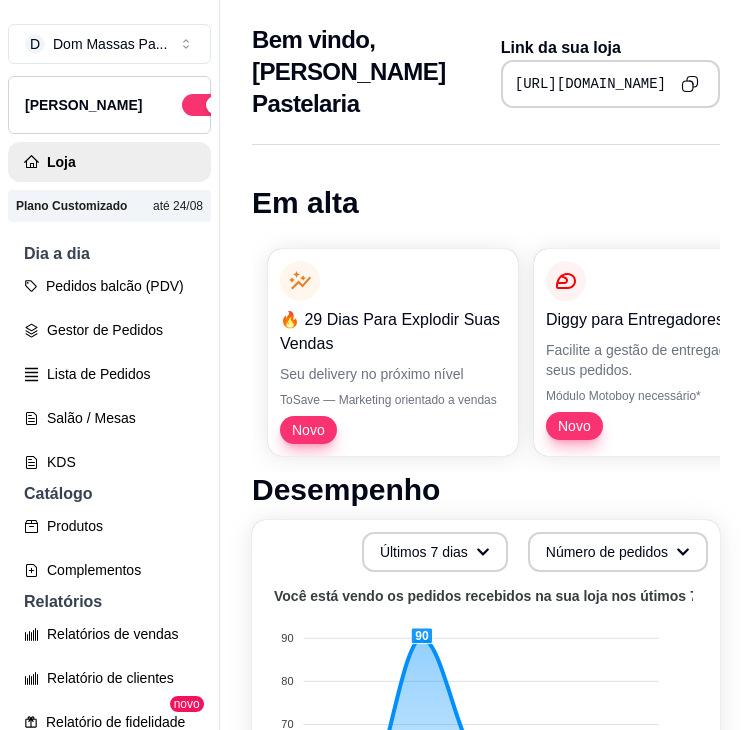 type 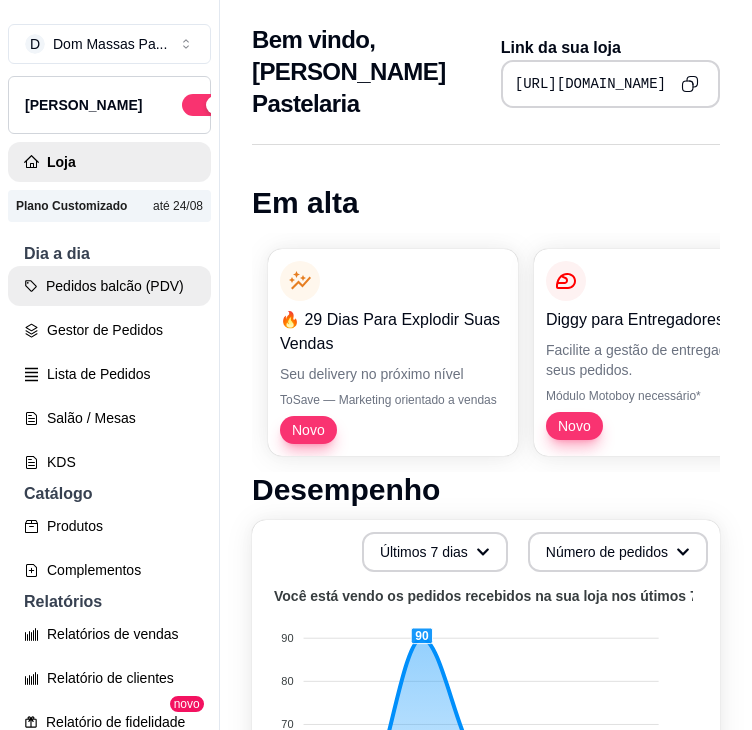 scroll, scrollTop: 596, scrollLeft: 0, axis: vertical 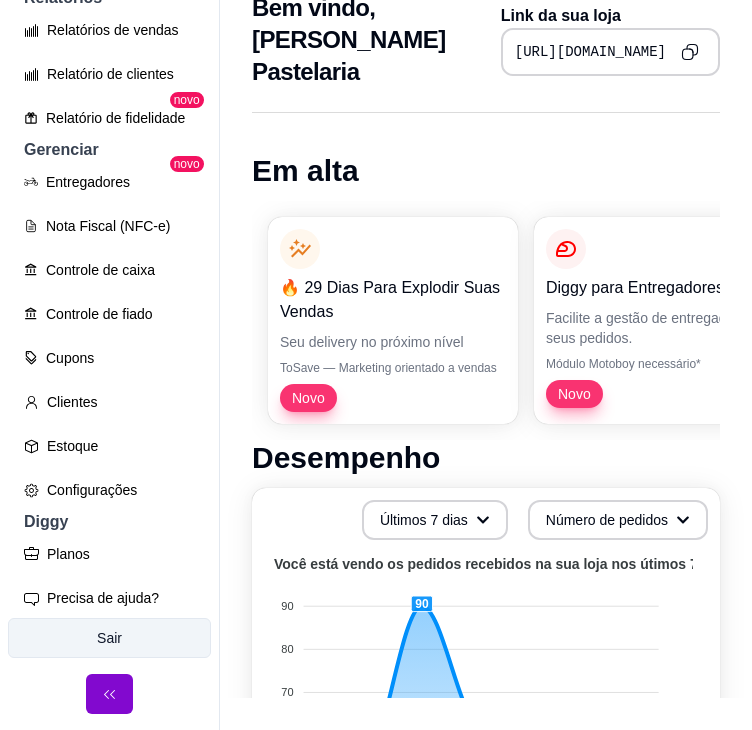 click on "Sair" at bounding box center [109, 638] 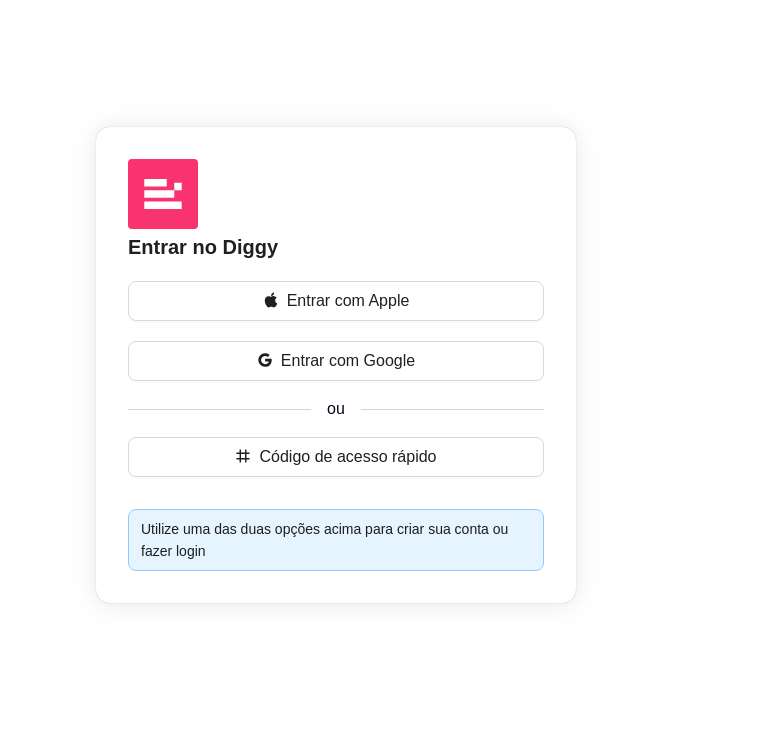 scroll, scrollTop: 0, scrollLeft: 0, axis: both 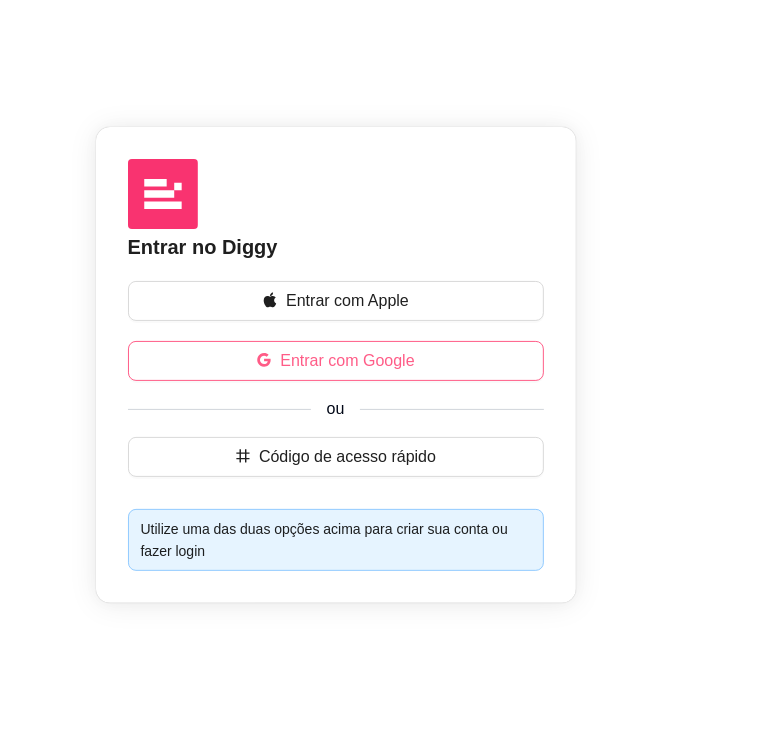 click on "Entrar com Google" at bounding box center (347, 361) 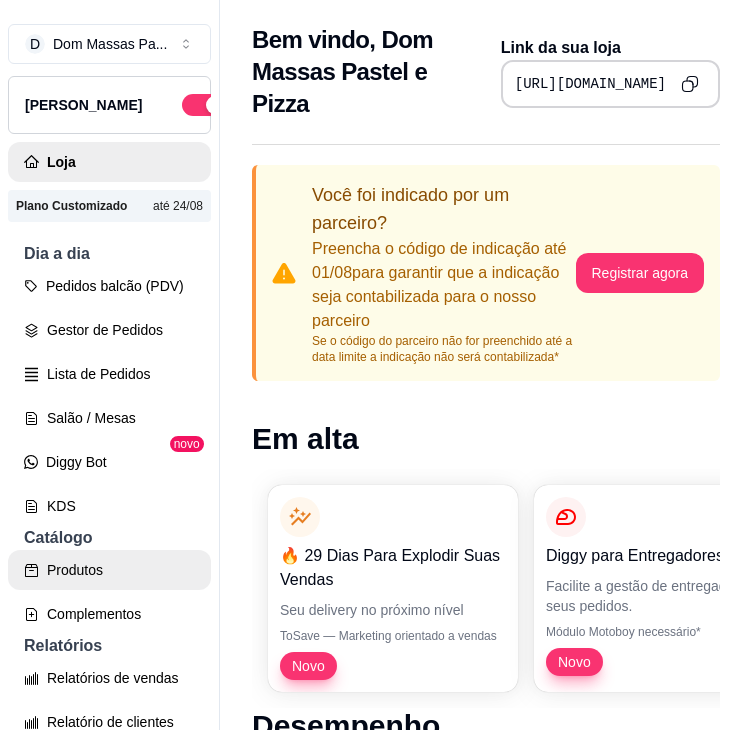 click on "Produtos" at bounding box center (109, 570) 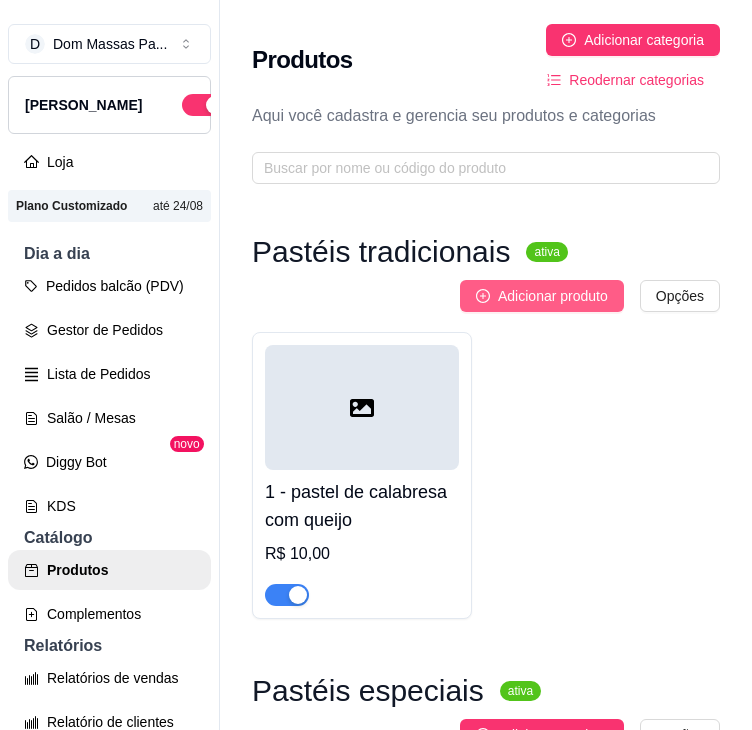 click on "Adicionar produto" at bounding box center (553, 296) 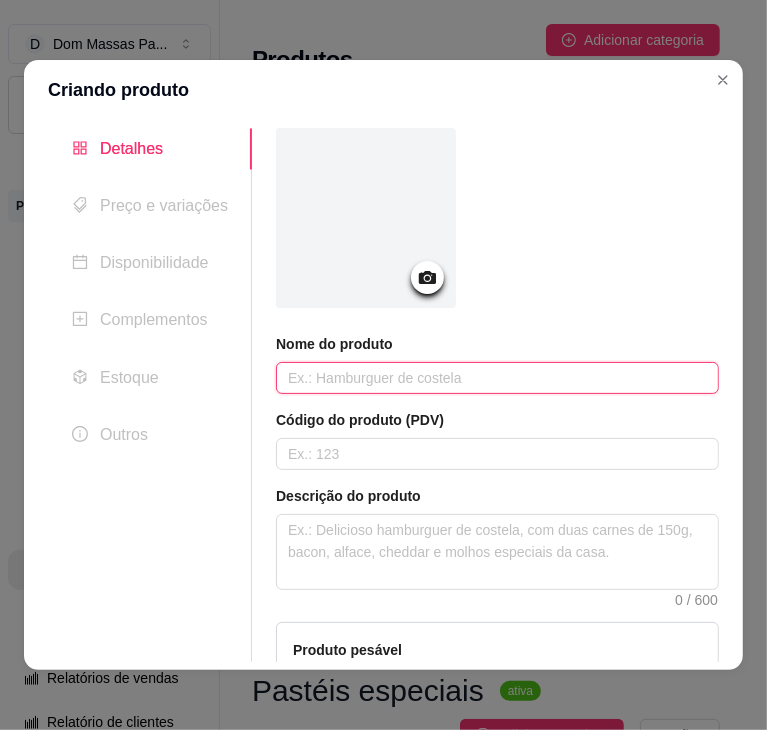 click at bounding box center (497, 378) 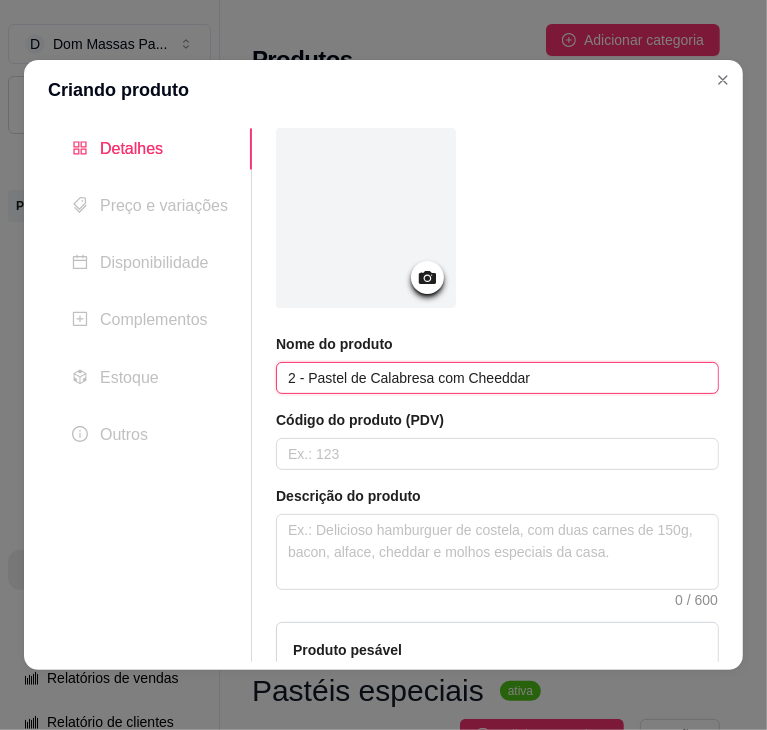 type on "2 - Pastel de Calabresa com Cheeddar" 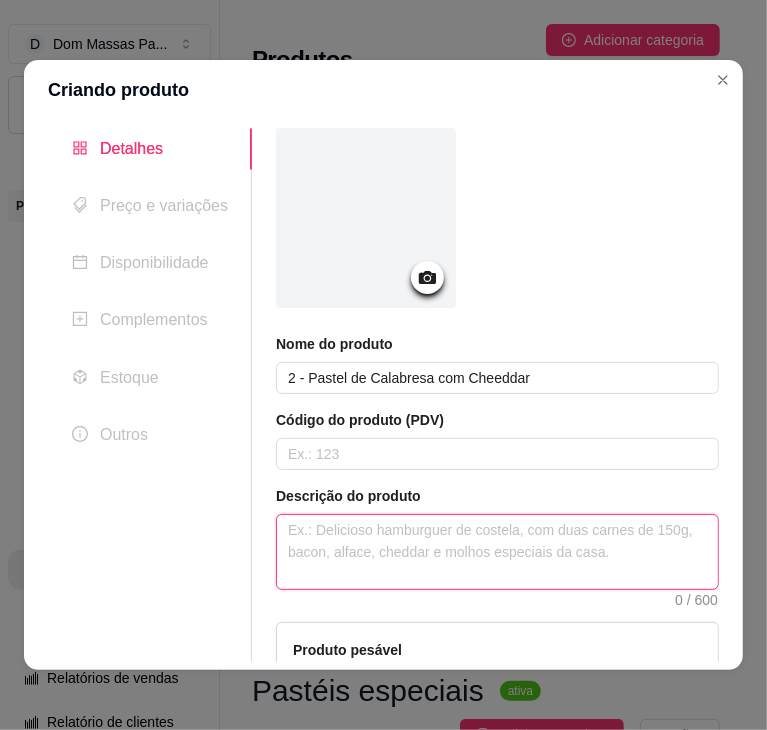 click at bounding box center (497, 552) 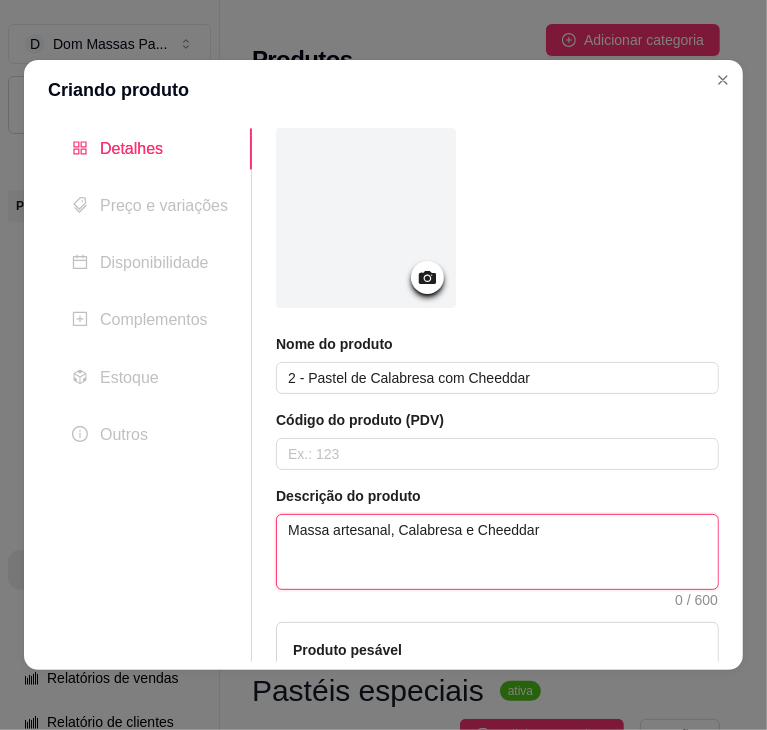 type 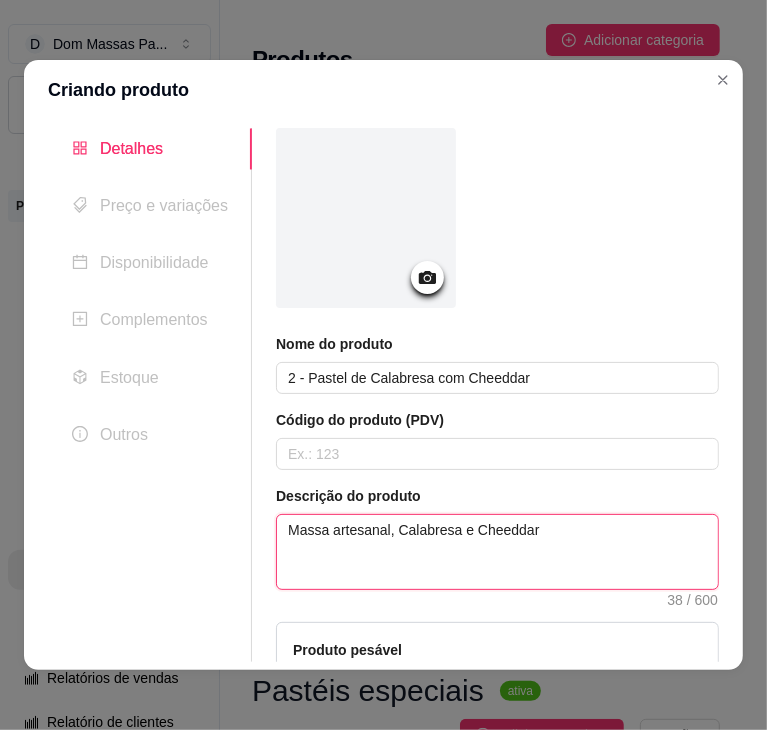 type on "Massa artesanal, Calabresa e Cheeddar" 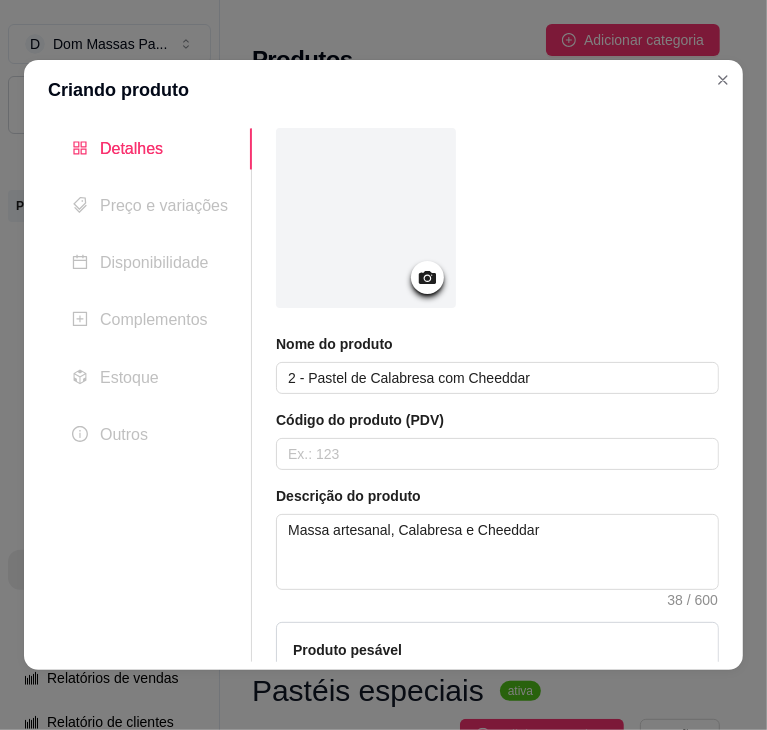 click on "Preço e variações" at bounding box center (150, 205) 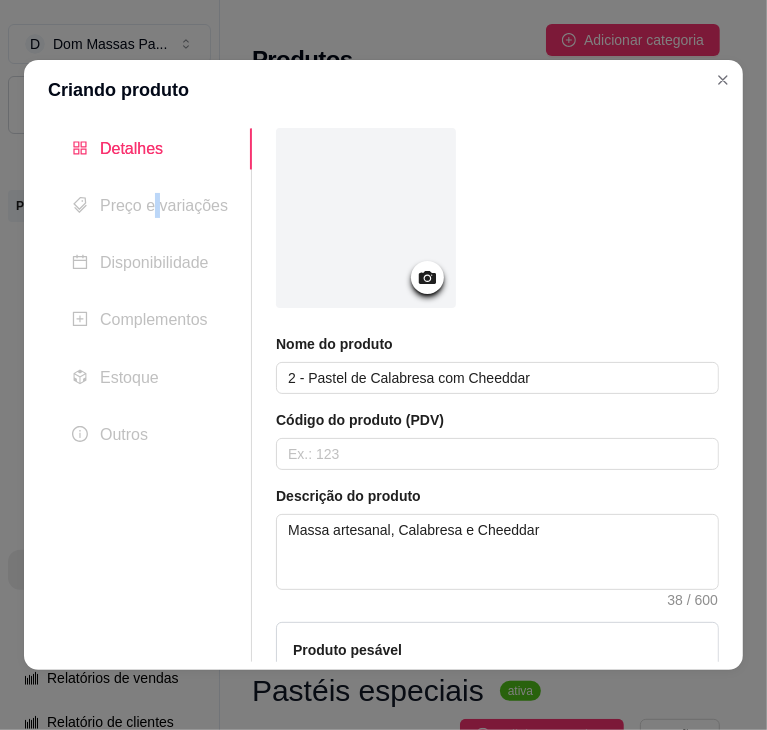 click on "Preço e variações" at bounding box center [150, 205] 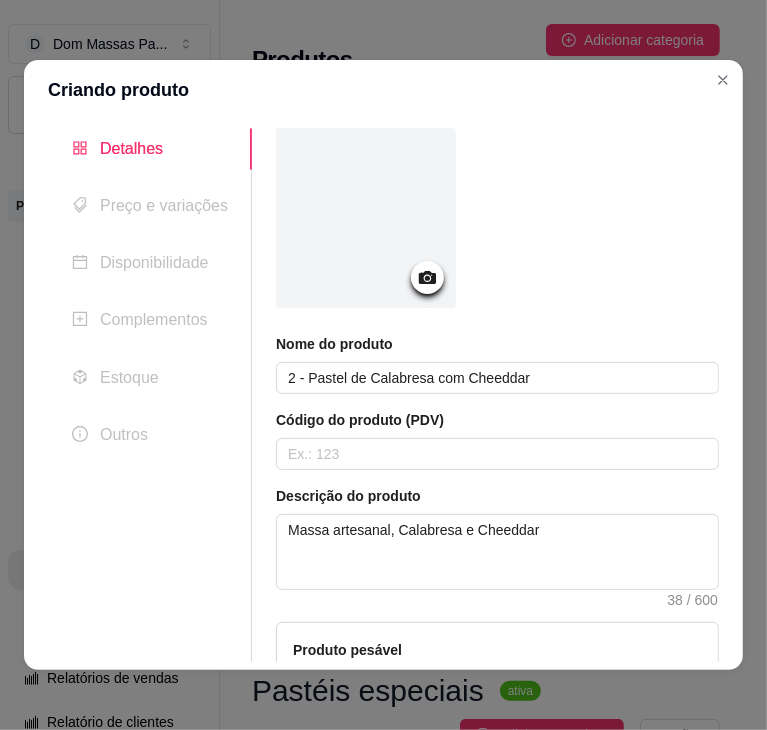 click at bounding box center (497, 221) 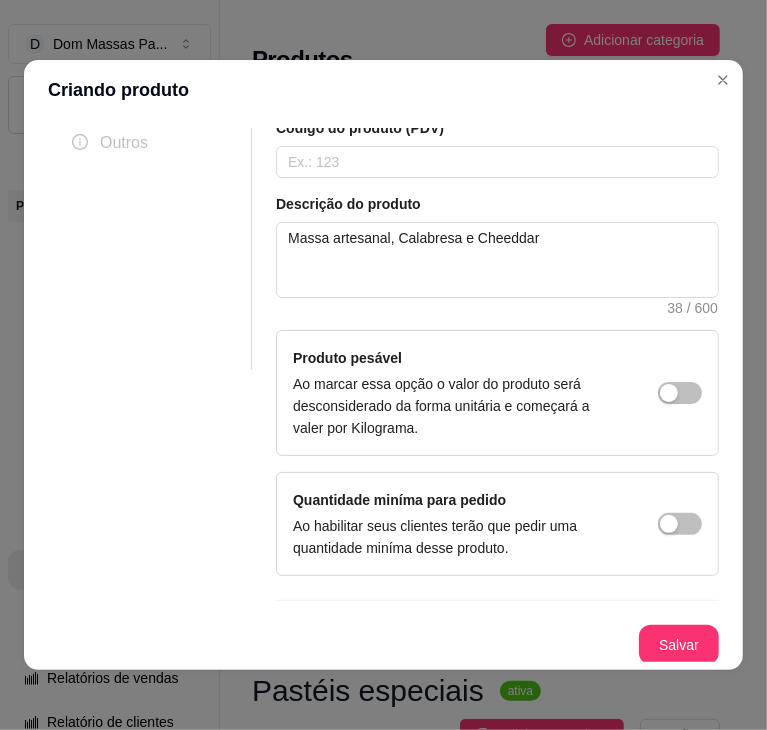 scroll, scrollTop: 4, scrollLeft: 0, axis: vertical 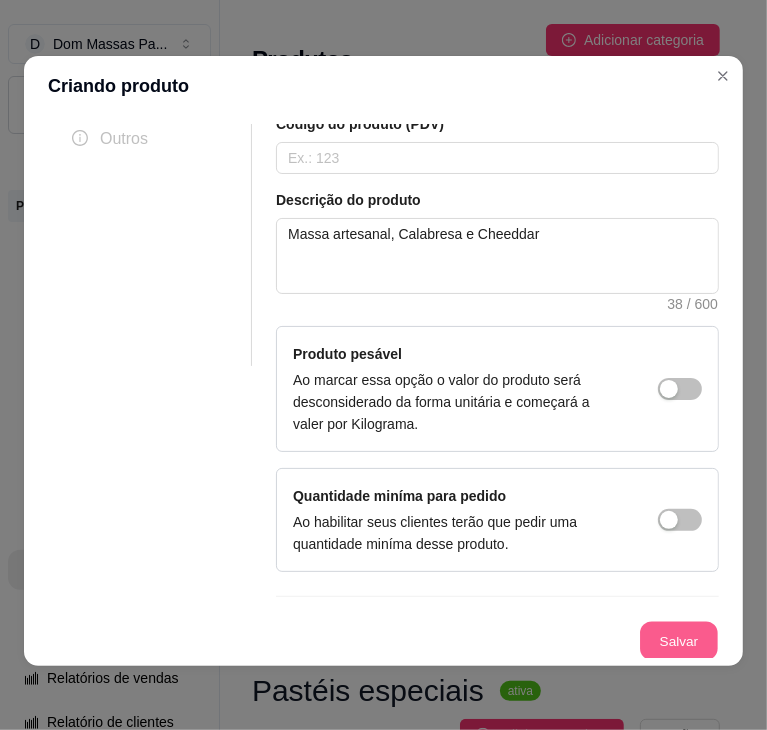 click on "Salvar" at bounding box center [679, 641] 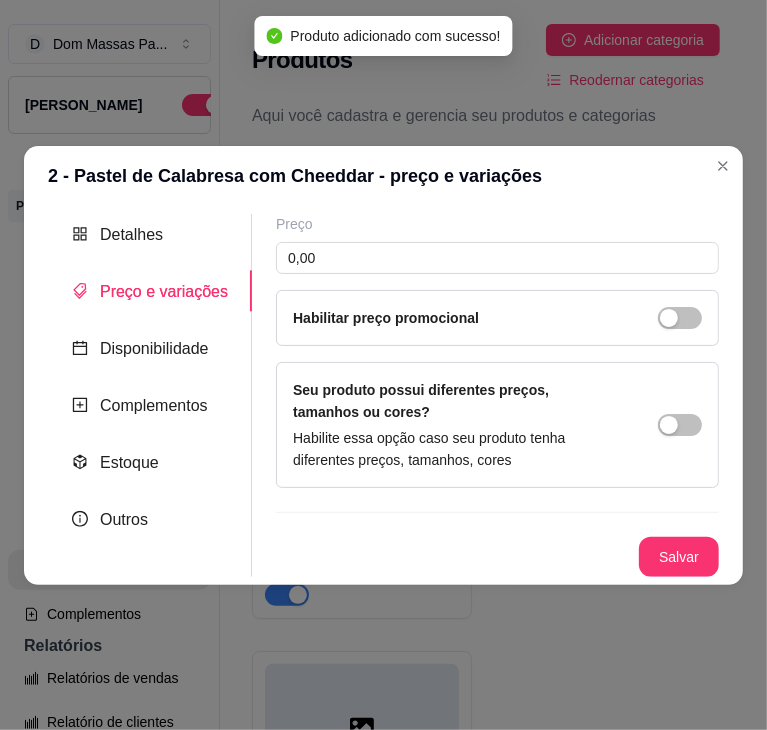 type 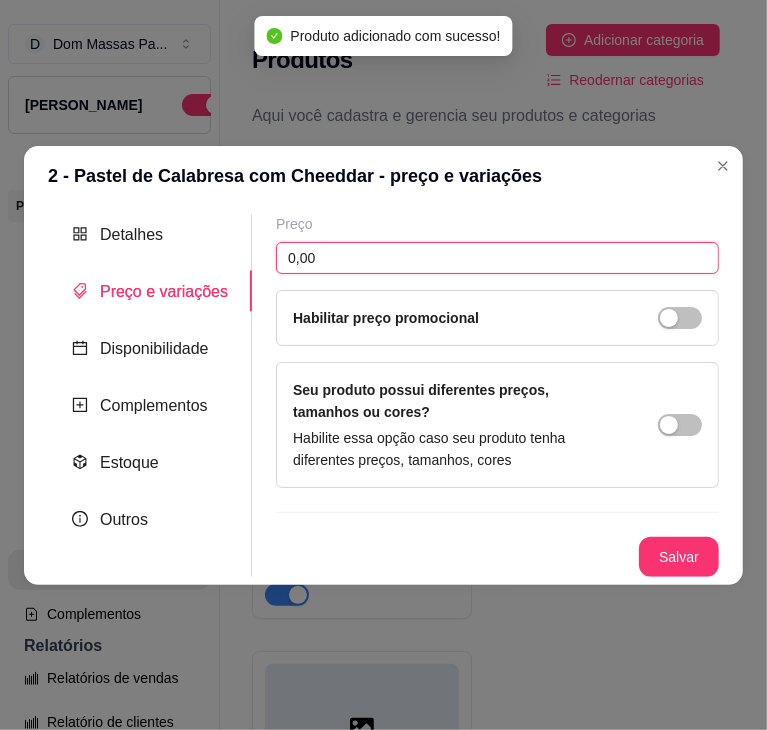 click on "0,00" at bounding box center (497, 258) 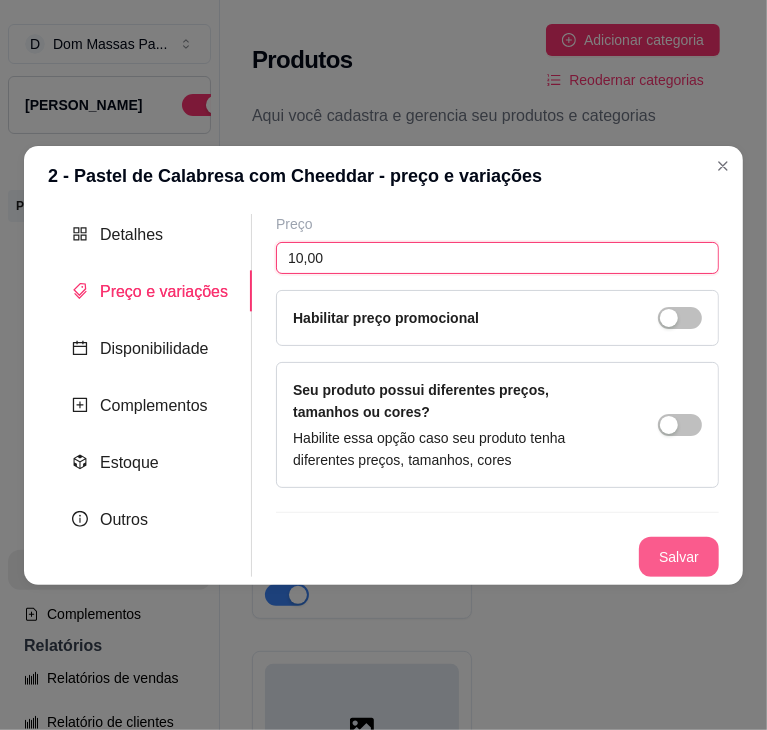 type on "10,00" 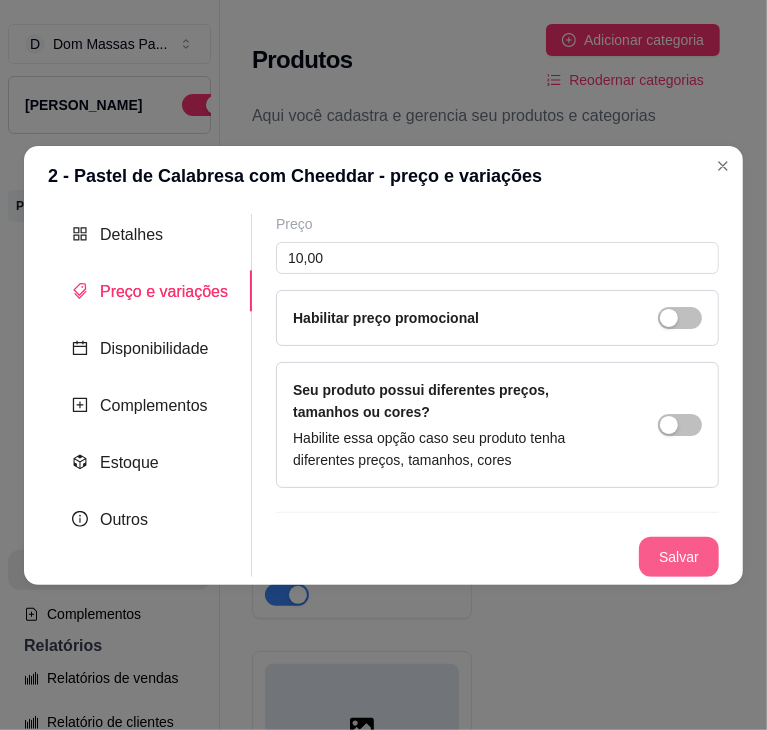 click on "Salvar" at bounding box center [679, 557] 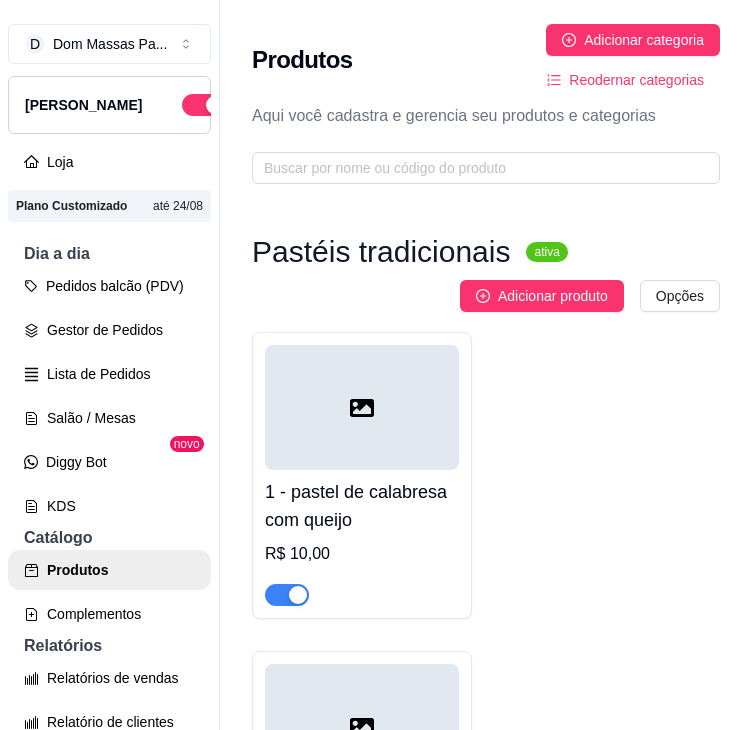 type 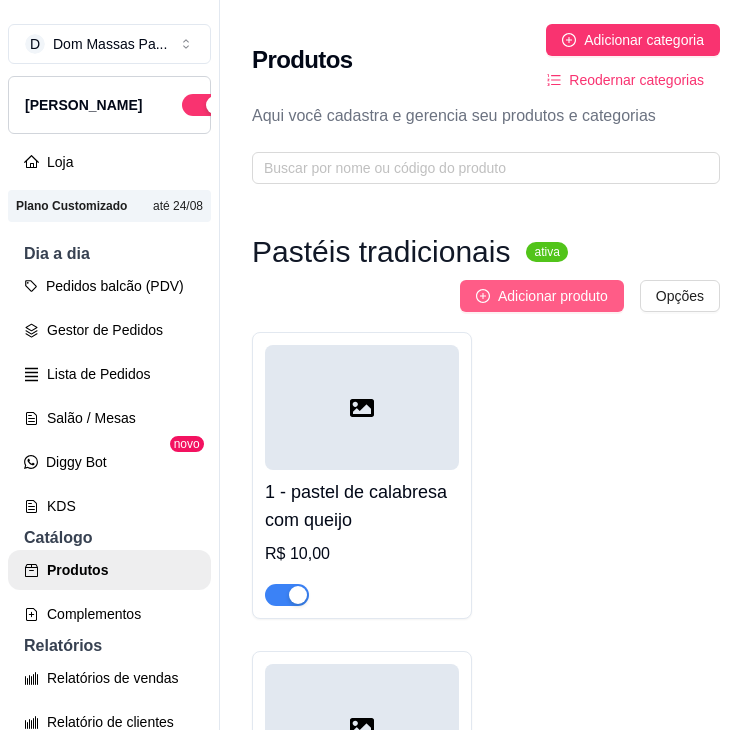 click on "Adicionar produto" at bounding box center [553, 296] 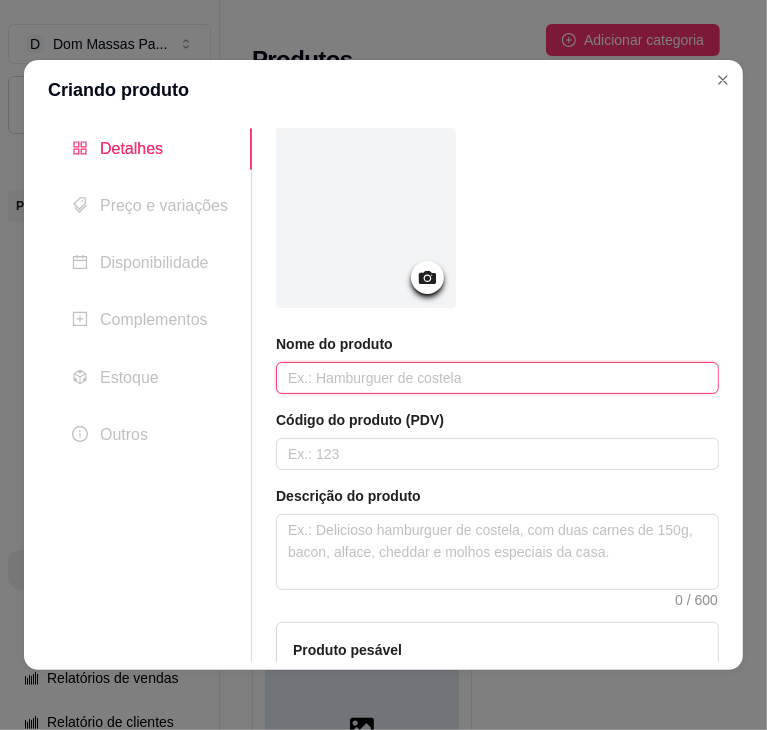 click at bounding box center [497, 378] 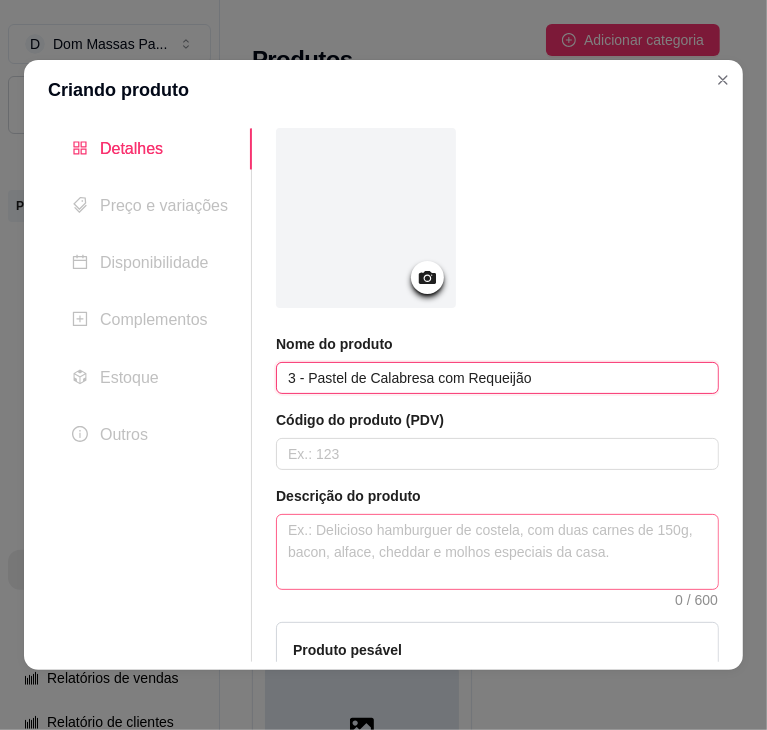 type on "3 - Pastel de Calabresa com Requeijão" 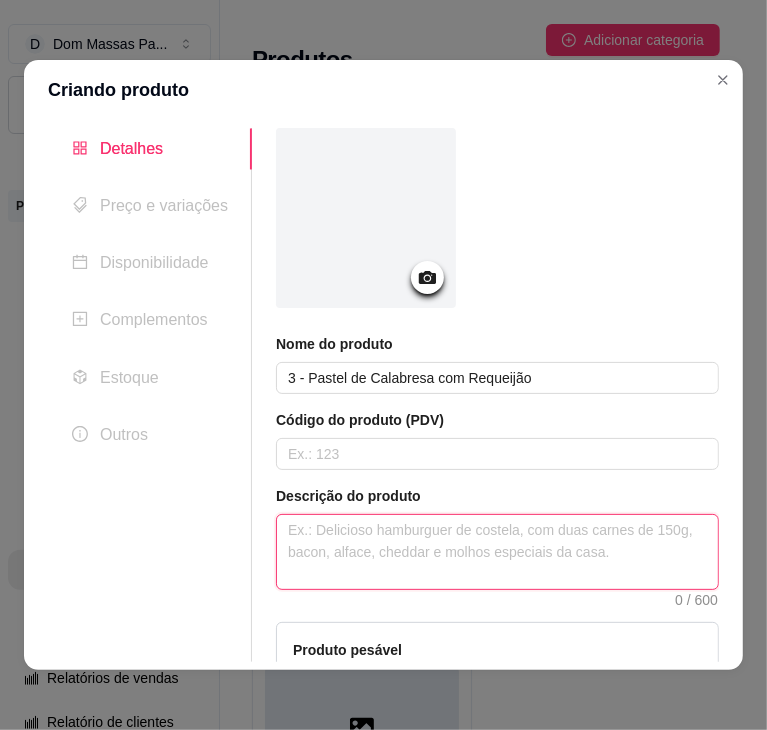click at bounding box center (497, 552) 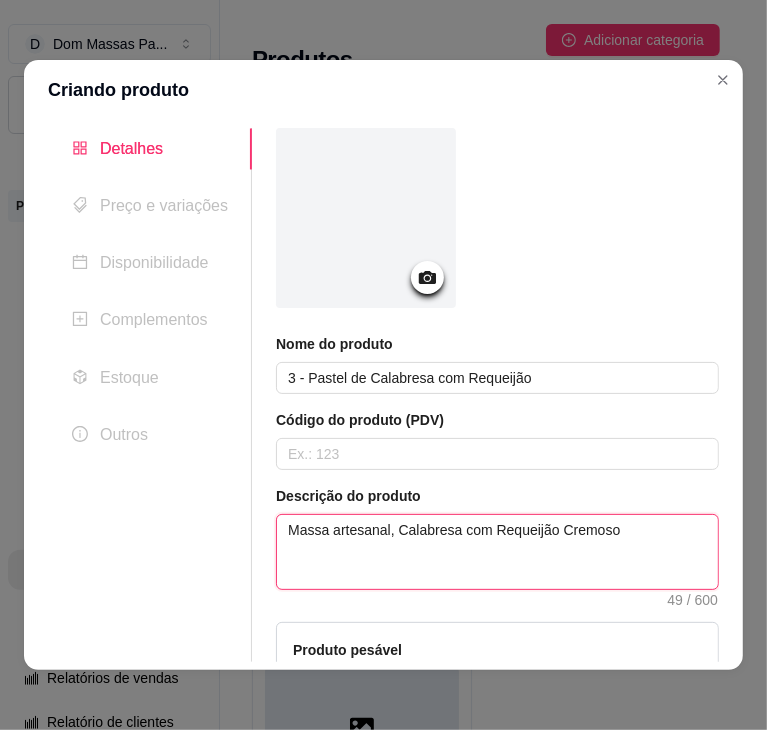 scroll, scrollTop: 292, scrollLeft: 0, axis: vertical 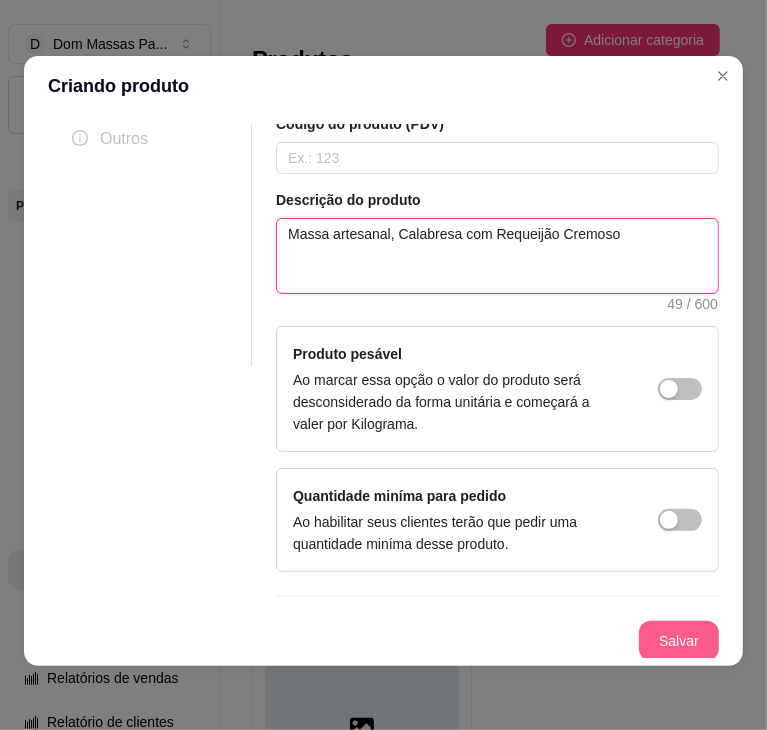 type on "Massa artesanal, Calabresa com Requeijão Cremoso" 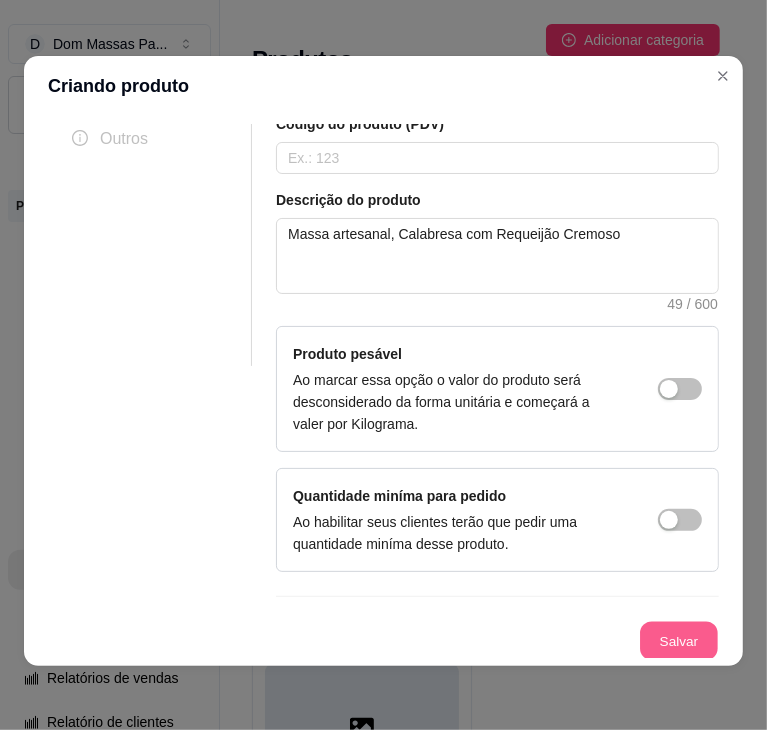 click on "Salvar" at bounding box center (679, 641) 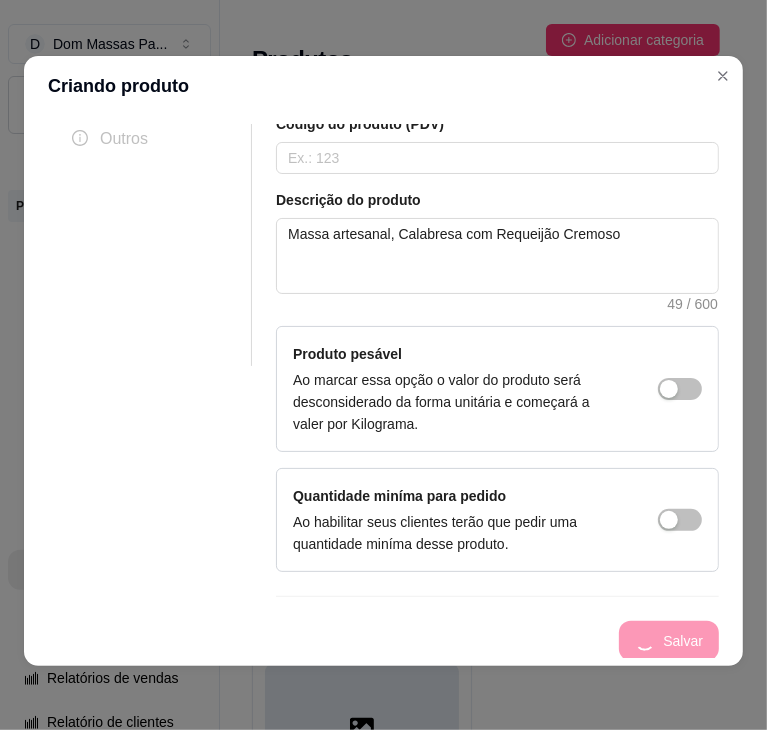 type 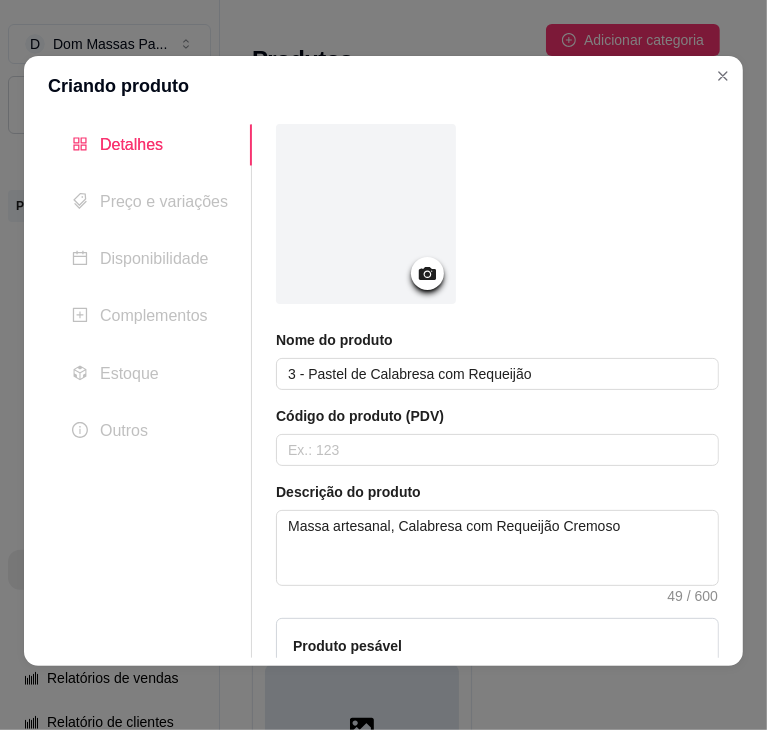 scroll, scrollTop: 0, scrollLeft: 0, axis: both 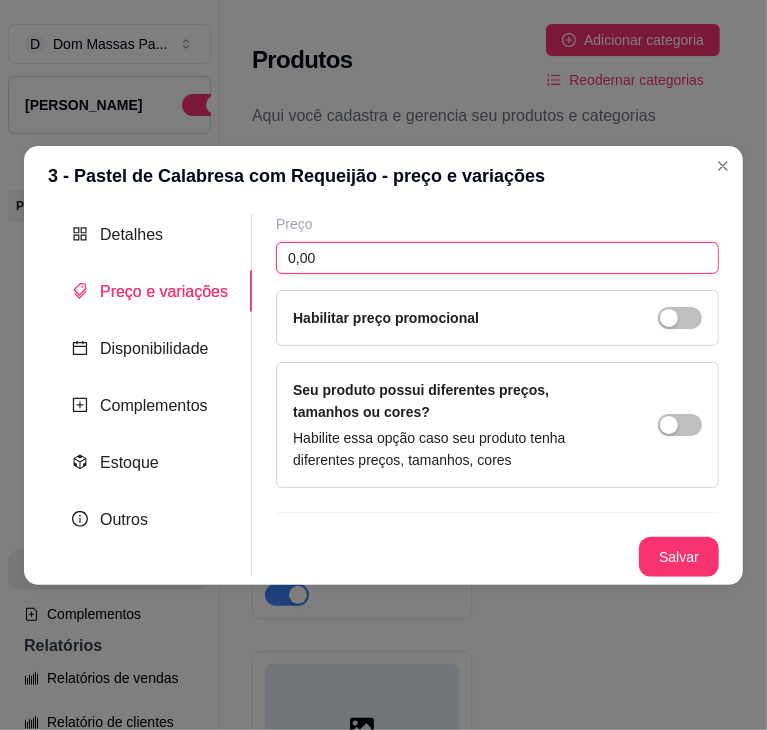 click on "0,00" at bounding box center (497, 258) 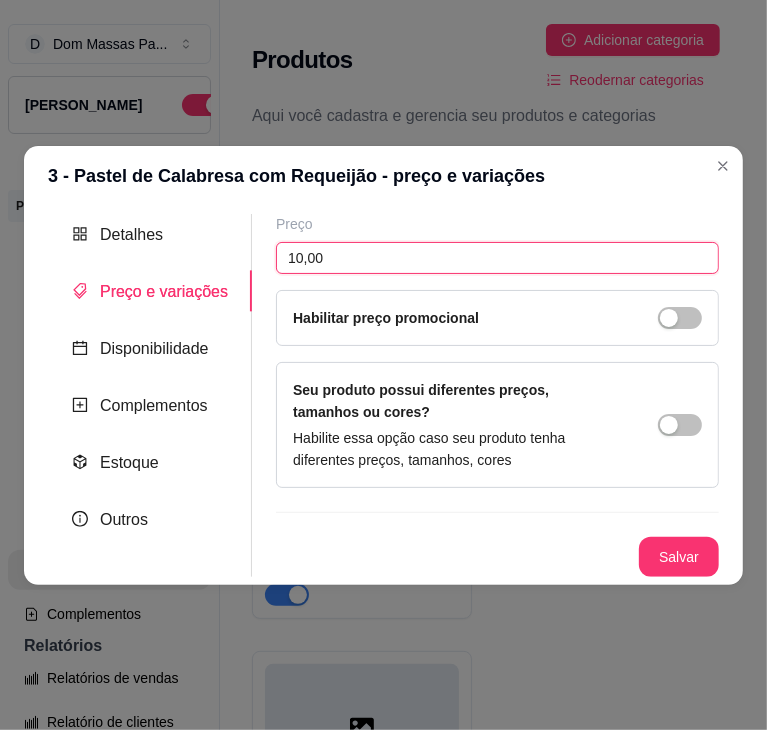 type on "10,00" 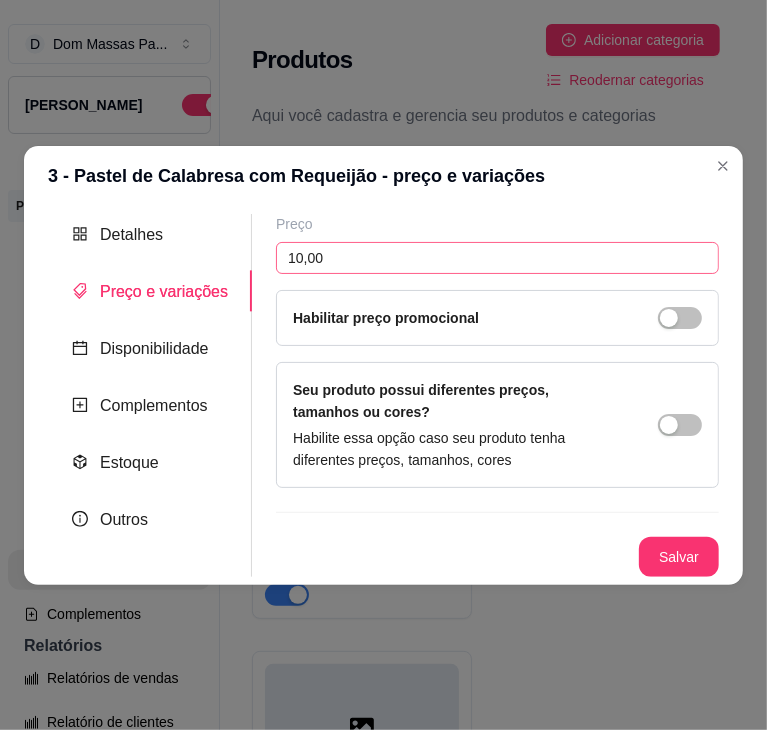 type 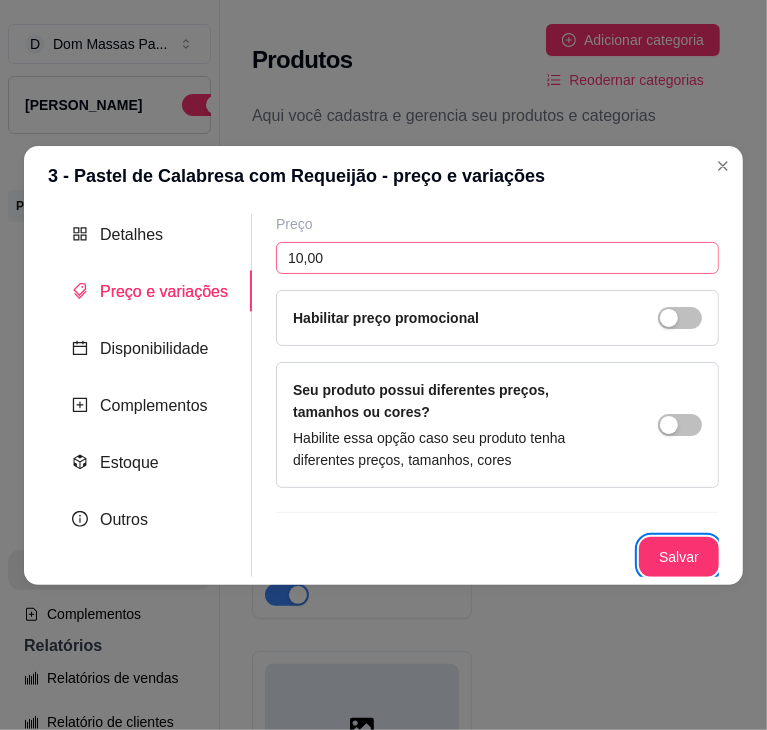 type 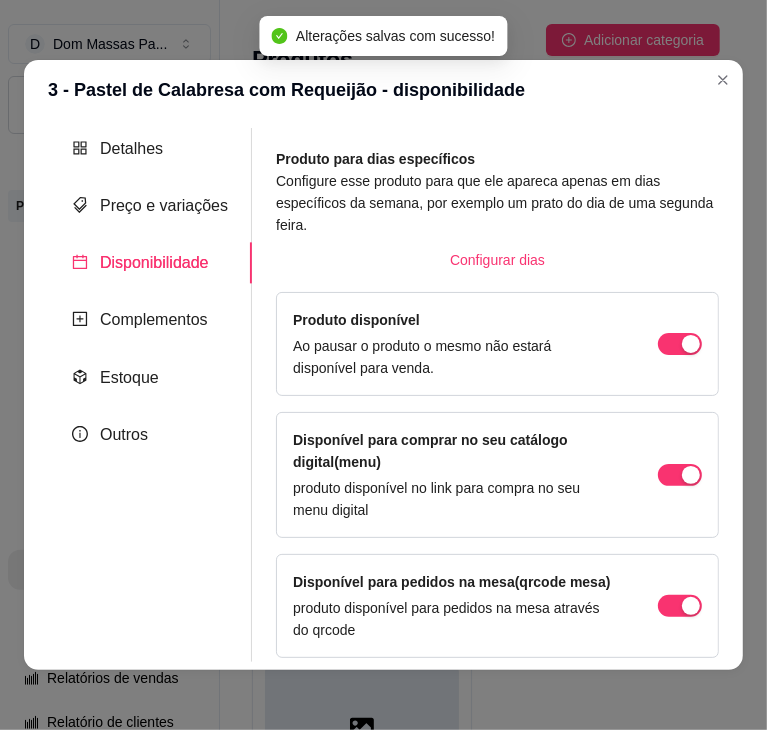scroll, scrollTop: 20, scrollLeft: 0, axis: vertical 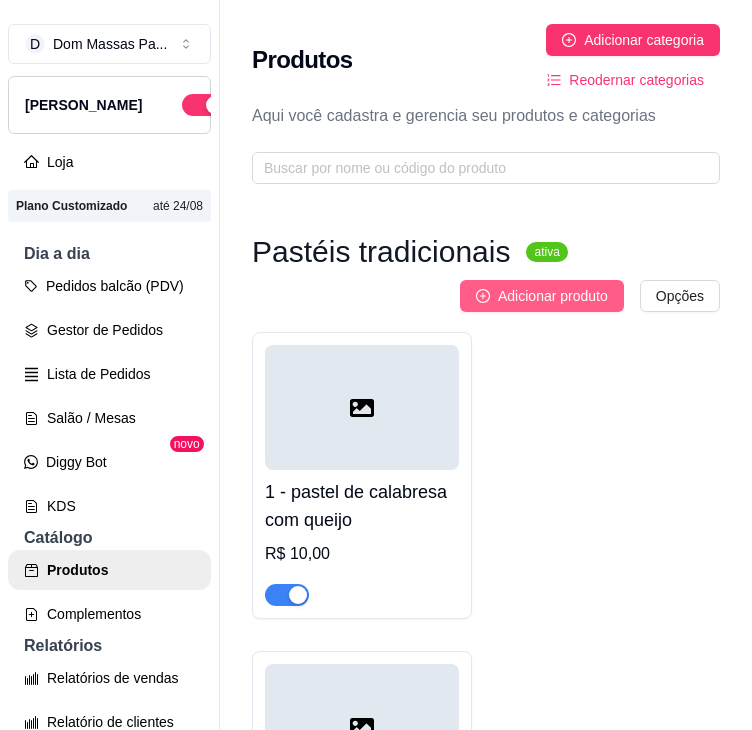 click on "Adicionar produto" at bounding box center (553, 296) 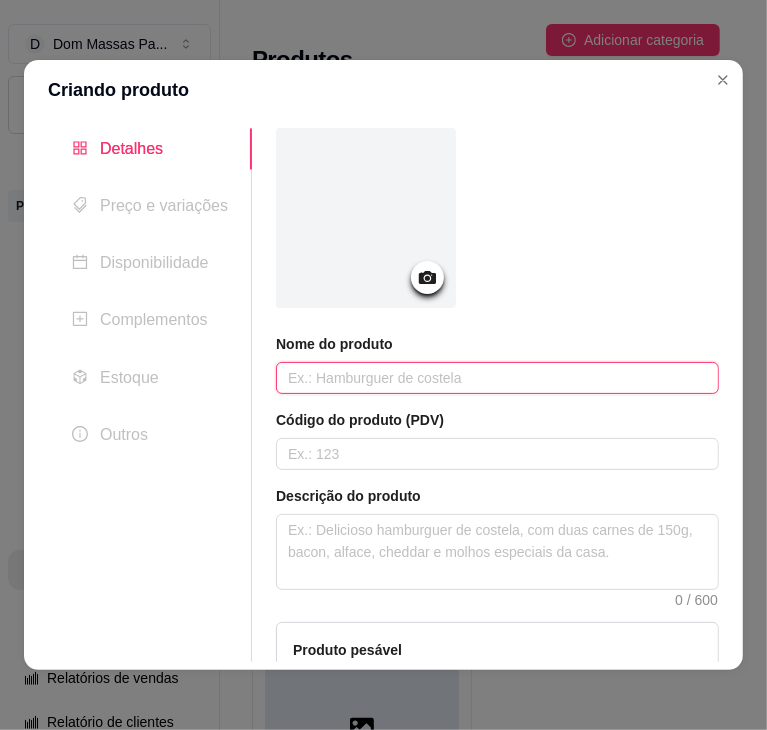 click at bounding box center [497, 378] 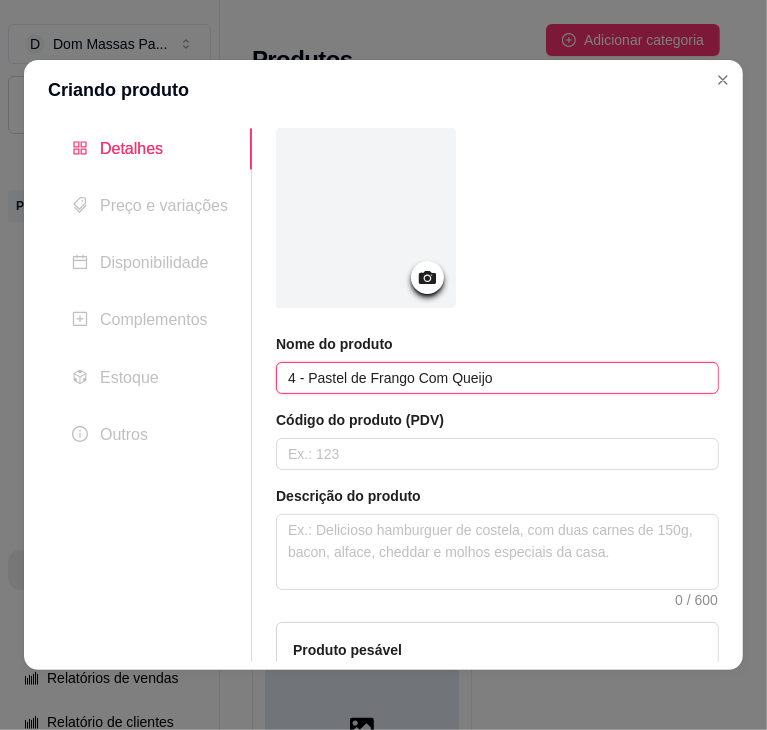 type on "4 - Pastel de Frango Com Queijo" 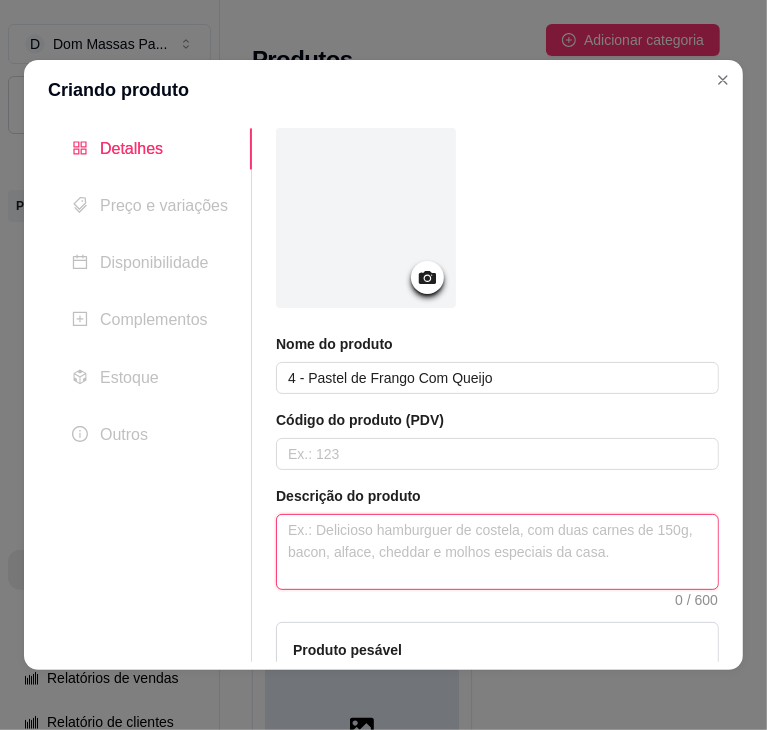 click at bounding box center [497, 552] 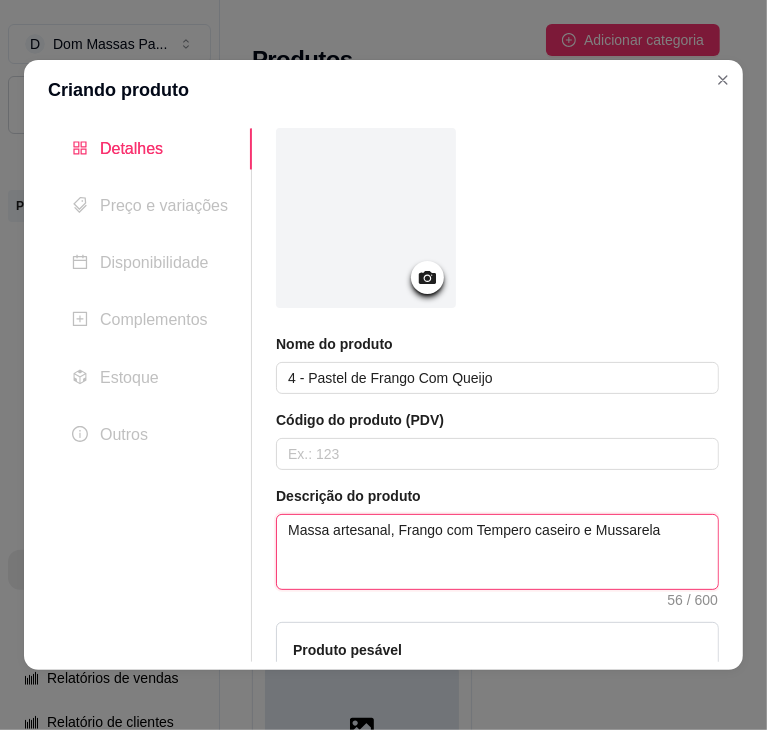 type on "Massa artesanal, Frango com Tempero caseiro e Mussarela" 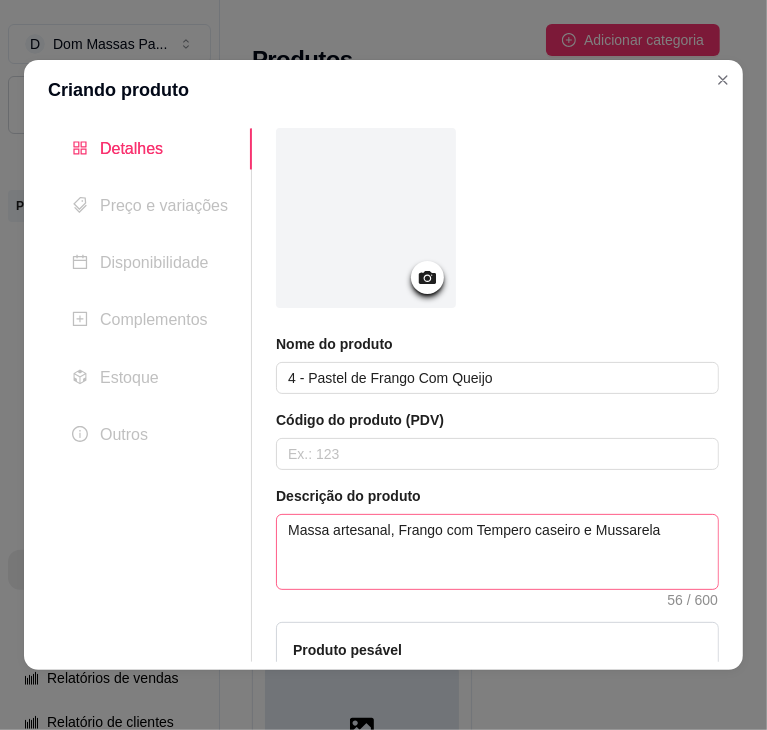 type 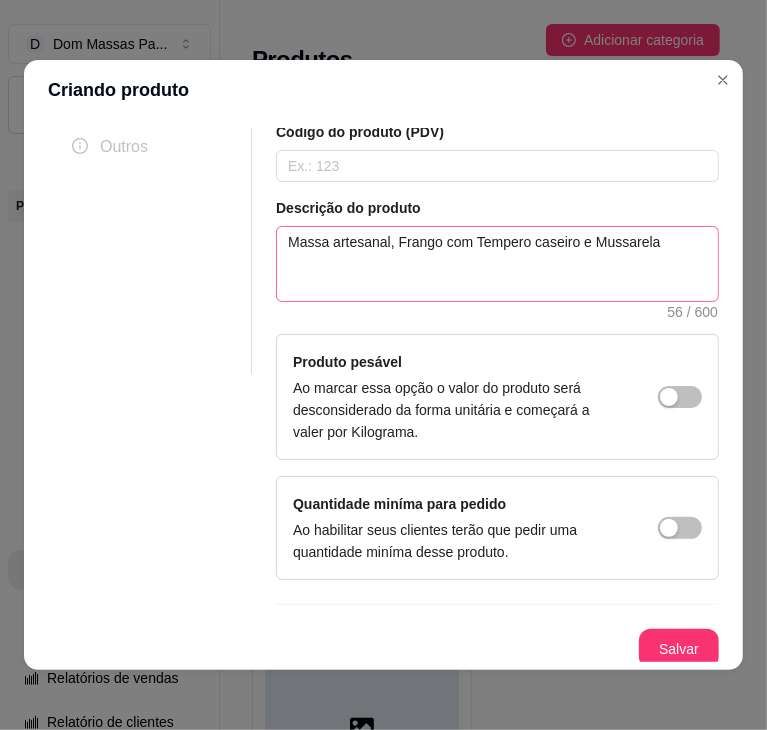 type 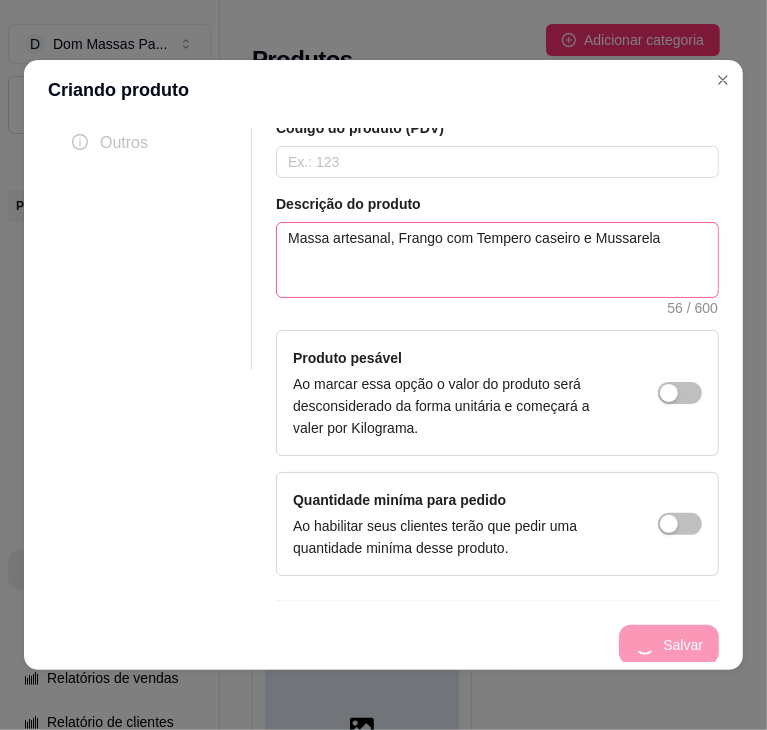 type 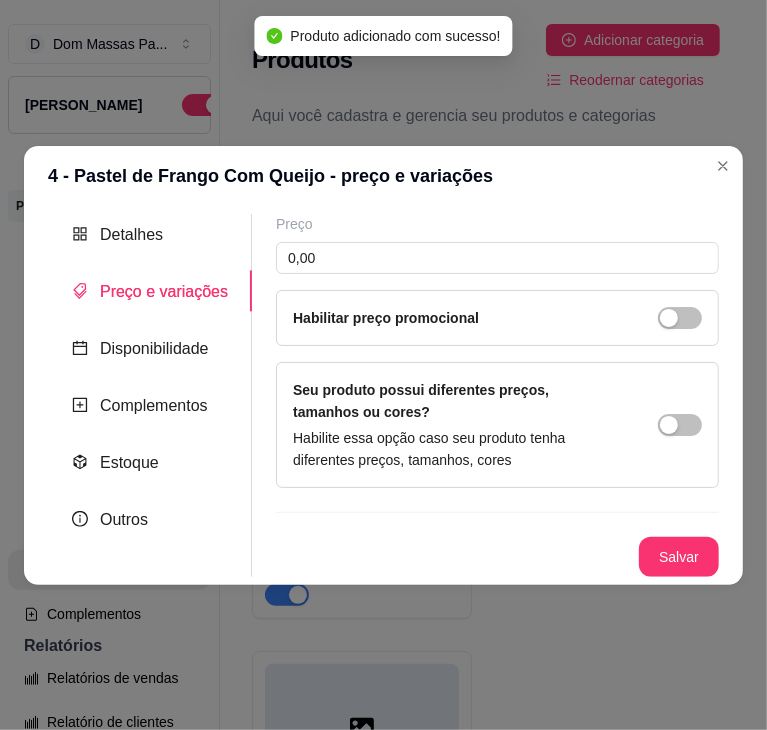 type 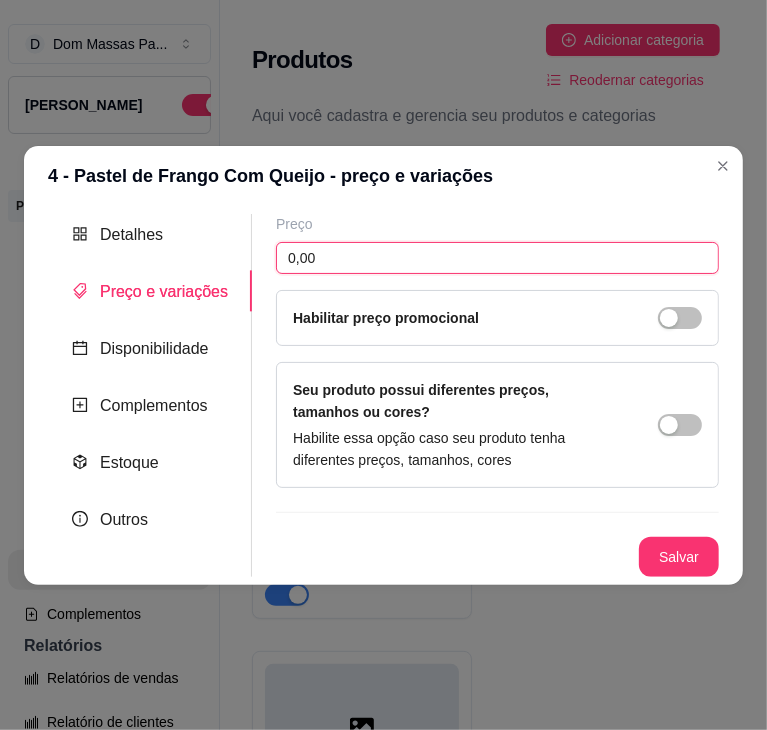 click on "0,00" at bounding box center [497, 258] 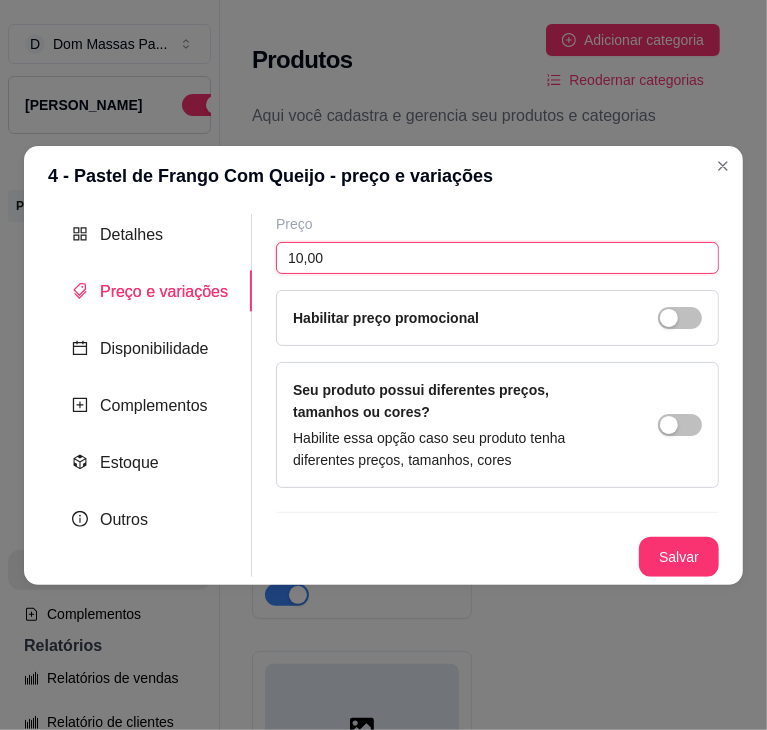 type on "10,00" 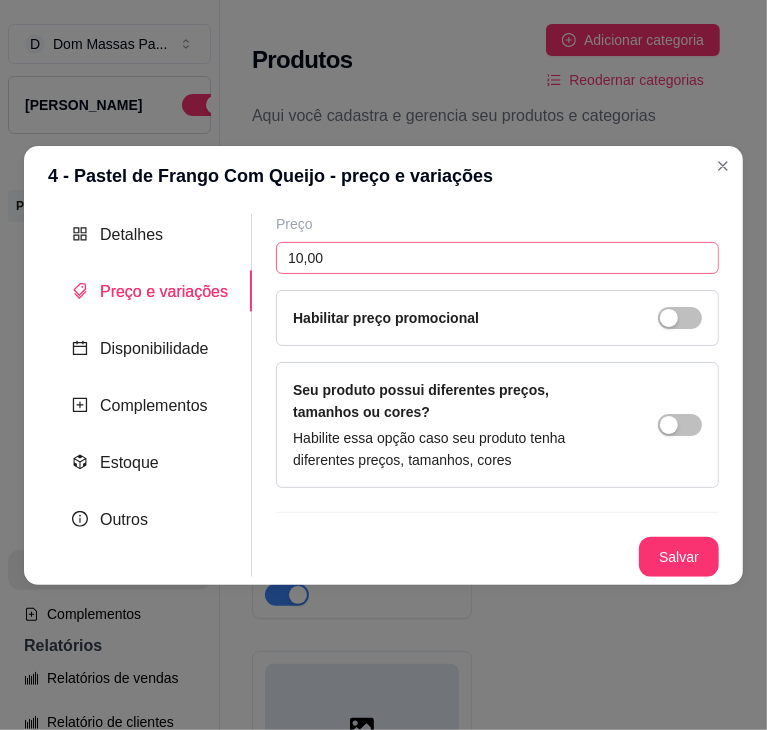 type 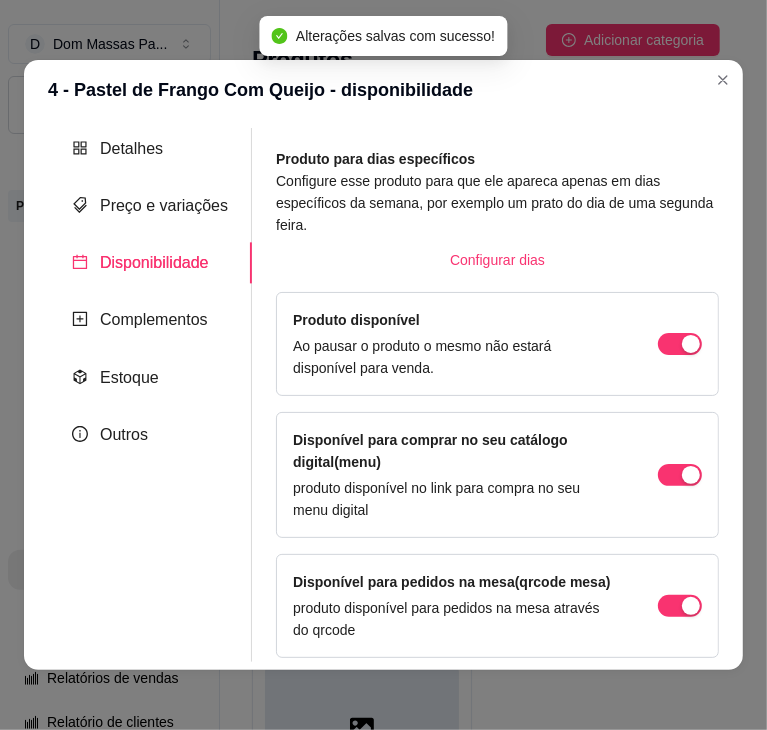 scroll, scrollTop: 20, scrollLeft: 0, axis: vertical 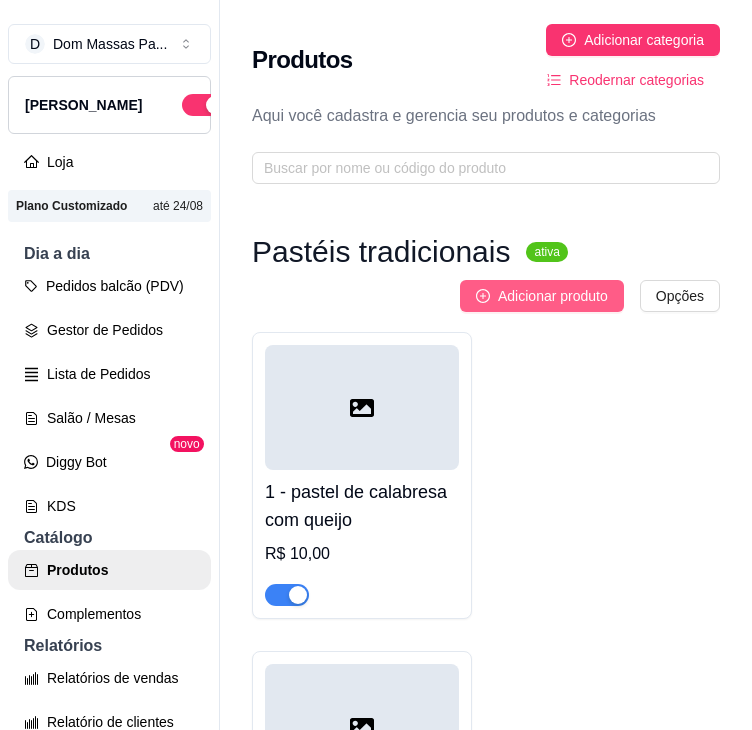 click on "Adicionar produto" at bounding box center (553, 296) 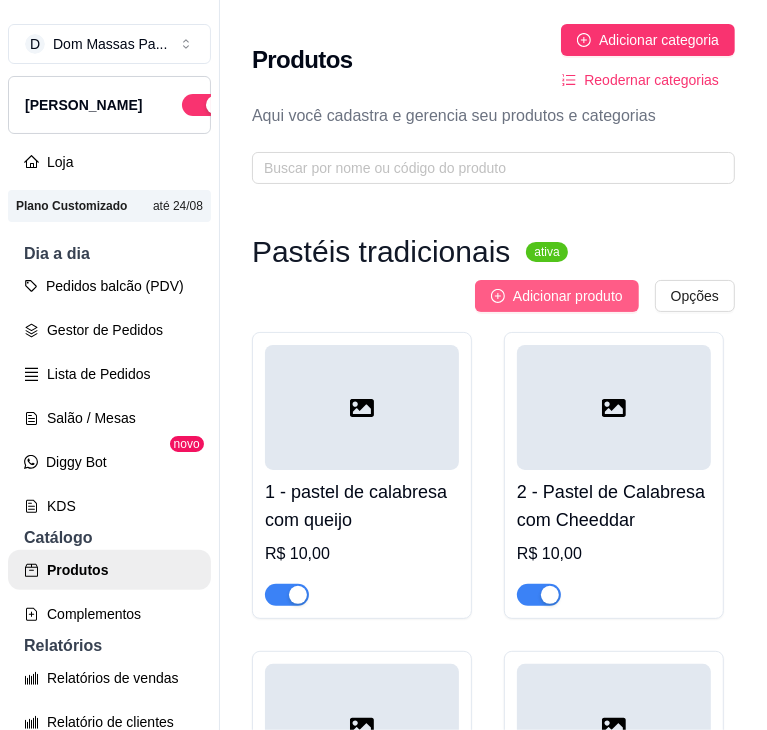 type 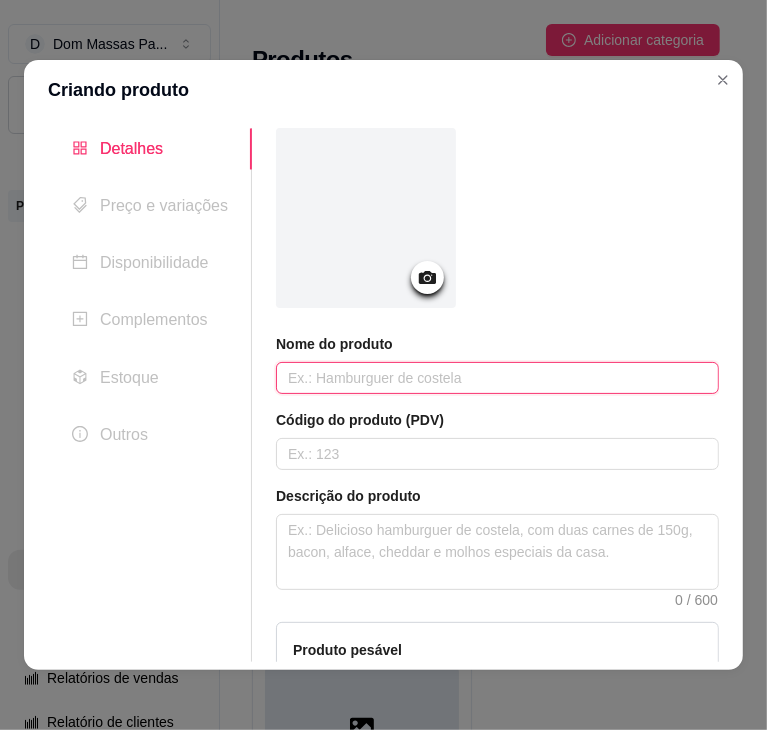 click at bounding box center [497, 378] 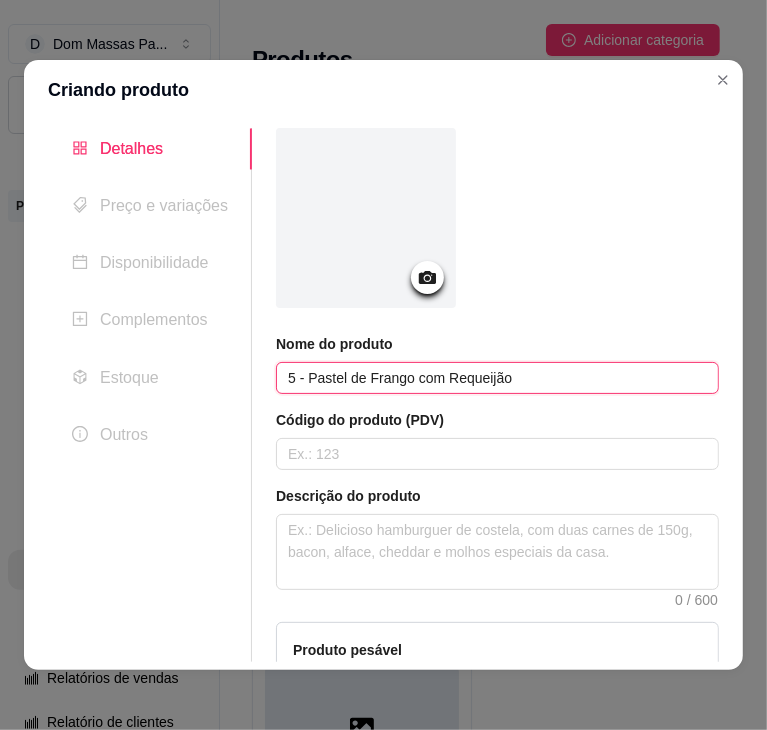 type on "5 - Pastel de Frango com Requeijão" 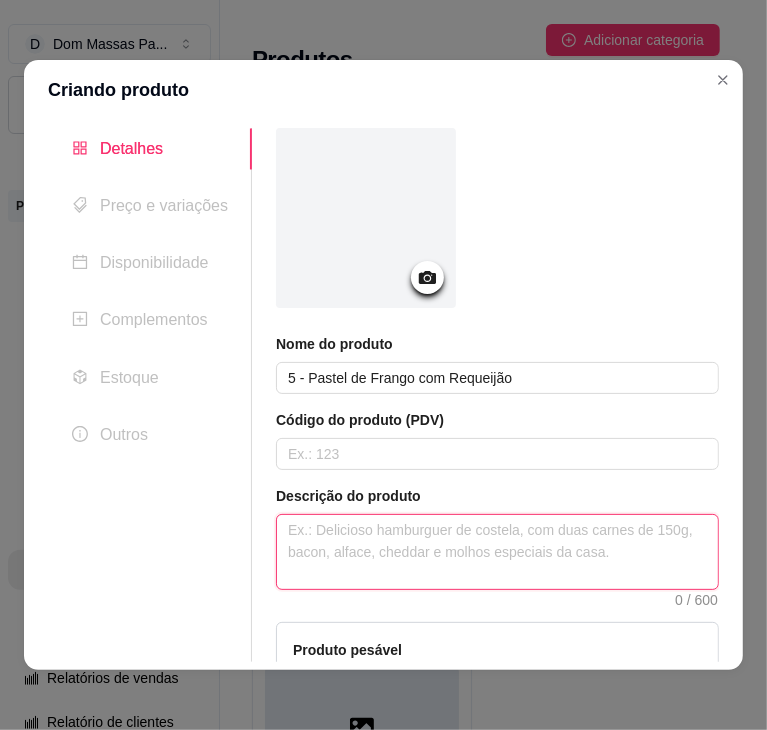 click at bounding box center (497, 552) 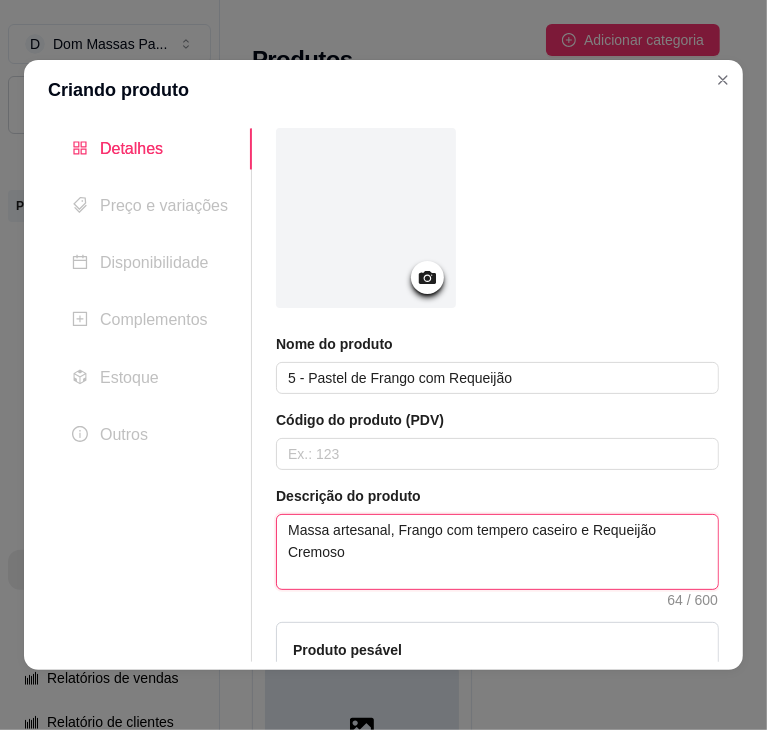 type on "Massa artesanal, Frango com tempero caseiro e Requeijão Cremoso" 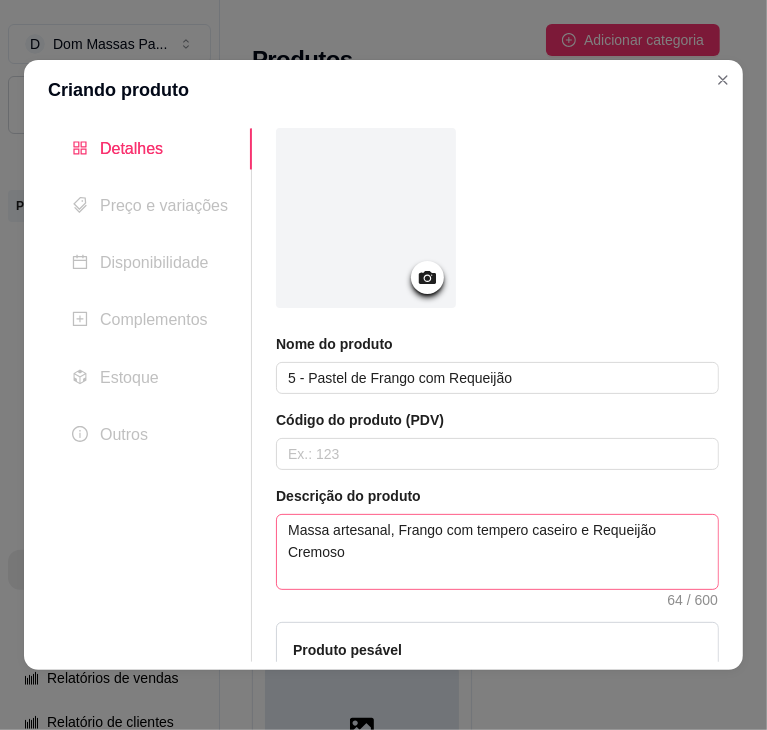 type 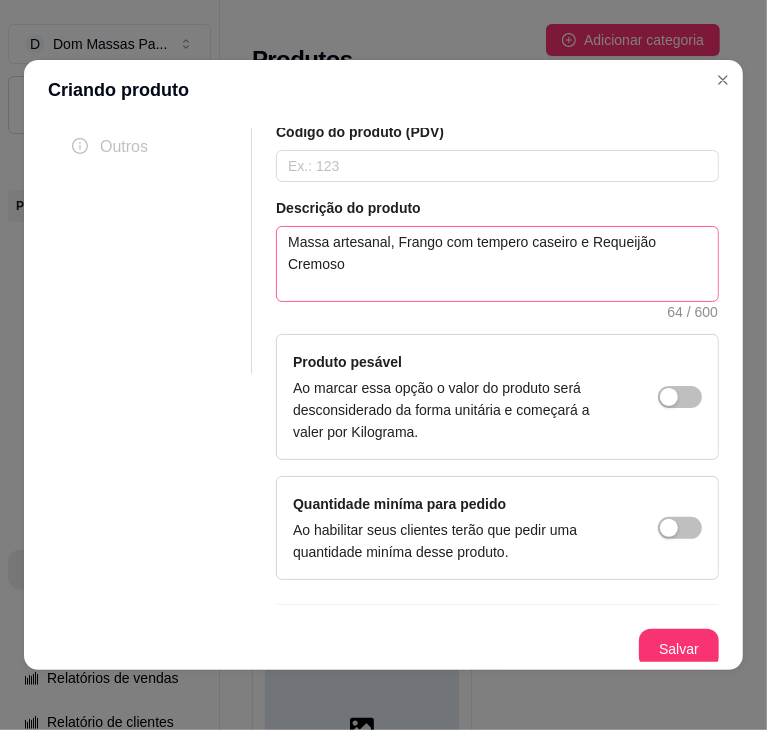 type 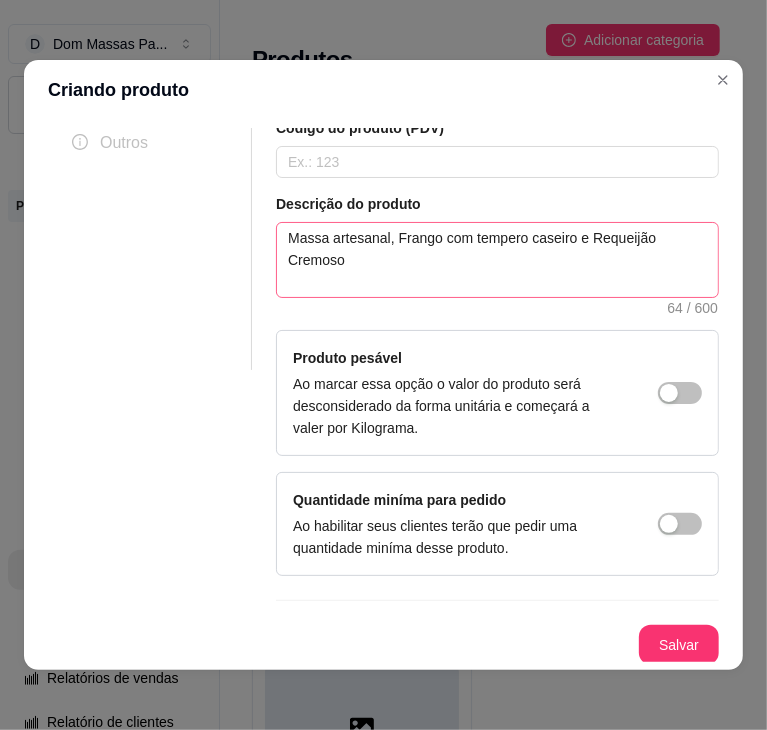 type 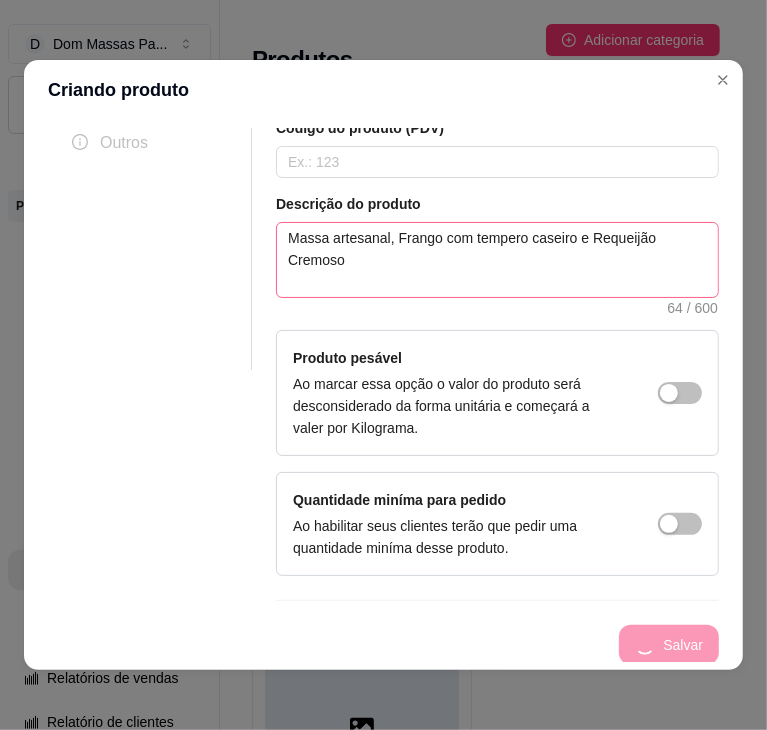 type 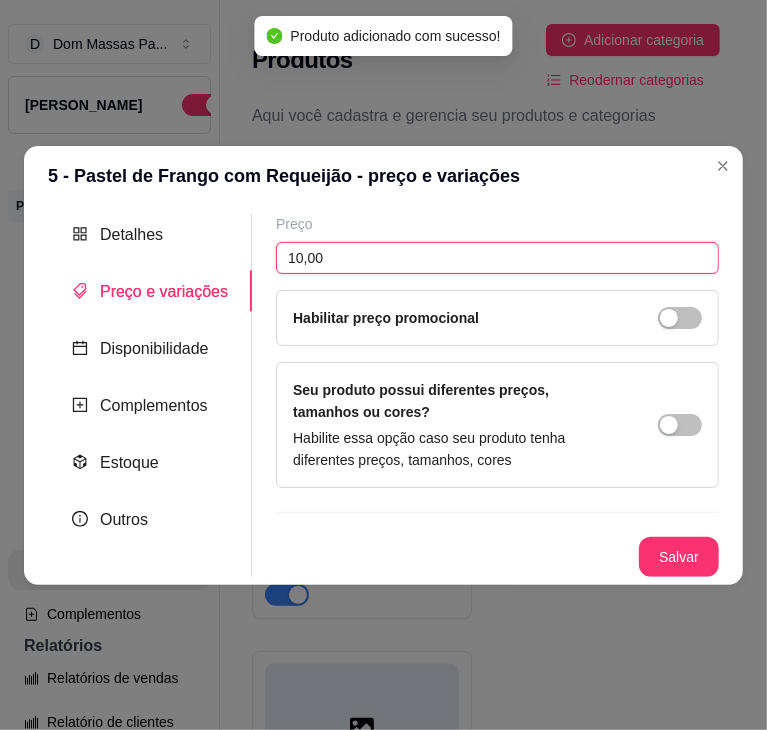 type on "10,00" 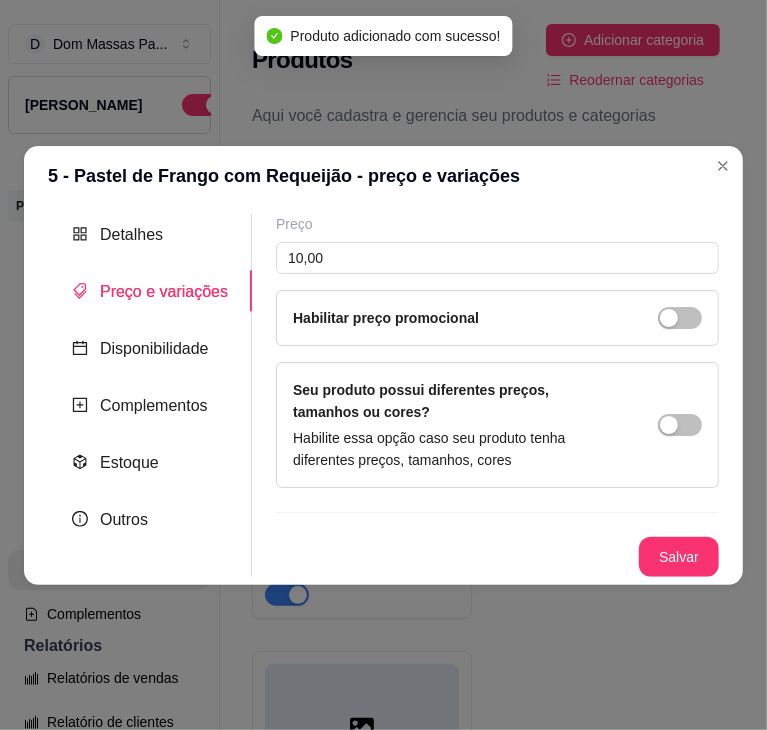 type 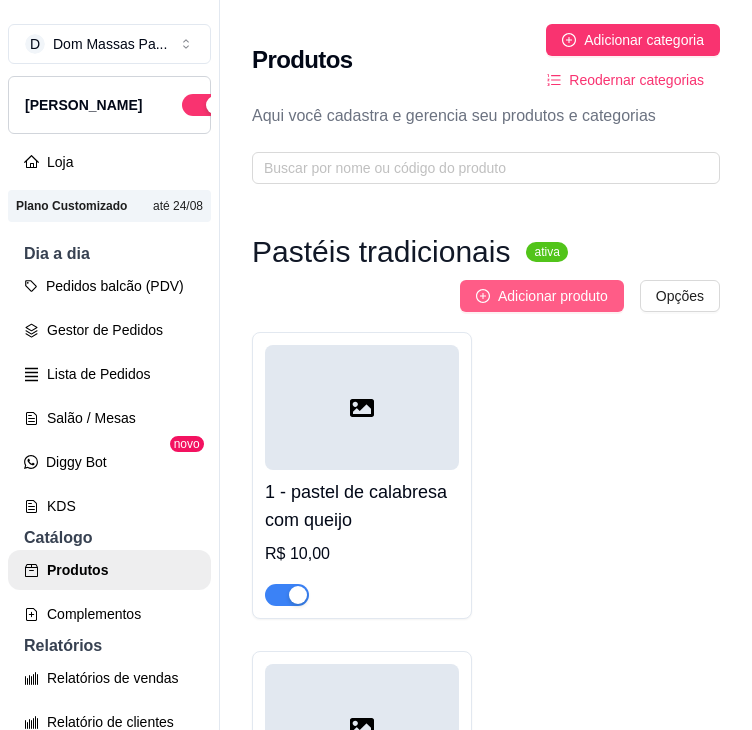 click on "Adicionar produto" at bounding box center [553, 296] 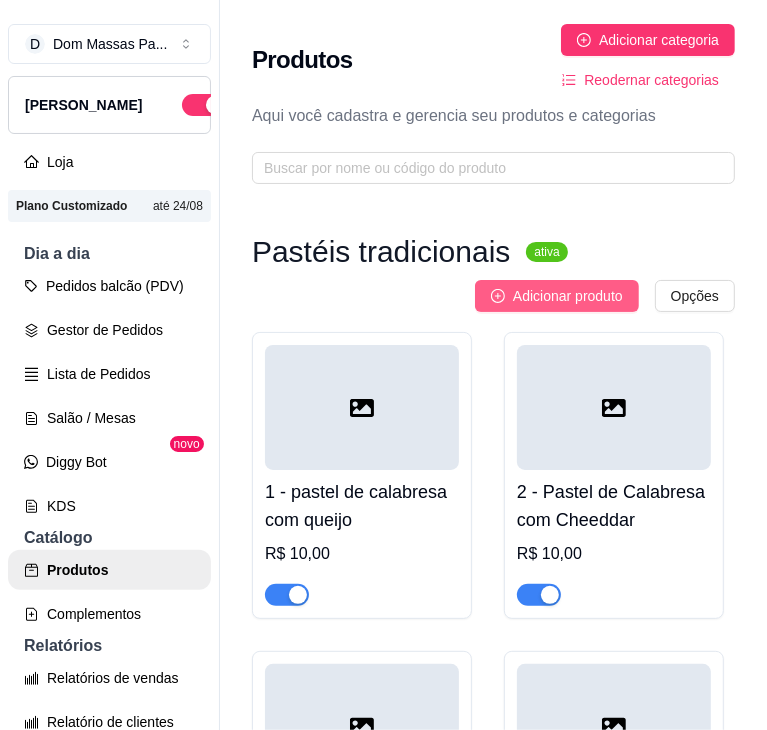 type 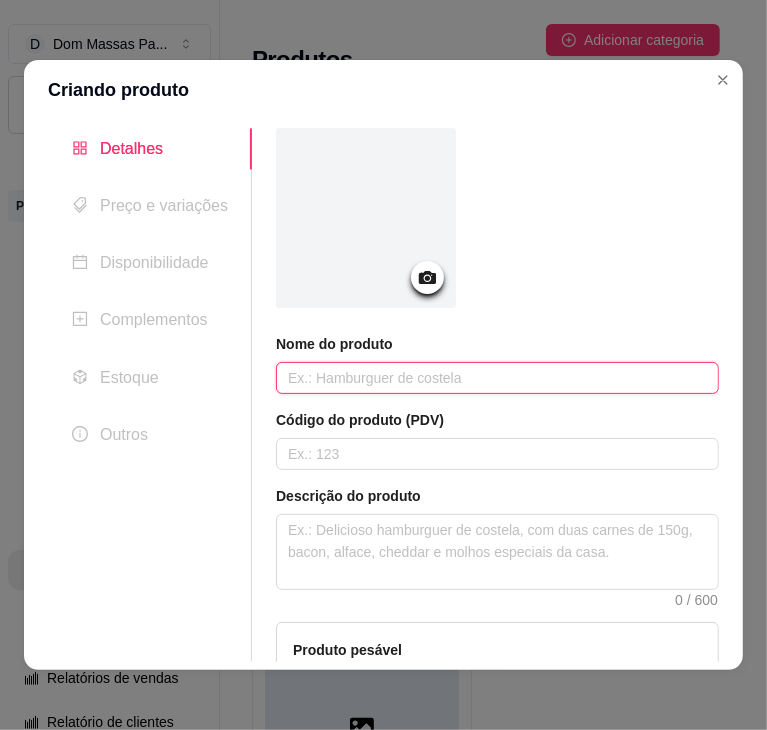 click at bounding box center (497, 378) 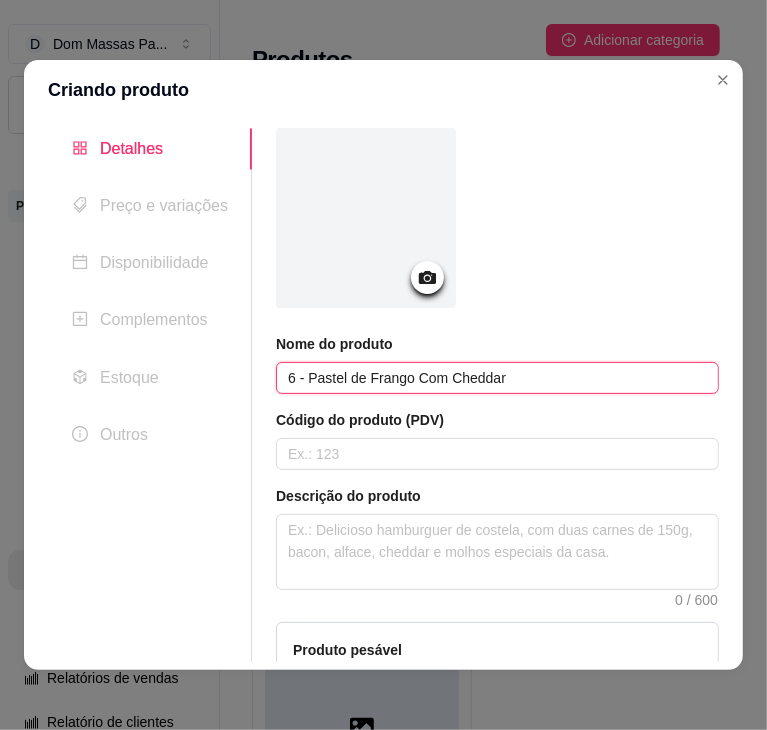 type on "6 - Pastel de Frango Com Cheddar" 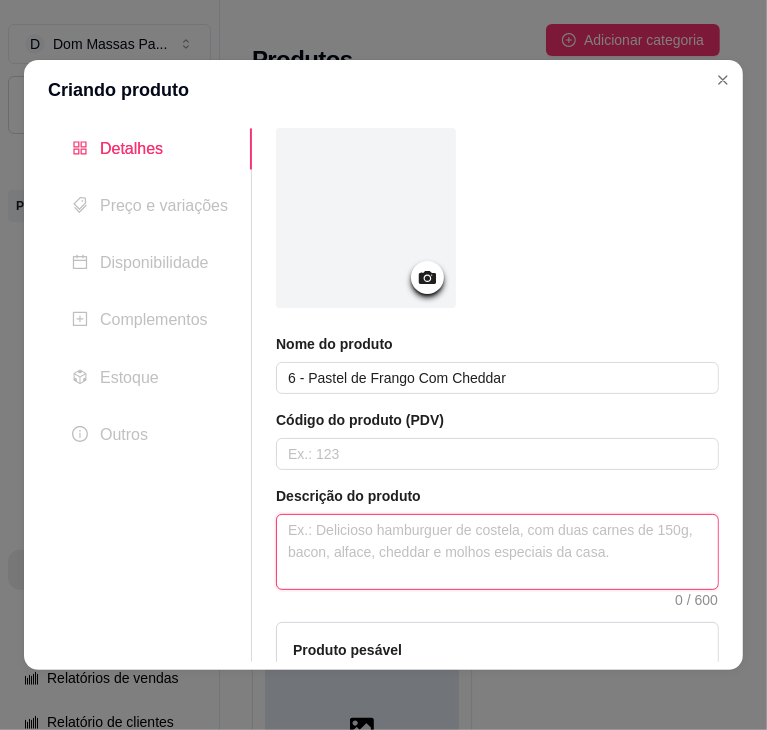 click at bounding box center (497, 552) 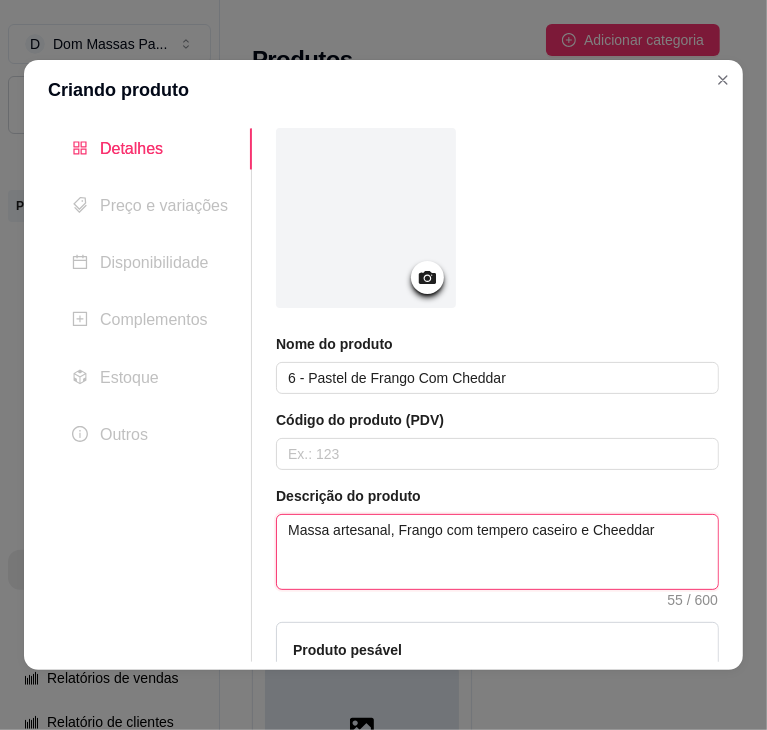 type on "Massa artesanal, Frango com tempero caseiro e Cheeddar" 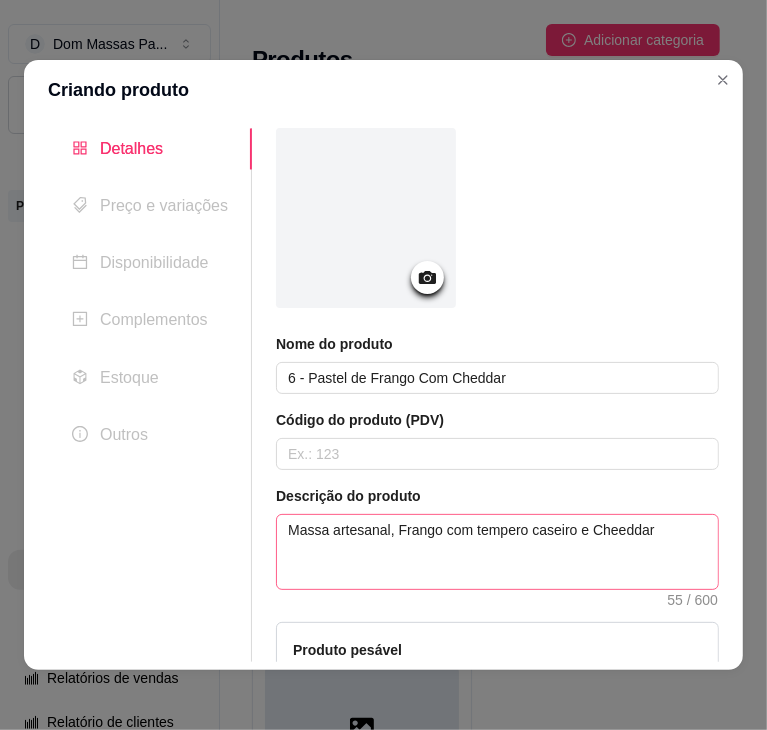 type 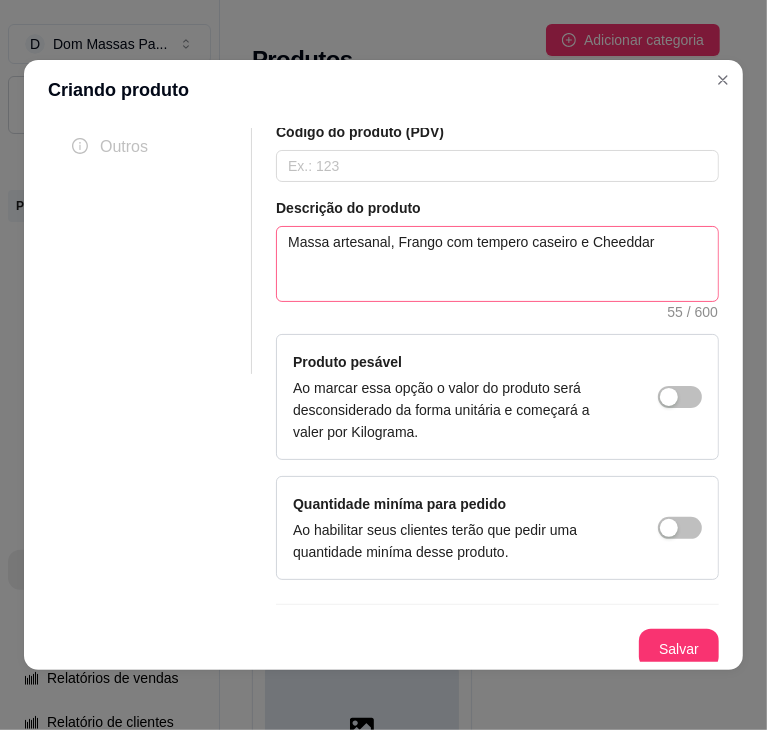 type 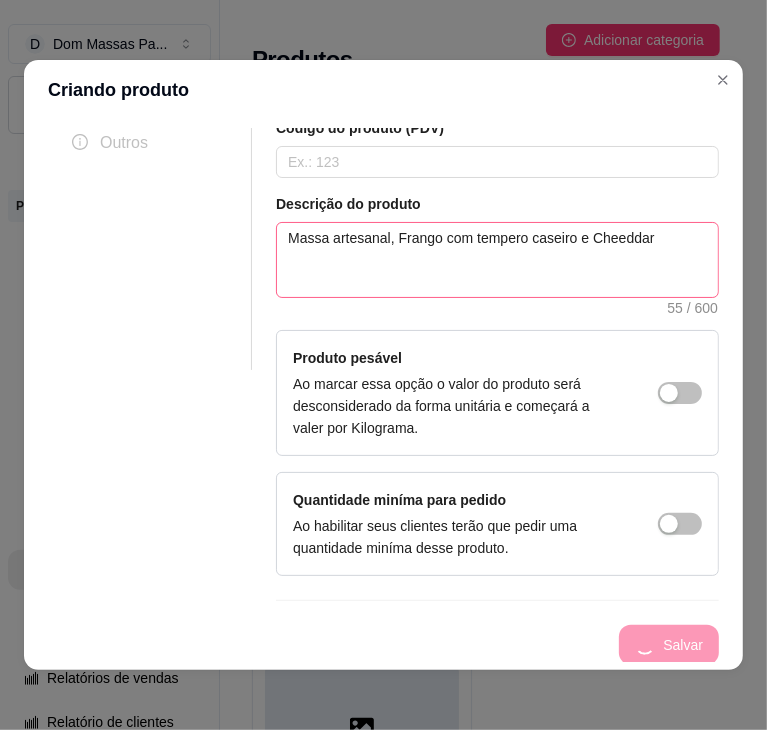 type 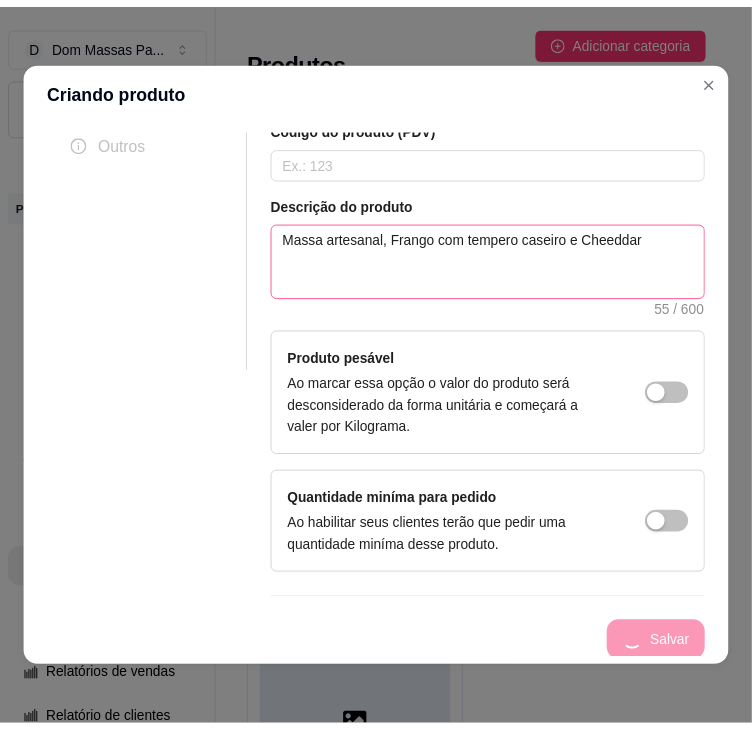 scroll, scrollTop: 0, scrollLeft: 0, axis: both 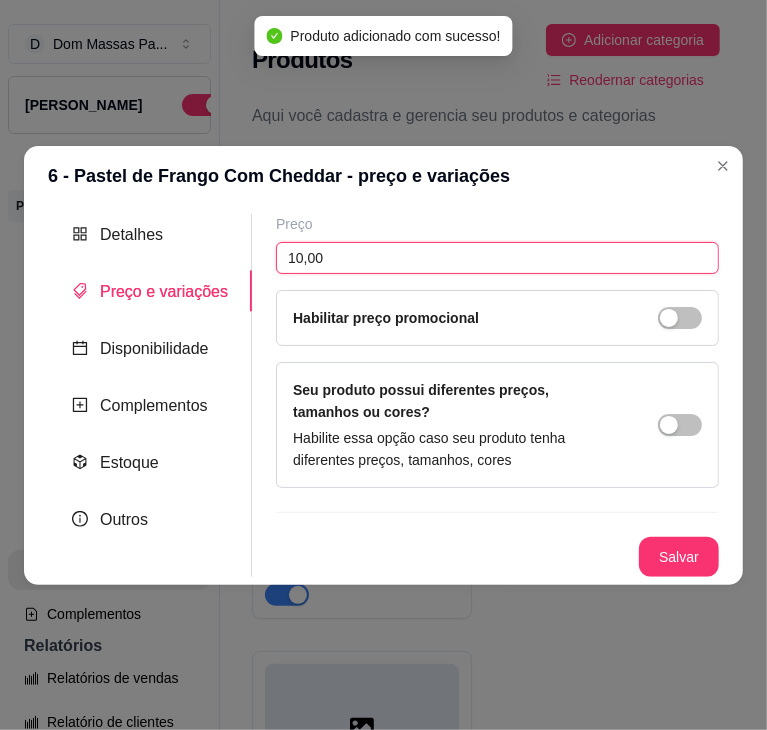 type on "10,00" 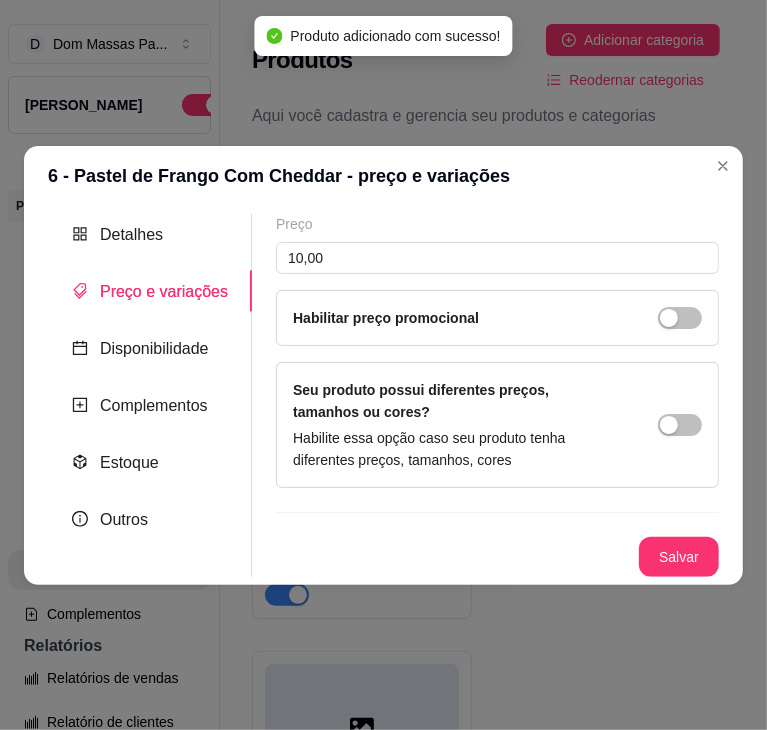type 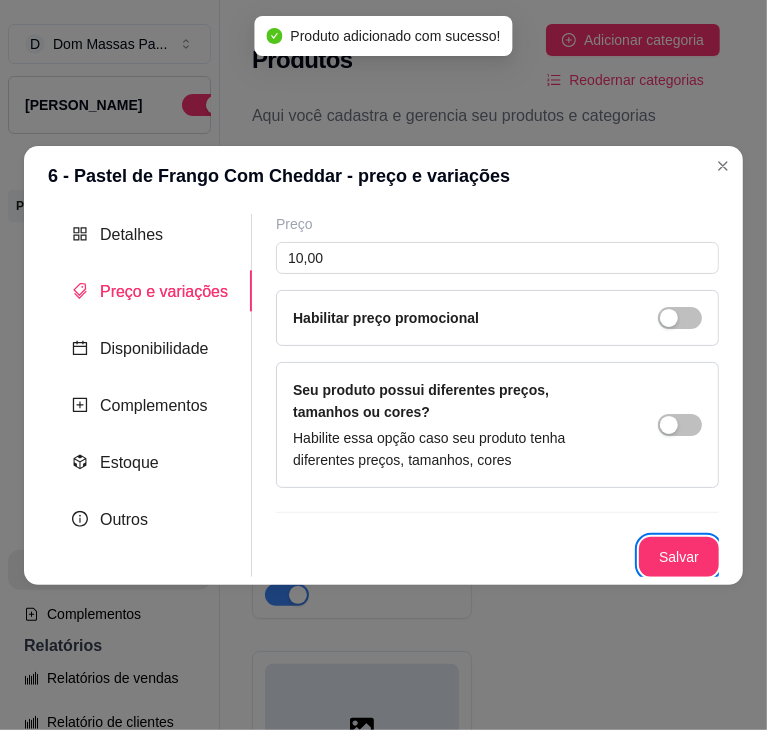 type 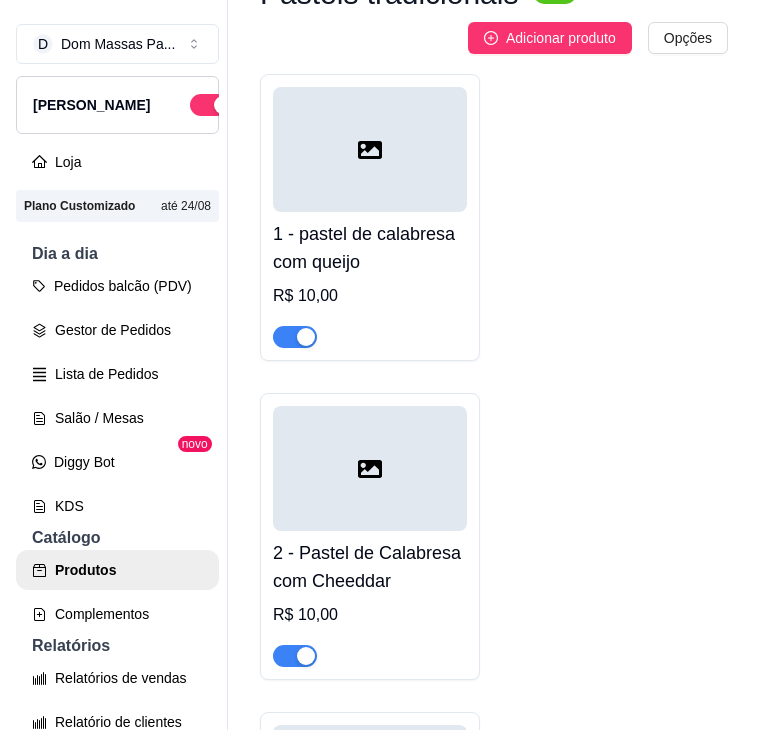 scroll, scrollTop: 0, scrollLeft: 0, axis: both 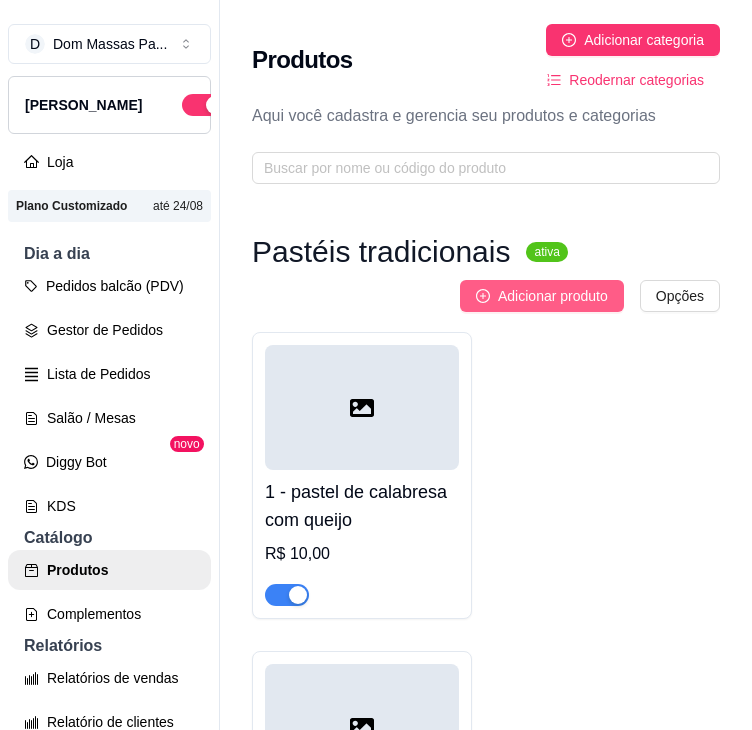 click on "Adicionar produto" at bounding box center [553, 296] 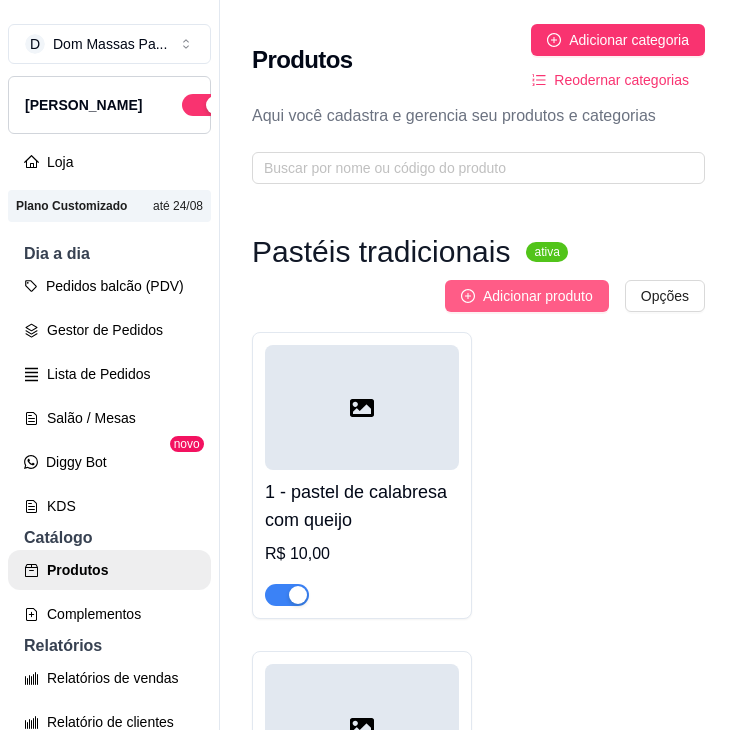 type 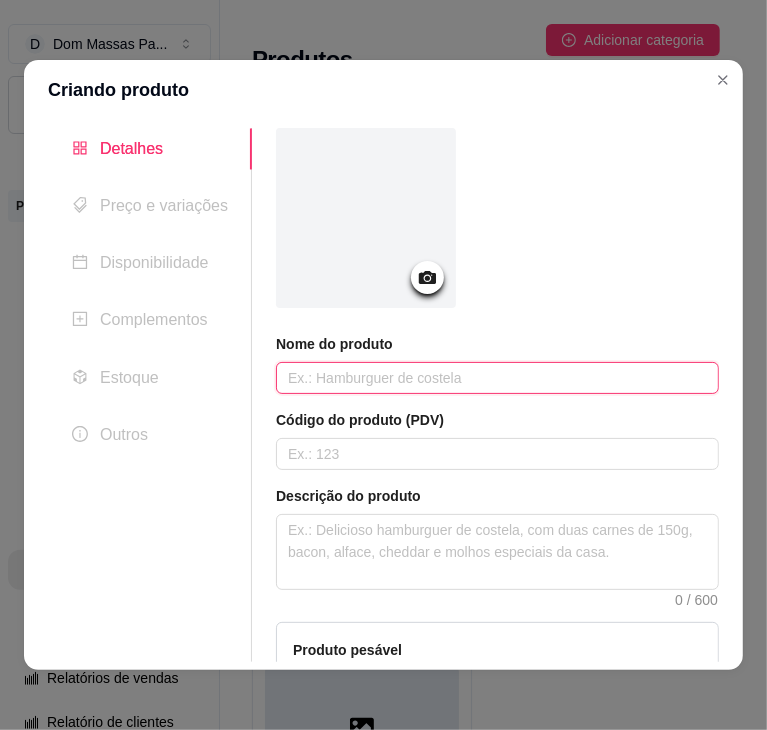 click at bounding box center [497, 378] 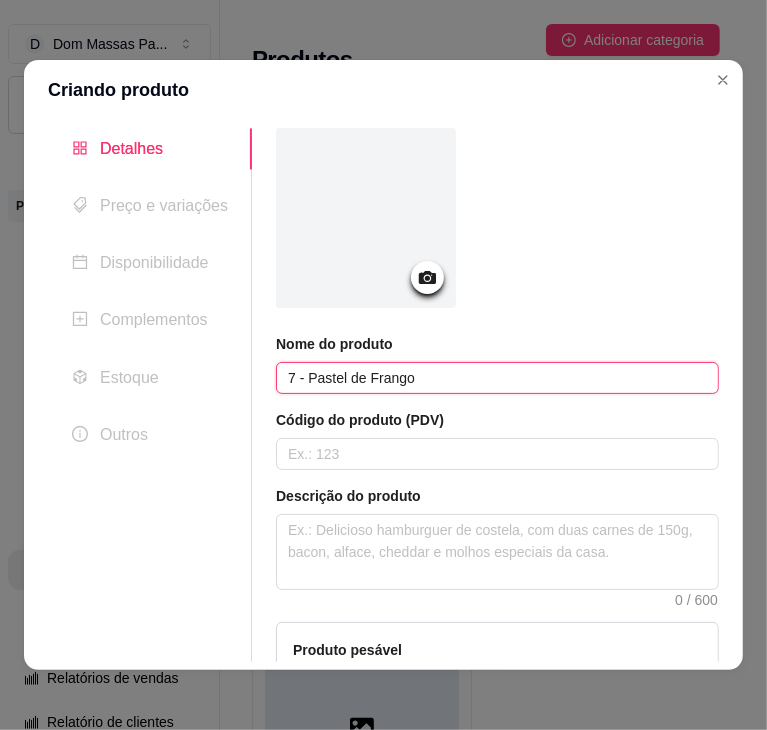 type on "7 - Pastel de Frango" 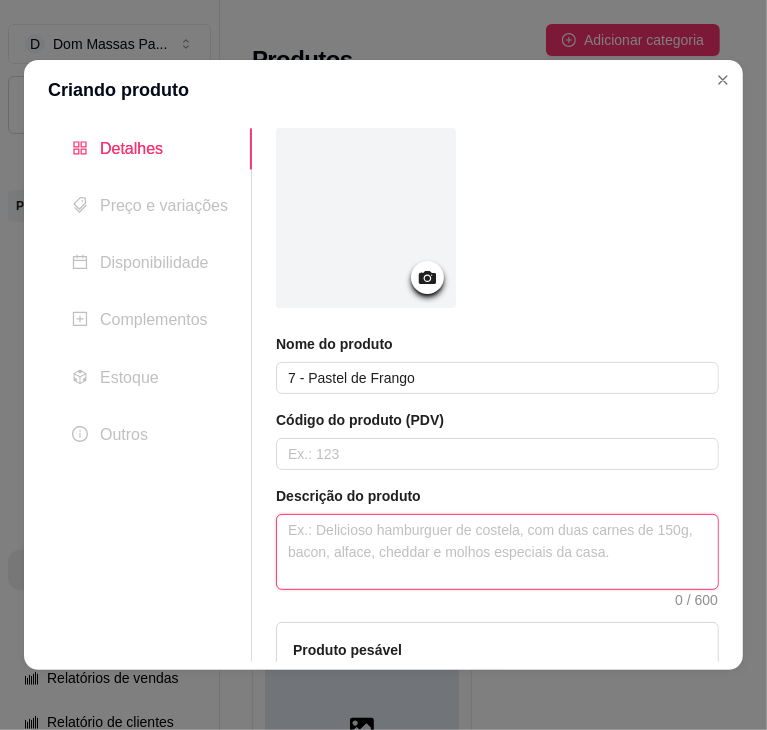 click at bounding box center (497, 552) 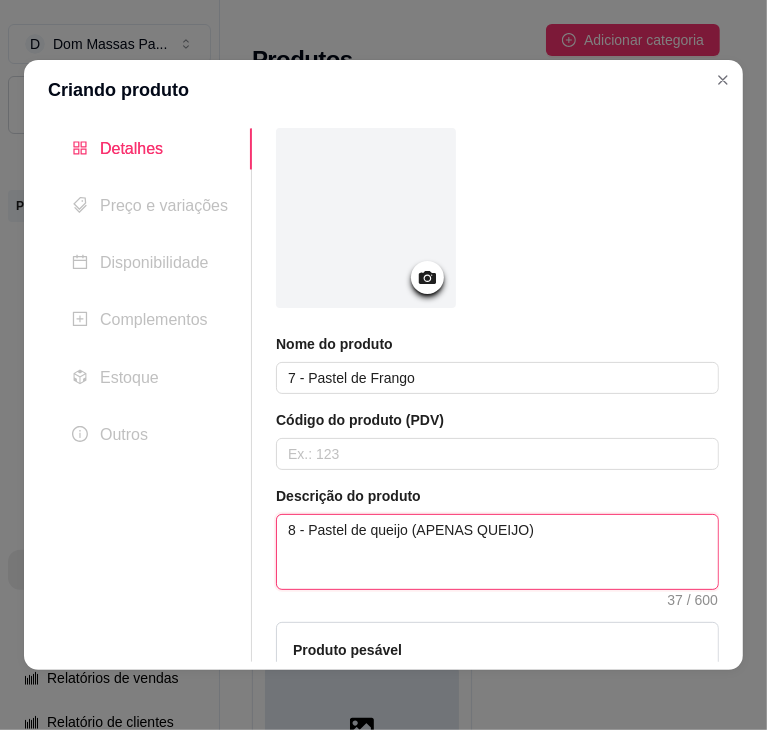 type on "8 - Pastel de queijo (APENAS QUEIJO)" 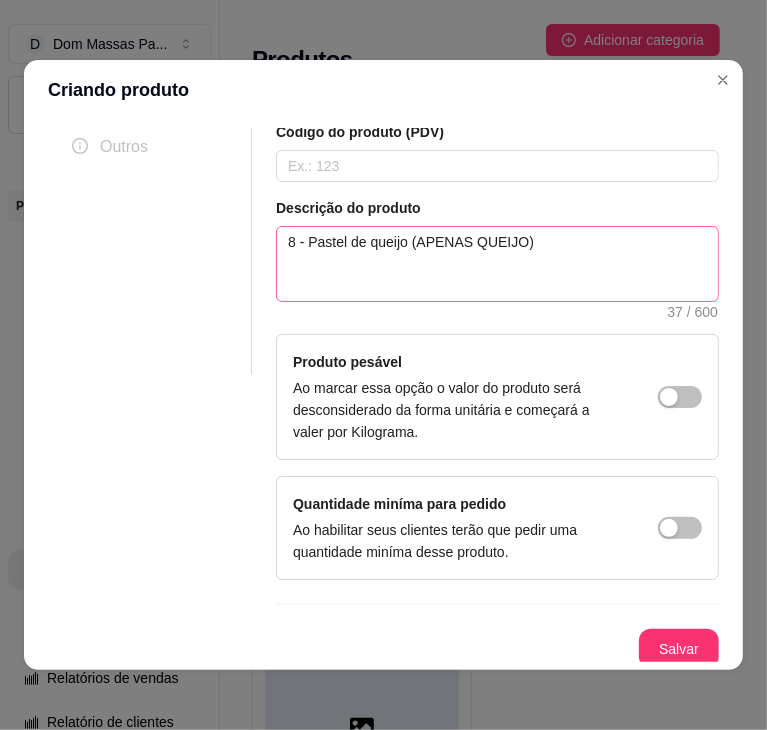 type 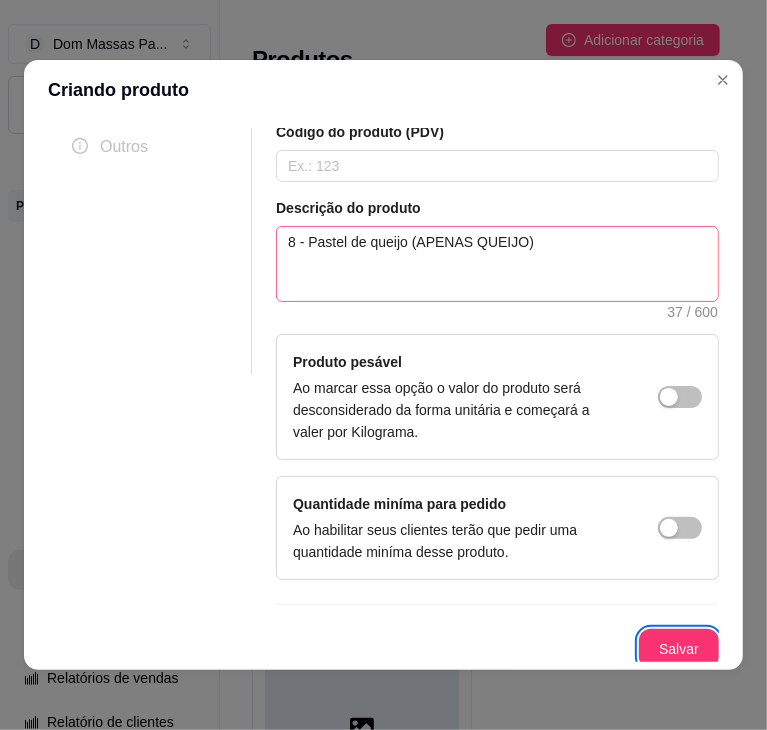 scroll, scrollTop: 292, scrollLeft: 0, axis: vertical 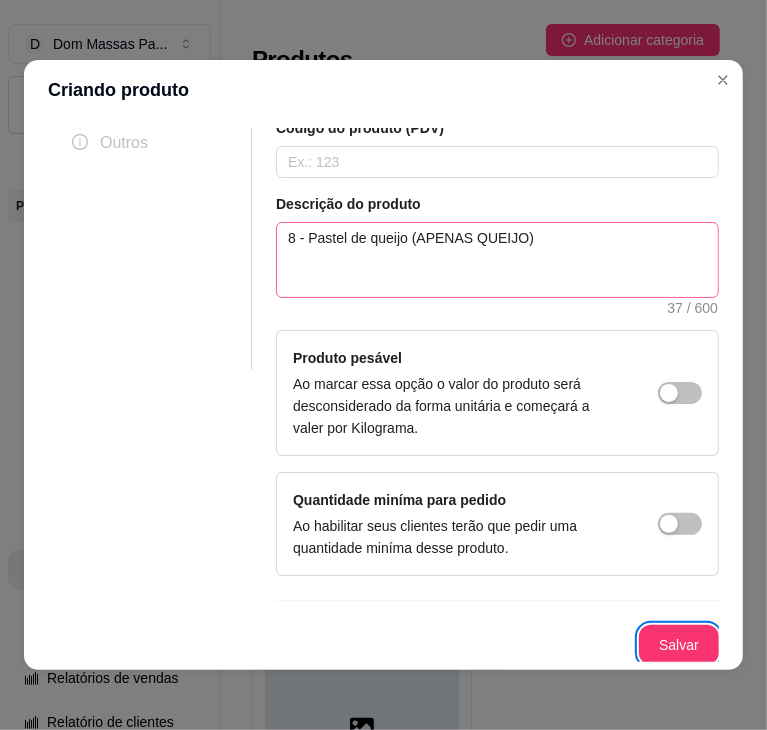 type 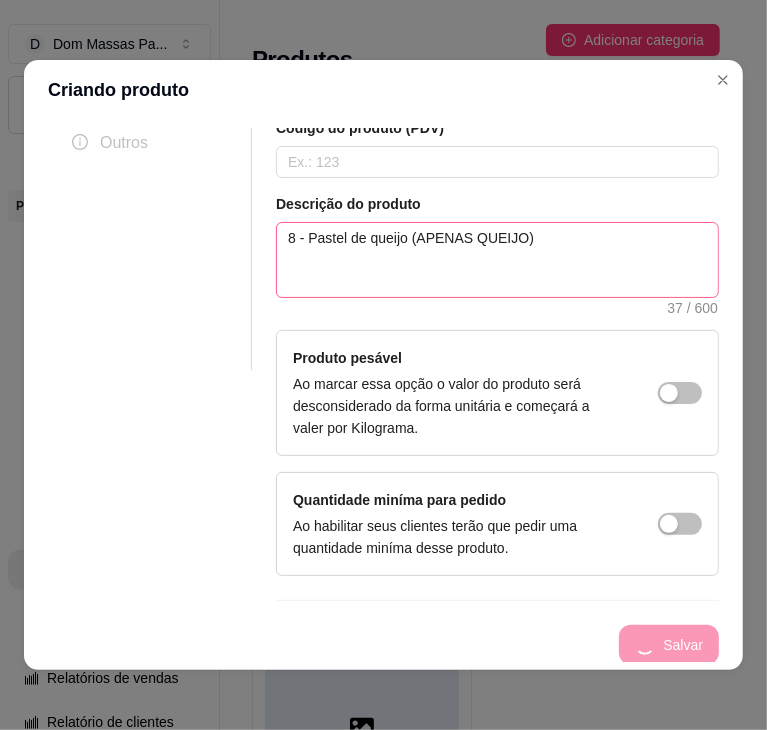 type 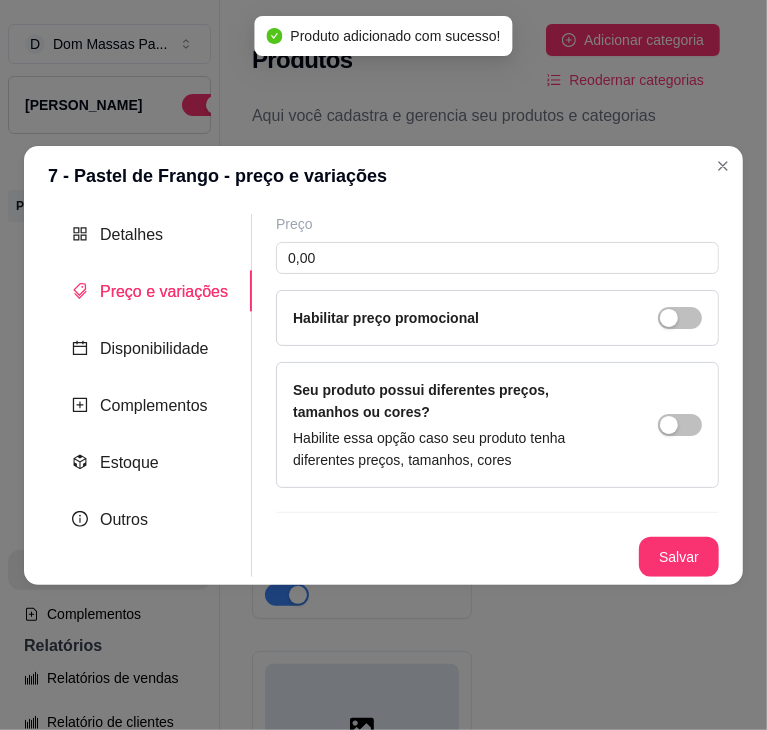 scroll, scrollTop: 0, scrollLeft: 0, axis: both 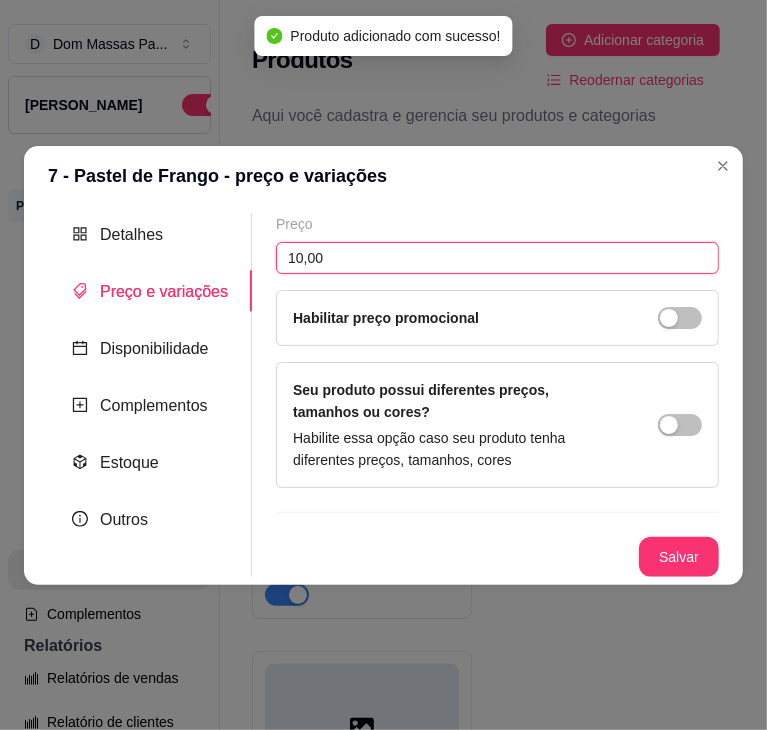 type on "10,00" 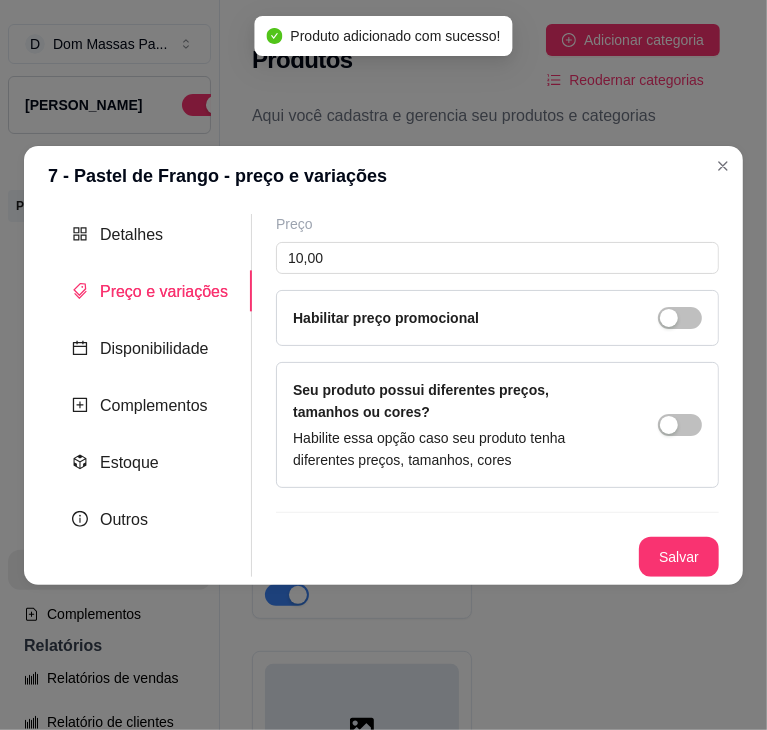 type 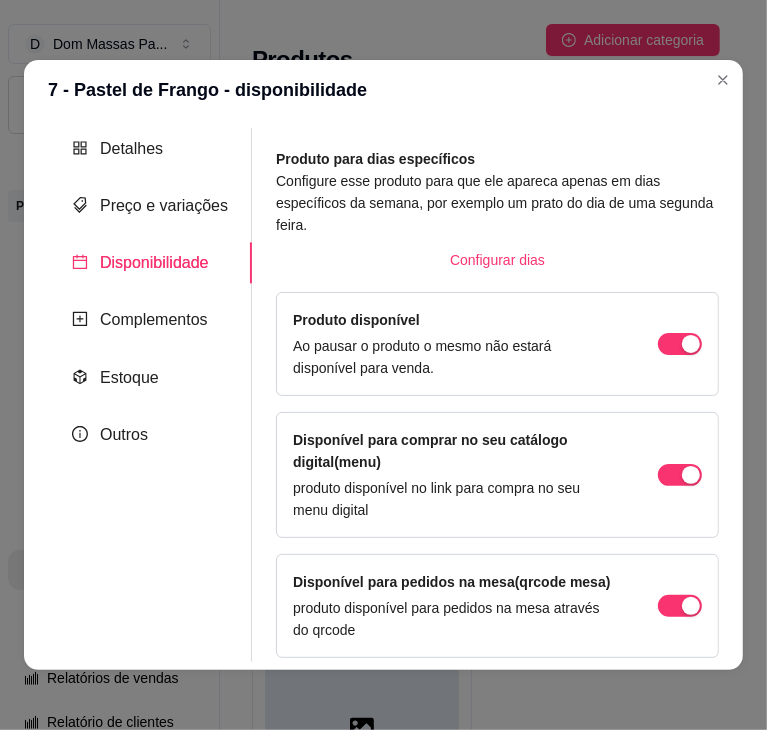 scroll, scrollTop: 20, scrollLeft: 0, axis: vertical 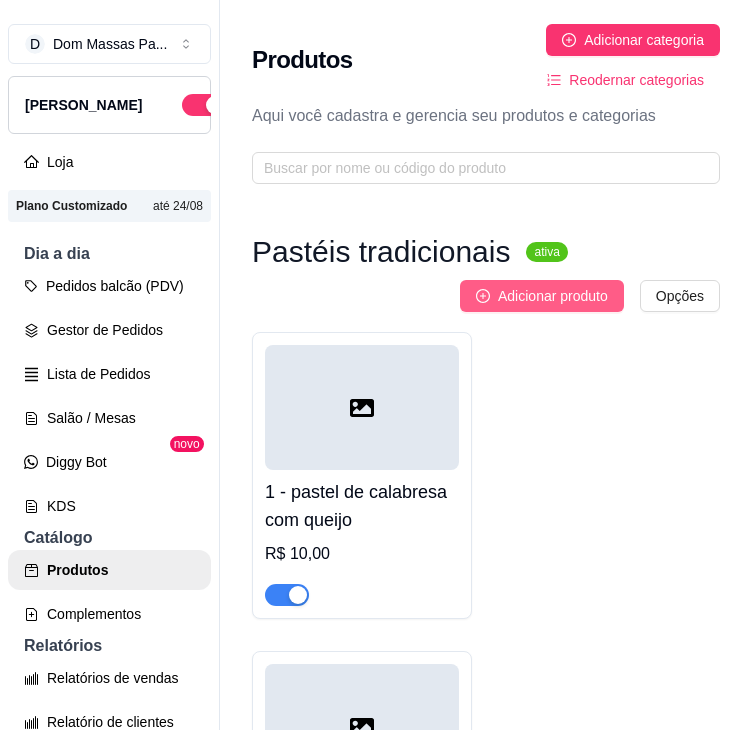 click on "Adicionar produto" at bounding box center (553, 296) 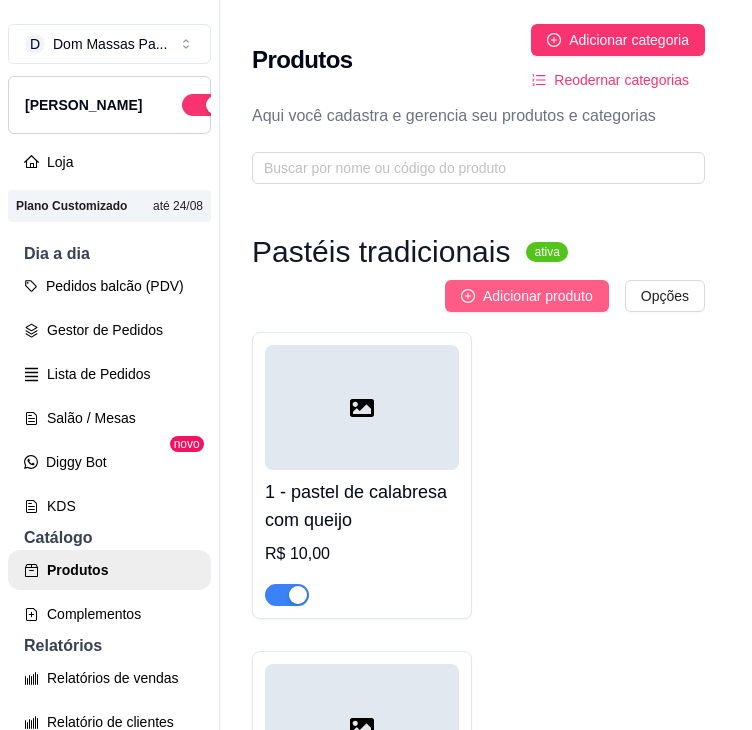 type 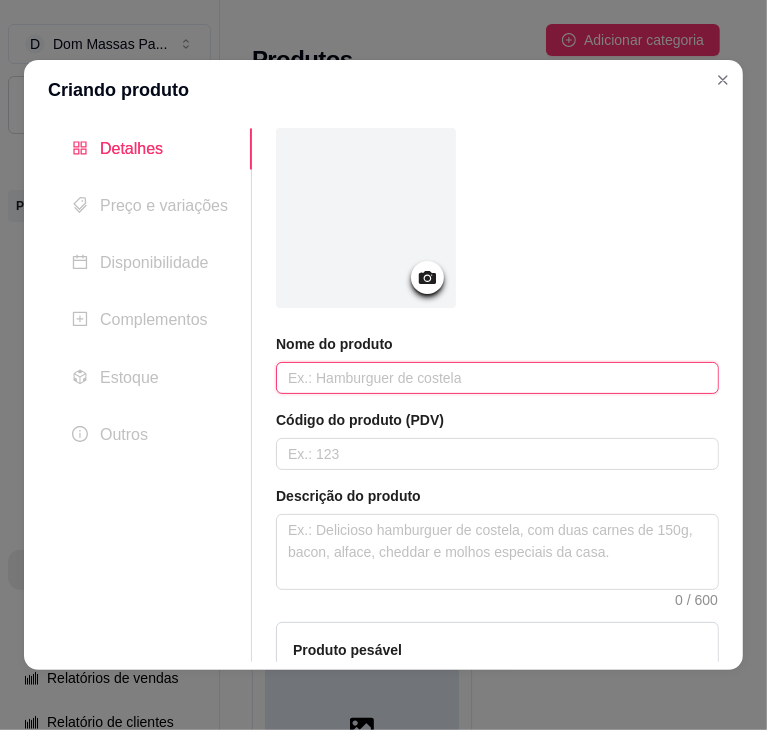 click at bounding box center (497, 378) 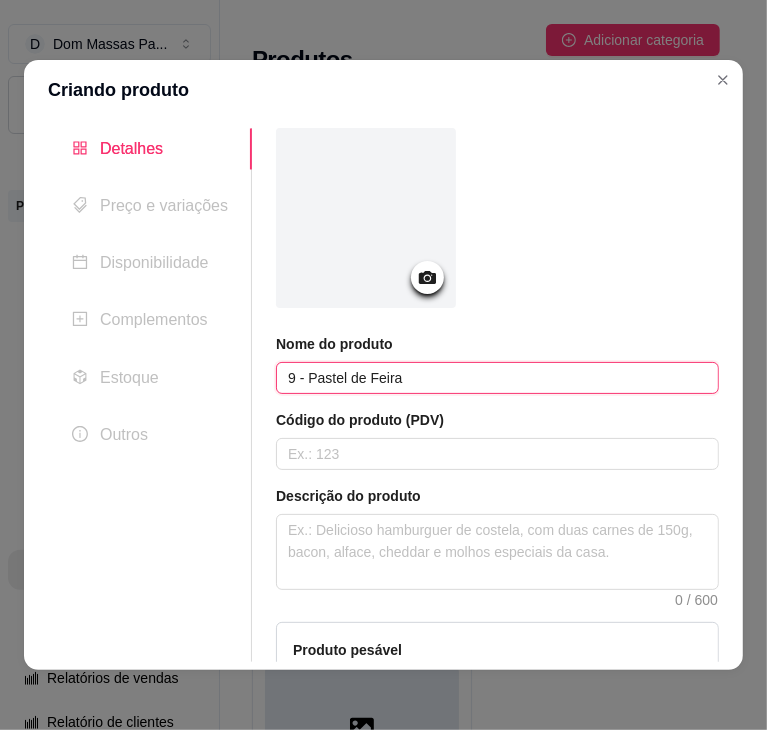 type on "9 - Pastel de Feira" 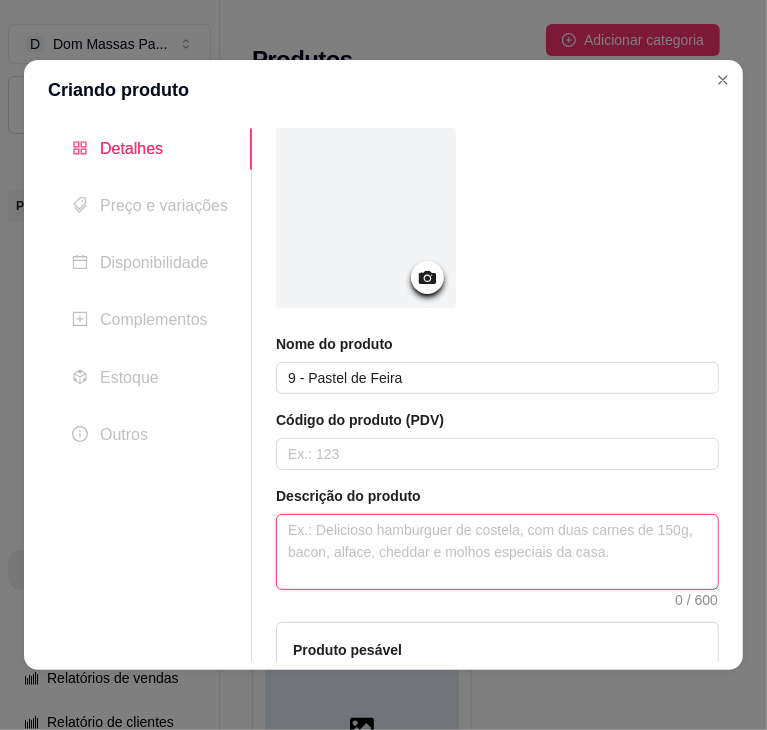 click at bounding box center [497, 552] 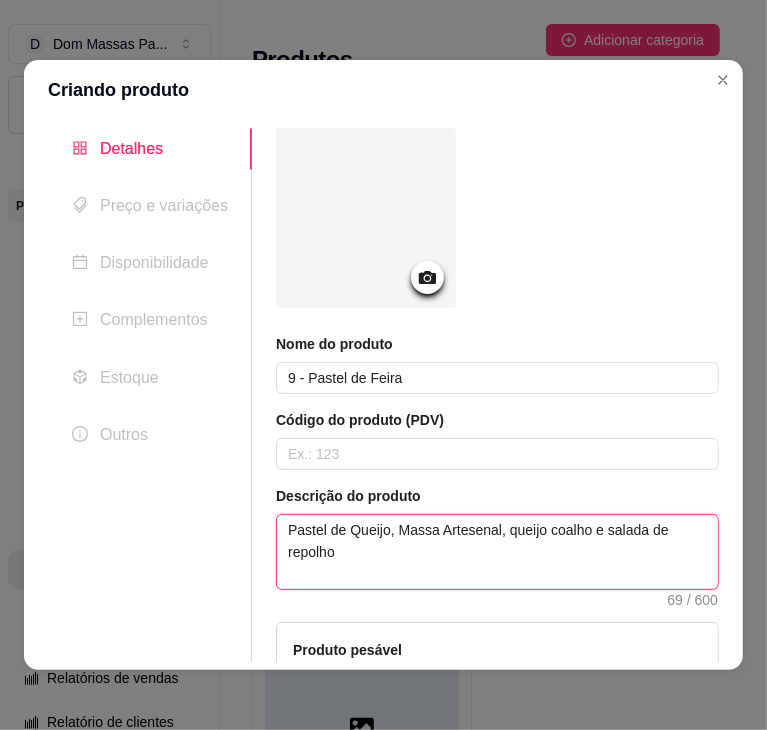 type on "Pastel de Queijo, Massa Artesenal, queijo coalho e salada de repolho" 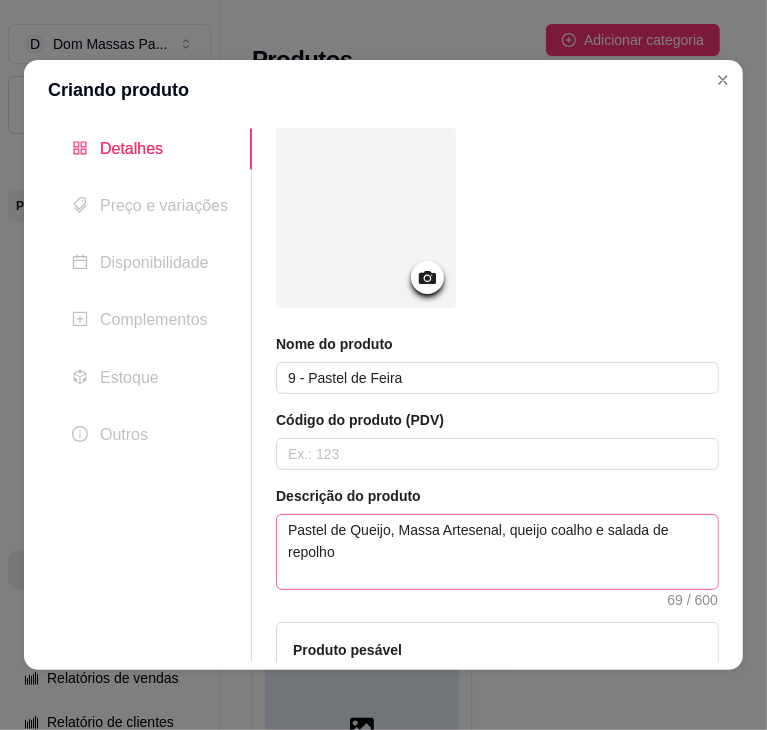 type 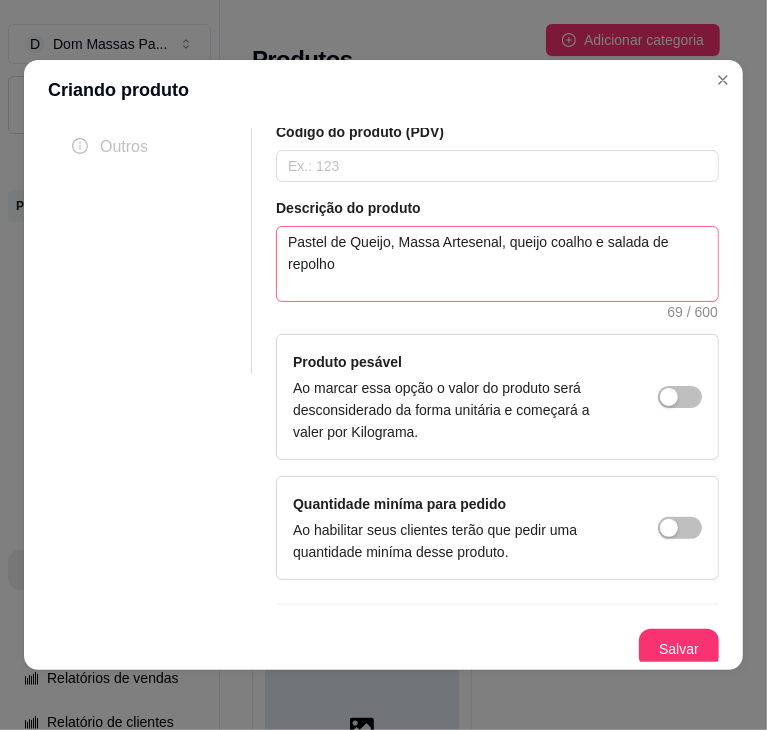 type 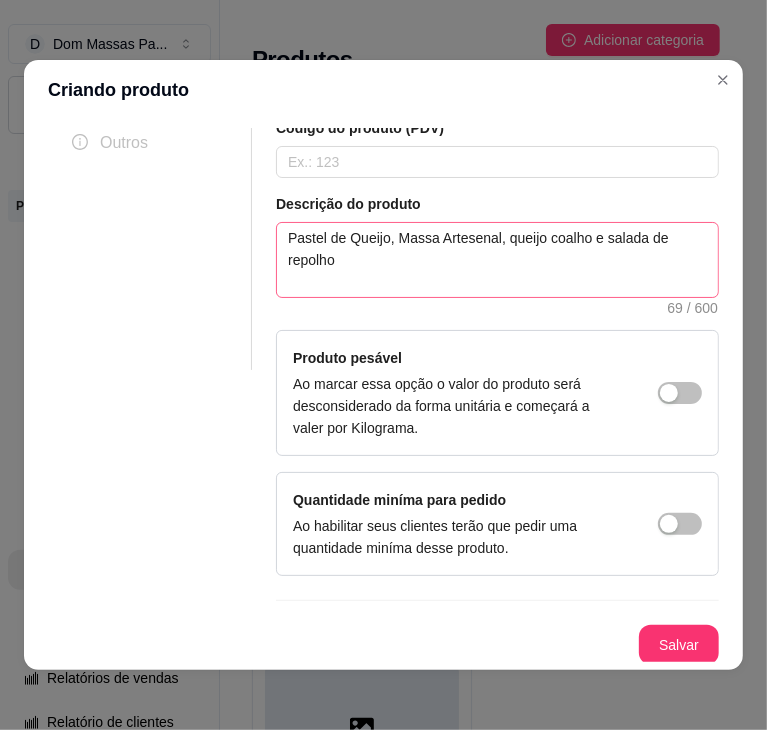 type 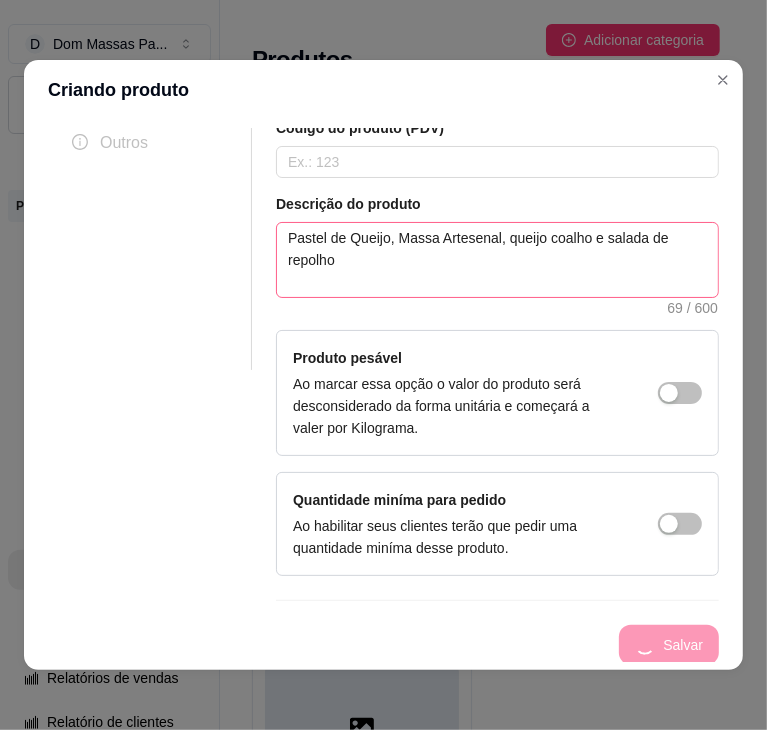 type 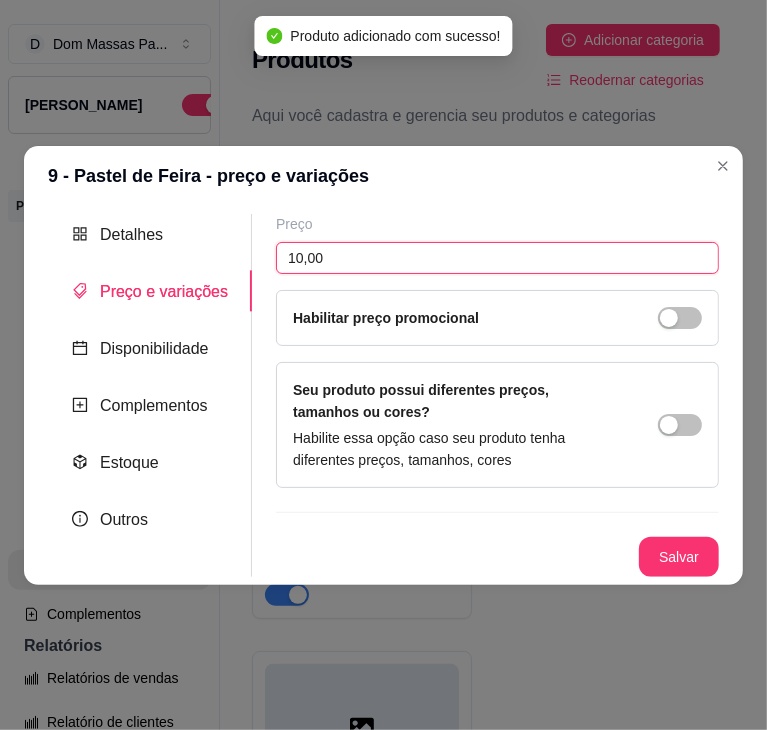 type on "10,00" 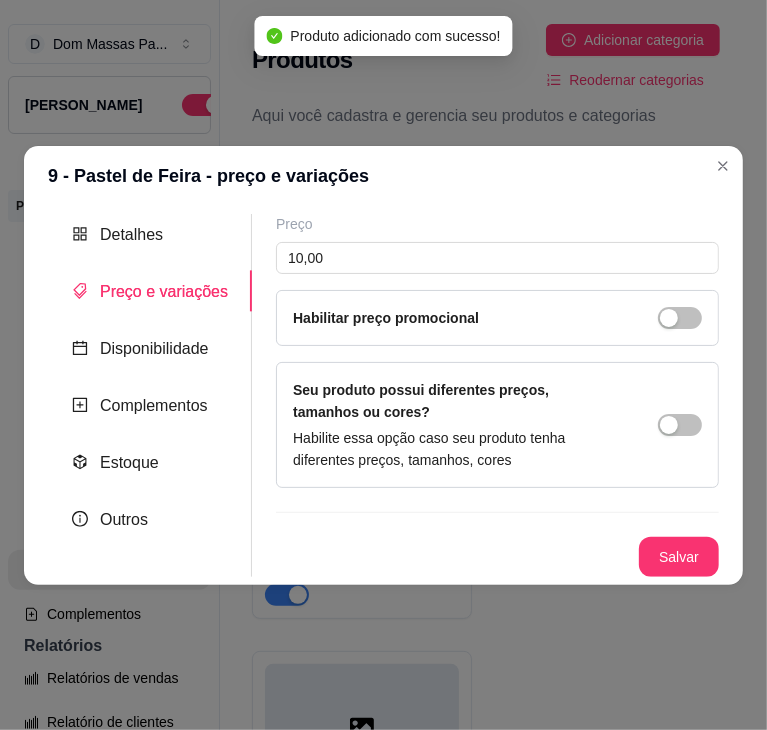 type 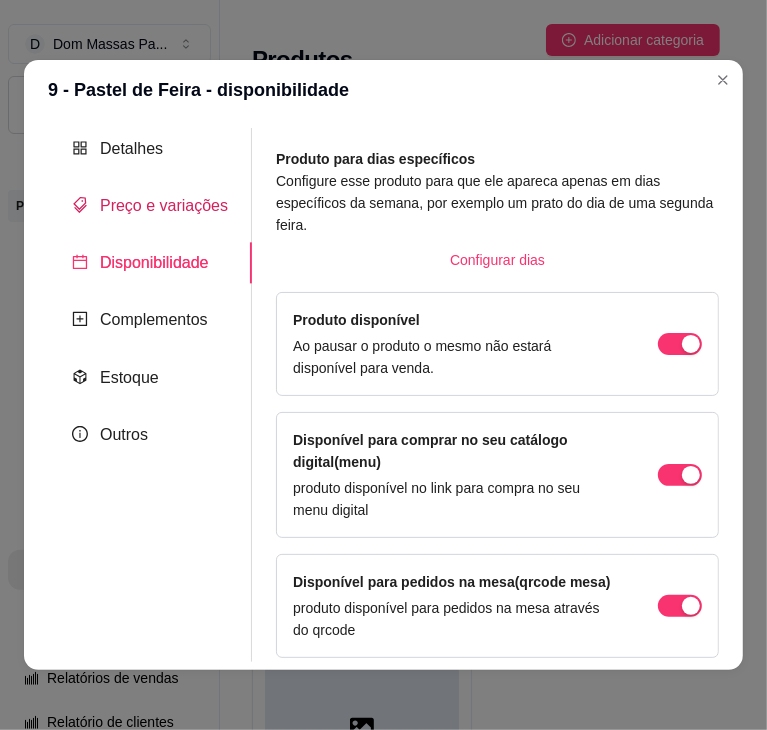 click on "Preço e variações" at bounding box center (164, 205) 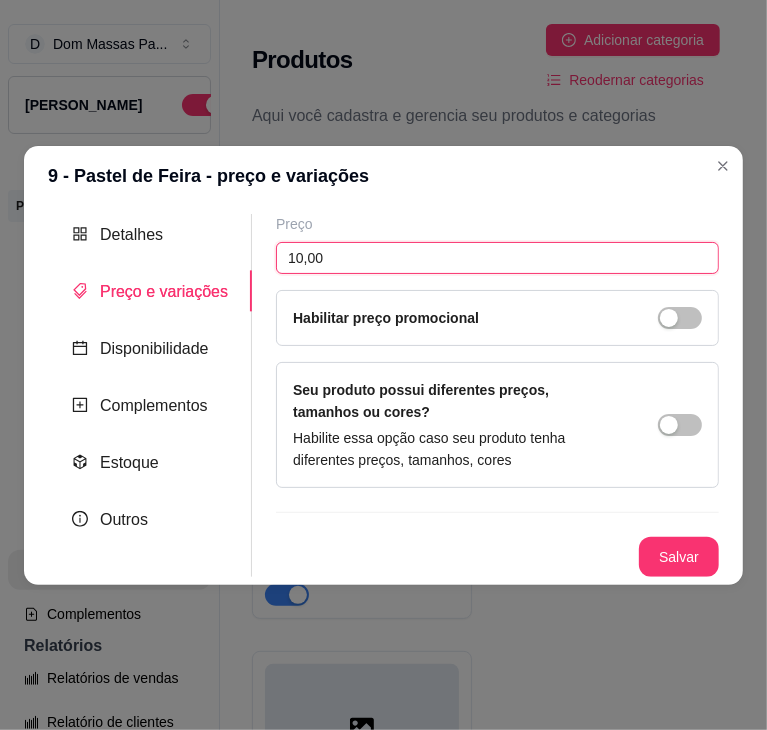 click on "10,00" at bounding box center (497, 258) 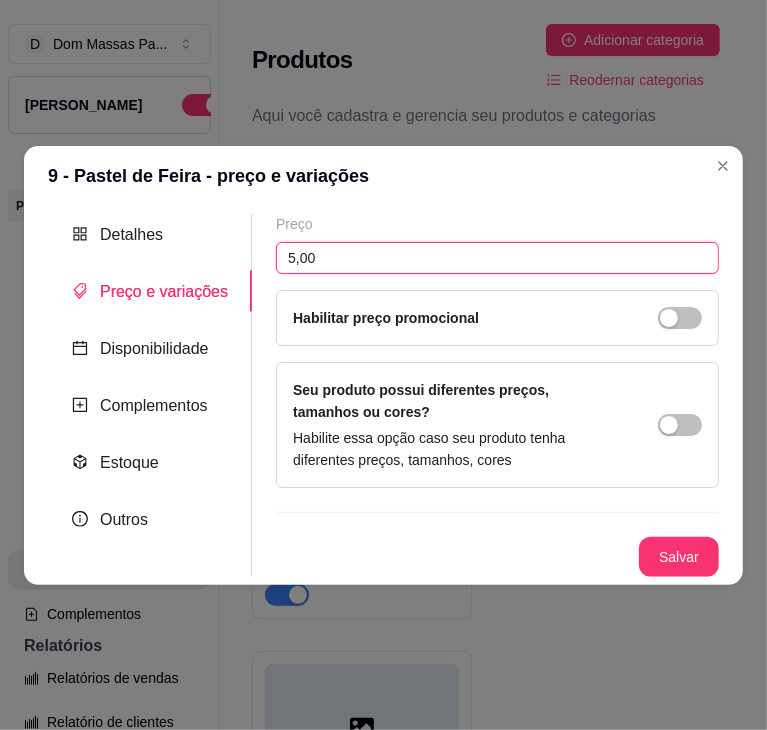 type on "5,00" 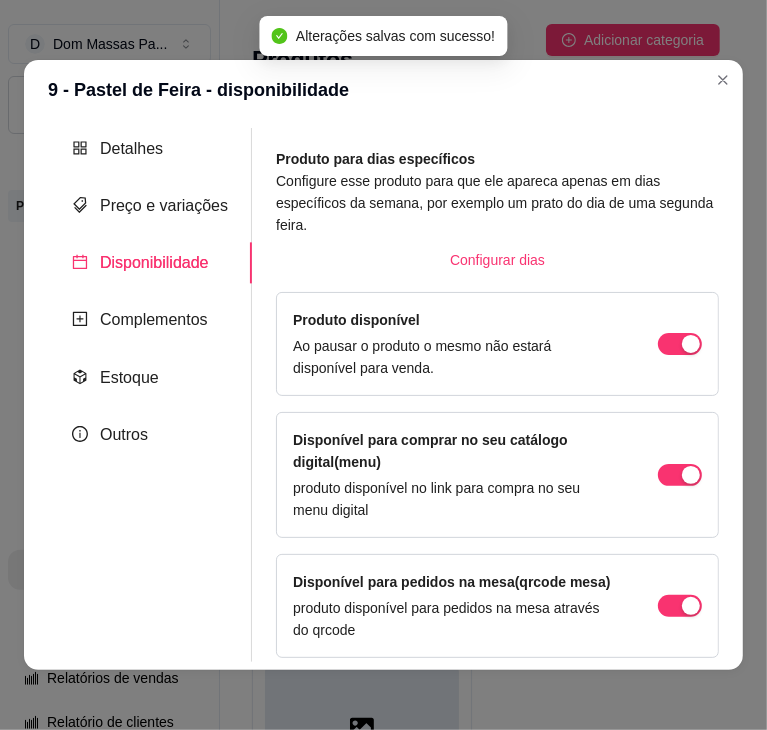 scroll, scrollTop: 20, scrollLeft: 0, axis: vertical 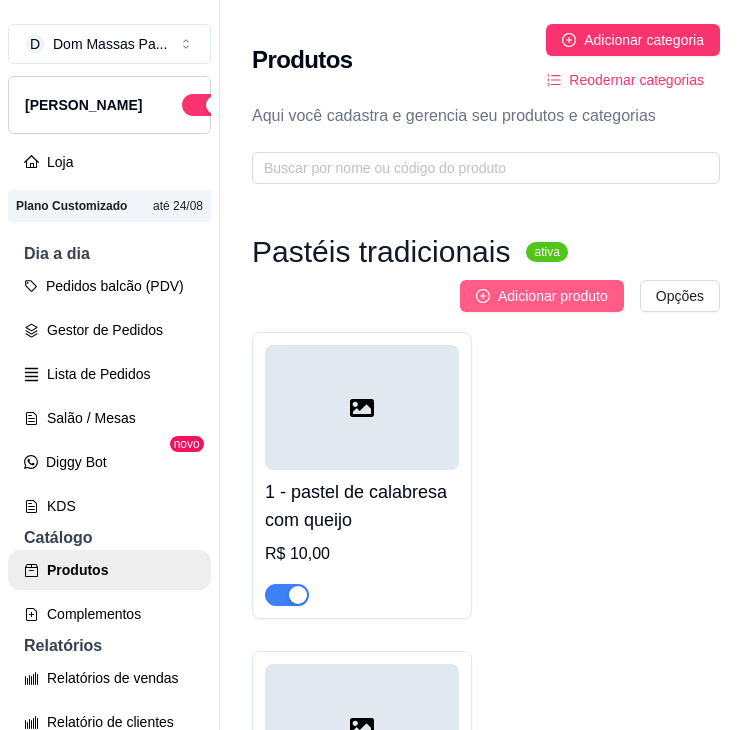 click on "Adicionar produto" at bounding box center [553, 296] 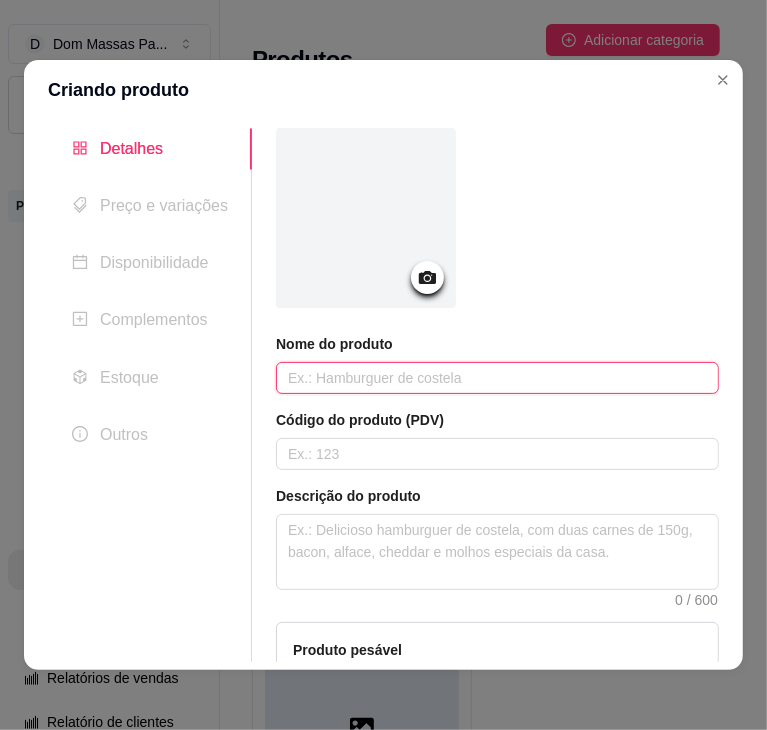 click at bounding box center (497, 378) 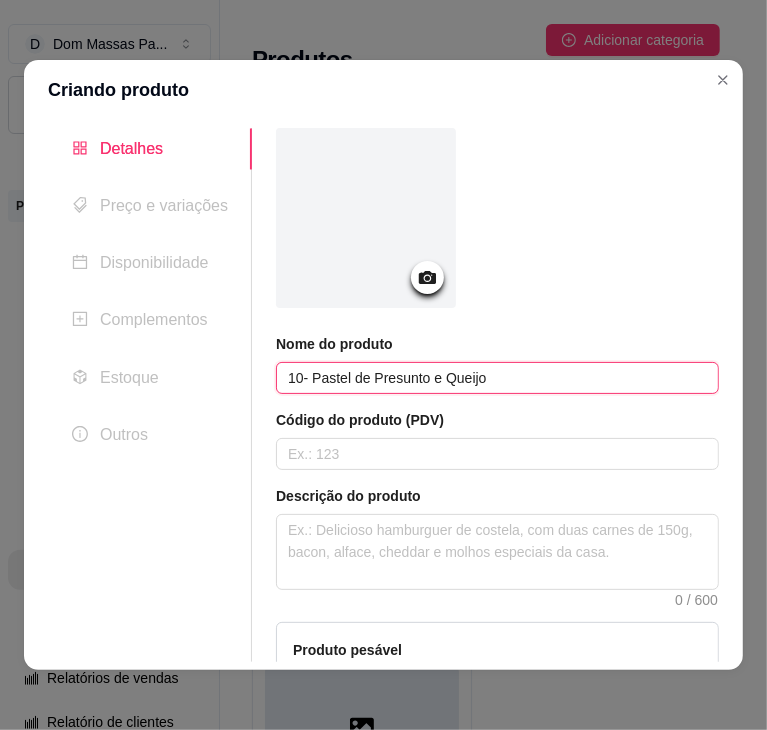 type on "10- Pastel de Presunto e Queijo" 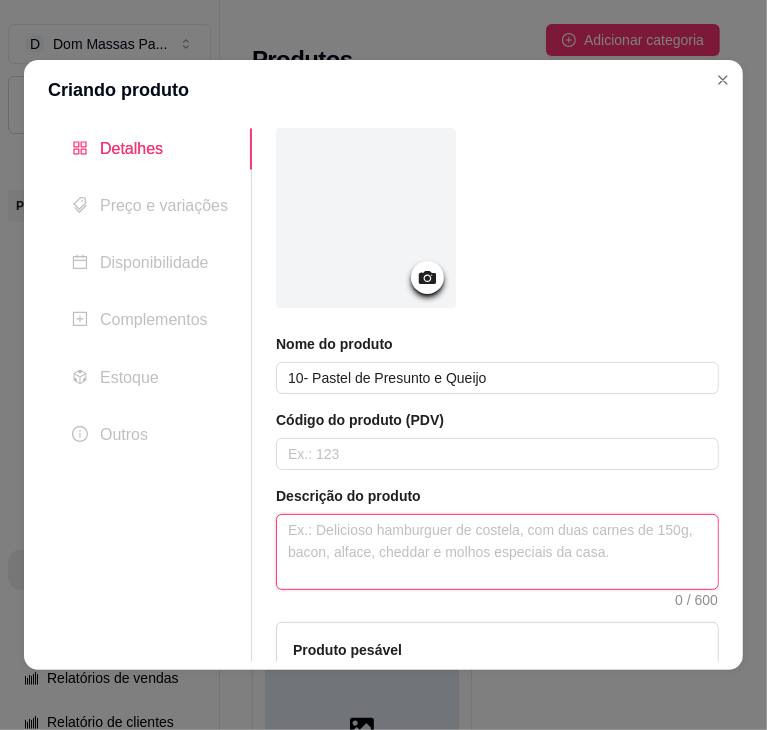 click at bounding box center [497, 552] 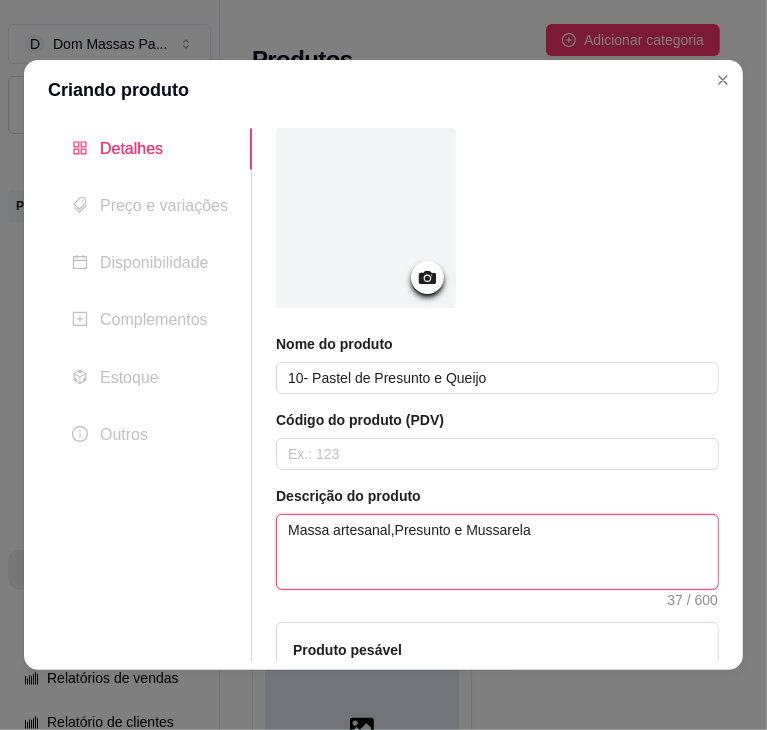 type on "Massa artesanal,Presunto e Mussarela" 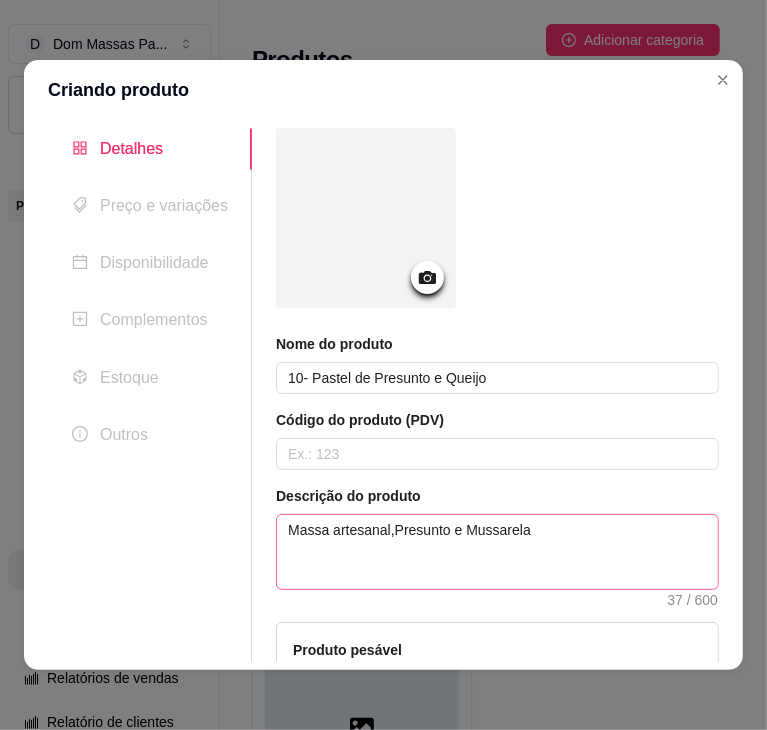 type 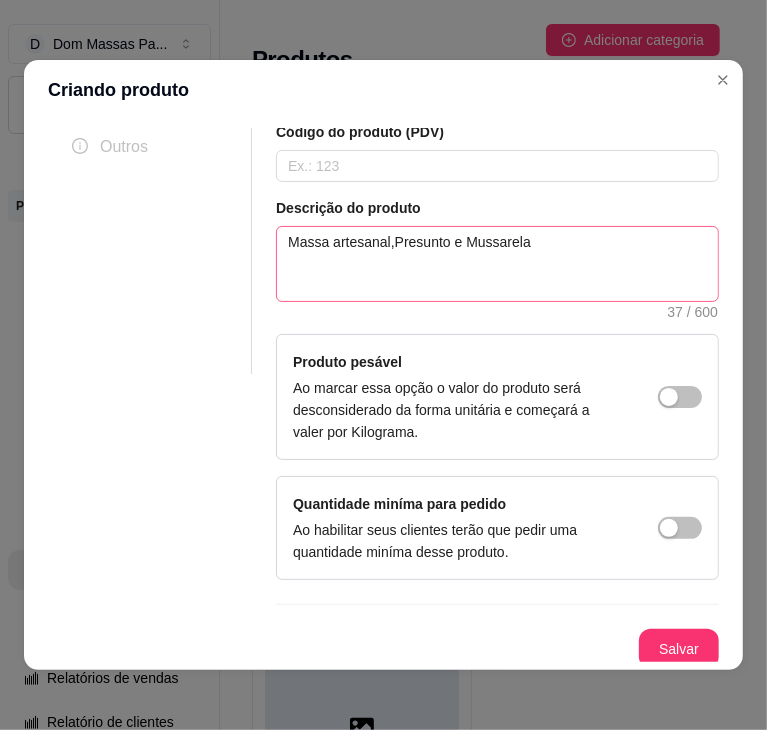 type 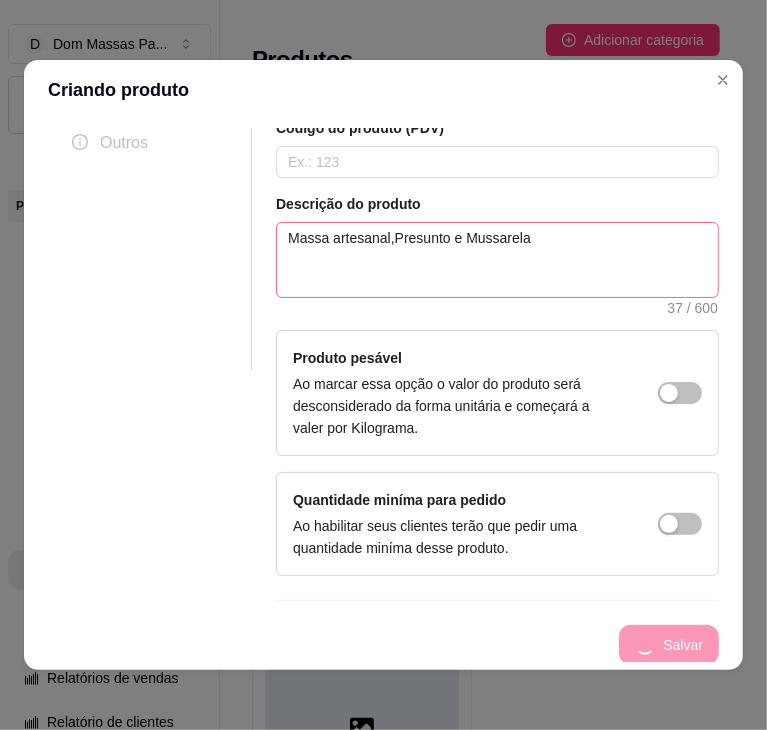 type 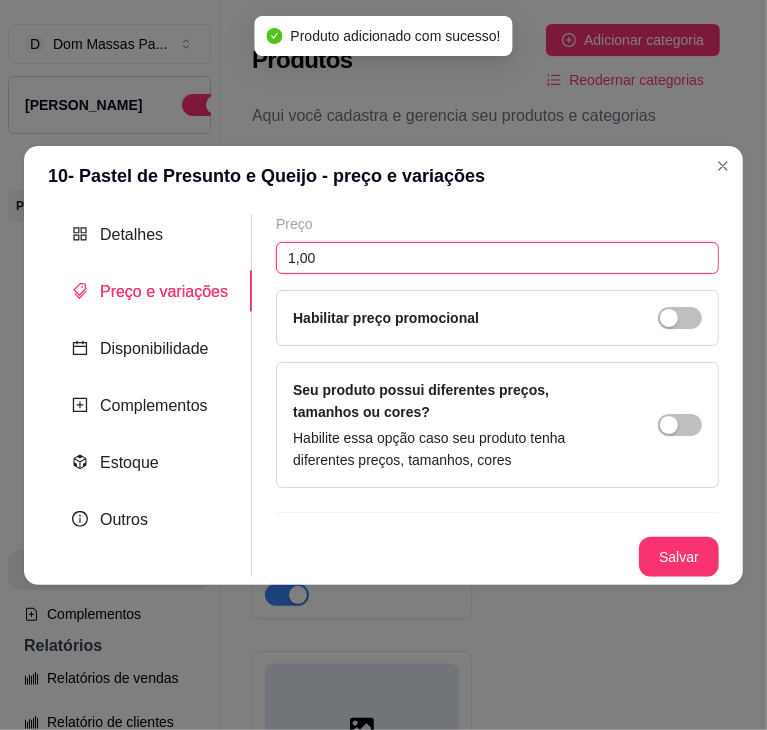 type on "1,00" 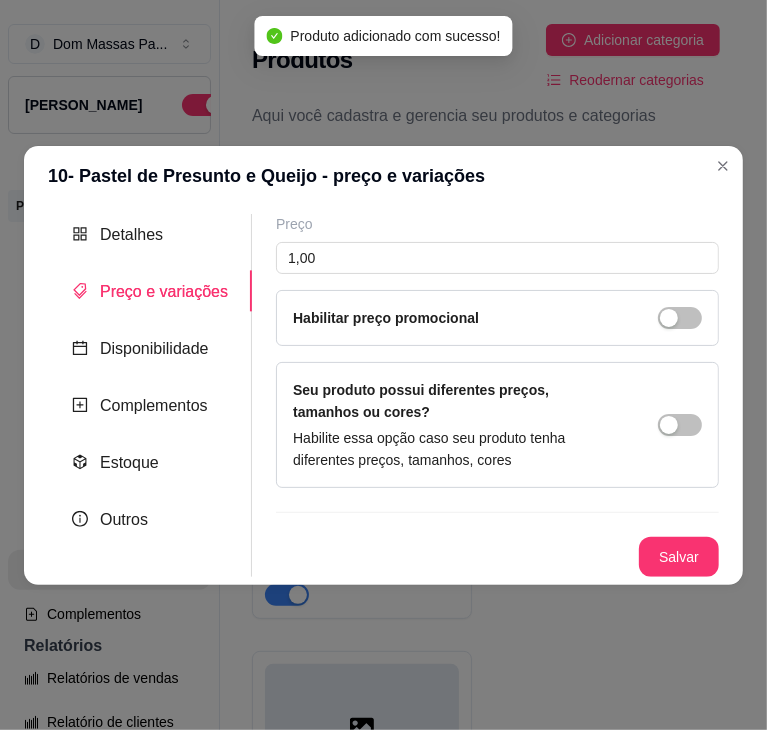 type 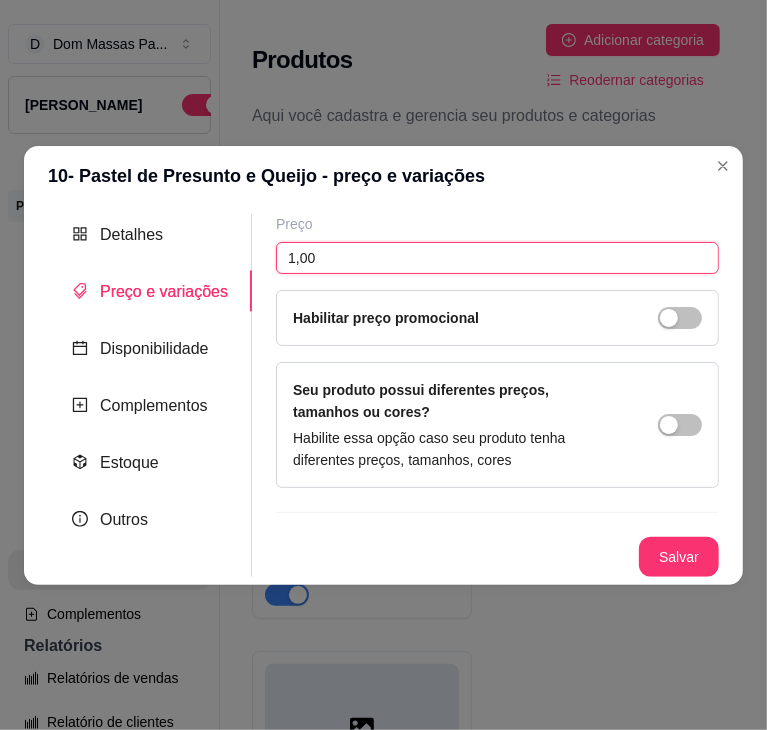 click on "1,00" at bounding box center [497, 258] 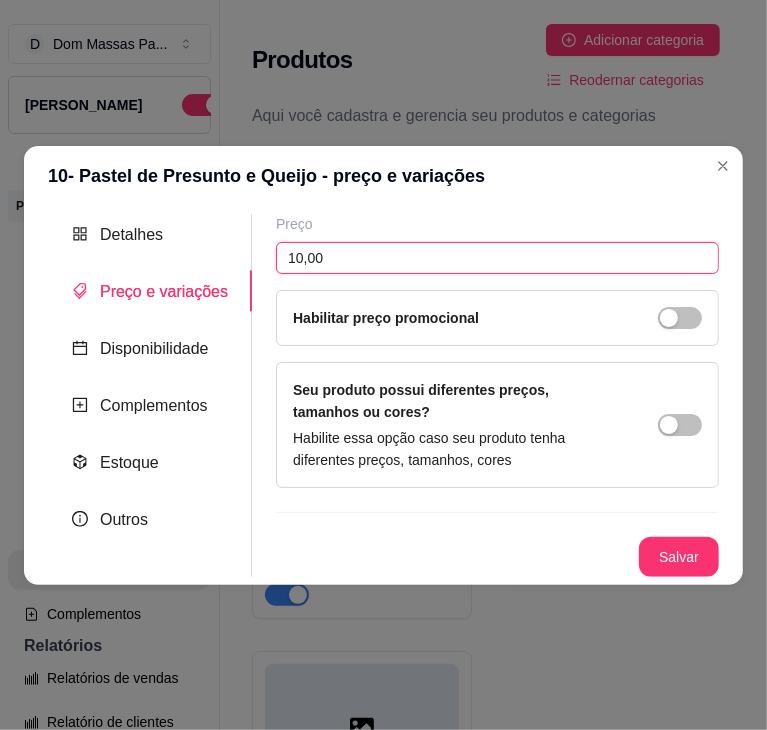 type on "10,00" 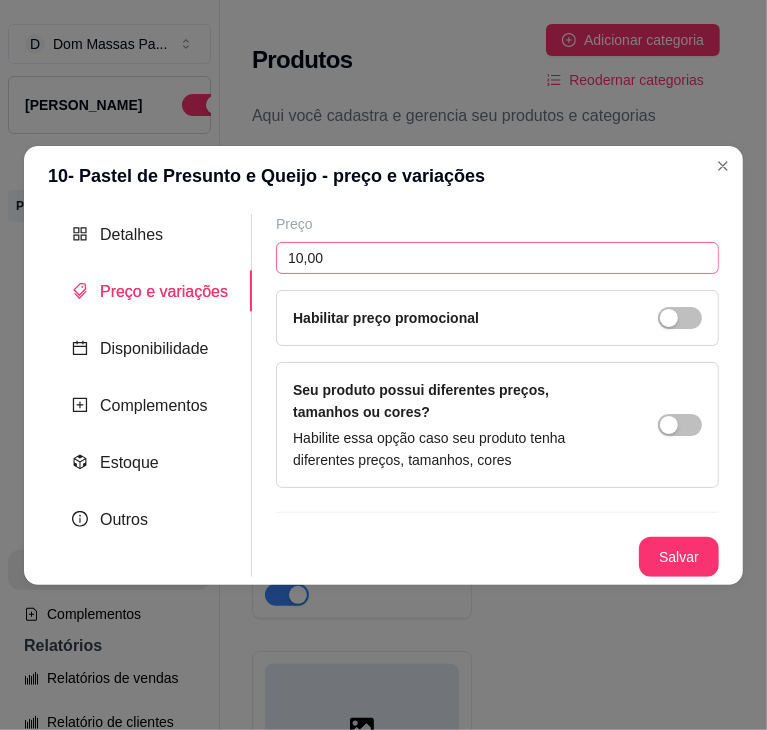 type 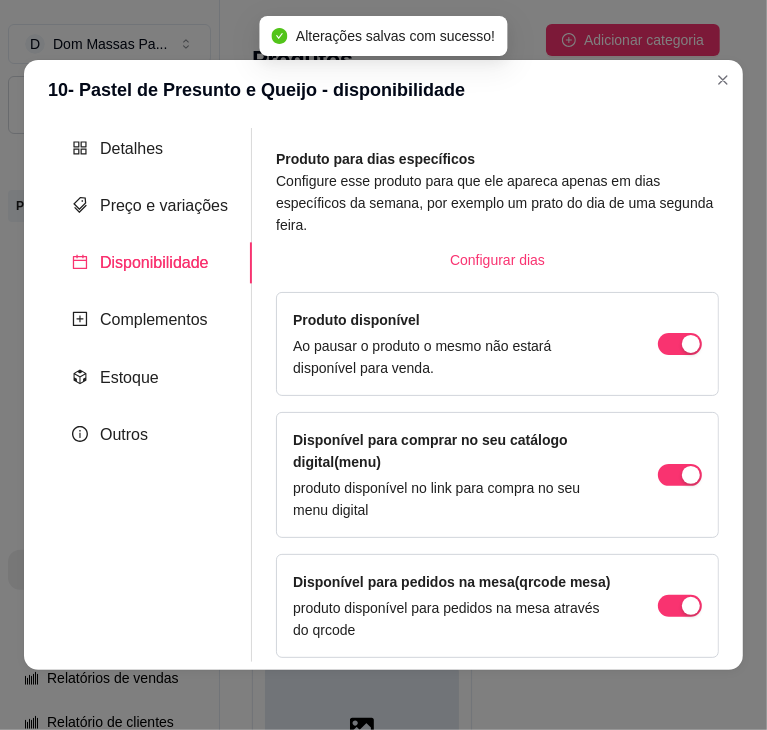 scroll, scrollTop: 20, scrollLeft: 0, axis: vertical 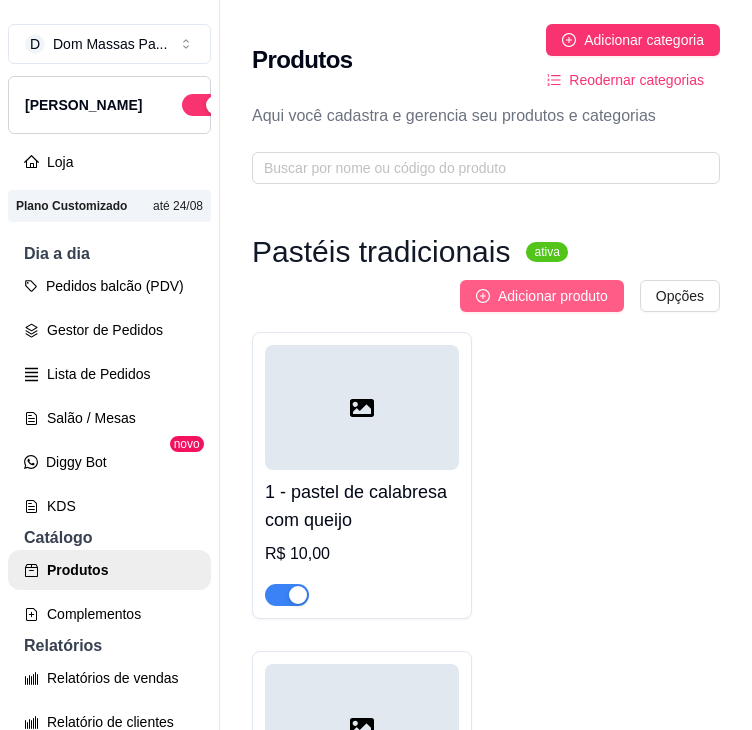 click on "Adicionar produto" at bounding box center [553, 296] 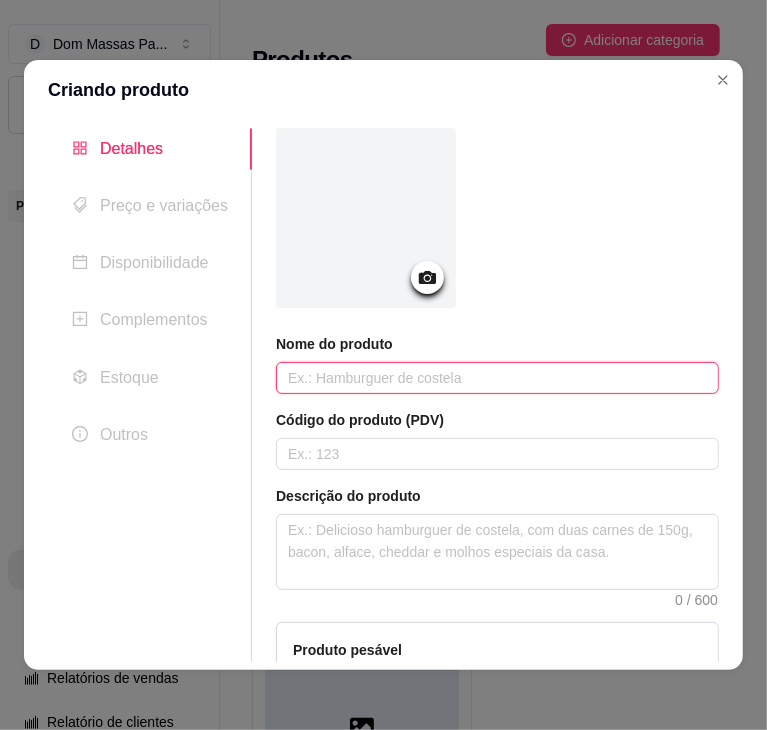 click at bounding box center (497, 378) 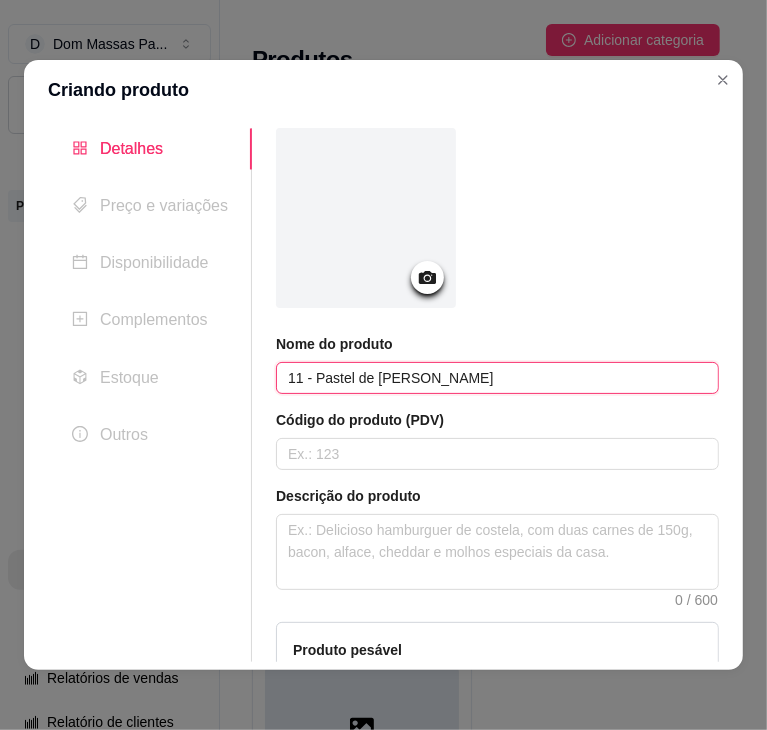 type on "11 - Pastel de [PERSON_NAME]" 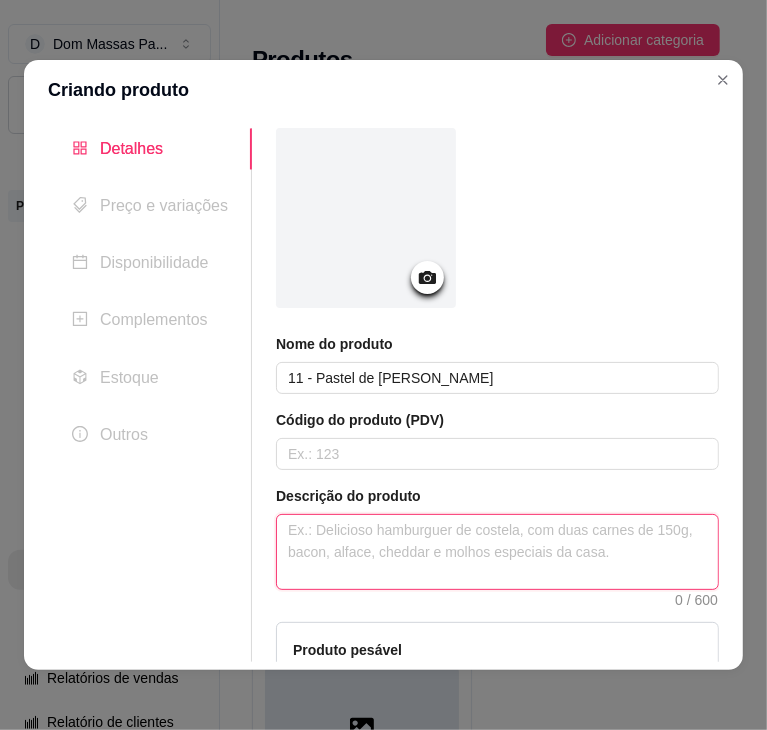 click at bounding box center (497, 552) 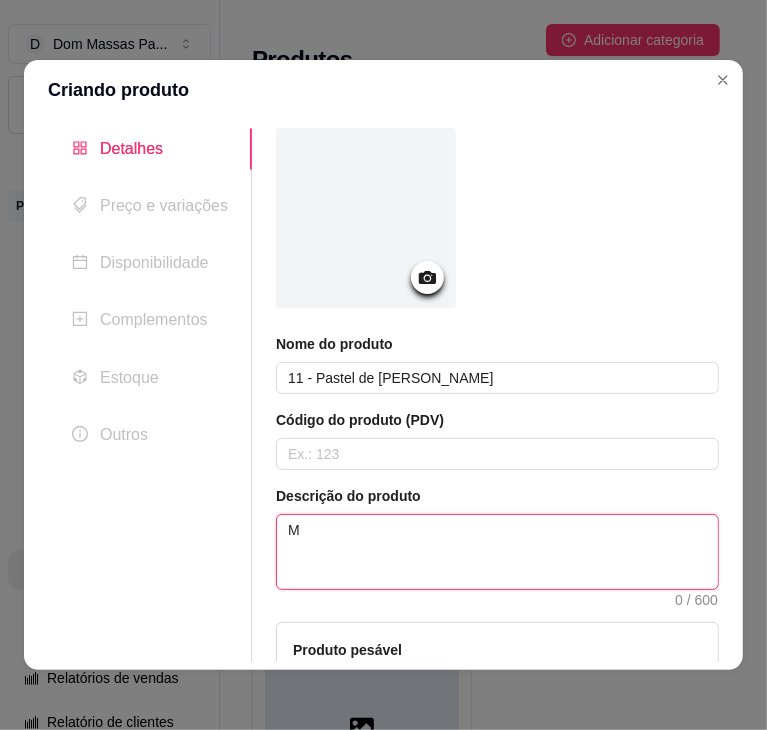 type 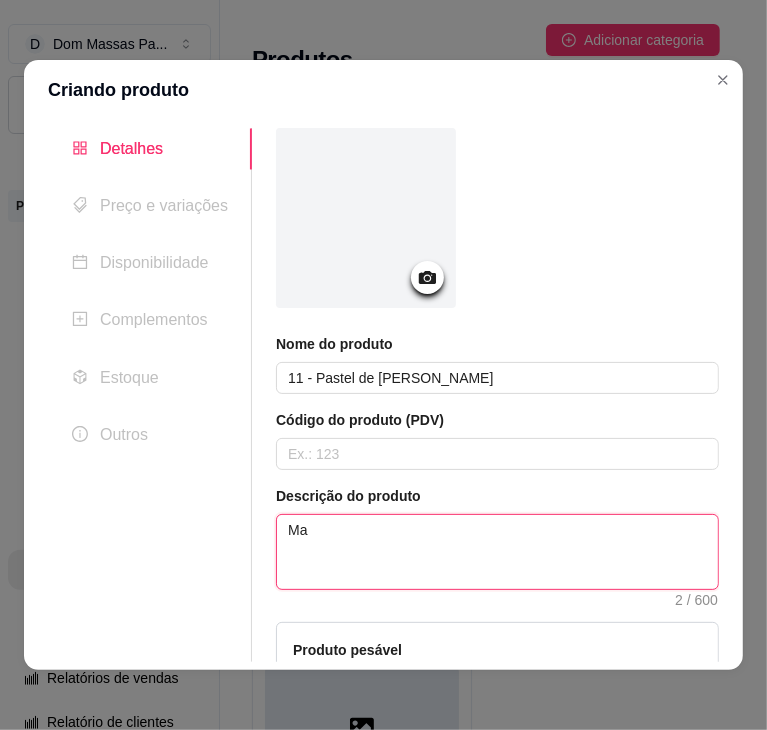type 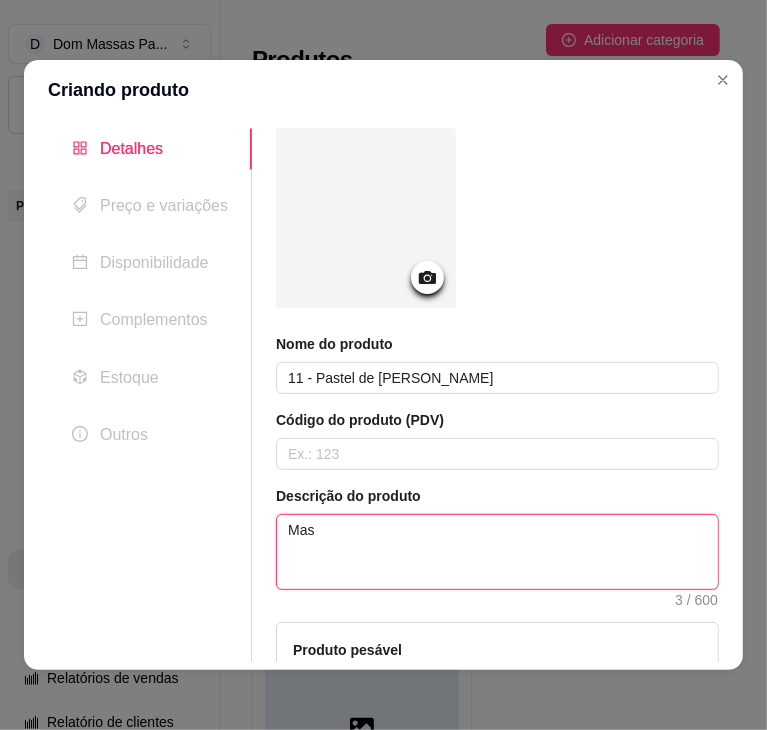 type 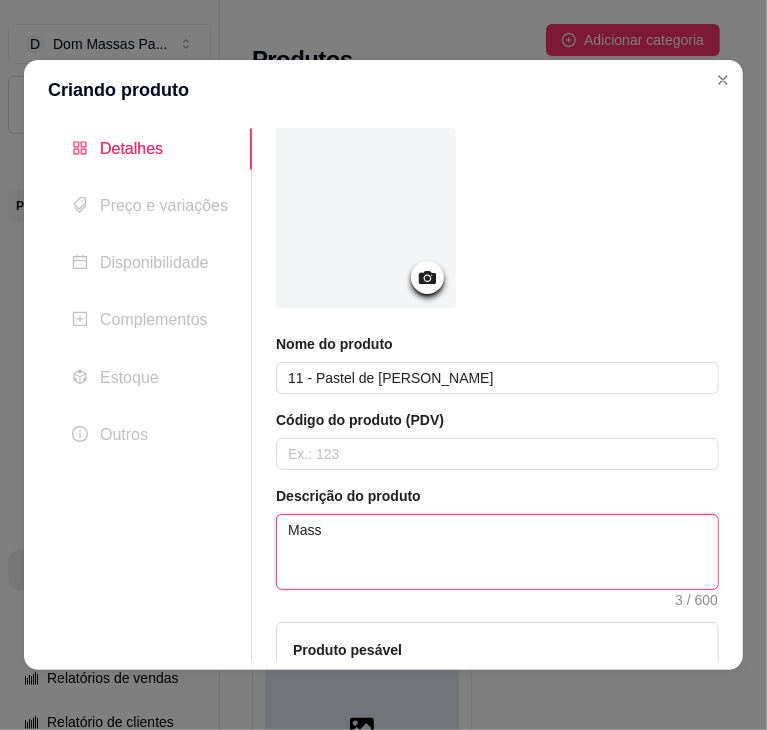 type 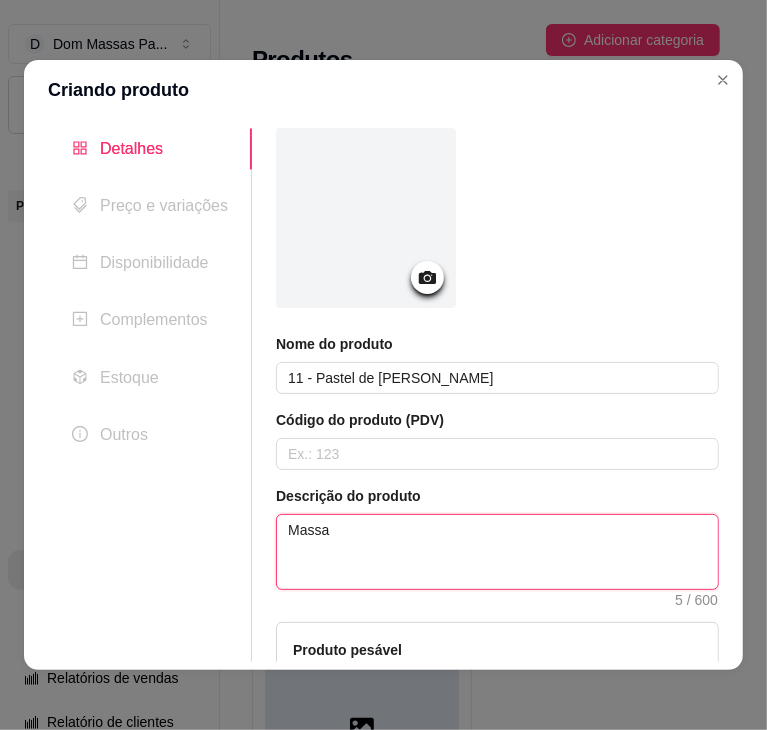 type 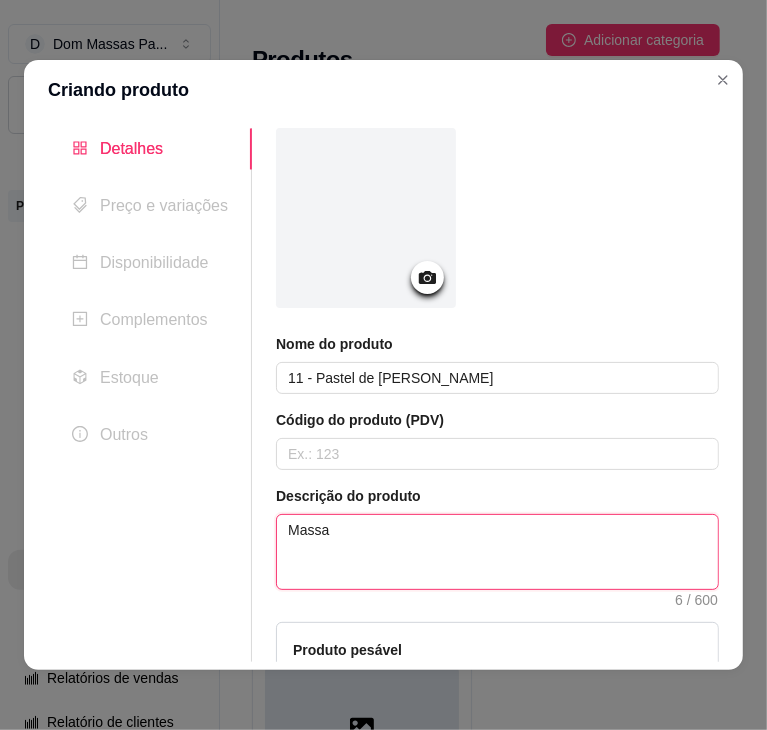 type 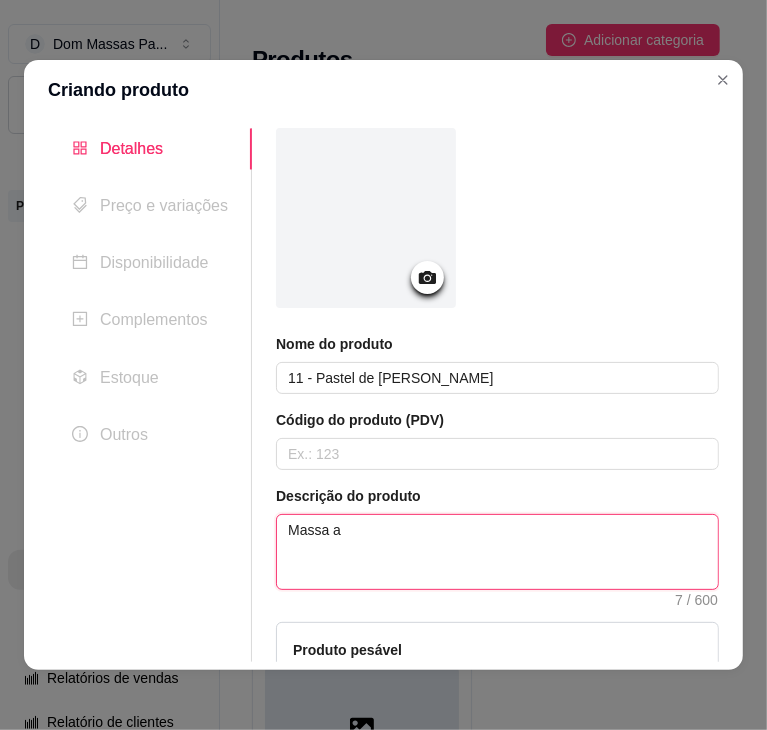 type 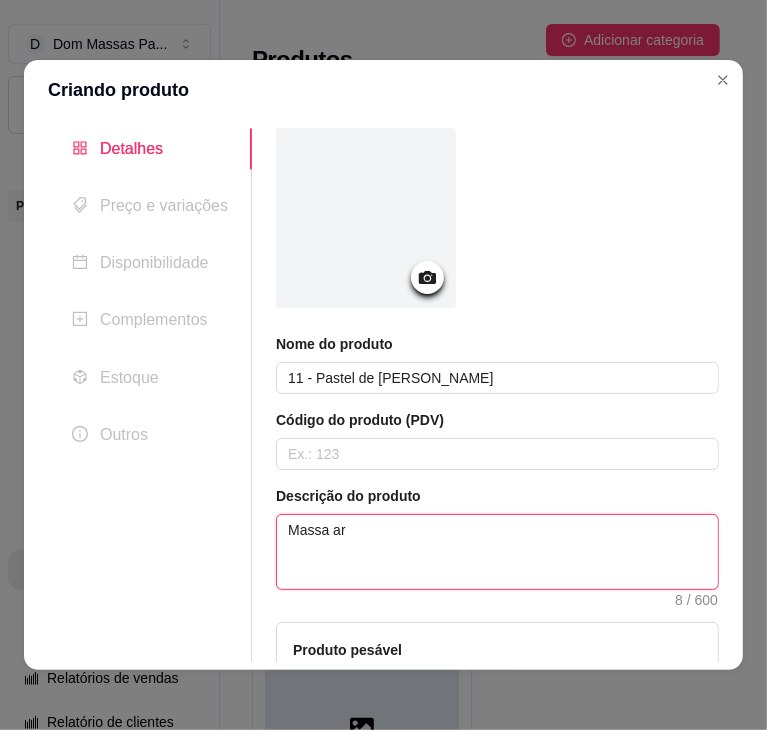 type 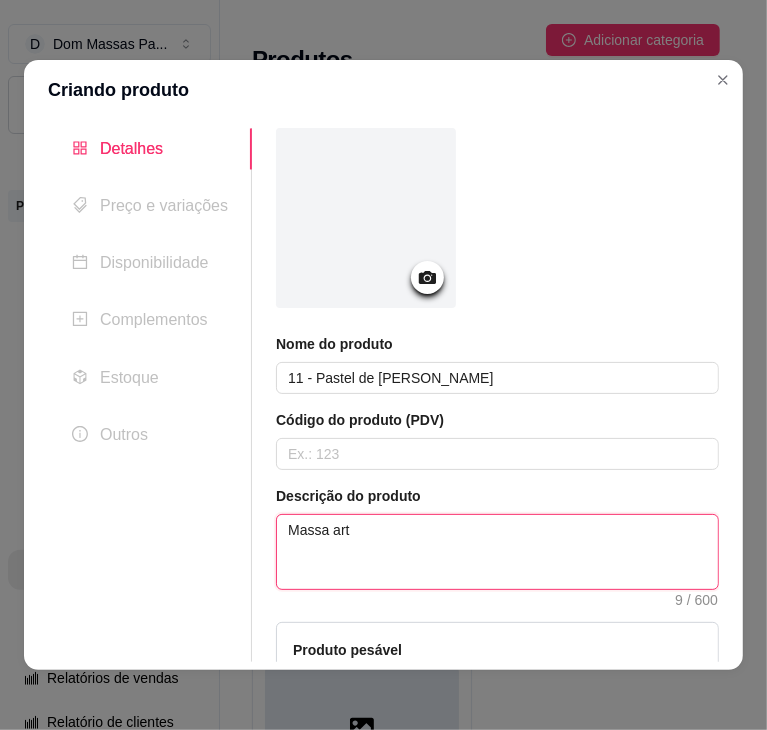type 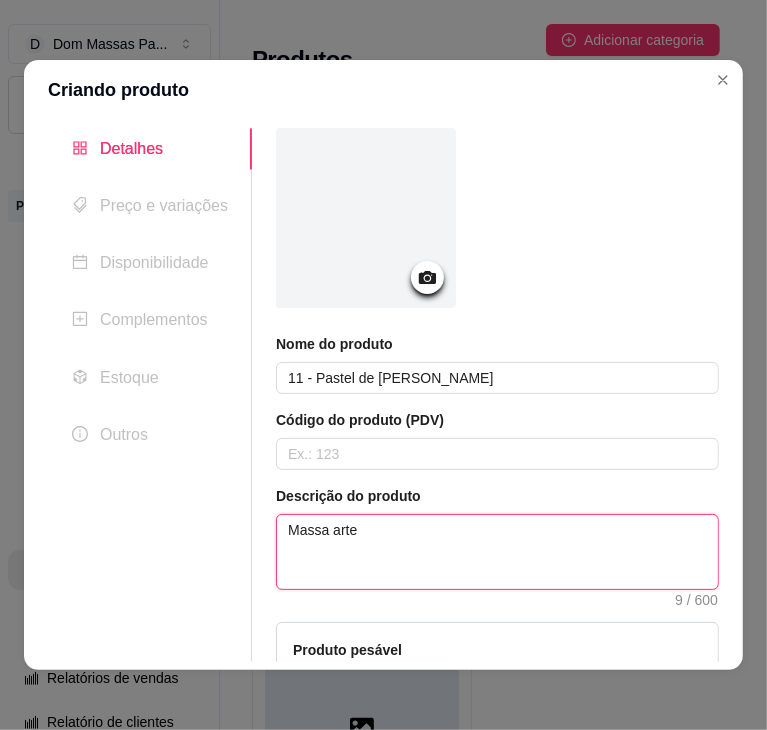 type 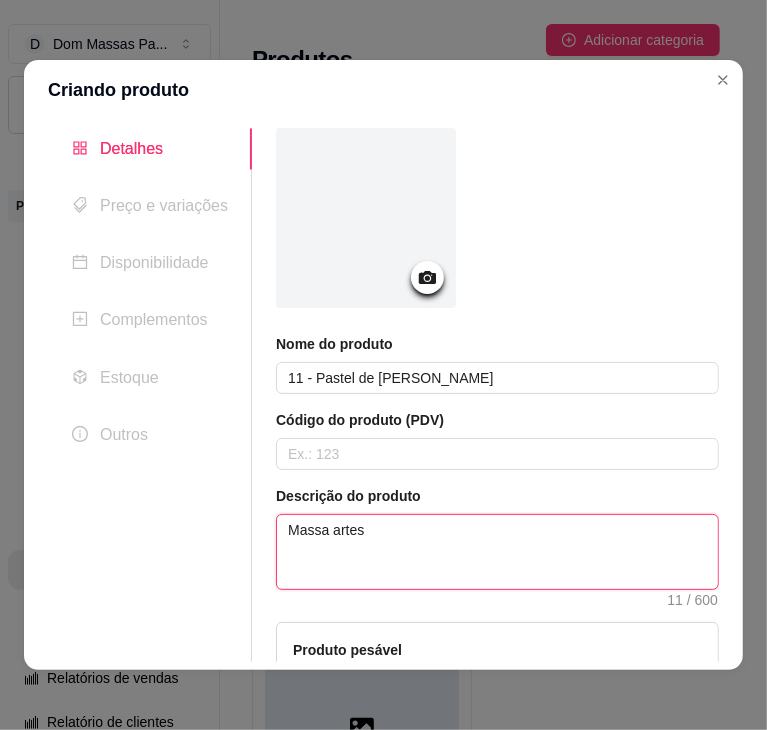 type 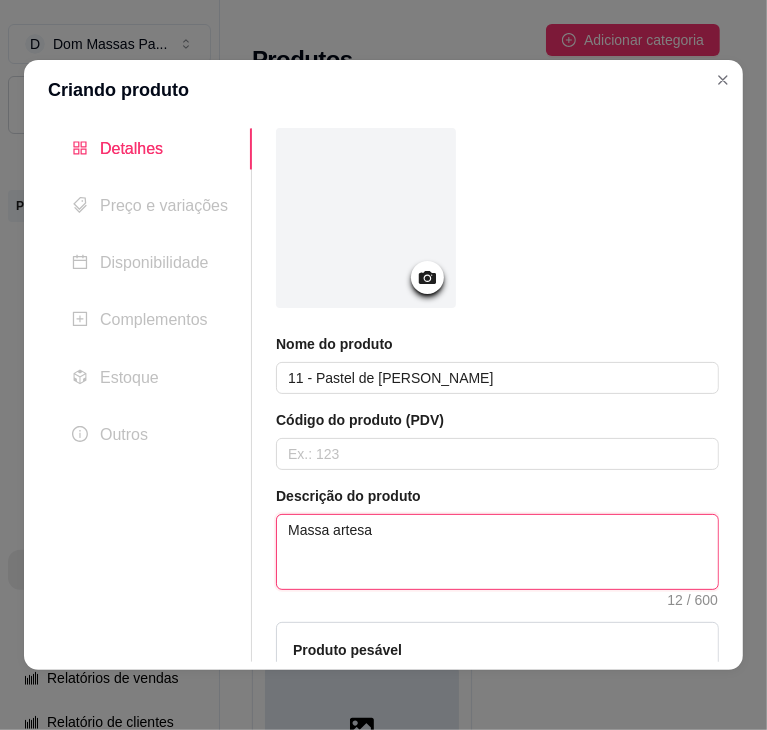 type 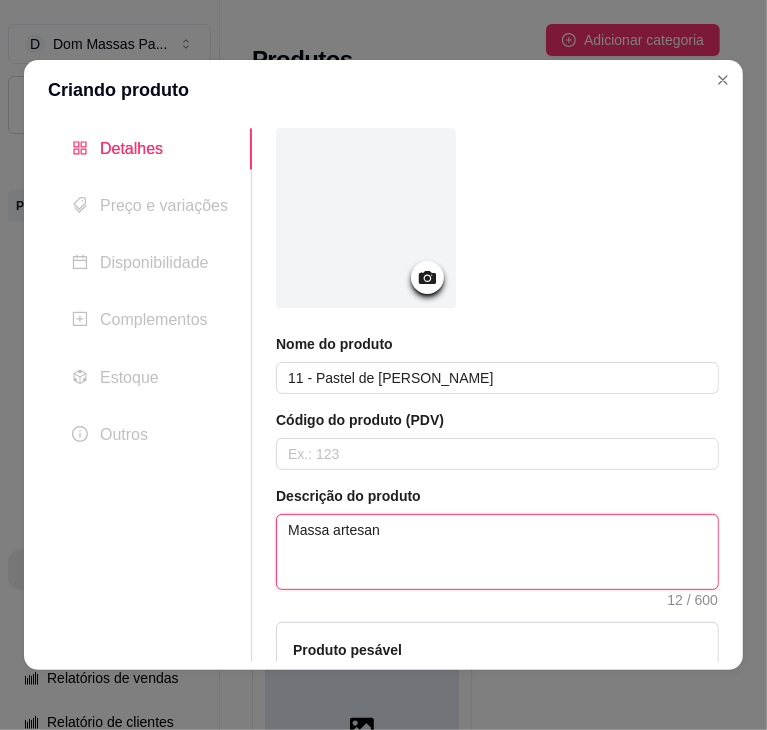 type 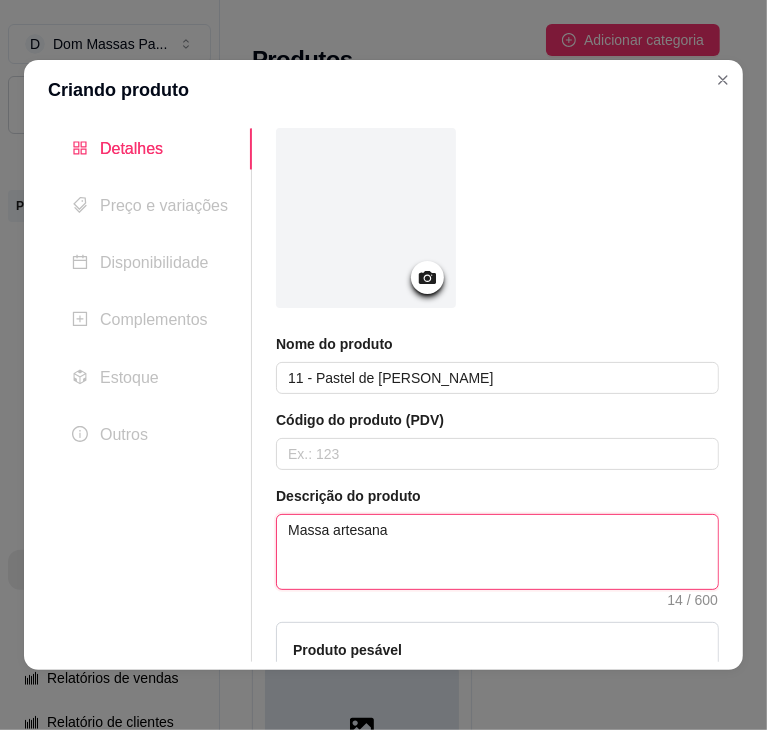 type 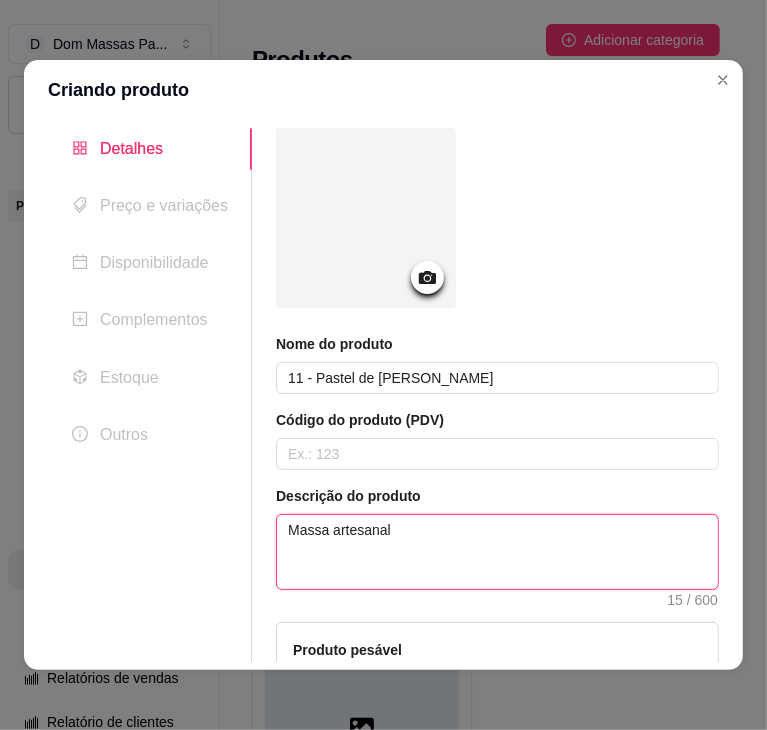 type 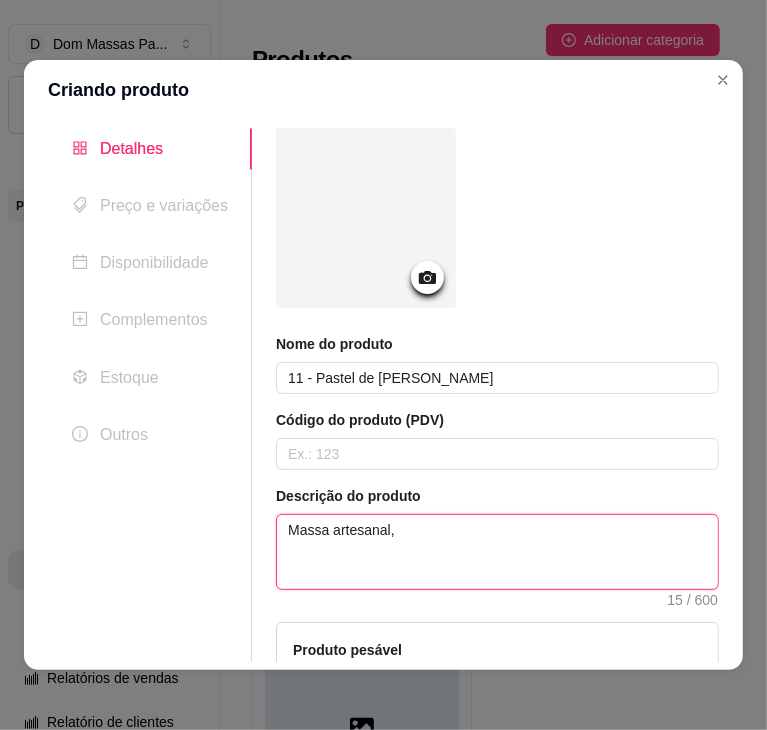 type 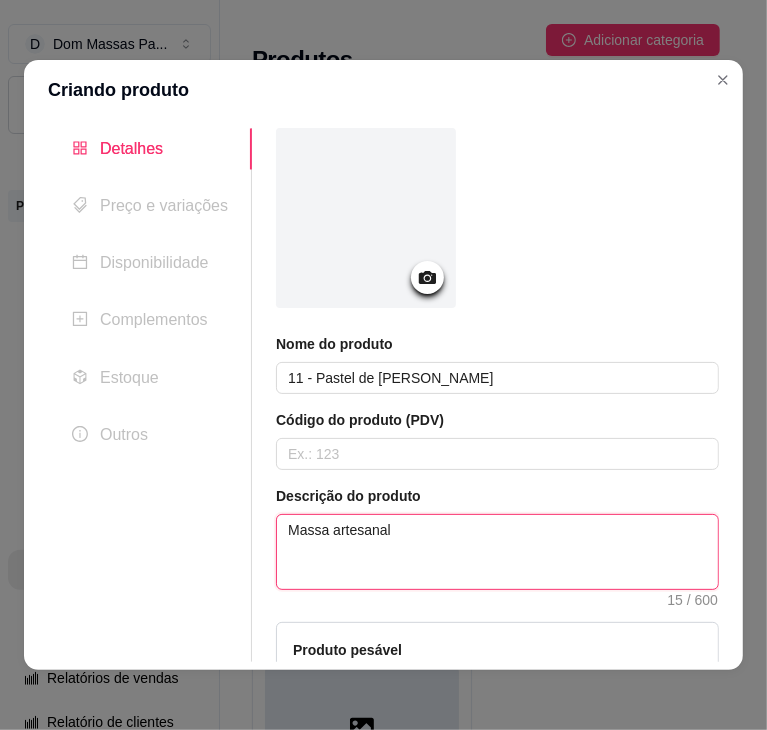 type 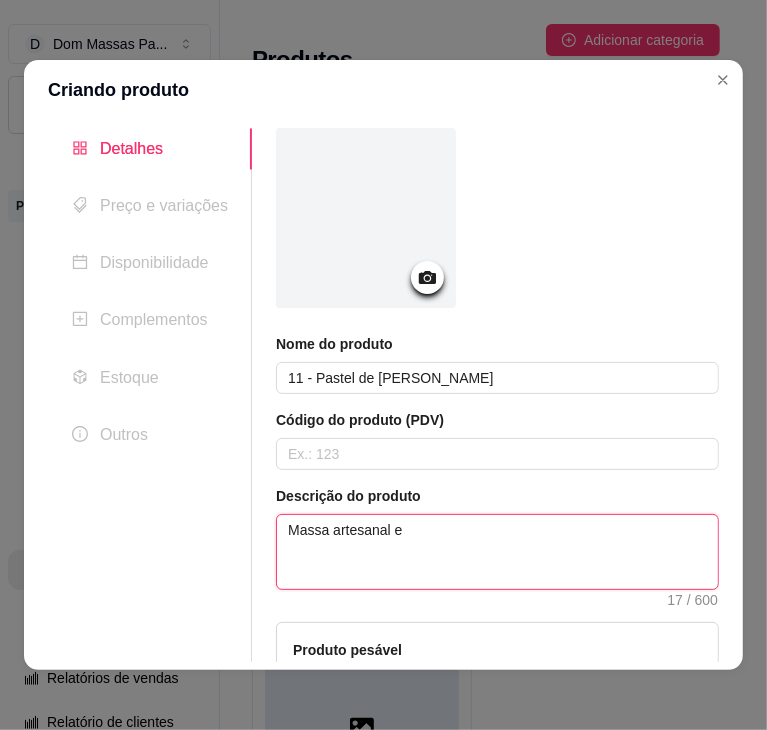 type 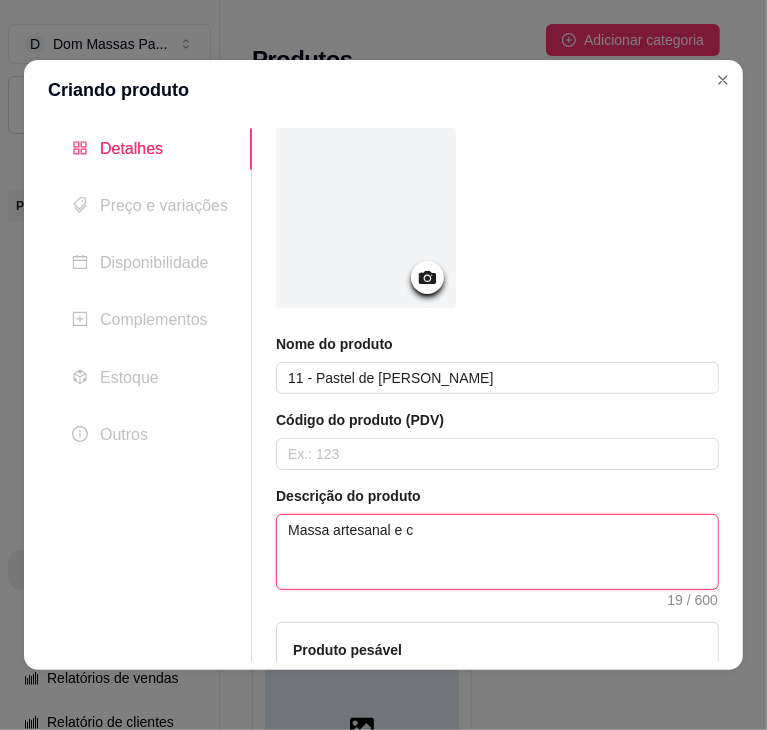 type 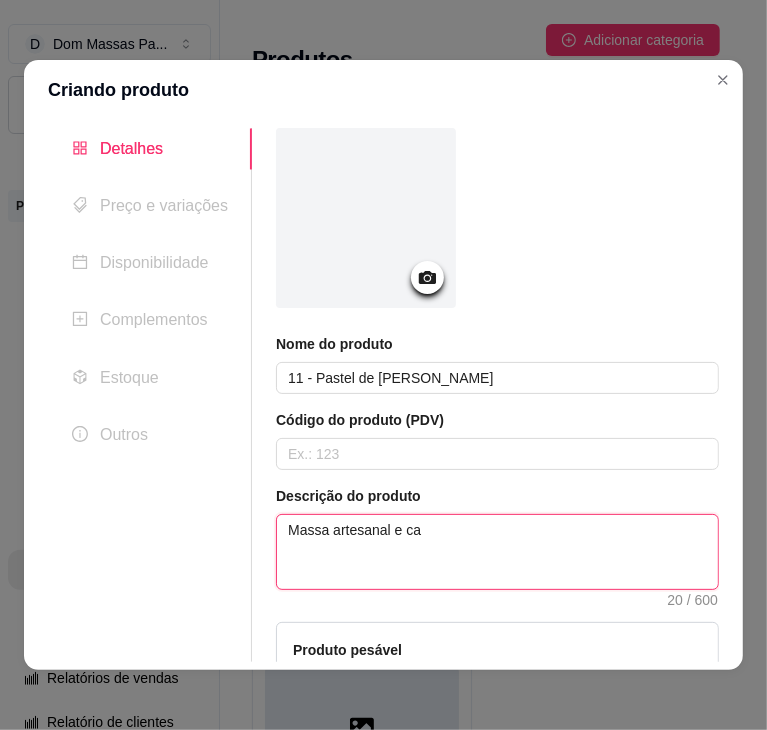 type 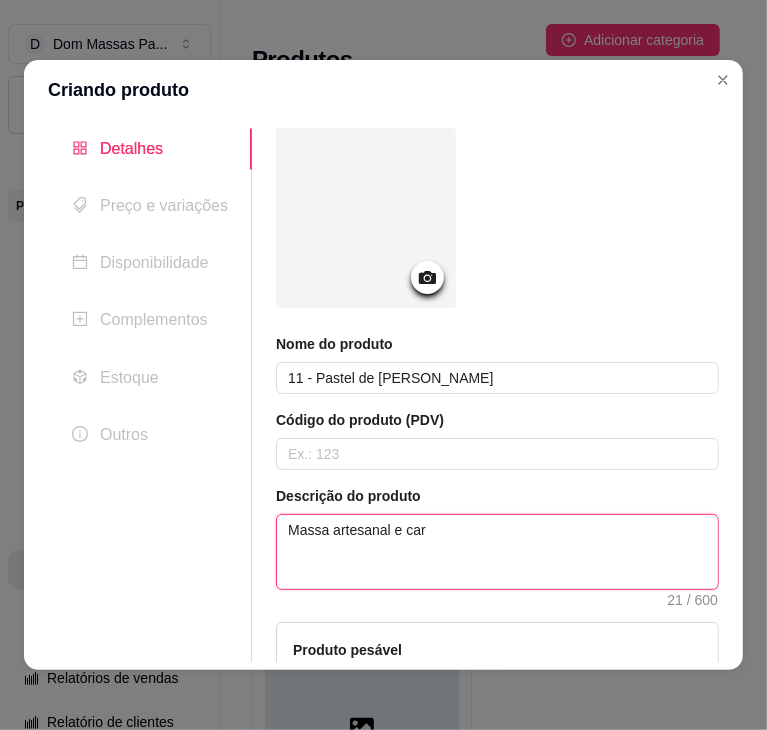 type 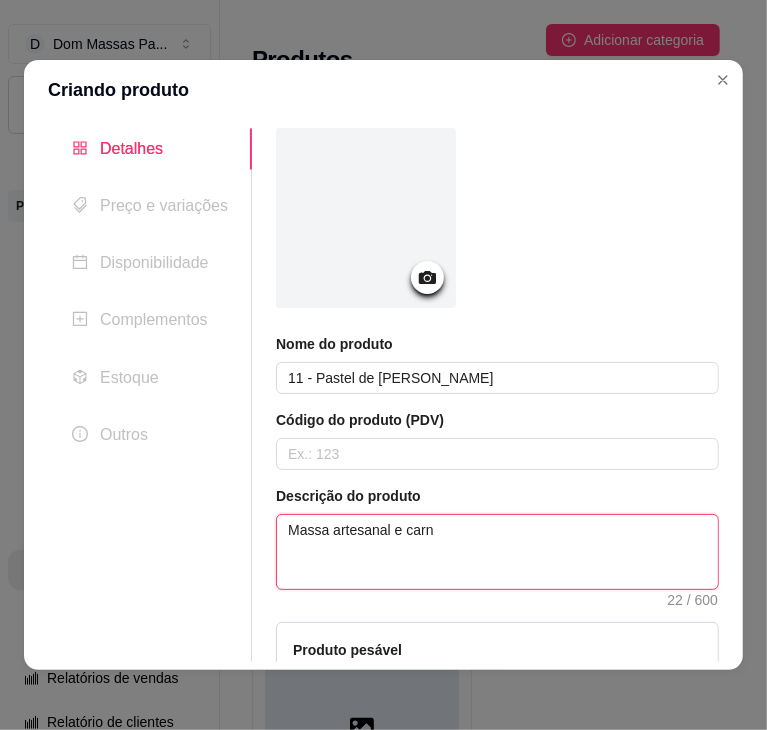 type 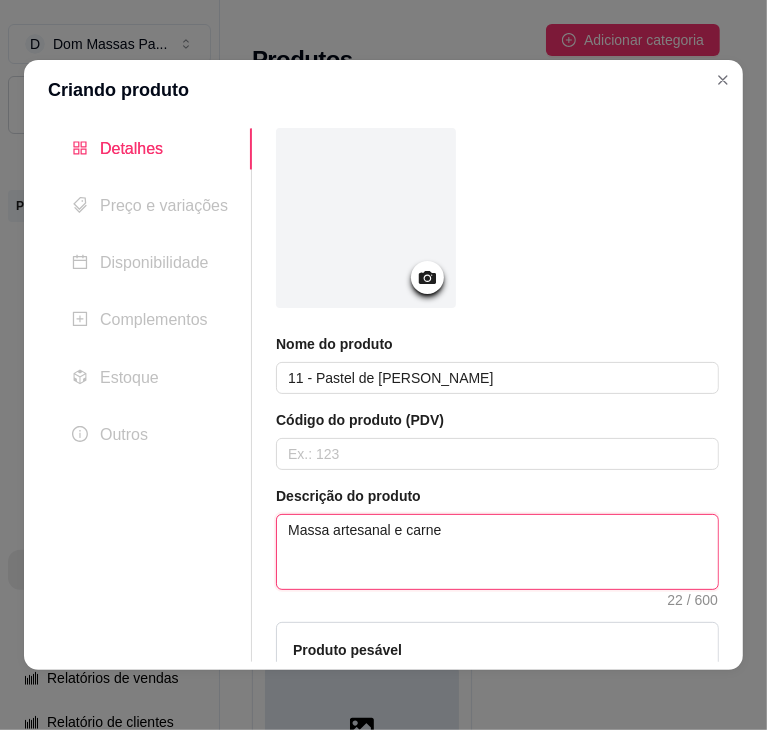 type 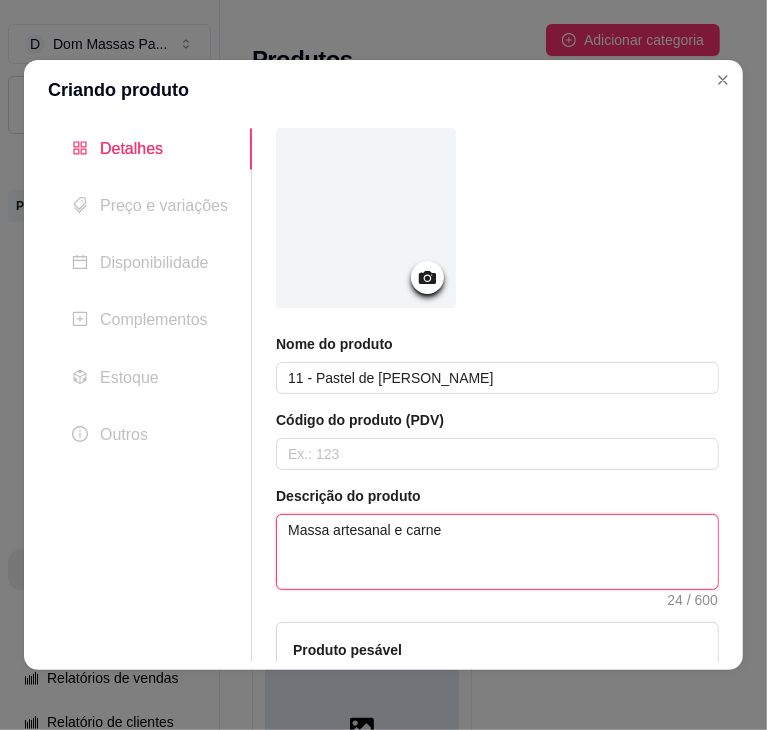 type 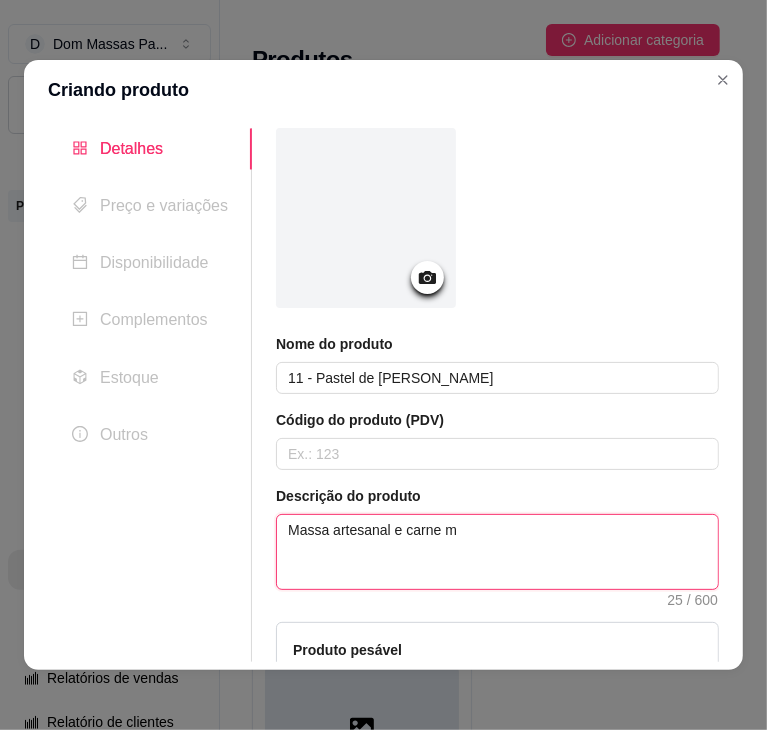 type 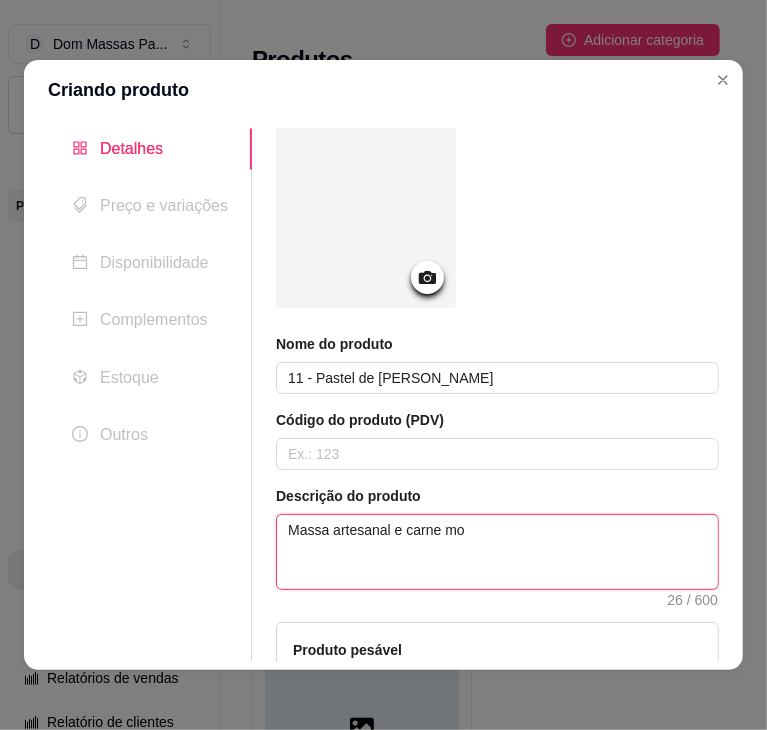 type 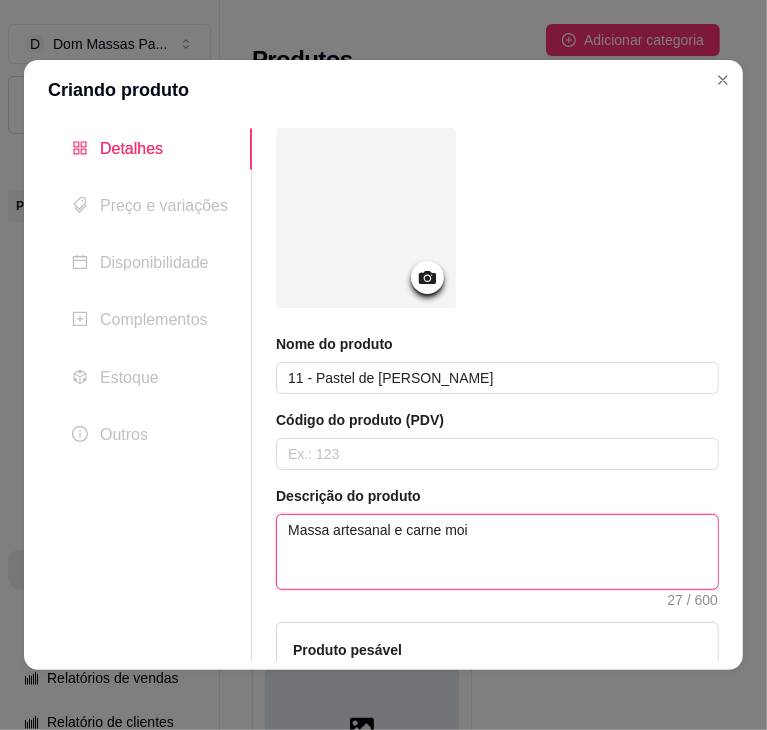 type 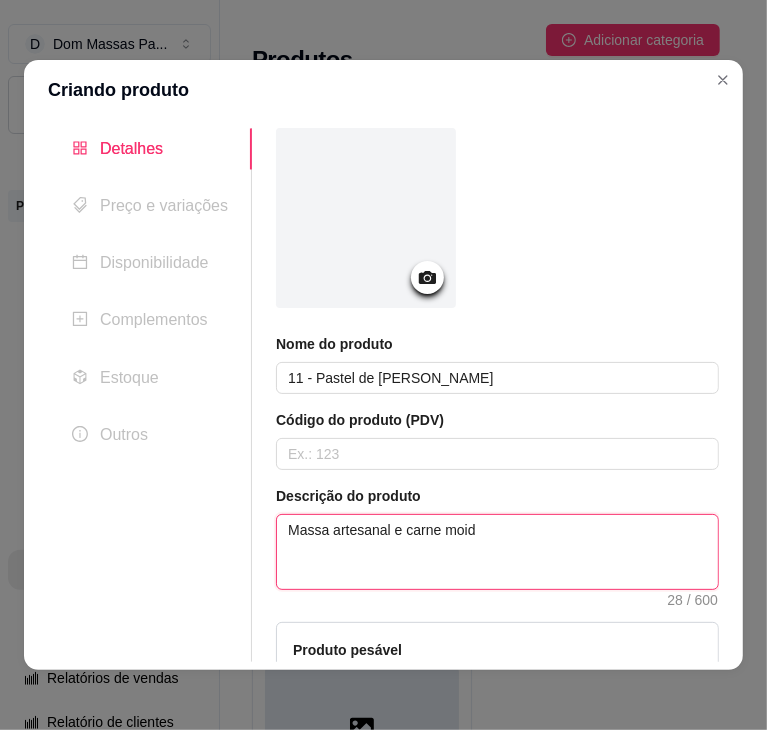 type 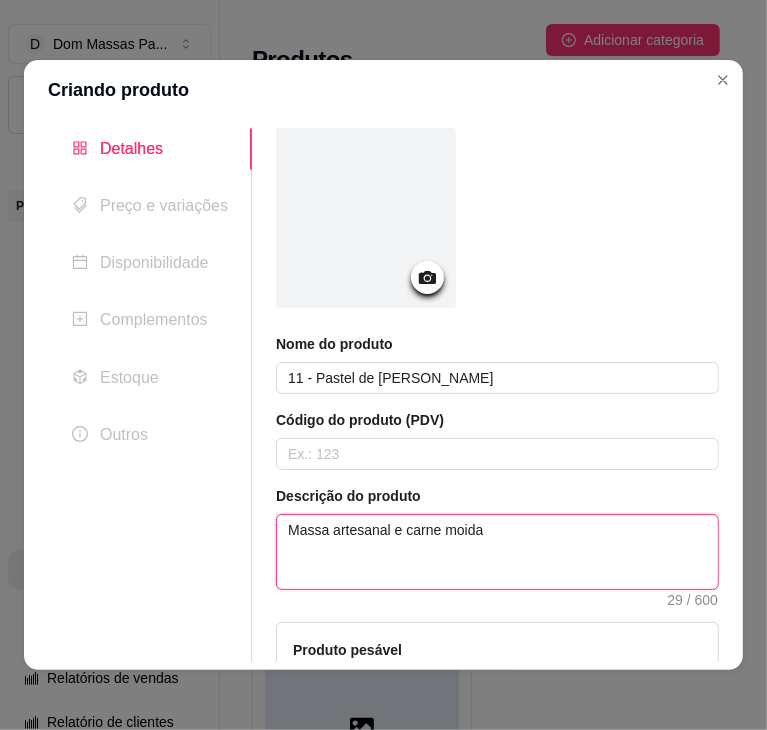 type 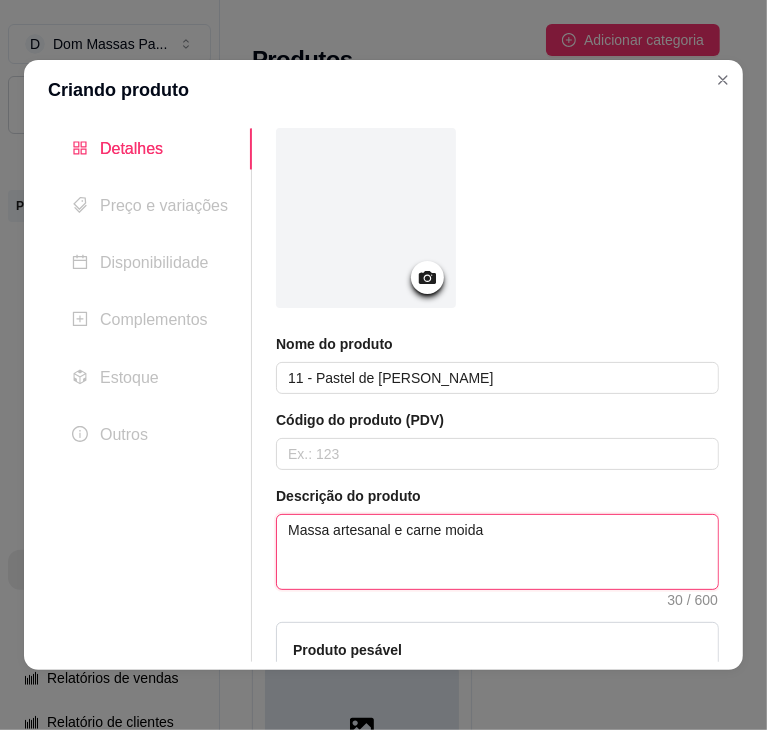 type 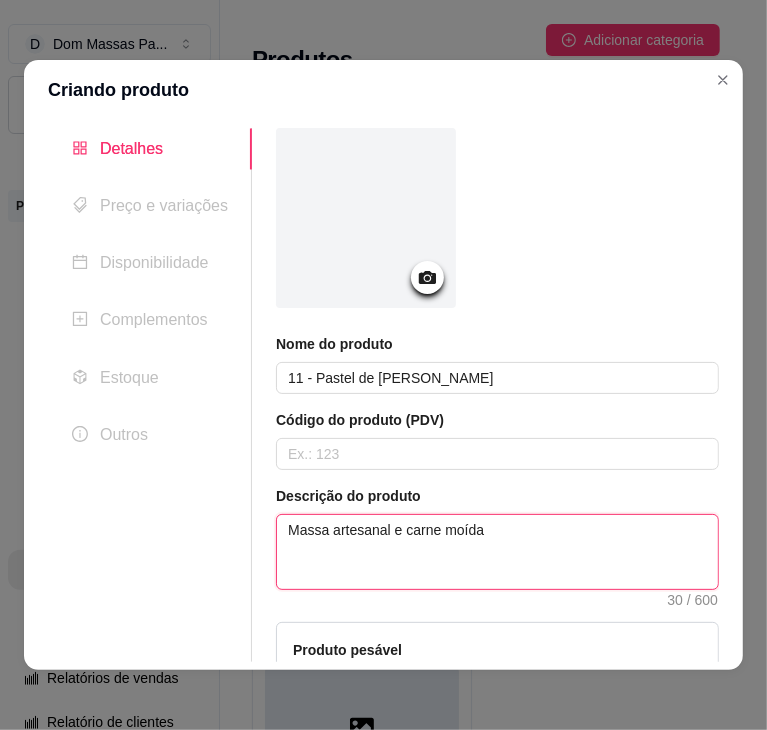 type on "Massa artesanal e carne moída" 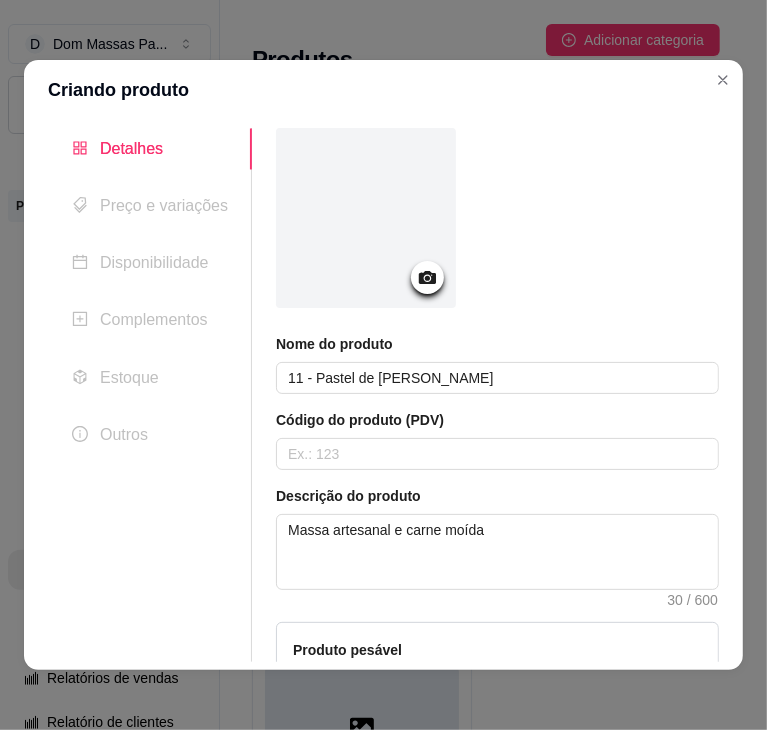 type 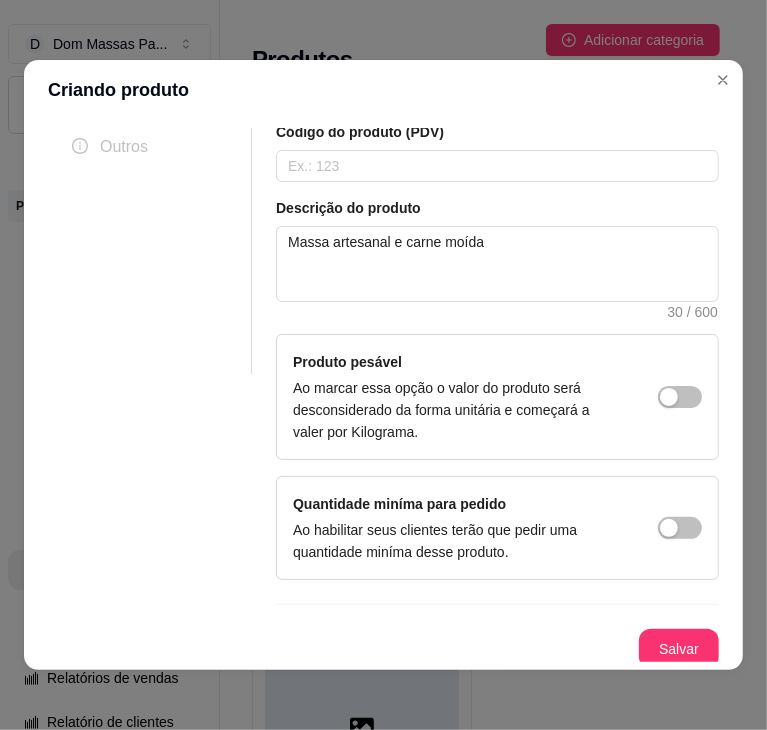 type 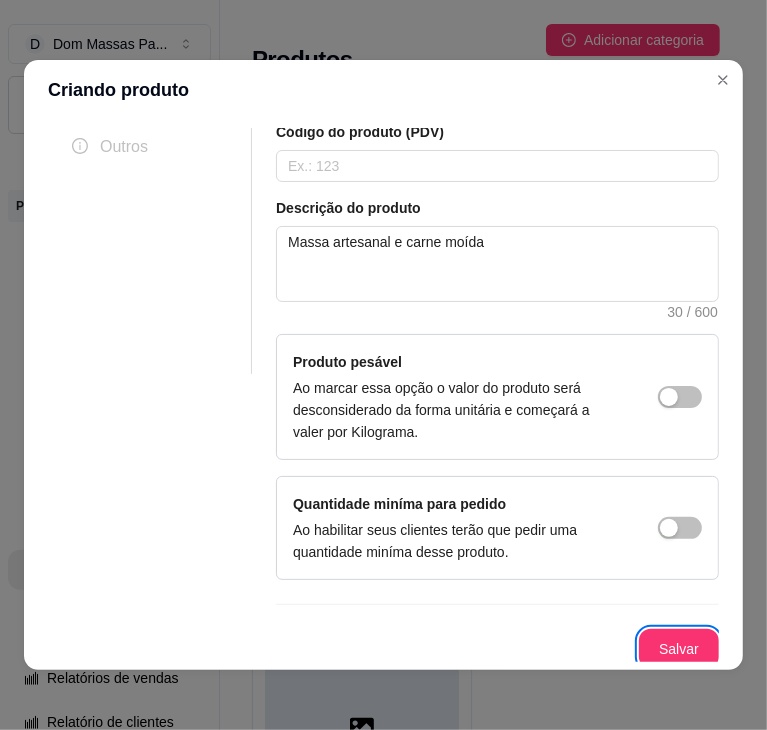 type 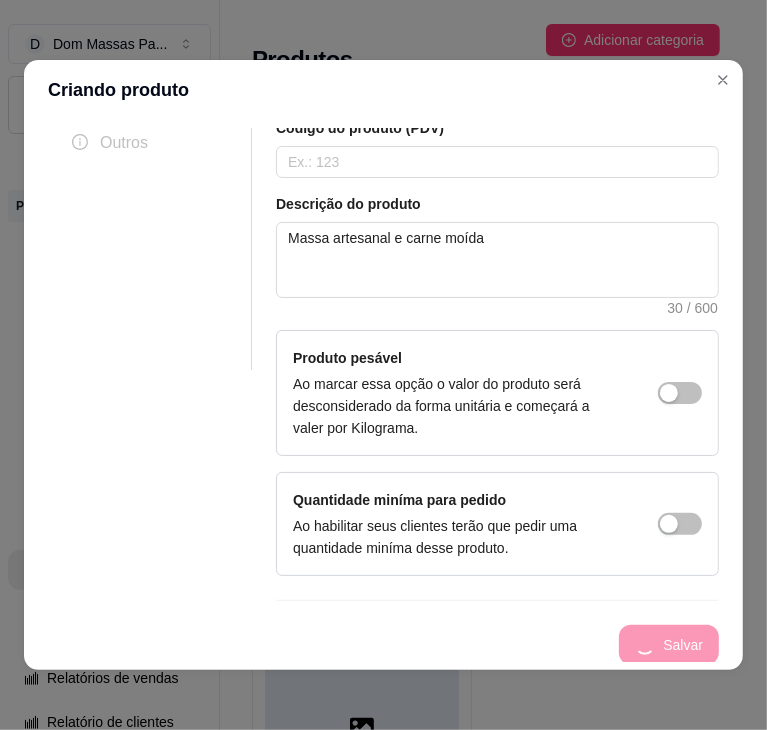 type 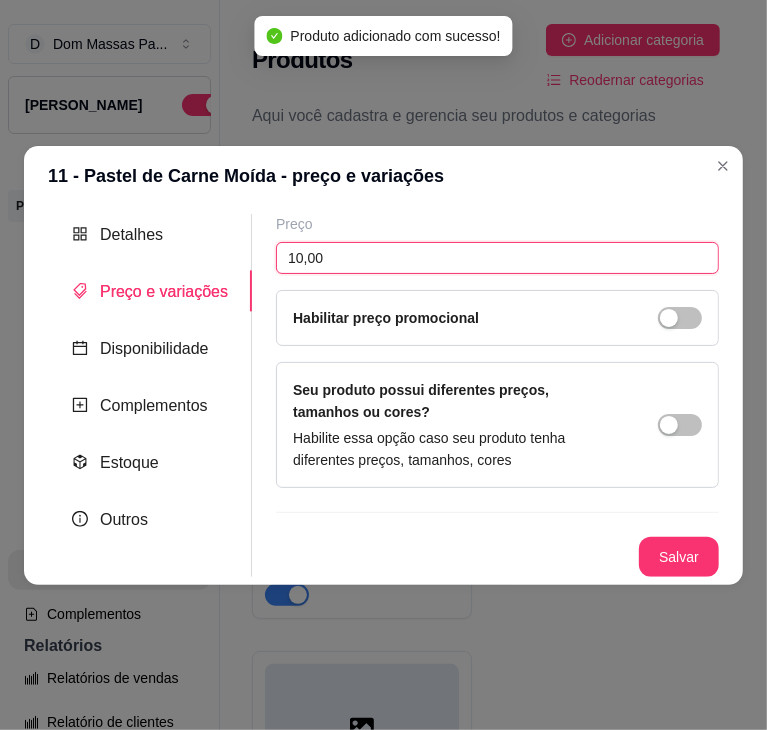type on "10,00" 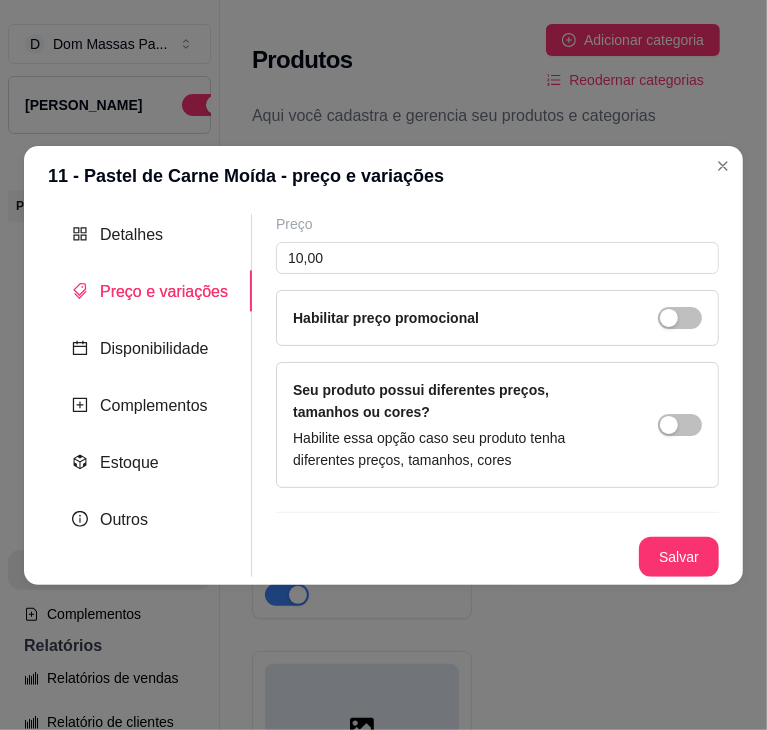 type 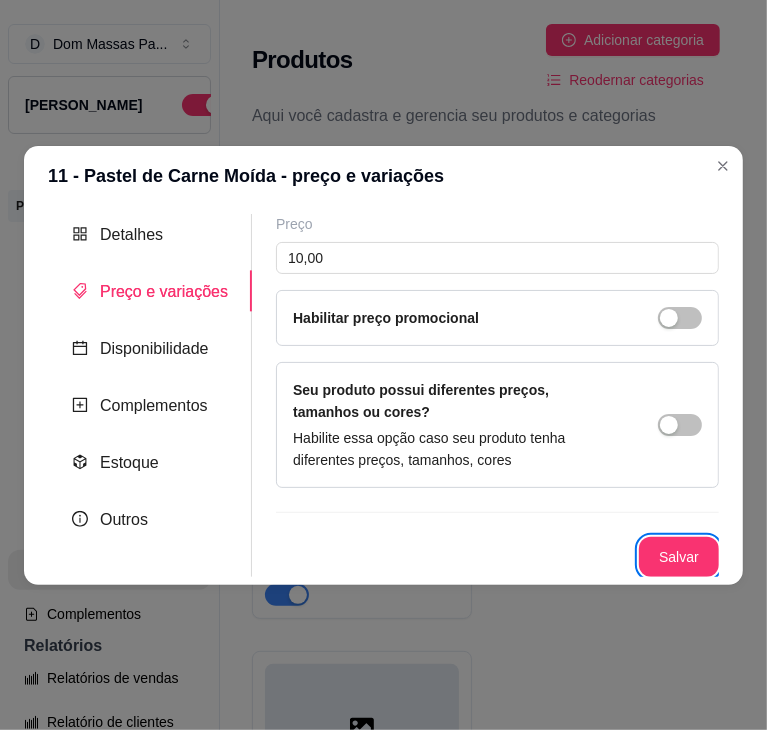 type 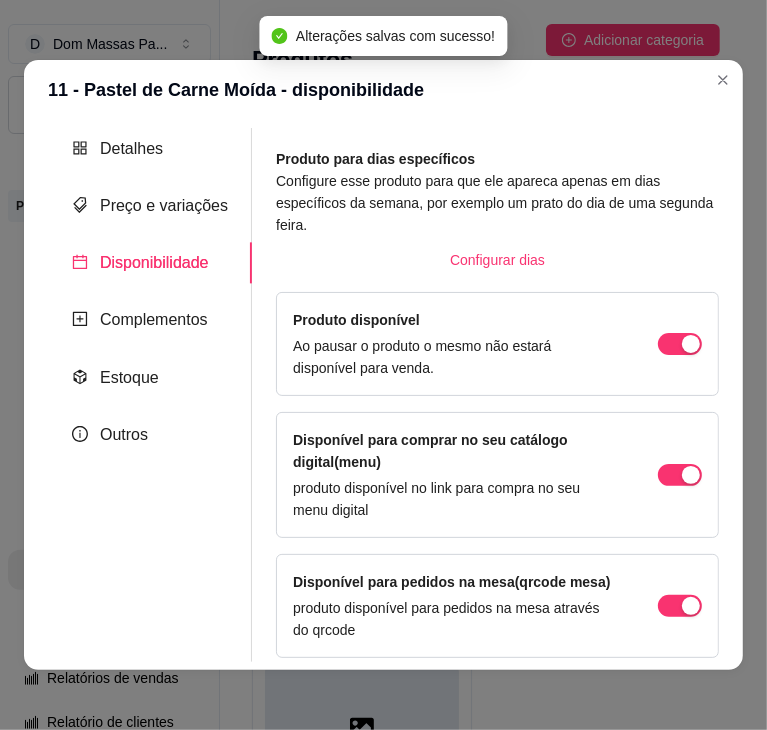 scroll, scrollTop: 20, scrollLeft: 0, axis: vertical 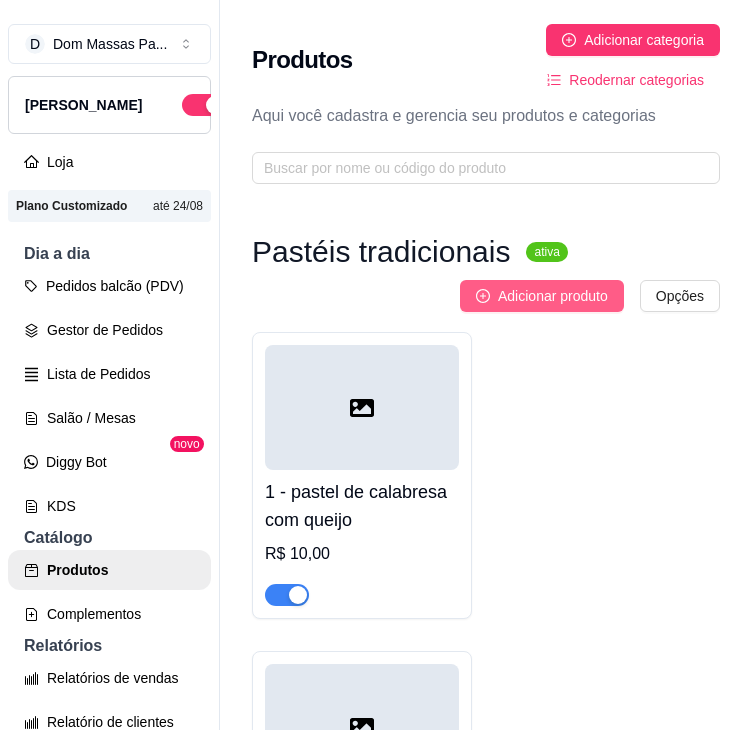 click on "Adicionar produto" at bounding box center [542, 296] 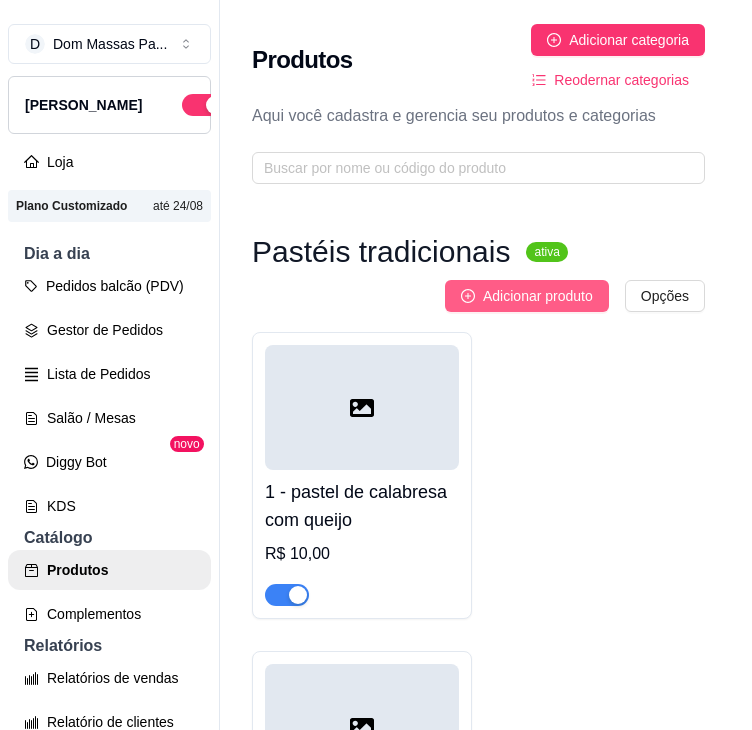 type 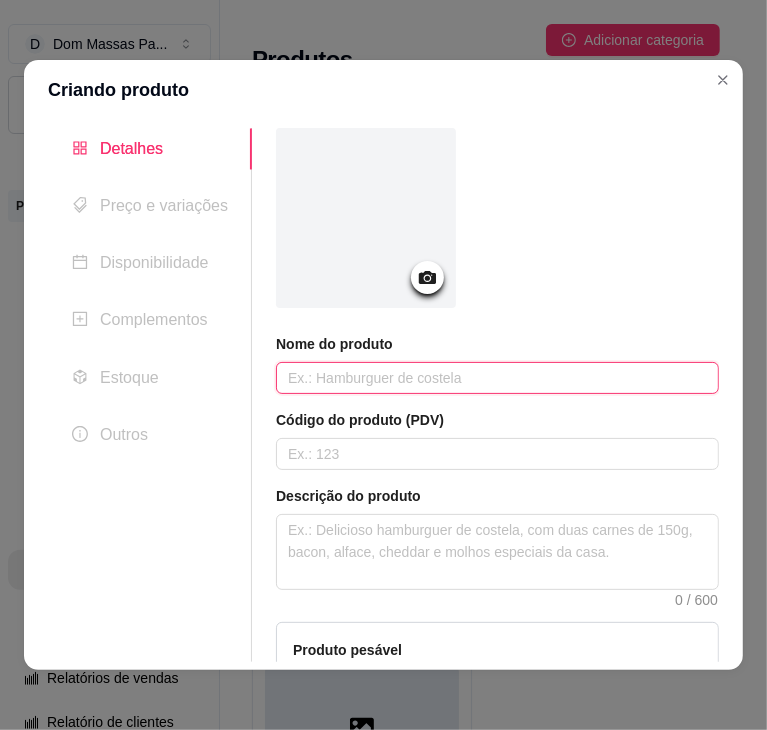 click at bounding box center (497, 378) 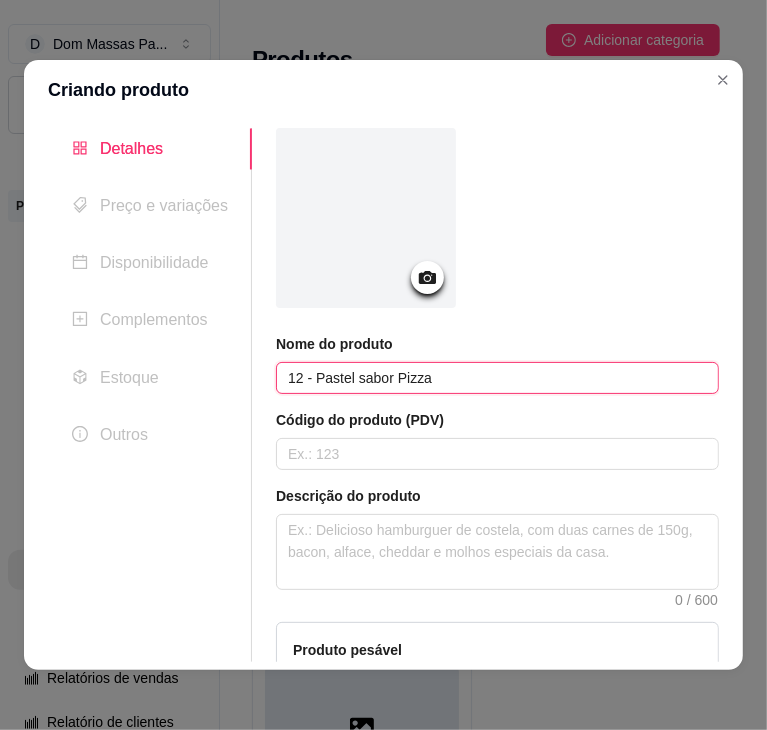 type on "12 - Pastel sabor Pizza" 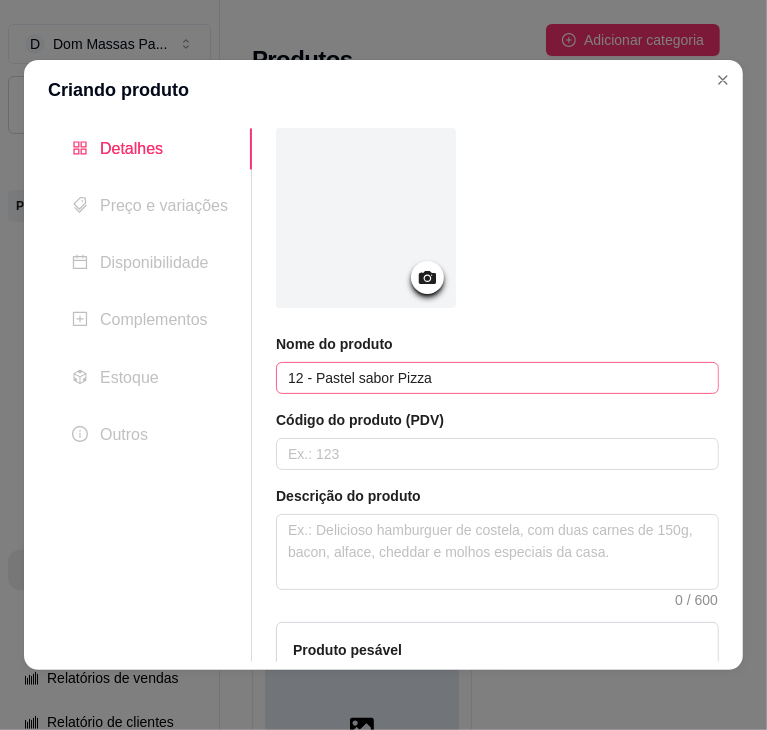 type 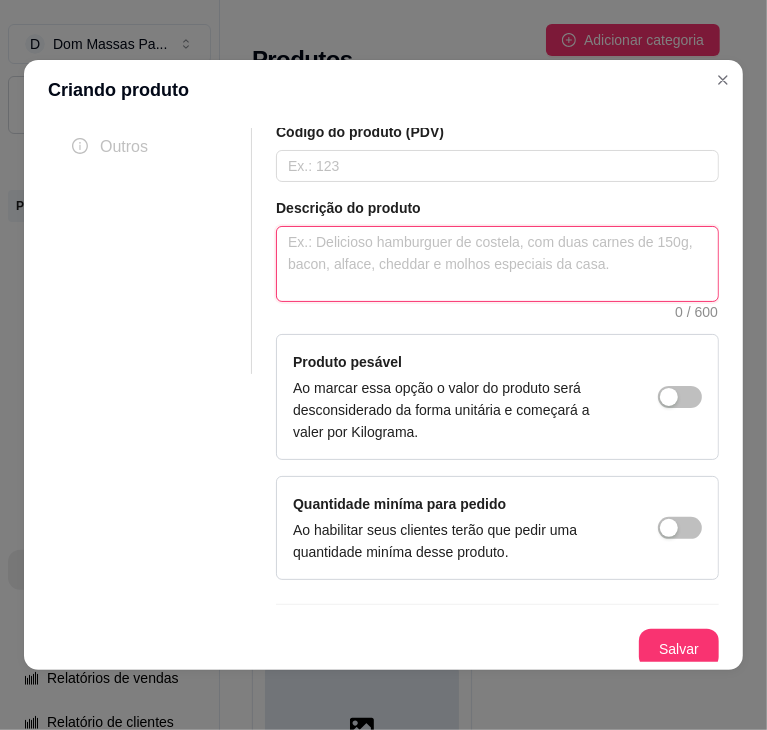 click at bounding box center [497, 264] 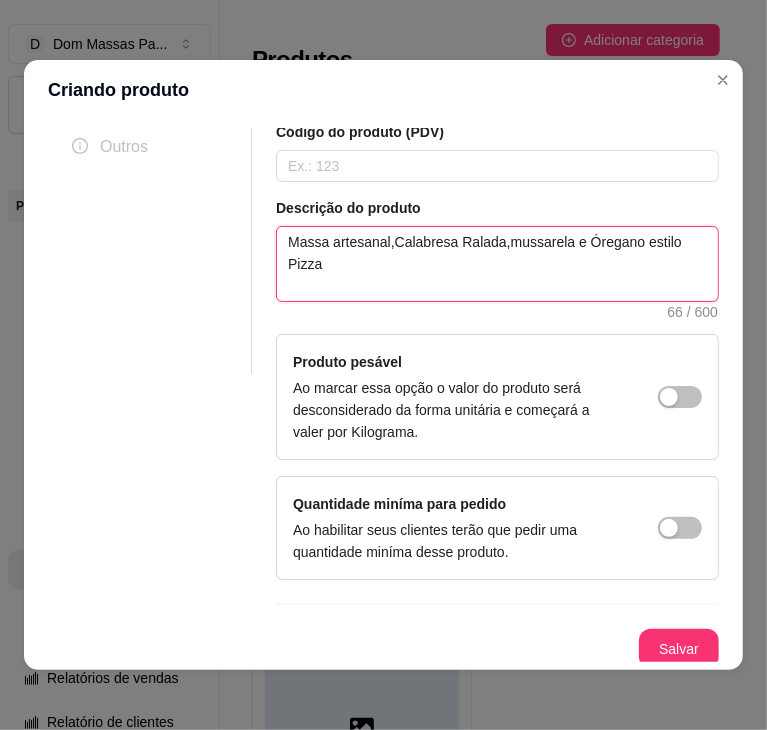 type on "Massa artesanal,Calabresa Ralada,mussarela e Óregano estilo Pizza" 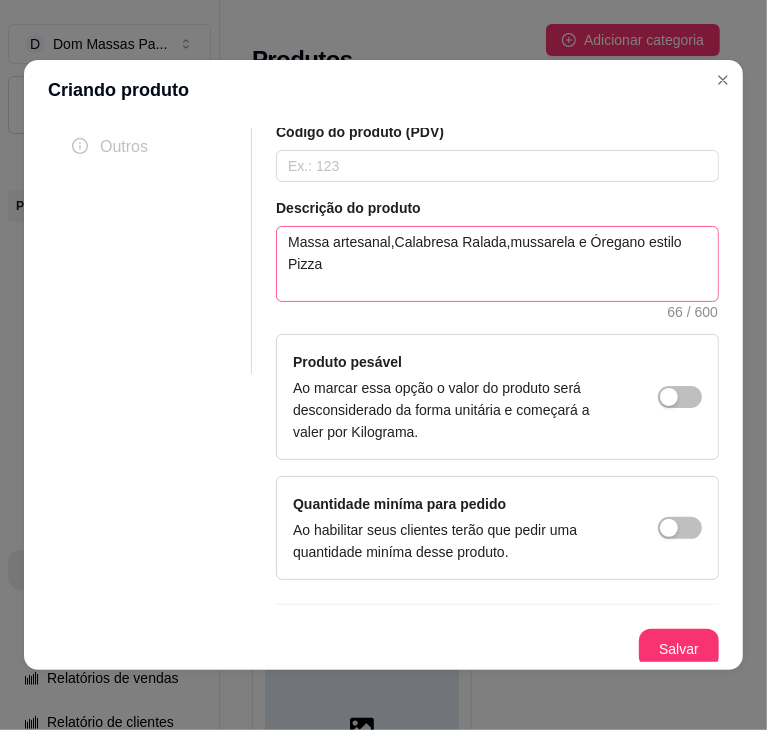 type 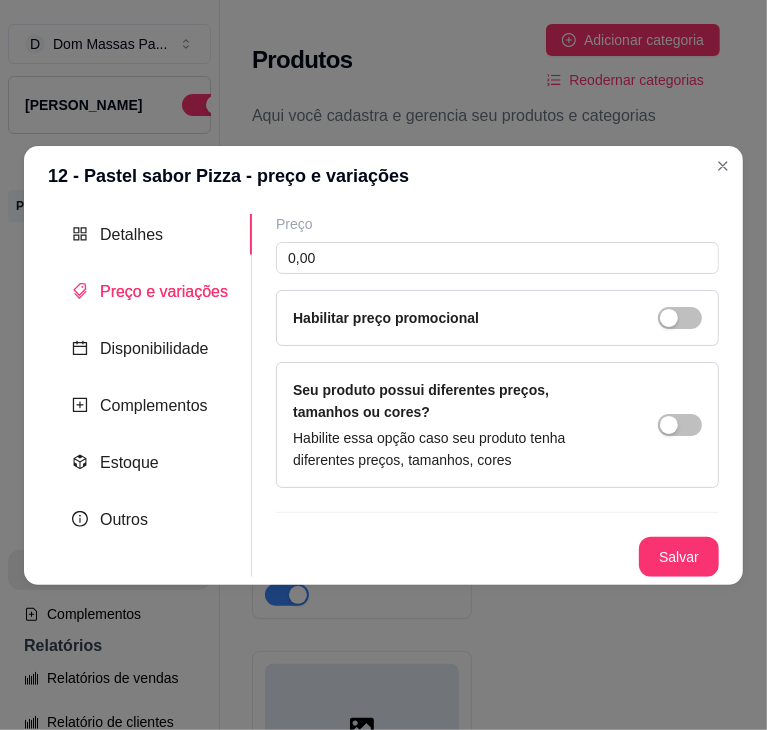 type 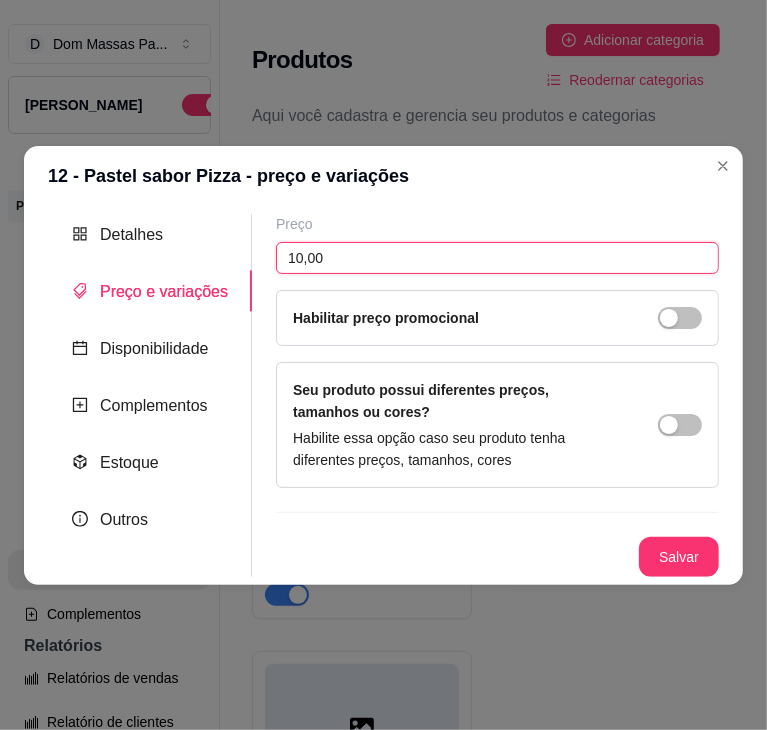 type on "10,00" 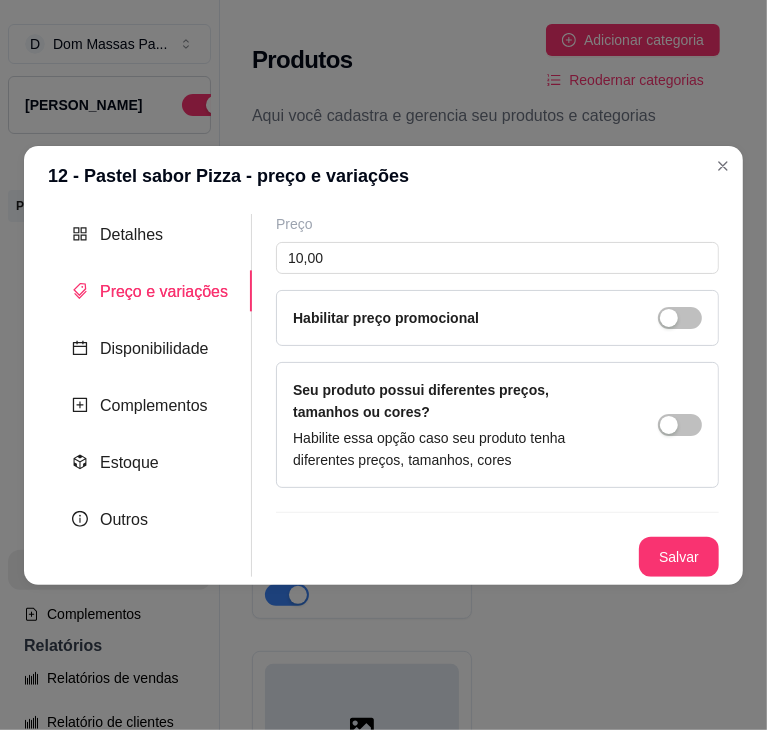 type 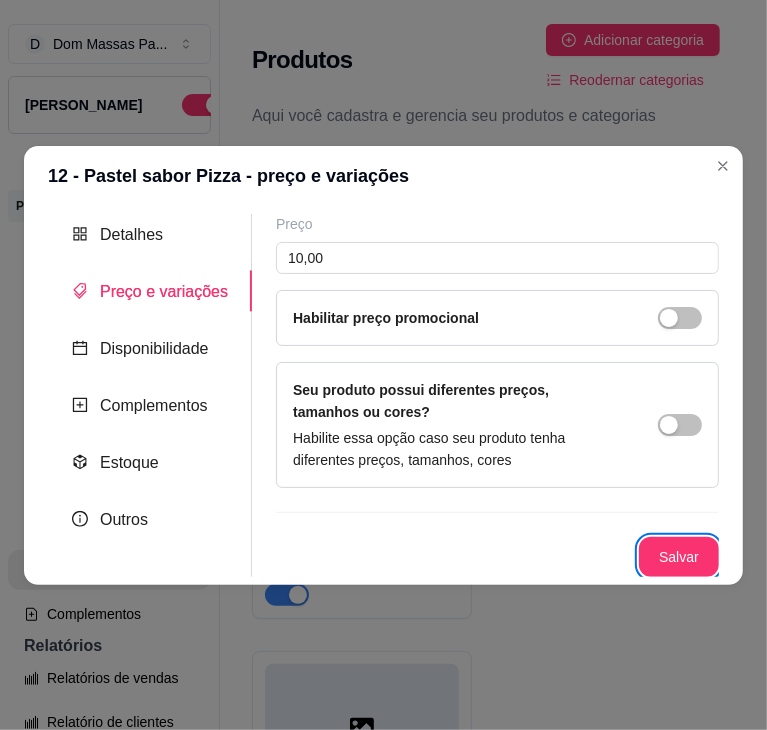 type 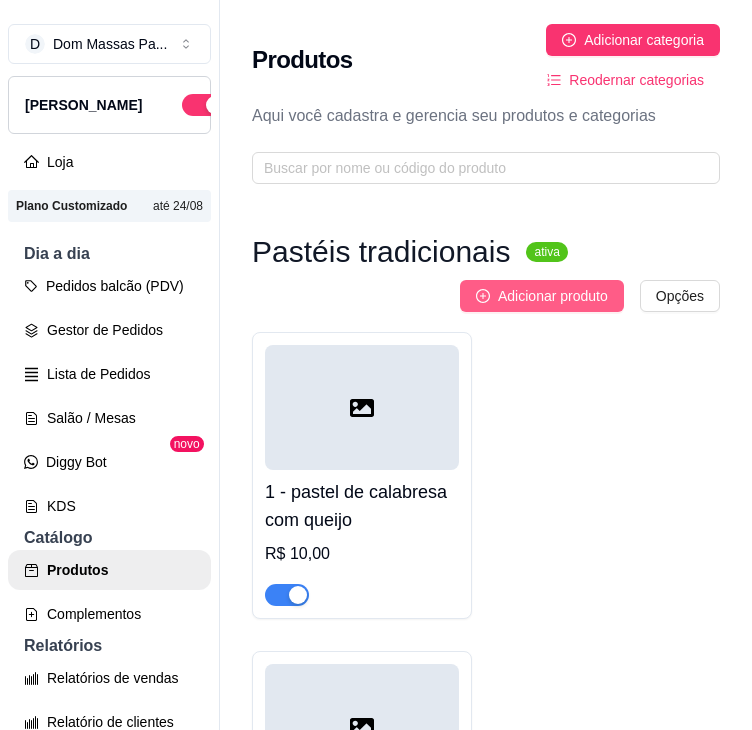 click on "Adicionar produto" at bounding box center [553, 296] 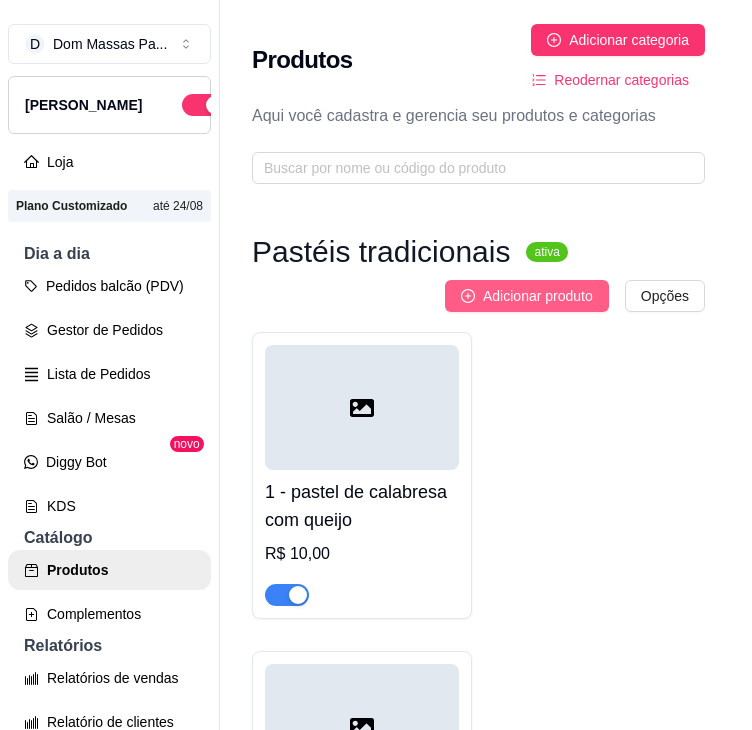 type 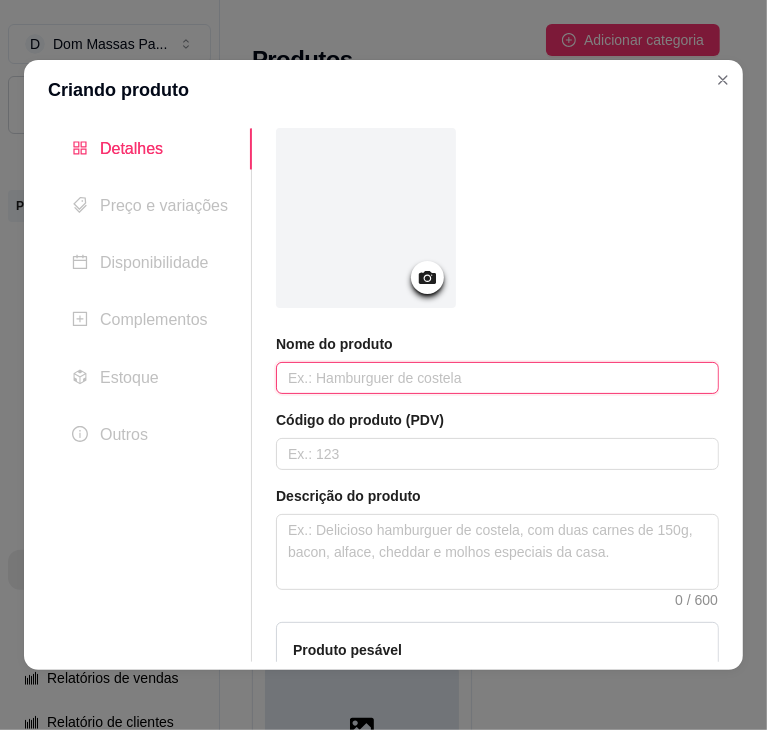click at bounding box center [497, 378] 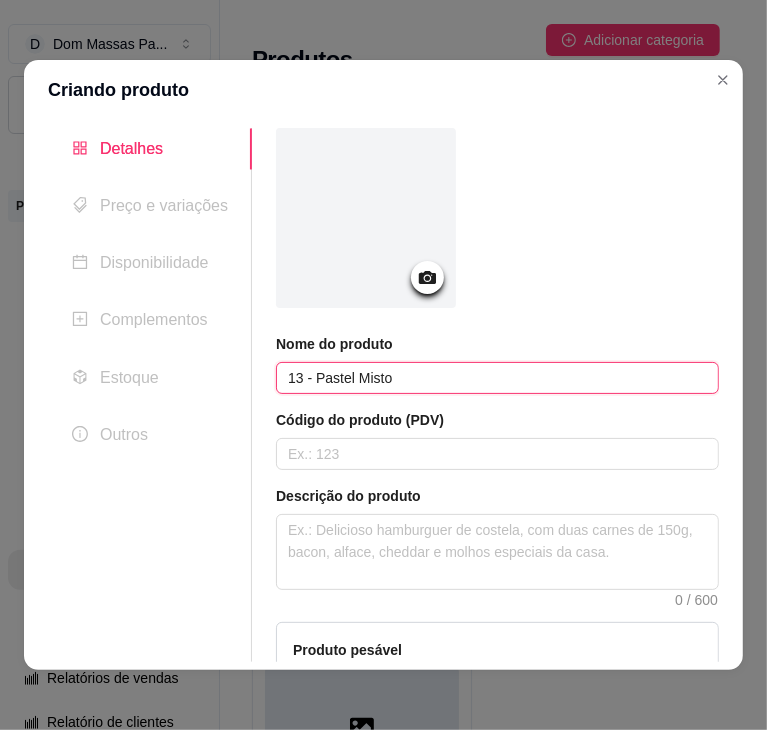 type on "13 - Pastel Misto" 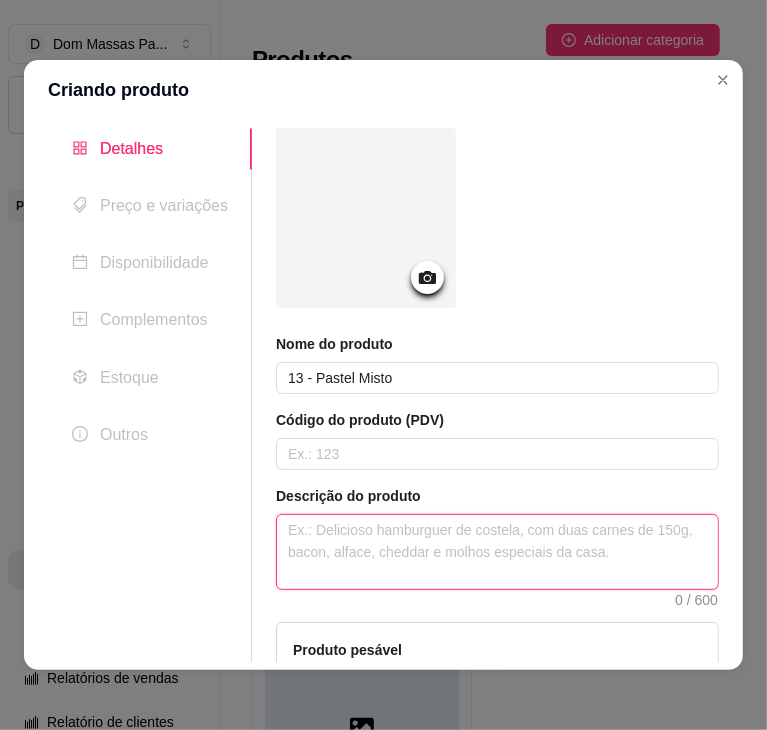 click at bounding box center (497, 552) 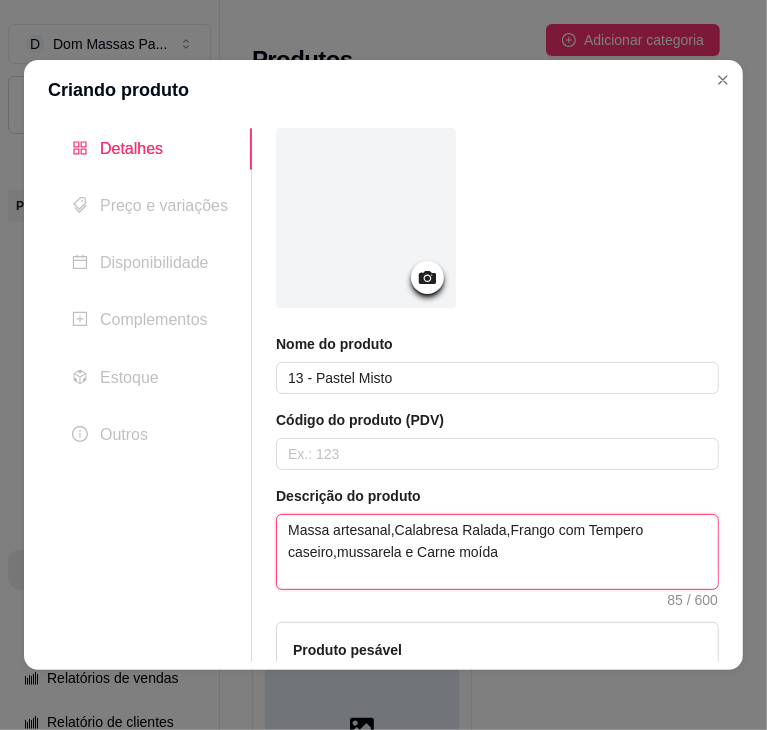 type 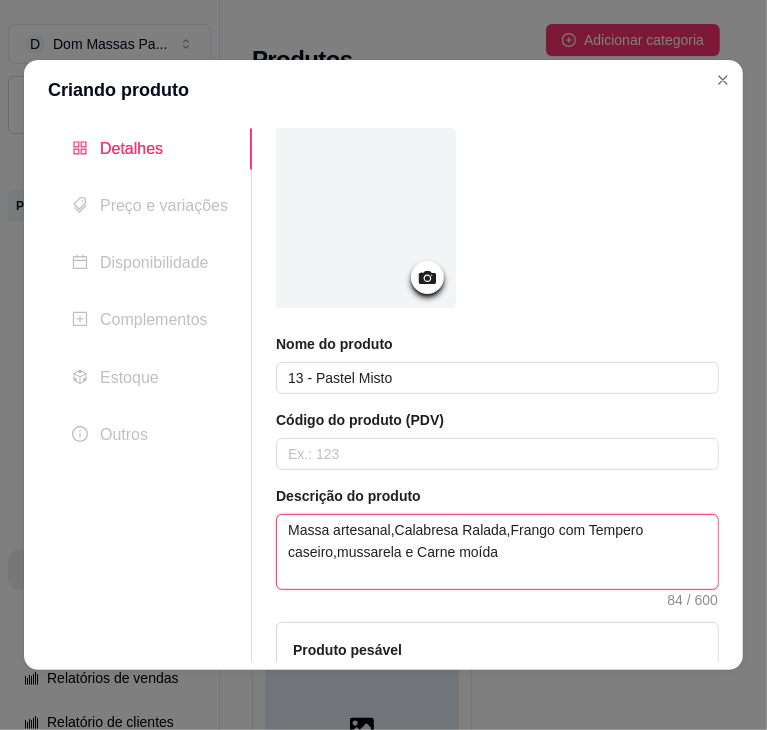 type on "Massa artesanal,Calabresa Ralada,Frango com Tempero caseiro,mussarela e Carne moída" 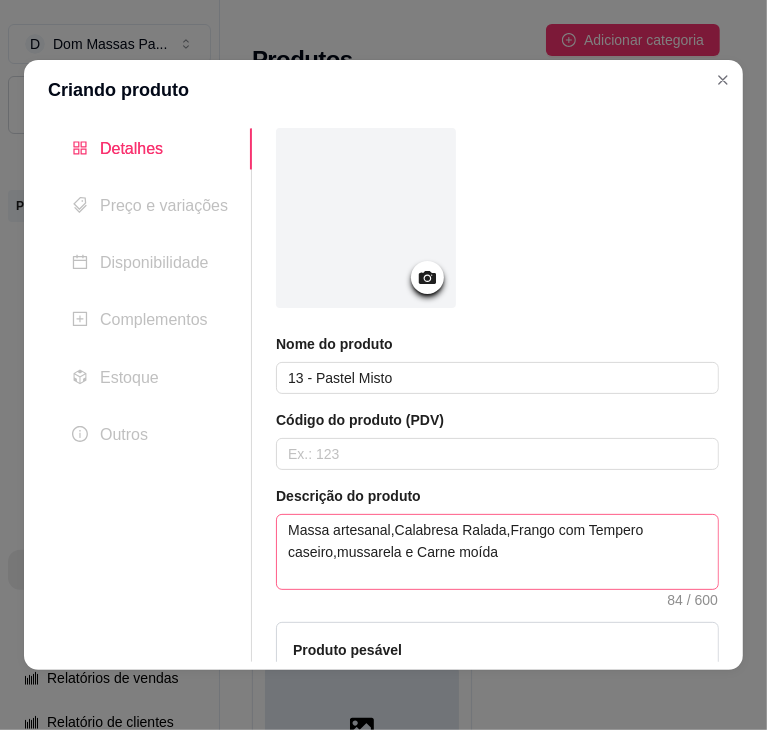 type 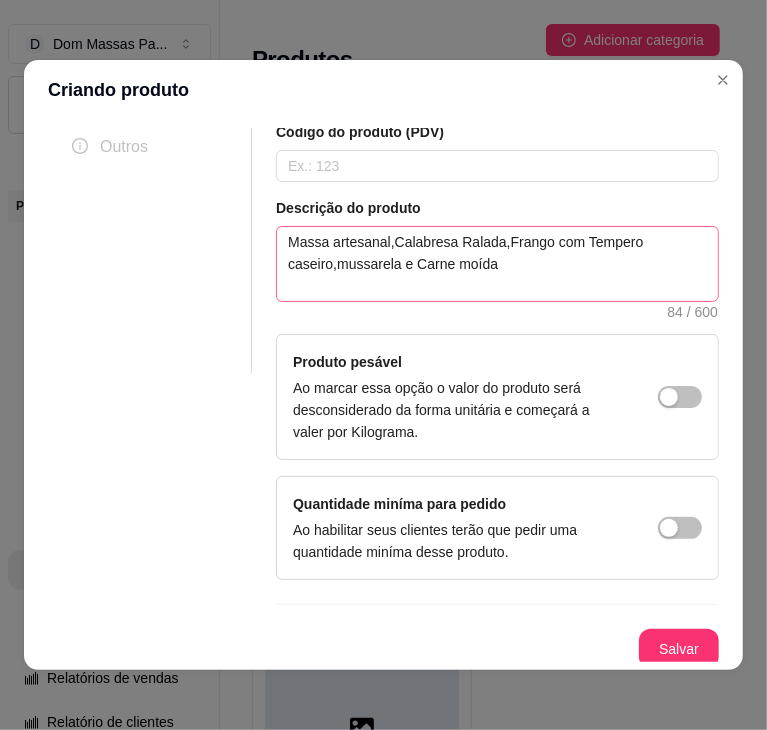type 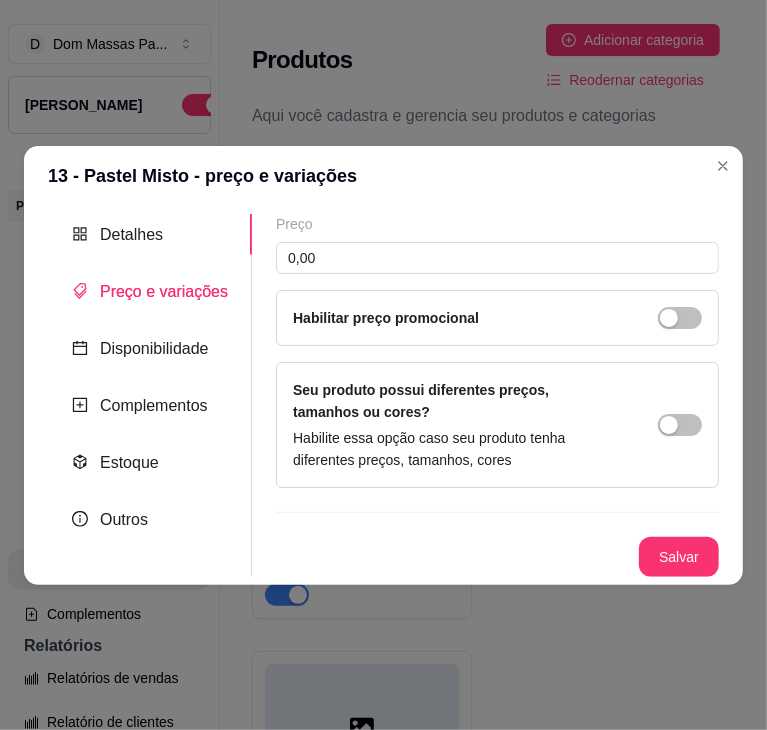 type 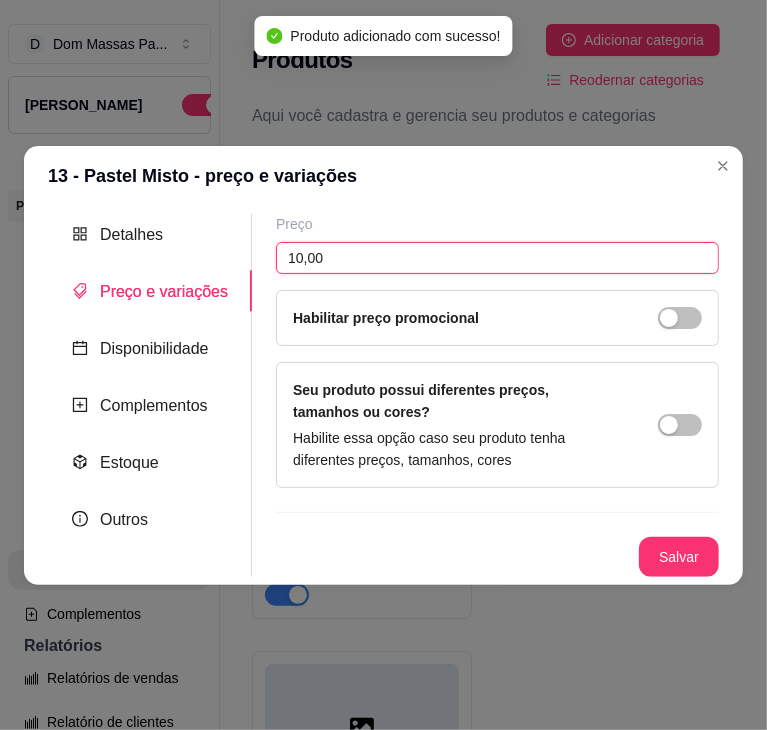 type on "10,00" 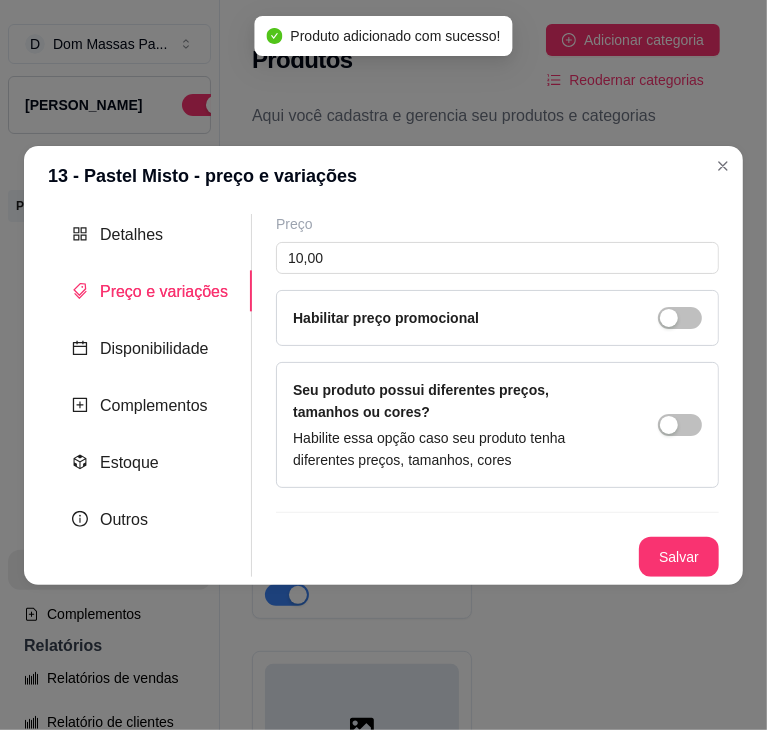 type 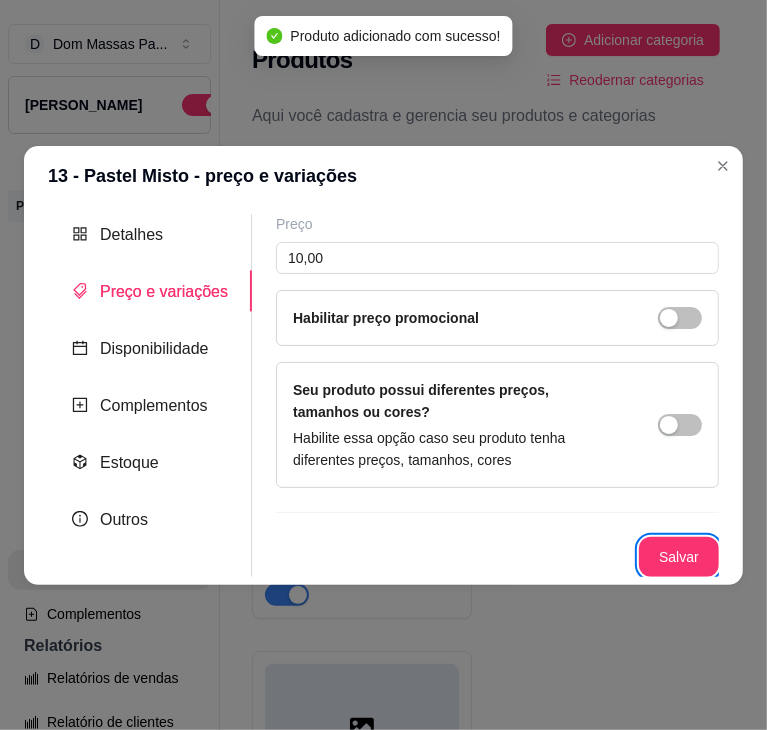 type 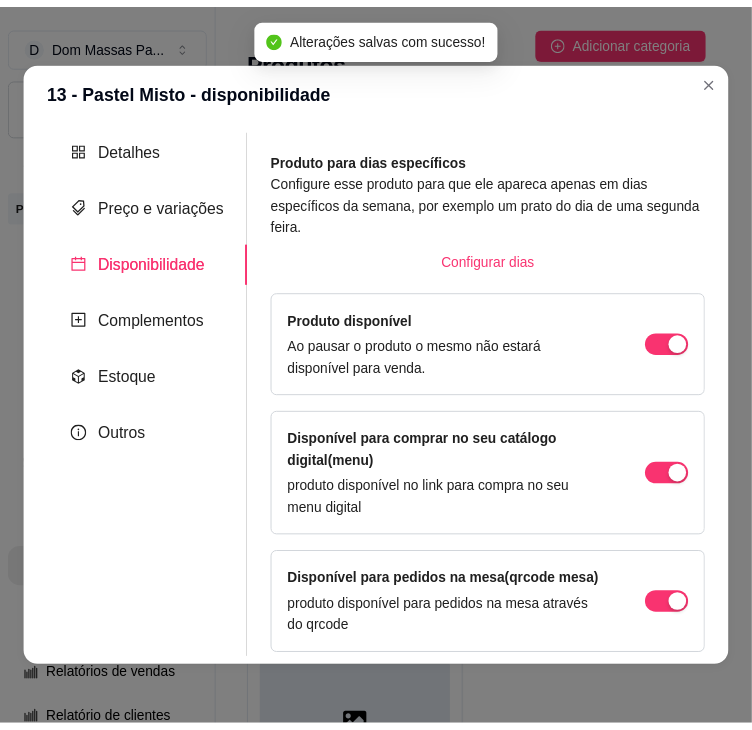scroll, scrollTop: 20, scrollLeft: 0, axis: vertical 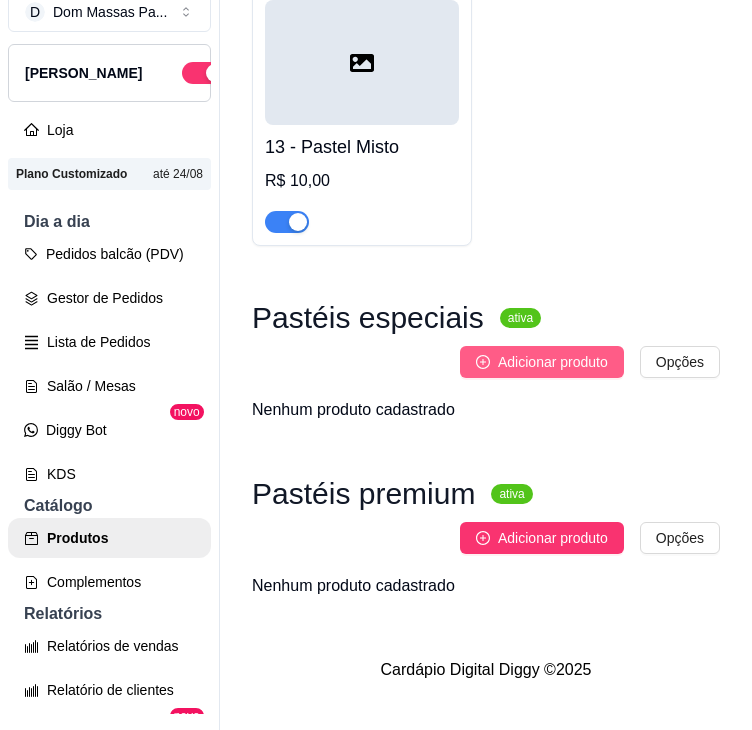 click on "Adicionar produto" at bounding box center (553, 362) 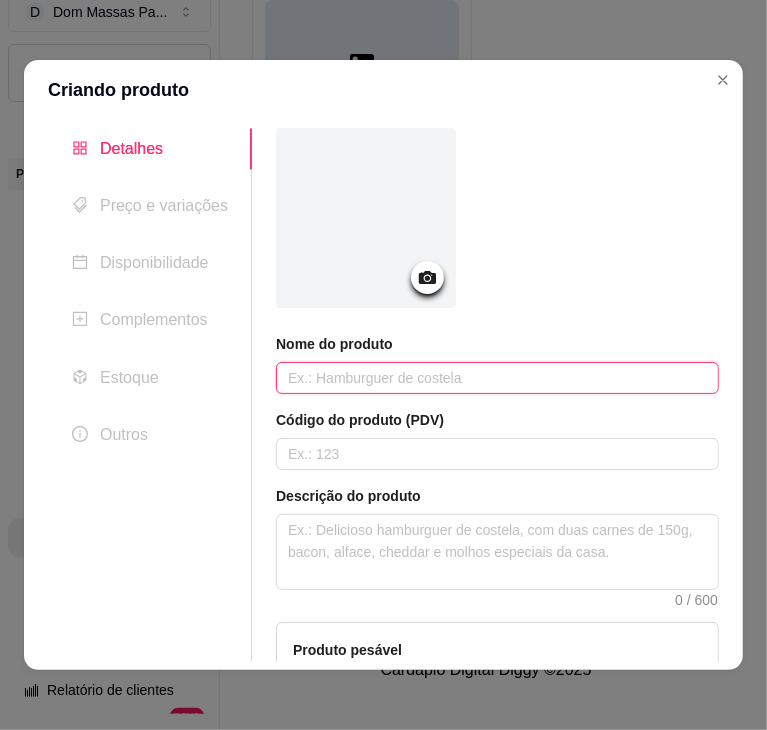 click at bounding box center [497, 378] 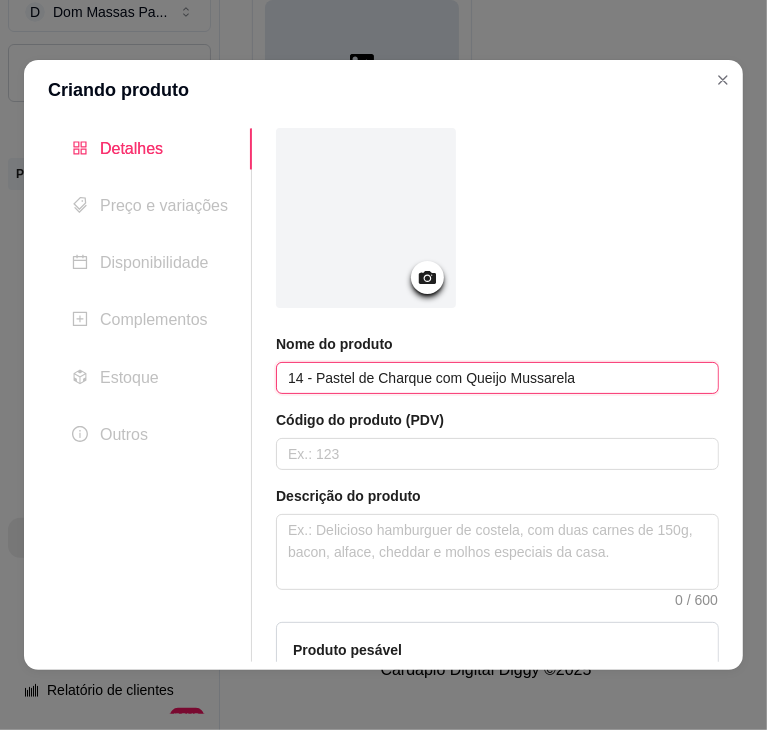 type on "14 - Pastel de Charque com Queijo Mussarela" 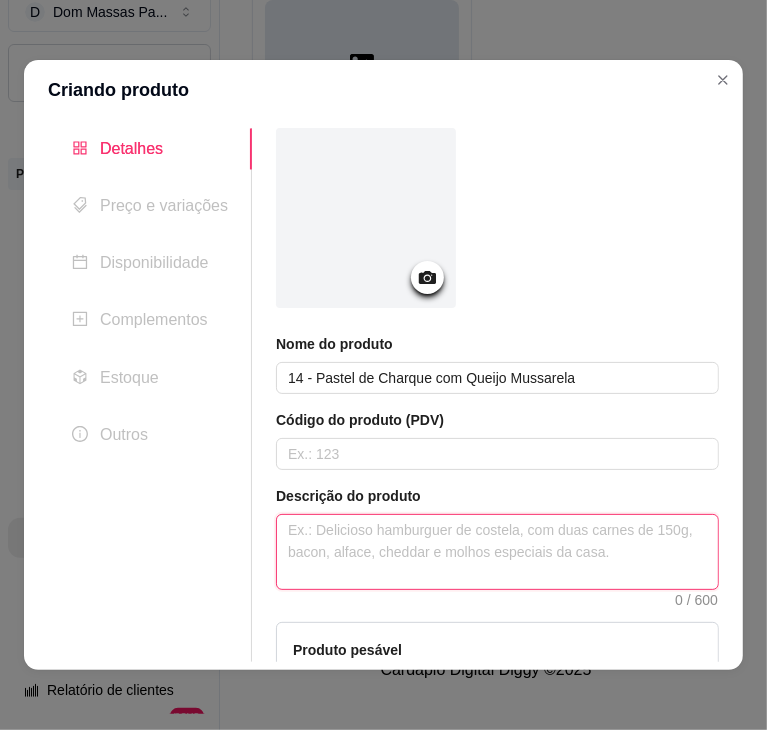 click at bounding box center [497, 552] 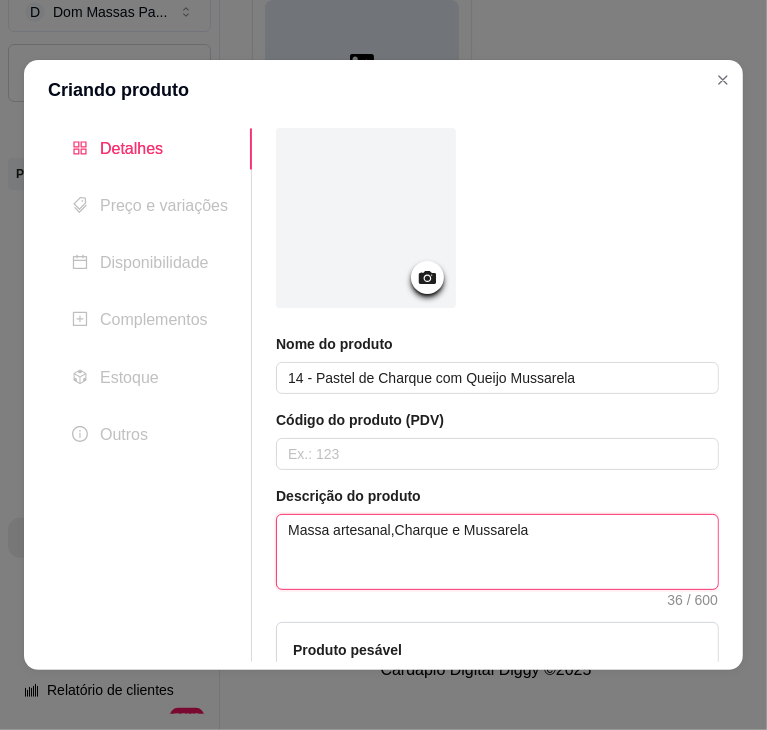 type on "Massa artesanal,Charque e Mussarela" 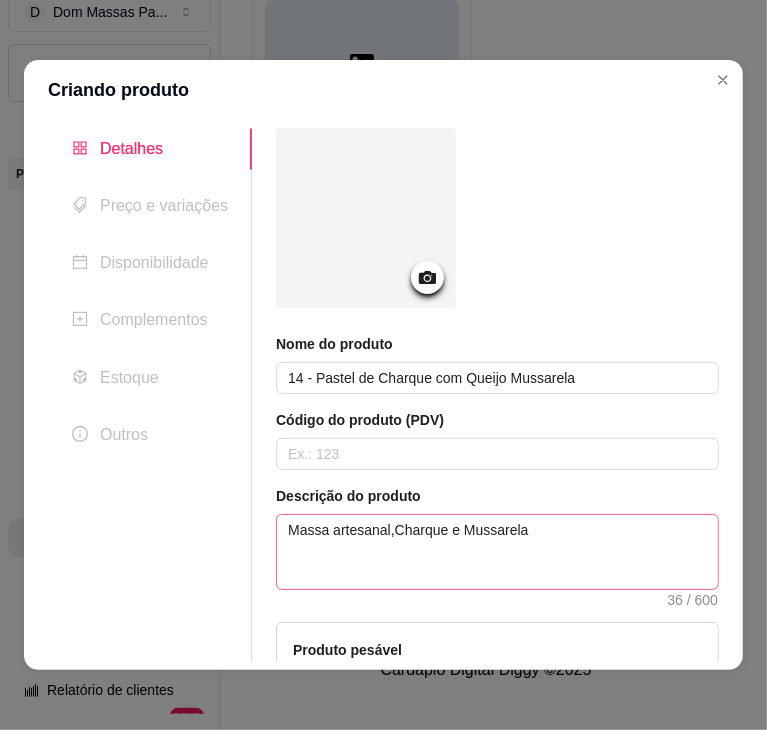 type 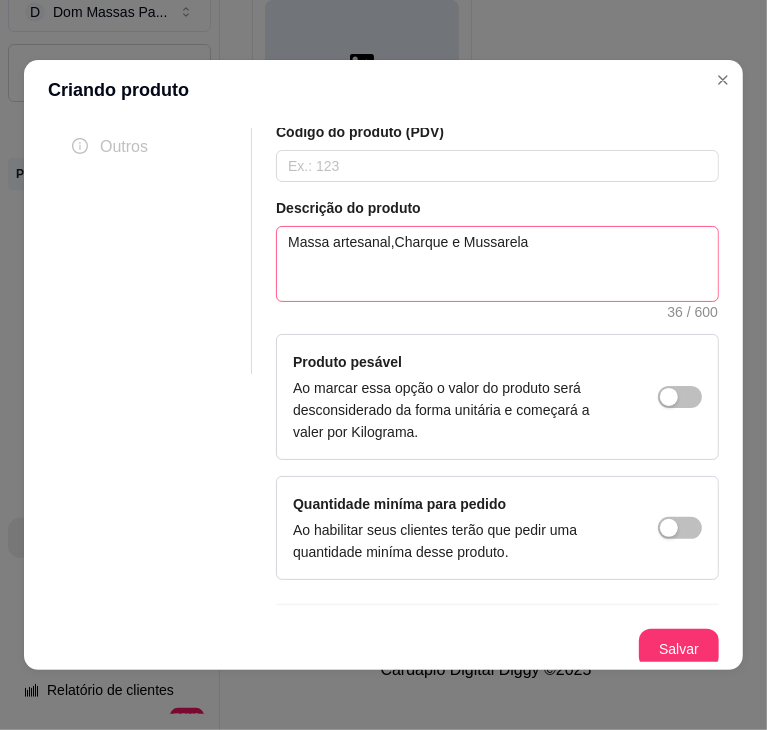 type 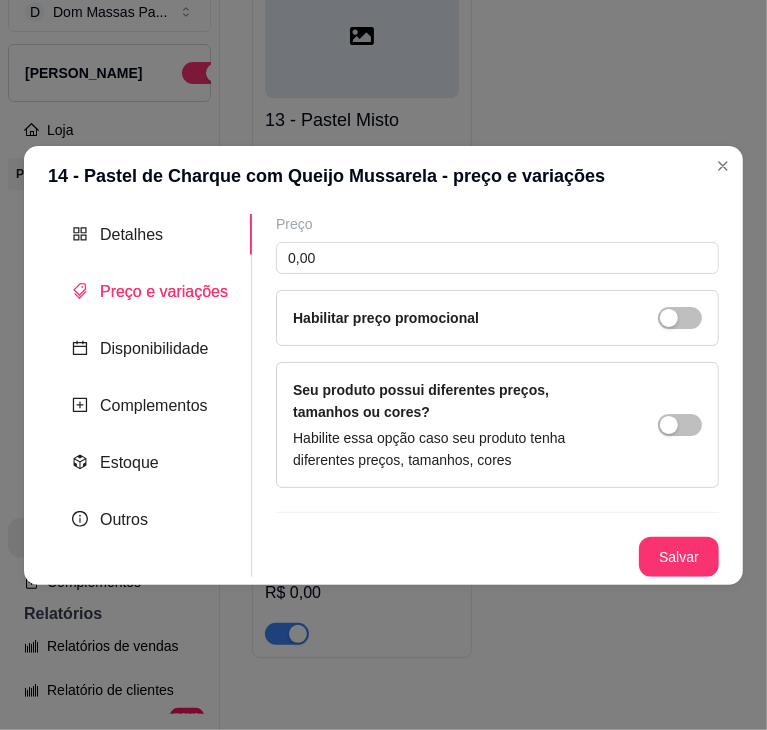 scroll, scrollTop: 0, scrollLeft: 0, axis: both 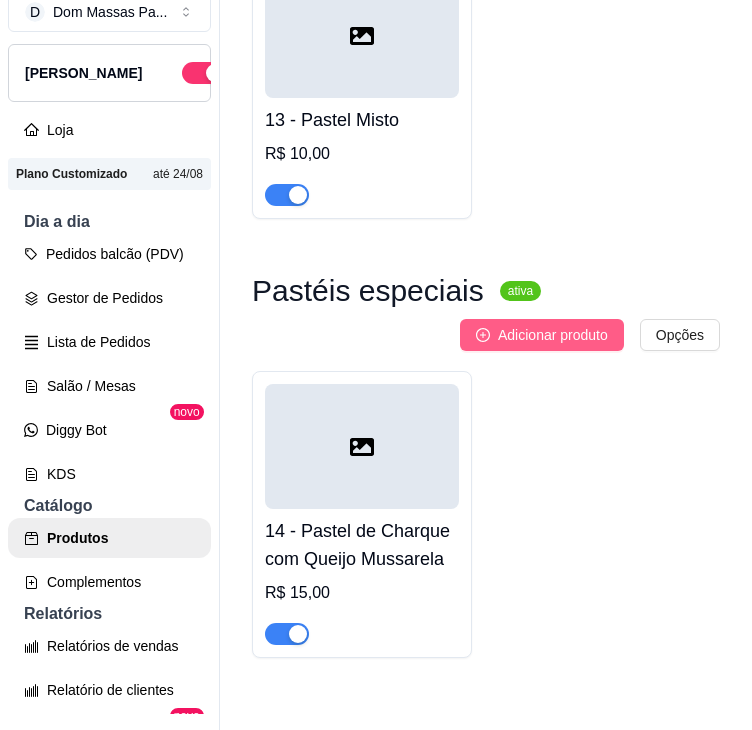 click on "Adicionar produto" at bounding box center (553, 335) 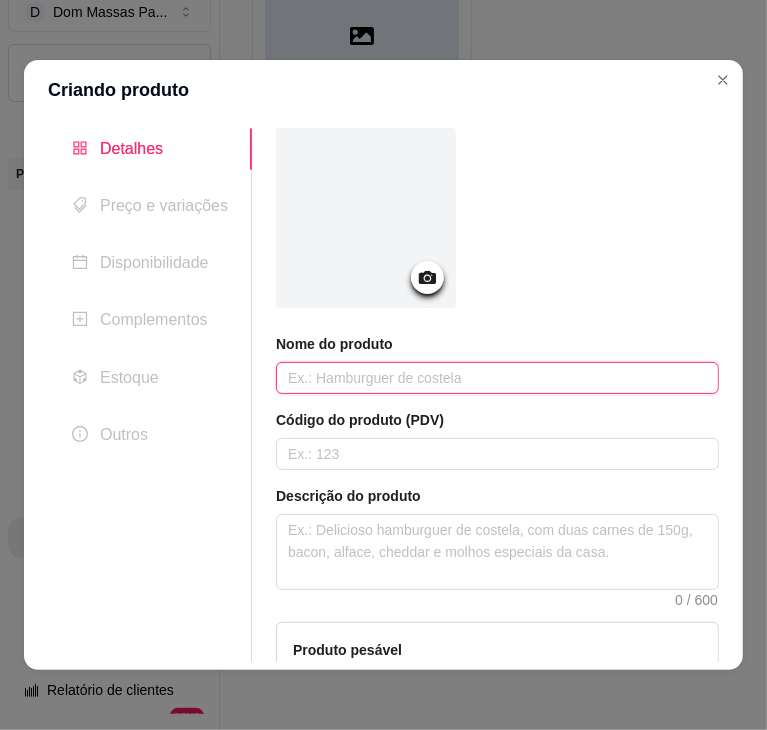 click at bounding box center (497, 378) 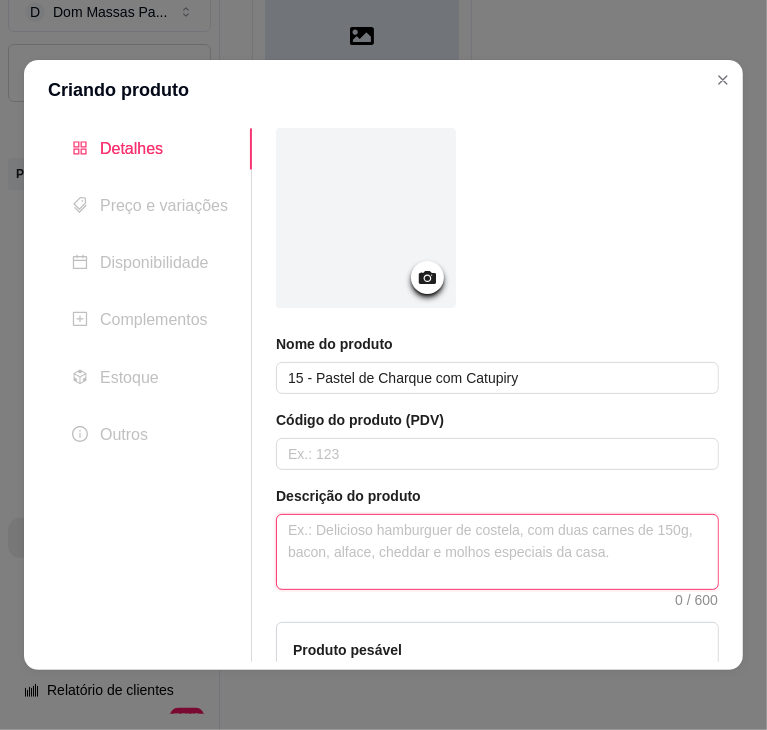 click at bounding box center (497, 552) 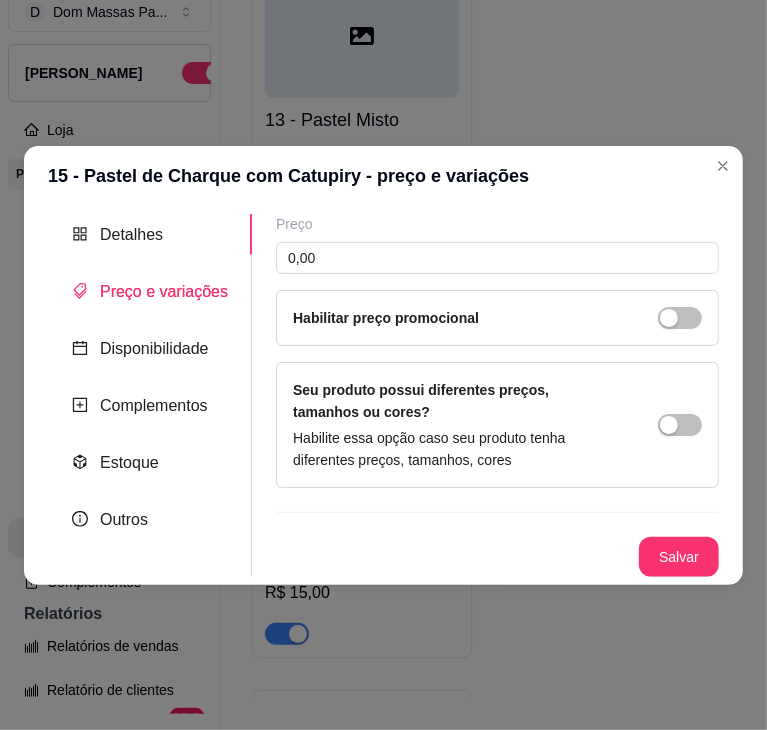 scroll, scrollTop: 0, scrollLeft: 0, axis: both 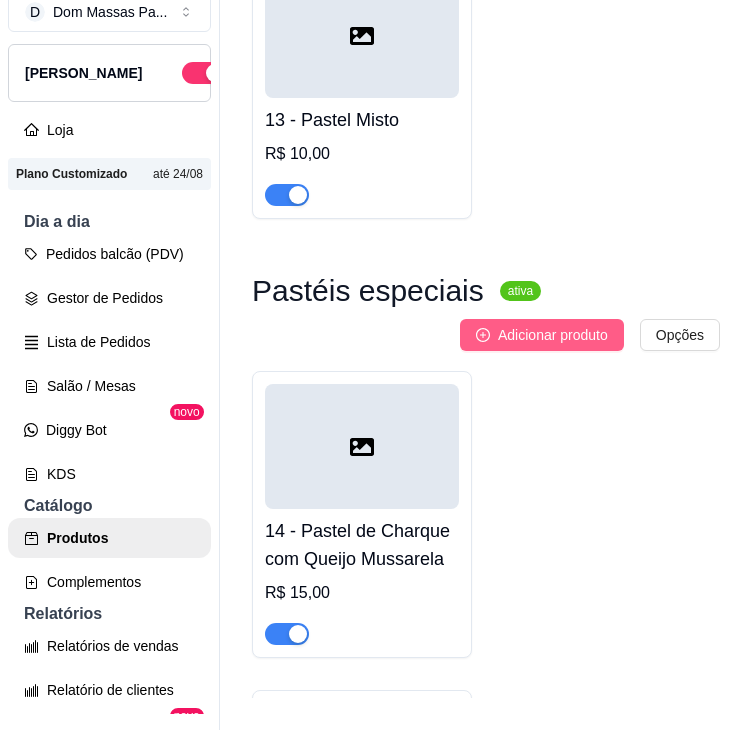 click on "Adicionar produto" at bounding box center [553, 335] 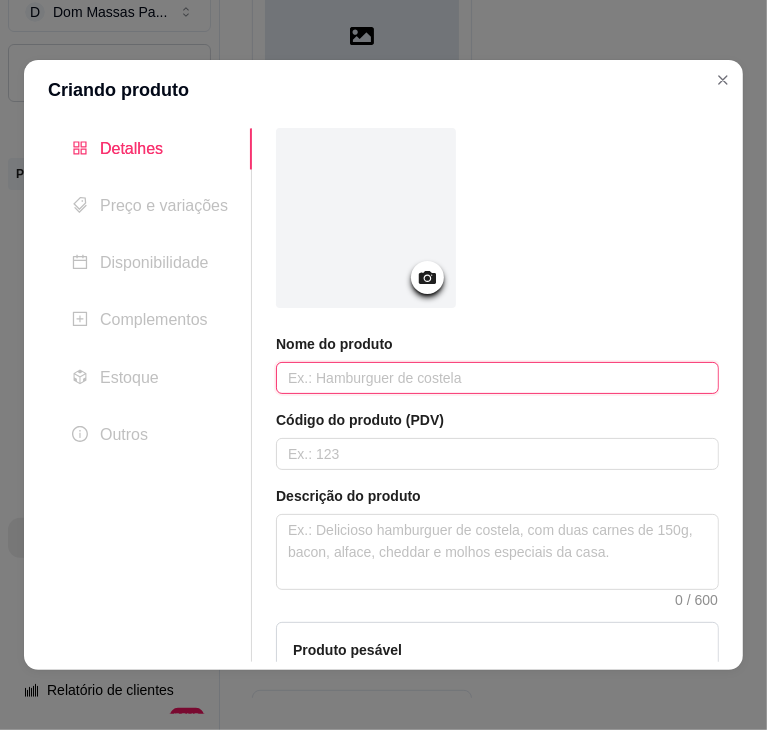 click at bounding box center [497, 378] 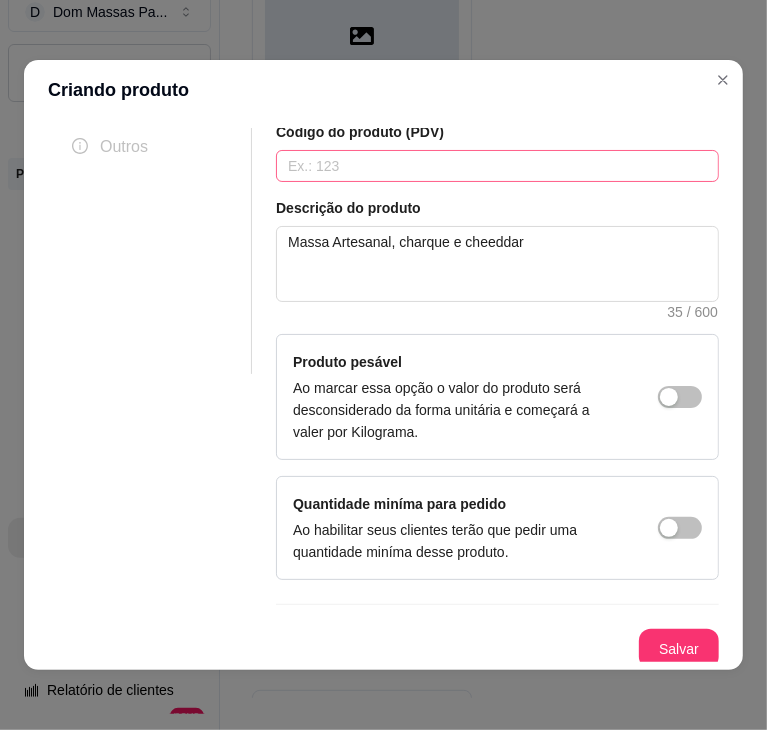scroll, scrollTop: 292, scrollLeft: 0, axis: vertical 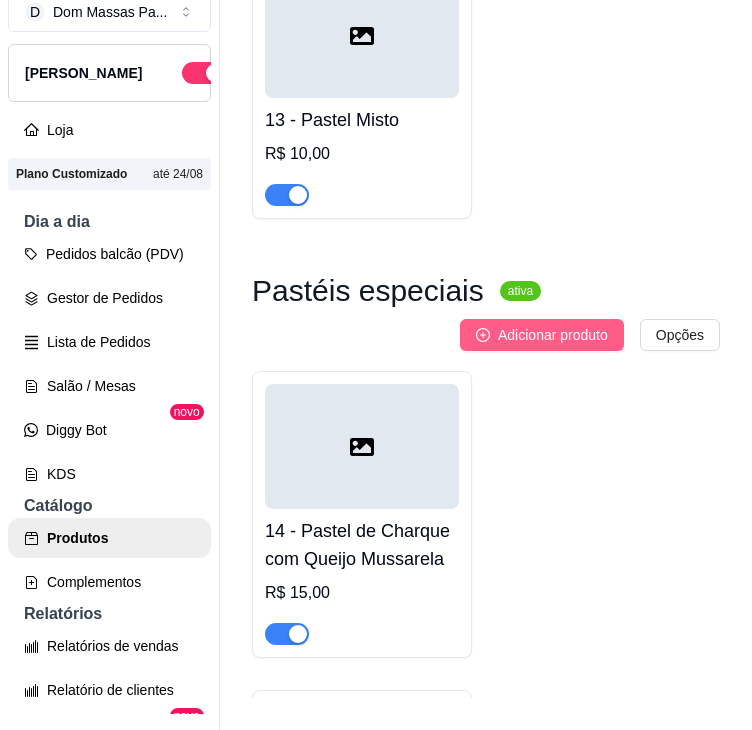 click on "Adicionar produto" at bounding box center (553, 335) 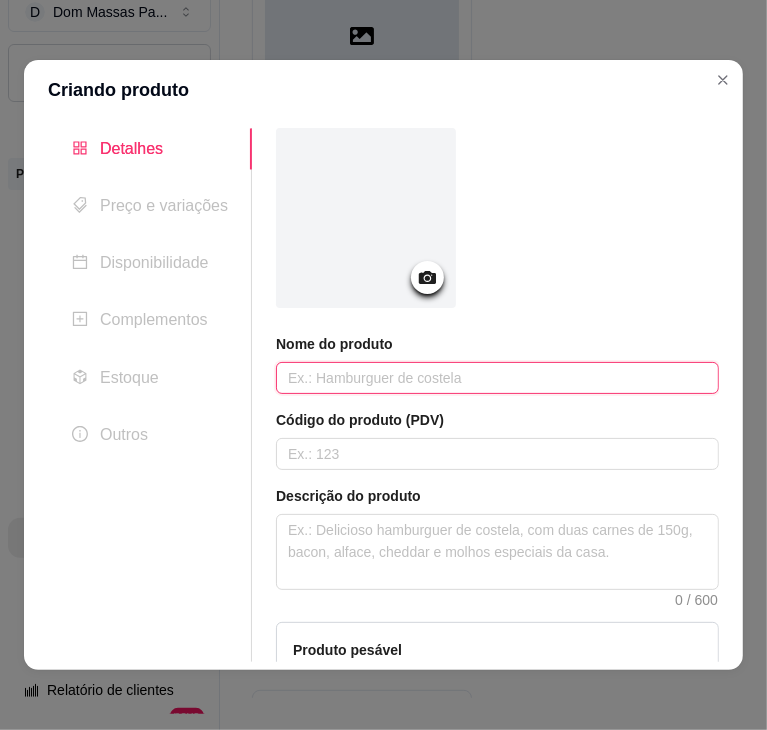 click at bounding box center (497, 378) 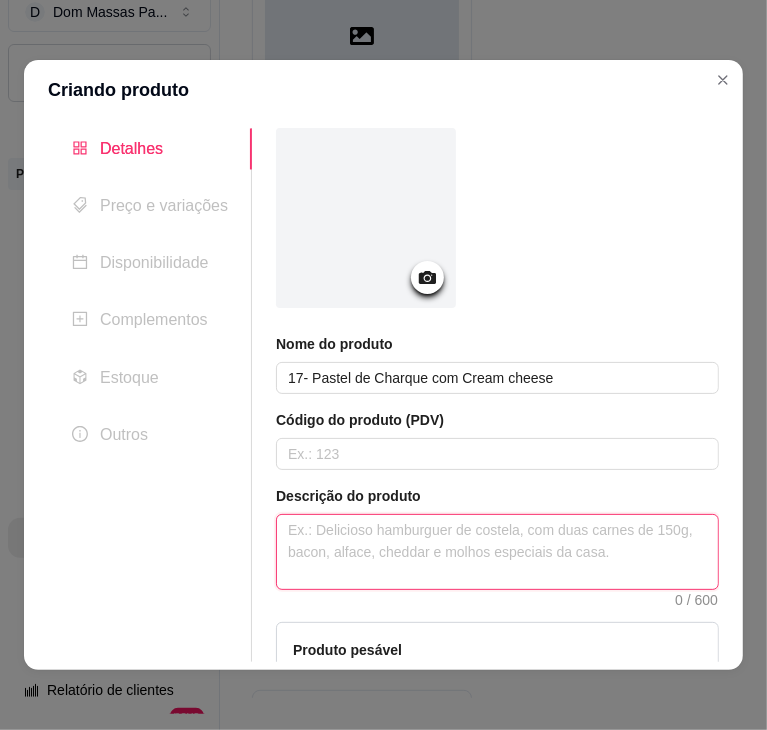 click at bounding box center [497, 552] 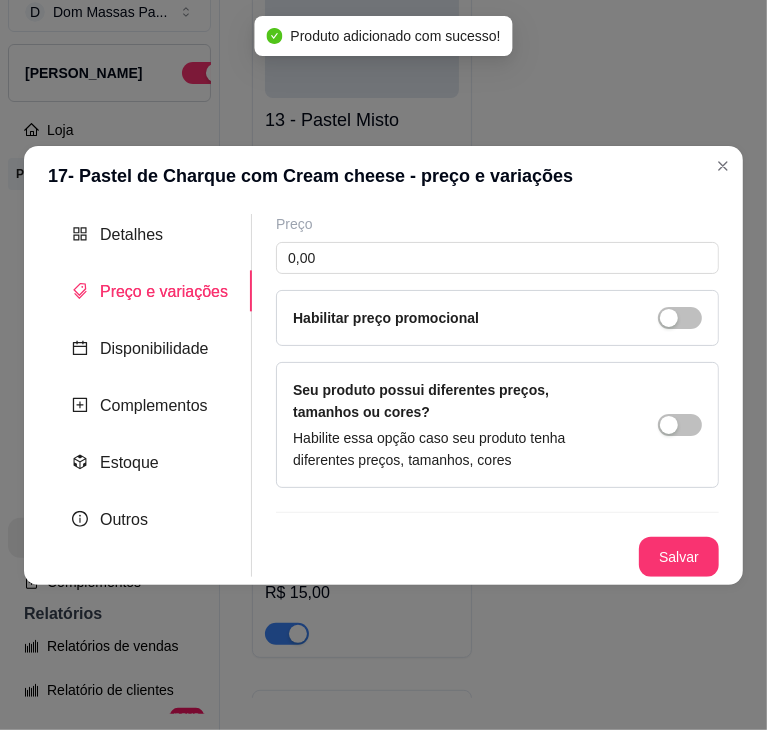 scroll, scrollTop: 0, scrollLeft: 0, axis: both 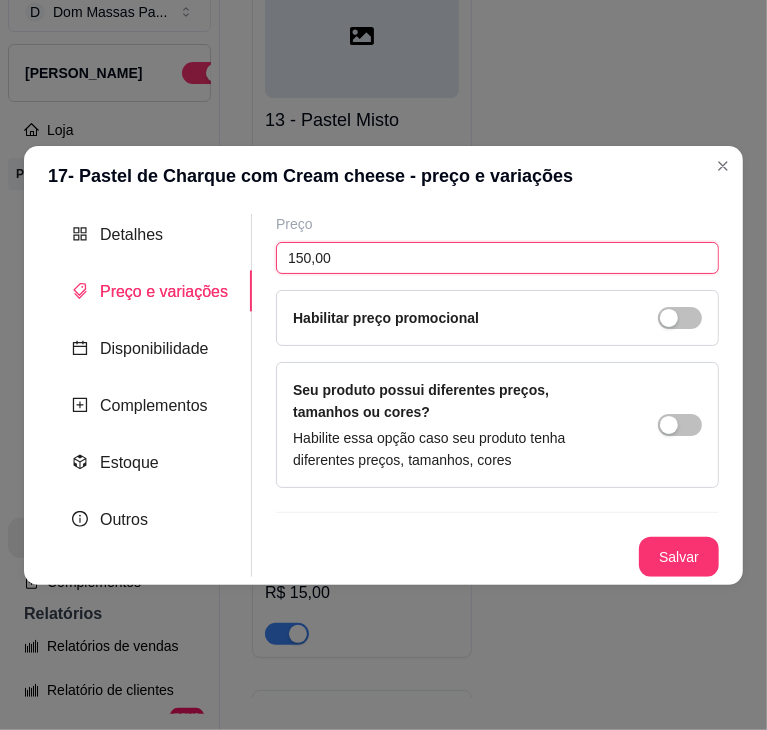 click on "150,00" at bounding box center (497, 258) 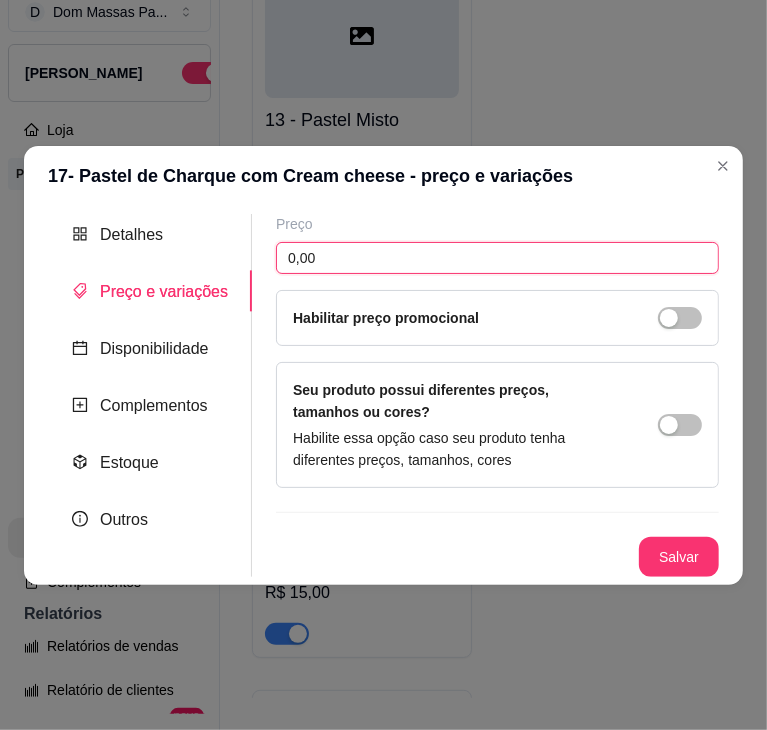click on "0,00" at bounding box center [497, 258] 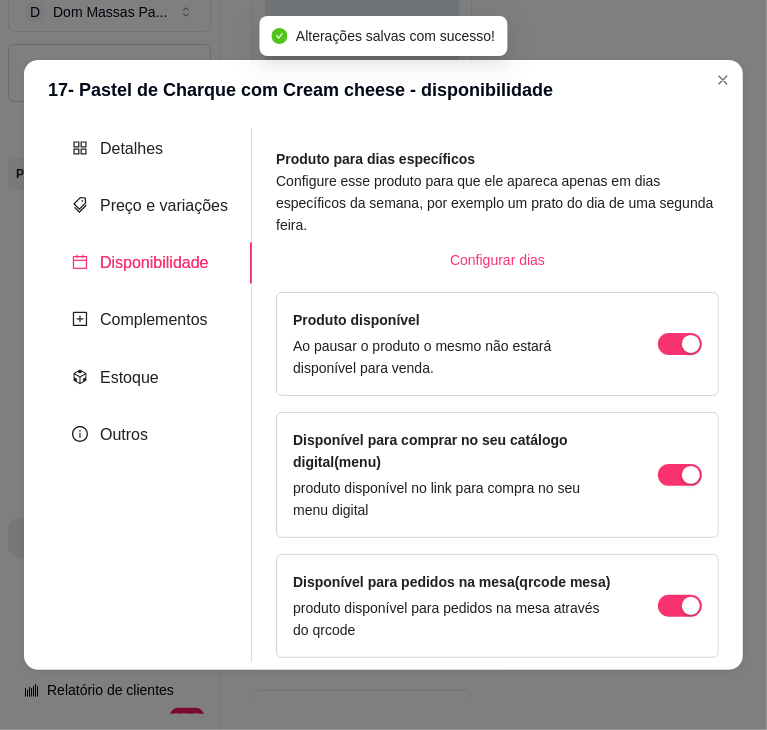 scroll, scrollTop: 20, scrollLeft: 0, axis: vertical 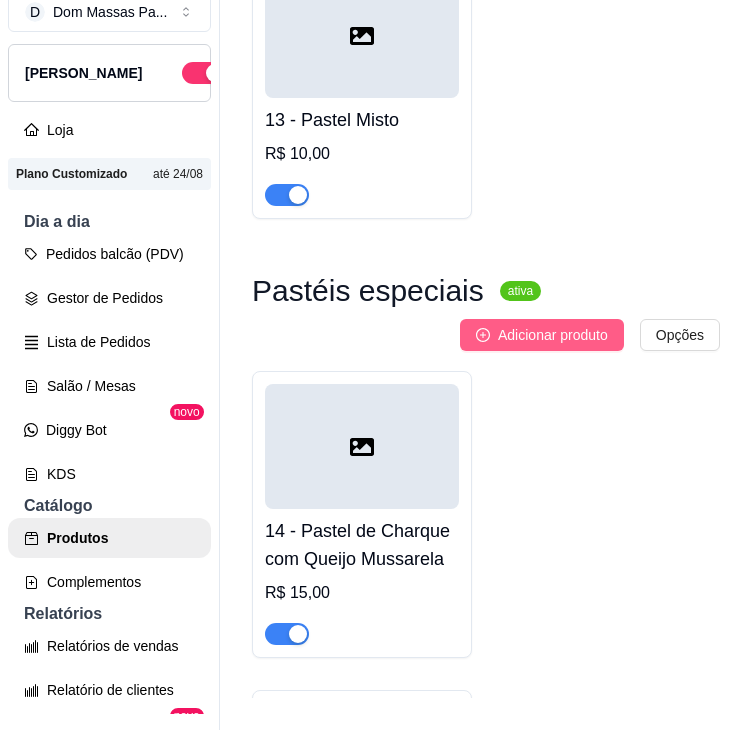 click on "Adicionar produto" at bounding box center (553, 335) 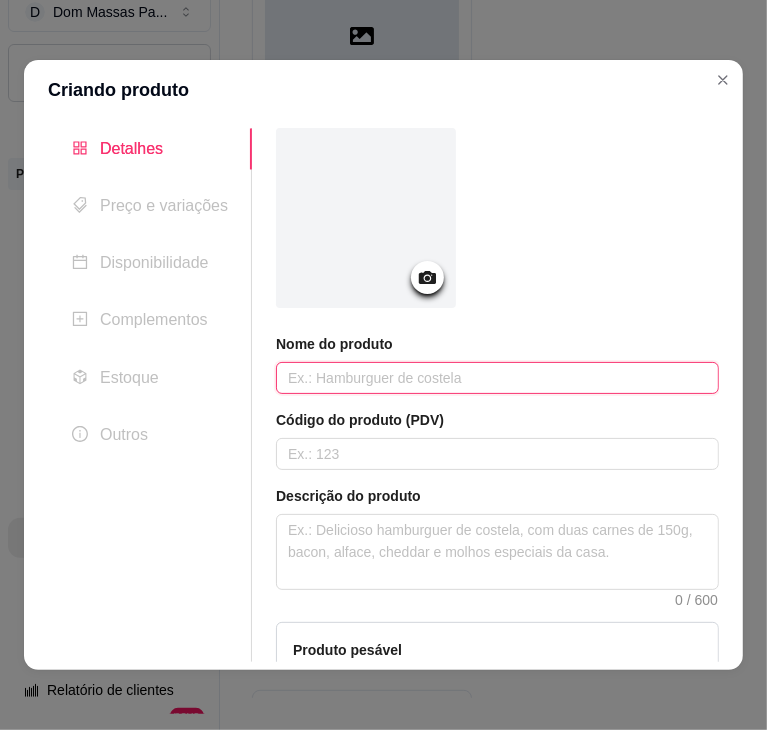 click at bounding box center (497, 378) 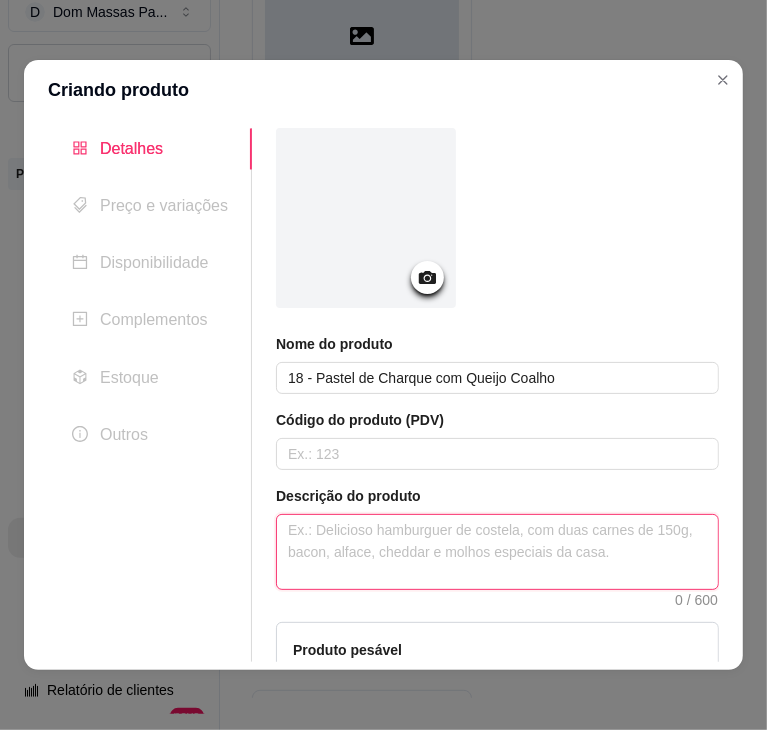 click at bounding box center [497, 552] 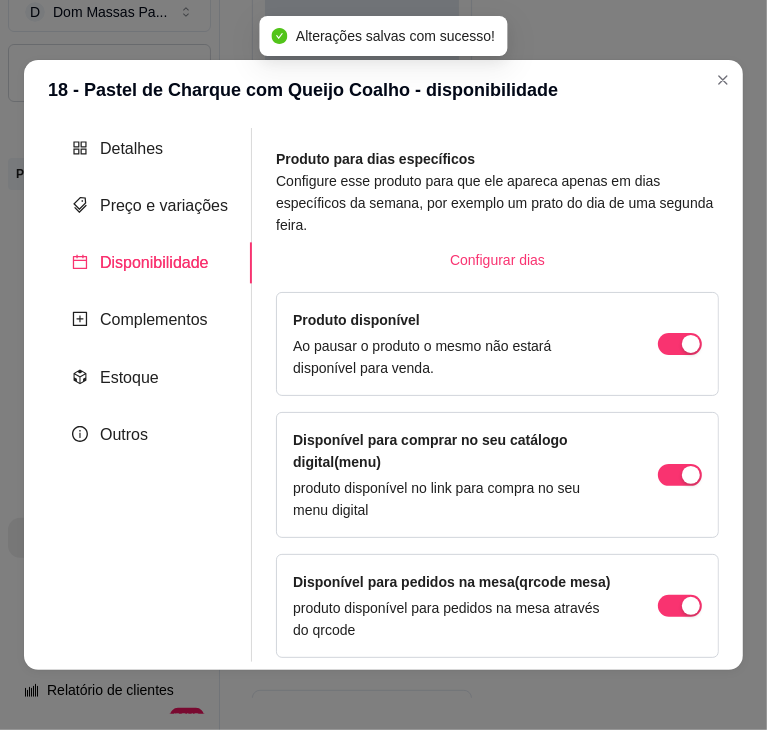 scroll, scrollTop: 20, scrollLeft: 0, axis: vertical 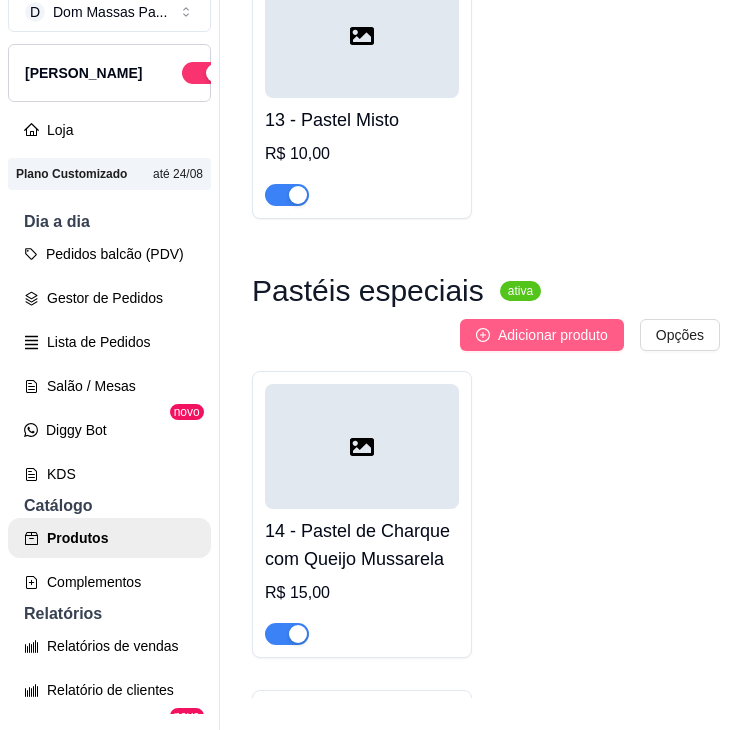 click on "Adicionar produto" at bounding box center (553, 335) 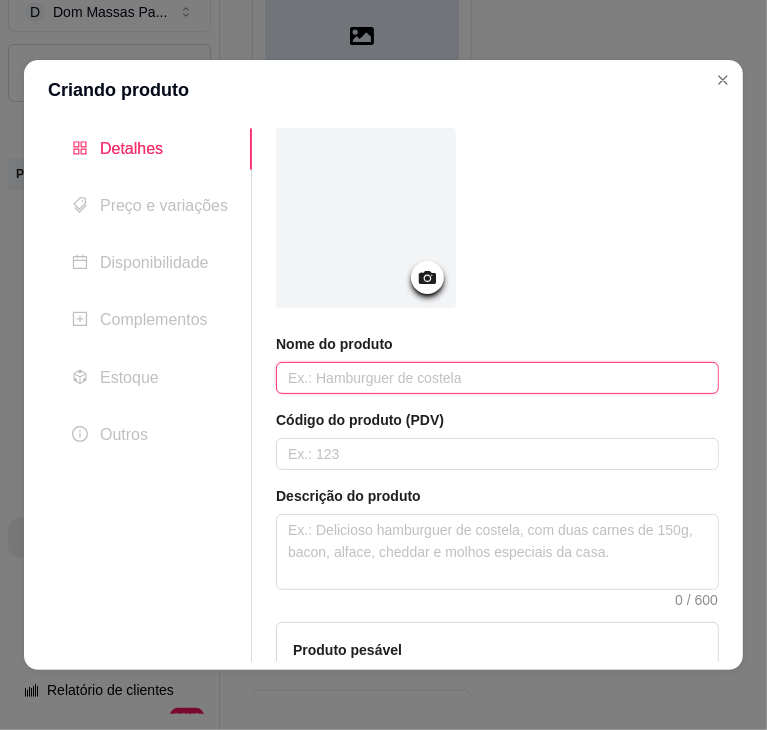 click at bounding box center [497, 378] 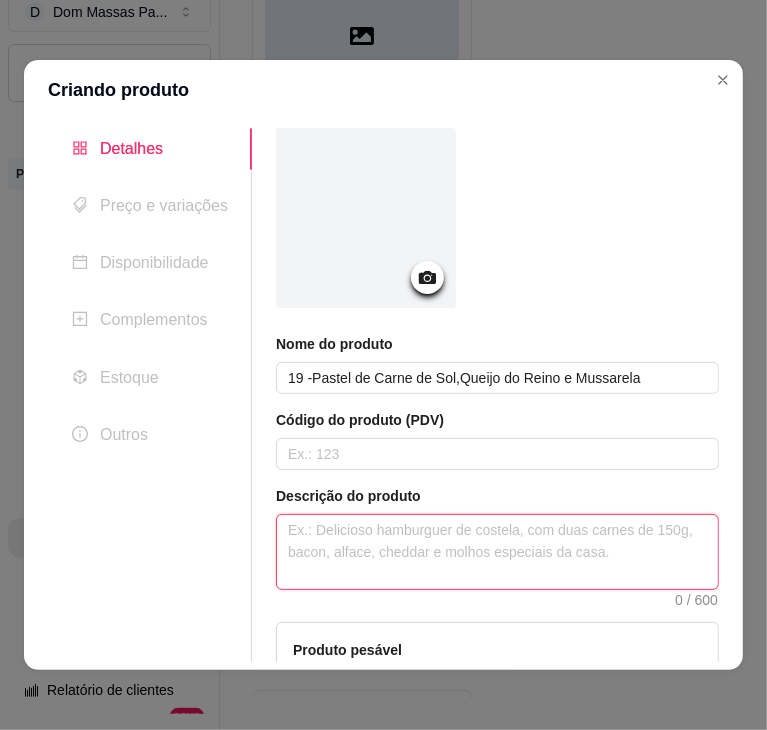 click at bounding box center [497, 552] 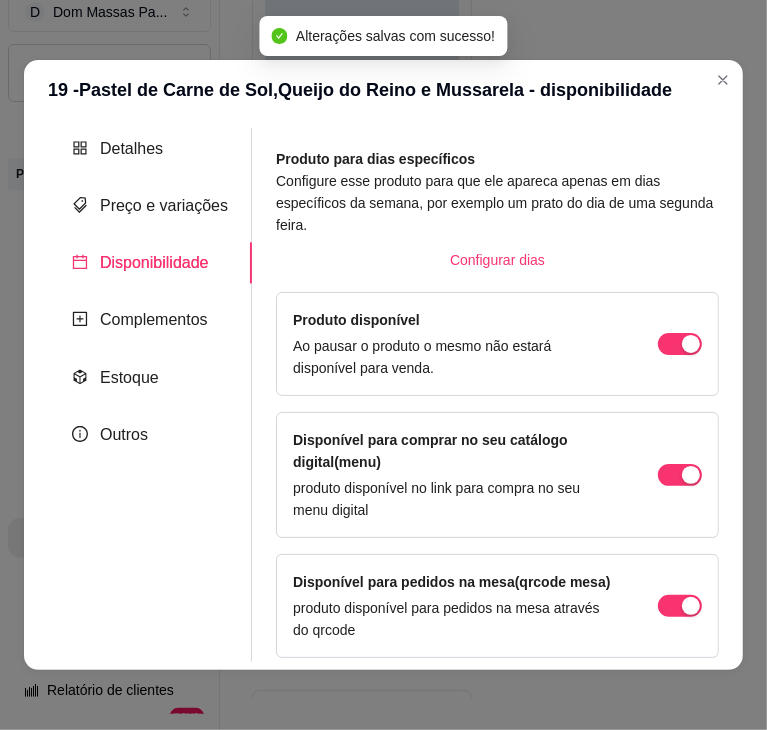 scroll, scrollTop: 20, scrollLeft: 0, axis: vertical 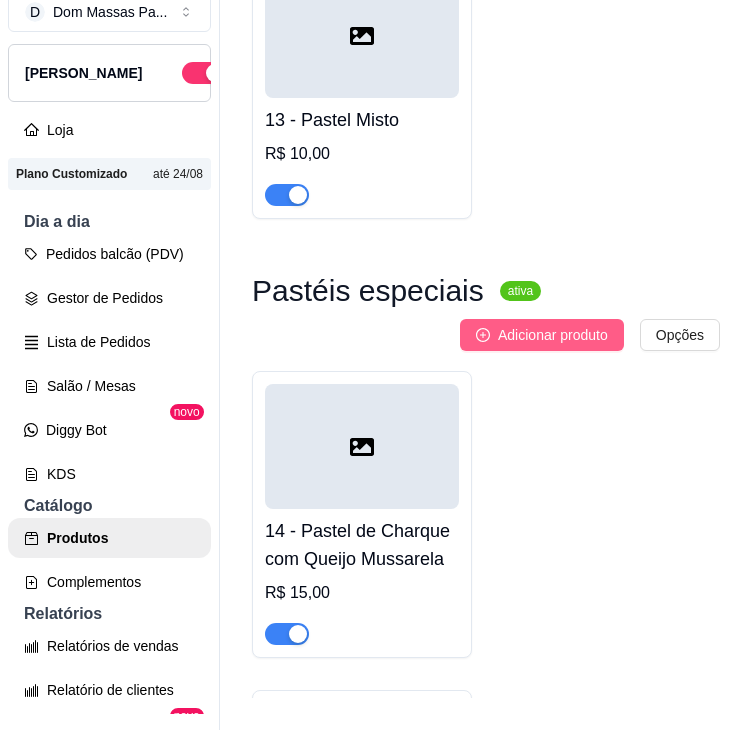 click on "Adicionar produto" at bounding box center (553, 335) 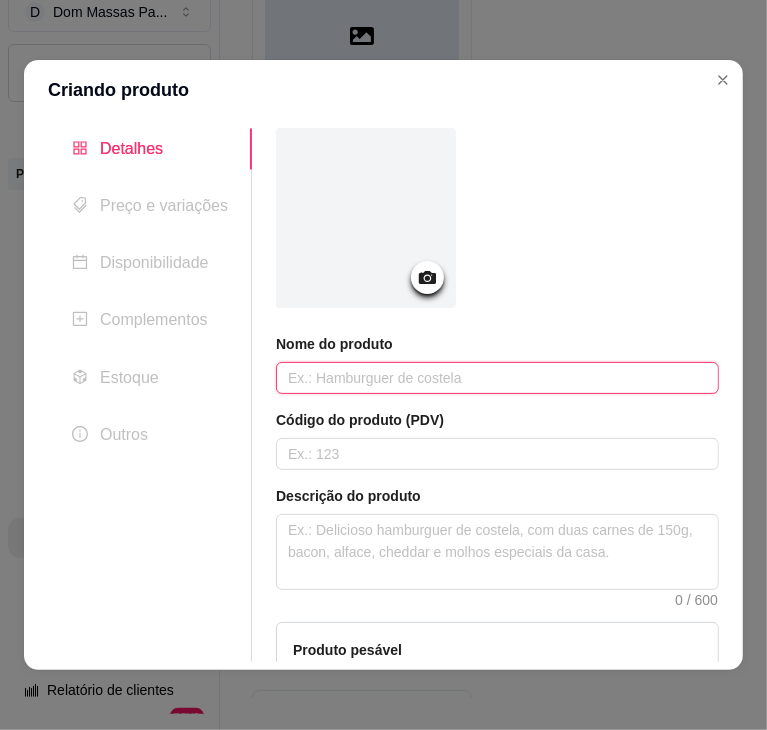 click at bounding box center [497, 378] 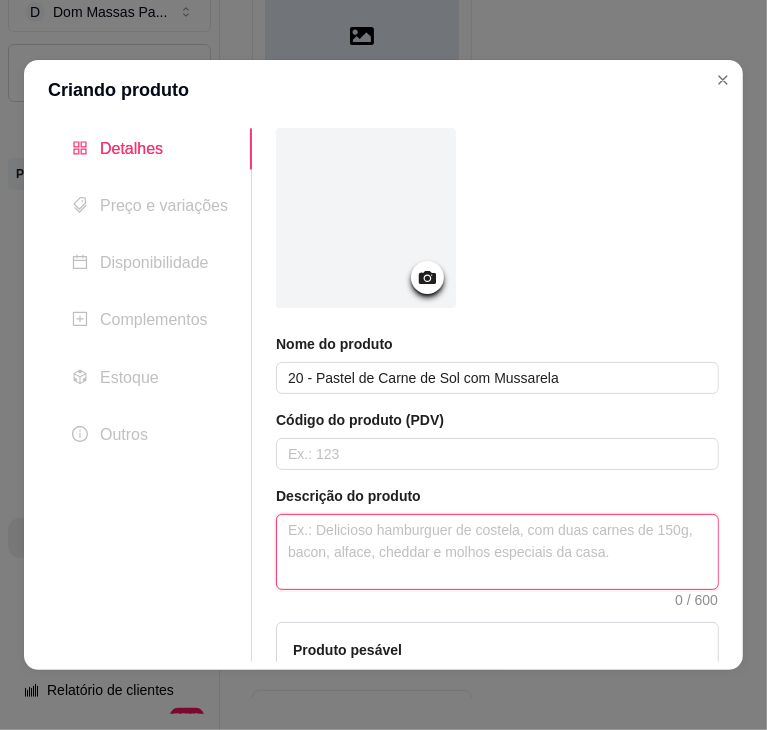click at bounding box center (497, 552) 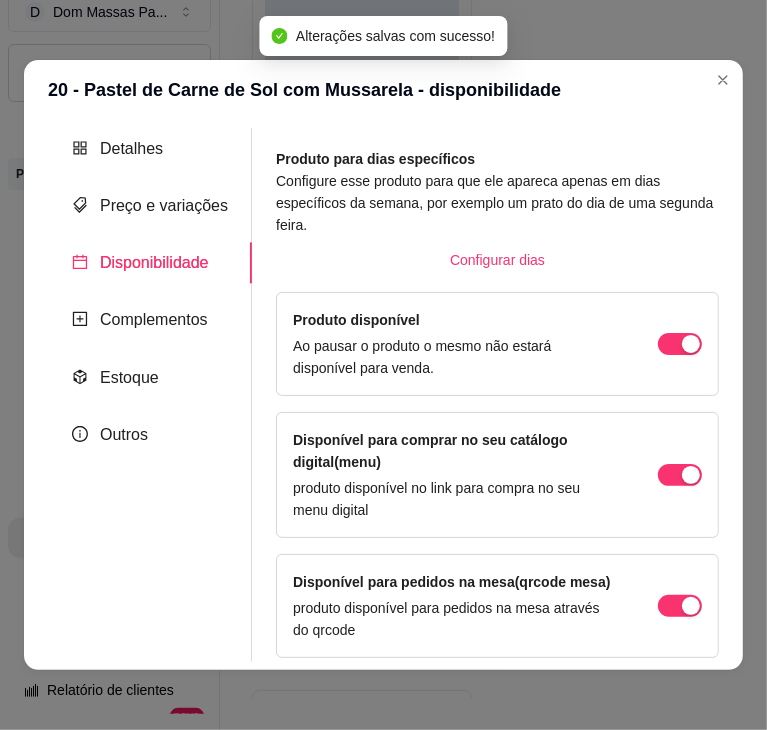 scroll, scrollTop: 20, scrollLeft: 0, axis: vertical 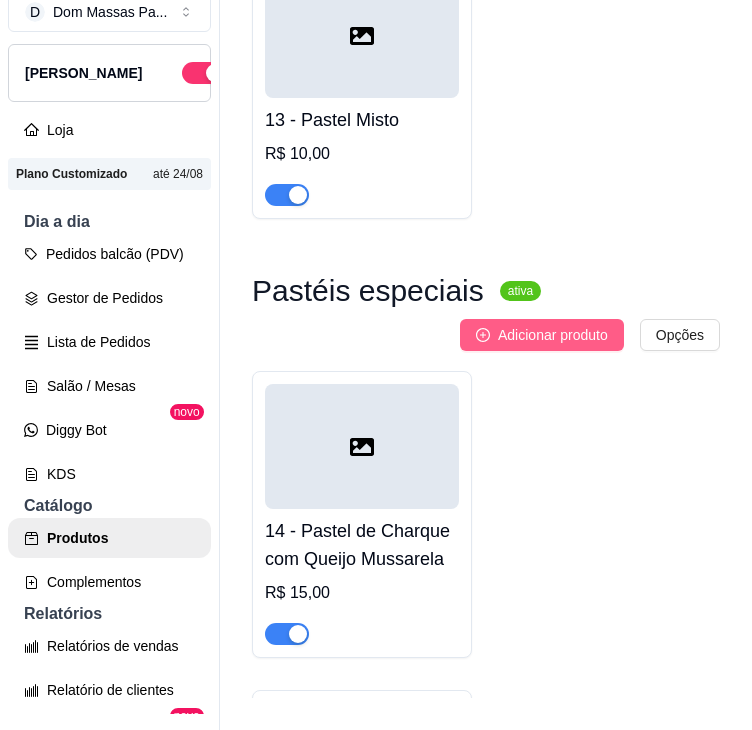 click on "Adicionar produto" at bounding box center (553, 335) 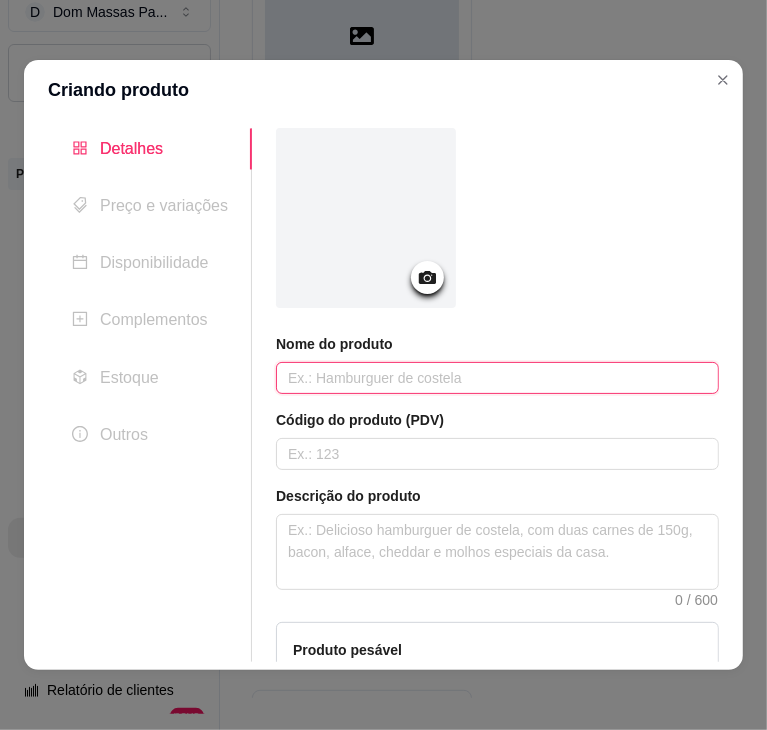 click at bounding box center [497, 378] 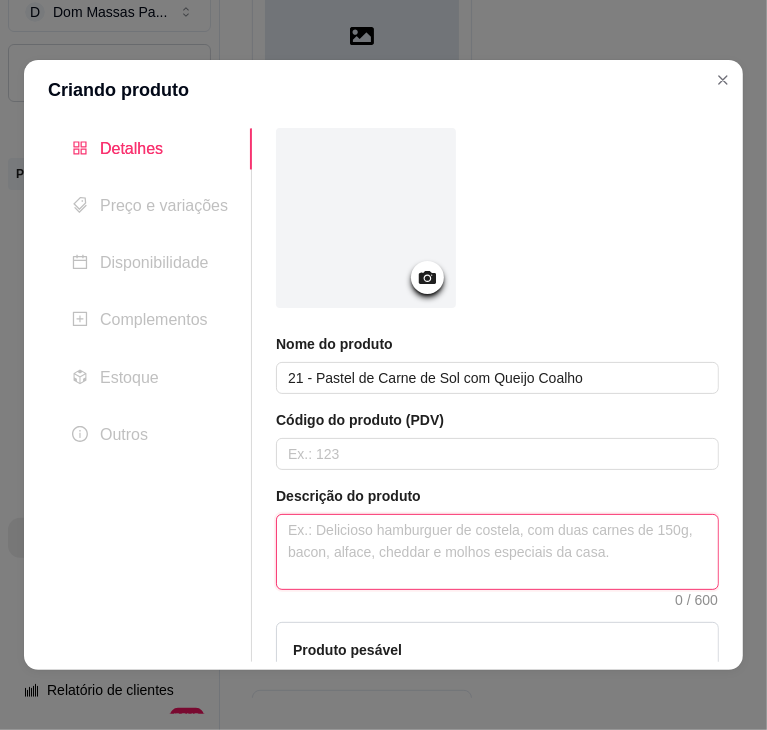 click at bounding box center (497, 552) 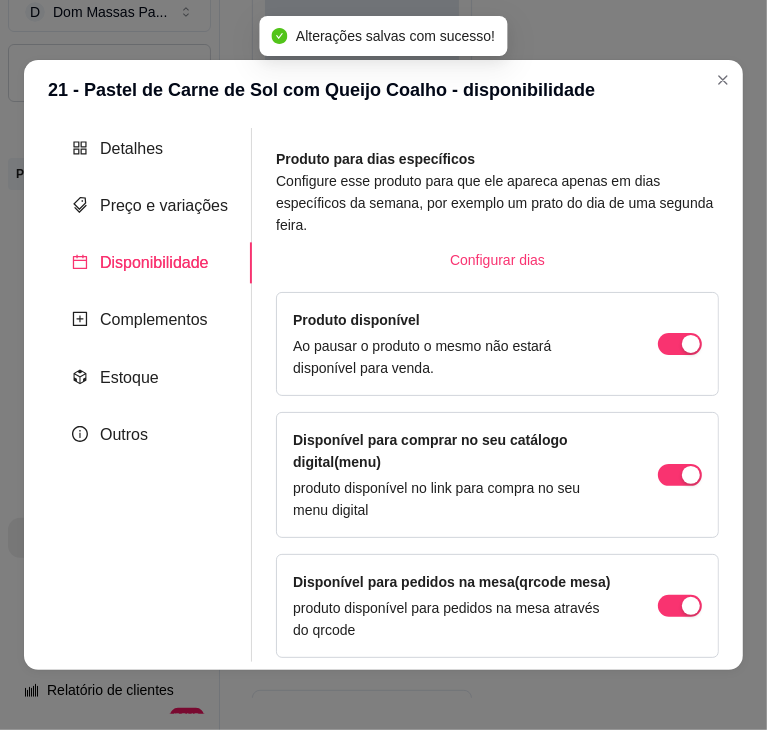scroll, scrollTop: 20, scrollLeft: 0, axis: vertical 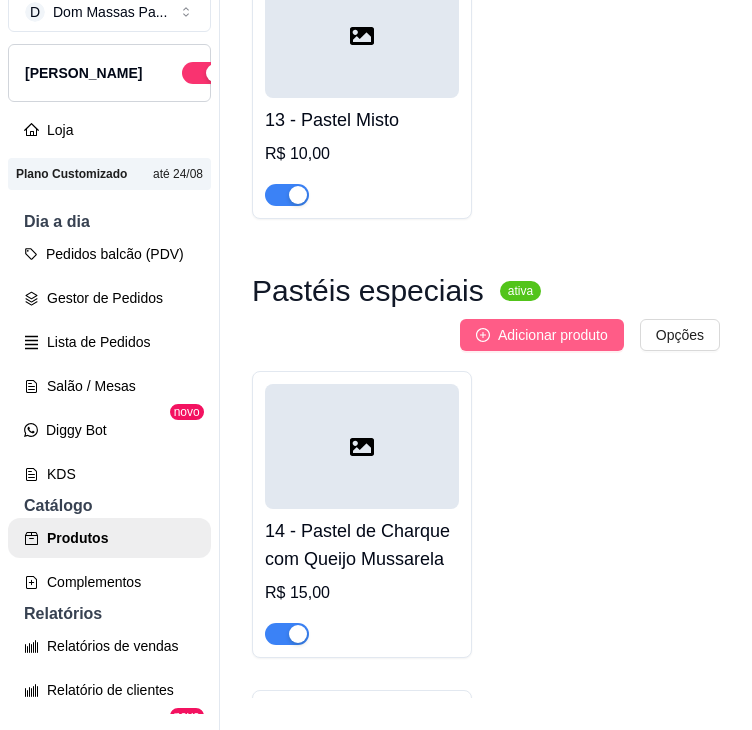 click on "Adicionar produto" at bounding box center (553, 335) 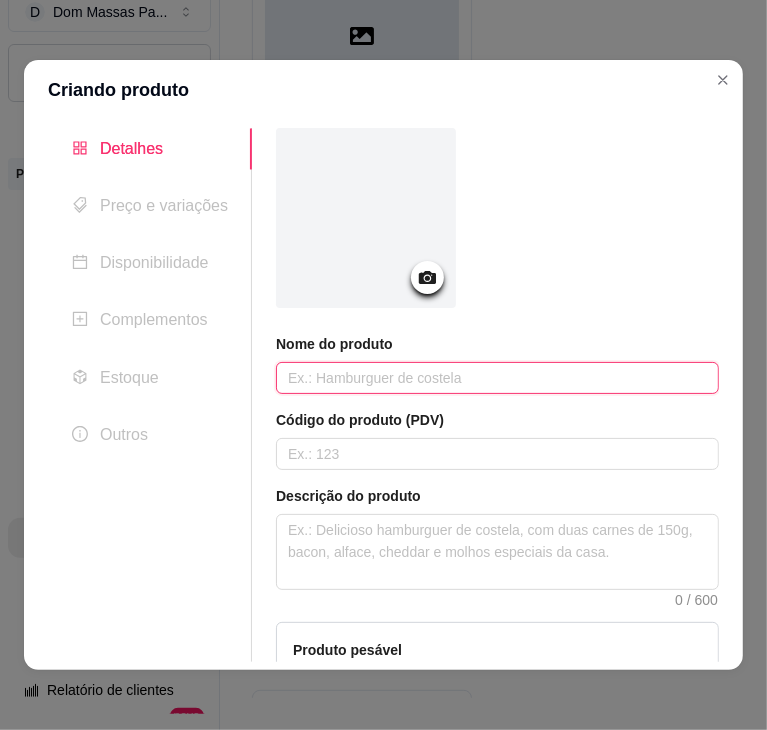 click at bounding box center [497, 378] 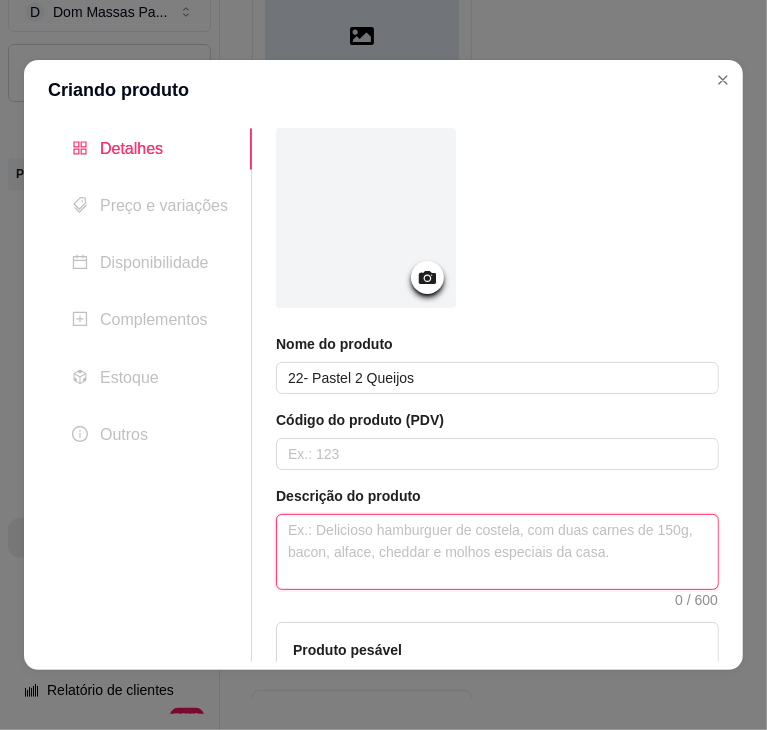 paste on "Massa artesanal,Mussarela e Queijo Coalho" 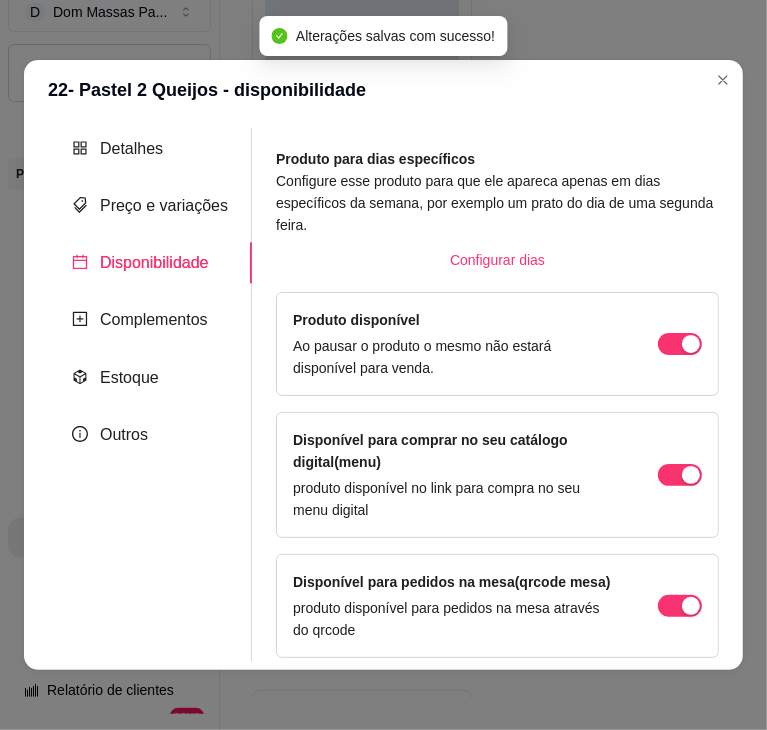 scroll, scrollTop: 20, scrollLeft: 0, axis: vertical 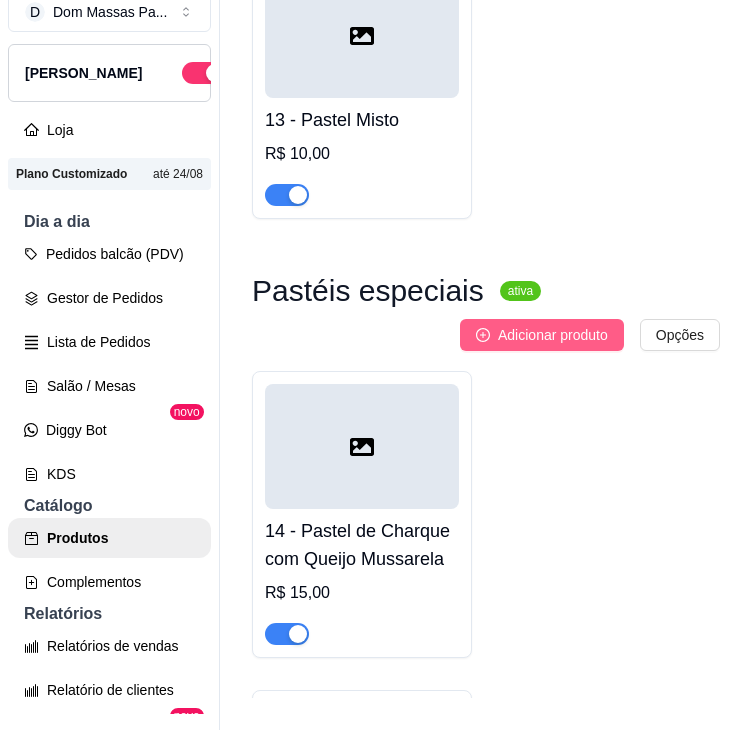 click on "Adicionar produto" at bounding box center [542, 335] 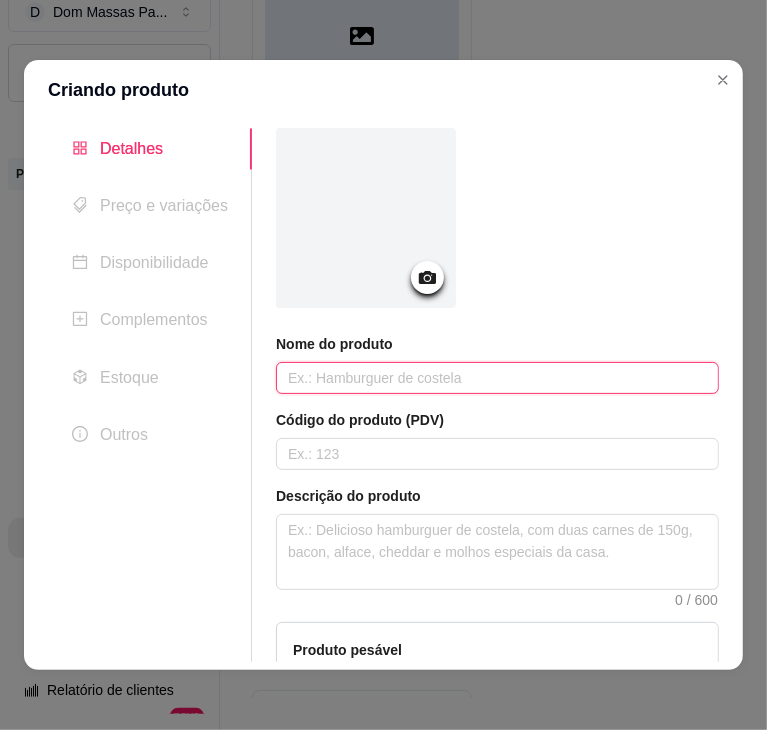 paste on "23 - Pastel 4 Queijos" 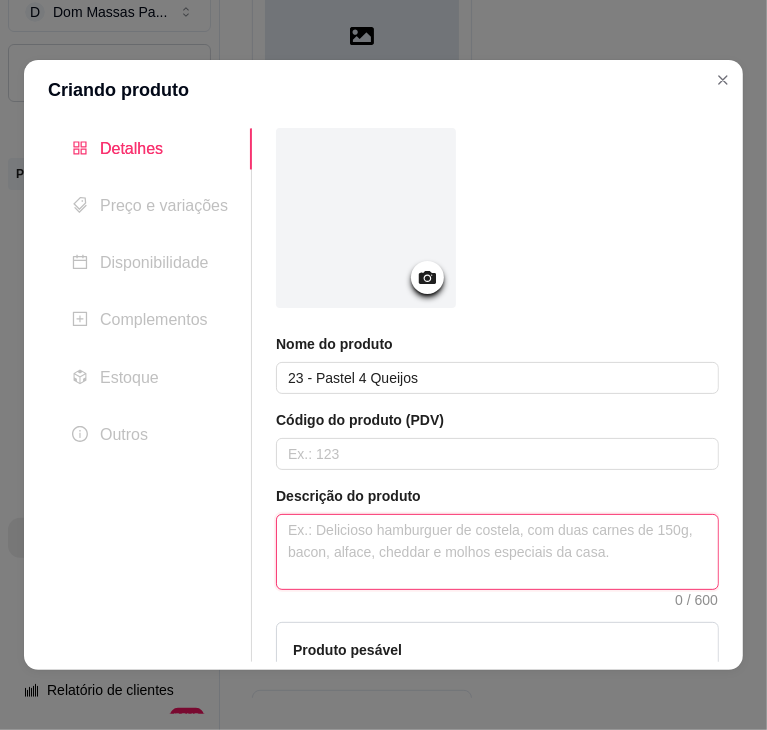 paste on "Massa artesanal,mussarela,Catupiry original, Cheeddar e Queijo Coalho" 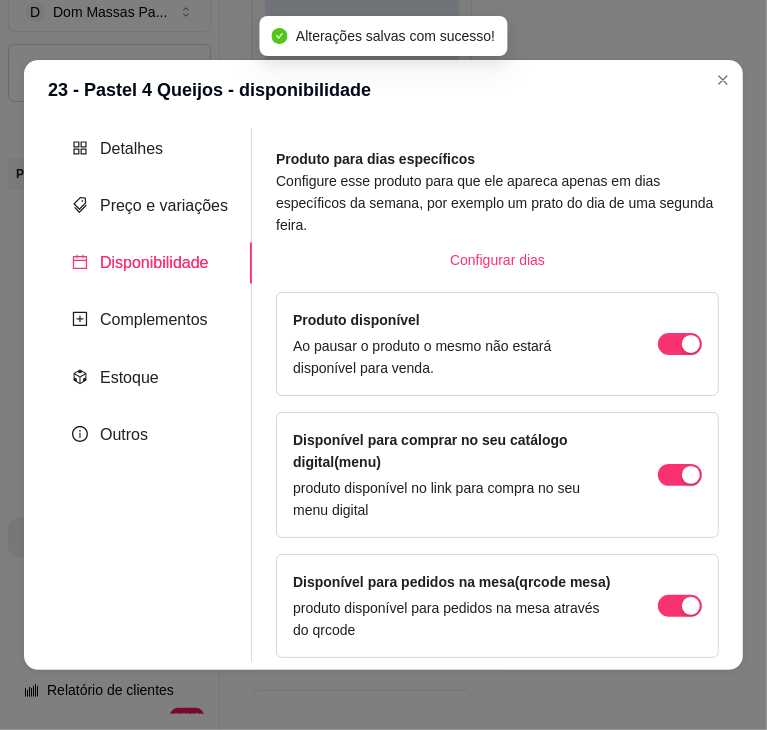 scroll, scrollTop: 20, scrollLeft: 0, axis: vertical 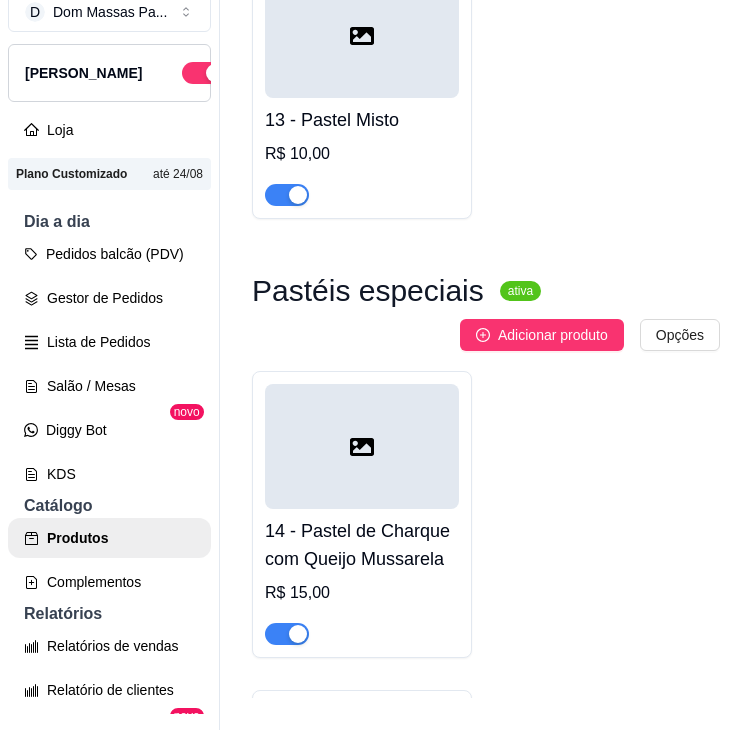 click on "Adicionar produto" at bounding box center [542, 335] 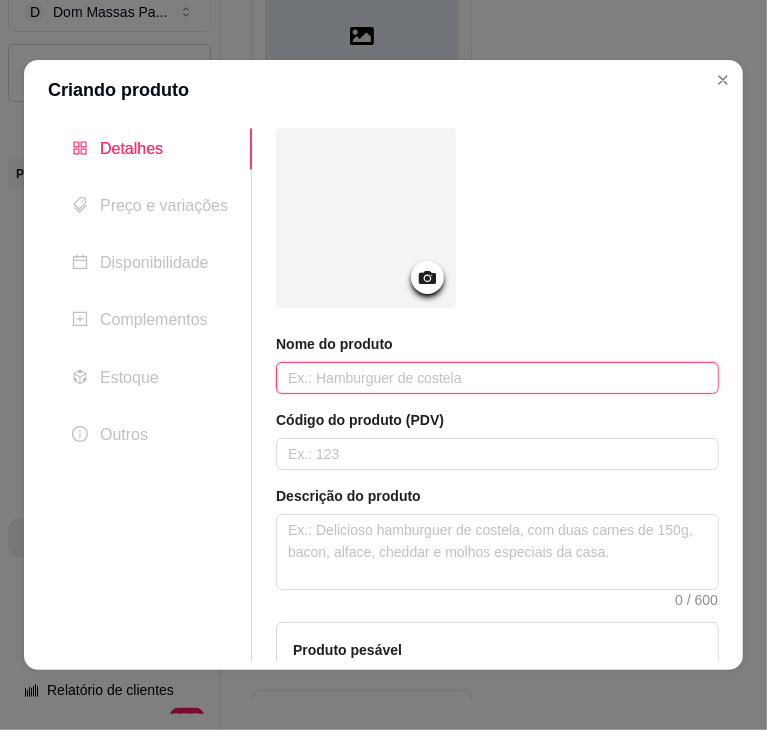 paste on "24 - Pastel de Frango com Catupiry" 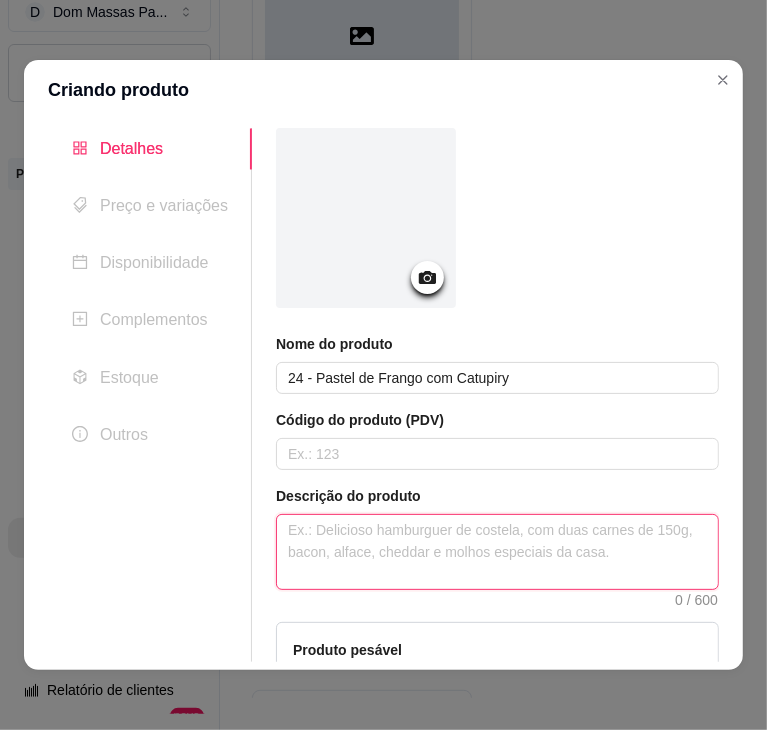 paste on "Massa artesanal,Frango e Catupiry Original" 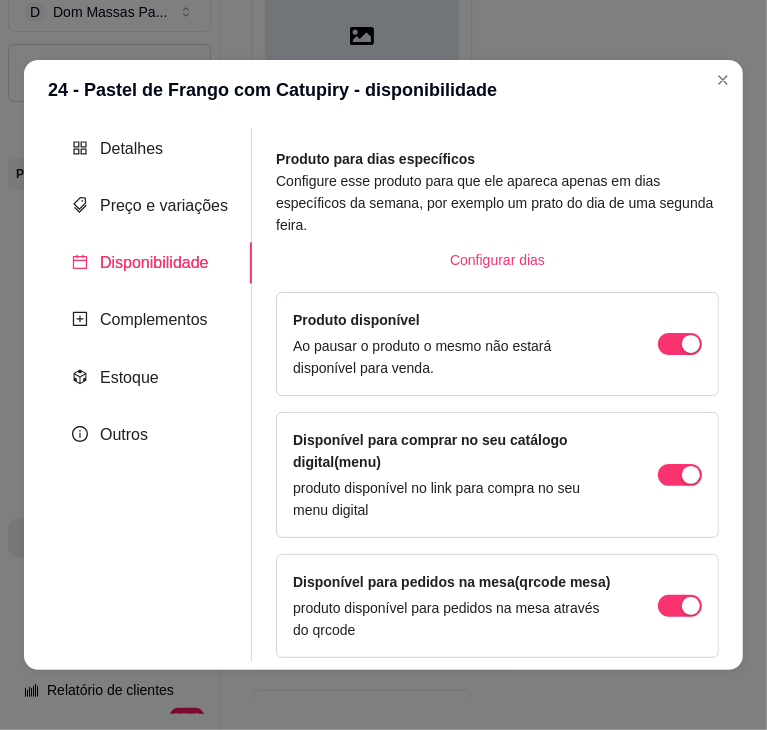 scroll, scrollTop: 20, scrollLeft: 0, axis: vertical 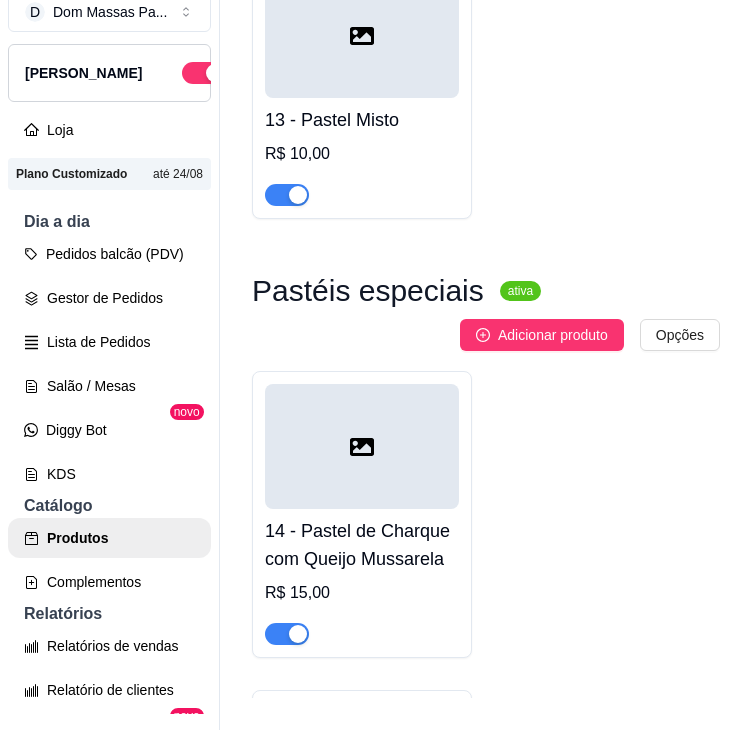 click on "Adicionar produto" at bounding box center (542, 335) 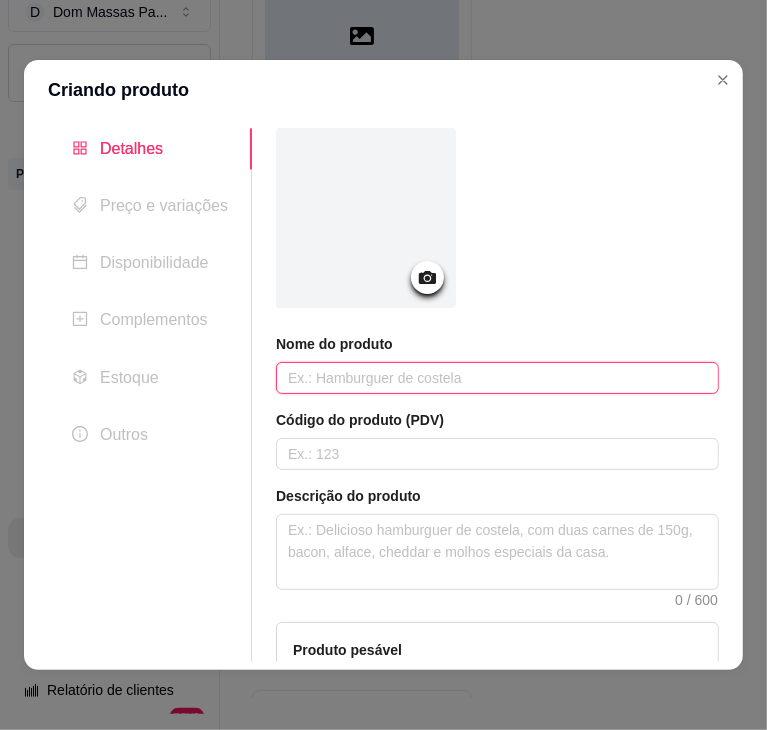 paste on "25- Pastel de Frango com Cream Cheese - cópia" 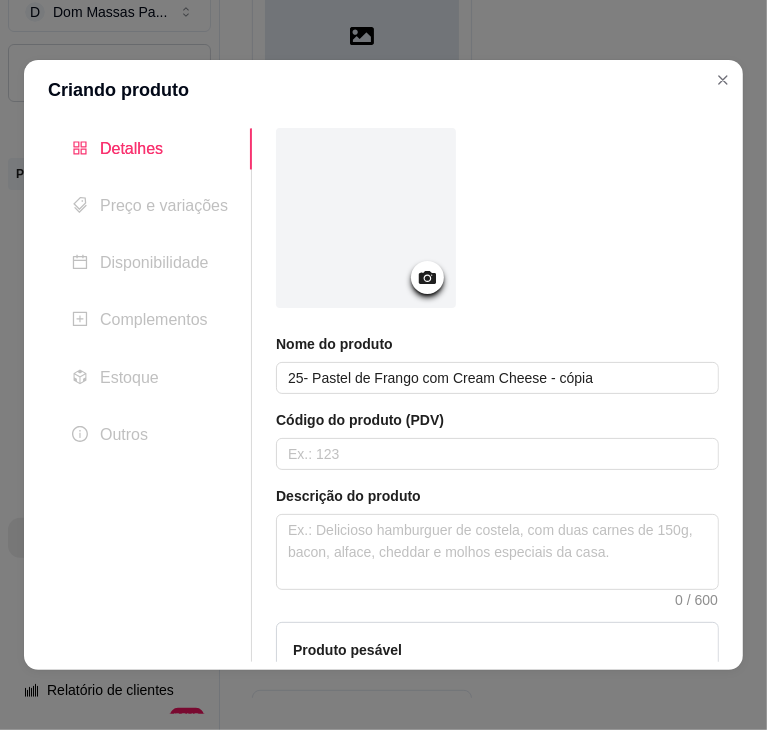scroll, scrollTop: 288, scrollLeft: 0, axis: vertical 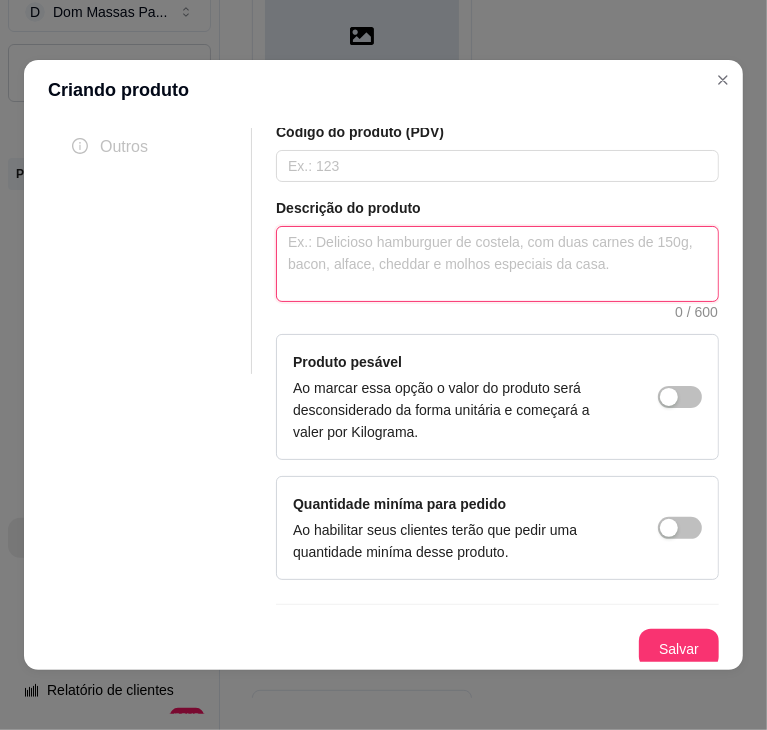 click at bounding box center (497, 264) 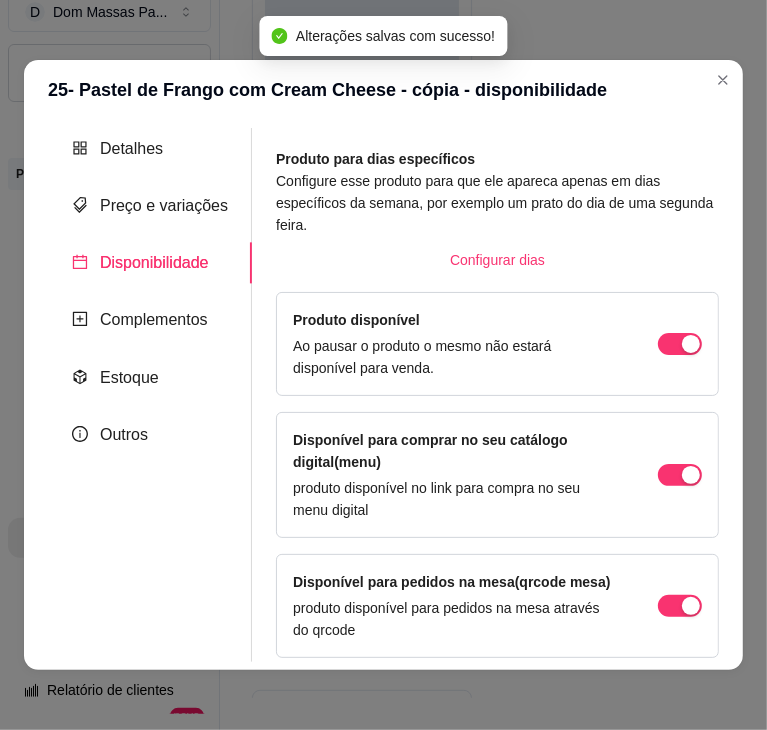scroll, scrollTop: 20, scrollLeft: 0, axis: vertical 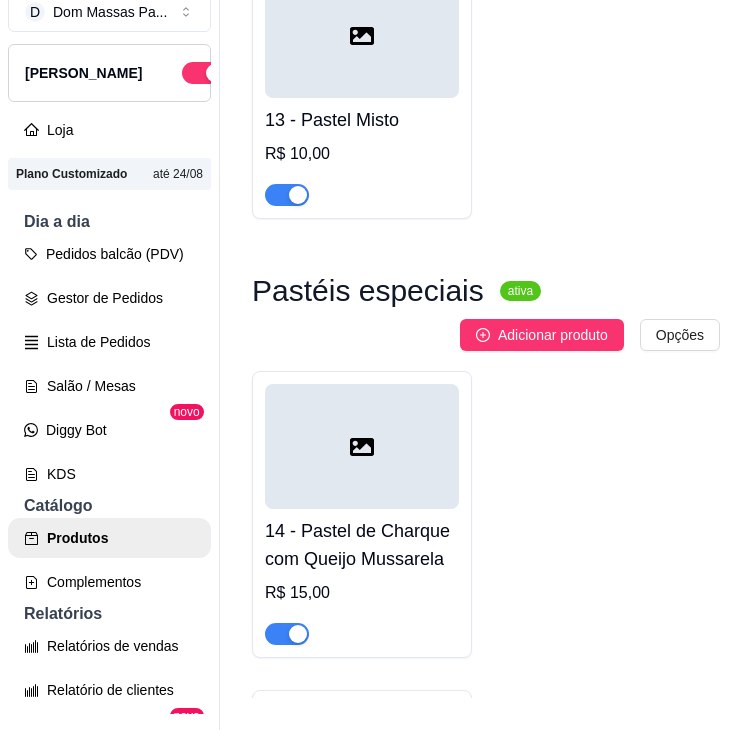 click on "Adicionar produto" at bounding box center [542, 335] 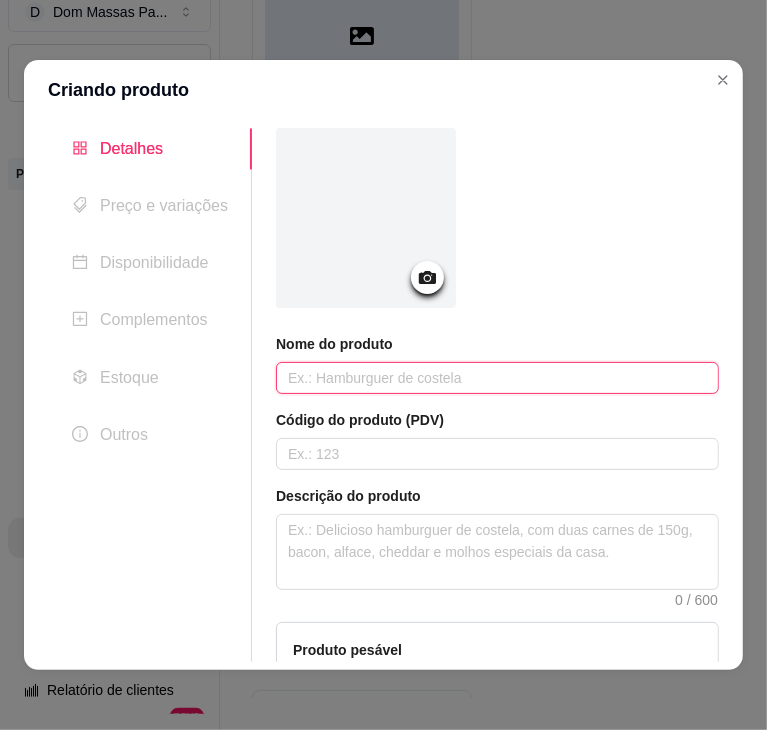 paste on "26 - Pastel de Carne Moída Com Queijo" 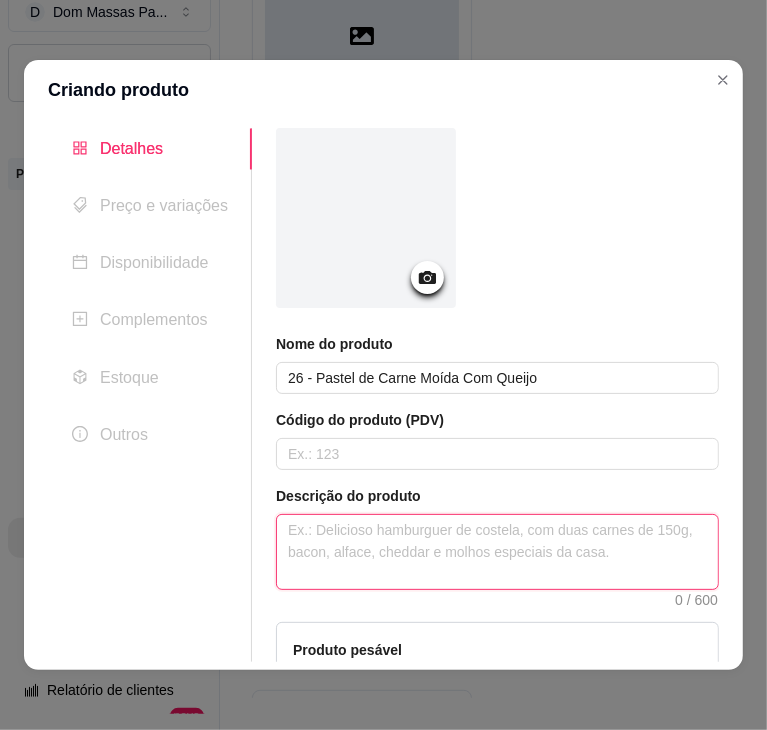 paste on "MASSA ARTESANAL, CARNE MOÍDA E QUEIJO MUSSARELA" 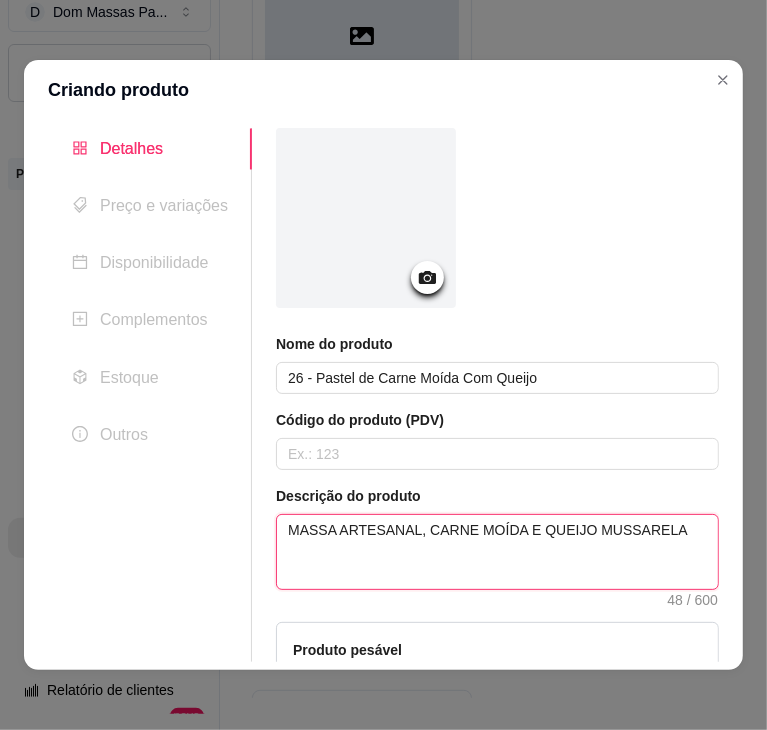 click on "MASSA ARTESANAL, CARNE MOÍDA E QUEIJO MUSSARELA" at bounding box center [497, 552] 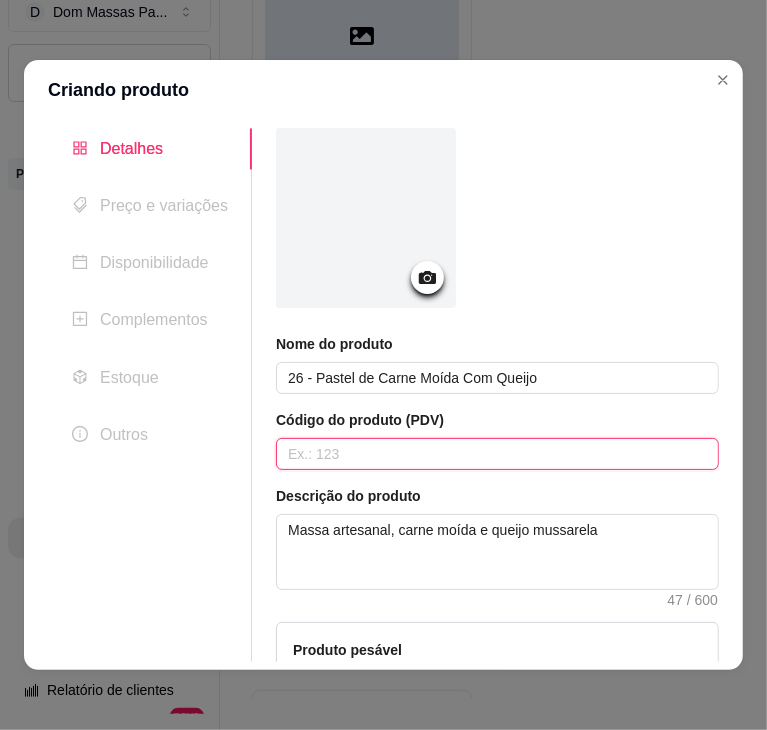 drag, startPoint x: 563, startPoint y: 537, endPoint x: 495, endPoint y: 448, distance: 112.00446 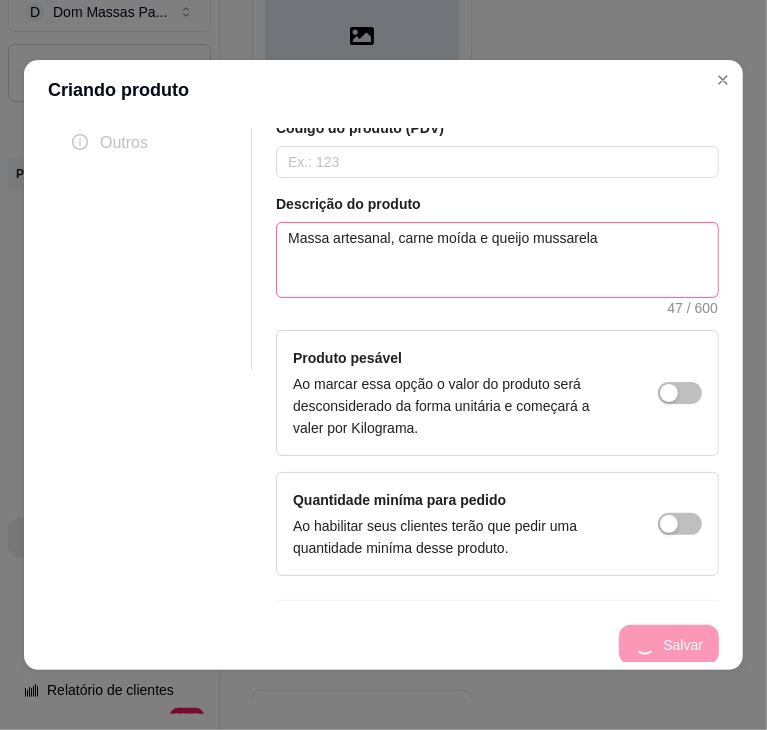scroll, scrollTop: 0, scrollLeft: 0, axis: both 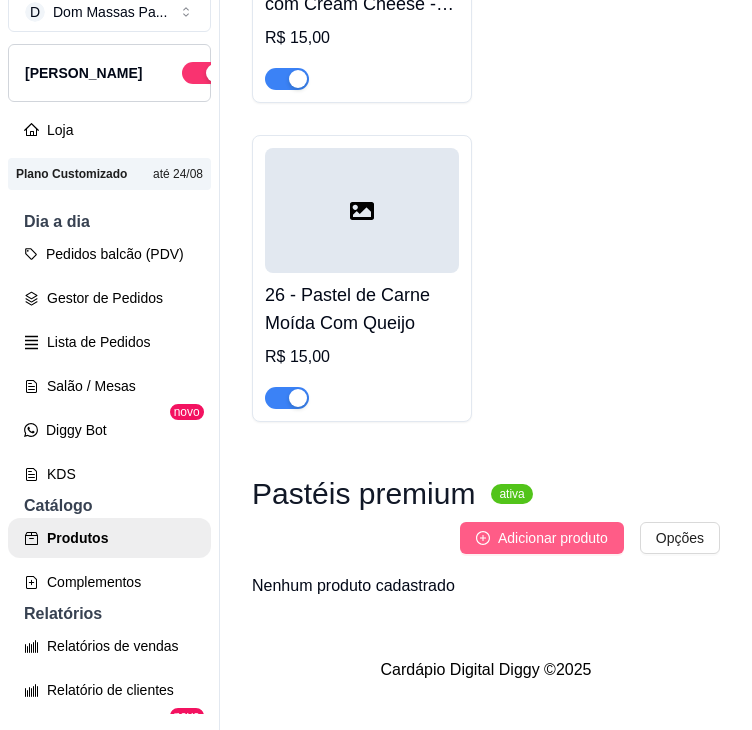 click on "Adicionar produto" at bounding box center (553, 538) 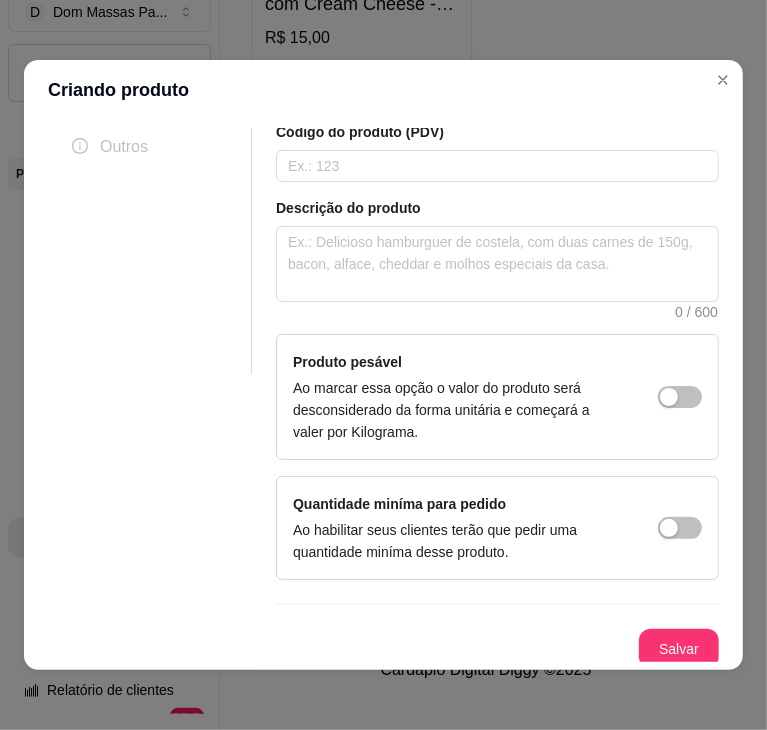 click on "Nome do produto Código do produto (PDV) Descrição do produto 0 / 600 Produto pesável Ao marcar essa opção o valor do produto será desconsiderado da forma unitária e começará a valer por Kilograma. Quantidade miníma para pedido Ao habilitar seus clientes terão que pedir uma quantidade miníma desse produto." at bounding box center [497, 313] 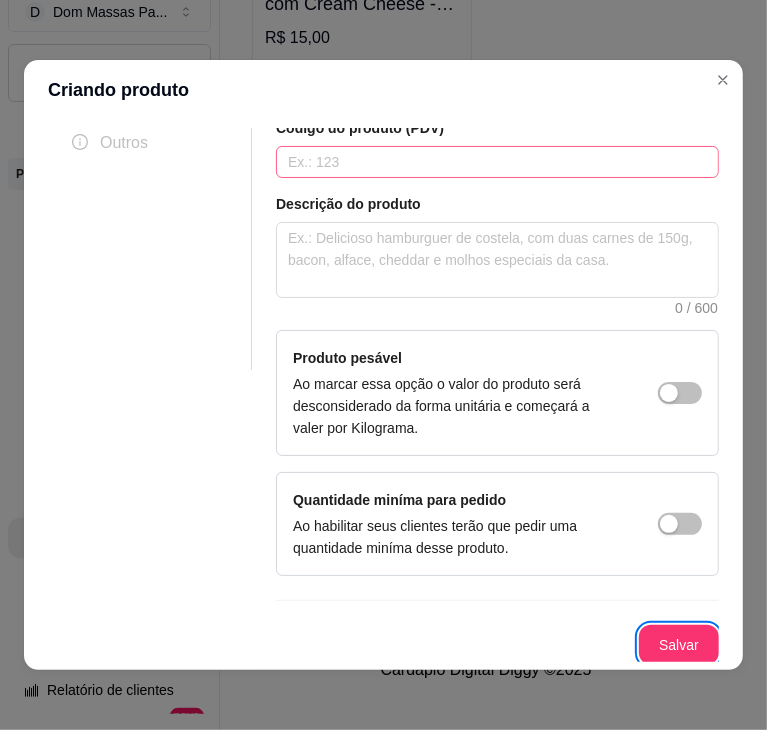 scroll, scrollTop: 0, scrollLeft: 0, axis: both 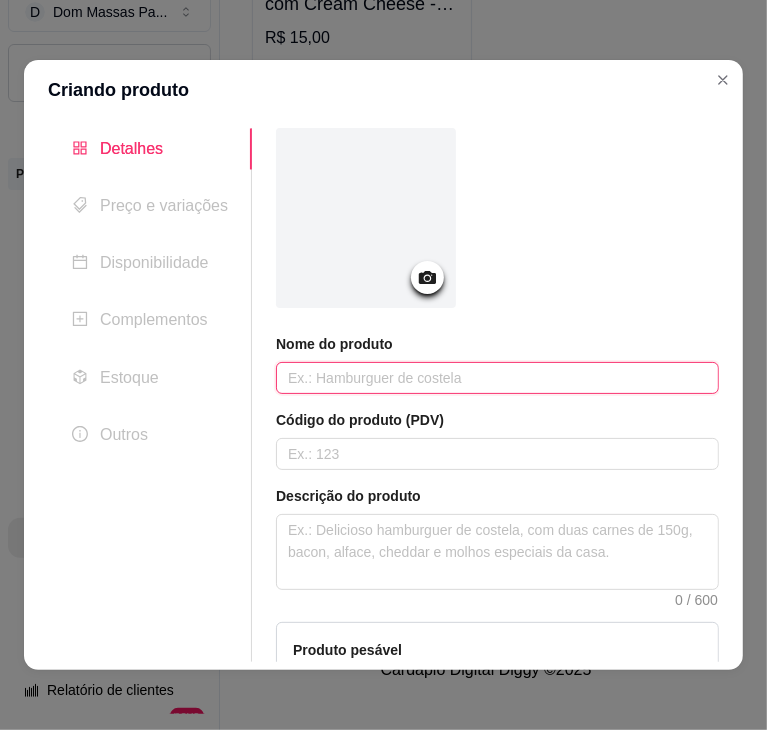 click at bounding box center (497, 378) 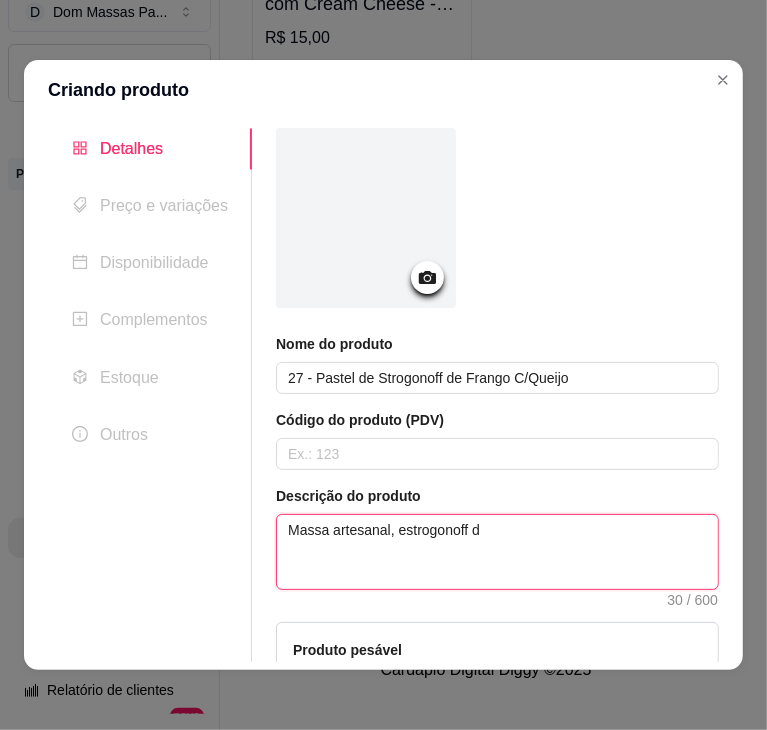 click on "Massa artesanal, estrogonoff d" at bounding box center [497, 552] 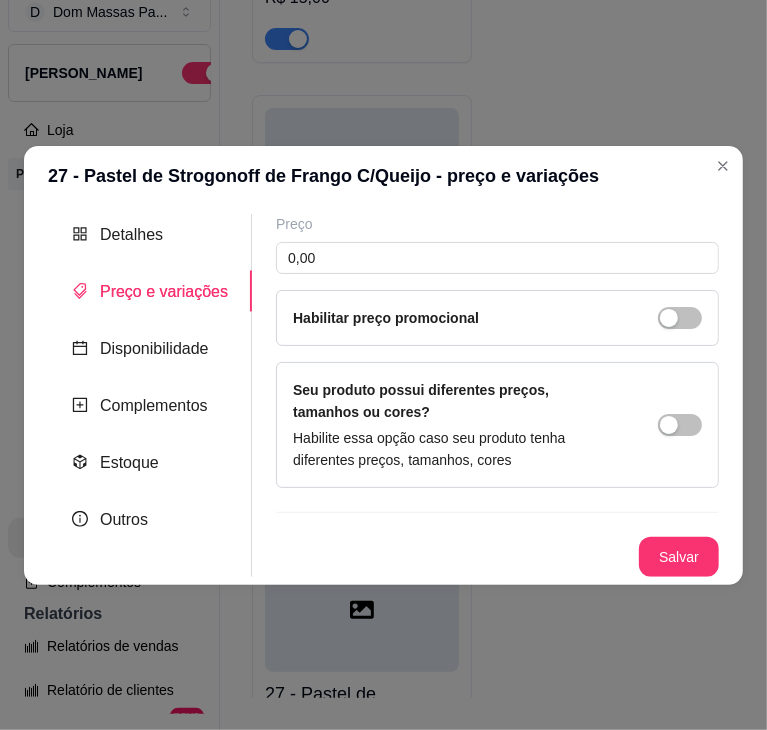 scroll, scrollTop: 0, scrollLeft: 0, axis: both 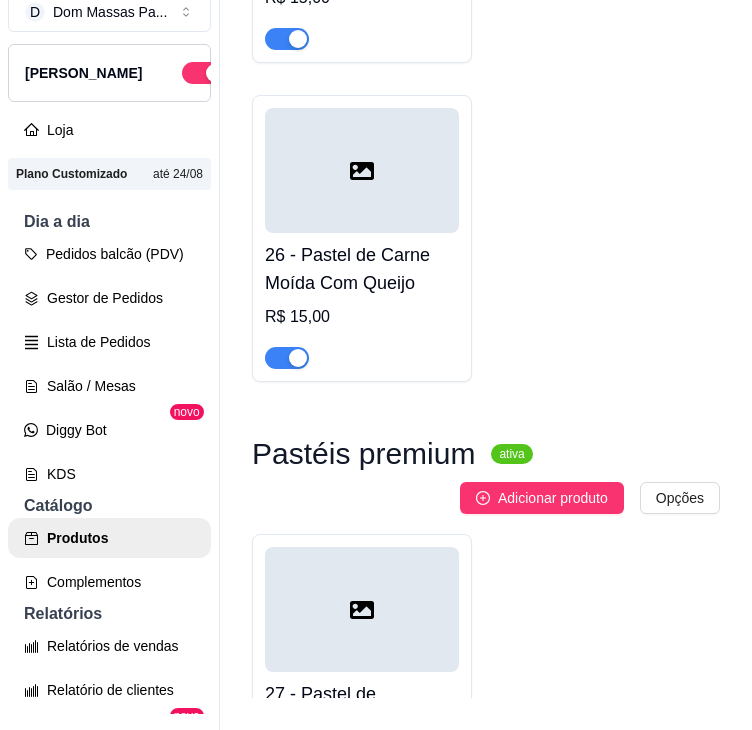 click on "Adicionar produto" at bounding box center (542, 498) 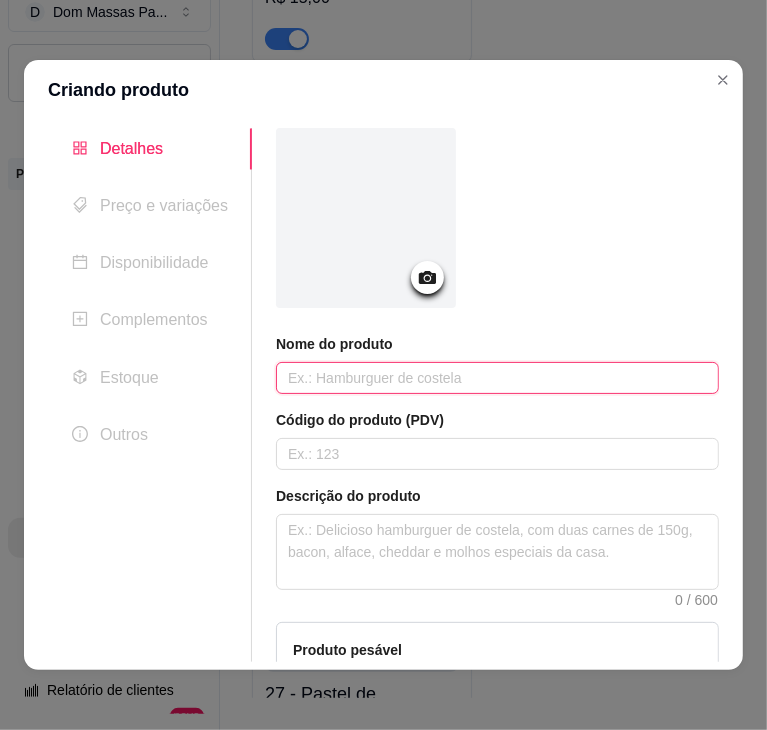 paste on "28 - Pastel de Camarão com Mussarela e Catupiry" 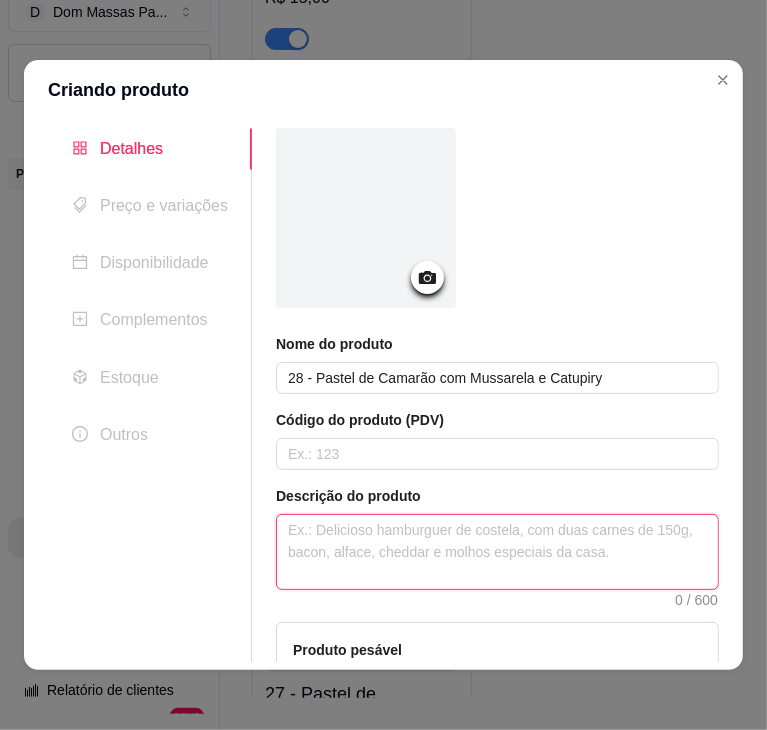 paste on "Massa artesanal,Camarão e Catupiry Original" 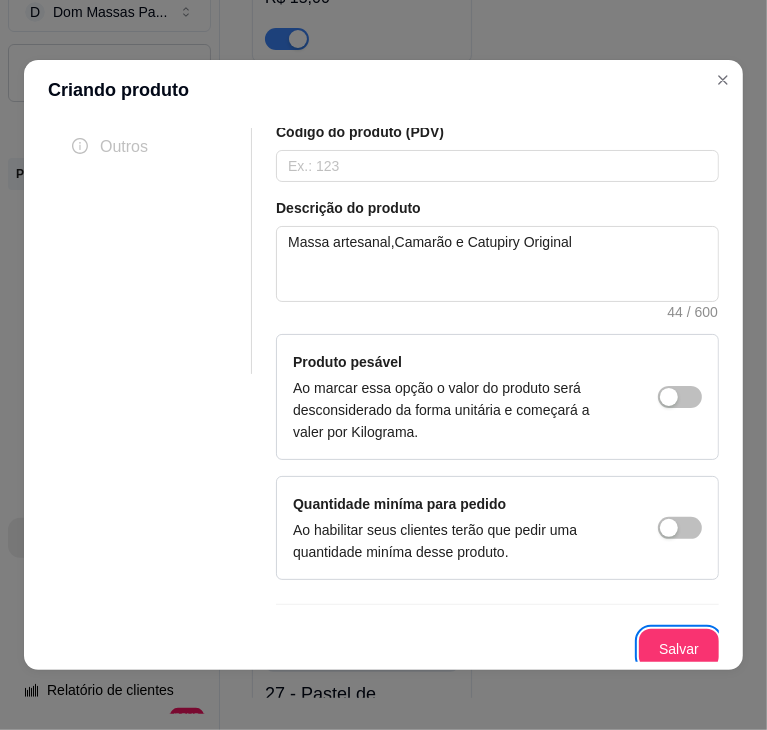 scroll, scrollTop: 292, scrollLeft: 0, axis: vertical 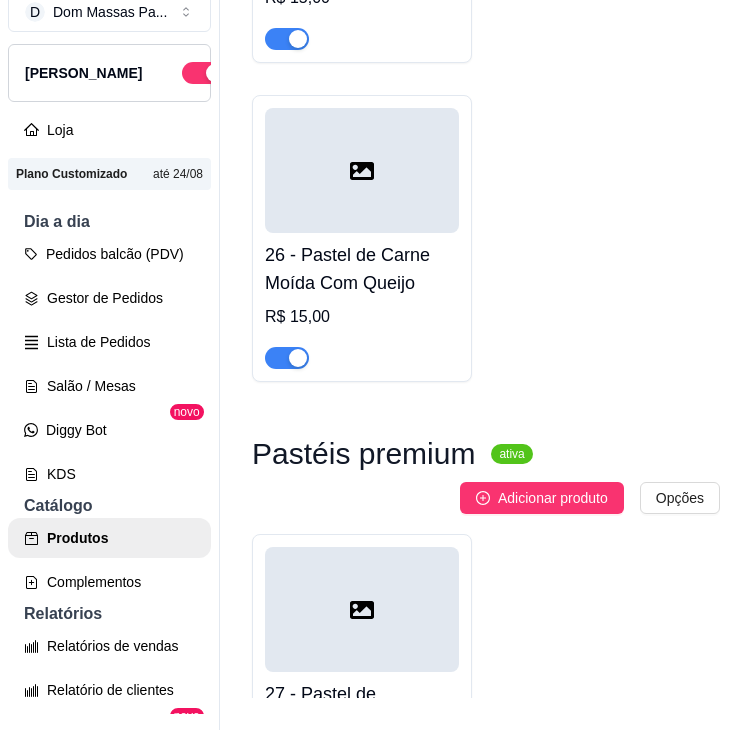 click on "Adicionar produto" at bounding box center (542, 498) 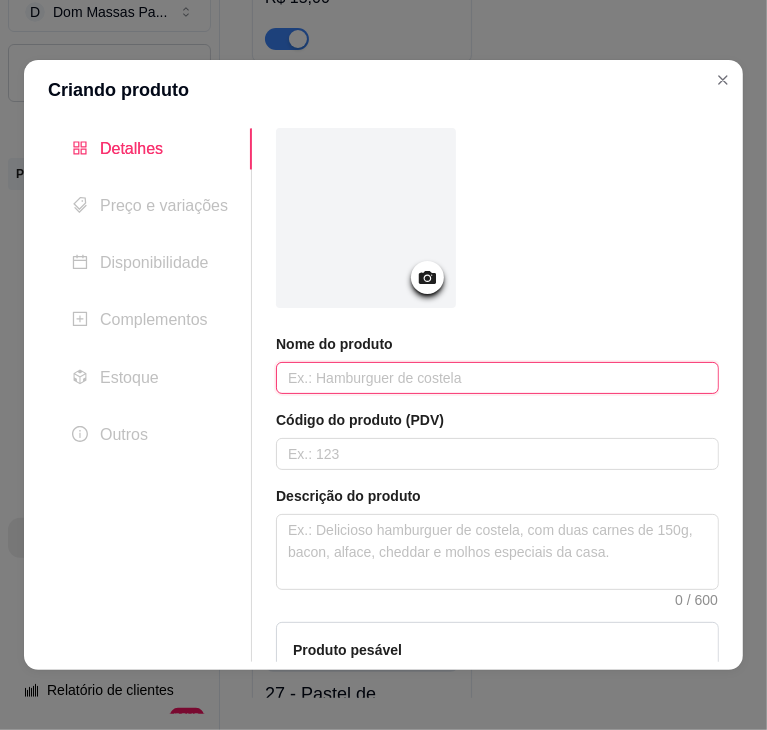 paste on "Massa artesanal,Camarão e Catupiry Original" 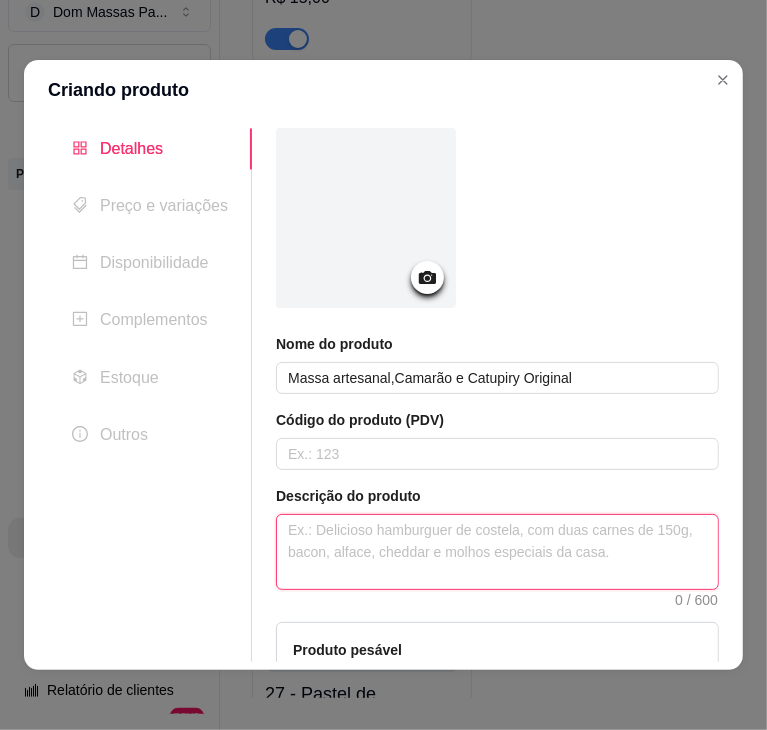 paste on "Massa artesanal,Camarão e Catupiry Original" 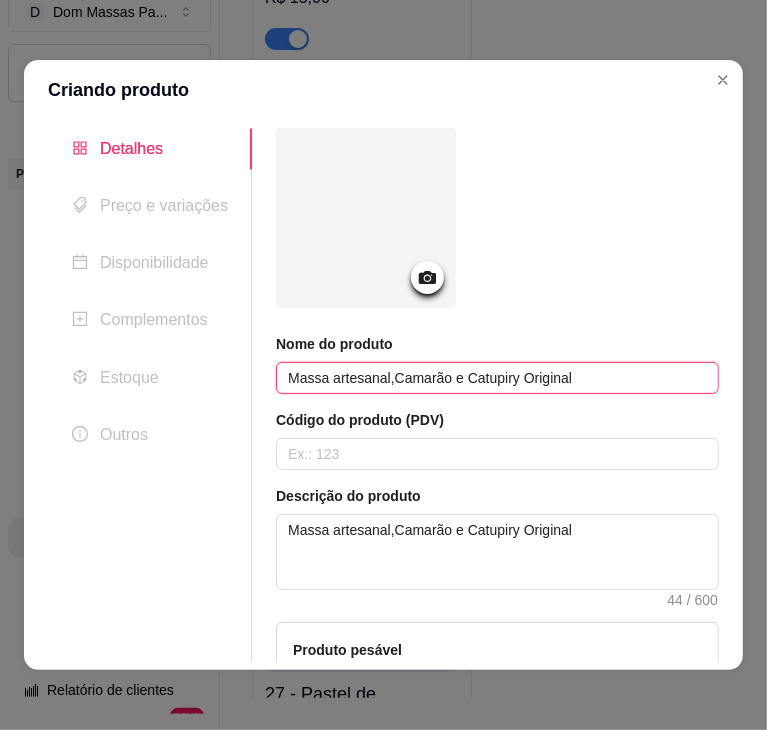 click on "Massa artesanal,Camarão e Catupiry Original" at bounding box center [497, 378] 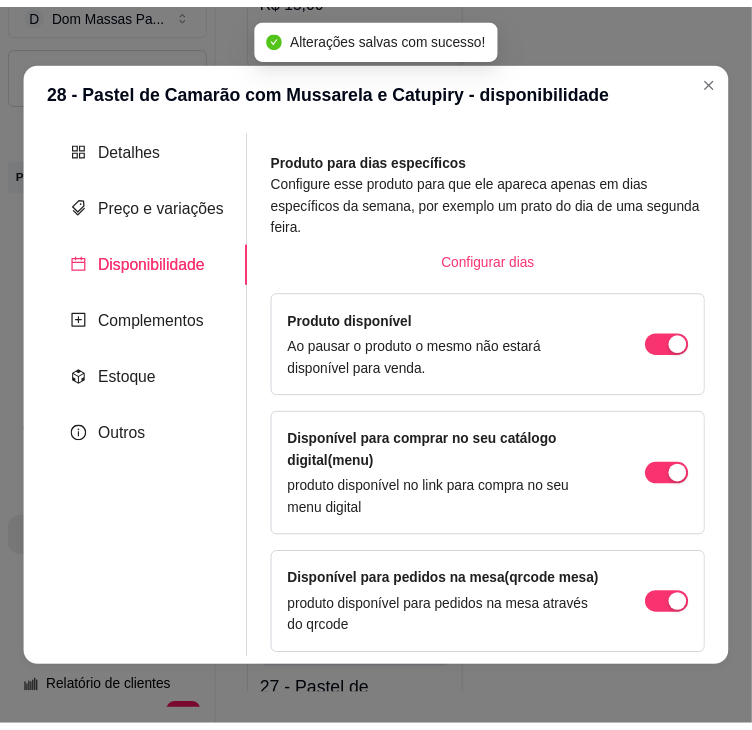 scroll, scrollTop: 20, scrollLeft: 0, axis: vertical 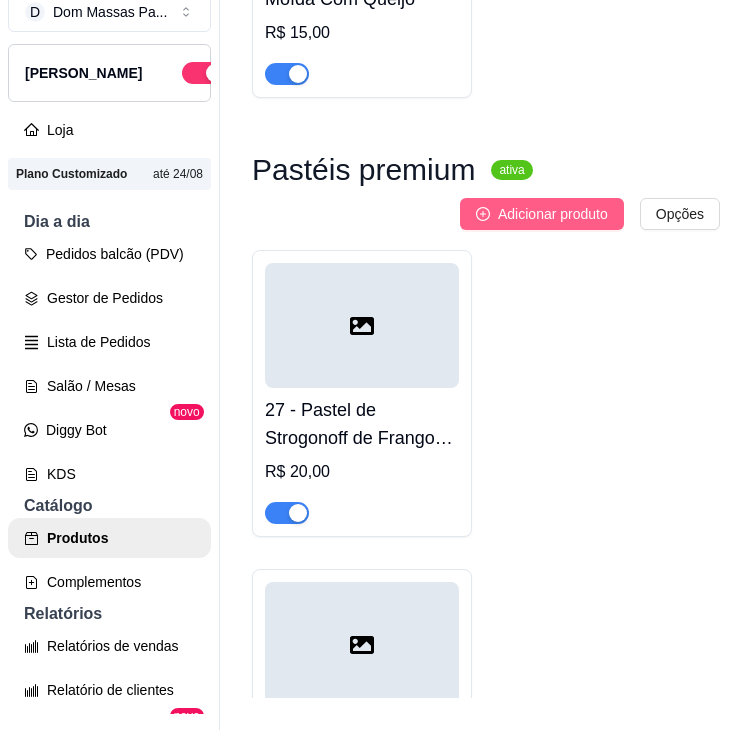 click on "Adicionar produto" at bounding box center (553, 214) 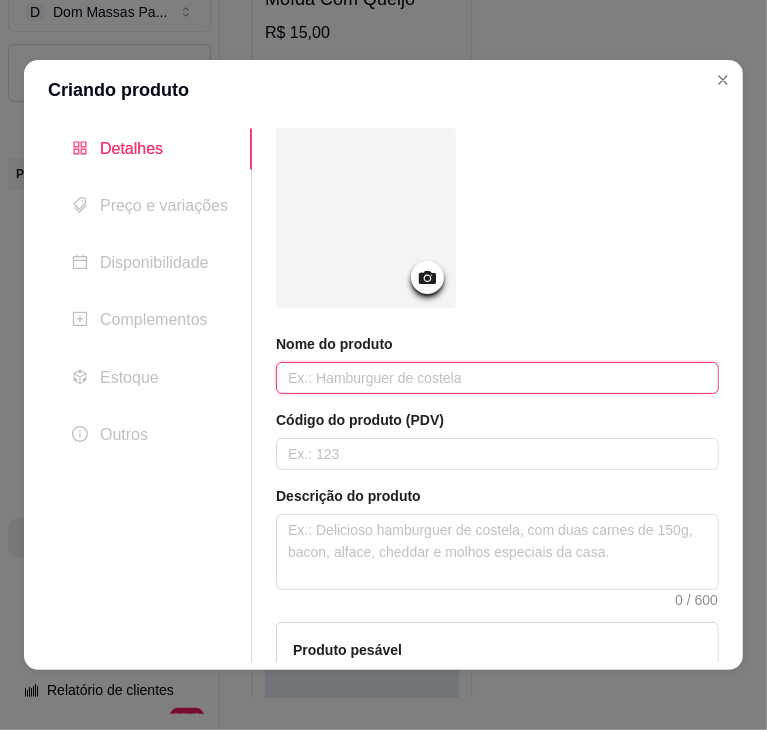 click at bounding box center [497, 378] 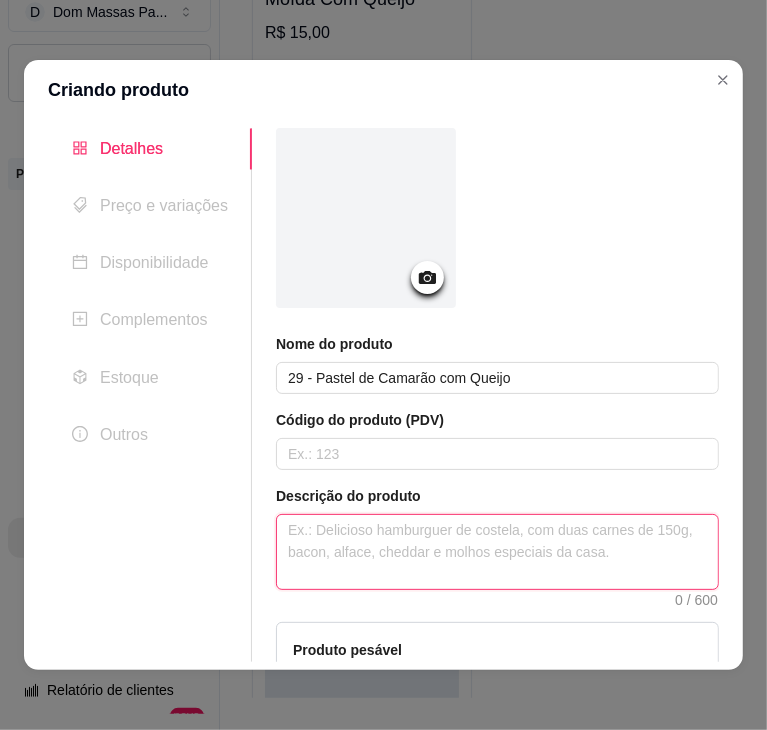 click at bounding box center (497, 552) 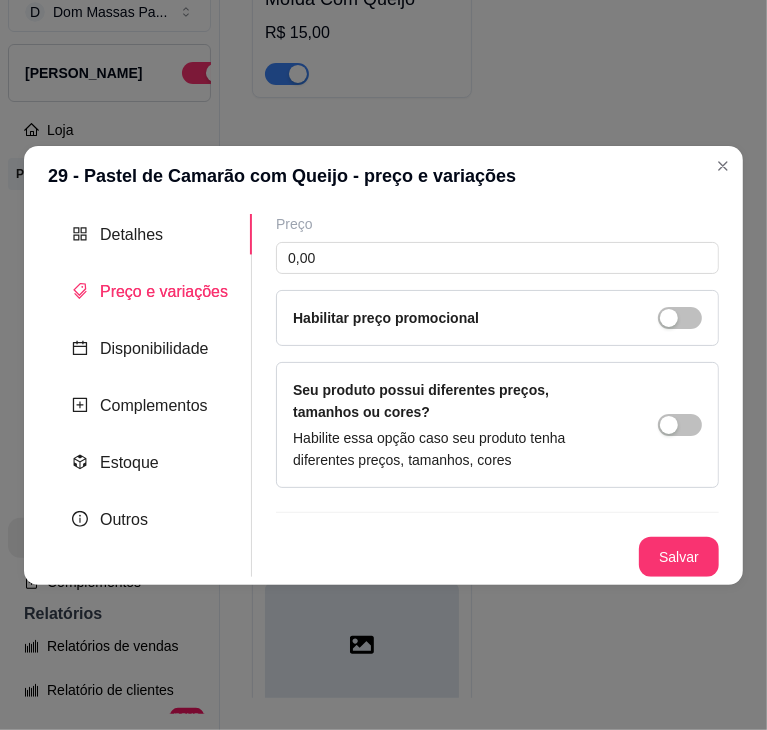 scroll, scrollTop: 0, scrollLeft: 0, axis: both 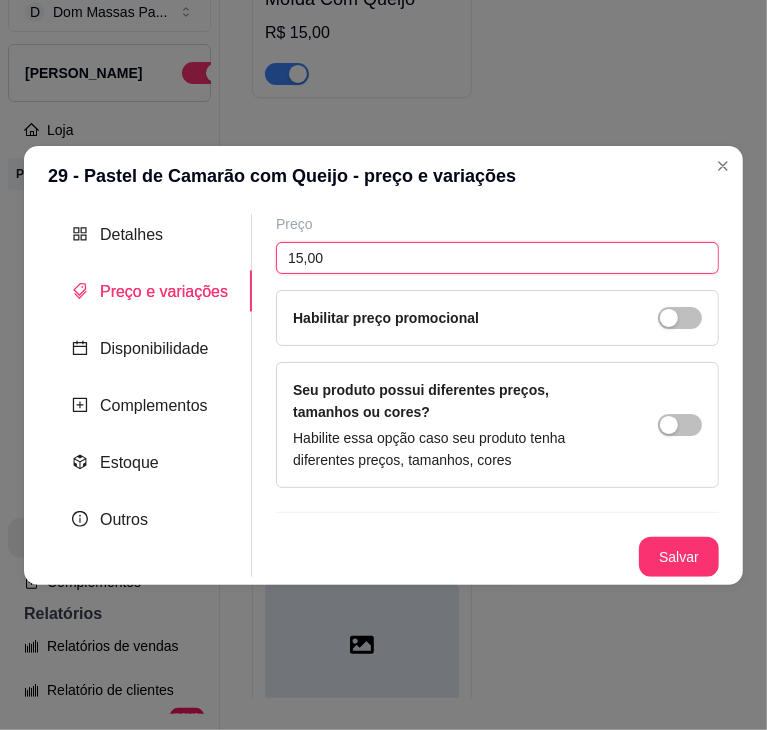 click on "15,00" at bounding box center [497, 258] 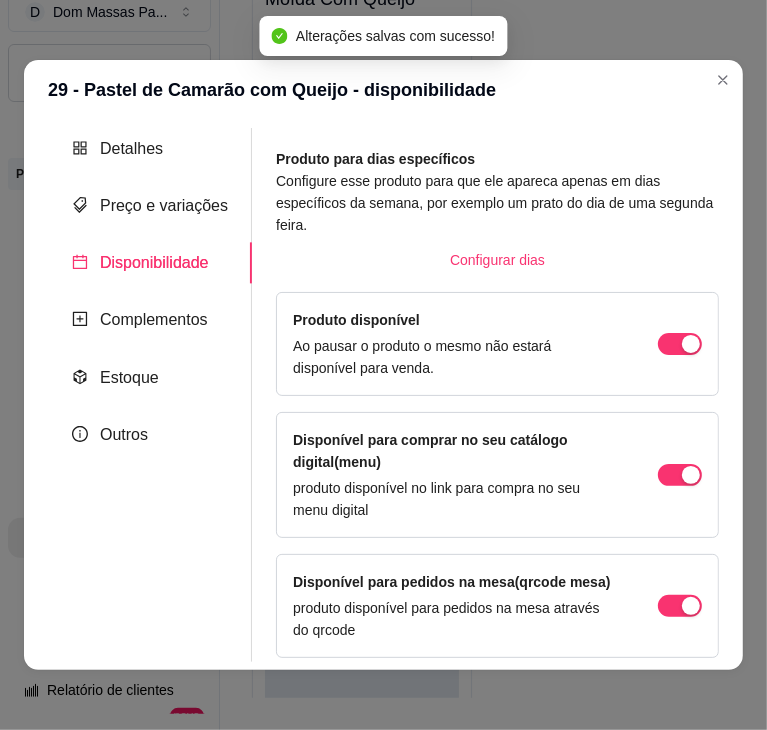 scroll, scrollTop: 20, scrollLeft: 0, axis: vertical 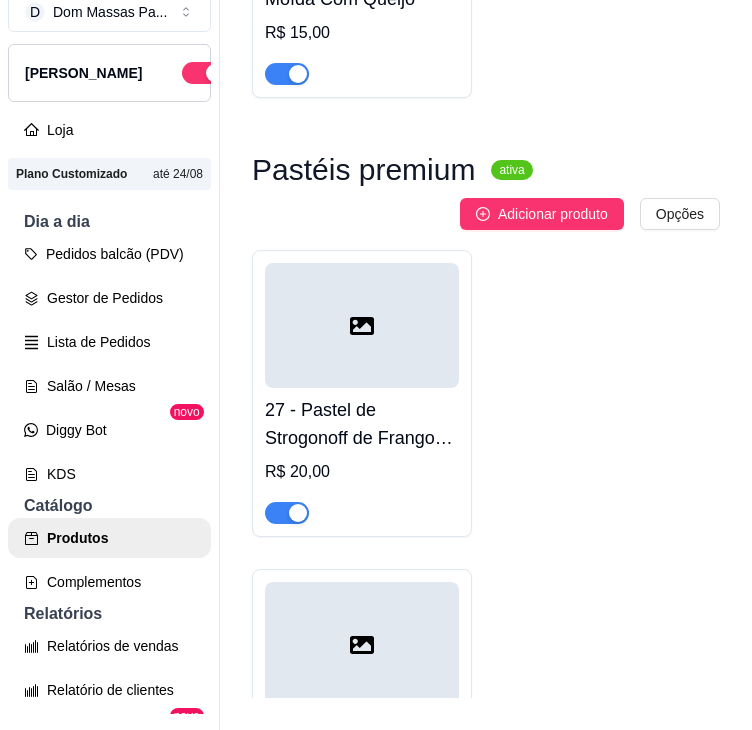 click on "Adicionar produto" at bounding box center [542, 214] 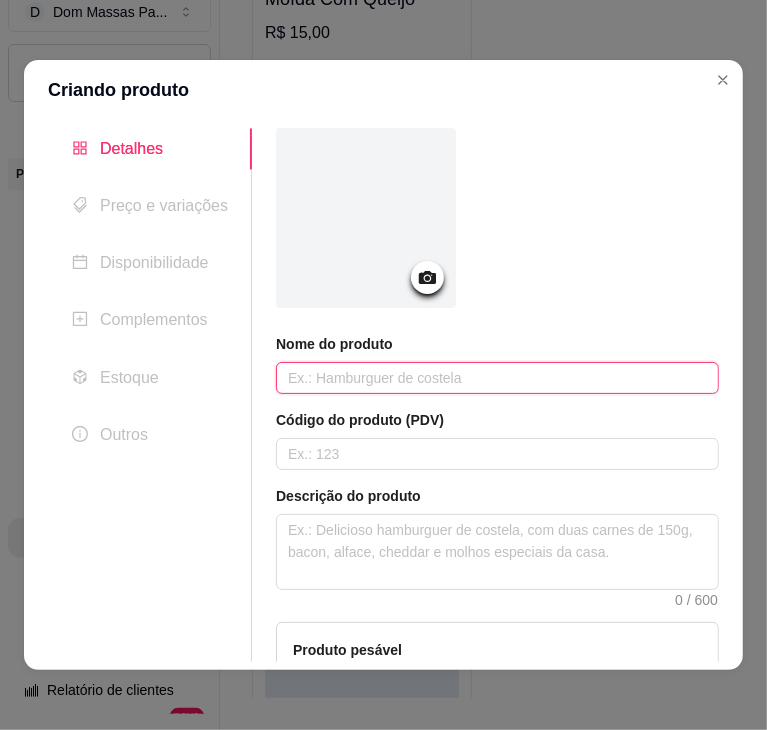paste on "30 - Pastel de Camarão com Cream Cheese" 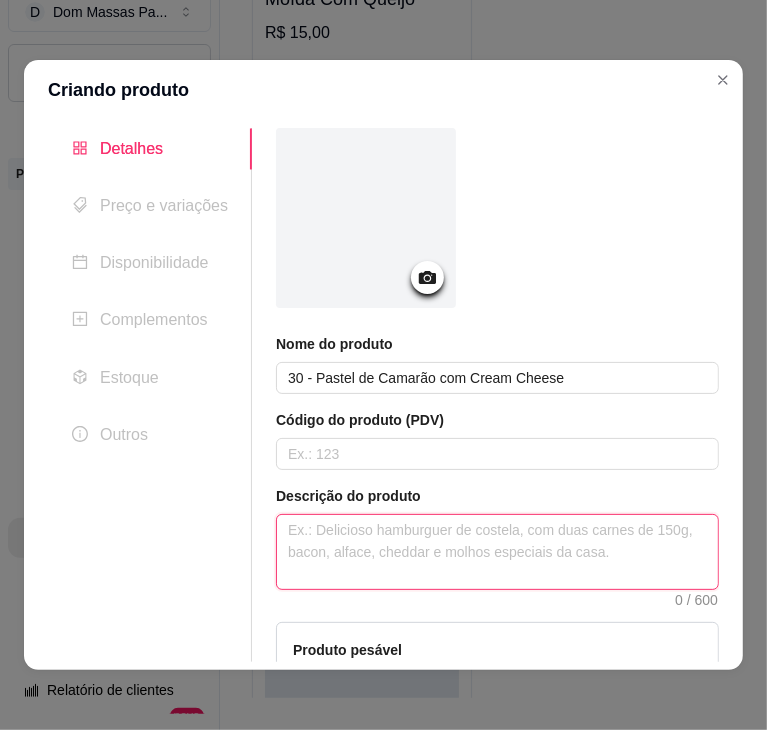 paste on "Massa artesanal,Camarão e Cream Cheese" 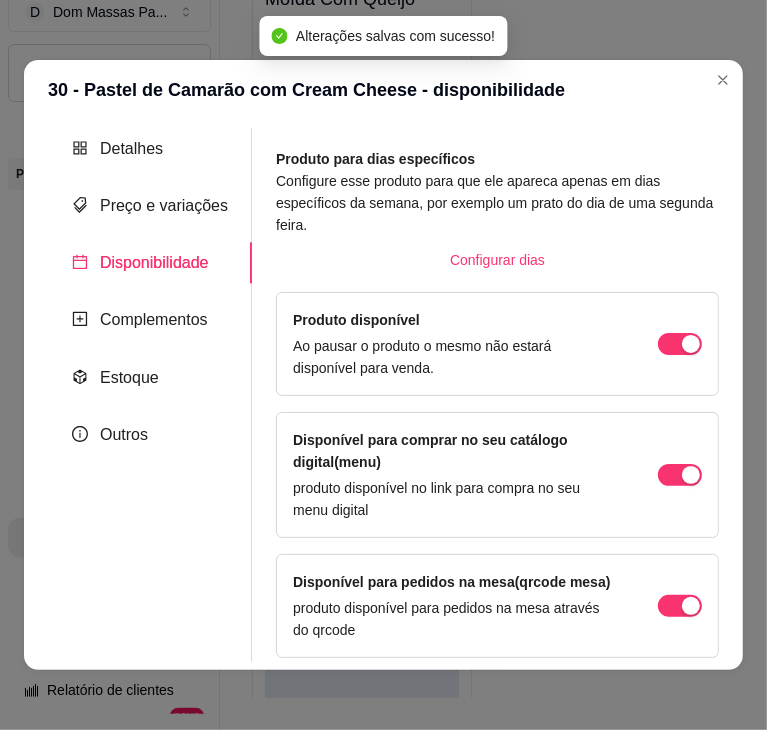 scroll, scrollTop: 20, scrollLeft: 0, axis: vertical 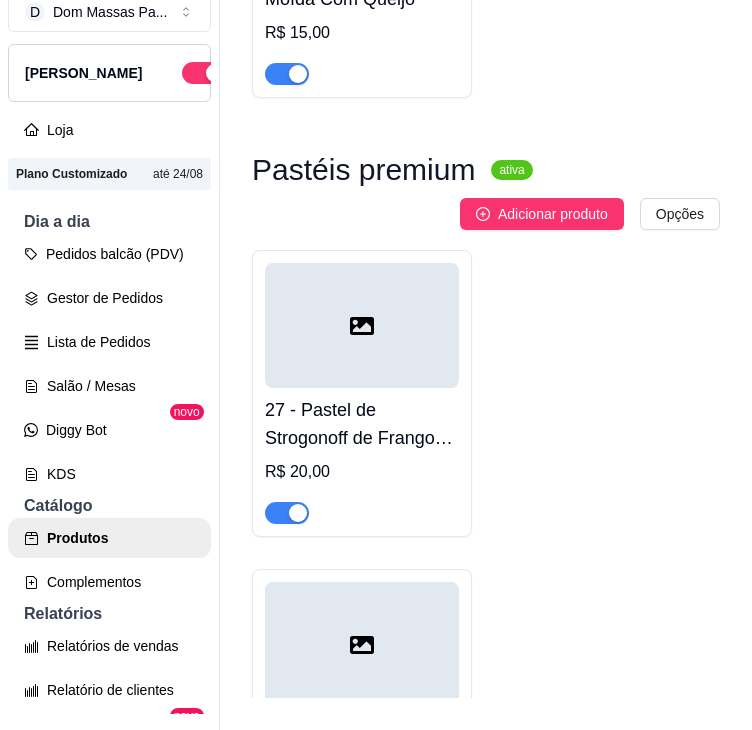 click on "Adicionar produto" at bounding box center [542, 214] 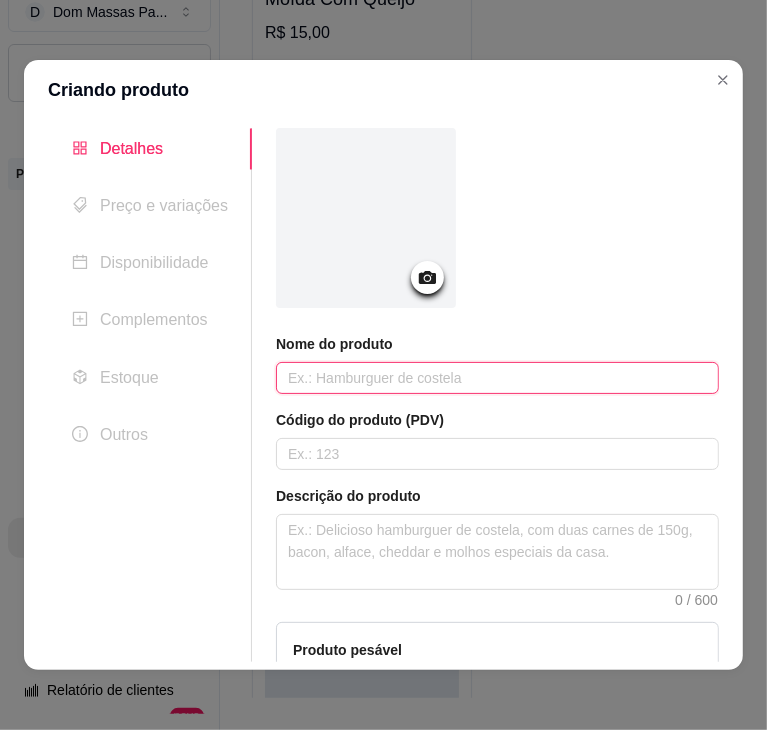 paste on "31 - Pastel de Bacalhau, Mussarela e C/Catupiry original" 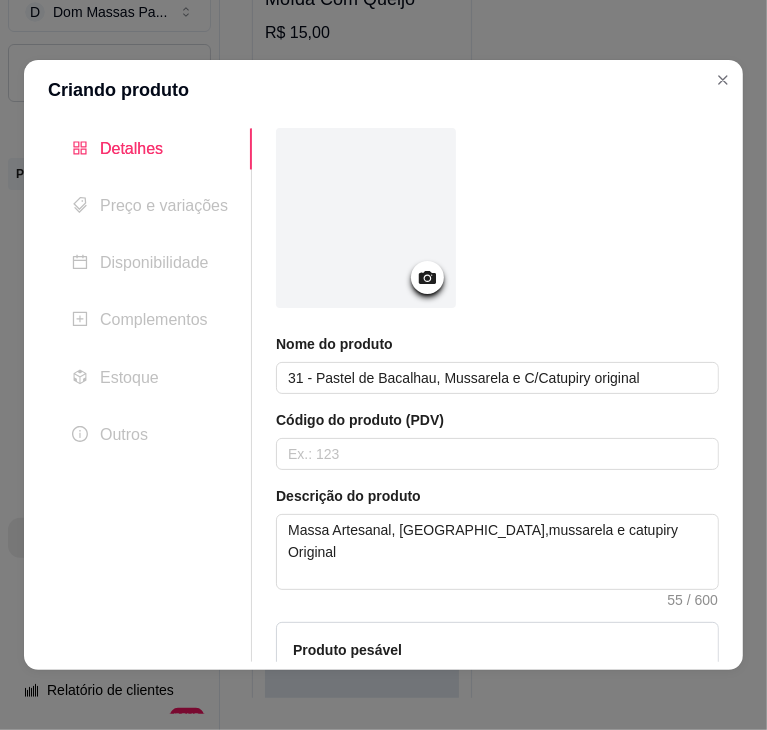 drag, startPoint x: 421, startPoint y: 529, endPoint x: 391, endPoint y: 509, distance: 36.05551 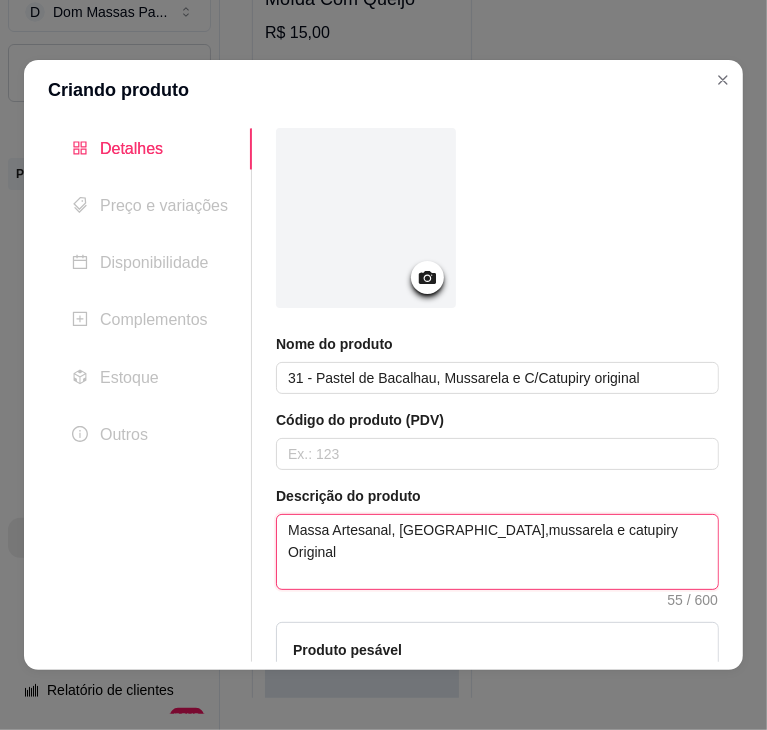 click on "Massa Artesanal, [GEOGRAPHIC_DATA],mussarela e catupiry Original" at bounding box center (497, 552) 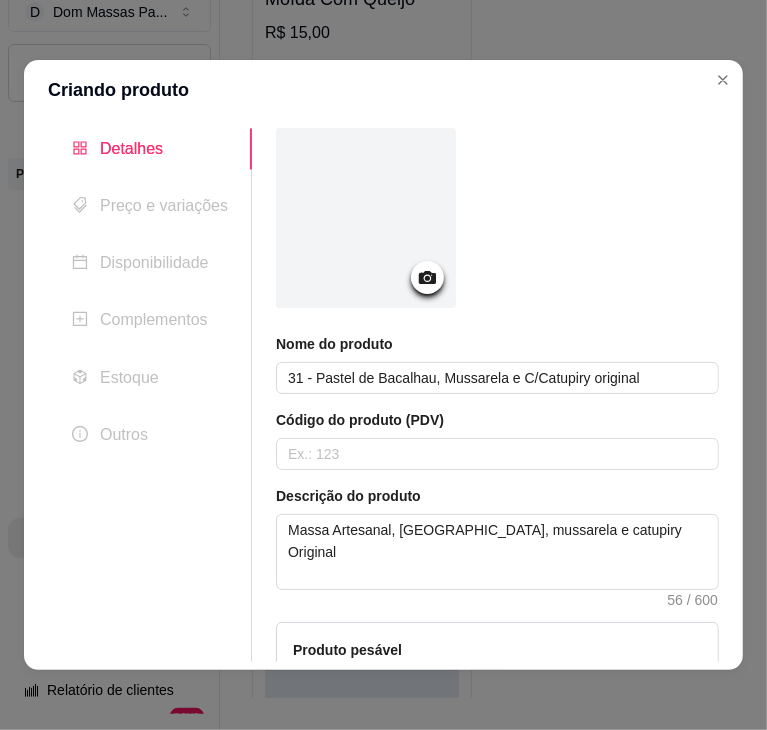 click on "Nome do produto 31 - Pastel de Bacalhau, Mussarela e C/Catupiry original Código do produto (PDV) Descrição do produto Massa Artesanal, Bacalhau, mussarela e catupiry Original 56 / 600 Produto pesável Ao marcar essa opção o valor do produto será desconsiderado da forma unitária e começará a valer por Kilograma. Quantidade miníma para pedido Ao habilitar seus clientes terão que pedir uma quantidade miníma desse produto." at bounding box center (497, 601) 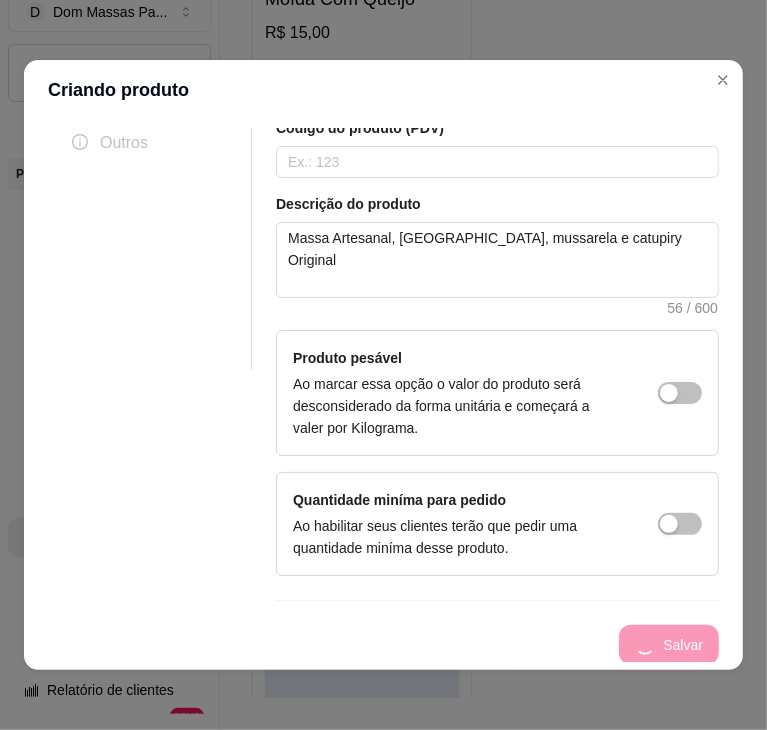 scroll, scrollTop: 0, scrollLeft: 0, axis: both 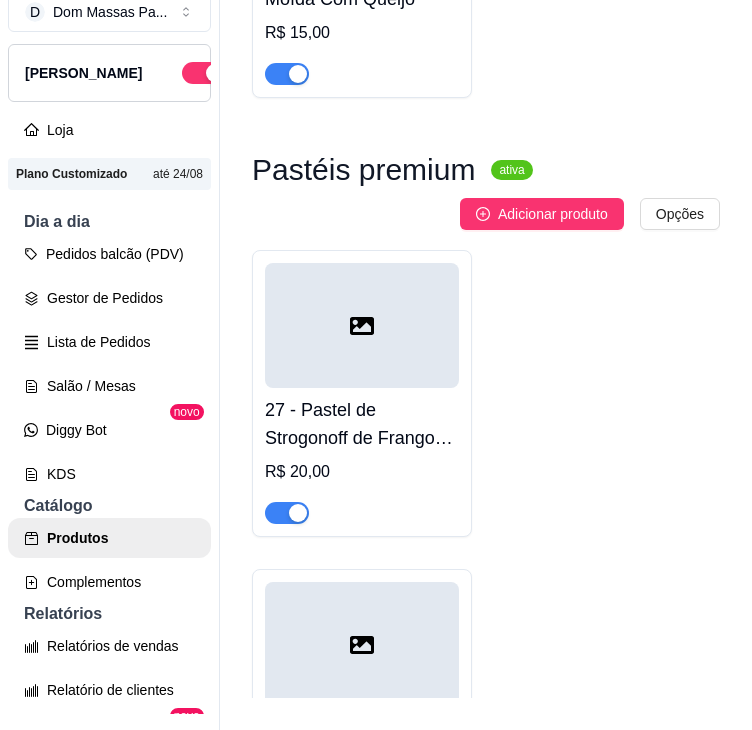 click on "Adicionar produto" at bounding box center [542, 214] 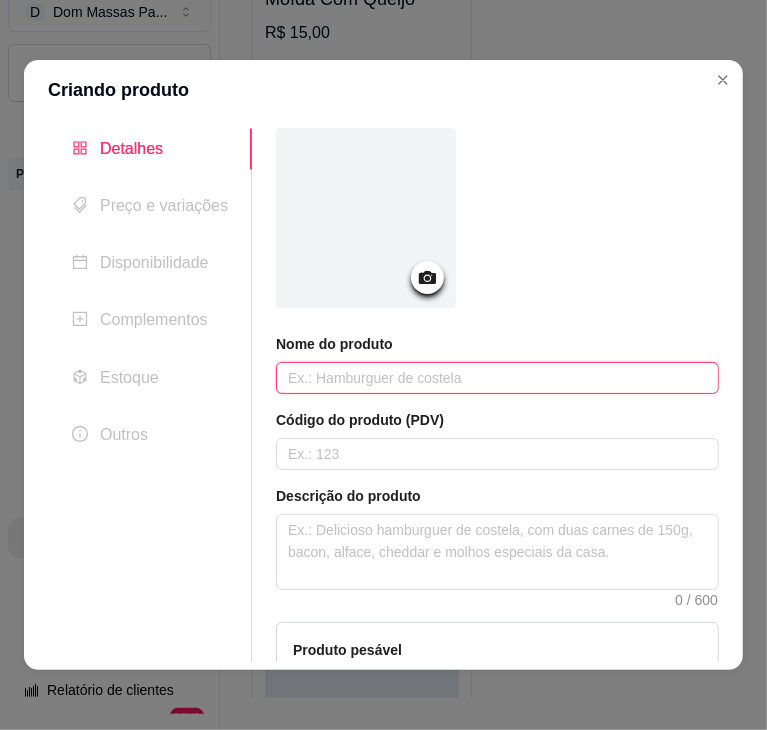 paste on "32 - Pastel de Bacalhau com Queijo" 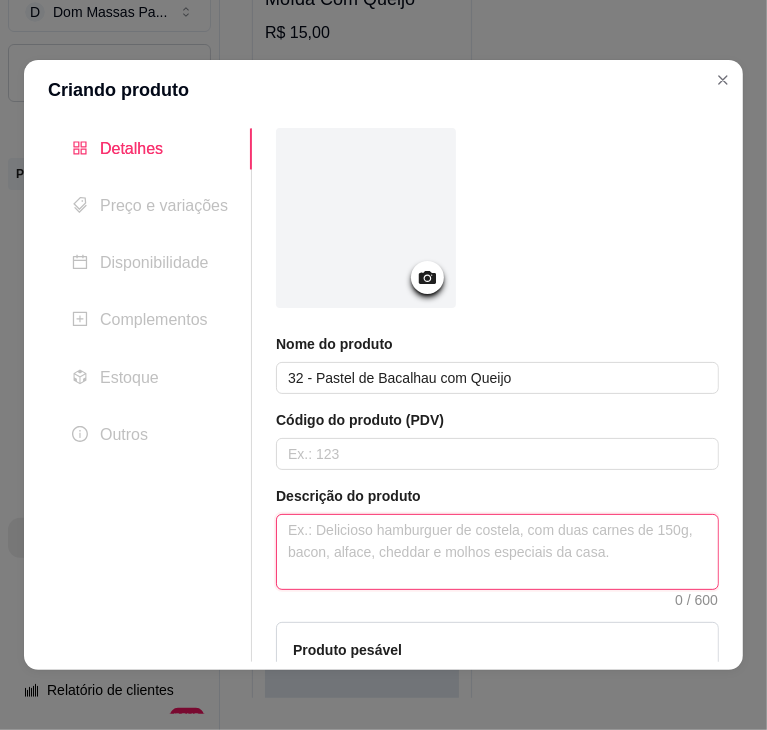 paste on "Massa artesanal,Bacalhau e Mussarela" 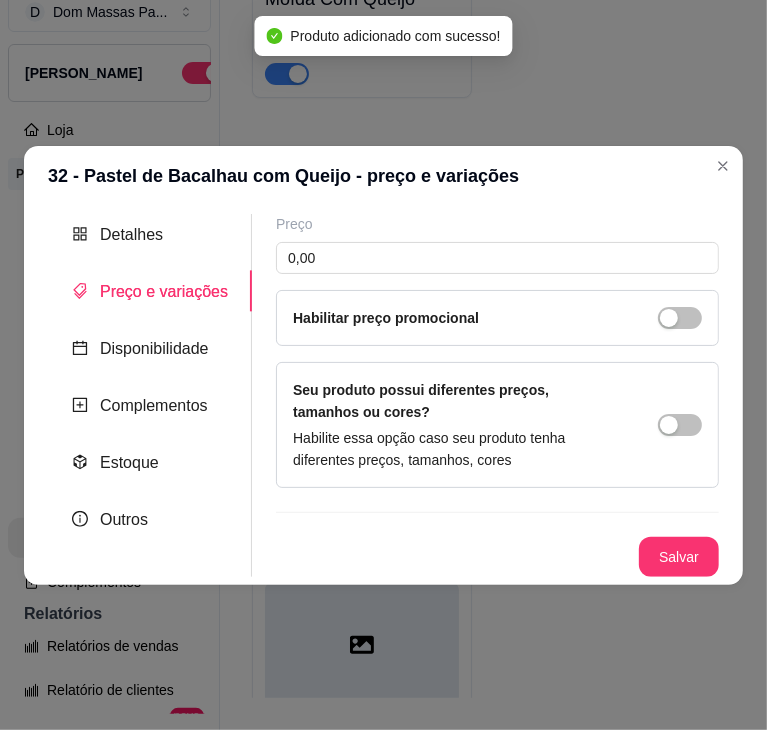 scroll, scrollTop: 0, scrollLeft: 0, axis: both 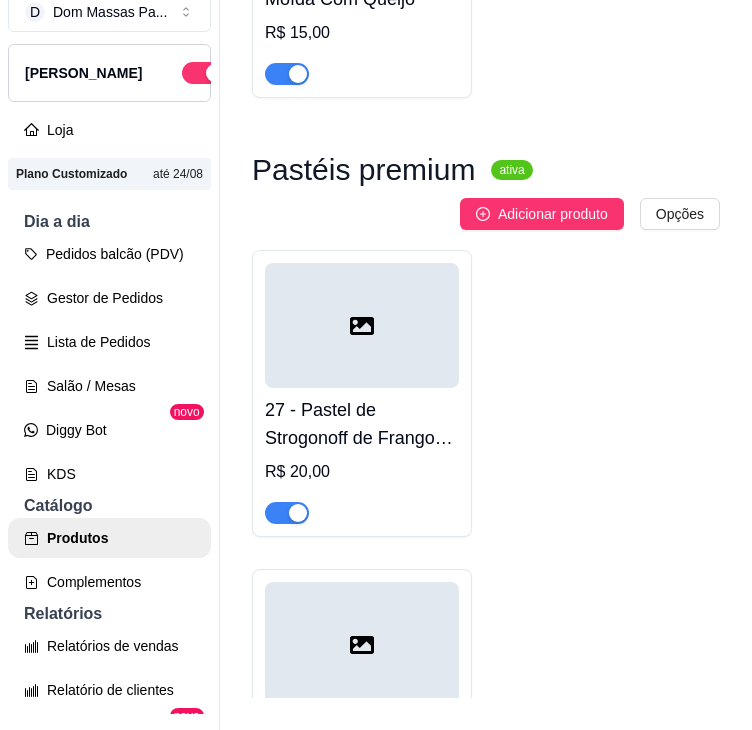 click on "Adicionar produto" at bounding box center [542, 214] 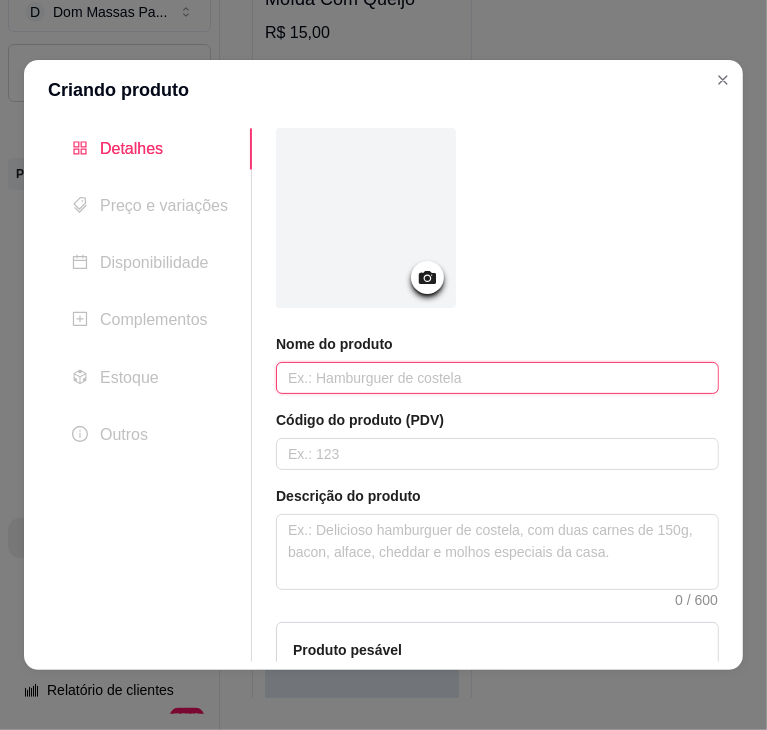 paste on "33 - Pastel de Costela com Barbecue" 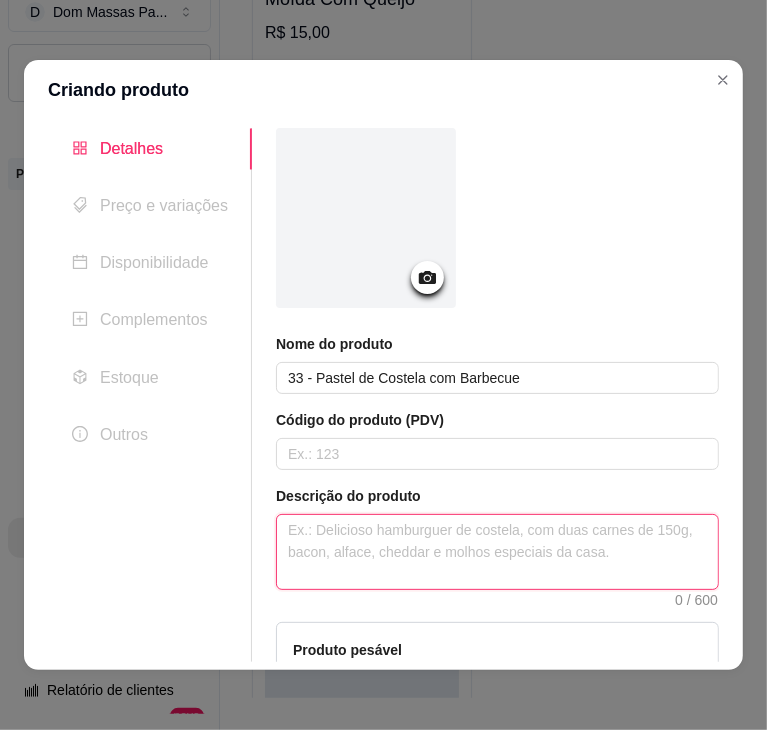 paste on "Massa artesanal, costela desfiada e barbecue" 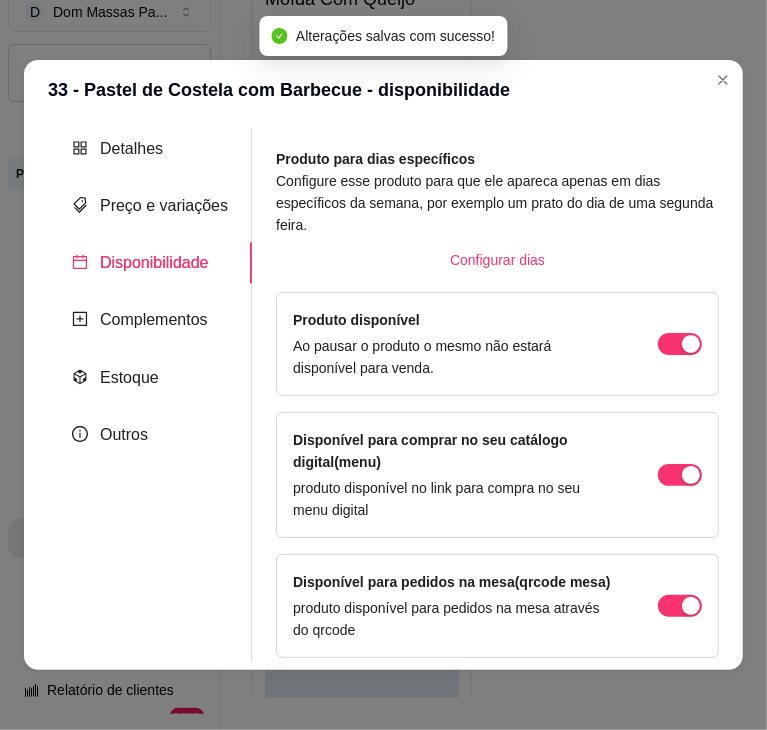scroll, scrollTop: 20, scrollLeft: 0, axis: vertical 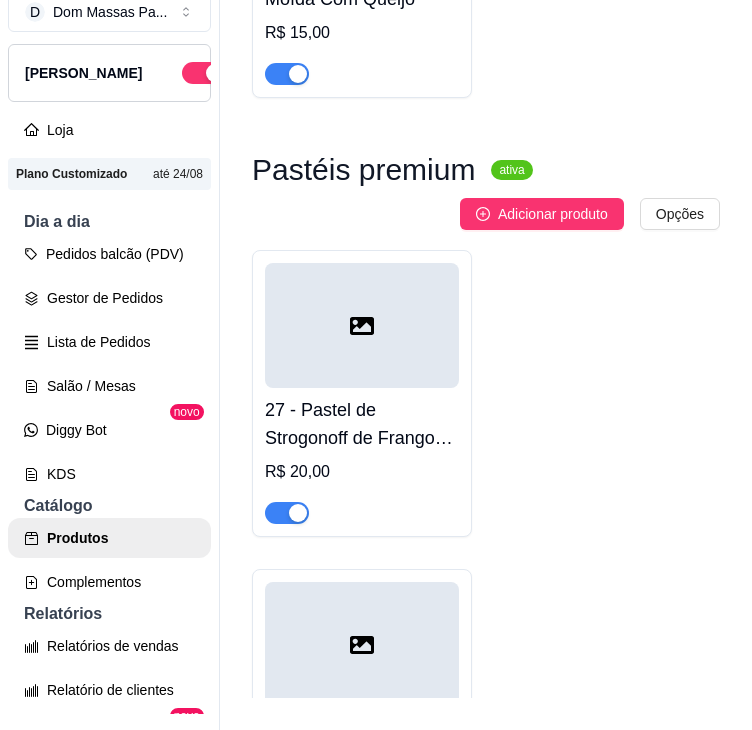 click on "Adicionar produto" at bounding box center [542, 214] 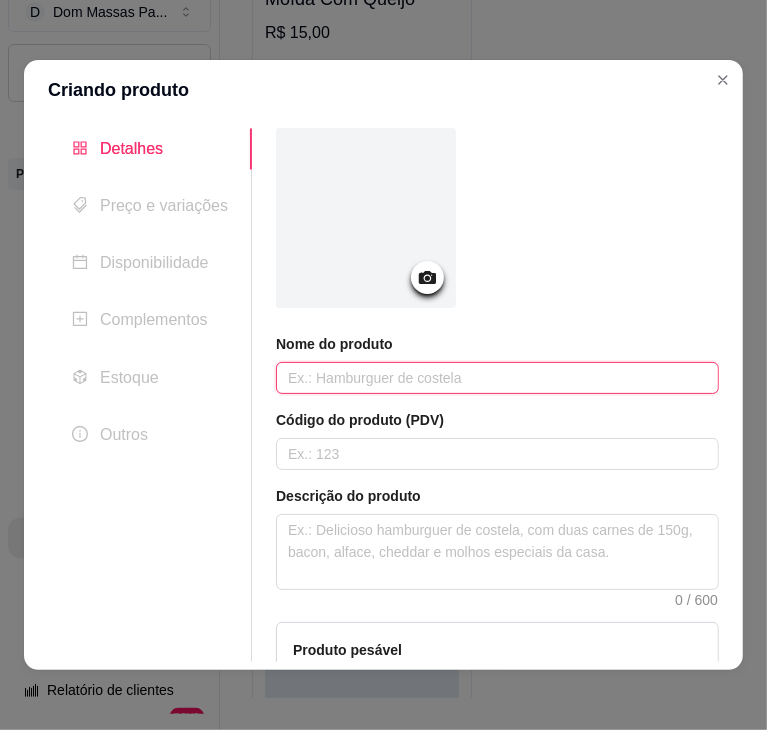 paste on "34 - Pastel de Costela C/Queijo Mussarela" 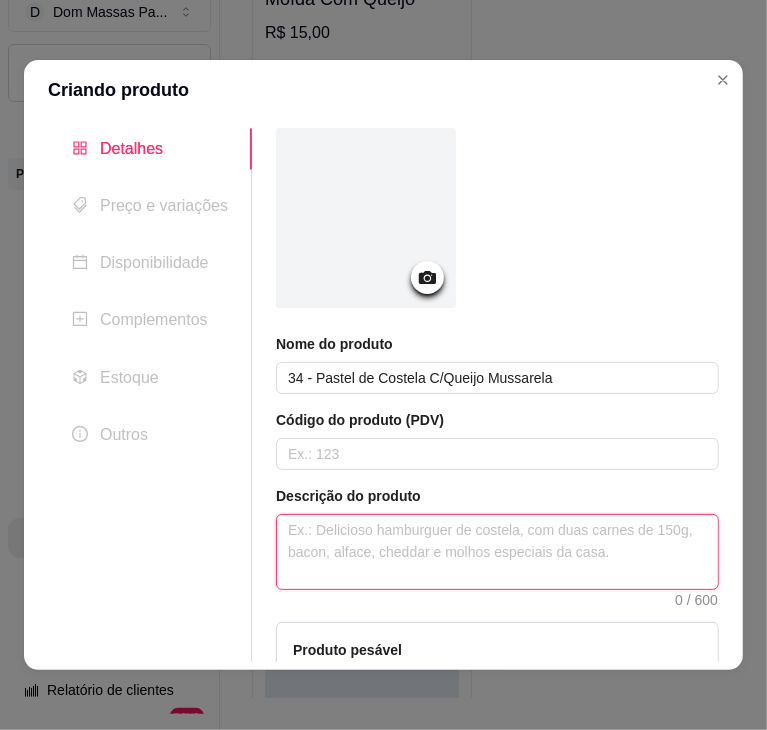 paste on "Massa artesanal, costela desfiada e mussarela" 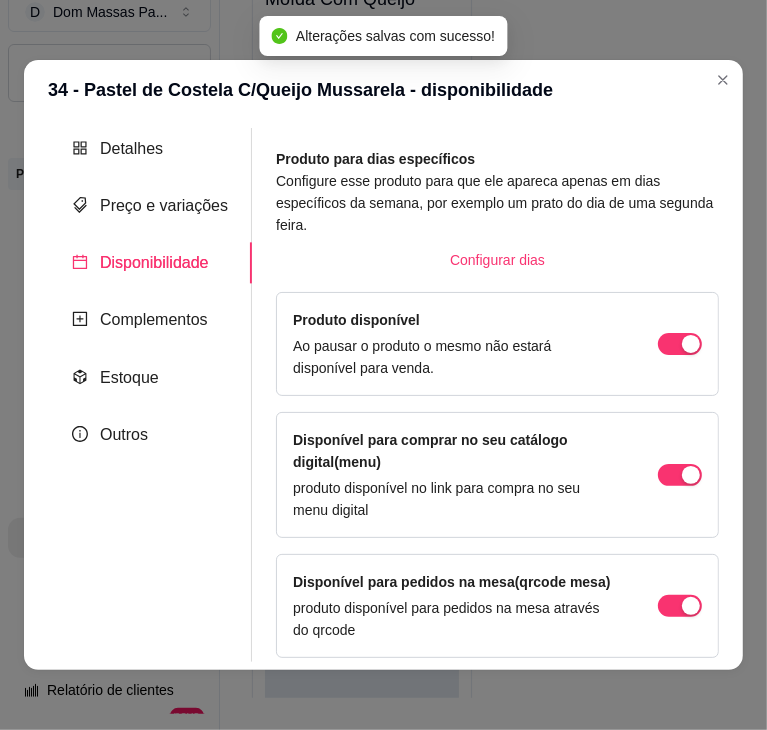 scroll, scrollTop: 20, scrollLeft: 0, axis: vertical 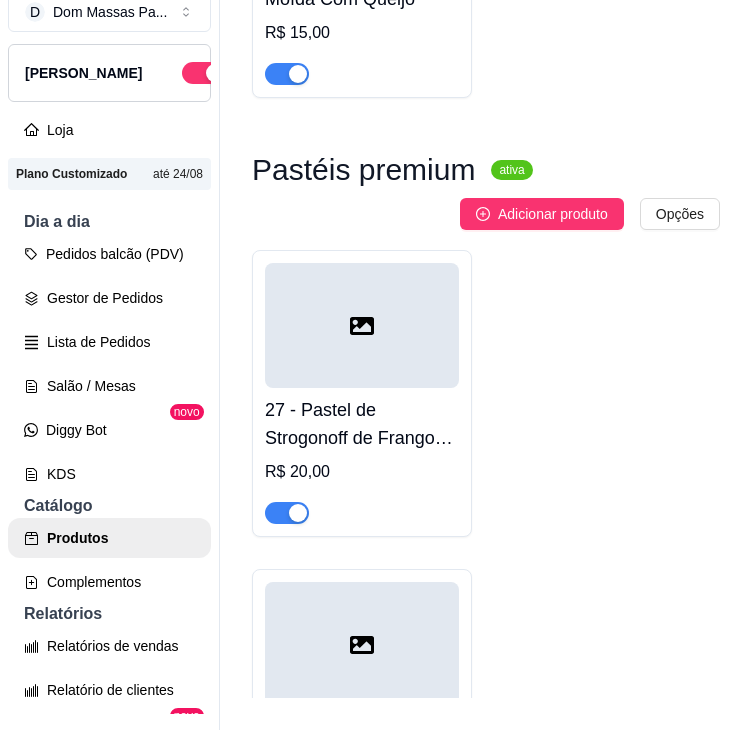 click on "Adicionar produto" at bounding box center [542, 214] 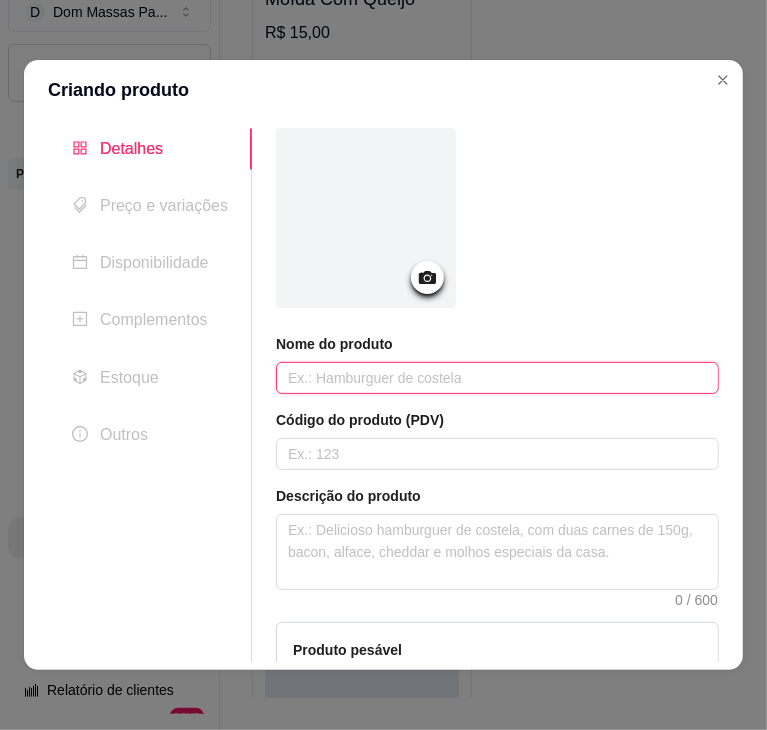paste on "35 - Pastel de Costela com Cream Cheese" 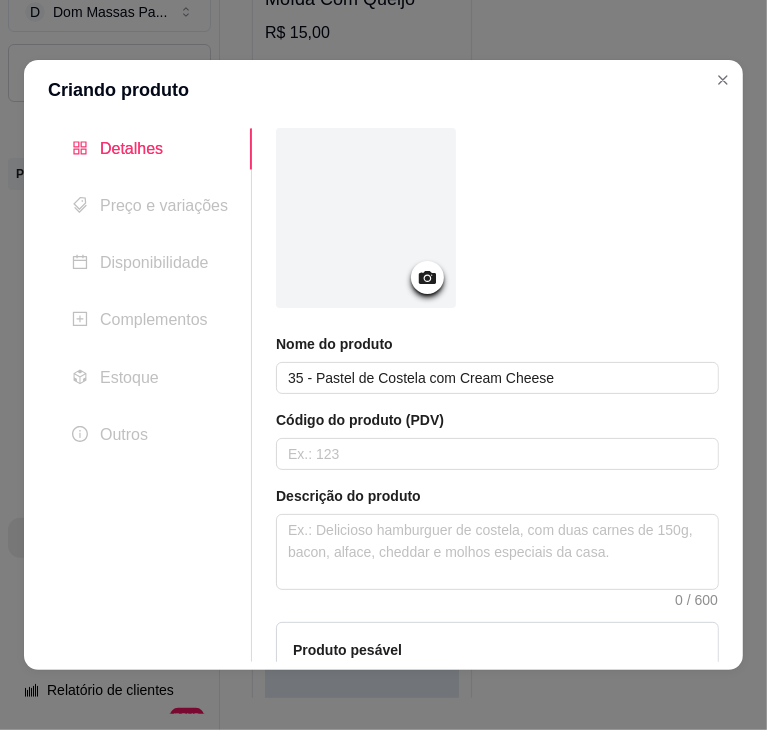 scroll, scrollTop: 288, scrollLeft: 0, axis: vertical 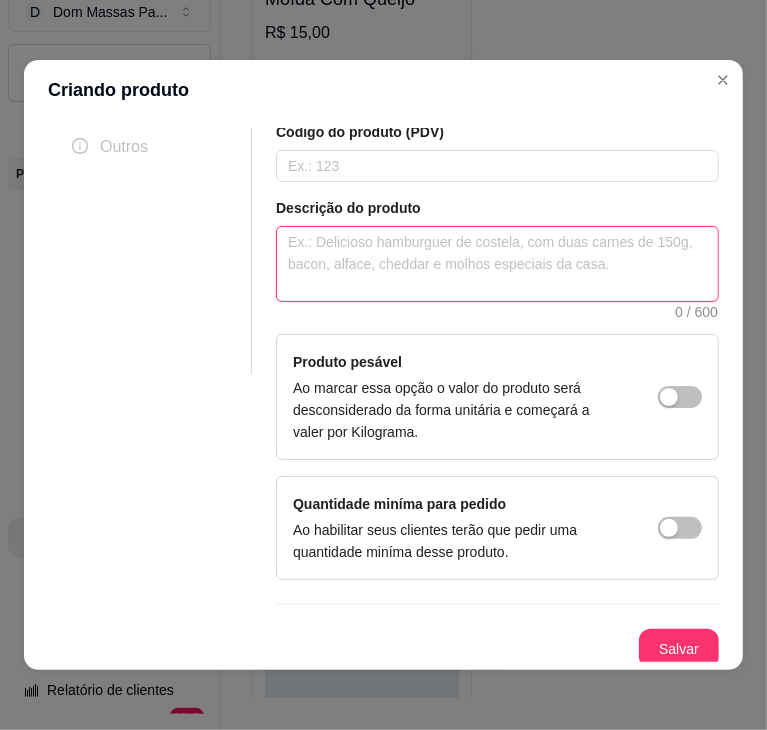 click at bounding box center [497, 264] 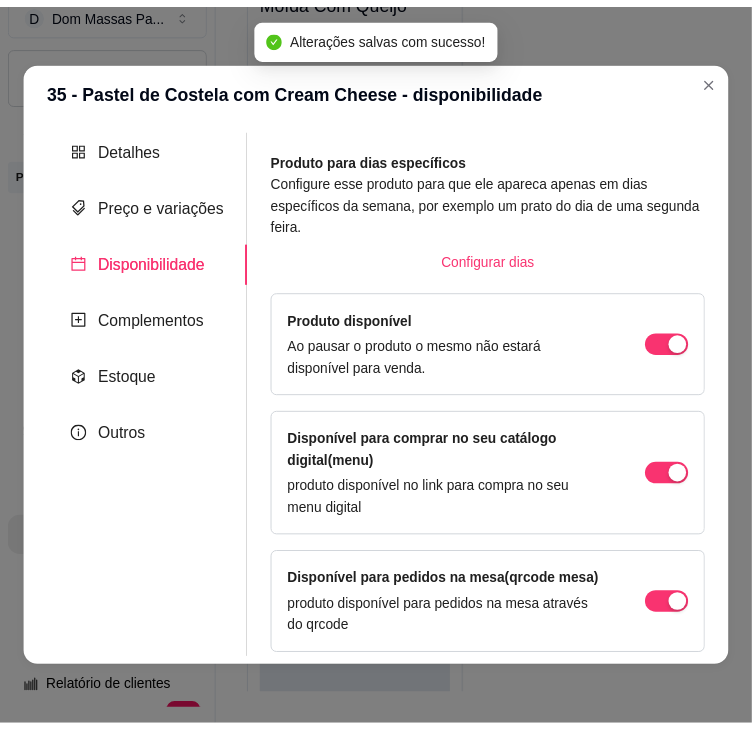 scroll, scrollTop: 20, scrollLeft: 0, axis: vertical 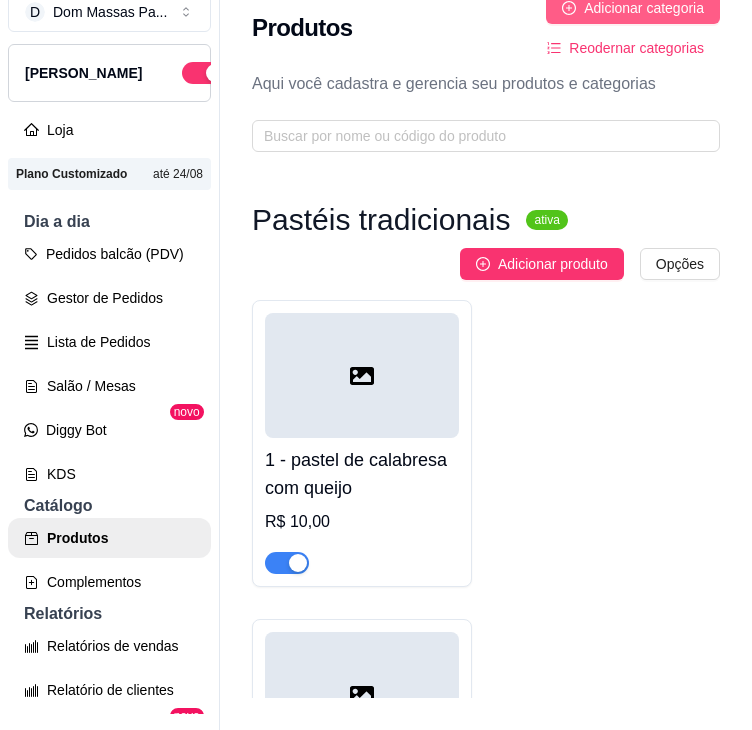 click on "Adicionar categoria" at bounding box center (644, 8) 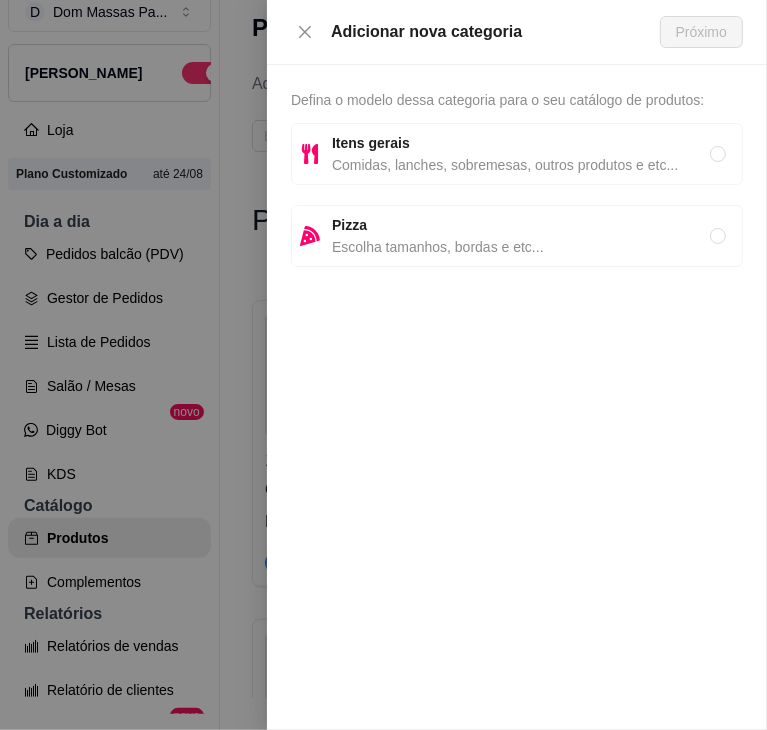 click on "Itens gerais" at bounding box center (521, 143) 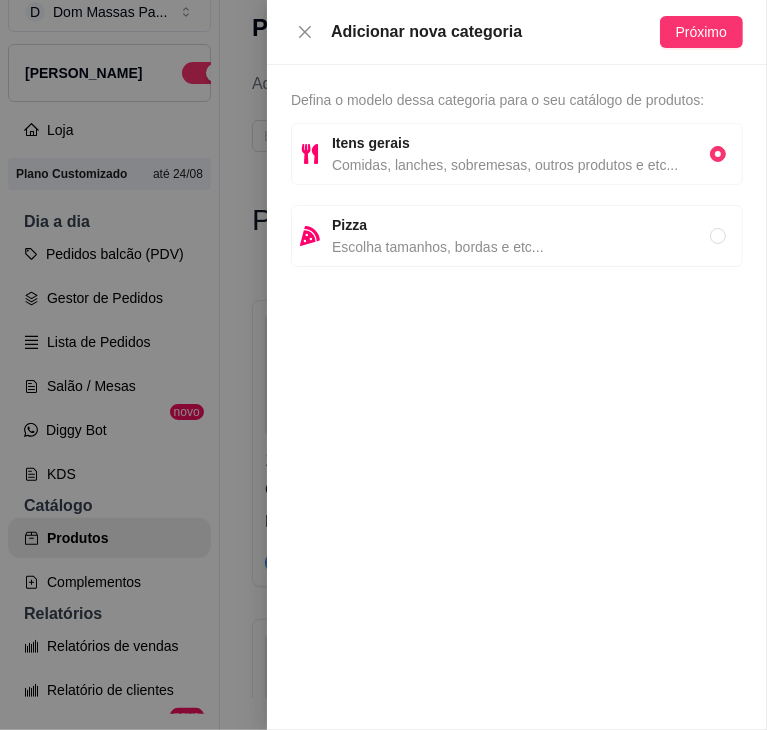 click on "Próximo" at bounding box center (701, 32) 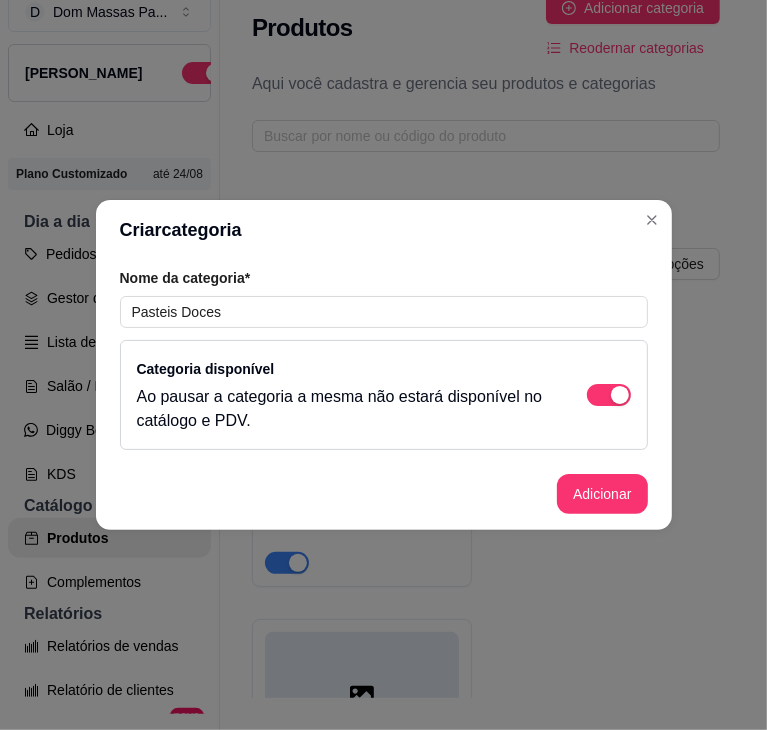 drag, startPoint x: 166, startPoint y: 313, endPoint x: 556, endPoint y: 277, distance: 391.65802 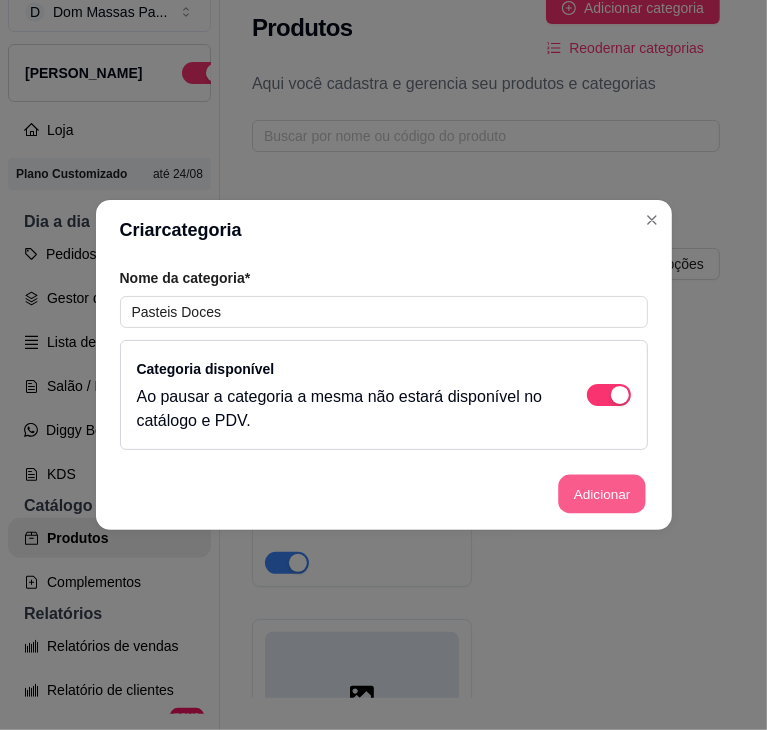 click on "Adicionar" at bounding box center (602, 494) 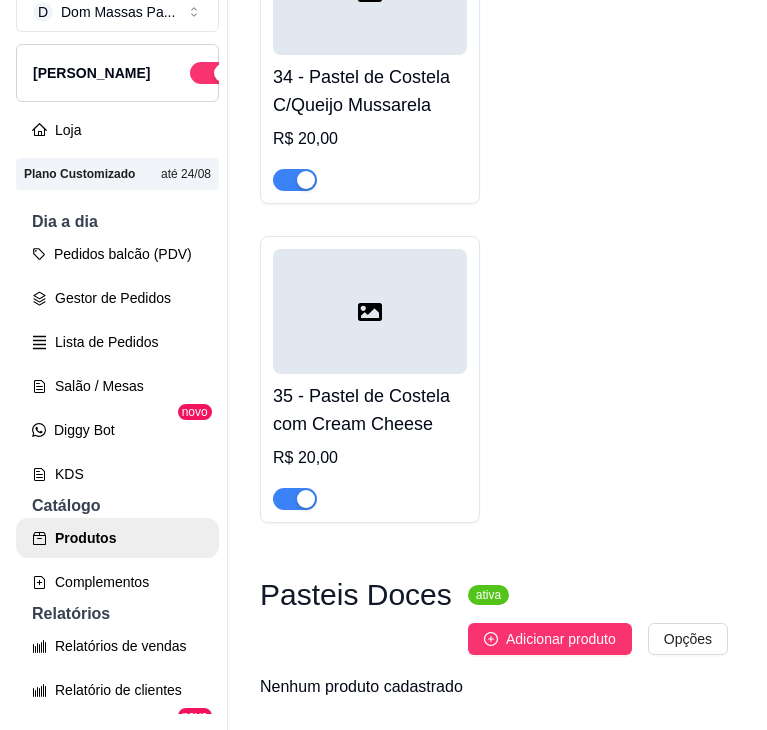 scroll, scrollTop: 10813, scrollLeft: 0, axis: vertical 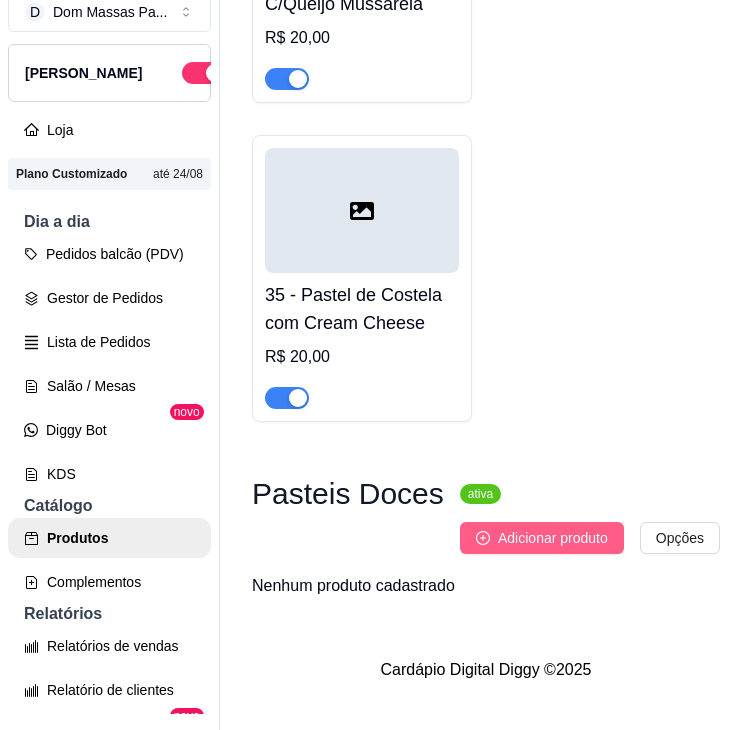 click on "Adicionar produto" at bounding box center (553, 538) 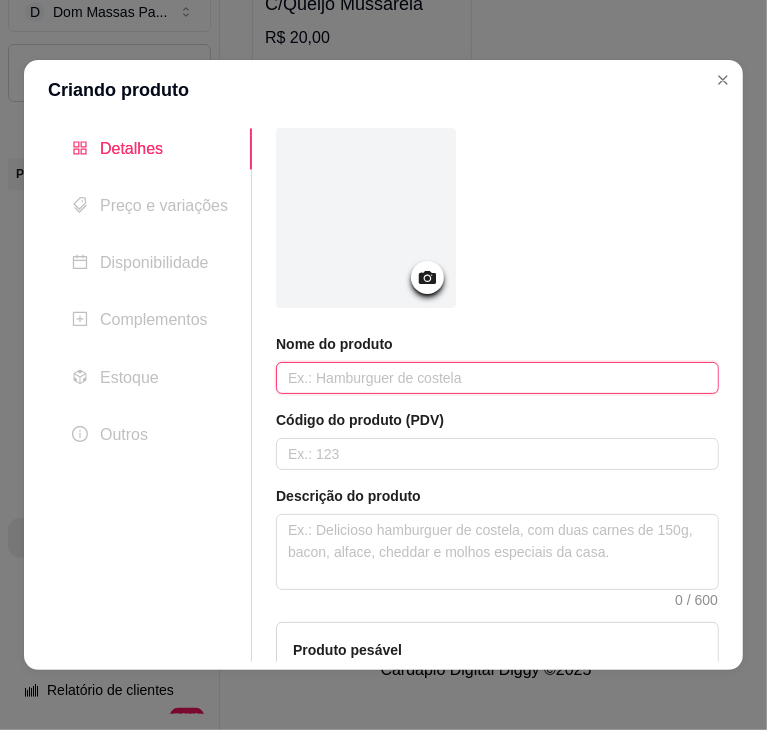 paste on "36 - Pastel Dois Amores" 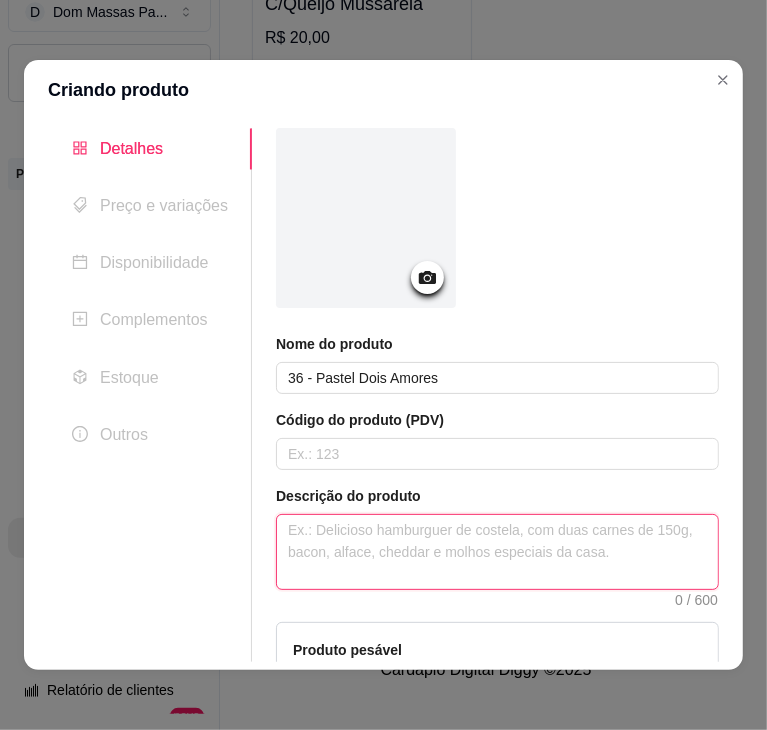paste on "Massa Artesanal, Chocolate ao leite e Cholate Branco" 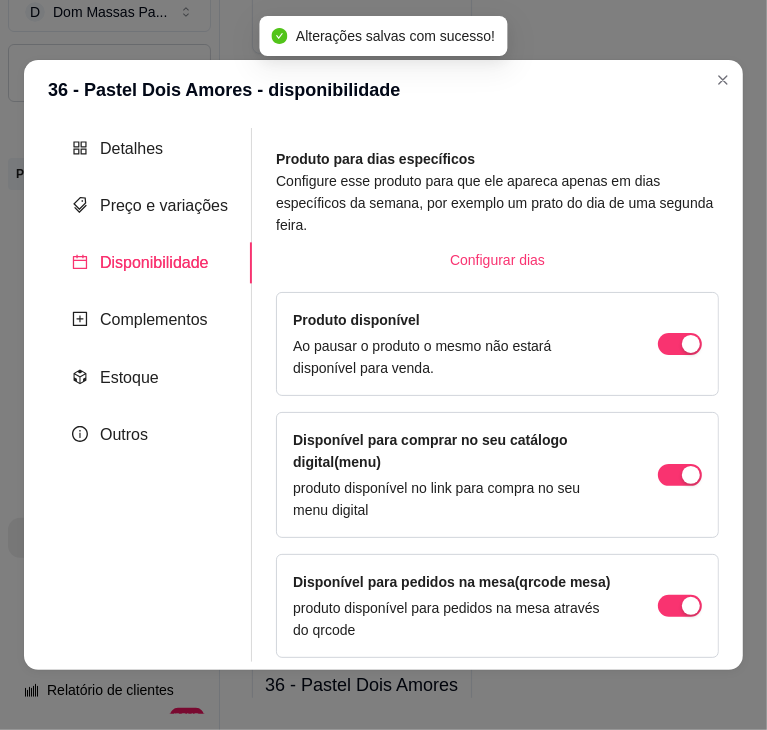 scroll, scrollTop: 20, scrollLeft: 0, axis: vertical 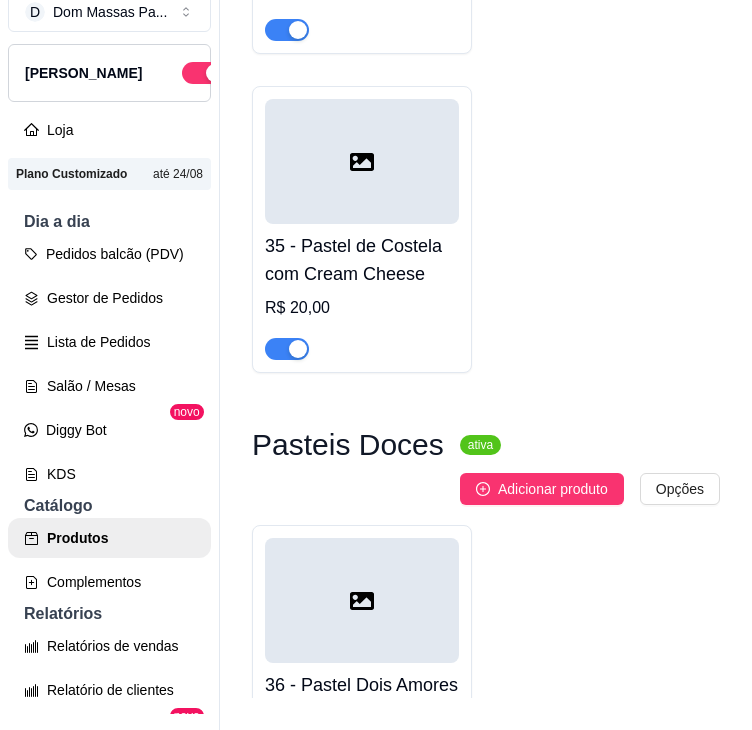 click on "Adicionar produto" at bounding box center (542, 489) 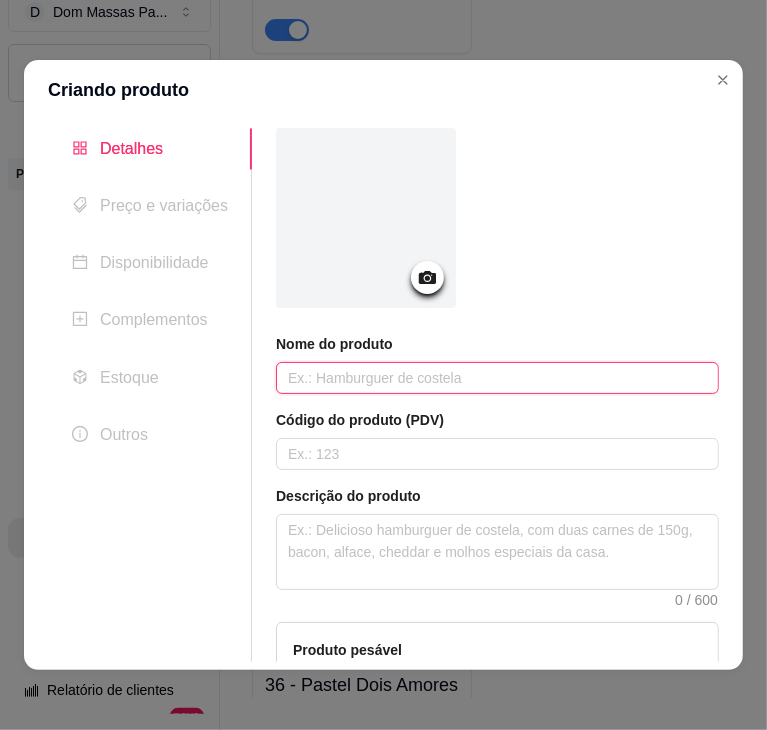 paste on "37 - [PERSON_NAME] e [PERSON_NAME]" 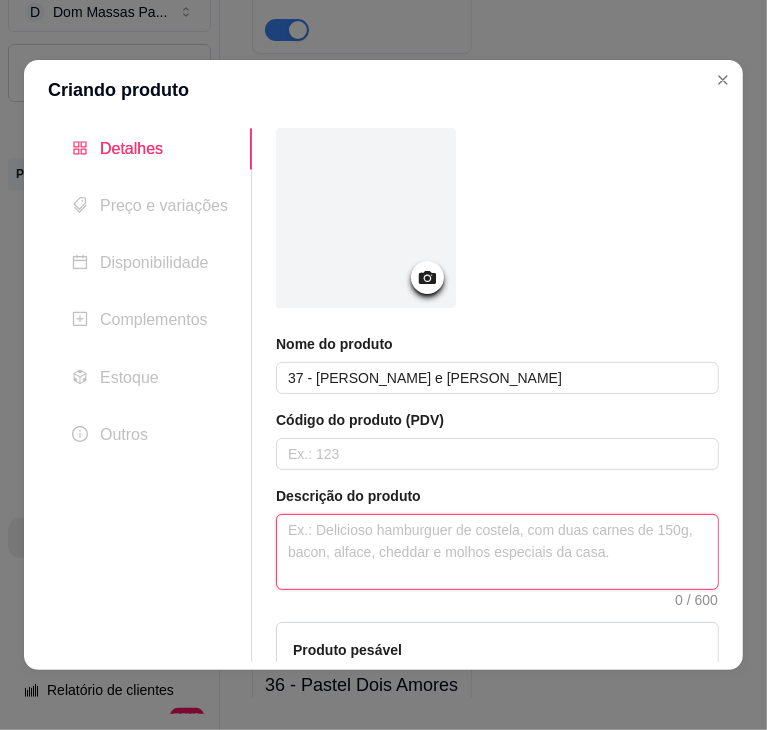 paste on "Massa artesanal, [GEOGRAPHIC_DATA] e [GEOGRAPHIC_DATA]" 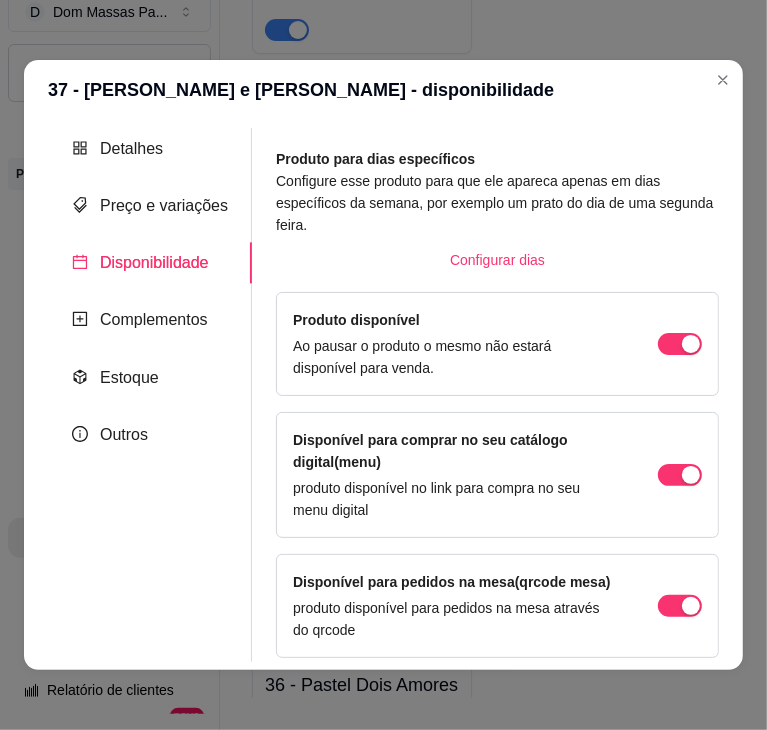scroll, scrollTop: 20, scrollLeft: 0, axis: vertical 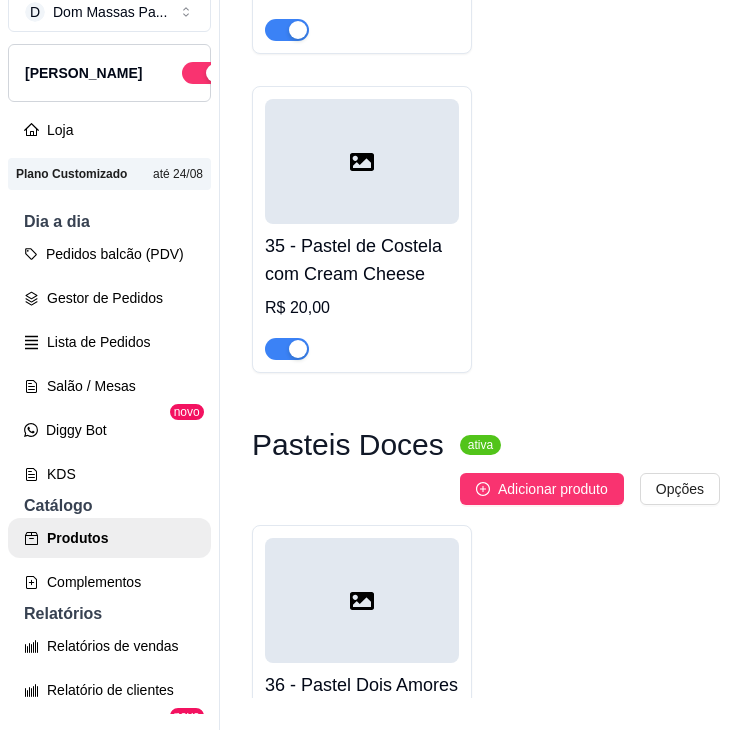 click on "Adicionar produto" at bounding box center (542, 489) 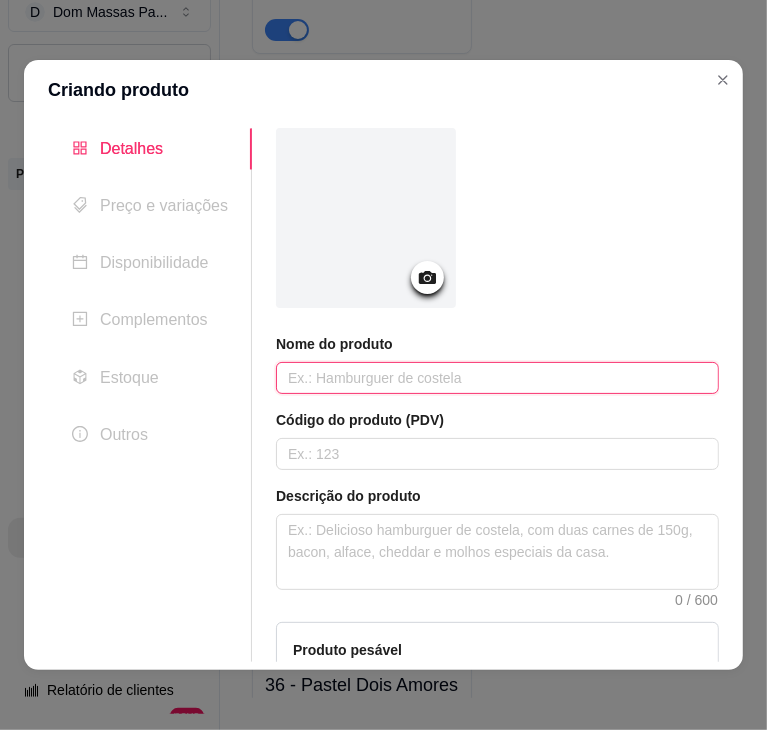 paste on "38 - Pastel de Banoffe" 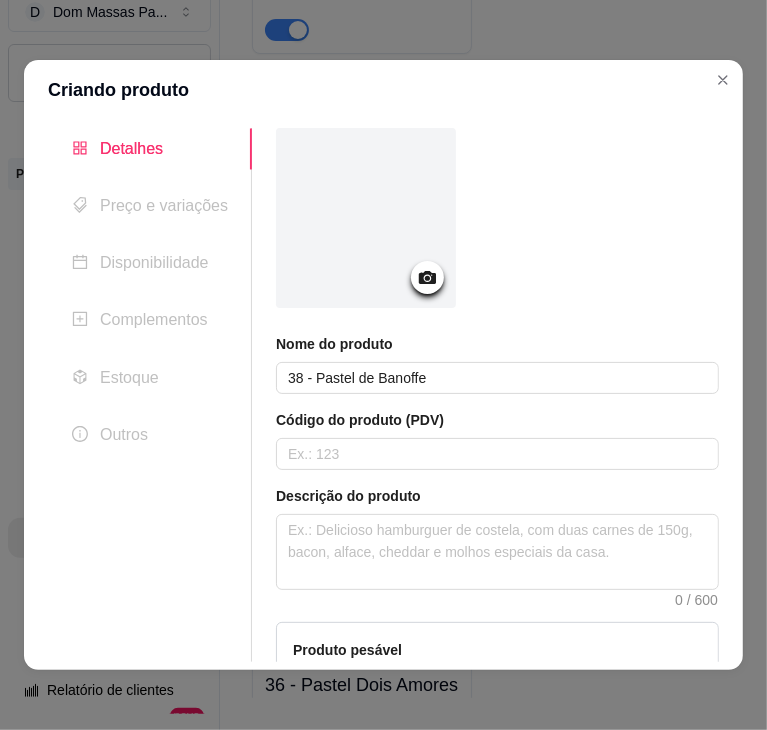 scroll, scrollTop: 288, scrollLeft: 0, axis: vertical 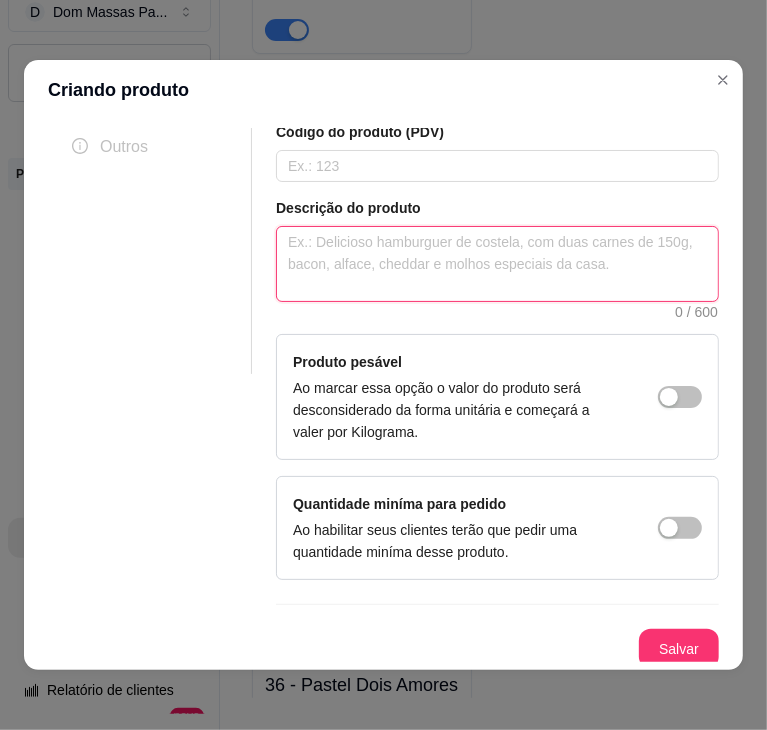 click at bounding box center [497, 264] 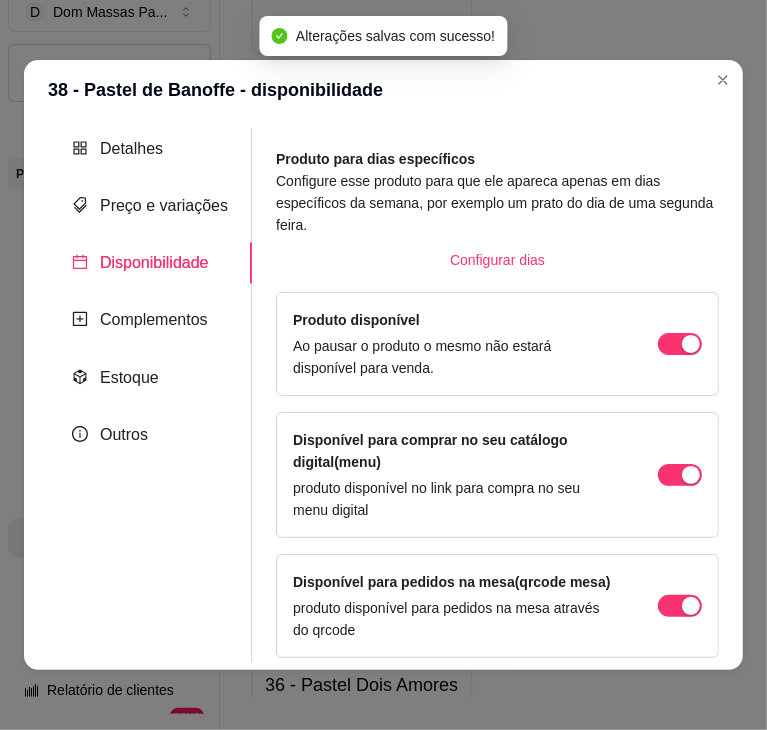 scroll, scrollTop: 20, scrollLeft: 0, axis: vertical 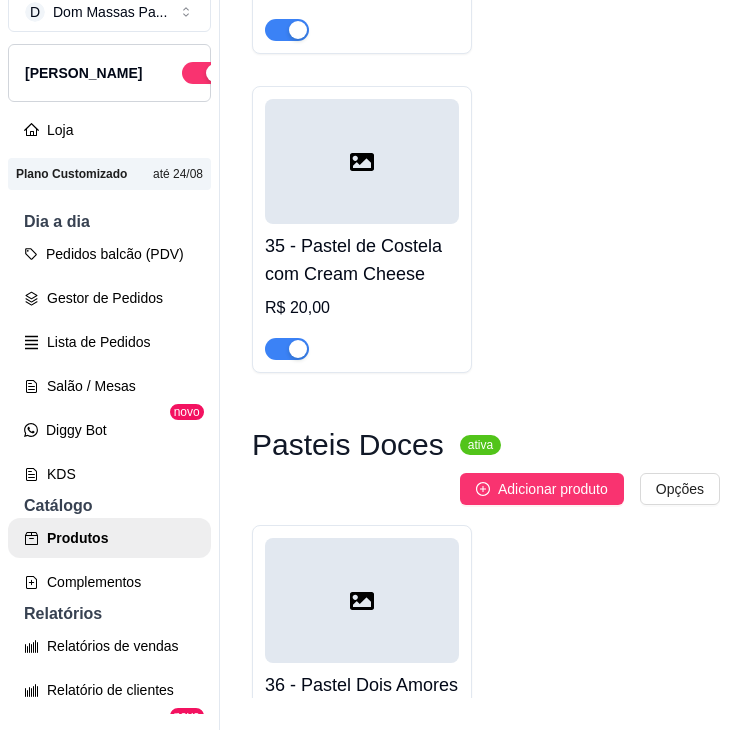 click on "Adicionar produto" at bounding box center (542, 489) 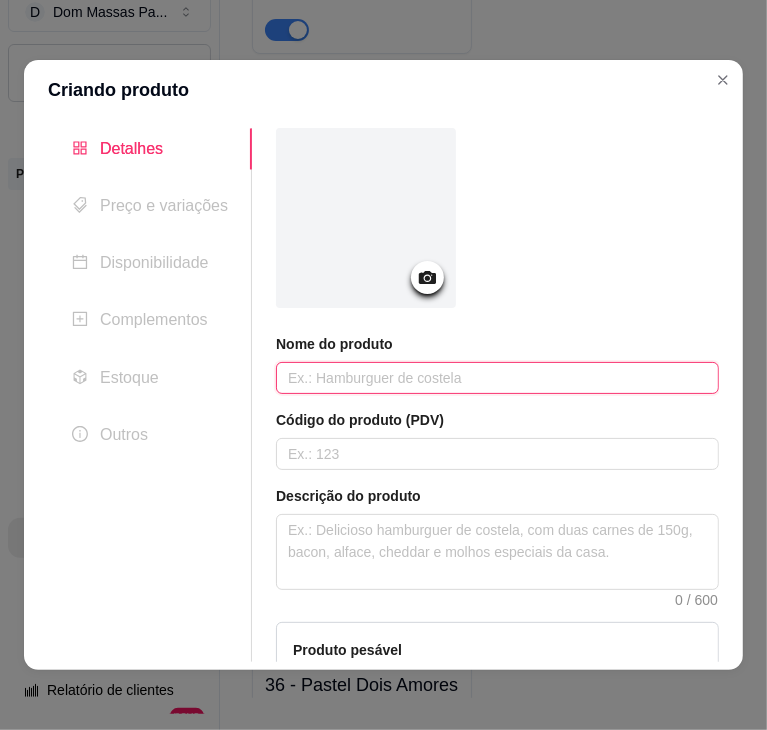 paste on "39 - Pastel de Nutella com Banana" 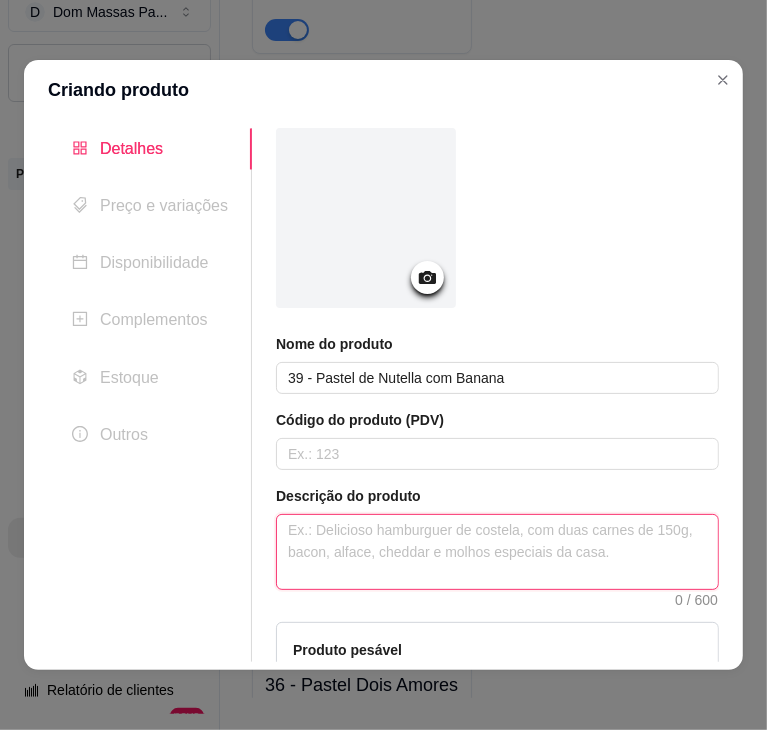 paste on "Massa artesanal, Nutella e Banana" 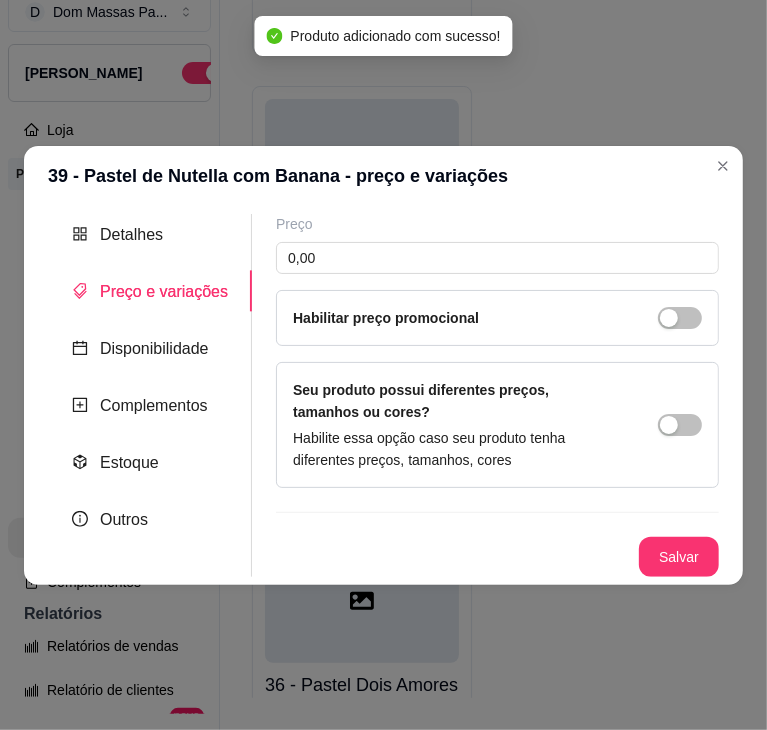 scroll, scrollTop: 0, scrollLeft: 0, axis: both 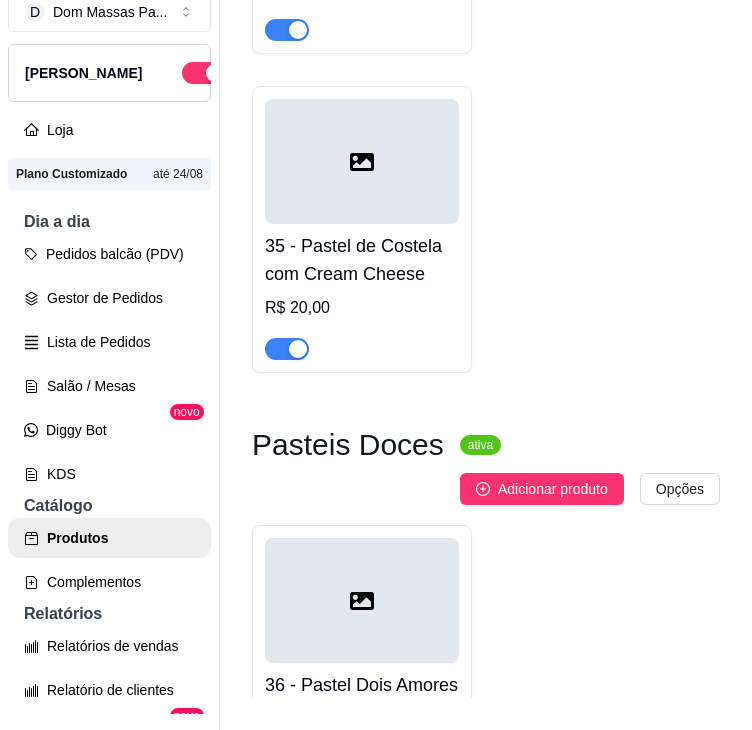 click on "Adicionar produto" at bounding box center (542, 489) 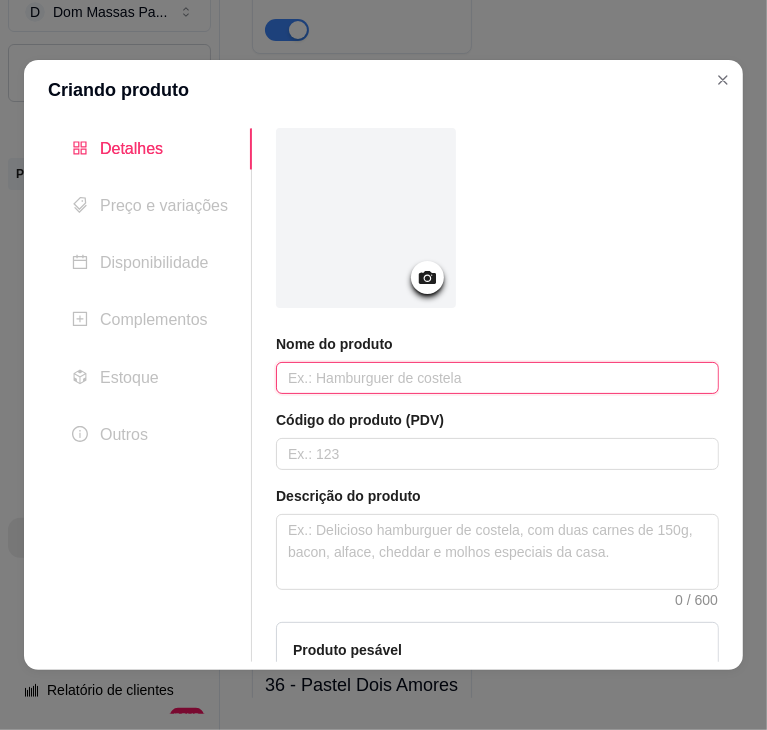 paste on "40 - Pastel Chocolate com Morango" 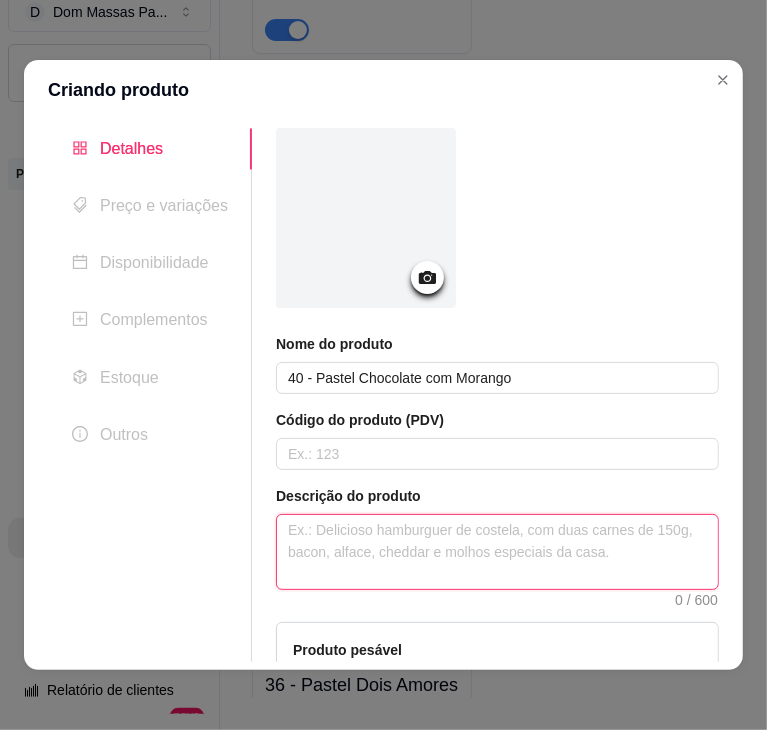 paste on "Massa artesanal, Chocolate ao Leite e Morango" 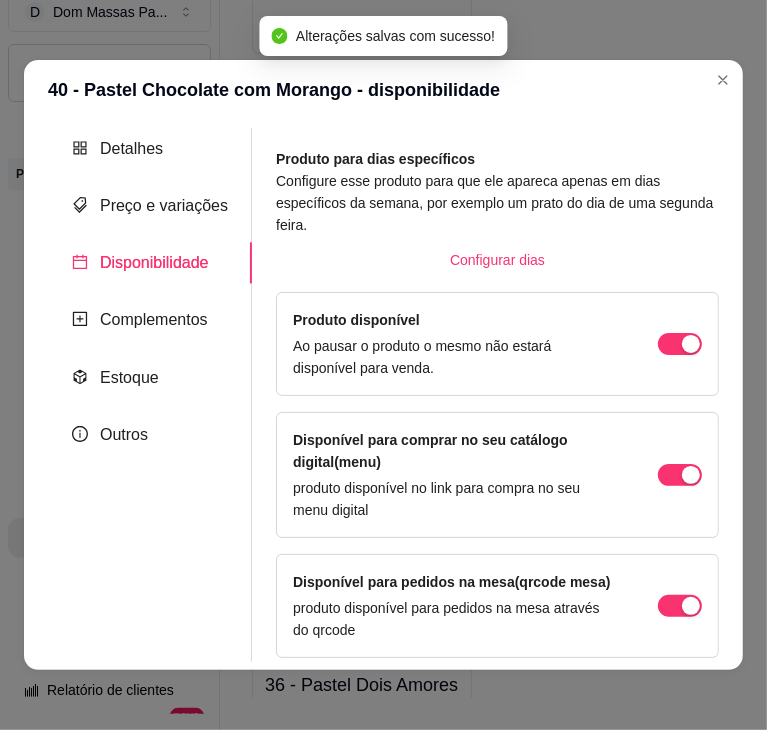 scroll, scrollTop: 20, scrollLeft: 0, axis: vertical 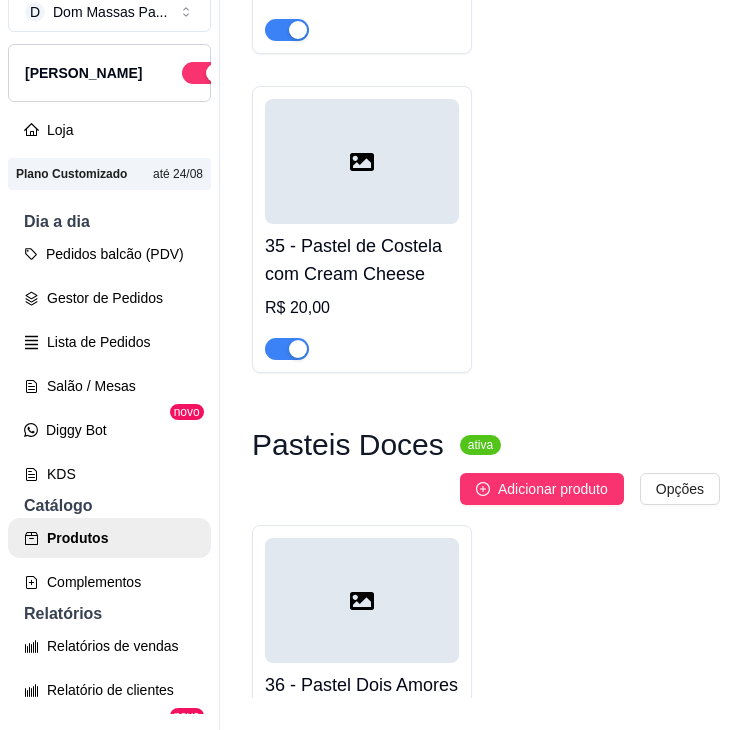 click on "Adicionar produto" at bounding box center (542, 489) 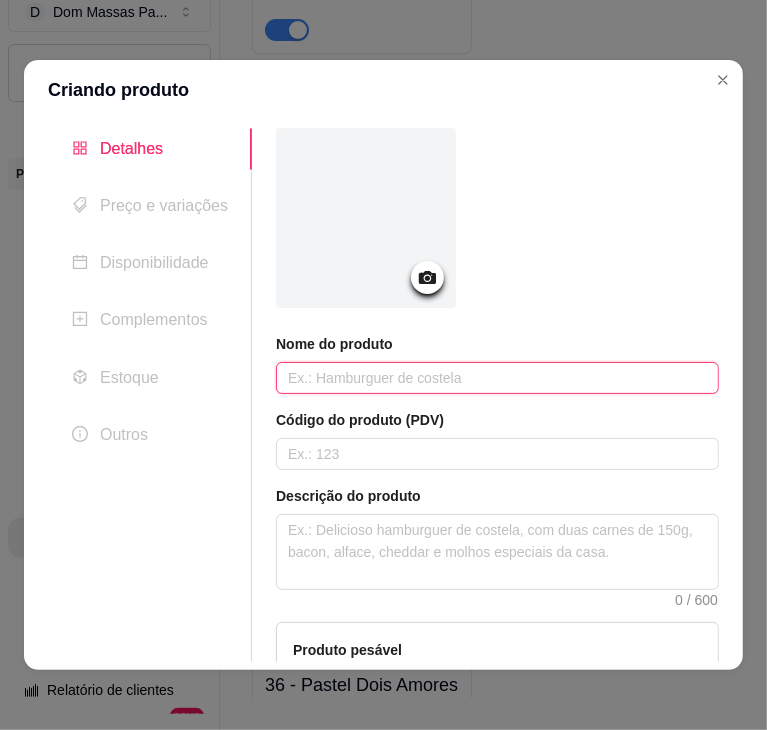 paste on "41 - Pastel Chocolate com MM" 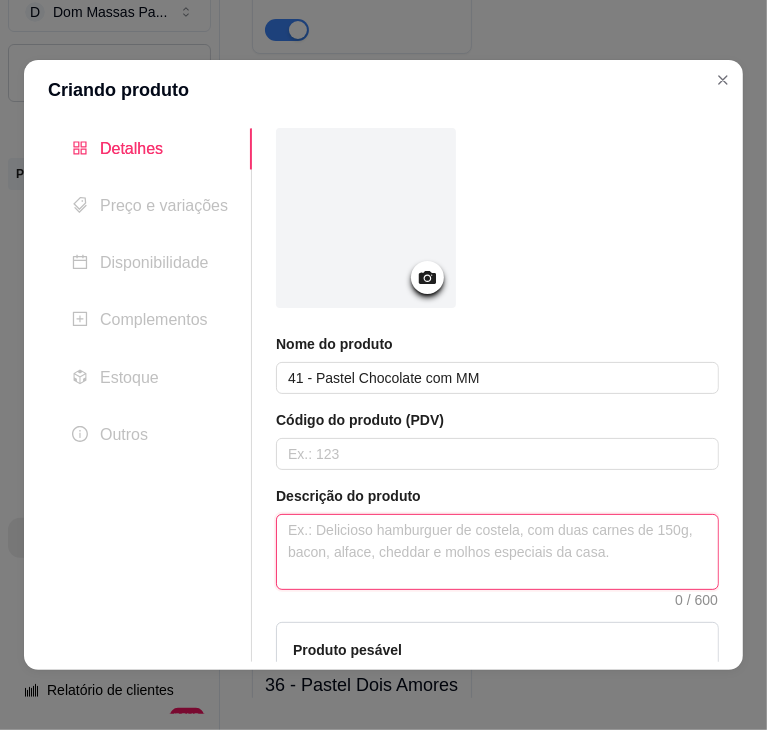 paste on "Massa artesanal, Chocolate ao Leite e MM" 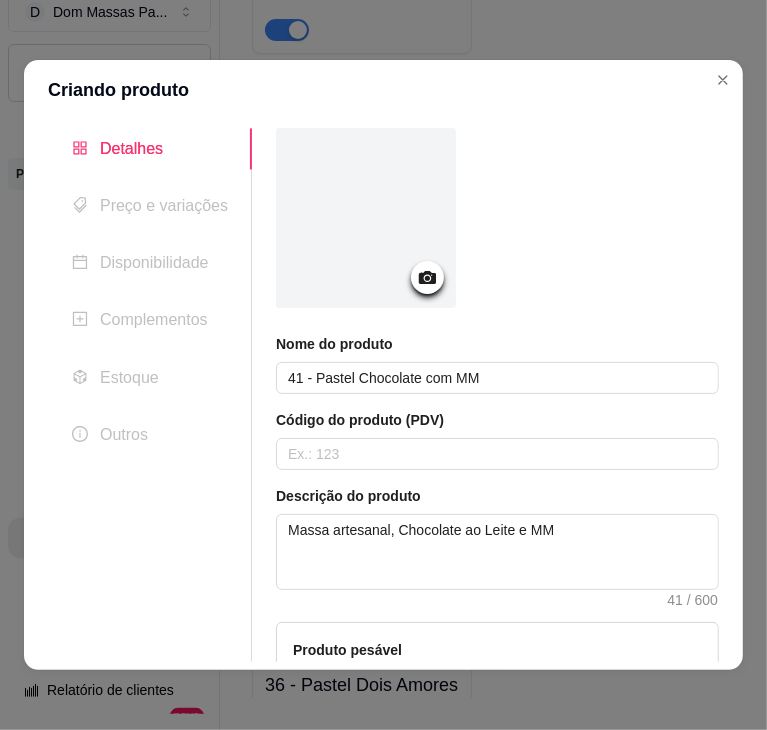 scroll, scrollTop: 288, scrollLeft: 0, axis: vertical 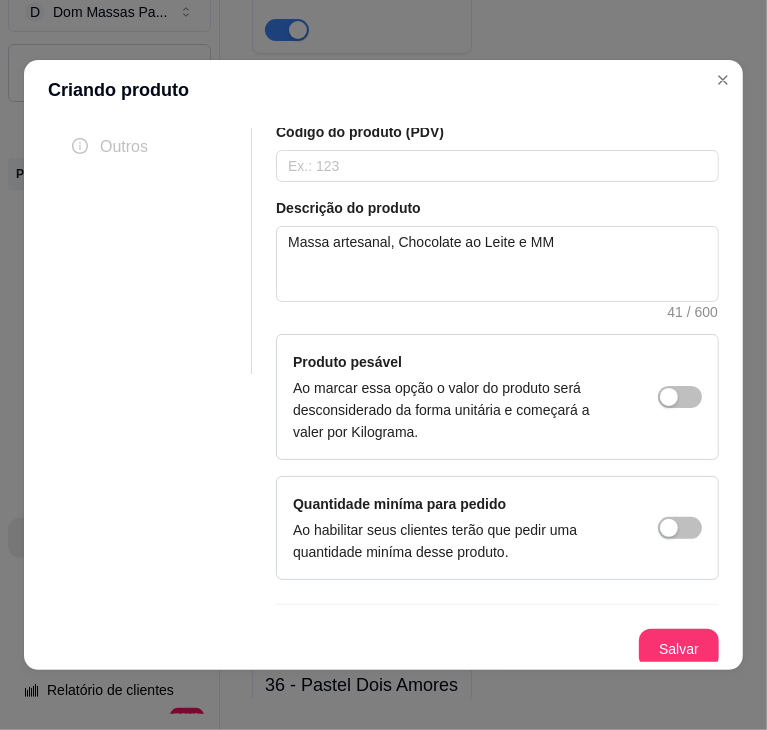 click at bounding box center (680, 397) 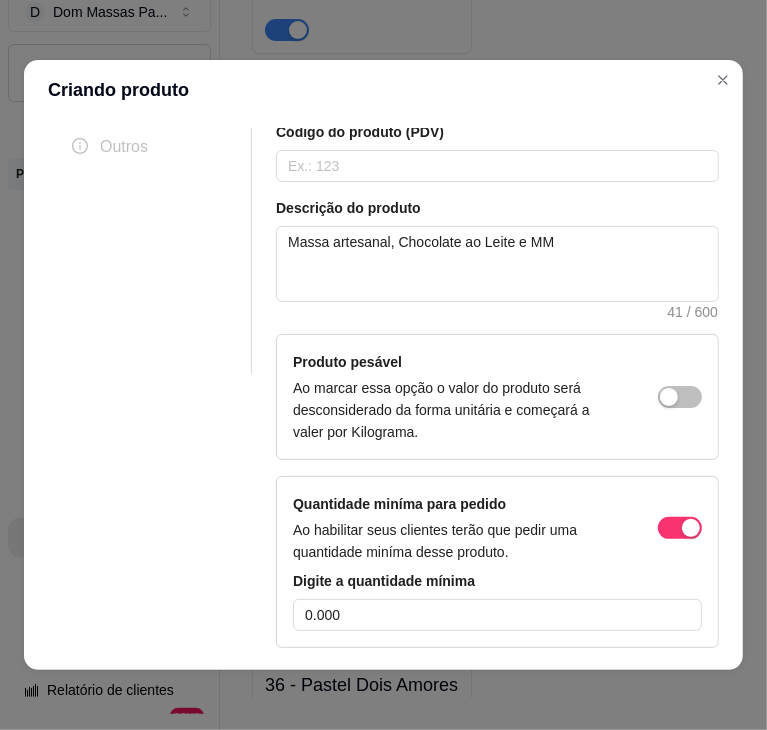 click at bounding box center [680, 528] 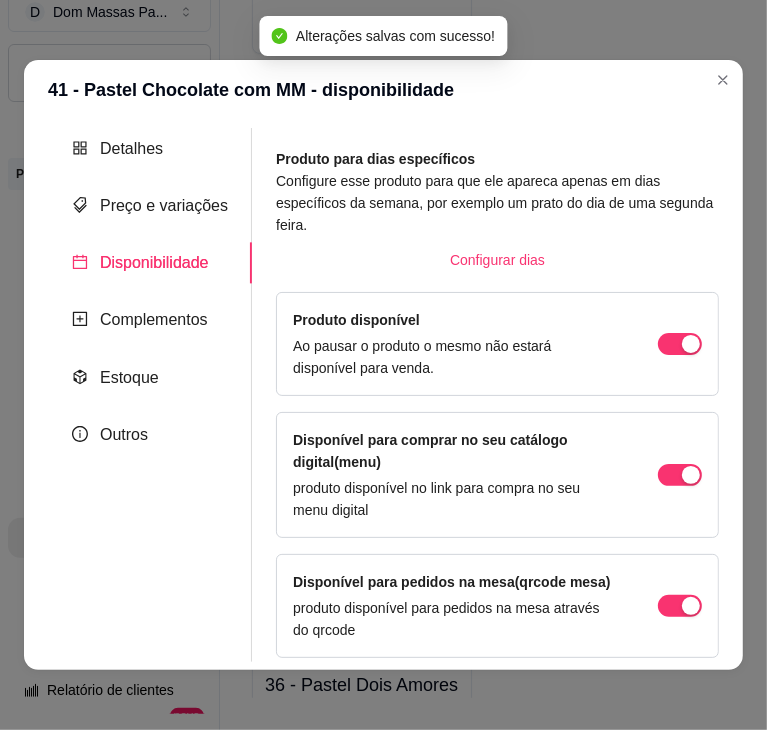 scroll, scrollTop: 20, scrollLeft: 0, axis: vertical 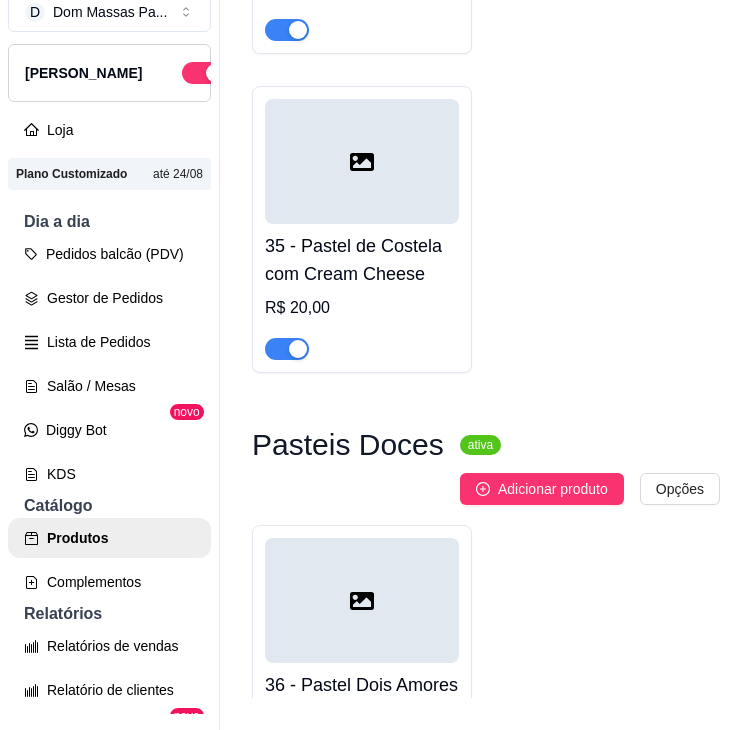 click on "Adicionar produto" at bounding box center (542, 489) 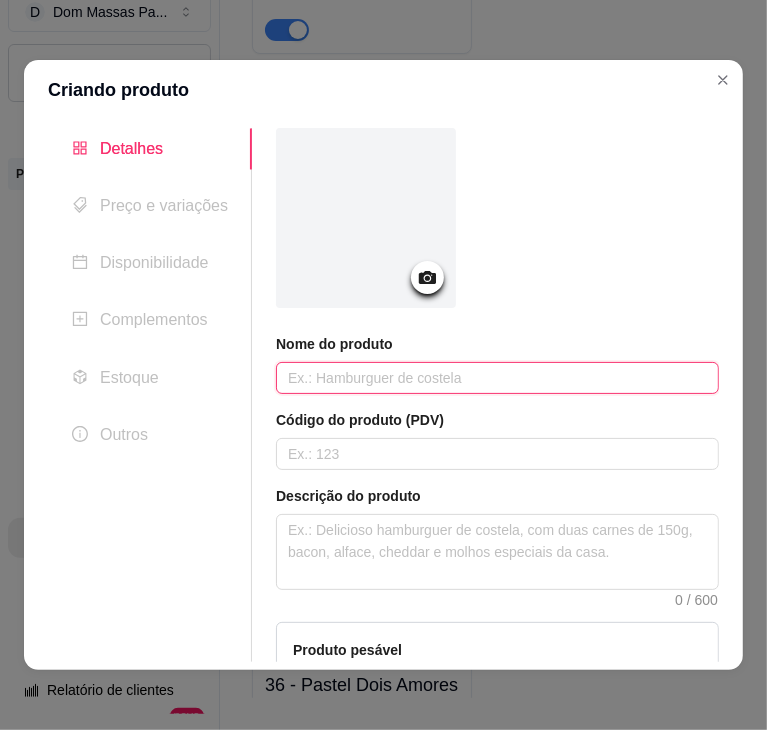 paste on "42 - Pastel de Nutella com Morango" 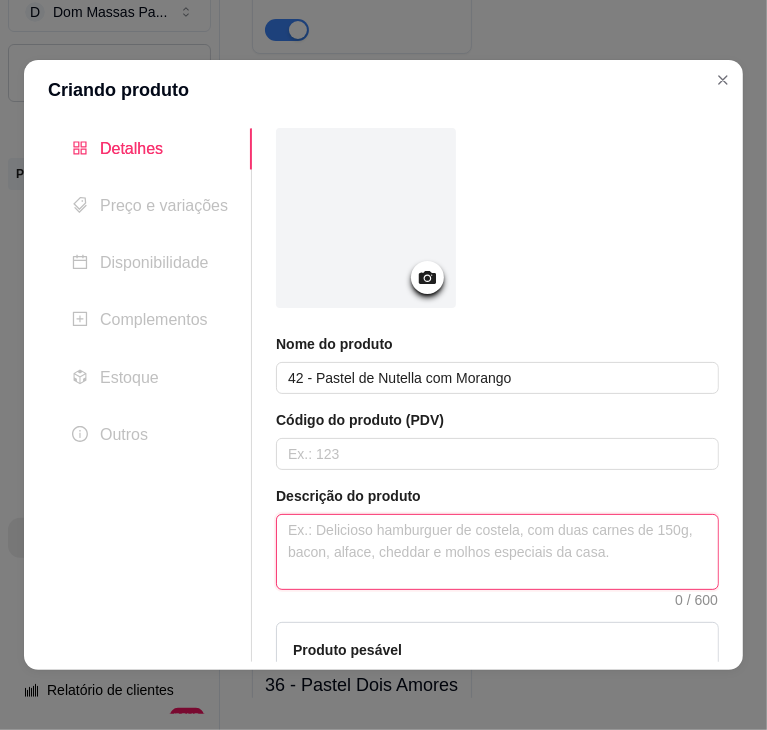 paste on "Massa artesanal, Nutella e Morango" 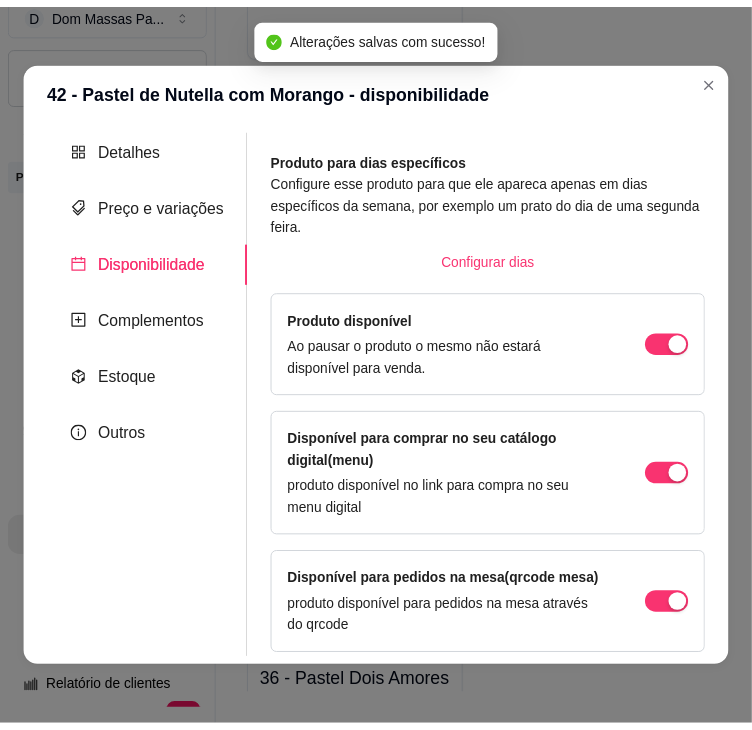 scroll, scrollTop: 20, scrollLeft: 0, axis: vertical 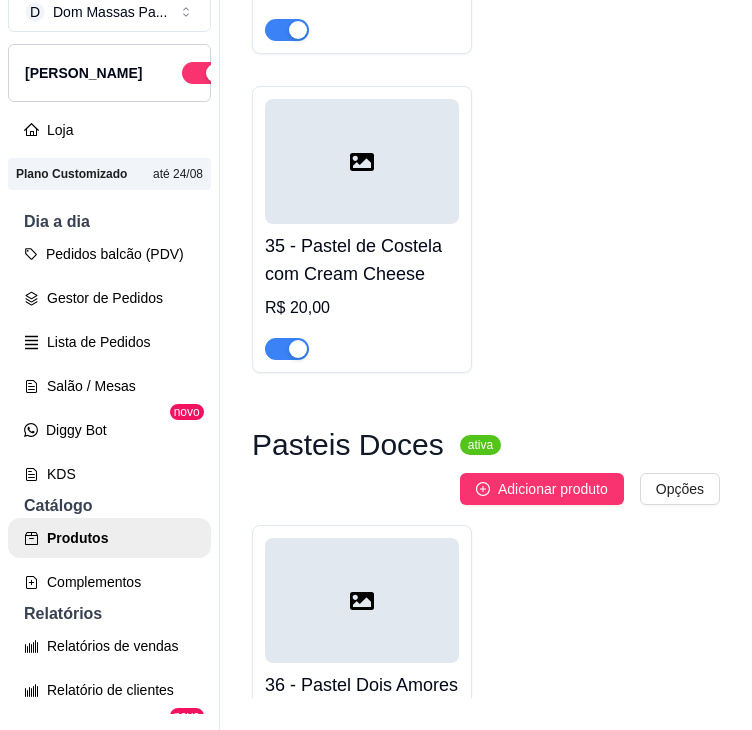 click on "27 - Pastel de Strogonoff de Frango C/Queijo   R$ 20,00 28 - Pastel de Camarão com Mussarela e Catupiry   R$ 20,00 29 - Pastel de Camarão com Queijo   R$ 20,00 30 - Pastel de Camarão com Cream Cheese   R$ 20,00 31 - Pastel de Bacalhau, Mussarela e C/Catupiry original   R$ 20,00 32 - Pastel de Bacalhau com Queijo   R$ 20,00 33 - Pastel de Costela com Barbecue   R$ 20,00 34 - Pastel de Costela C/Queijo Mussarela   R$ 20,00 35 - Pastel de Costela com Cream Cheese   R$ 20,00" at bounding box center (486, -1047) 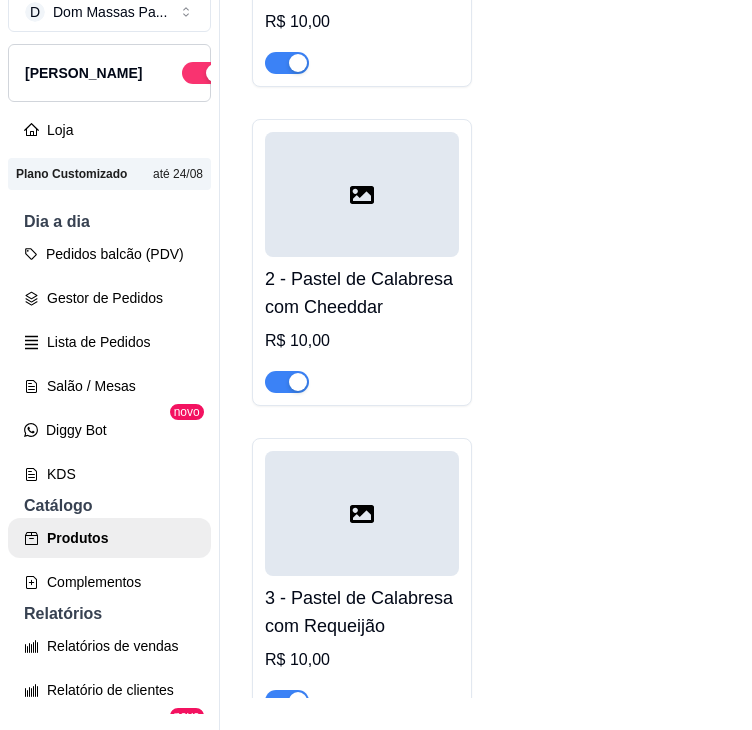 scroll, scrollTop: 0, scrollLeft: 0, axis: both 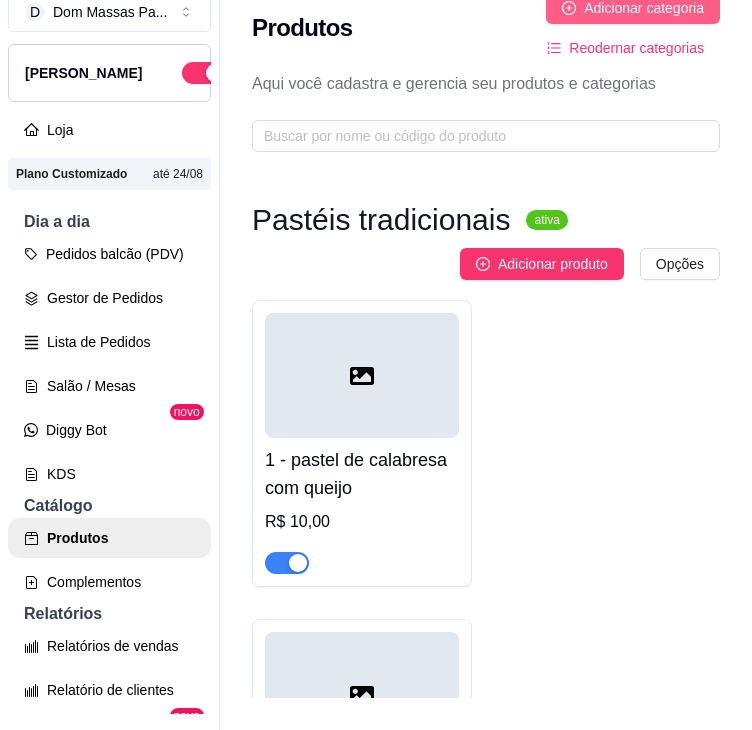 click on "Adicionar categoria" at bounding box center [644, 8] 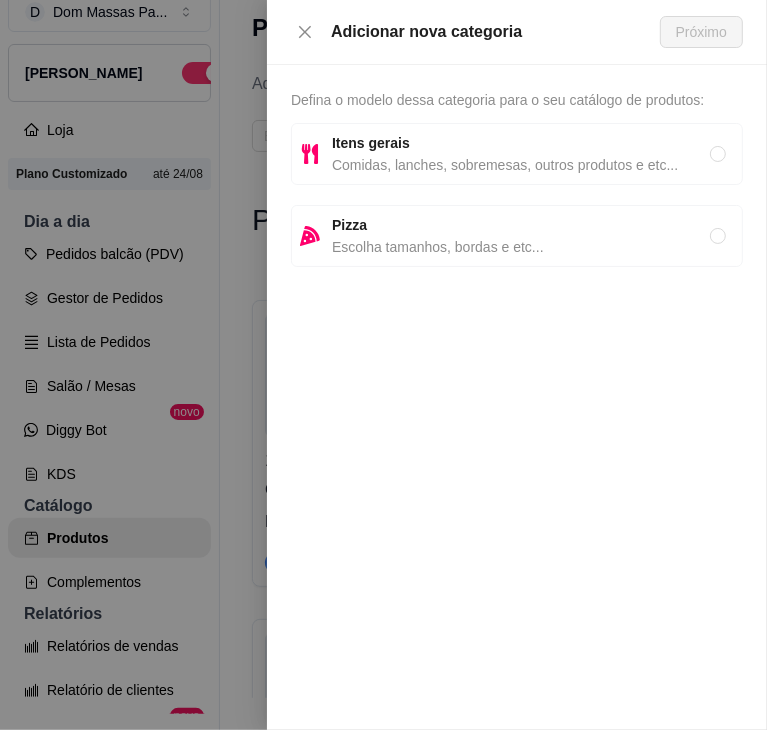 click on "Comidas, lanches, sobremesas, outros produtos e etc..." at bounding box center (521, 165) 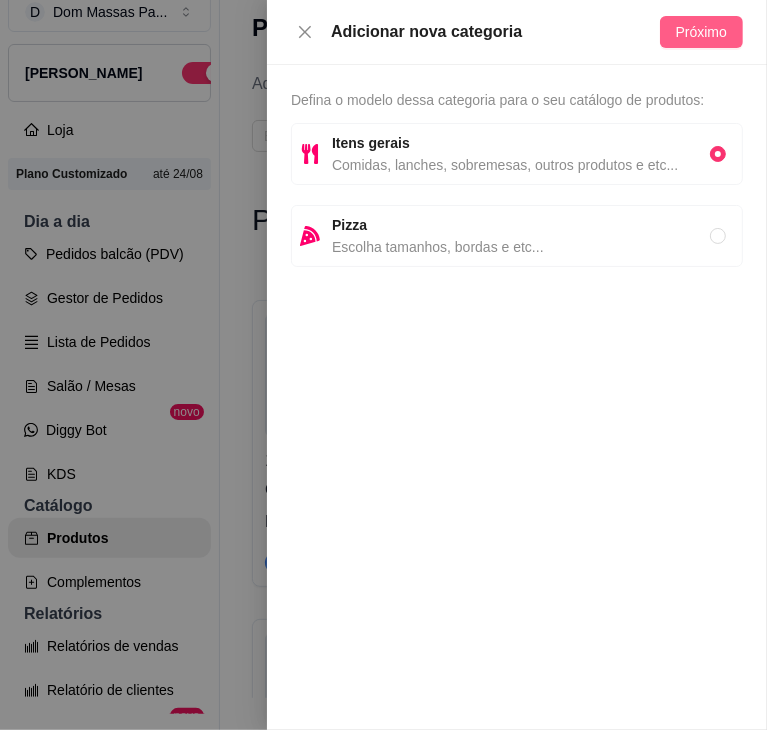click on "Próximo" at bounding box center [701, 32] 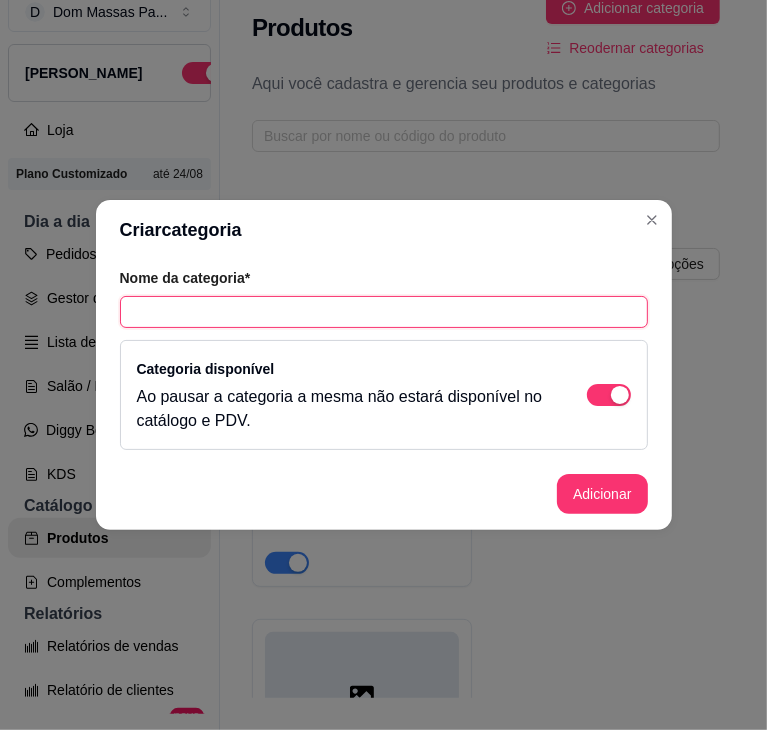 click at bounding box center (384, 312) 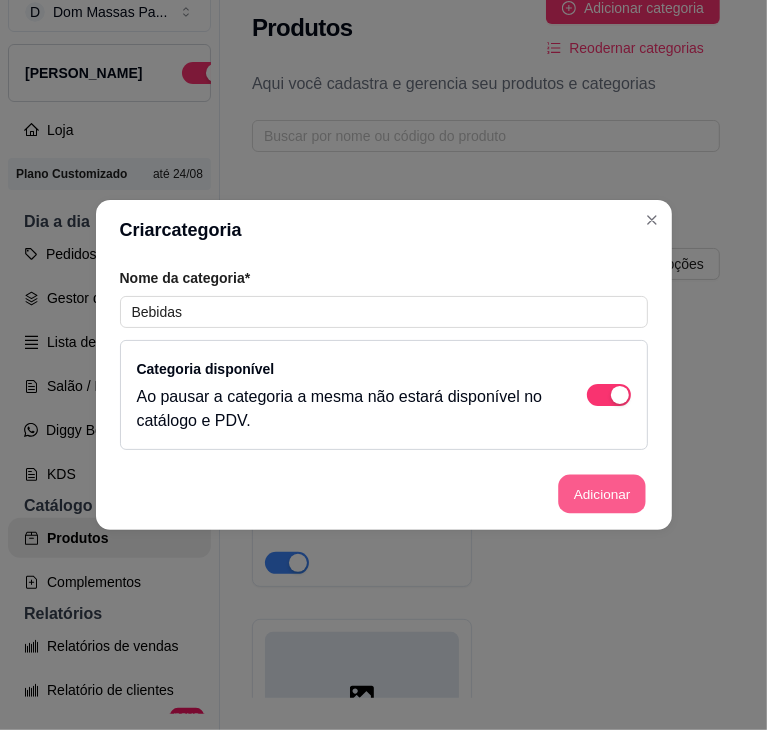 click on "Adicionar" at bounding box center (602, 494) 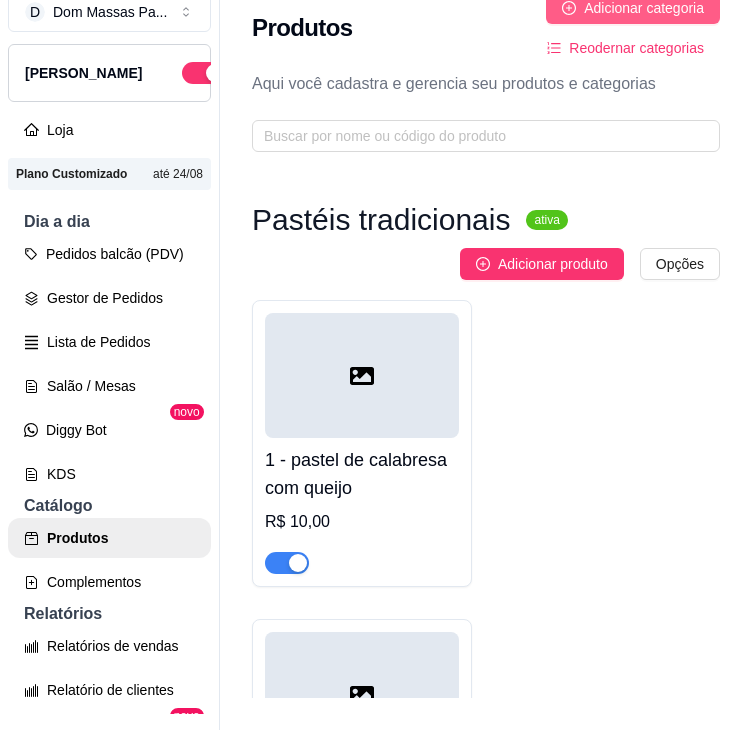 click on "Adicionar categoria" at bounding box center (644, 8) 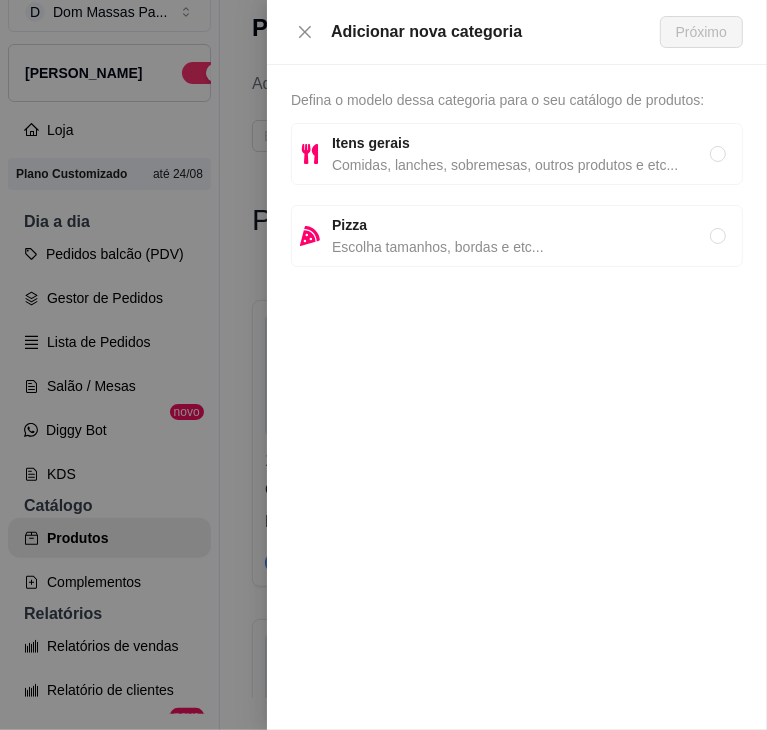 click on "Comidas, lanches, sobremesas, outros produtos e etc..." at bounding box center (521, 165) 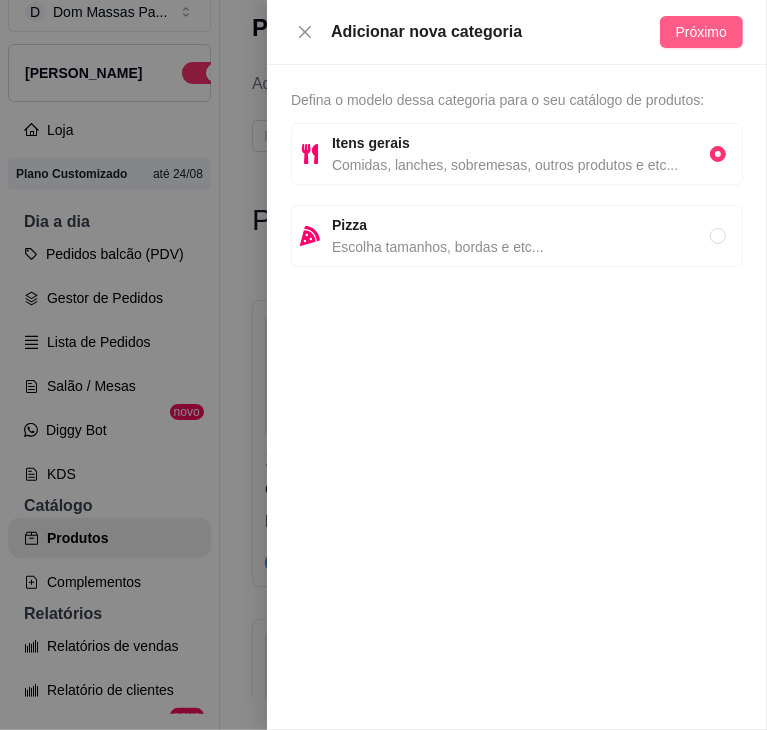 click on "Próximo" at bounding box center [701, 32] 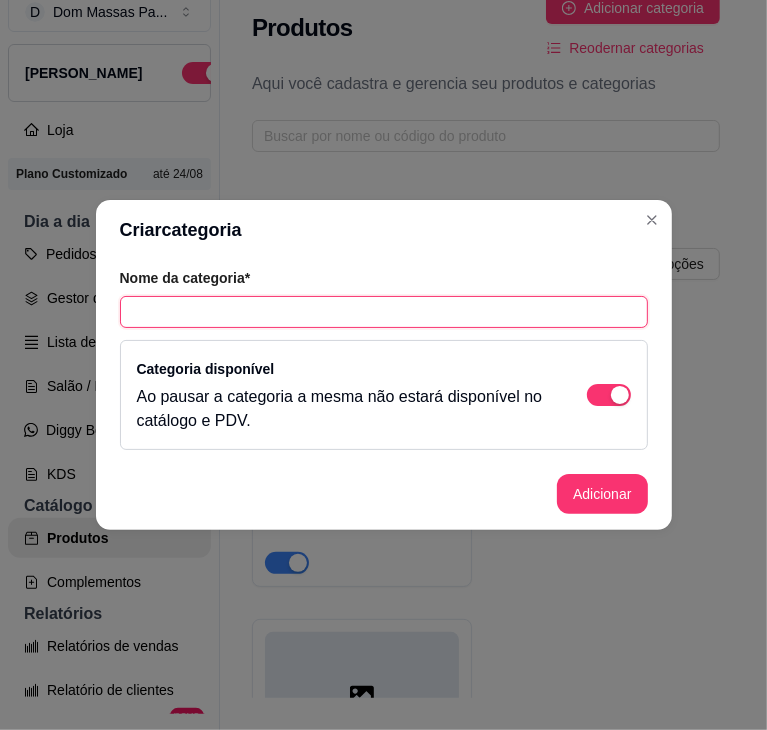 click at bounding box center [384, 312] 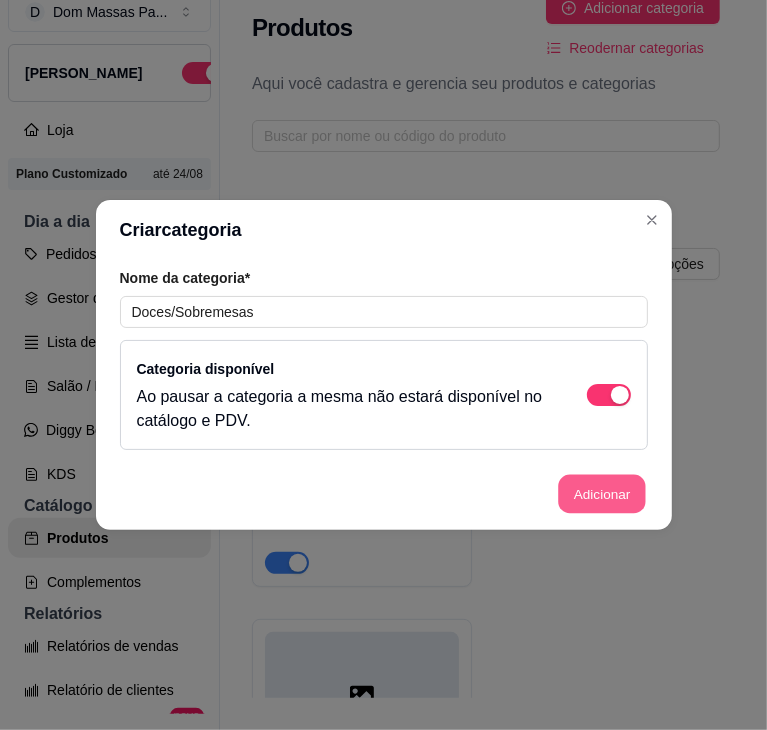 click on "Adicionar" at bounding box center (602, 494) 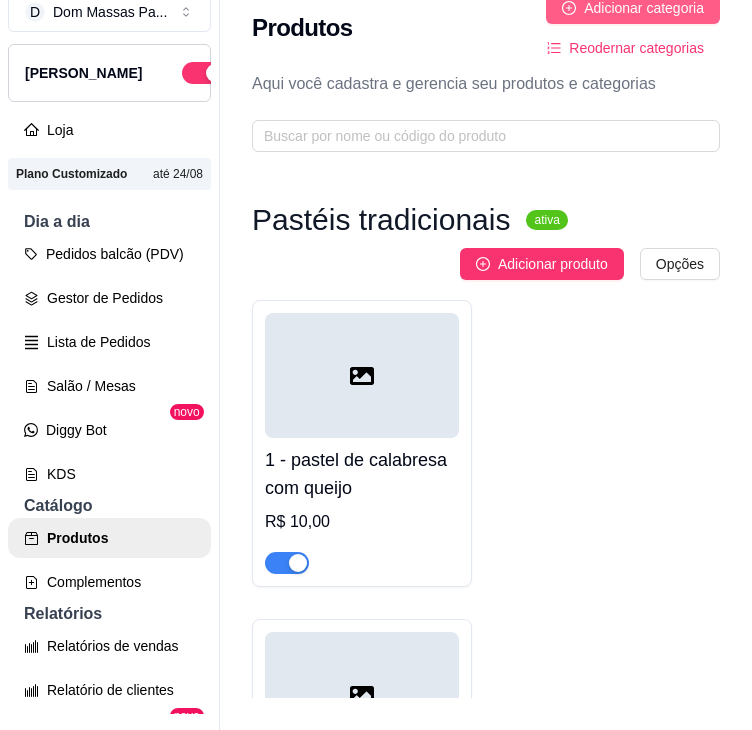 click on "Adicionar categoria" at bounding box center [644, 8] 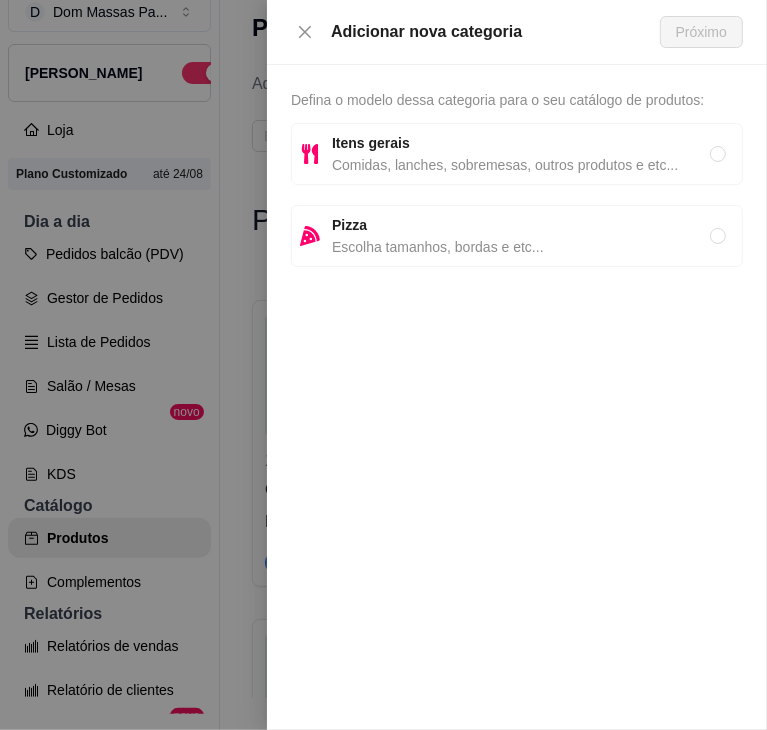 click on "Comidas, lanches, sobremesas, outros produtos e etc..." at bounding box center (521, 165) 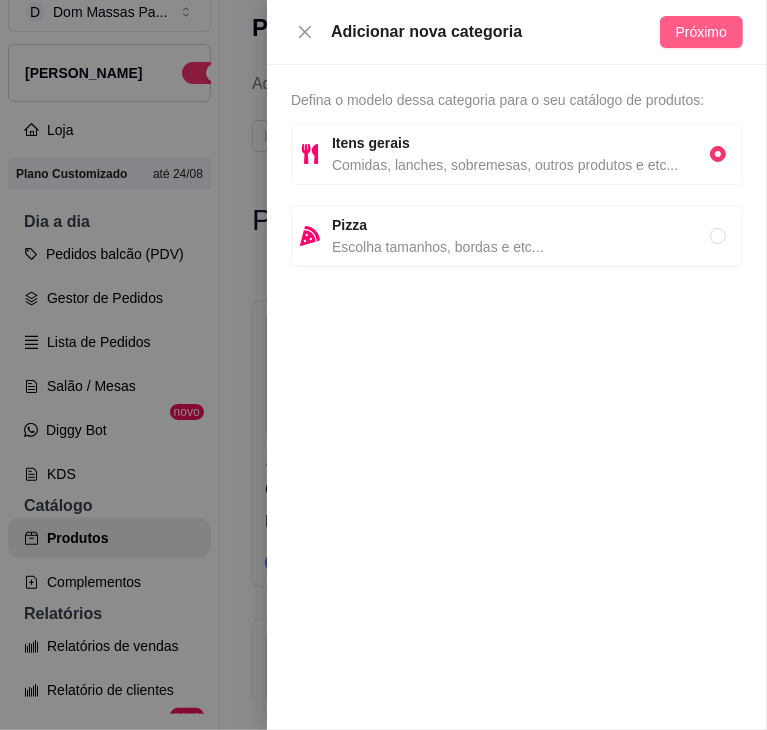 click on "Próximo" at bounding box center (701, 32) 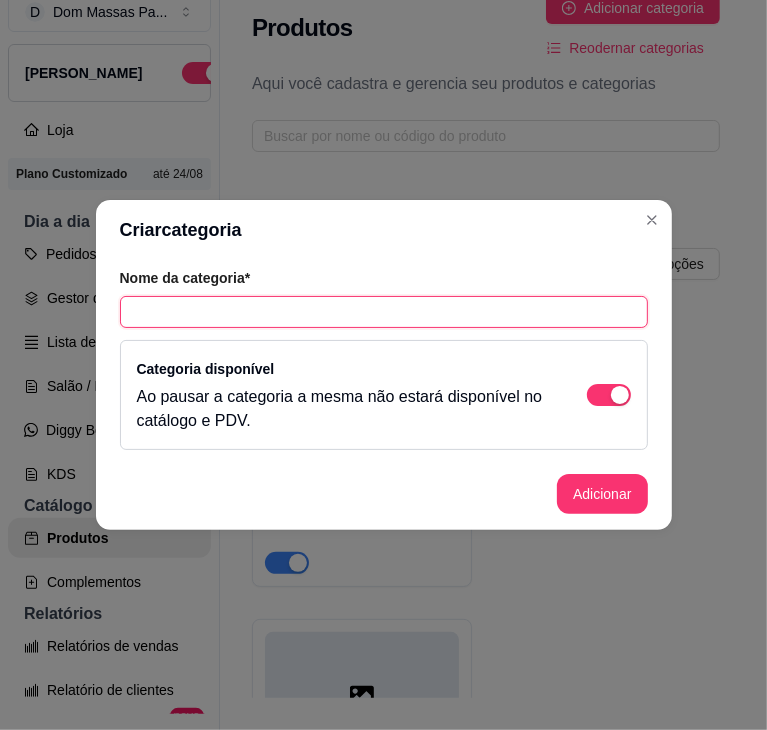 click at bounding box center [384, 312] 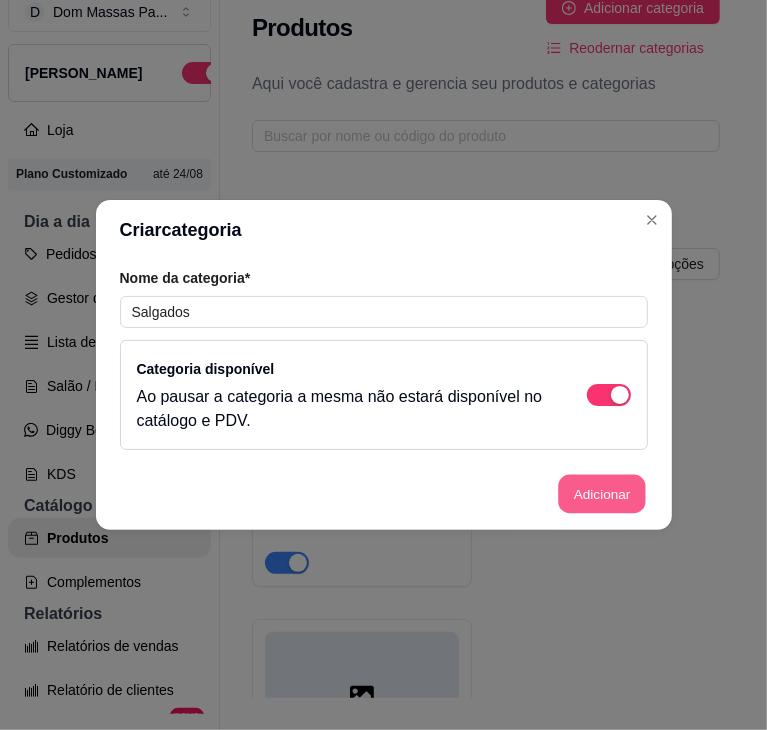click on "Adicionar" at bounding box center (602, 494) 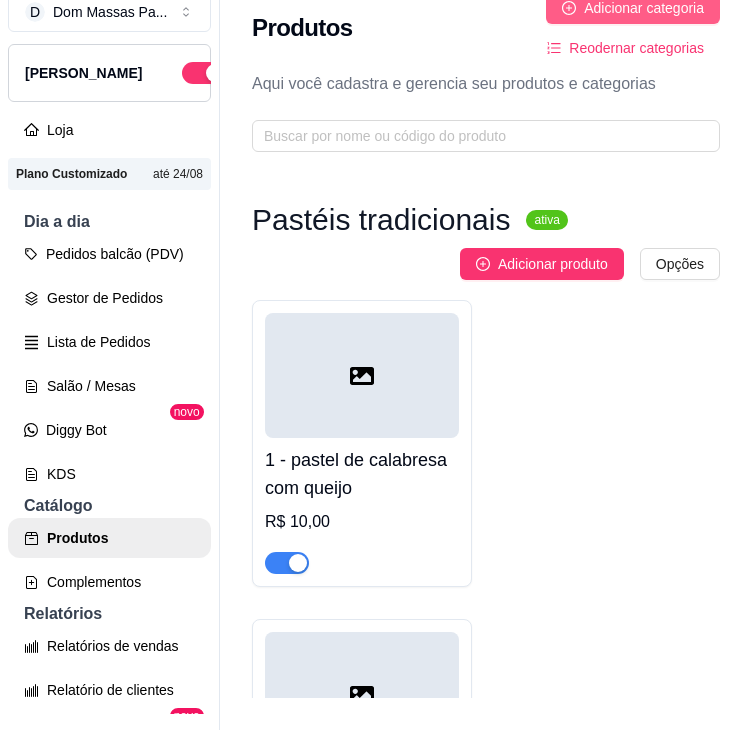 click on "Adicionar categoria" at bounding box center (644, 8) 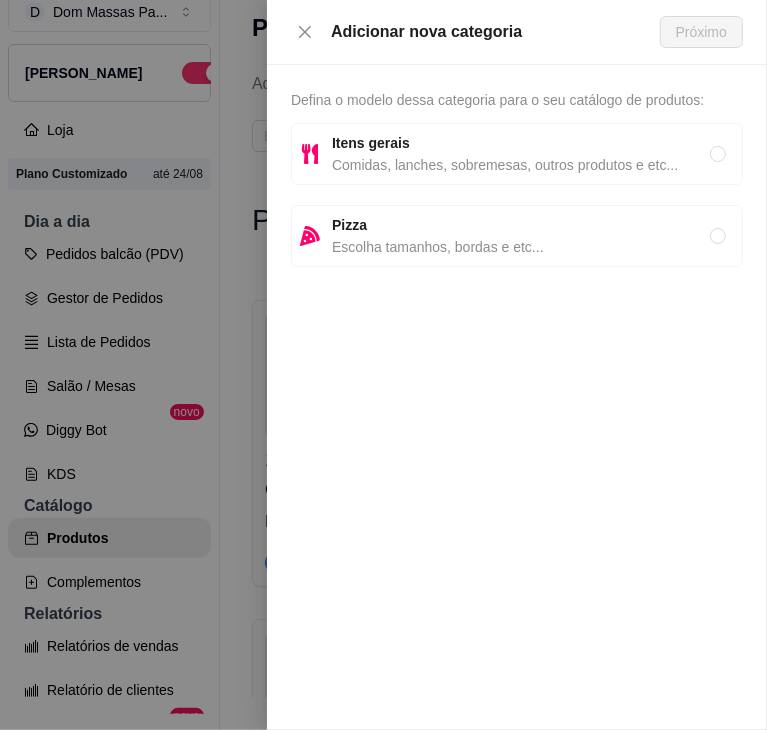 click on "Itens gerais" at bounding box center (521, 143) 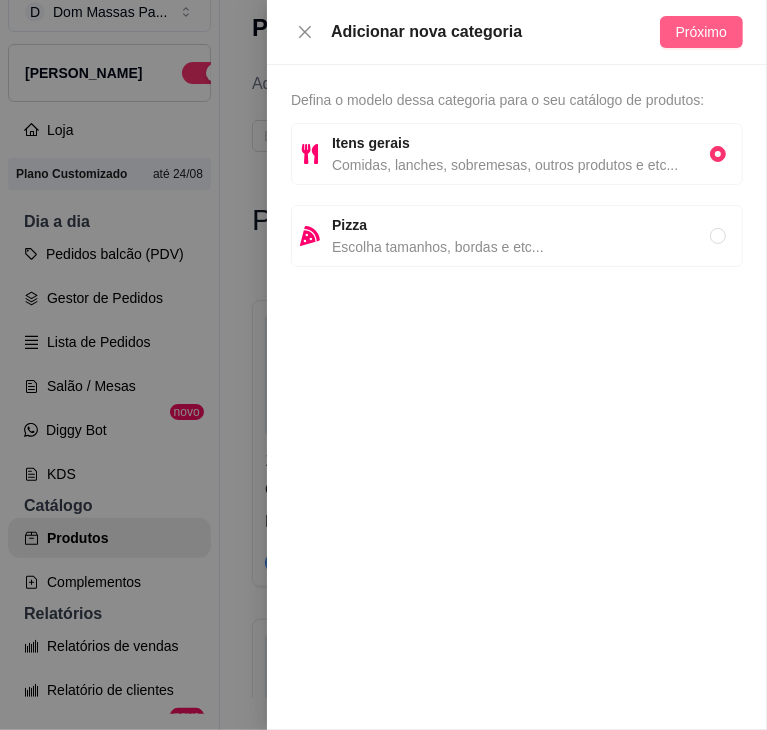 click on "Próximo" at bounding box center [701, 32] 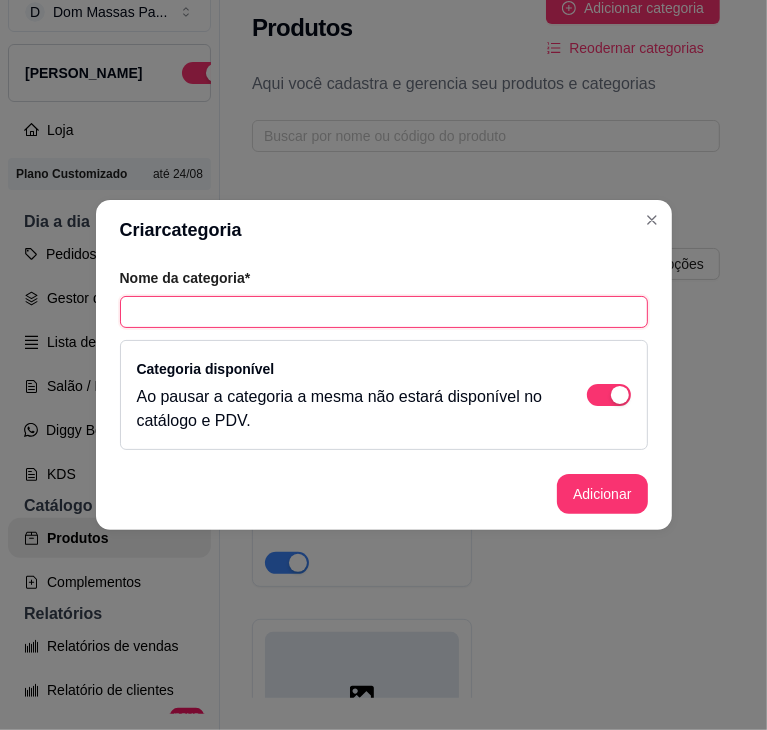 click at bounding box center (384, 312) 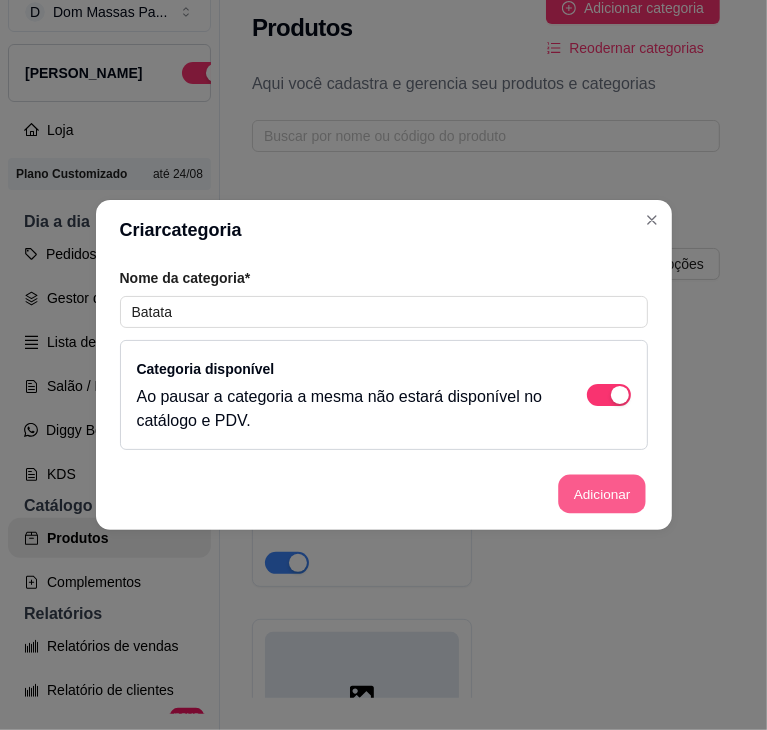 click on "Adicionar" at bounding box center (602, 494) 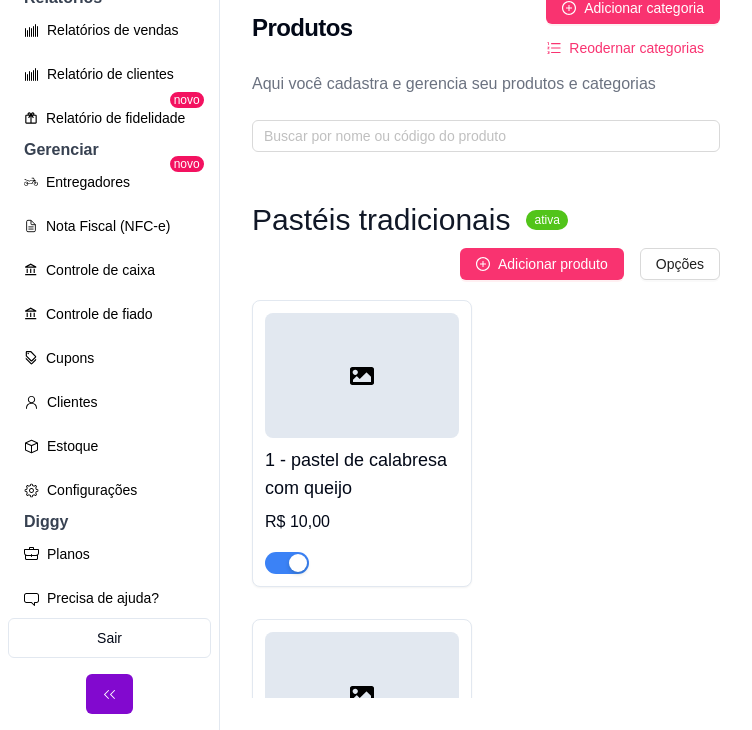 scroll, scrollTop: 640, scrollLeft: 0, axis: vertical 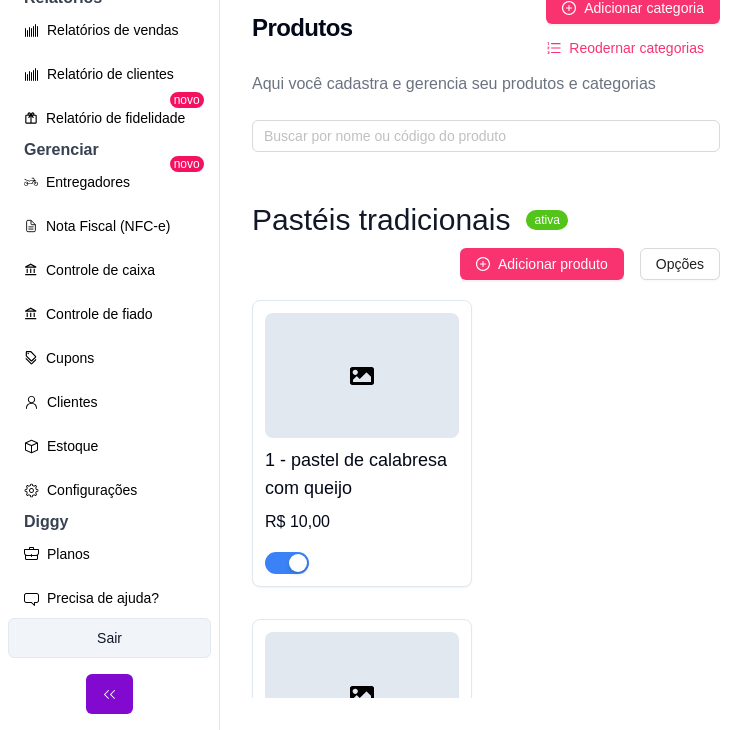 click on "Sair" at bounding box center (109, 638) 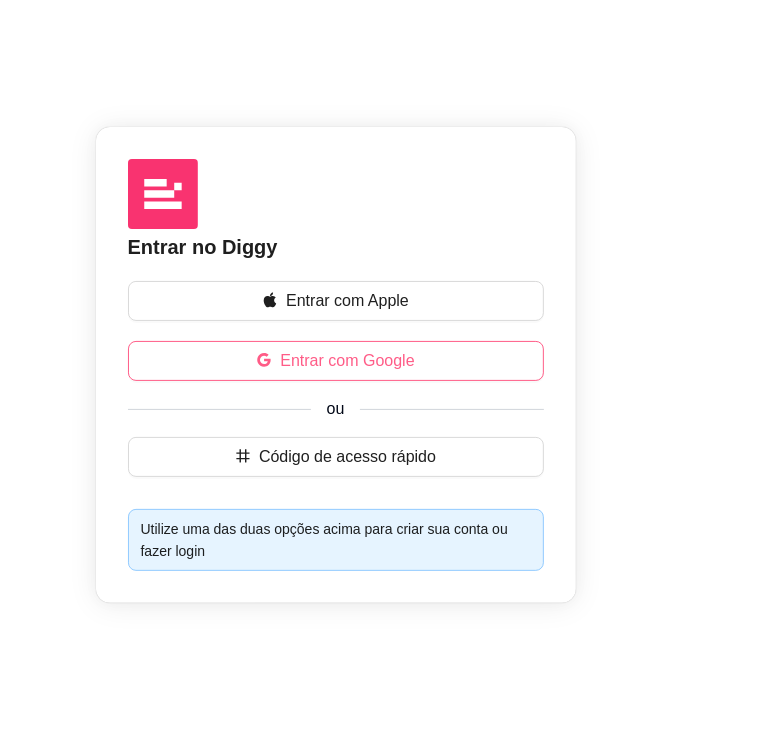 click on "Entrar com Google" at bounding box center (347, 361) 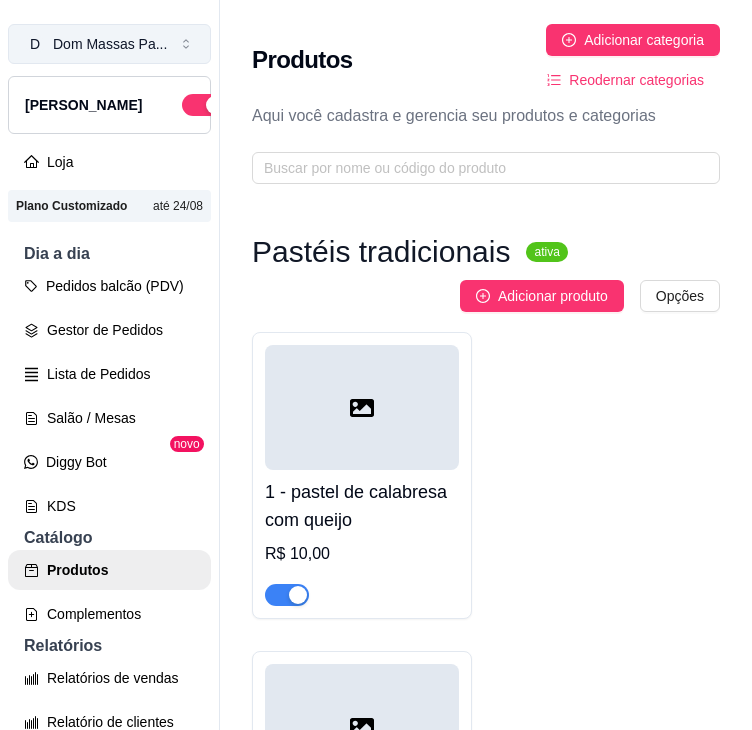 click on "Dom Massas Pa ..." at bounding box center (110, 44) 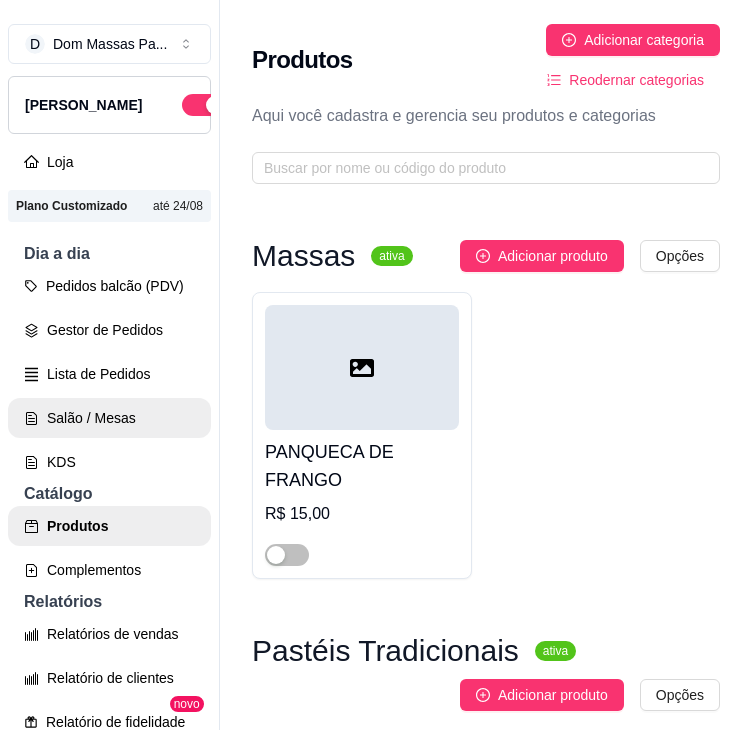 scroll, scrollTop: 596, scrollLeft: 0, axis: vertical 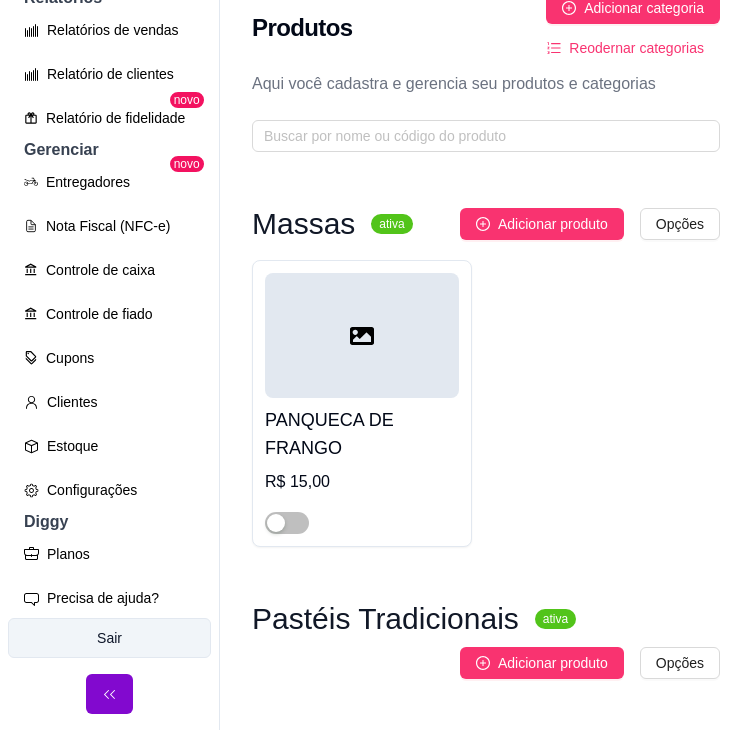 click on "Sair" at bounding box center (109, 638) 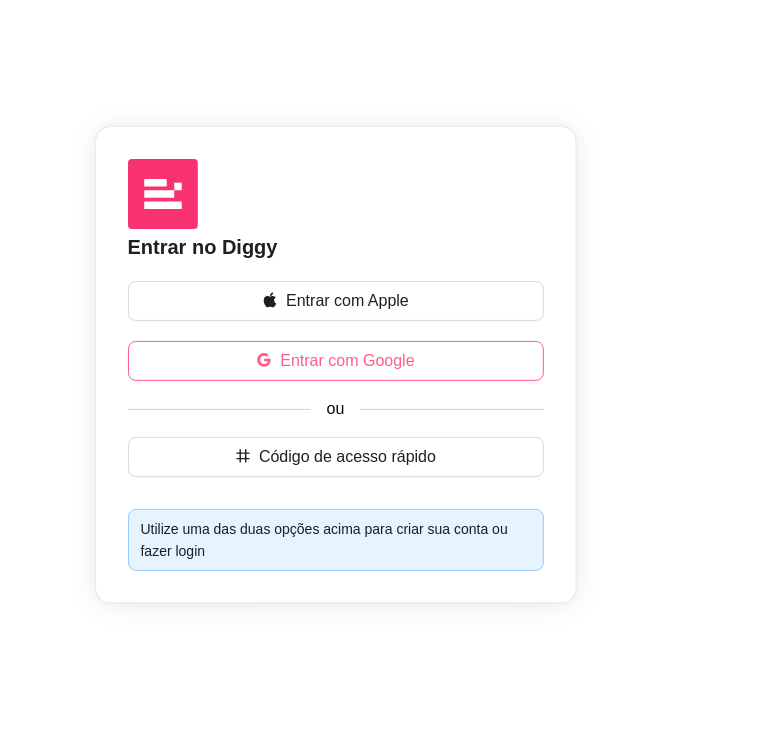 click on "Entrar com Google" at bounding box center [347, 361] 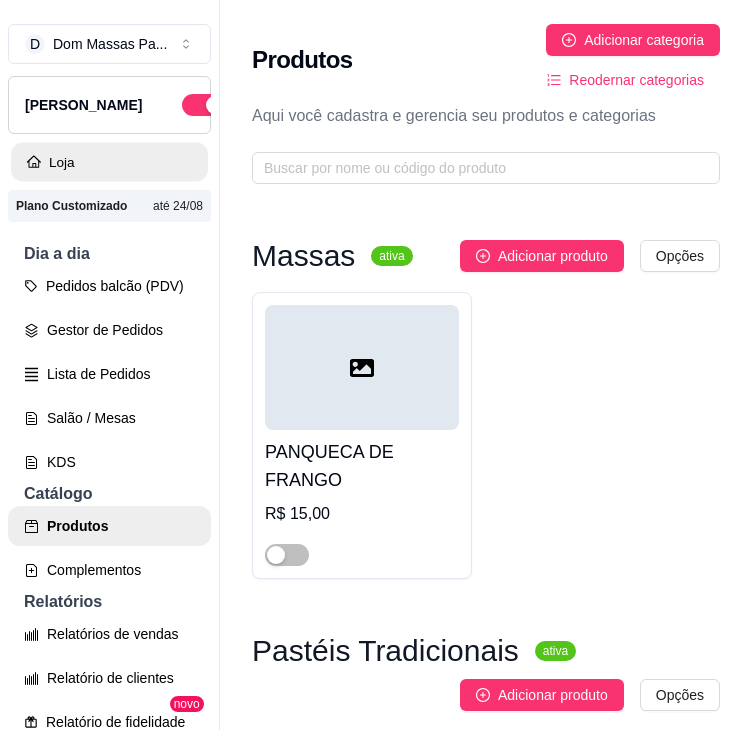 click on "Loja" at bounding box center (109, 162) 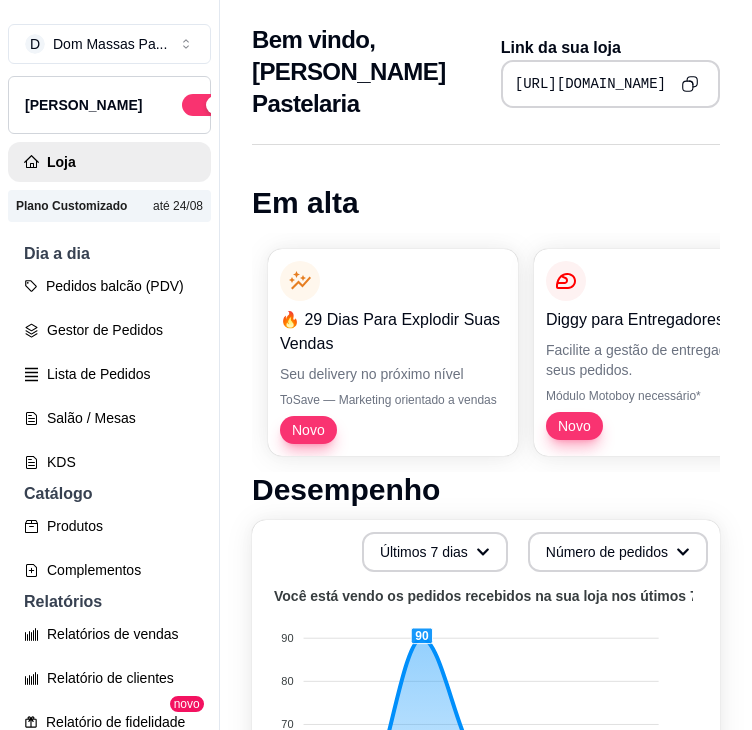 click 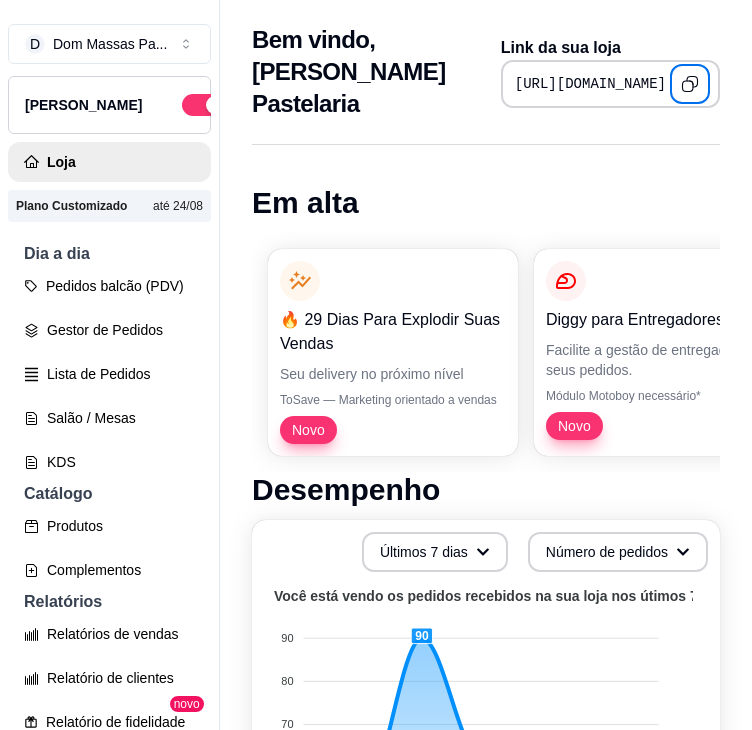 scroll, scrollTop: 596, scrollLeft: 0, axis: vertical 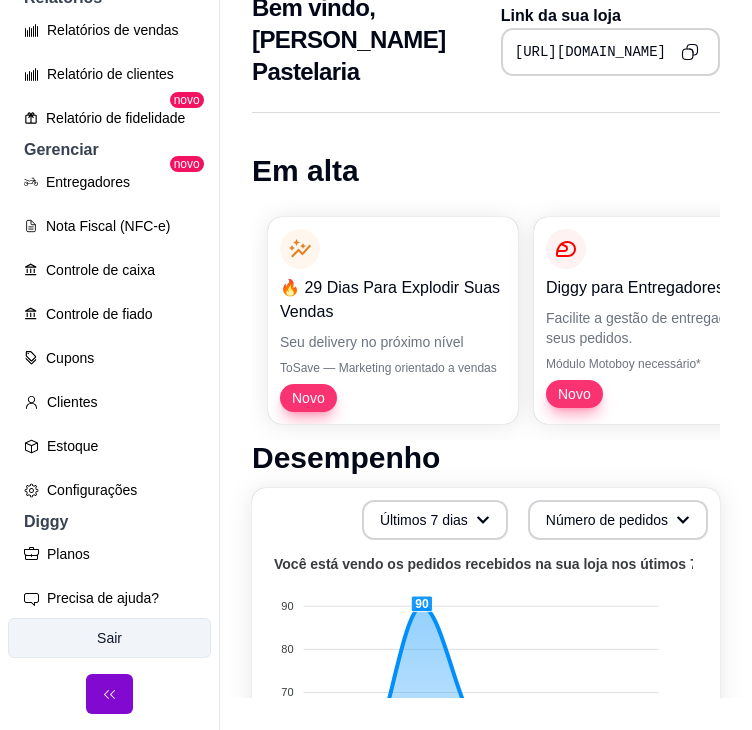 click on "Sair" at bounding box center [109, 638] 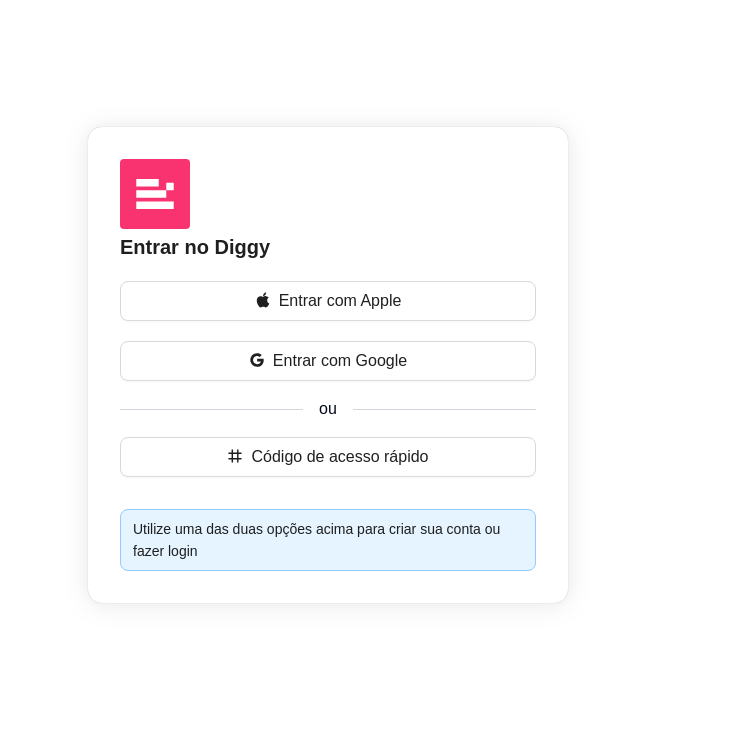 scroll, scrollTop: 0, scrollLeft: 0, axis: both 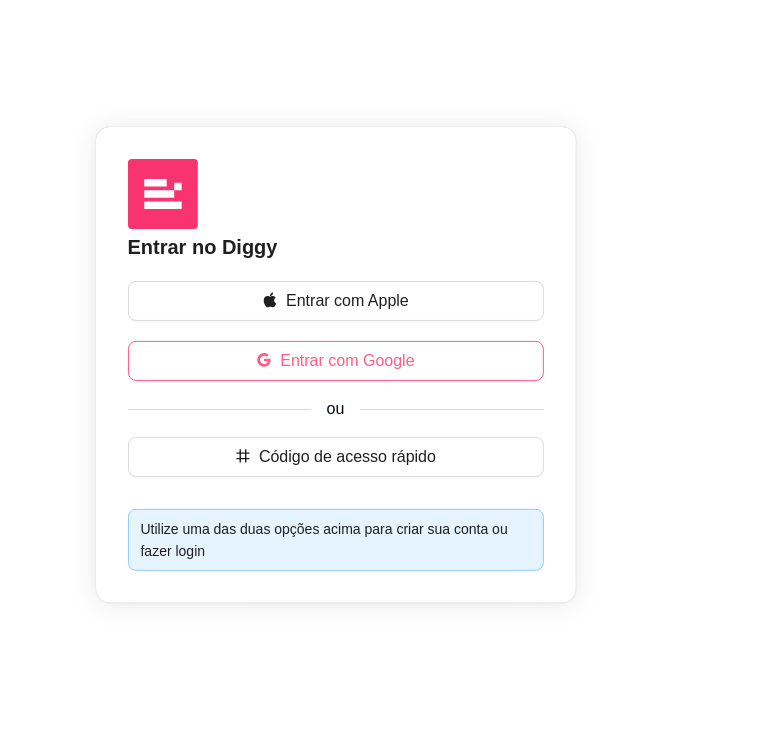 click on "Entrar com Google" at bounding box center [347, 361] 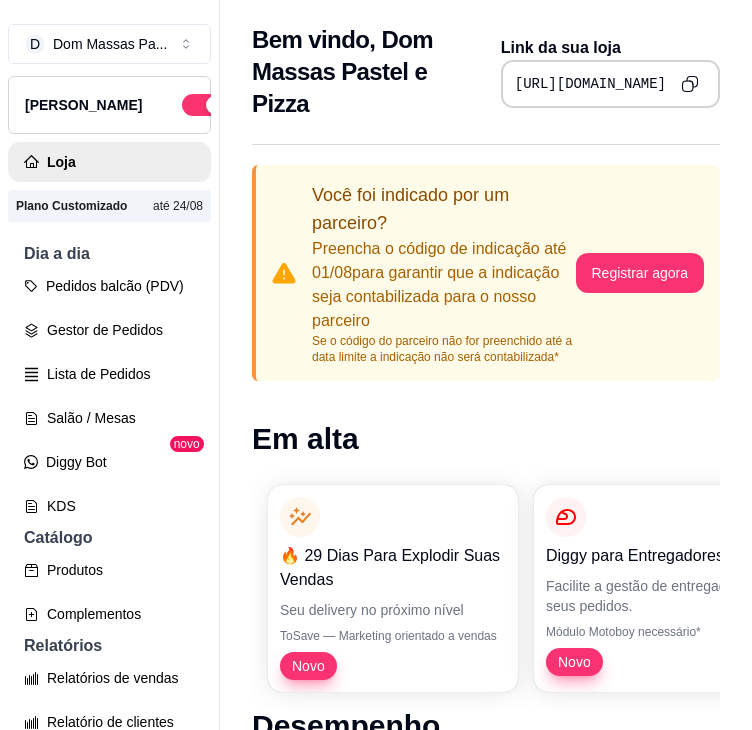 click on "Bem vindo, [PERSON_NAME] Pastel e Pizza Link da sua loja [URL][DOMAIN_NAME]" at bounding box center [486, 72] 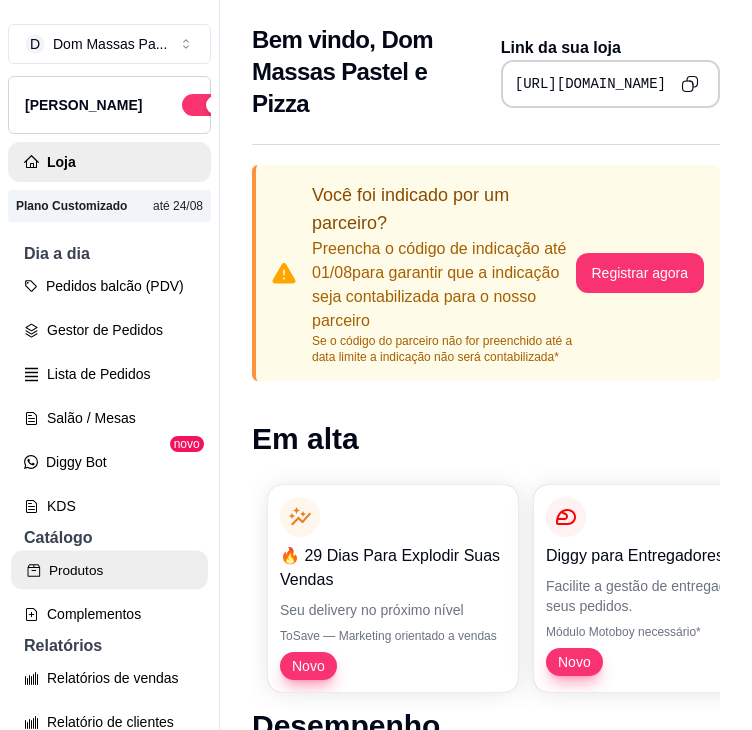 click on "Produtos" at bounding box center [109, 570] 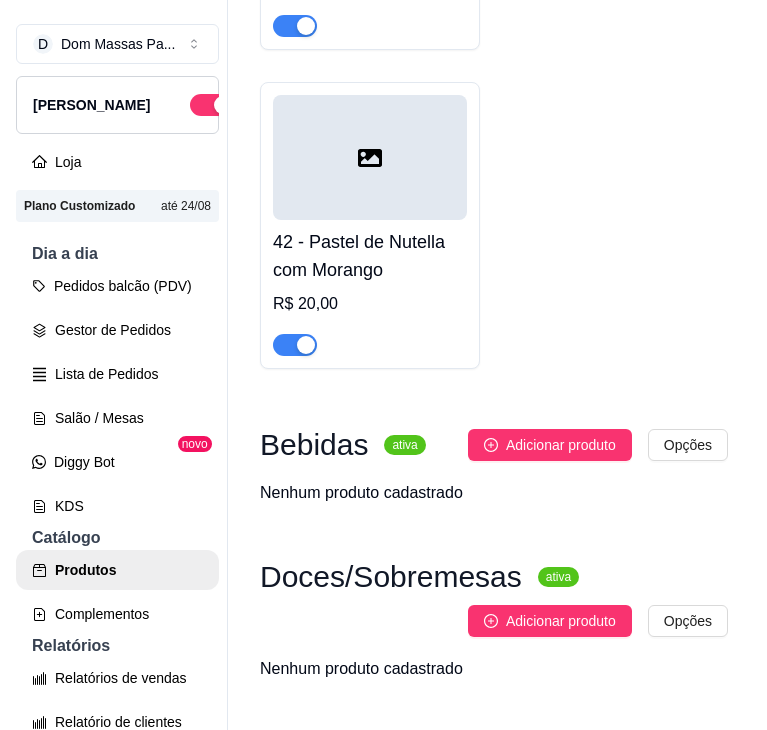 scroll, scrollTop: 13525, scrollLeft: 0, axis: vertical 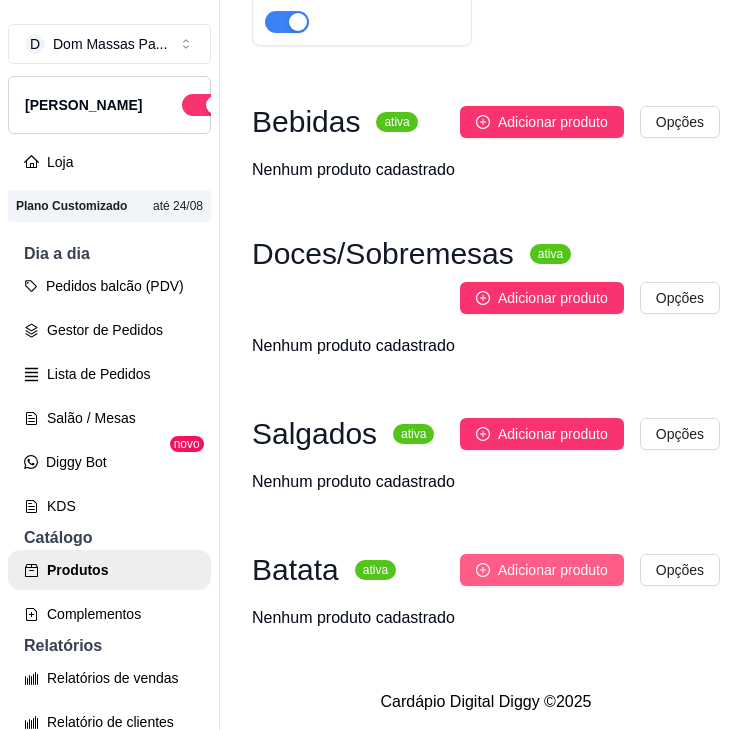 click on "Adicionar produto" at bounding box center [553, 570] 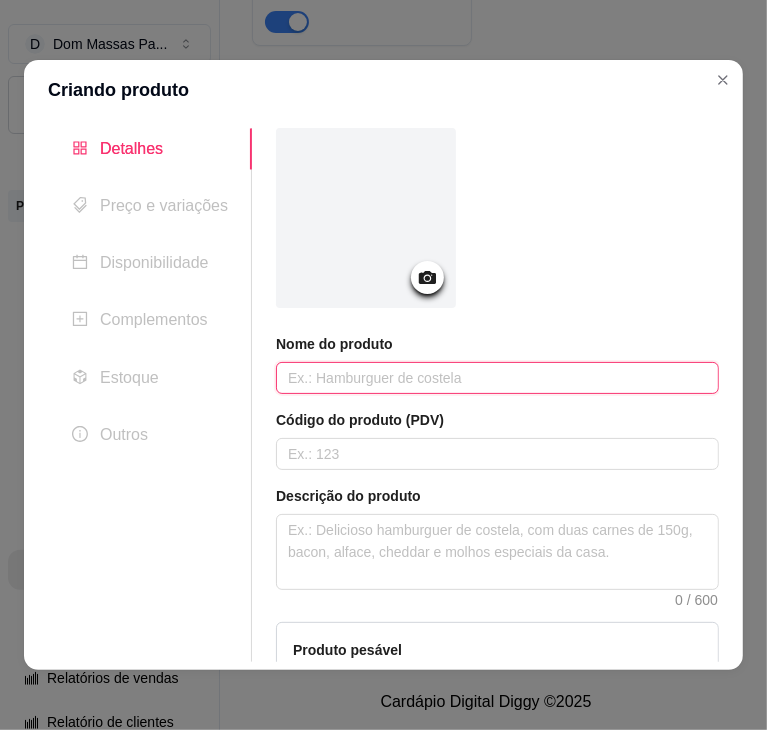 click at bounding box center (497, 378) 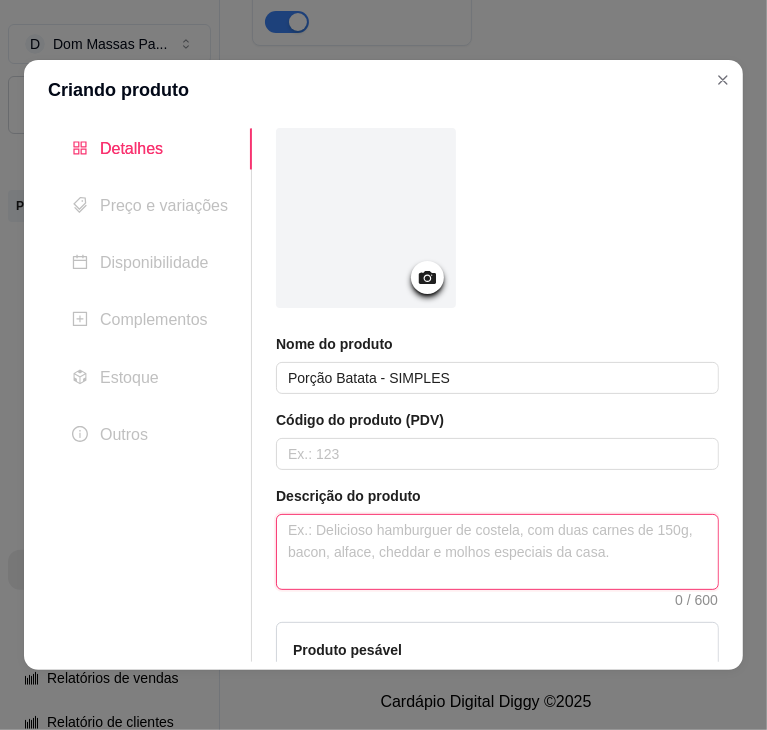paste on "Batata Frita com Queijo Ralado" 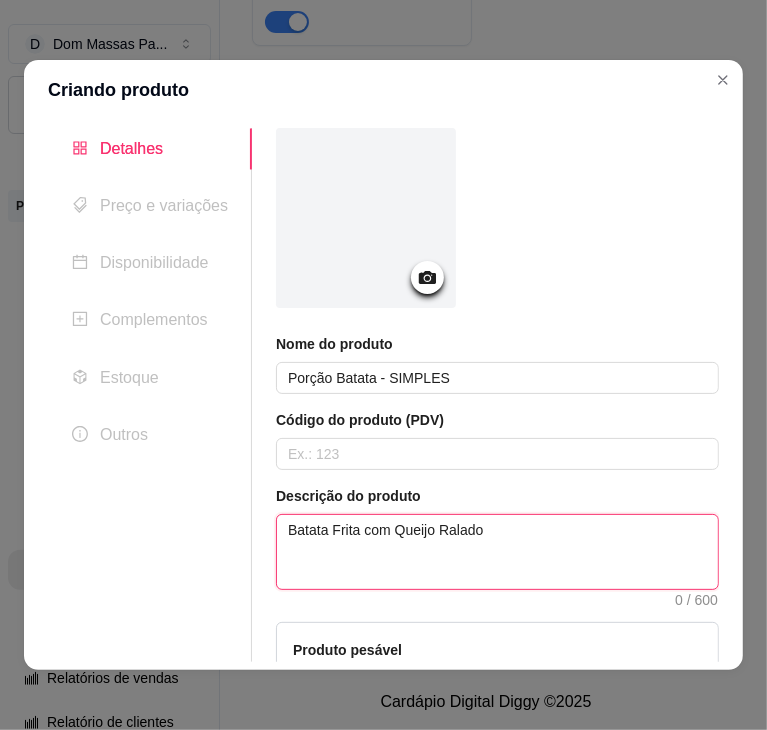 click on "Batata Frita com Queijo Ralado" at bounding box center (497, 552) 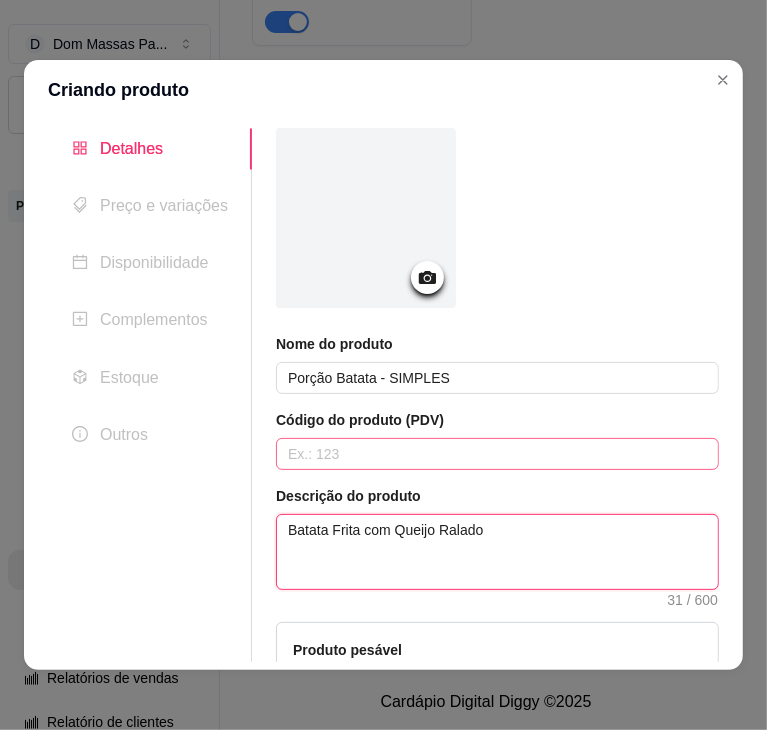scroll, scrollTop: 292, scrollLeft: 0, axis: vertical 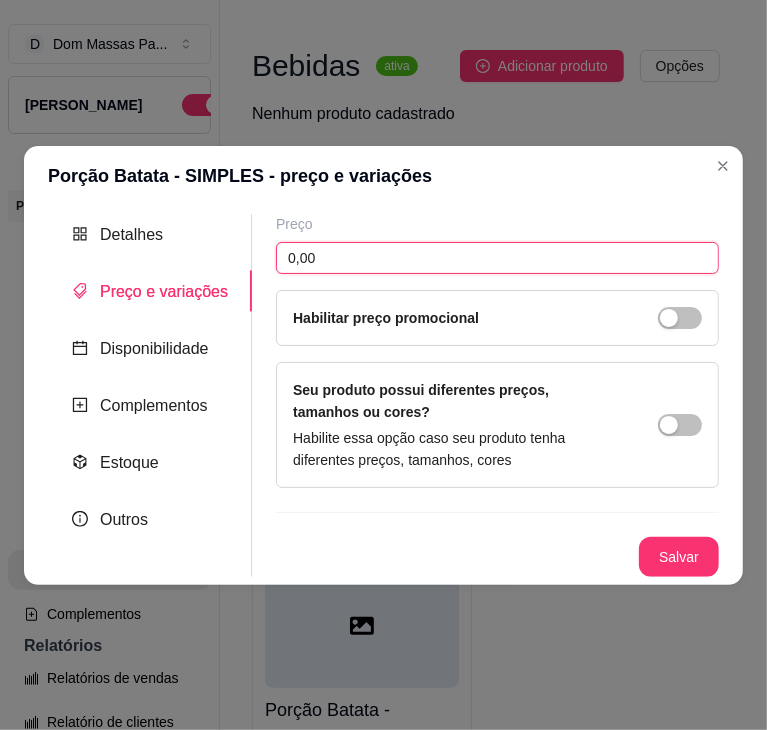 click on "0,00" at bounding box center [497, 258] 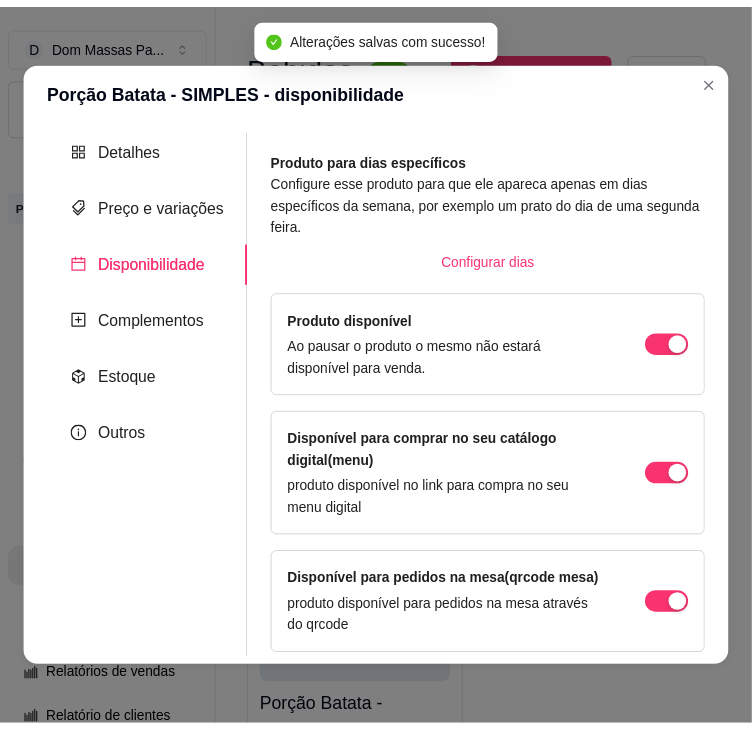 scroll, scrollTop: 20, scrollLeft: 0, axis: vertical 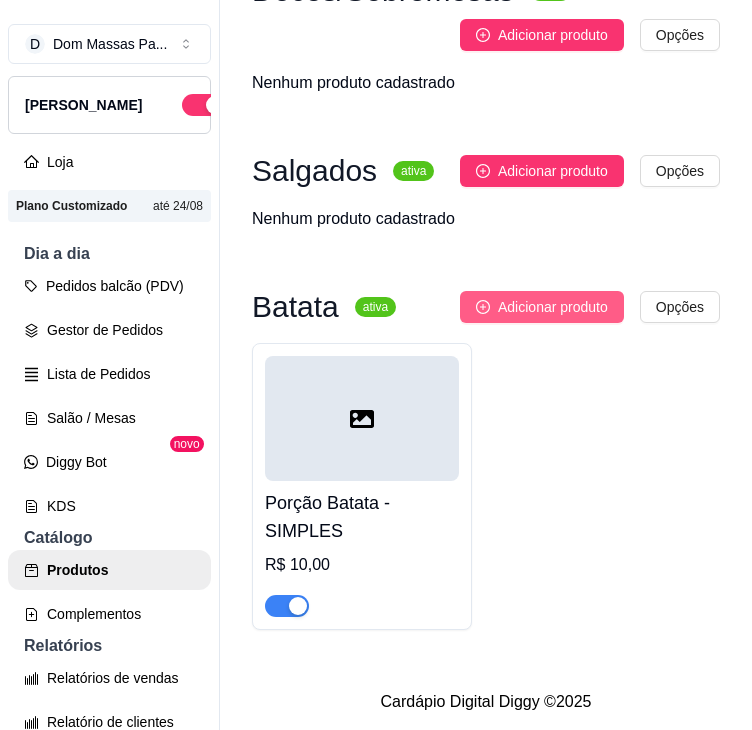 click on "Adicionar produto" at bounding box center [542, 307] 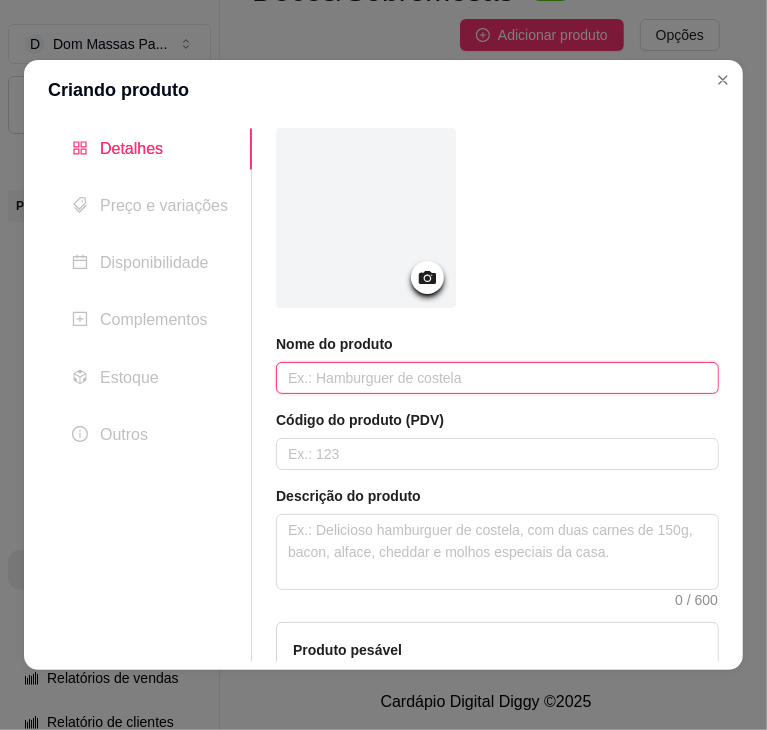 paste on "Porção Batata - Recheada" 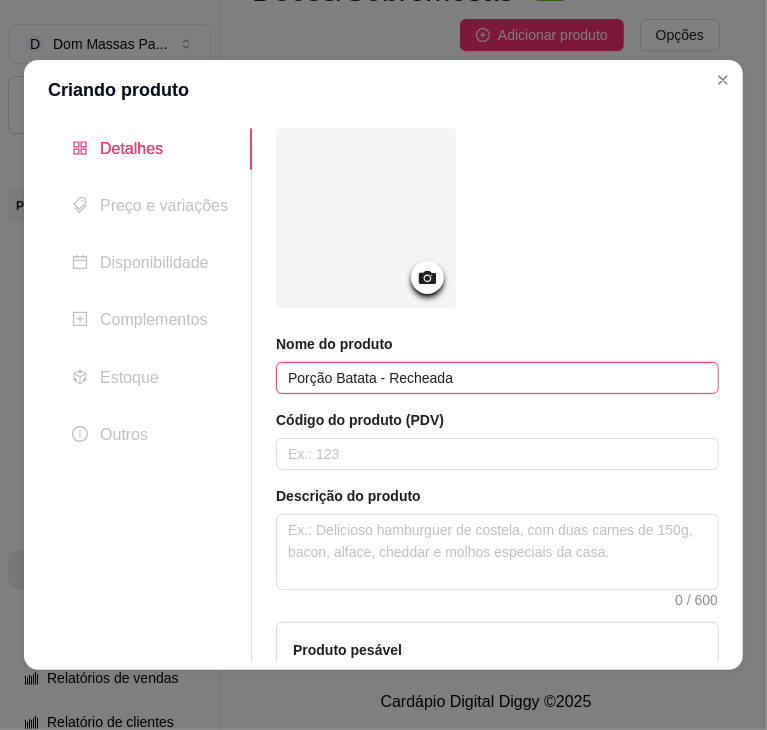 click on "Porção Batata - Recheada" at bounding box center [497, 378] 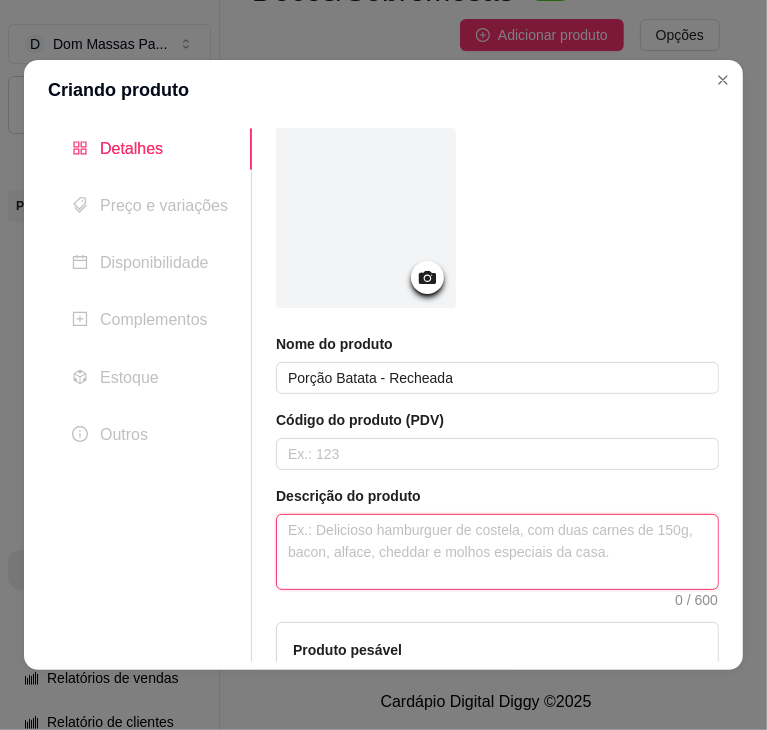 paste on "Batata Frita, queijo ralado, Mussarela, Cheddar. Bacon" 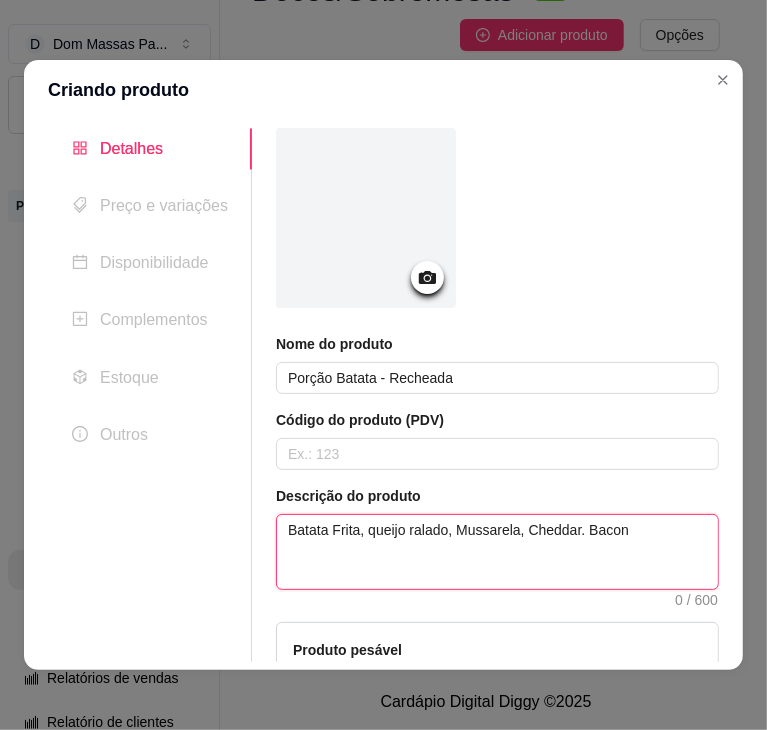 click on "Batata Frita, queijo ralado, Mussarela, Cheddar. Bacon" at bounding box center (497, 552) 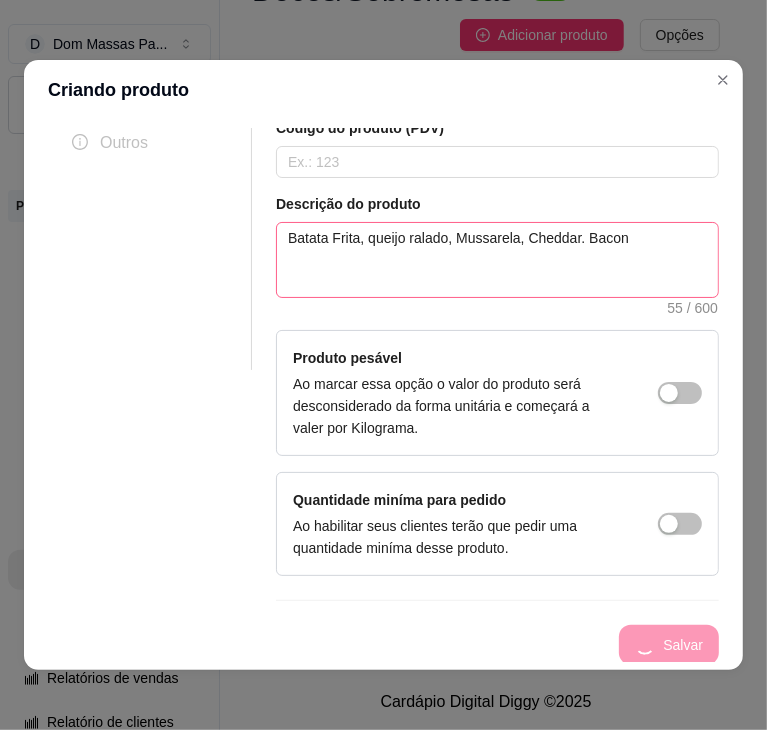scroll, scrollTop: 0, scrollLeft: 0, axis: both 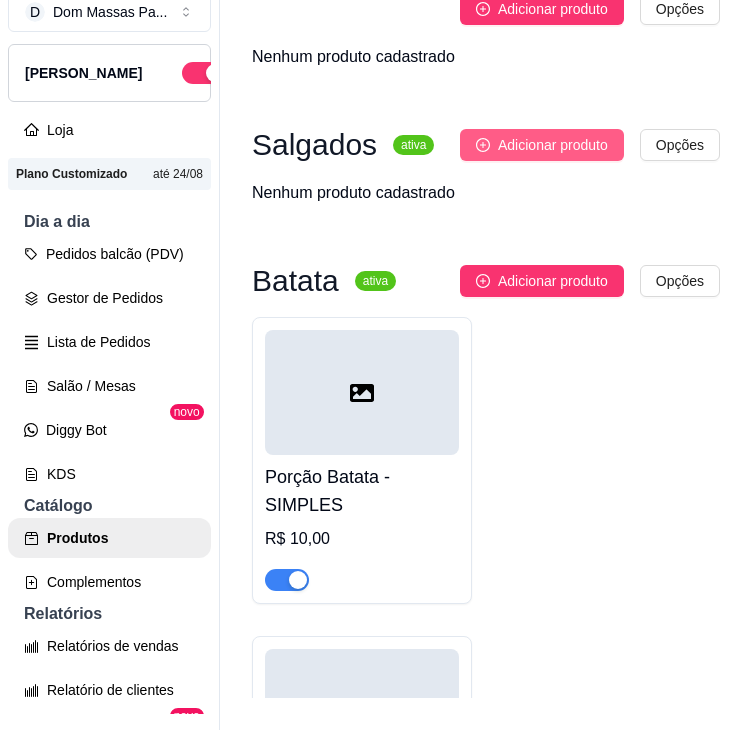 click on "Adicionar produto" at bounding box center [542, 145] 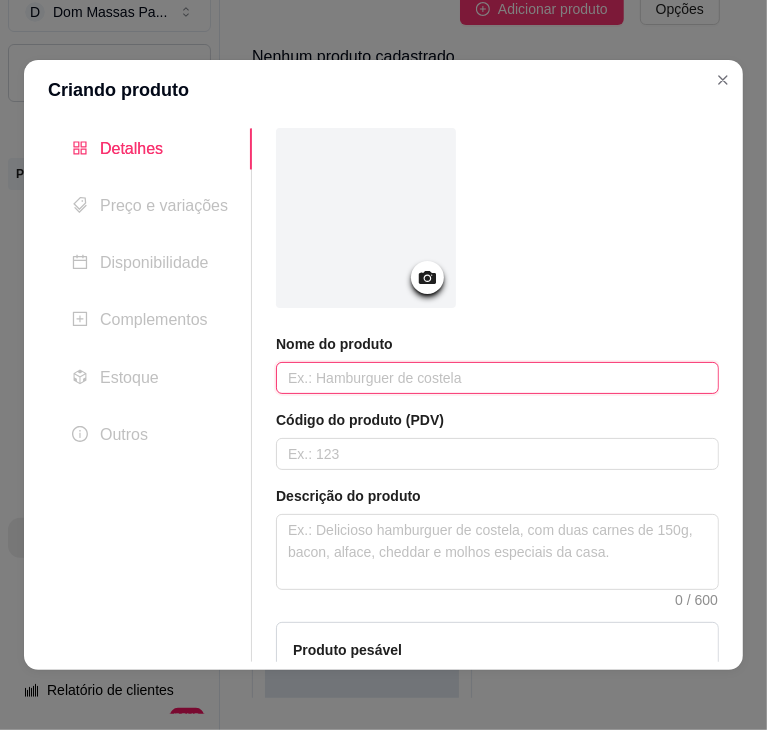click at bounding box center [497, 378] 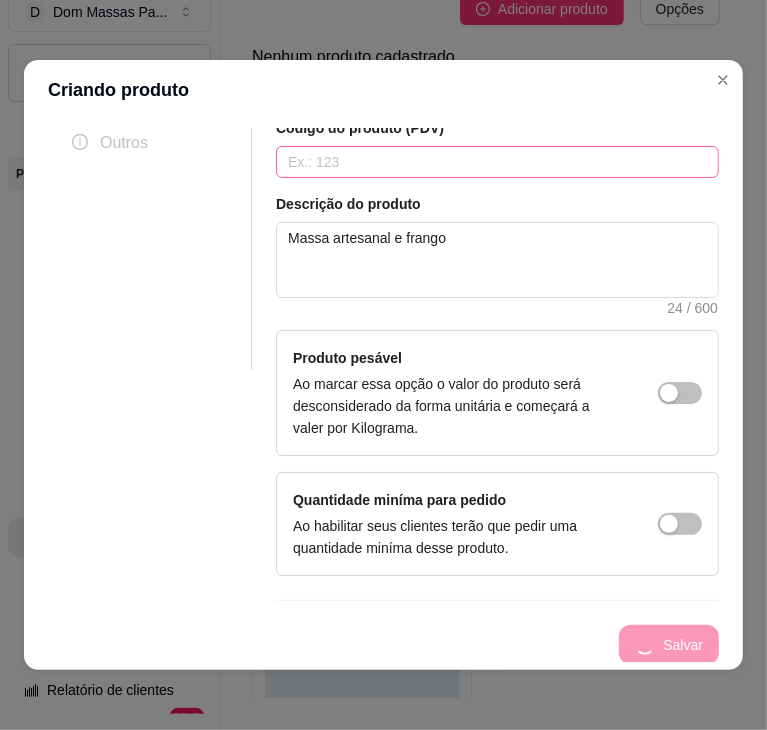 scroll, scrollTop: 0, scrollLeft: 0, axis: both 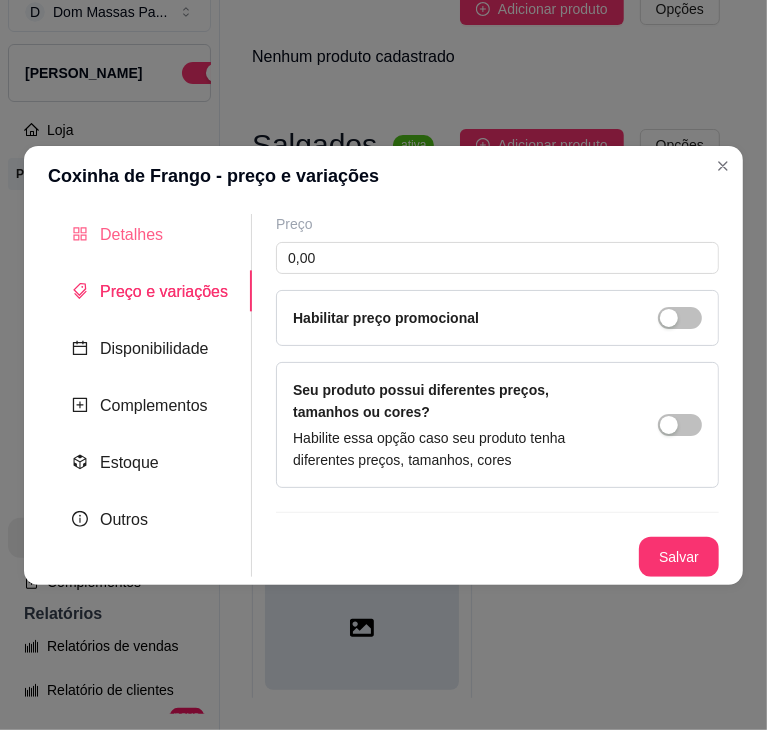 click on "Detalhes" at bounding box center (150, 234) 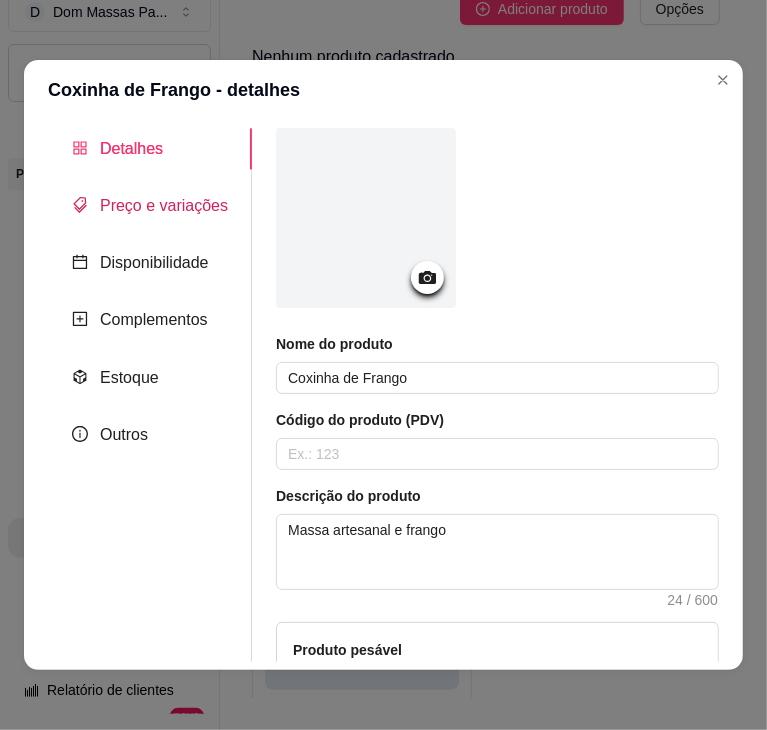 click on "Preço e variações" at bounding box center (164, 205) 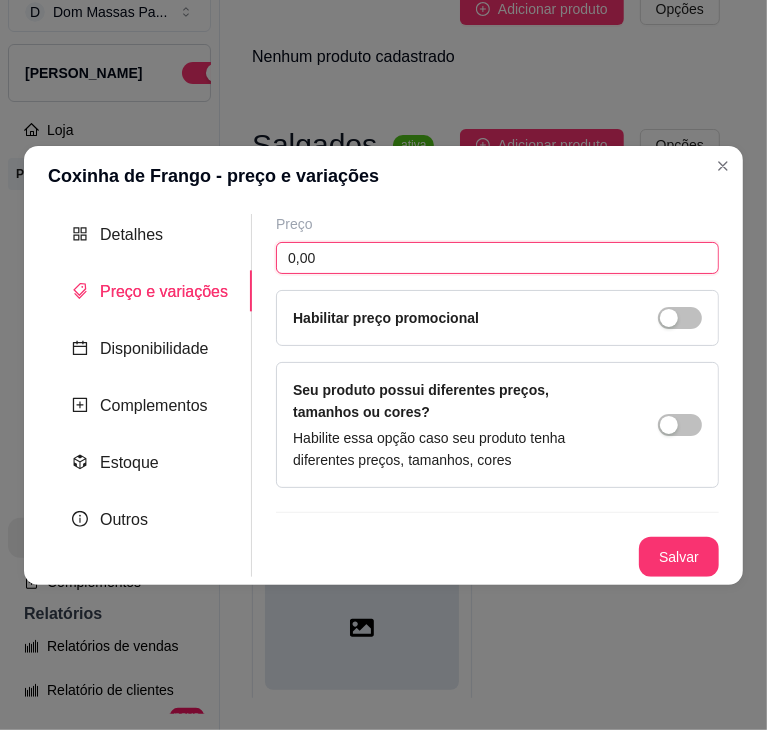 click on "0,00" at bounding box center (497, 258) 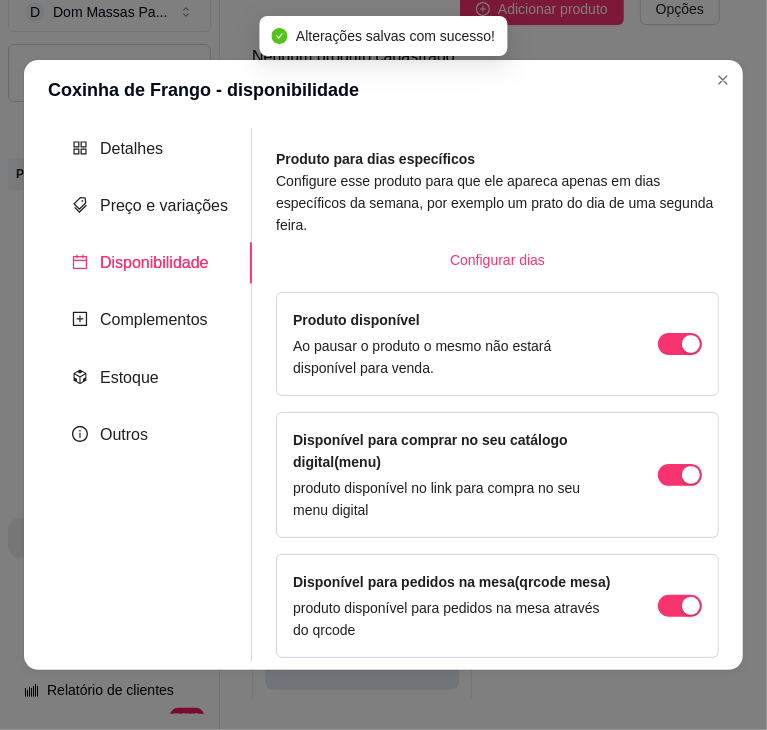 scroll, scrollTop: 20, scrollLeft: 0, axis: vertical 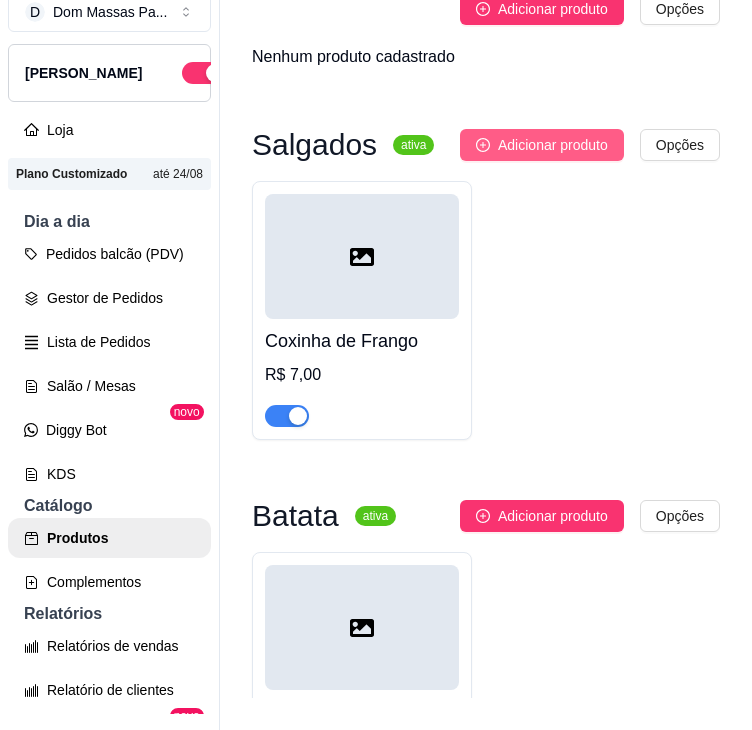 click on "Adicionar produto" at bounding box center (553, 145) 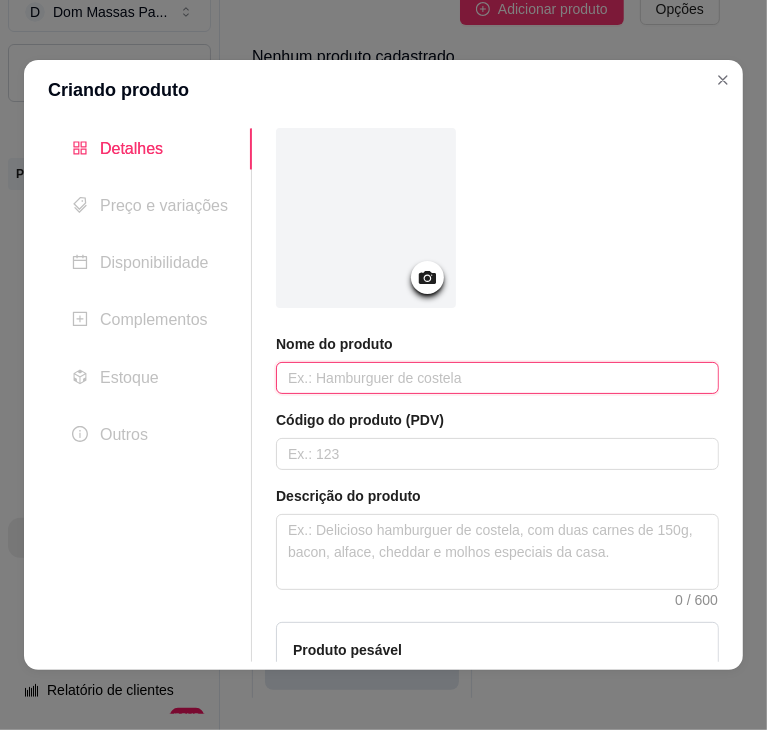 click at bounding box center (497, 378) 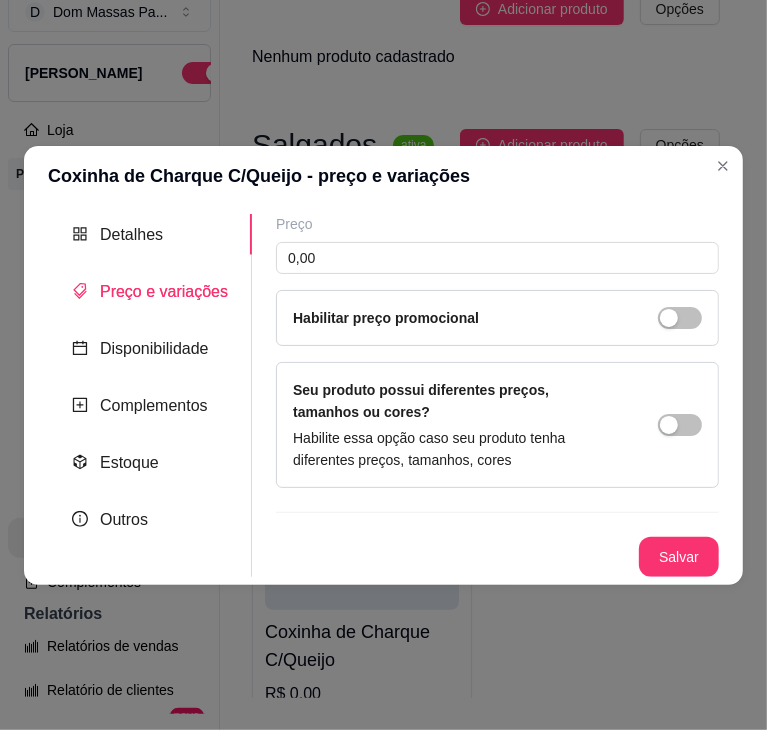 scroll, scrollTop: 0, scrollLeft: 0, axis: both 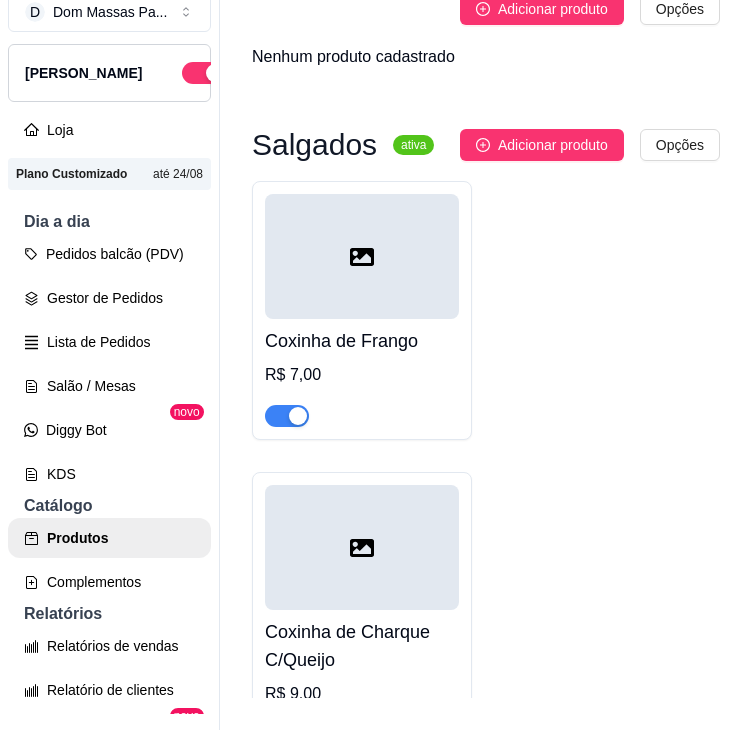 click on "Adicionar produto" at bounding box center (542, 145) 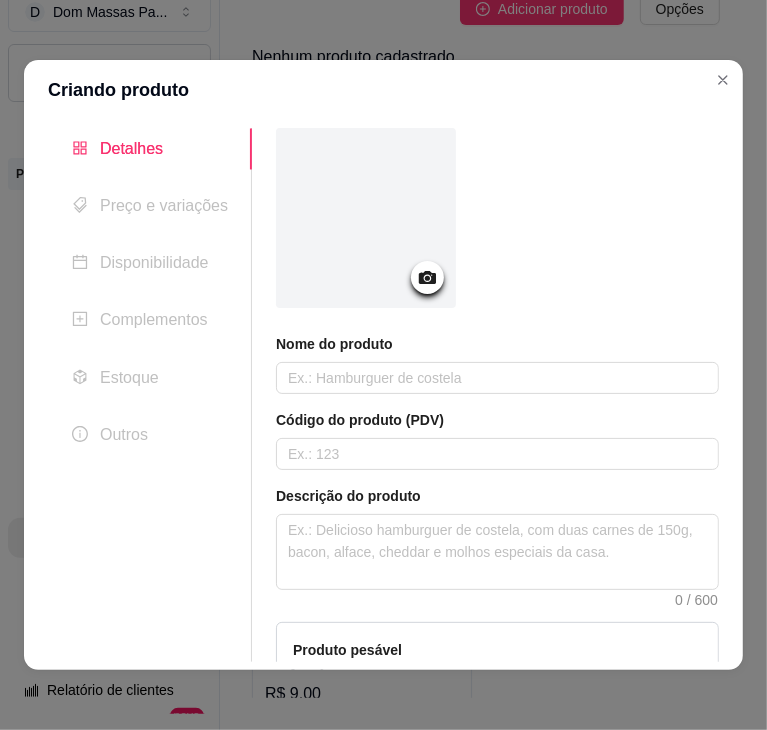 scroll, scrollTop: 14178, scrollLeft: 0, axis: vertical 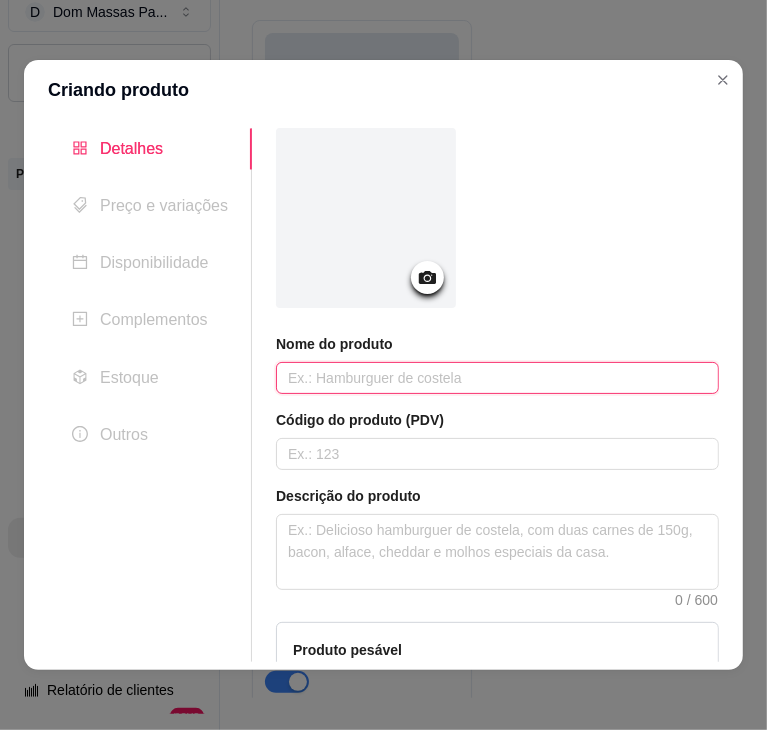click at bounding box center (497, 378) 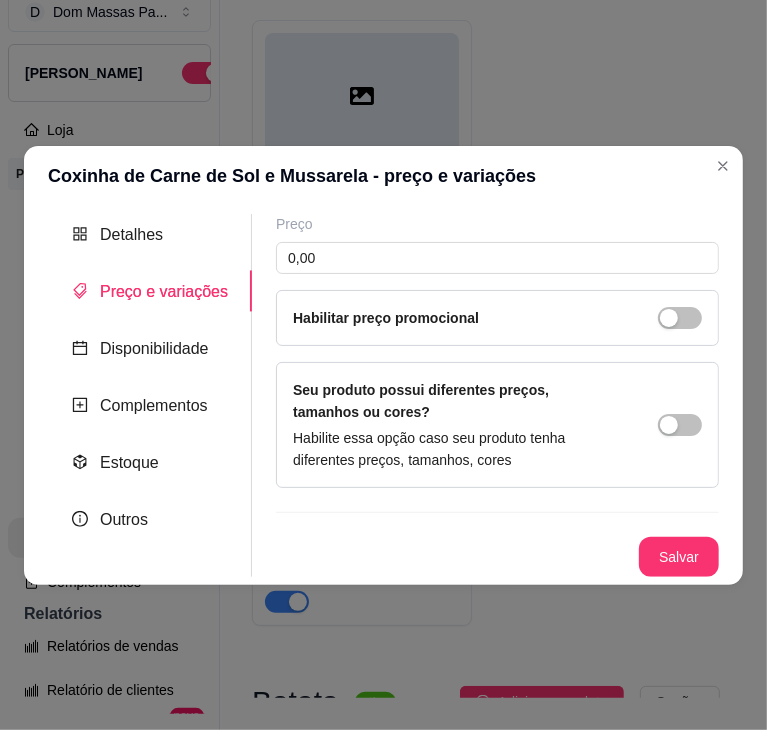 scroll, scrollTop: 0, scrollLeft: 0, axis: both 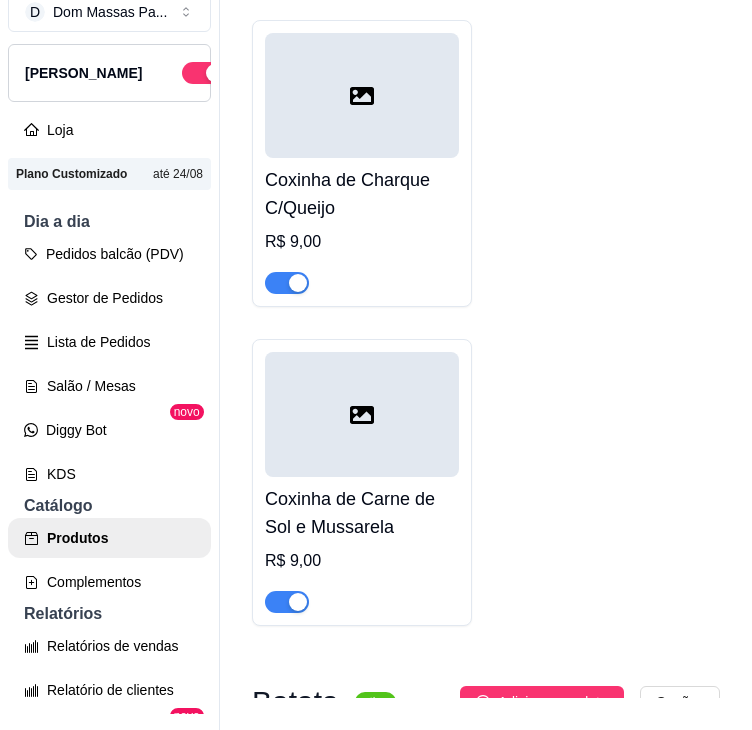 click on "Coxinha de Frango   R$ 7,00 Coxinha de Charque C/Queijo   R$ 9,00 Coxinha de Carne de Sol e Mussarela   R$ 9,00" at bounding box center (486, 177) 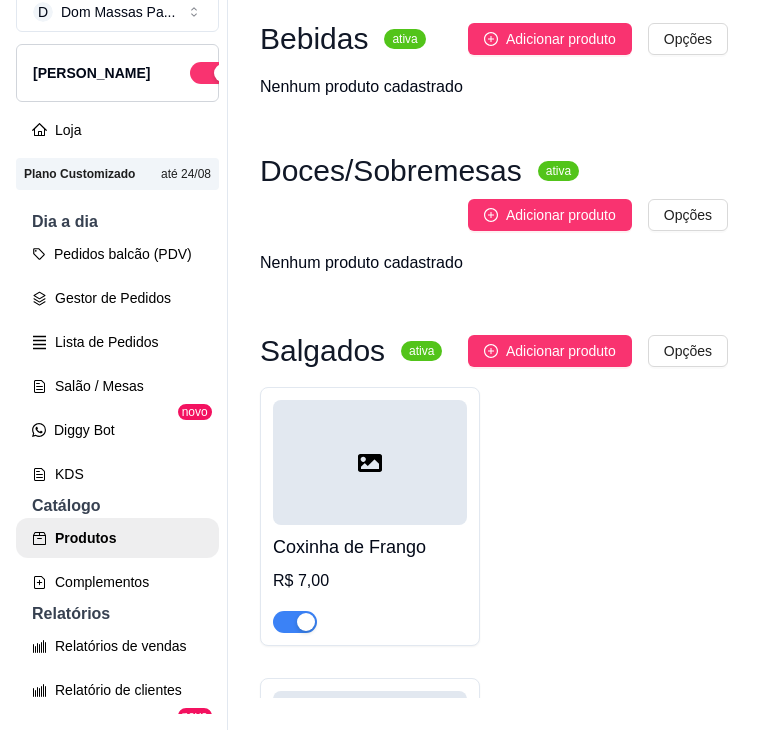 scroll, scrollTop: 13520, scrollLeft: 0, axis: vertical 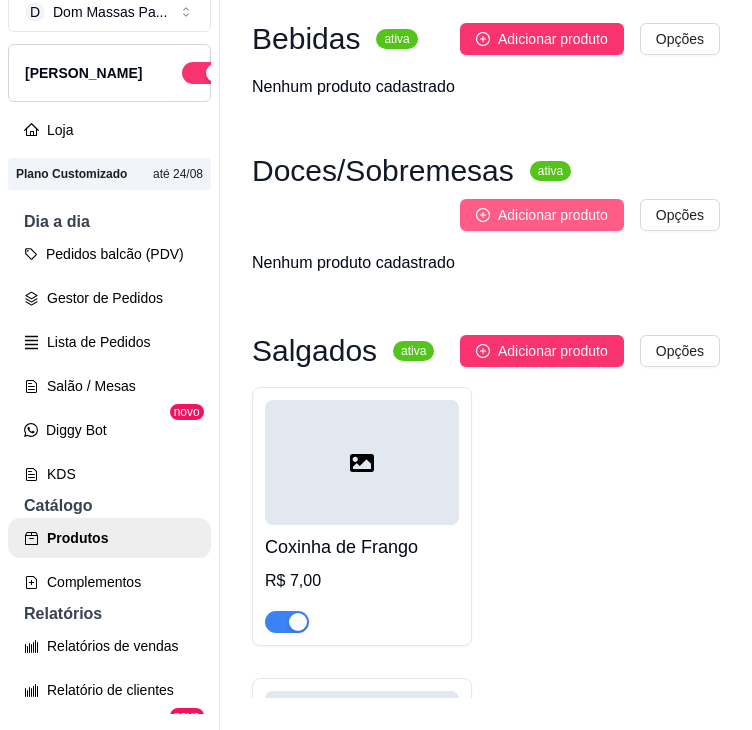 click on "Adicionar produto" at bounding box center [553, 215] 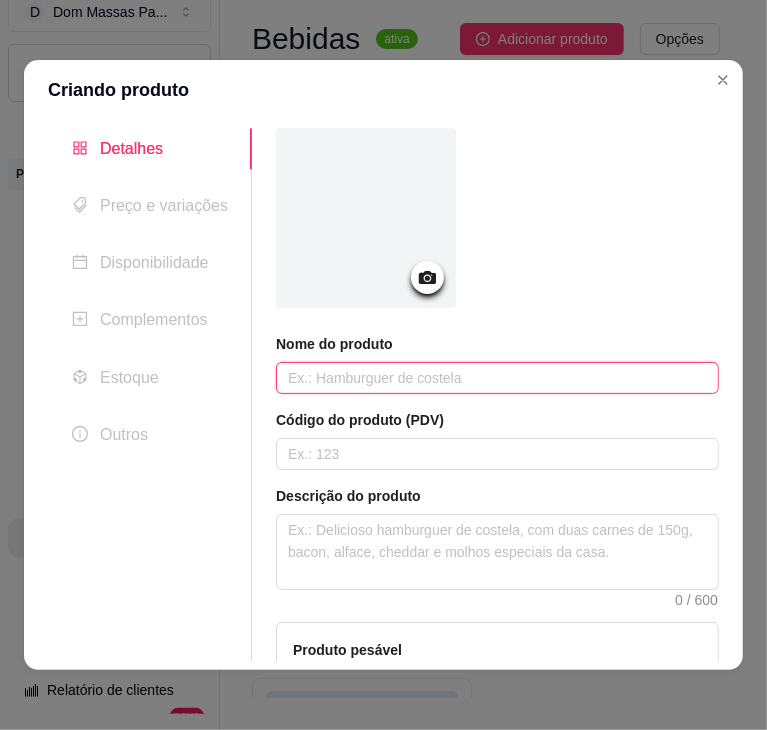 click at bounding box center [497, 378] 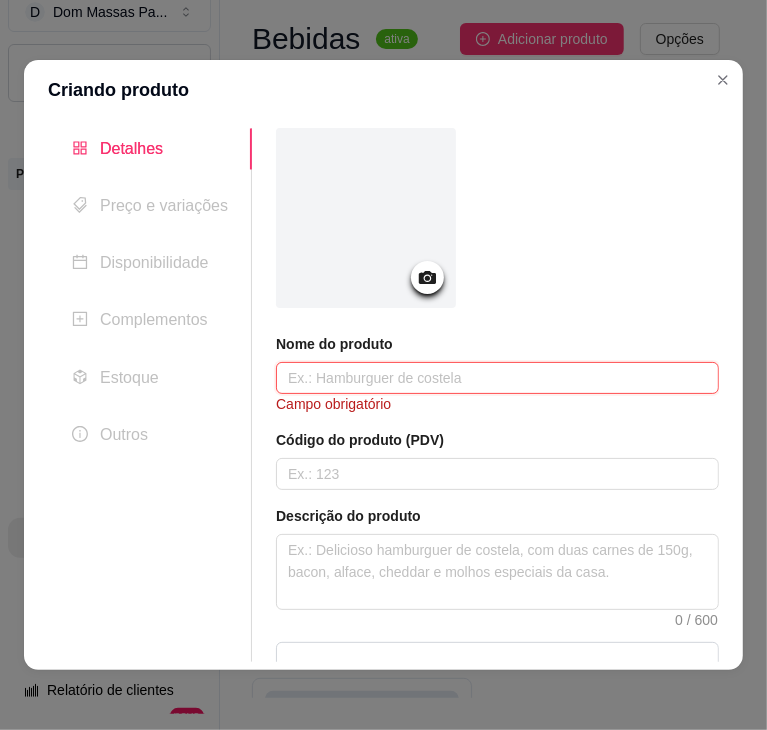 click at bounding box center (497, 378) 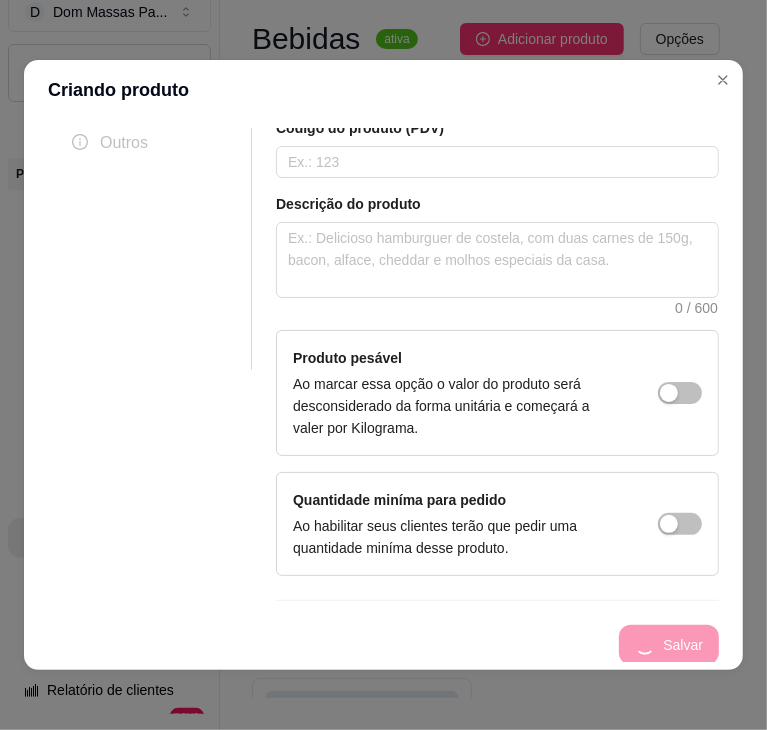 scroll, scrollTop: 0, scrollLeft: 0, axis: both 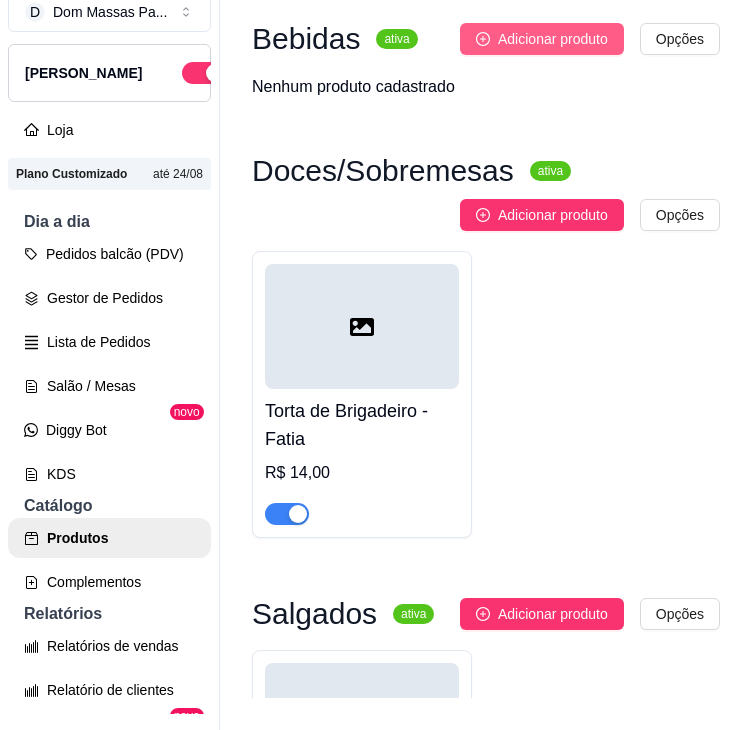 click on "Adicionar produto" at bounding box center (542, 39) 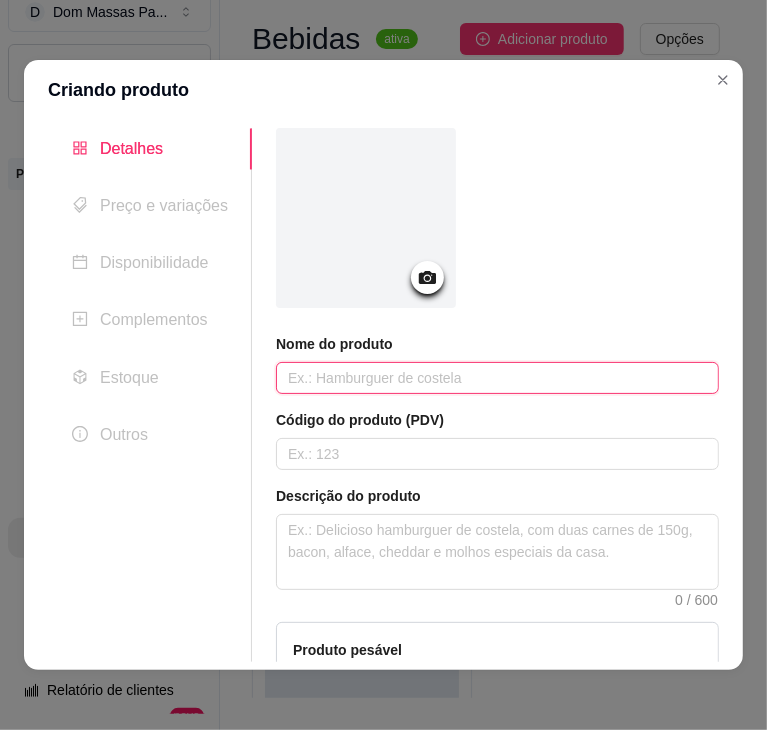 click at bounding box center [497, 378] 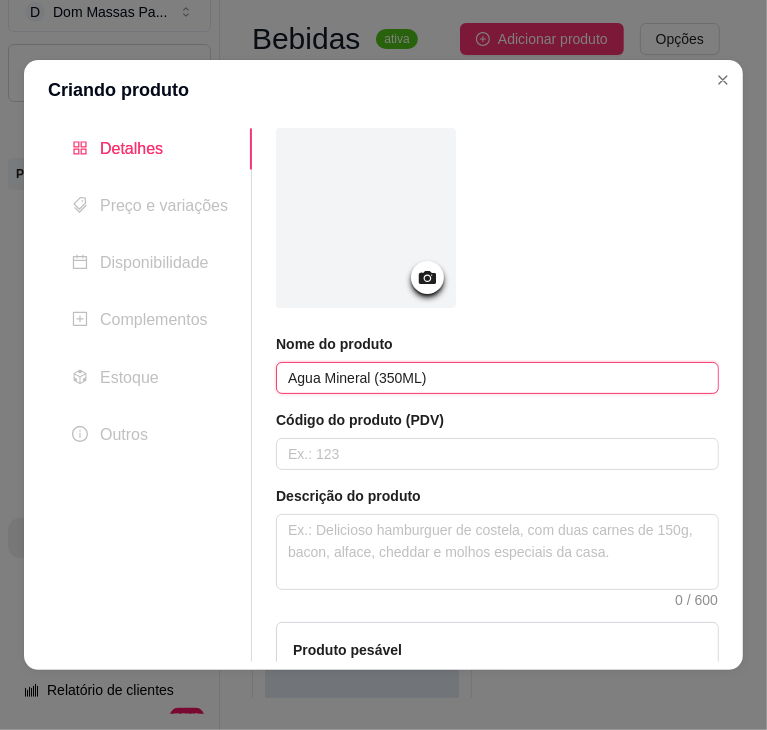 click on "Agua Mineral (350ML)" at bounding box center (497, 378) 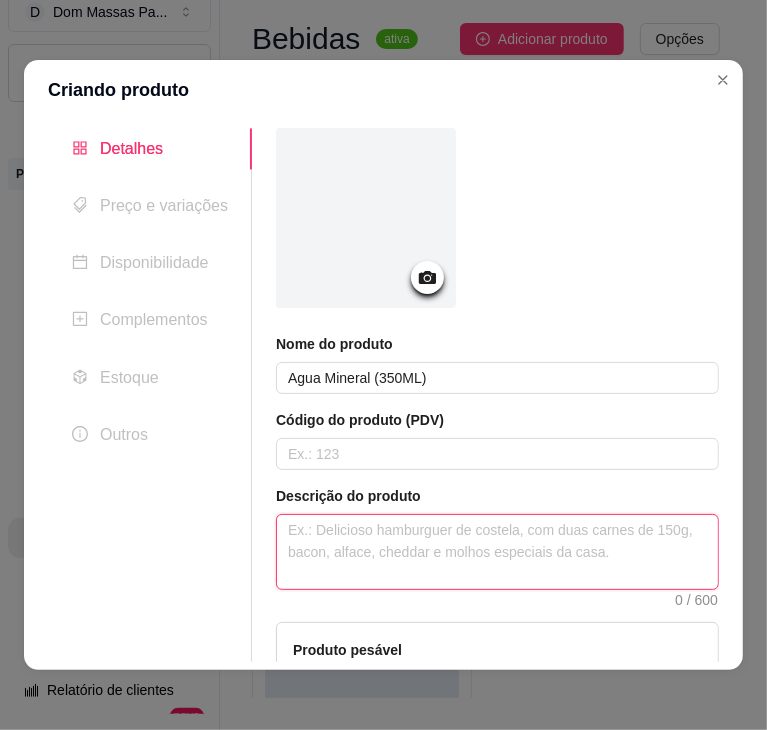 paste on "Agua Mineral (350ML)" 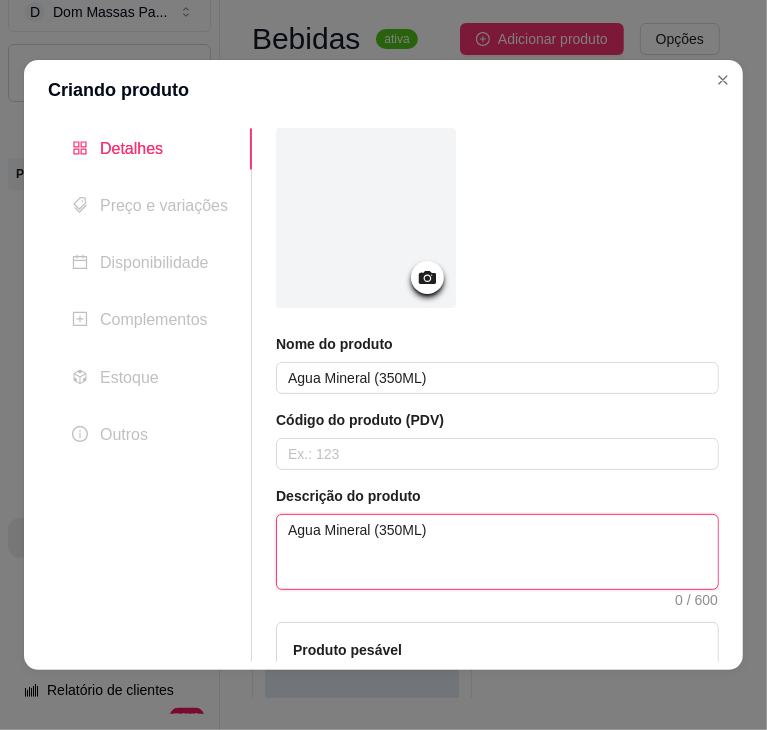 click on "Agua Mineral (350ML)" at bounding box center (497, 552) 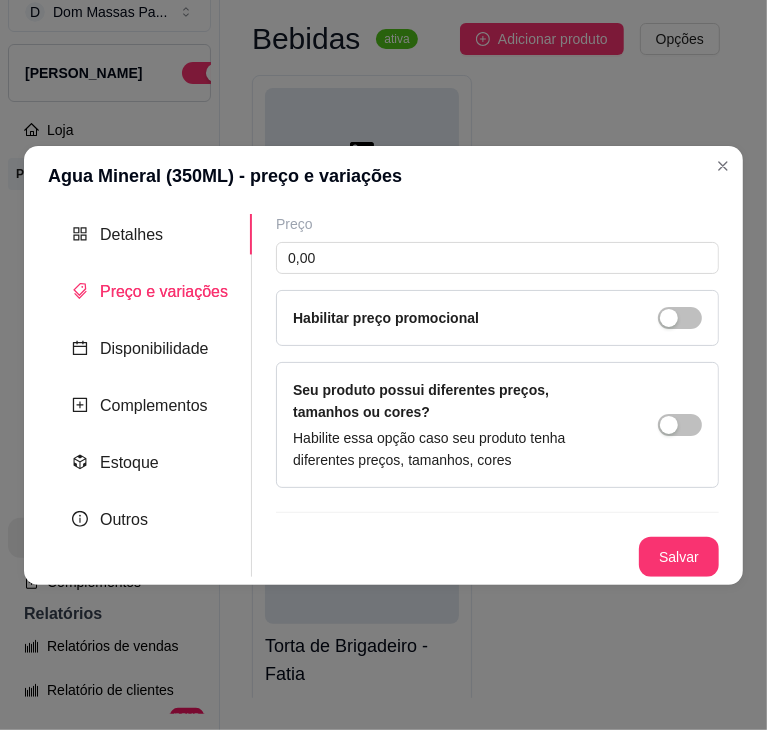 scroll, scrollTop: 0, scrollLeft: 0, axis: both 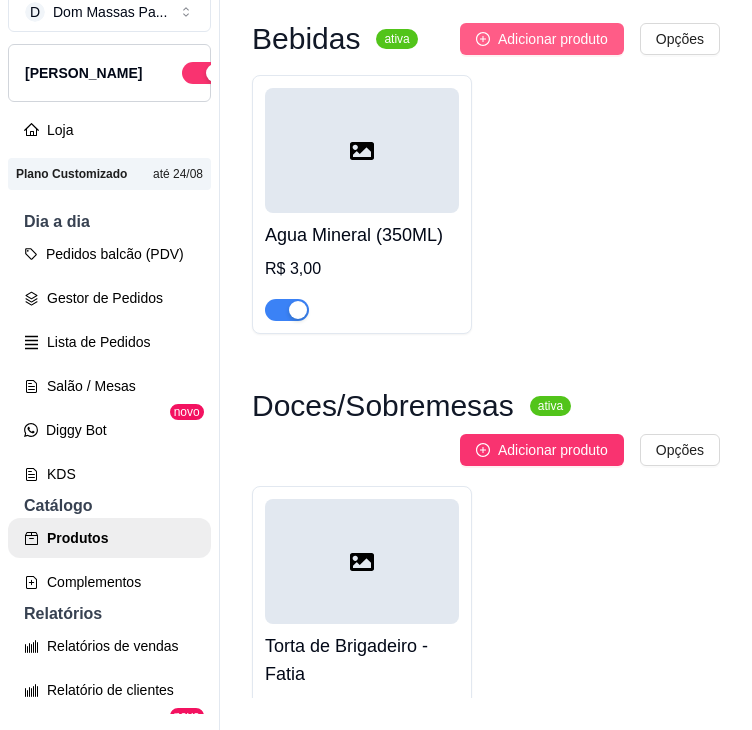 click on "Adicionar produto" at bounding box center [542, 39] 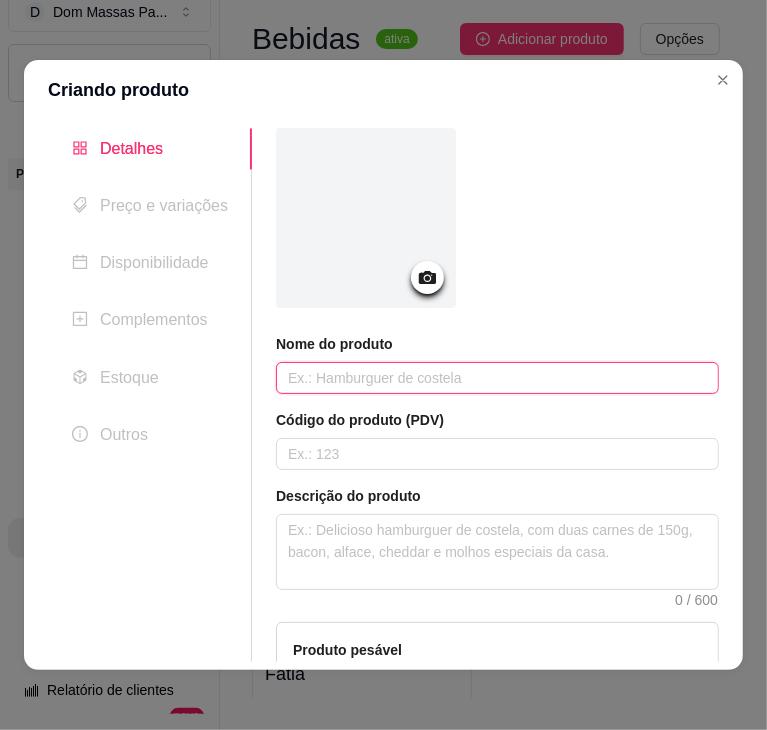 click at bounding box center (497, 378) 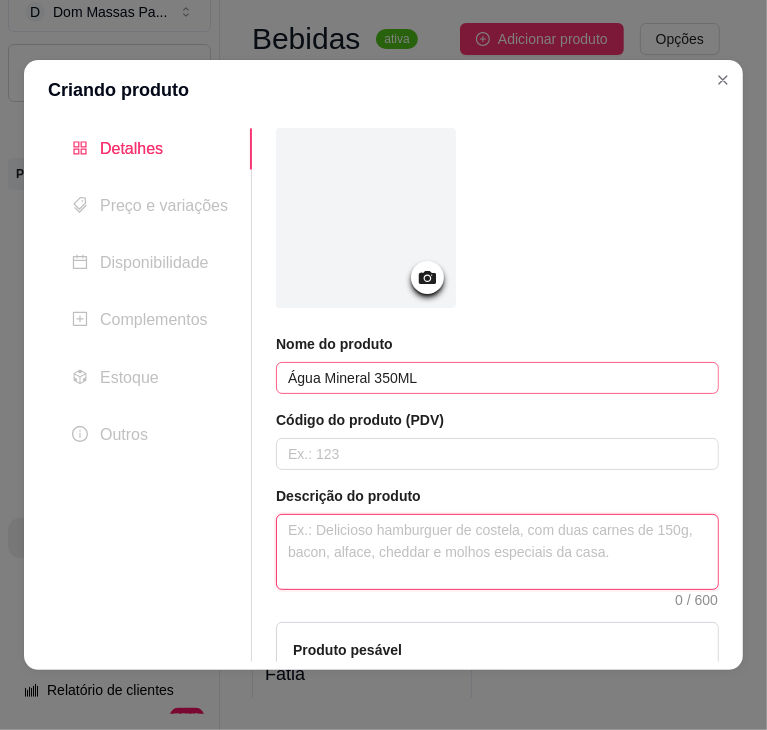 paste on "Água Mineral 350ML" 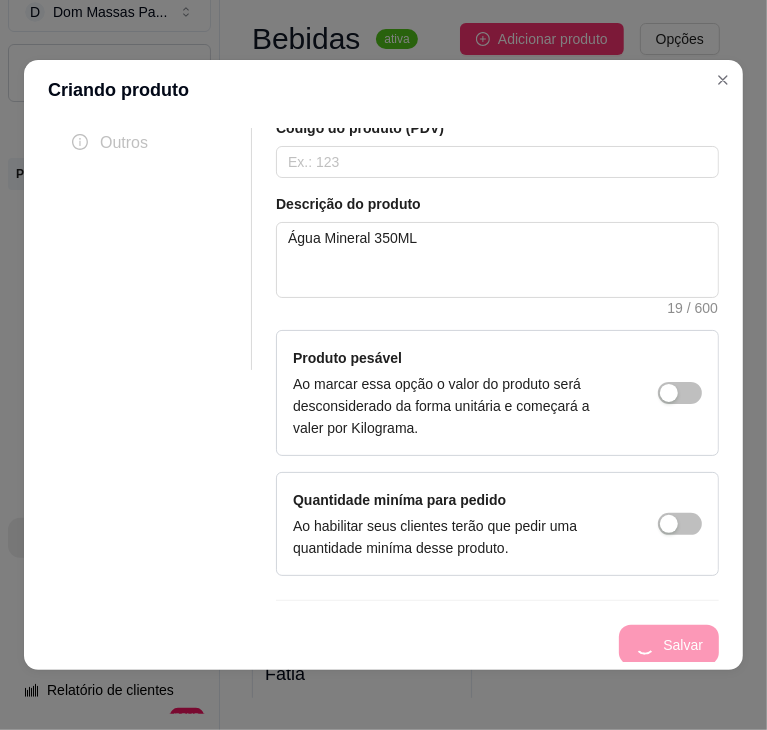 scroll, scrollTop: 0, scrollLeft: 0, axis: both 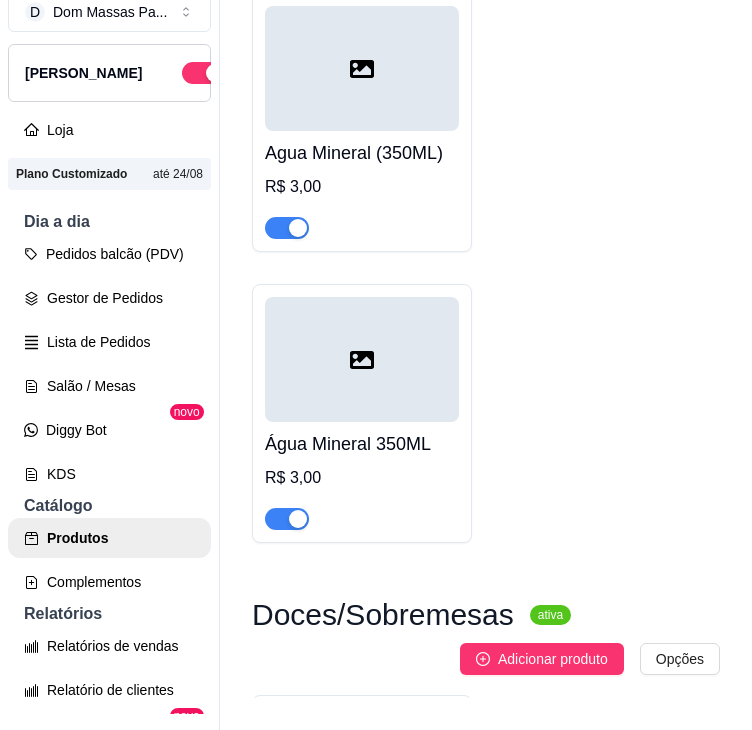 click at bounding box center (362, 359) 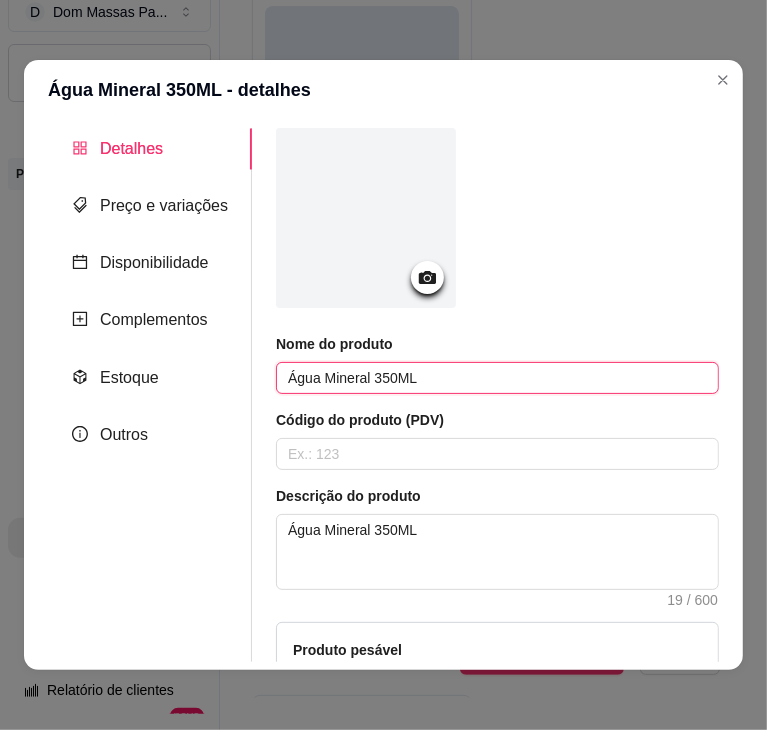 click on "Água Mineral 350ML" at bounding box center (497, 378) 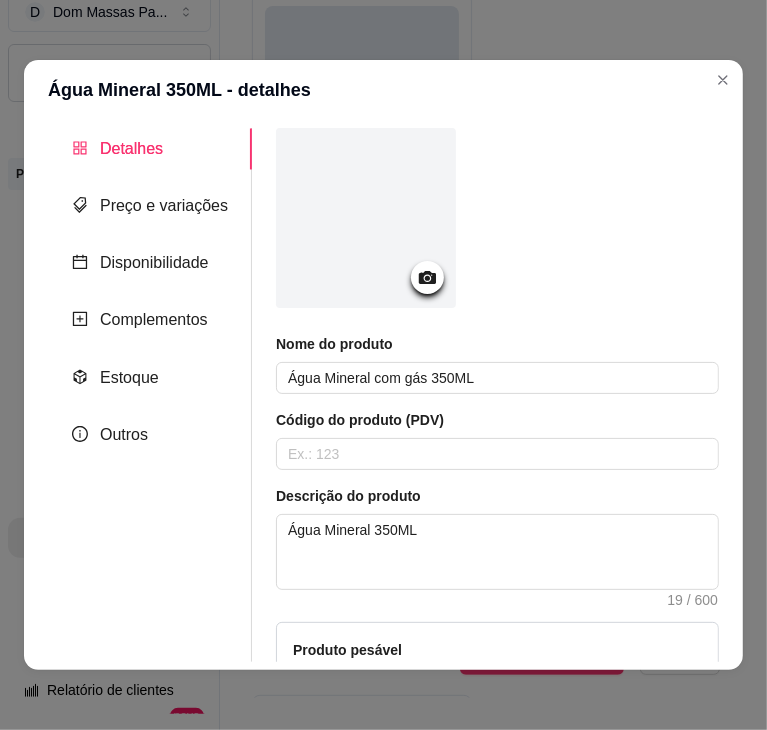 click at bounding box center (497, 221) 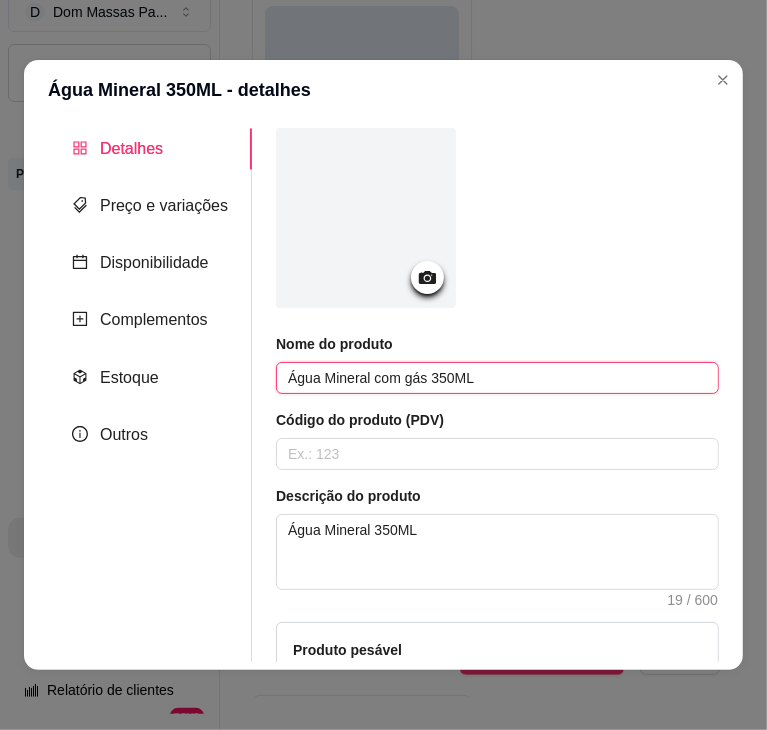 click on "Água Mineral com gás 350ML" at bounding box center (497, 378) 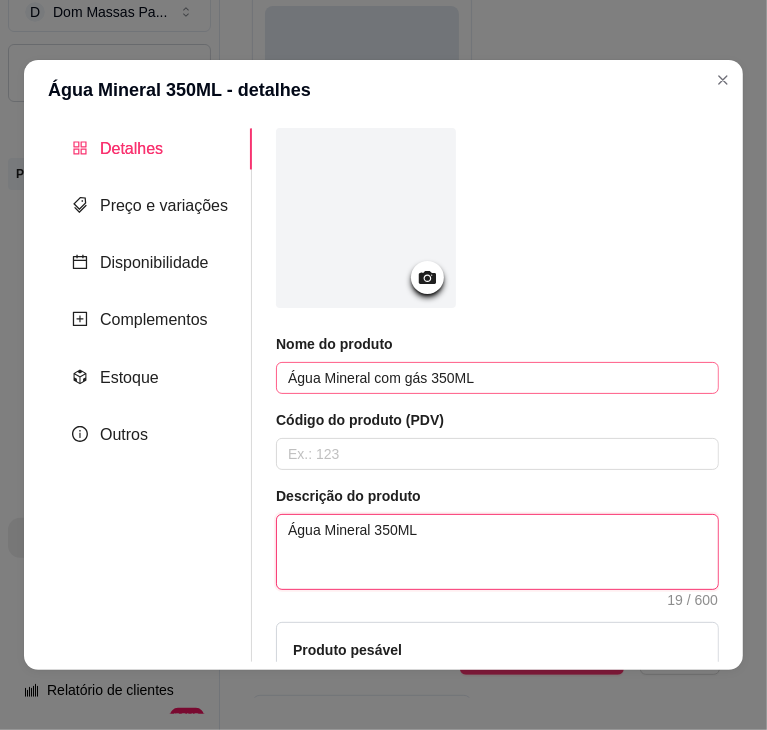 paste on "com gás 350ML" 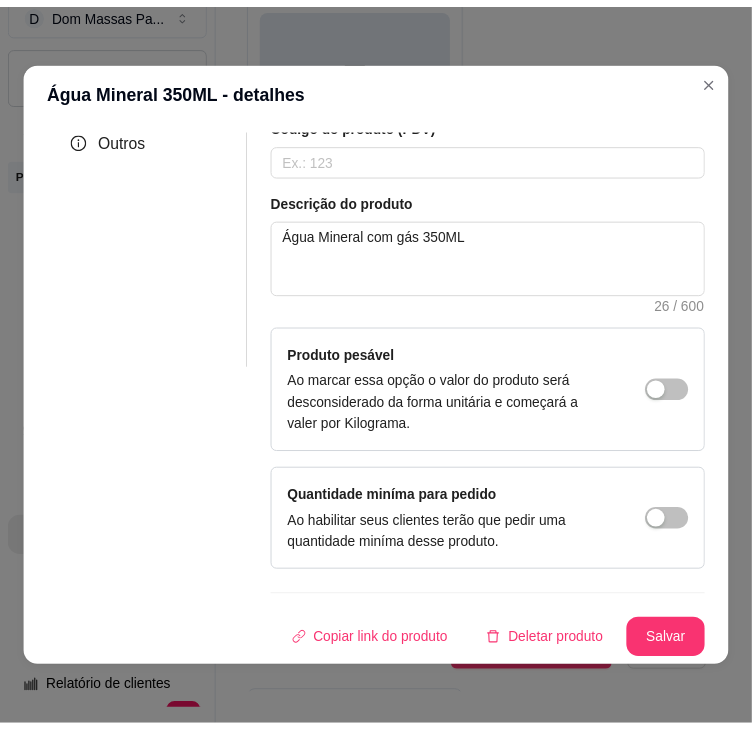 scroll, scrollTop: 308, scrollLeft: 0, axis: vertical 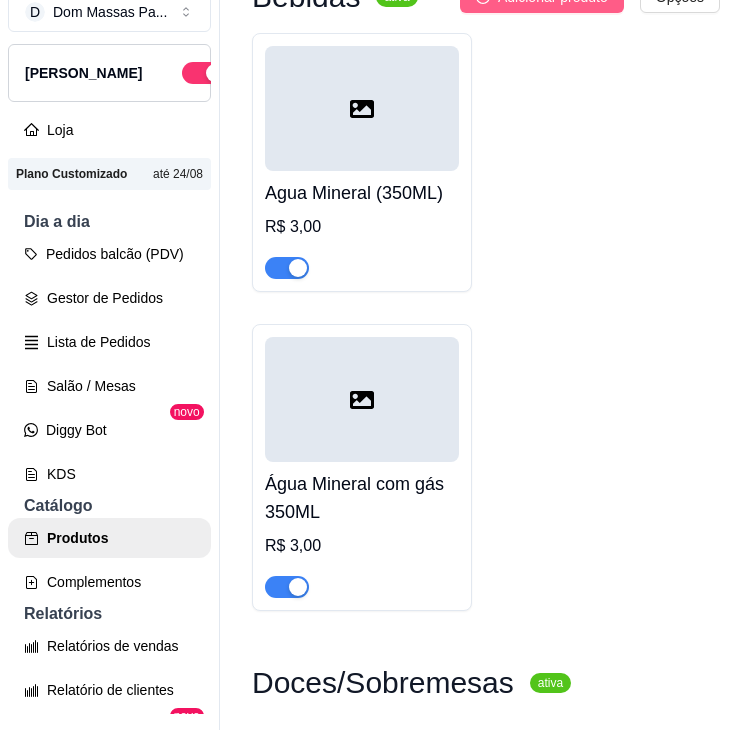 click on "Adicionar produto" at bounding box center (553, -3) 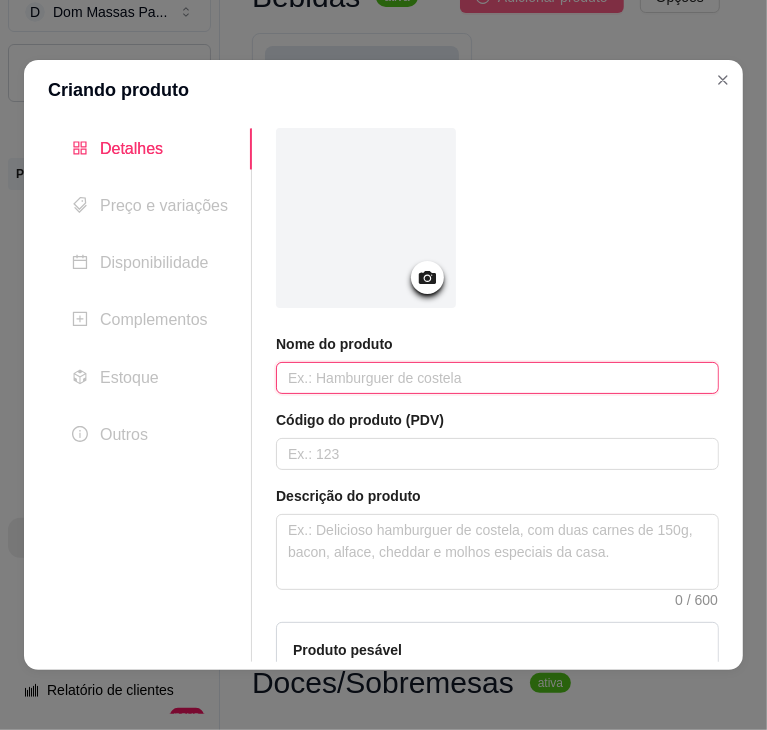 paste on "COCA-COLA - 350 ML" 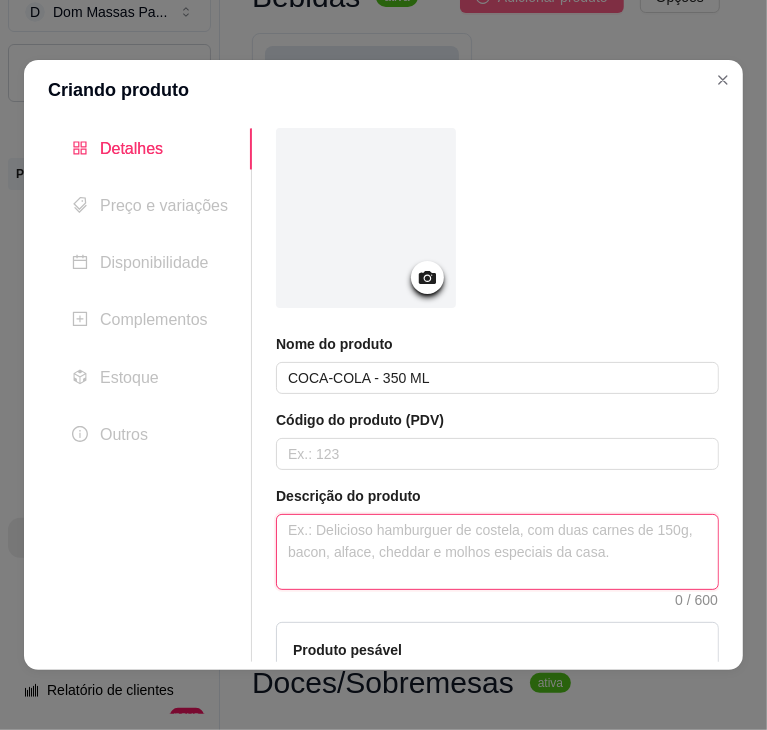 paste on "COCA-COLA - 350 ML" 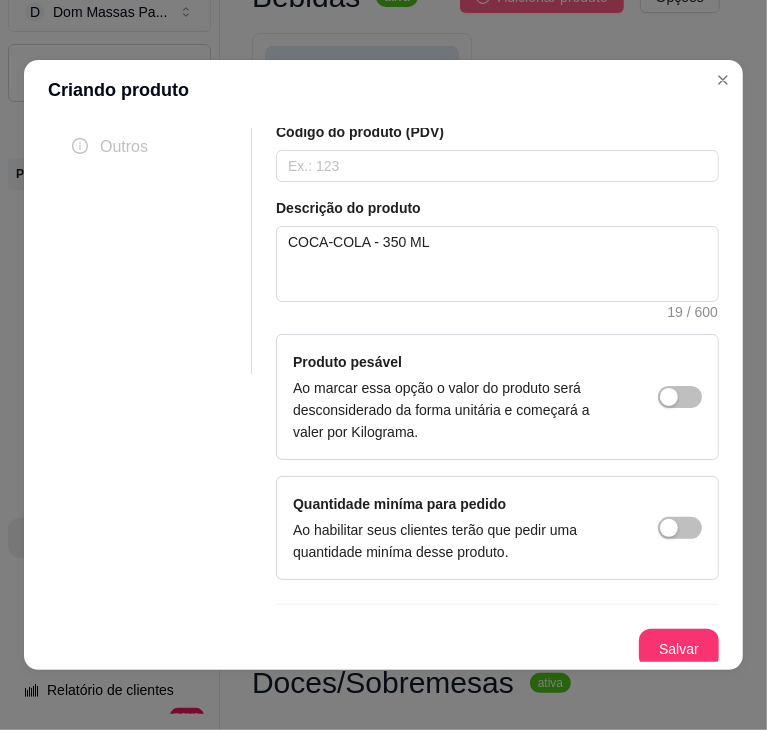 scroll, scrollTop: 292, scrollLeft: 0, axis: vertical 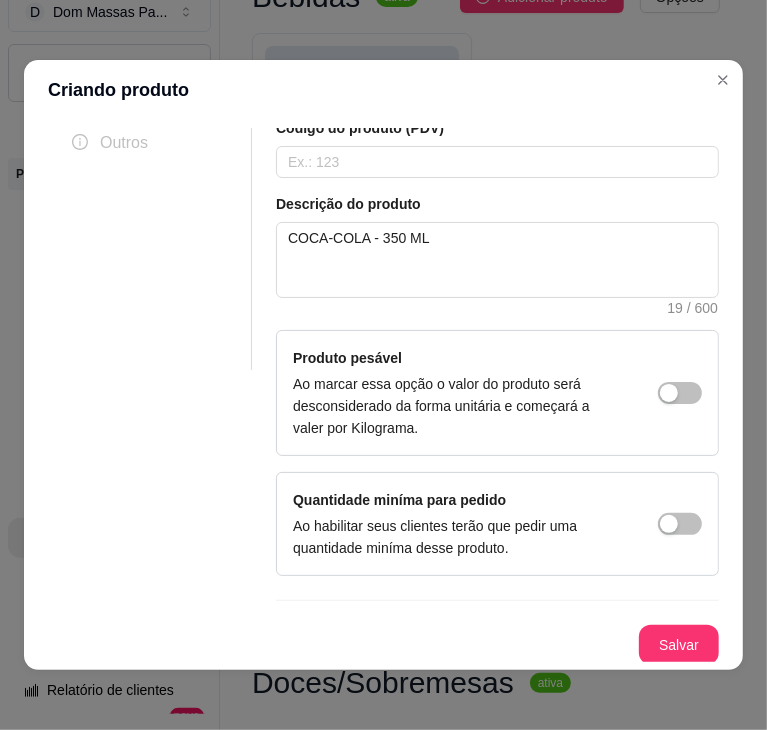 click on "Descrição do produto COCA-COLA - 350 ML
19 / 600" at bounding box center [497, 254] 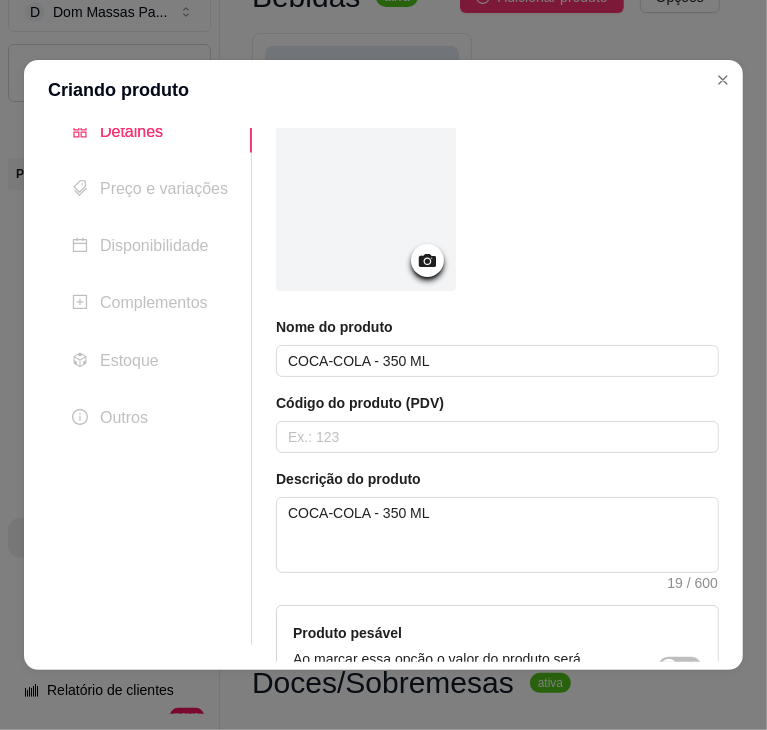 scroll, scrollTop: 0, scrollLeft: 0, axis: both 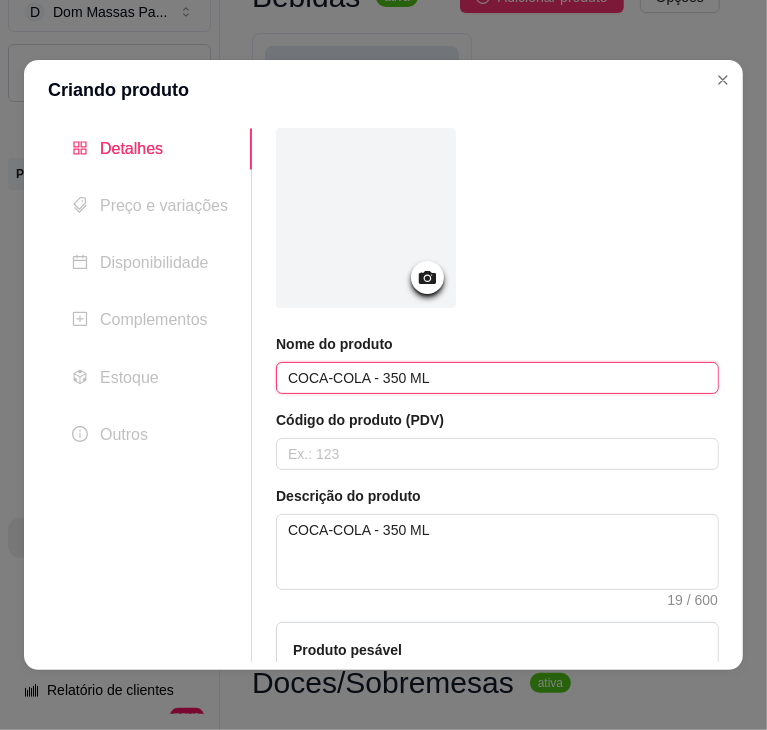 click on "COCA-COLA - 350 ML" at bounding box center (497, 378) 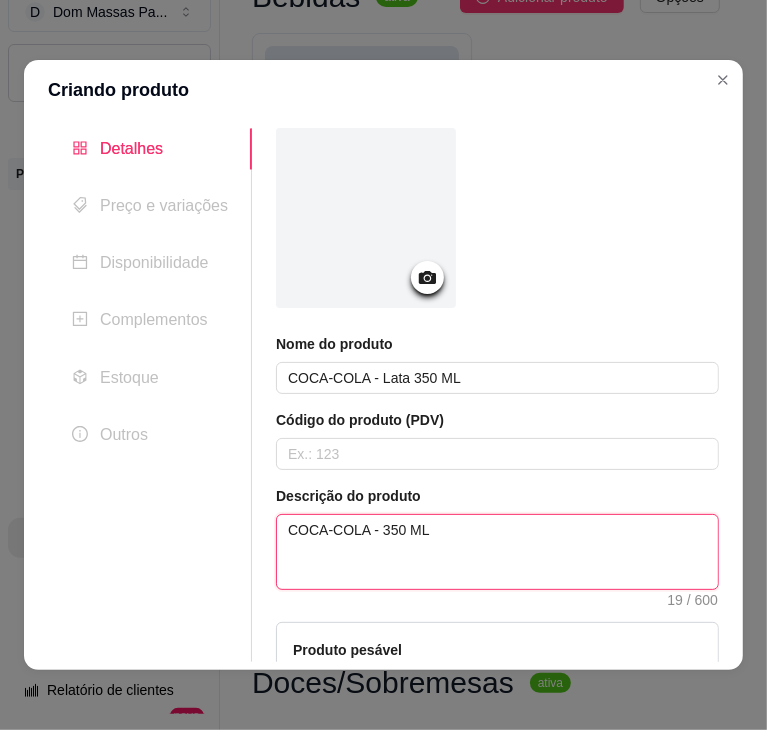 click on "COCA-COLA - 350 ML" at bounding box center [497, 552] 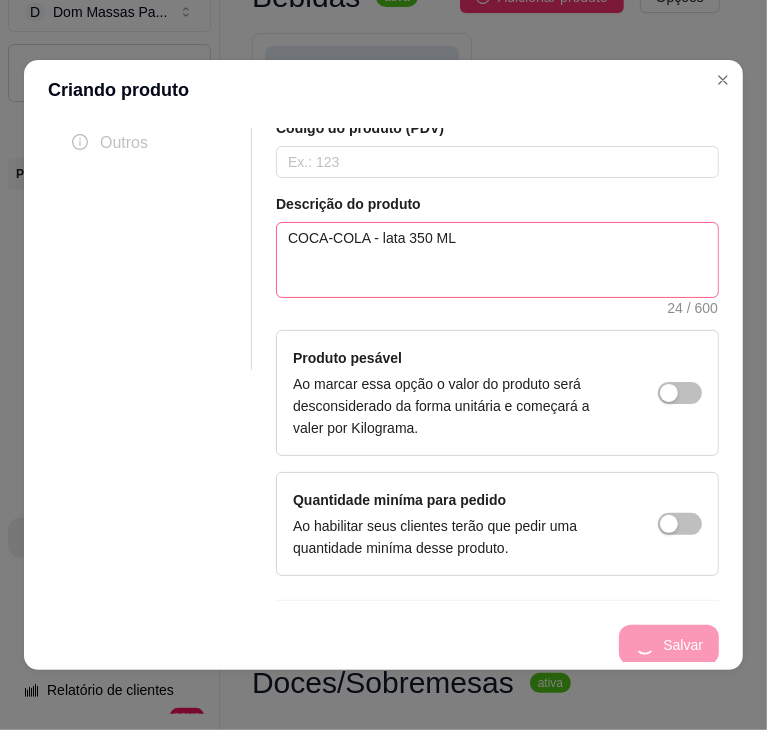 scroll, scrollTop: 0, scrollLeft: 0, axis: both 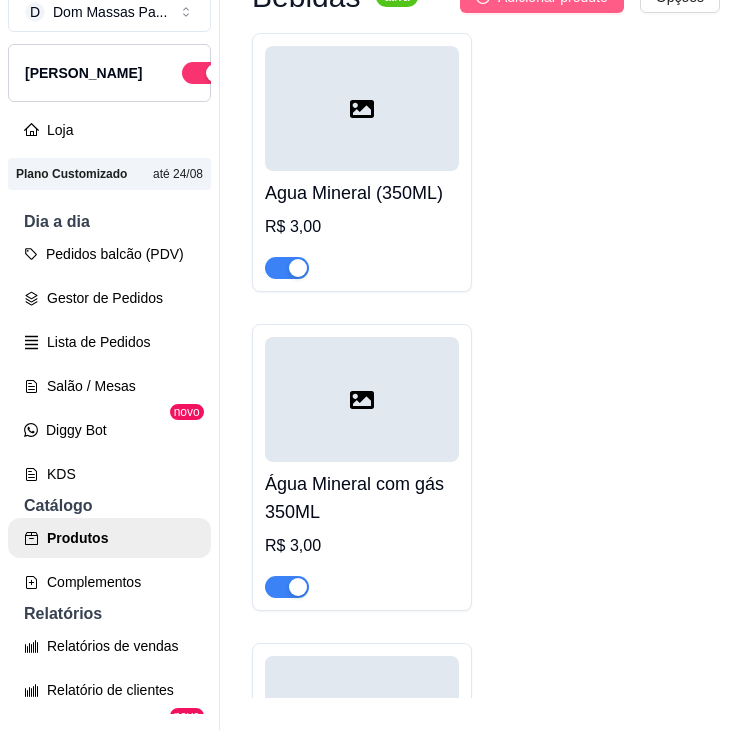 click on "Adicionar produto" at bounding box center [553, -3] 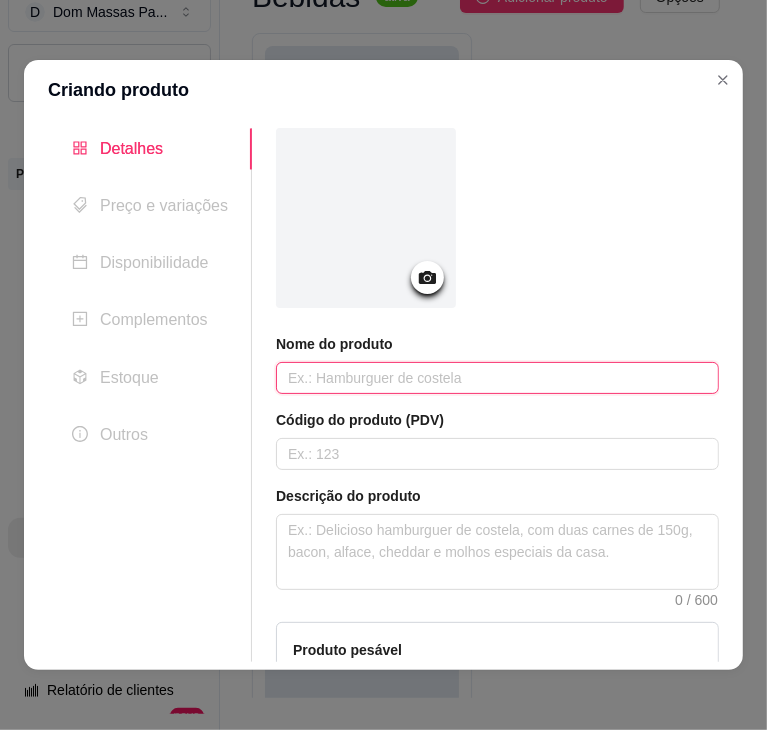 click at bounding box center [497, 378] 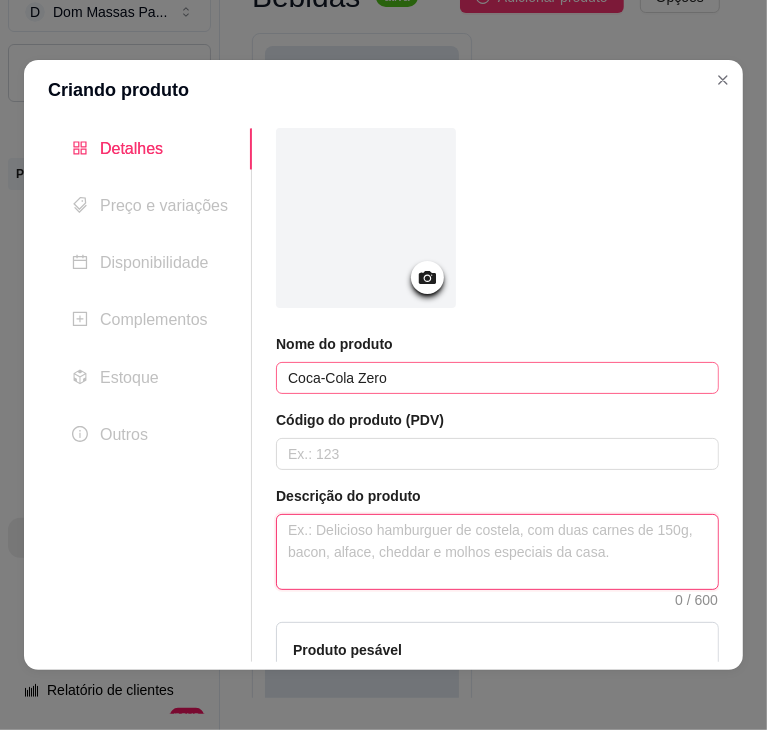 paste on "Coca-Cola Zero" 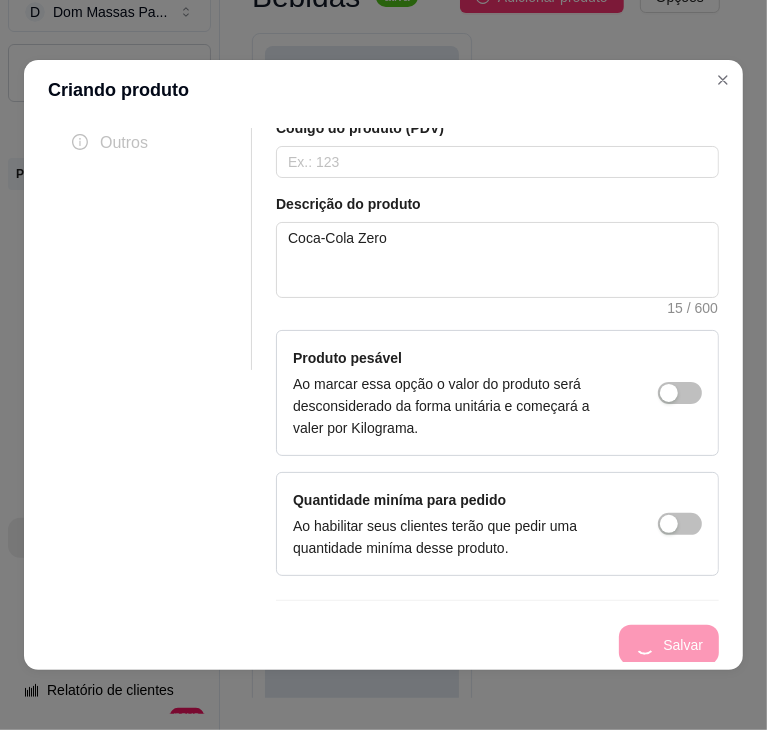 scroll, scrollTop: 0, scrollLeft: 0, axis: both 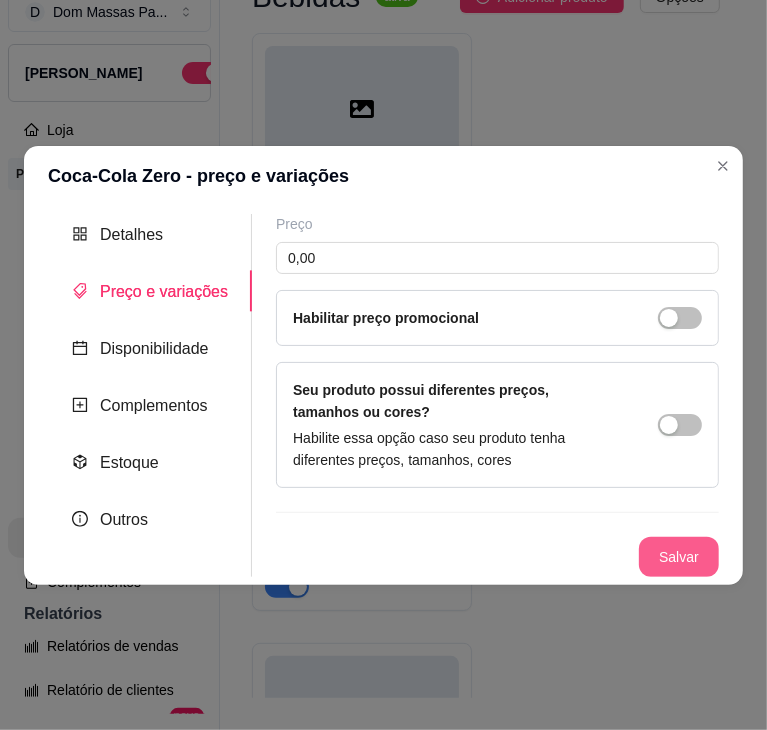 click on "Salvar" at bounding box center [679, 557] 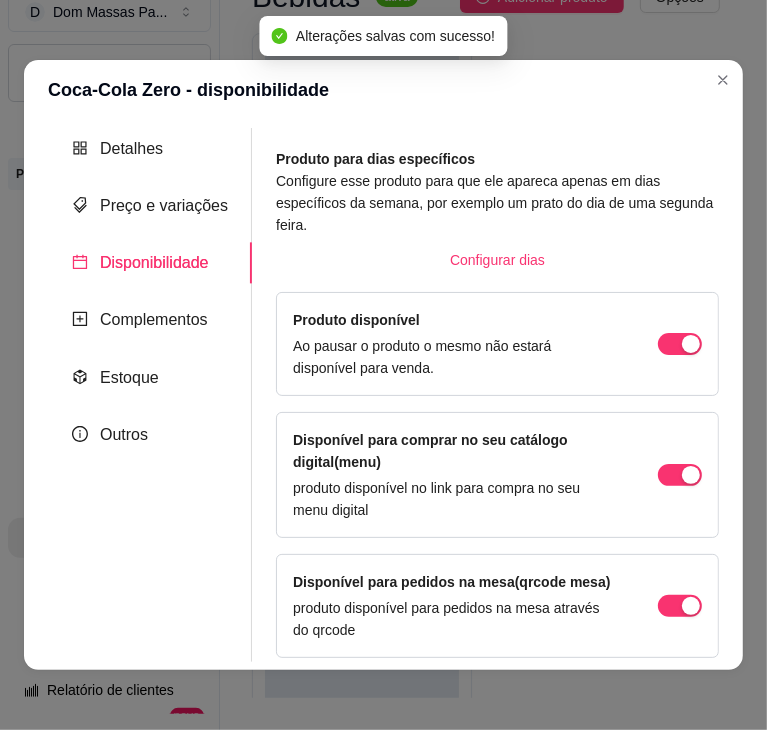 scroll, scrollTop: 20, scrollLeft: 0, axis: vertical 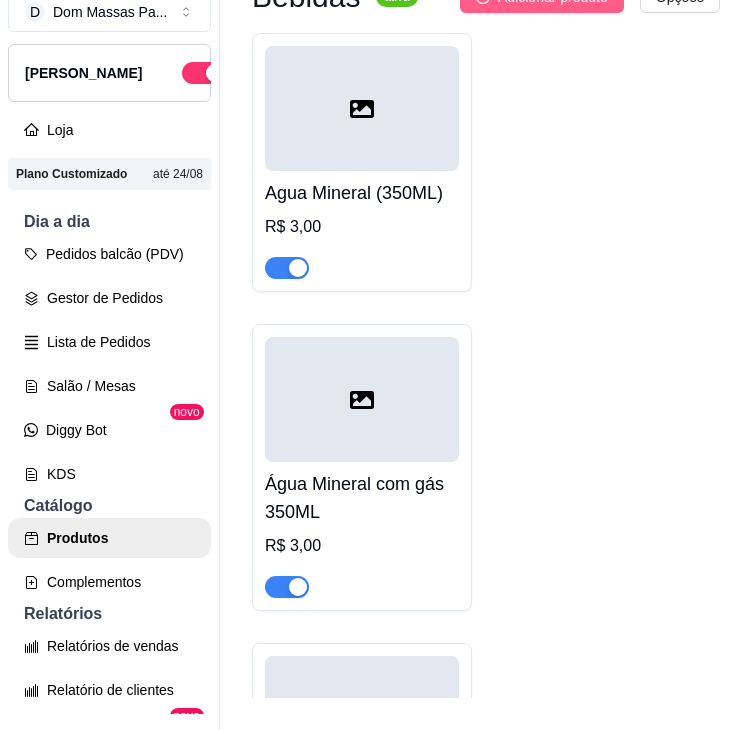 click on "Adicionar produto" at bounding box center [553, -3] 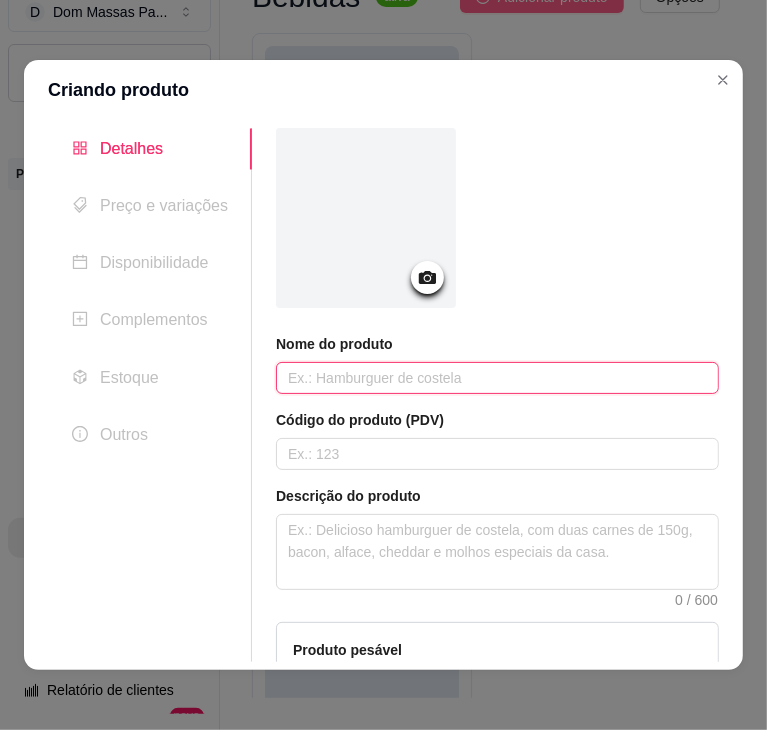 paste on "Coca-Cola Zero 350ML" 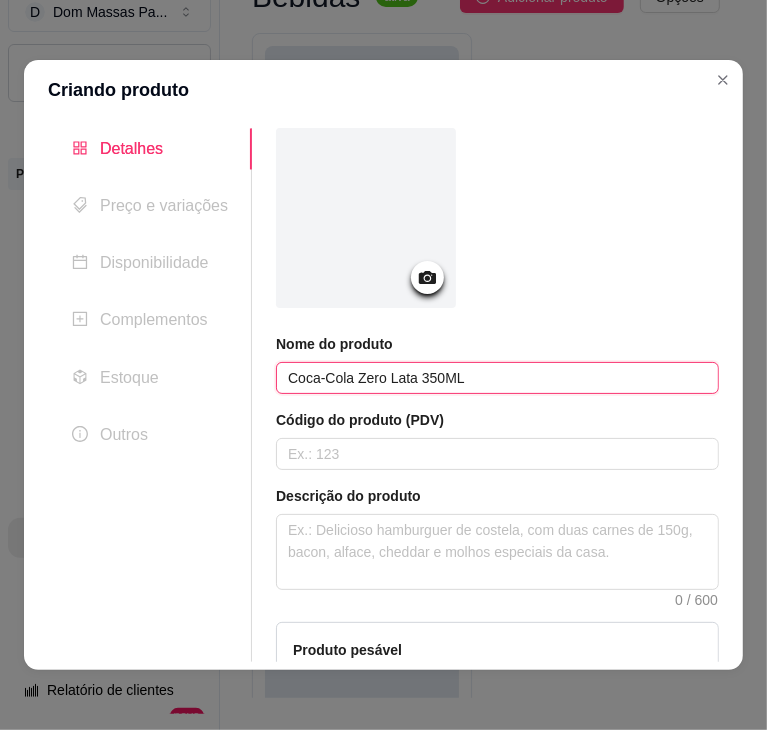 click on "Coca-Cola Zero Lata 350ML" at bounding box center (497, 378) 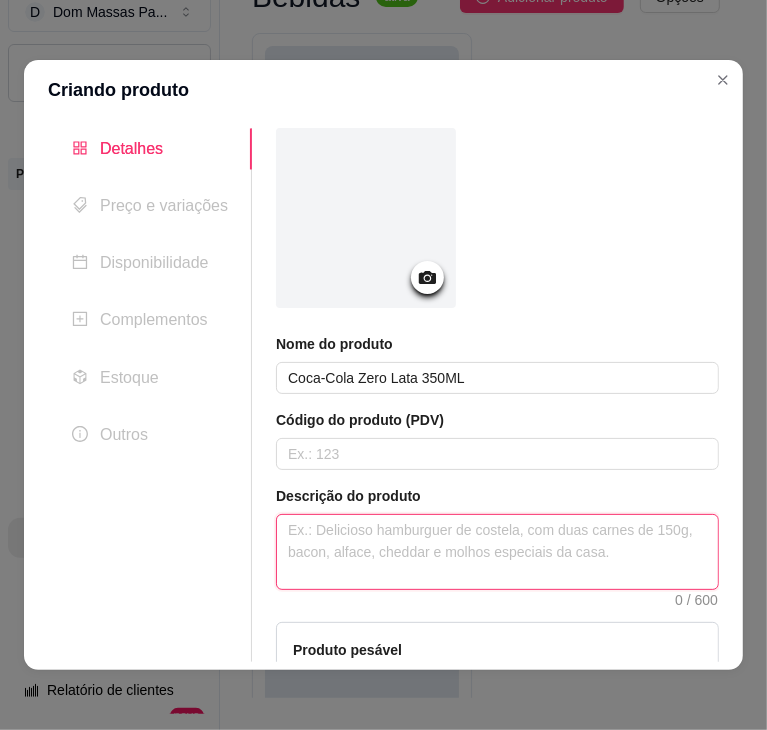 click at bounding box center (497, 552) 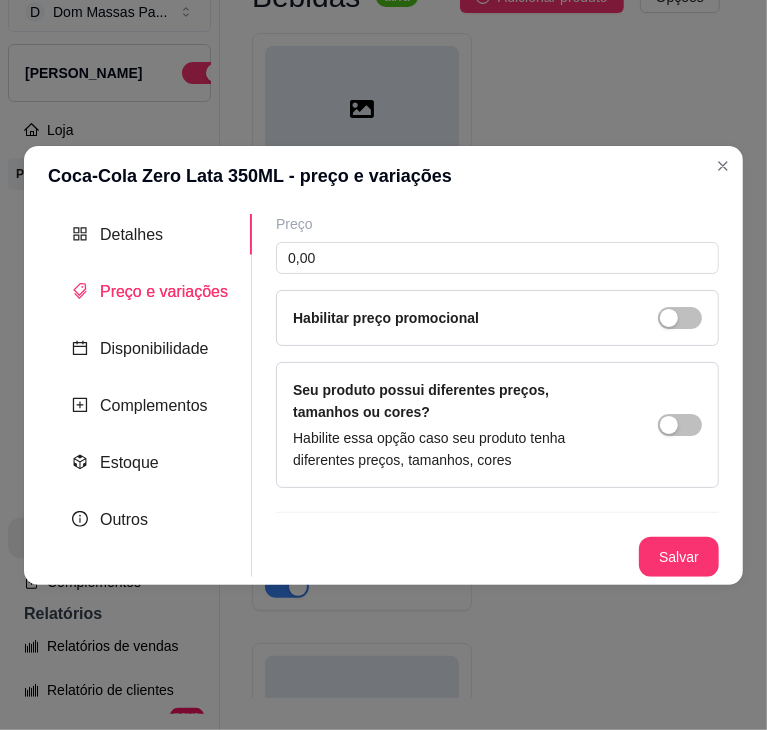 scroll, scrollTop: 0, scrollLeft: 0, axis: both 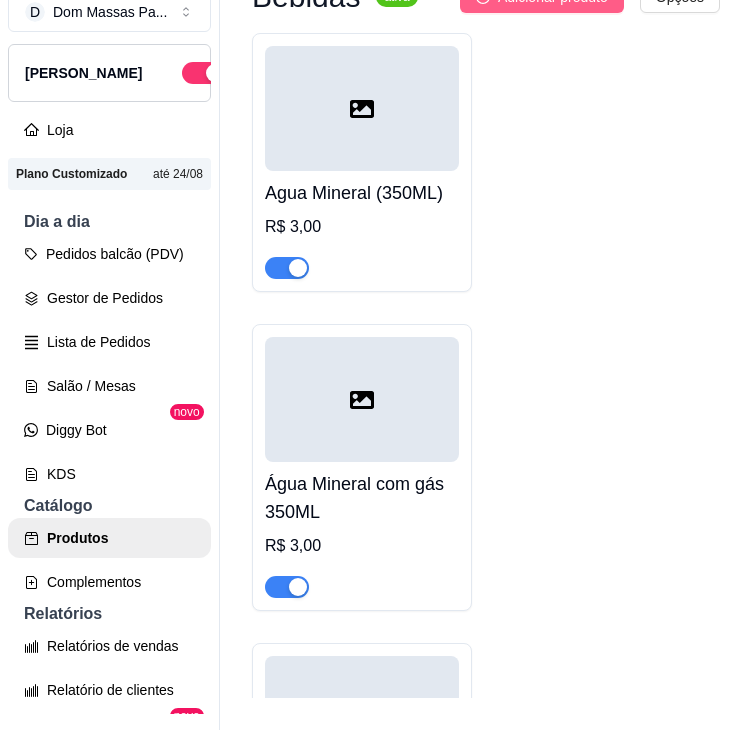 click on "Adicionar produto" at bounding box center (553, -3) 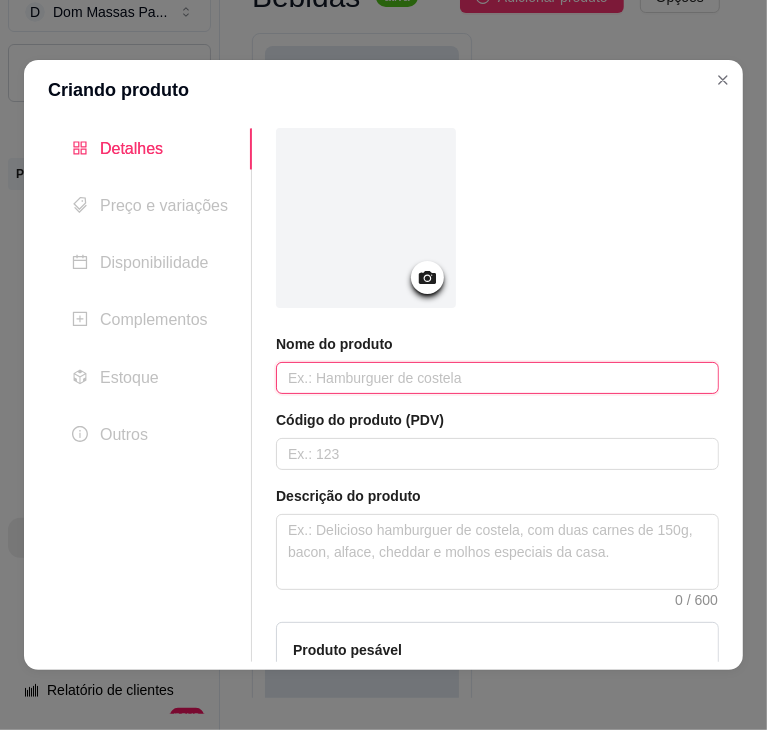click at bounding box center [497, 378] 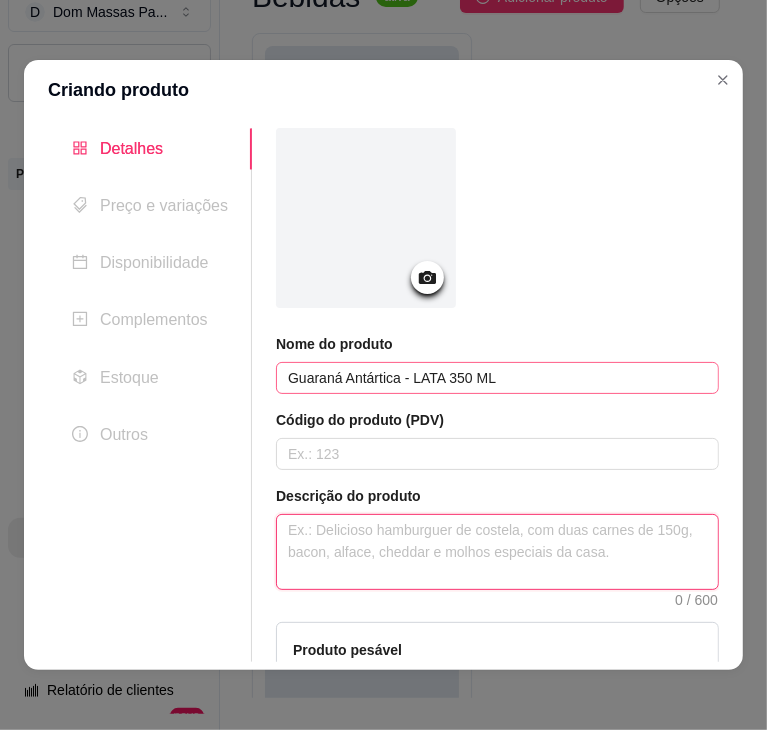 paste on "Guaraná Antártica - LATA 350 ML" 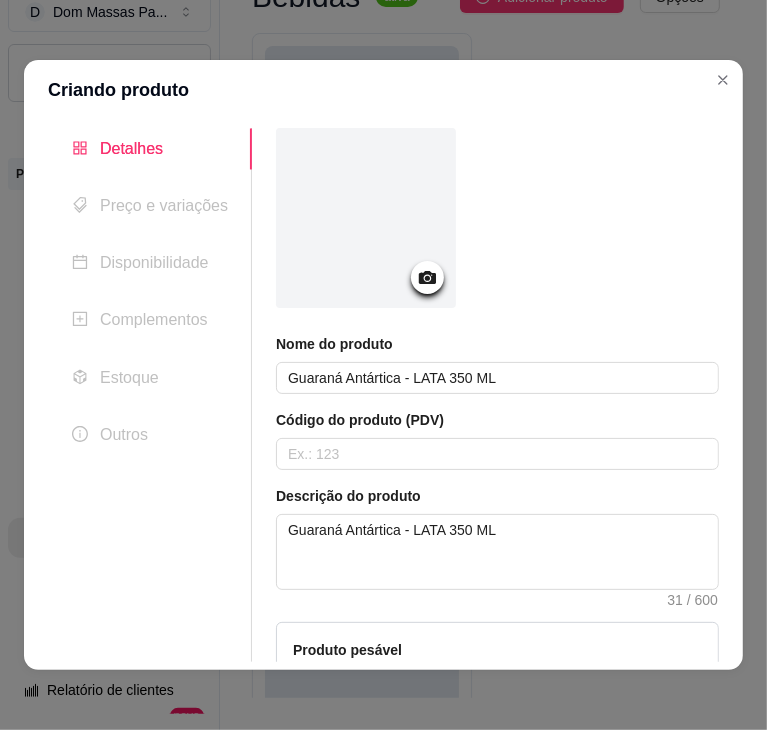 click on "Código do produto (PDV)" at bounding box center (497, 420) 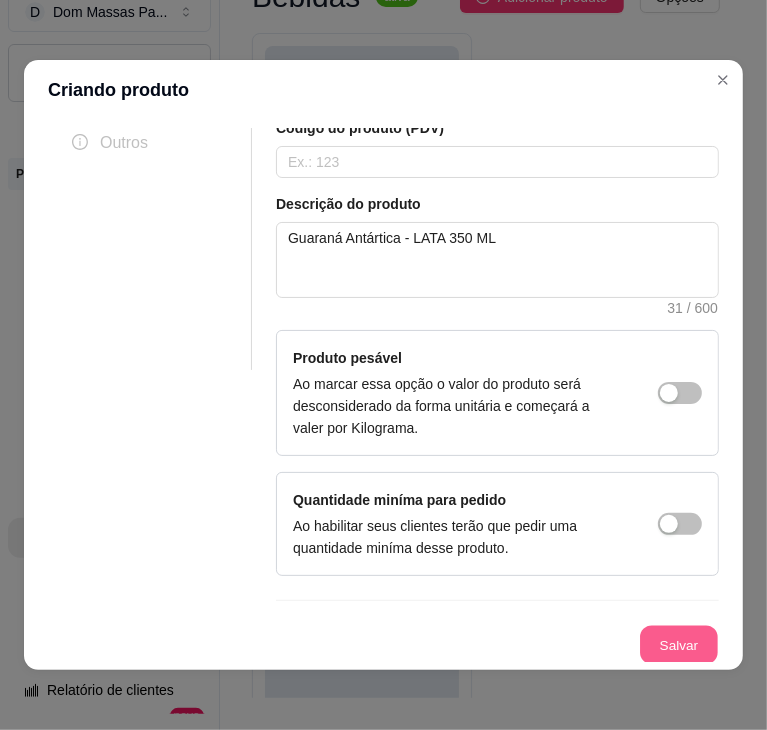 click on "Salvar" at bounding box center [679, 645] 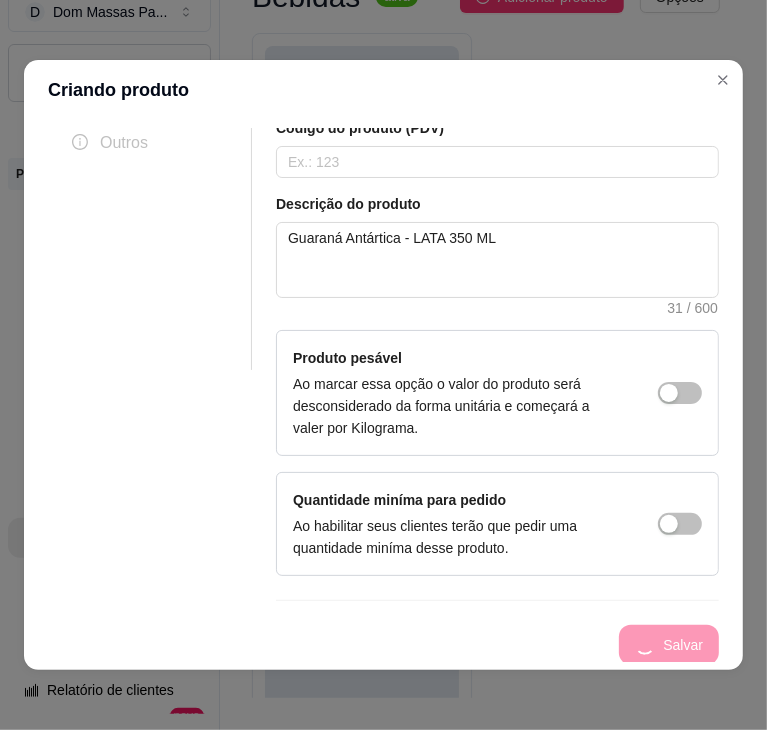 scroll, scrollTop: 0, scrollLeft: 0, axis: both 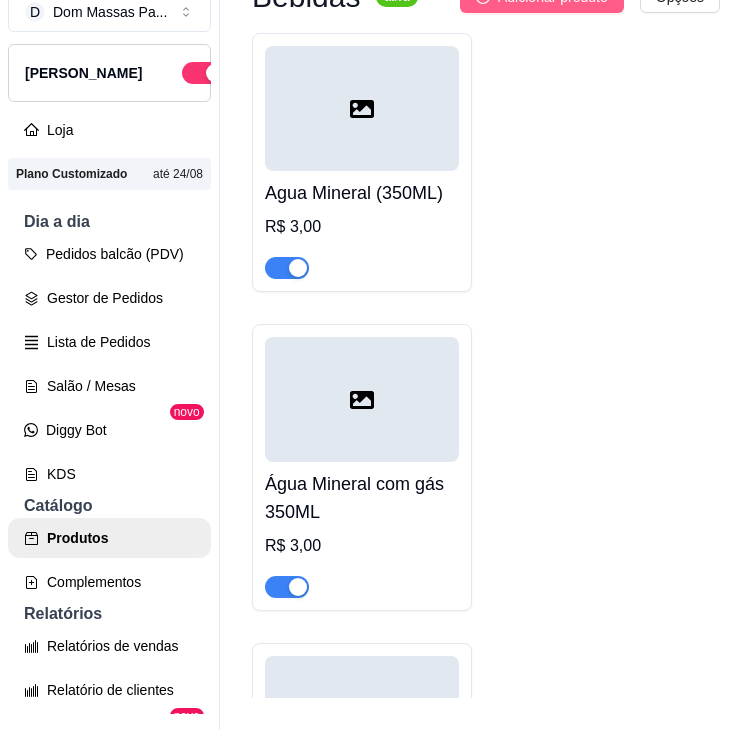 click on "Adicionar produto" at bounding box center [553, -3] 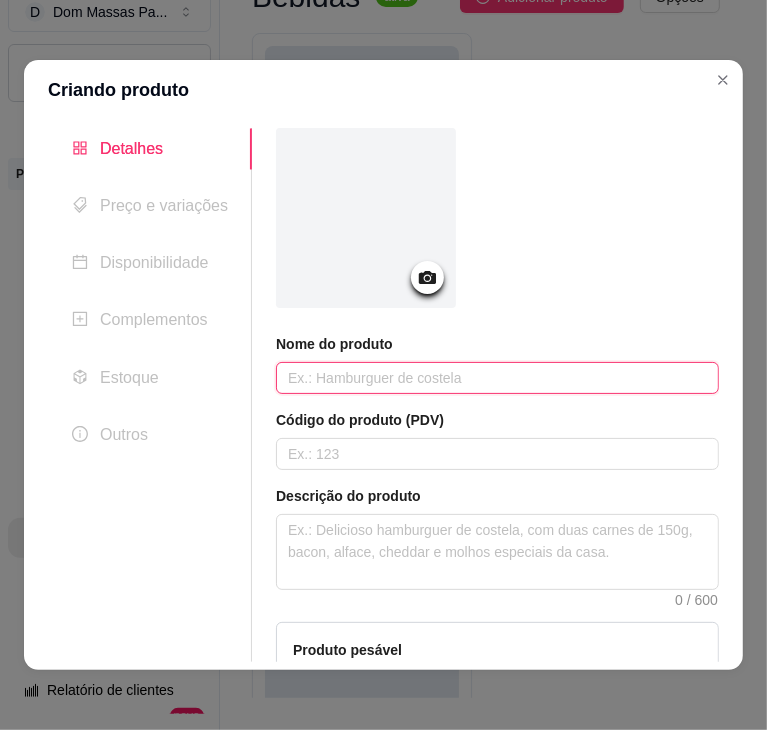 click at bounding box center [497, 378] 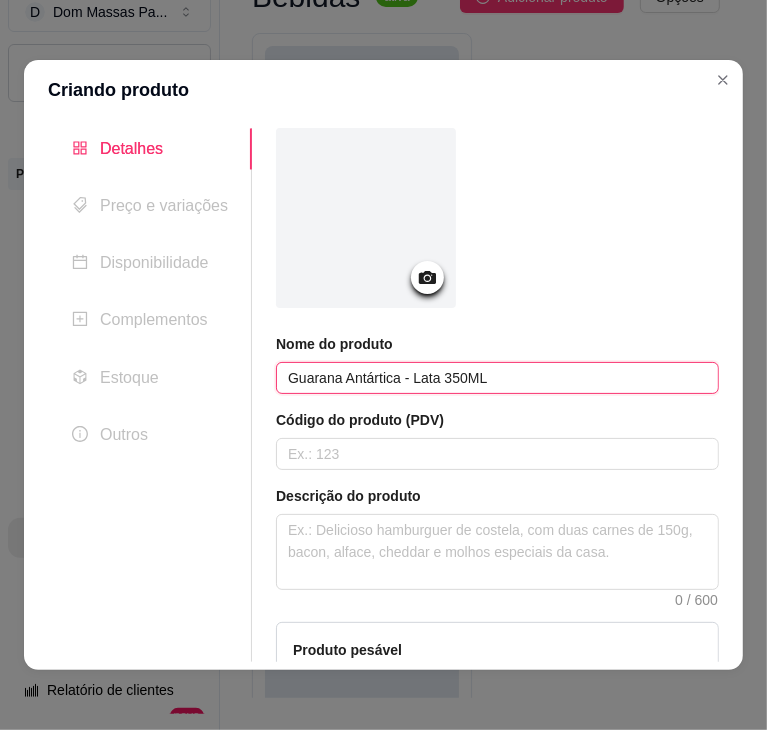 click on "Guarana Antártica - Lata 350ML" at bounding box center (497, 378) 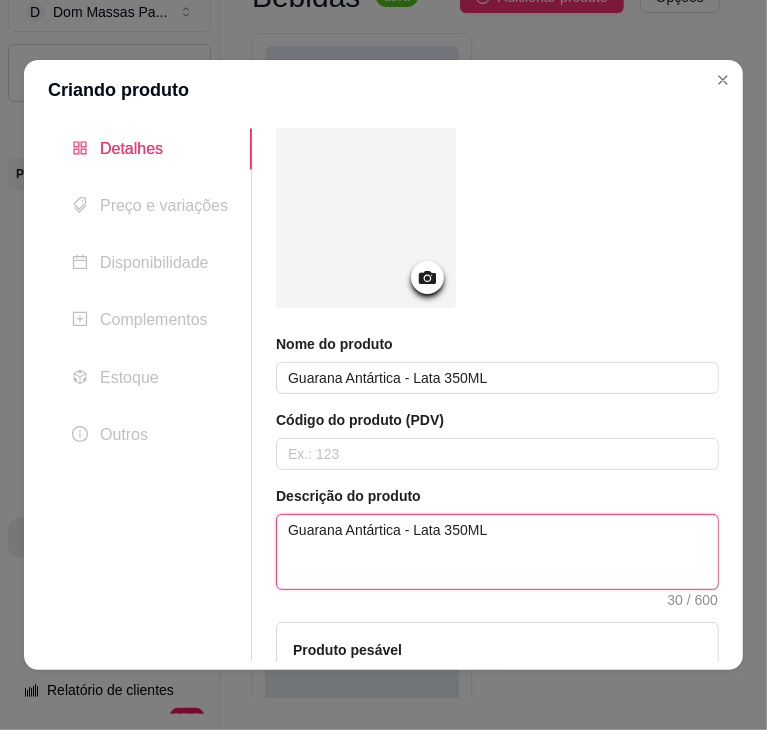 click on "Guarana Antártica - Lata 350ML" at bounding box center (497, 552) 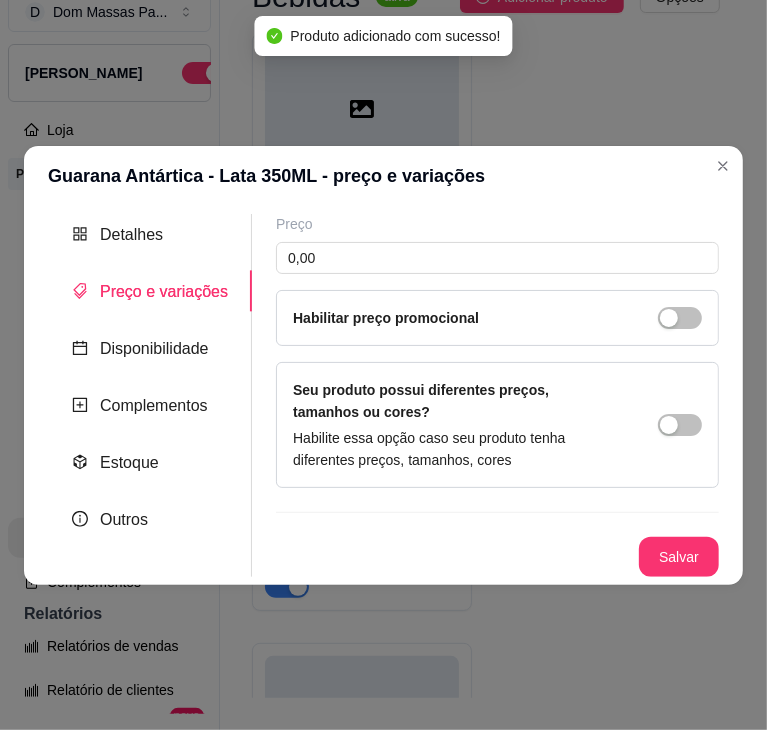 scroll, scrollTop: 0, scrollLeft: 0, axis: both 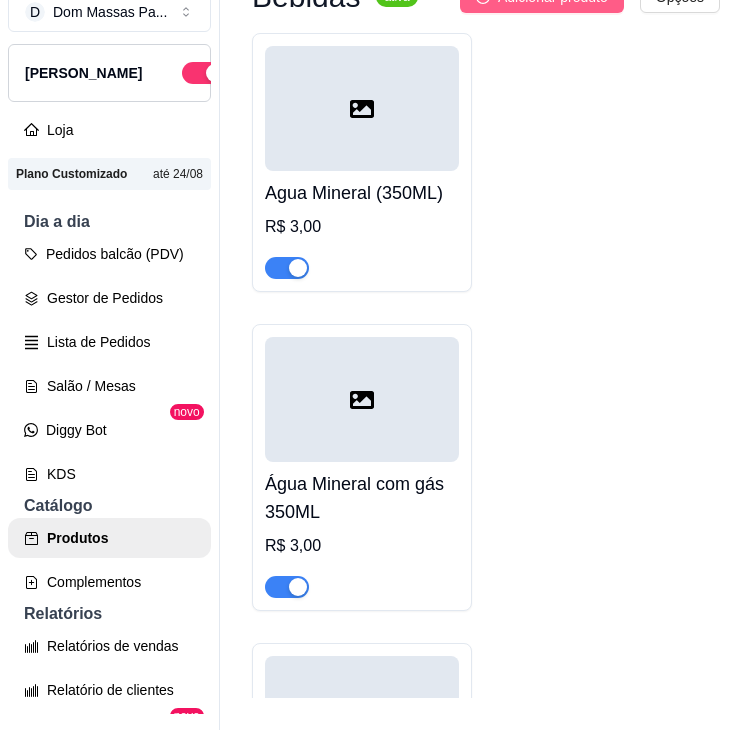 click on "Adicionar produto" at bounding box center [553, -3] 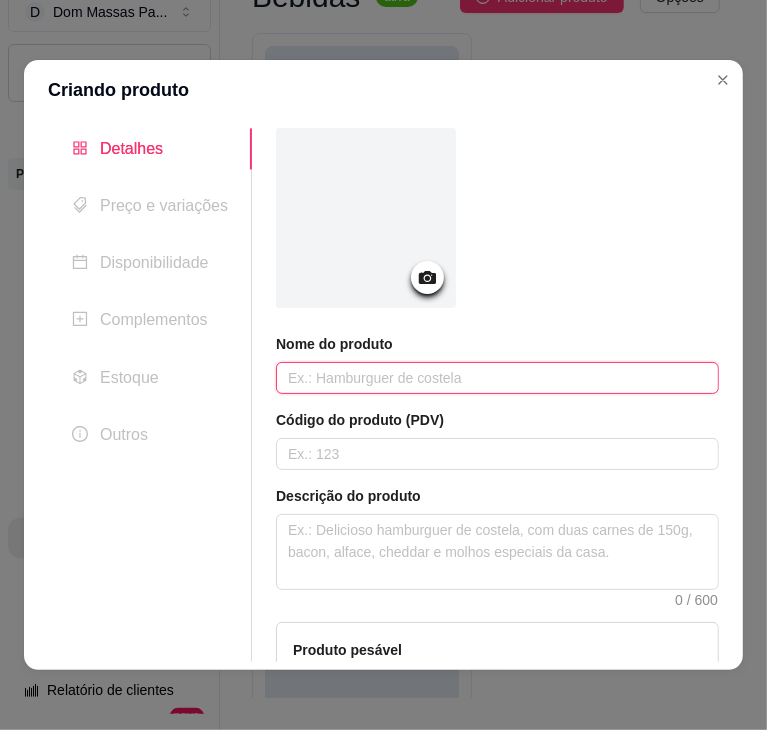 click at bounding box center [497, 378] 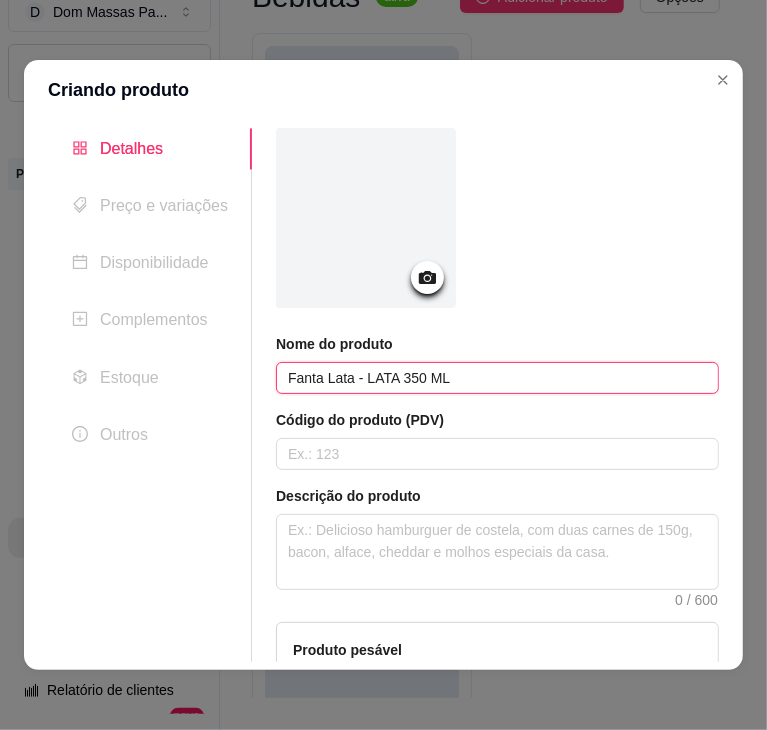 click on "Fanta Lata - LATA 350 ML" at bounding box center [497, 378] 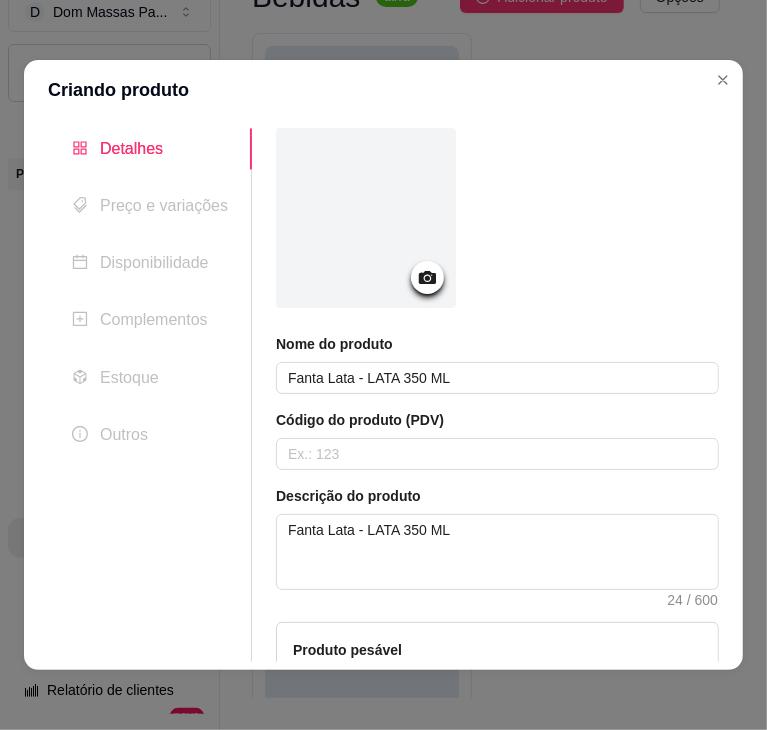 click on "Código do produto (PDV)" at bounding box center [497, 420] 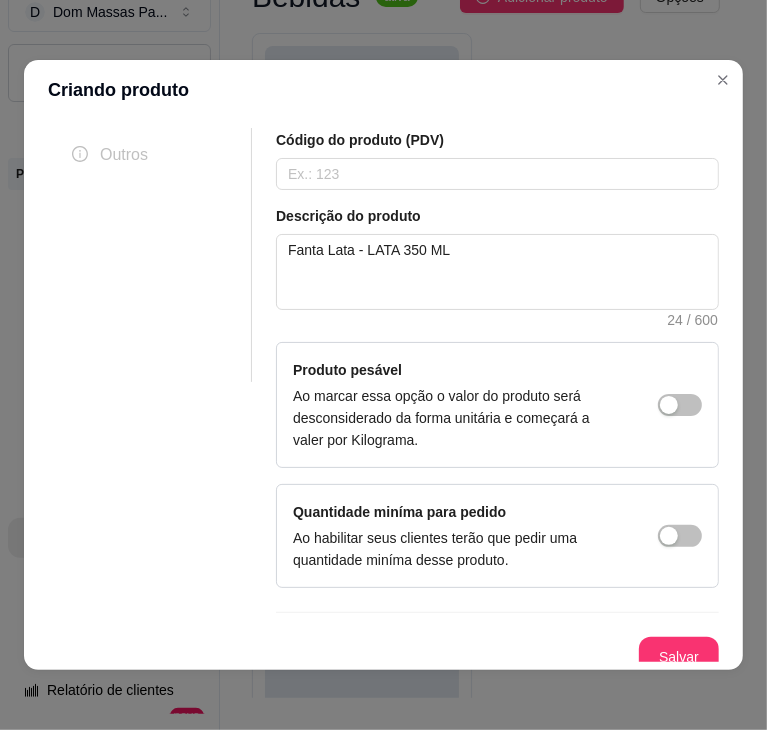 scroll, scrollTop: 292, scrollLeft: 0, axis: vertical 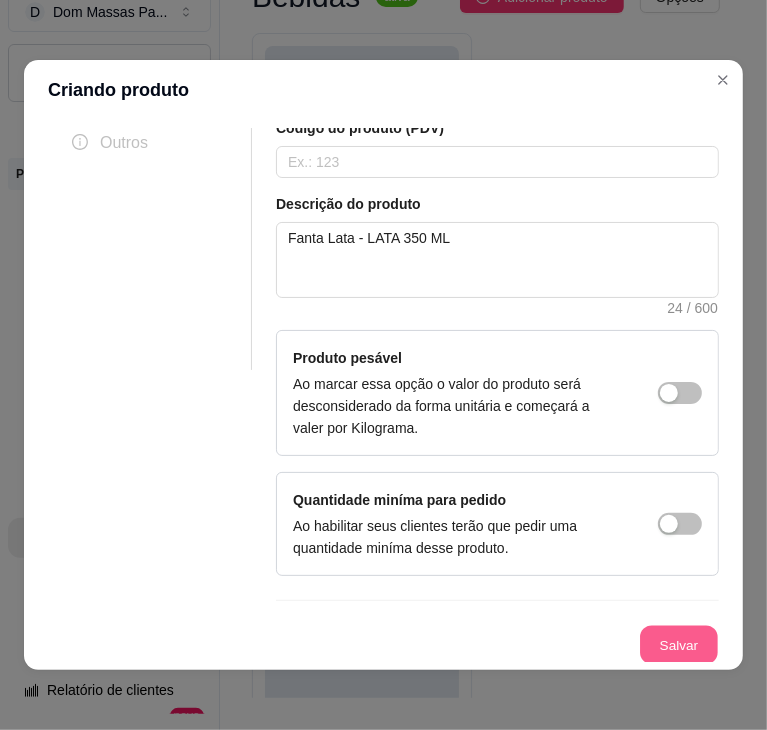click on "Salvar" at bounding box center (679, 645) 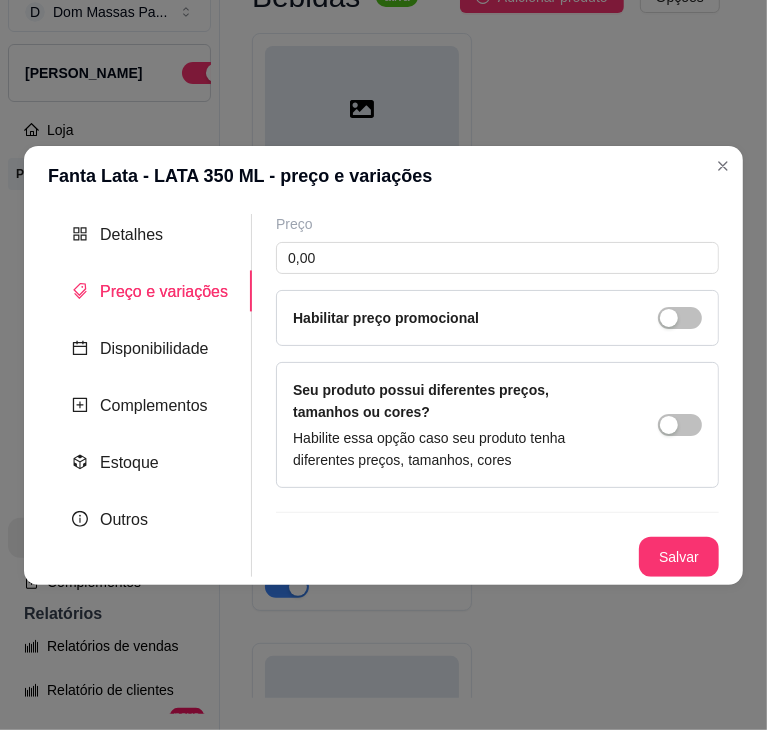 scroll, scrollTop: 0, scrollLeft: 0, axis: both 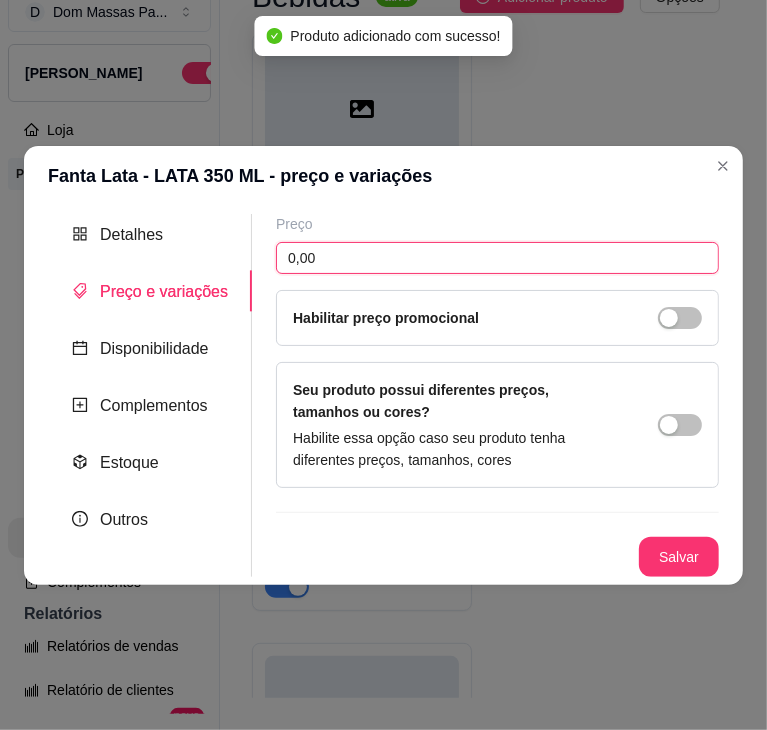 click on "0,00" at bounding box center (497, 258) 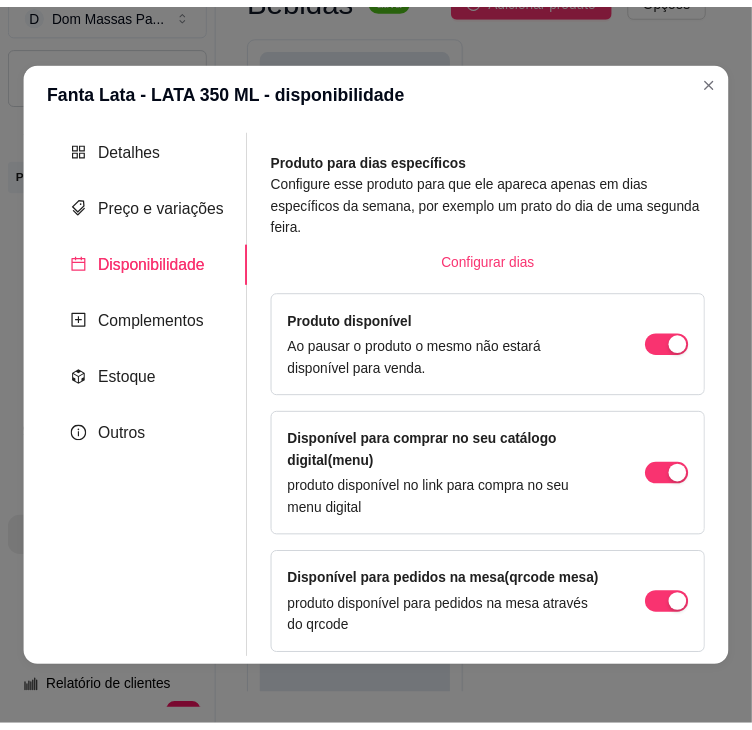 scroll, scrollTop: 20, scrollLeft: 0, axis: vertical 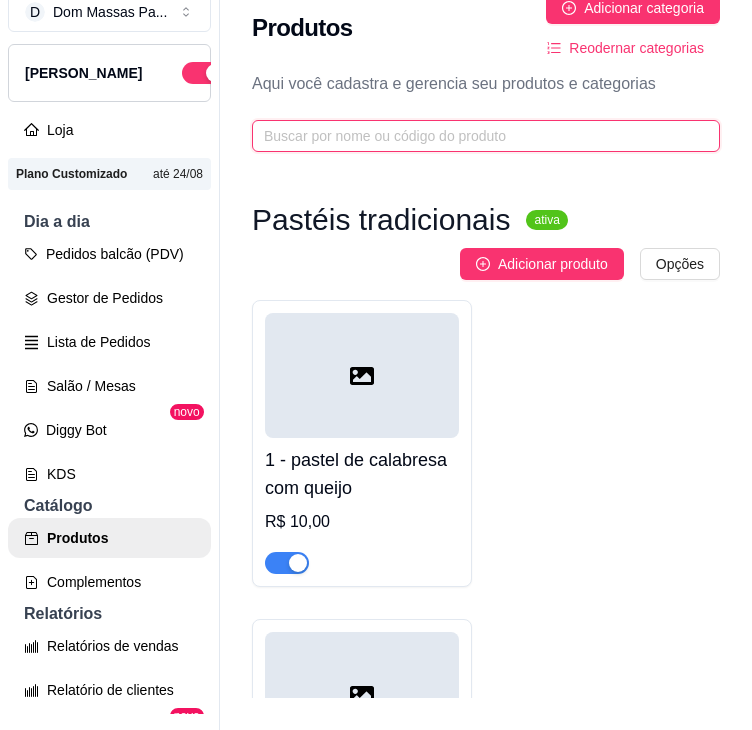 click at bounding box center [478, 136] 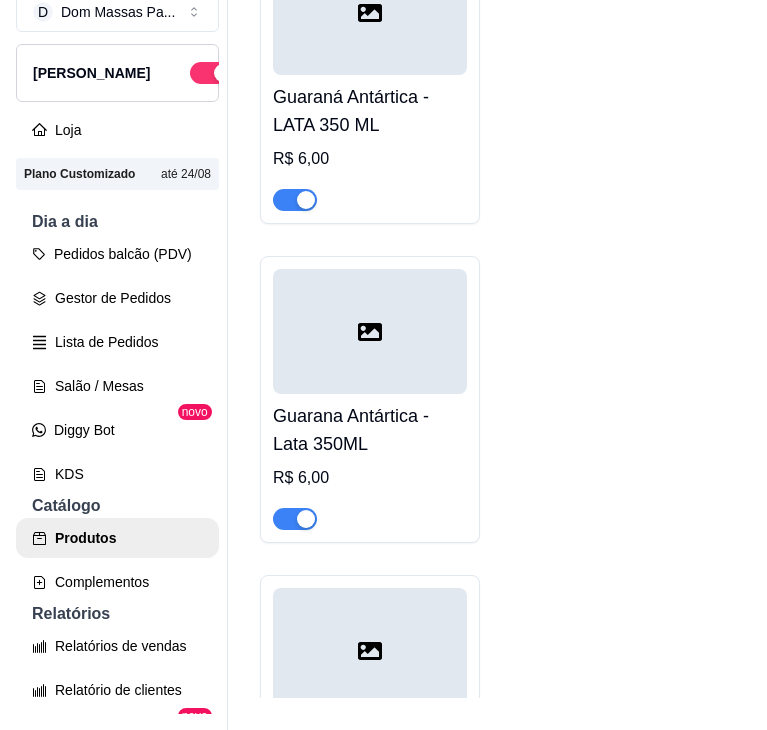 scroll, scrollTop: 15198, scrollLeft: 0, axis: vertical 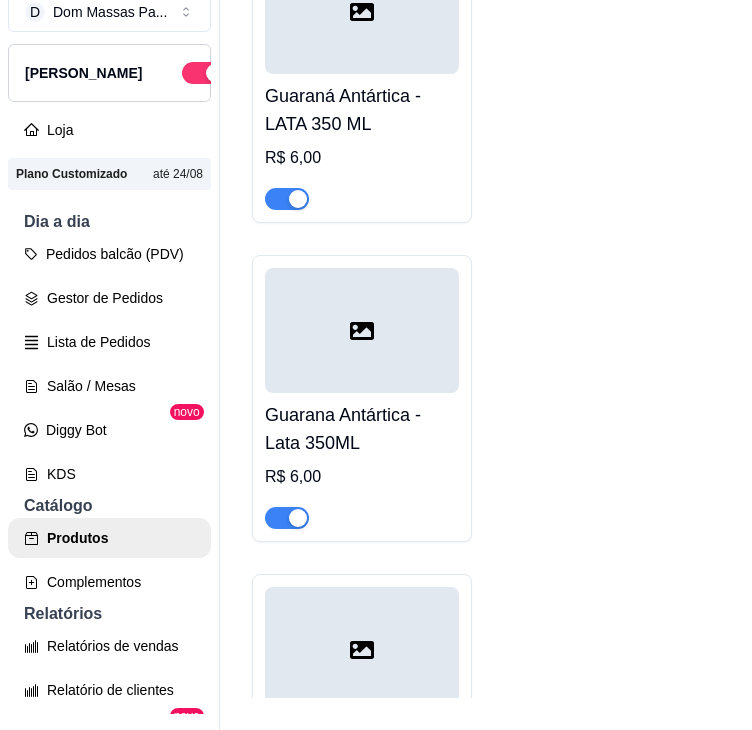 click at bounding box center [362, 330] 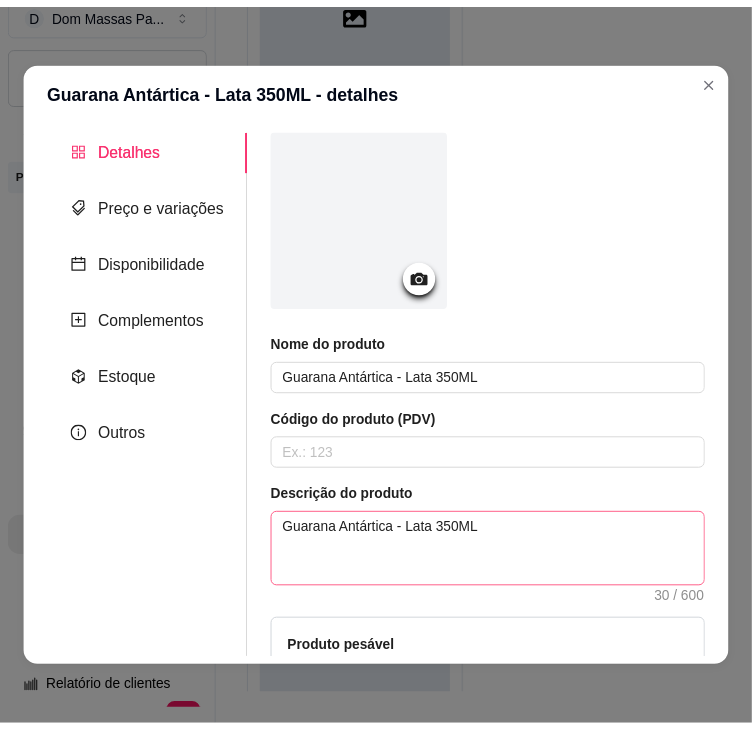 scroll, scrollTop: 308, scrollLeft: 0, axis: vertical 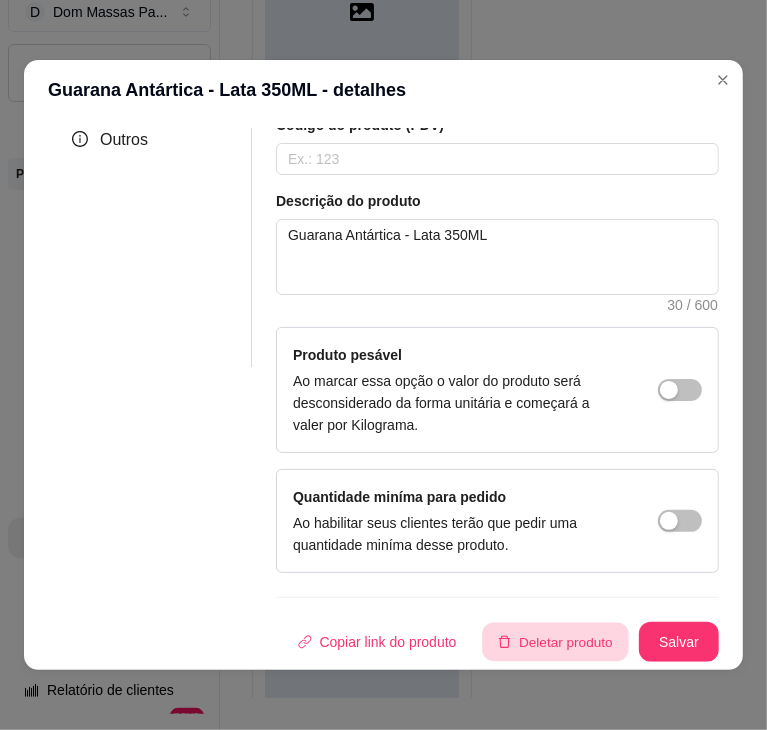 click on "Deletar produto" at bounding box center [556, 642] 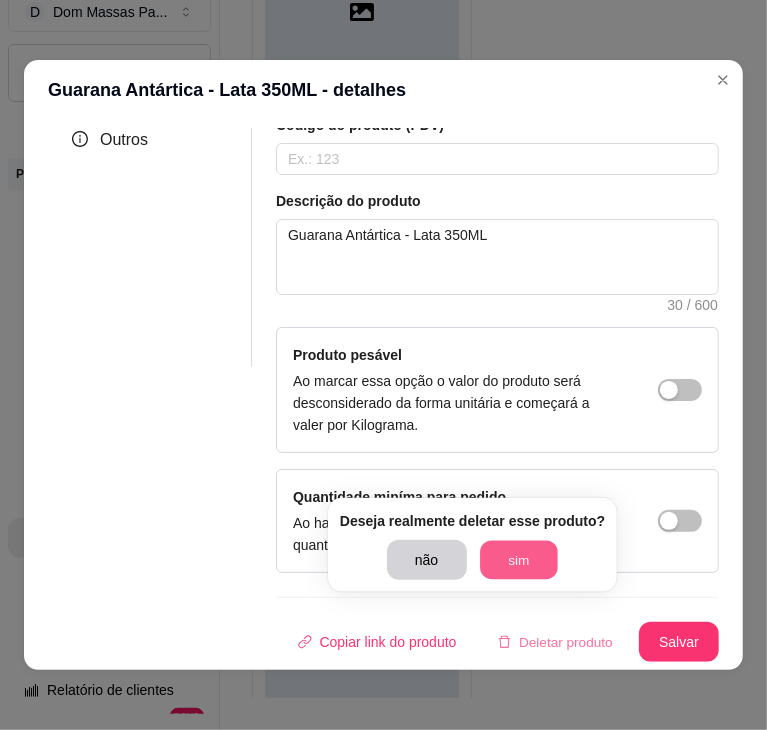 click on "sim" at bounding box center [519, 560] 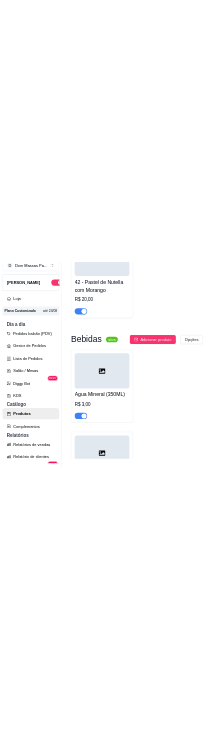 scroll, scrollTop: 13280, scrollLeft: 0, axis: vertical 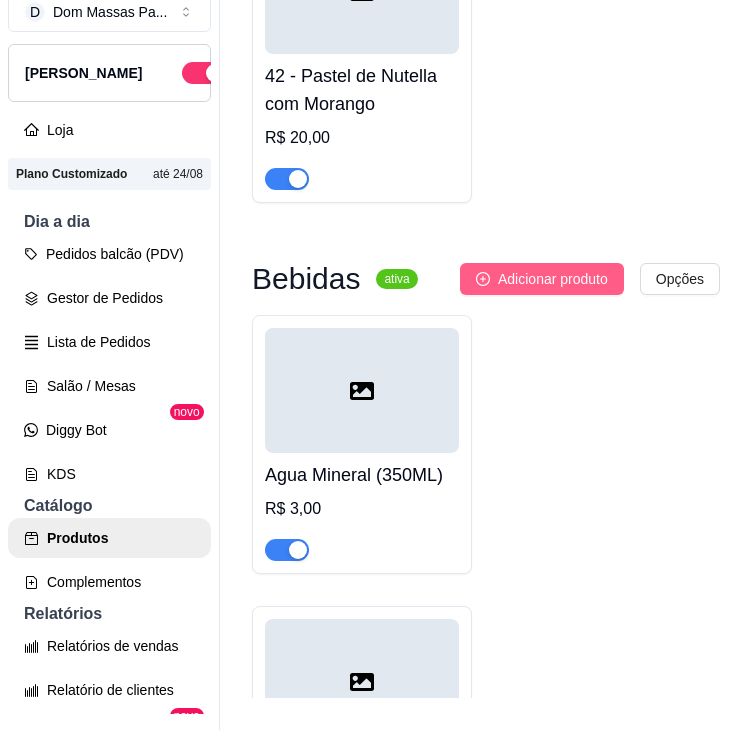click on "Adicionar produto" at bounding box center (553, 279) 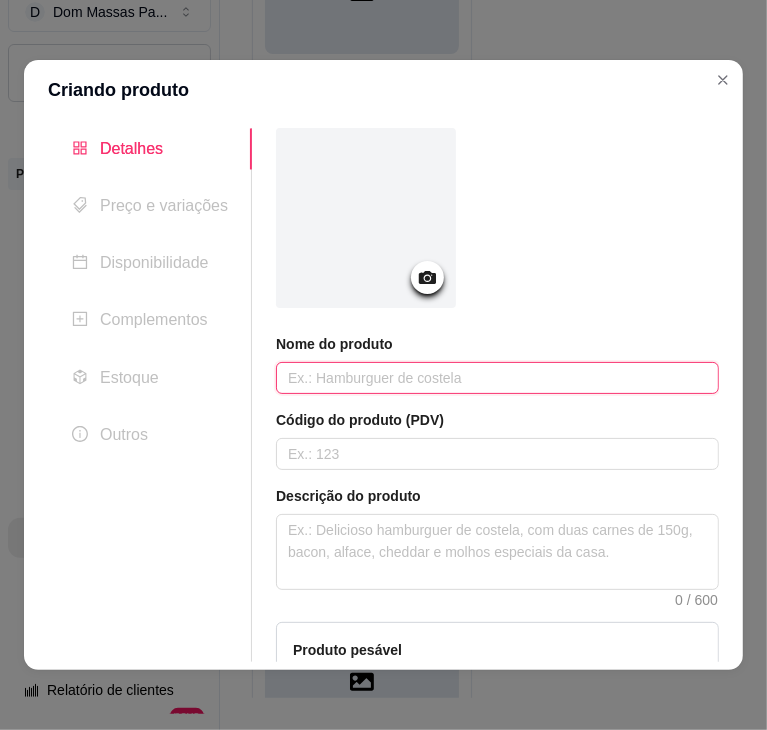 click at bounding box center [497, 378] 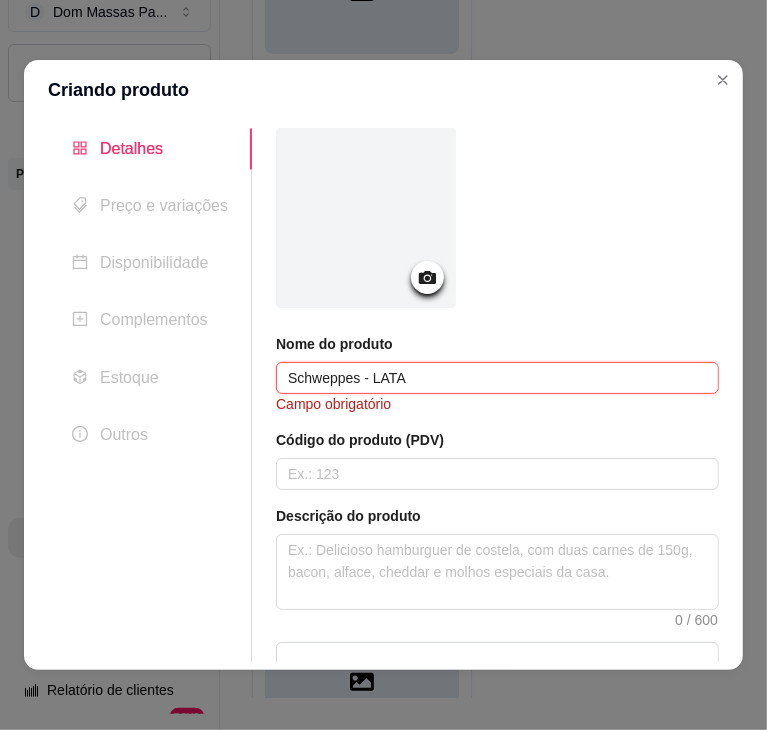click on "Schweppes - LATA" at bounding box center (497, 378) 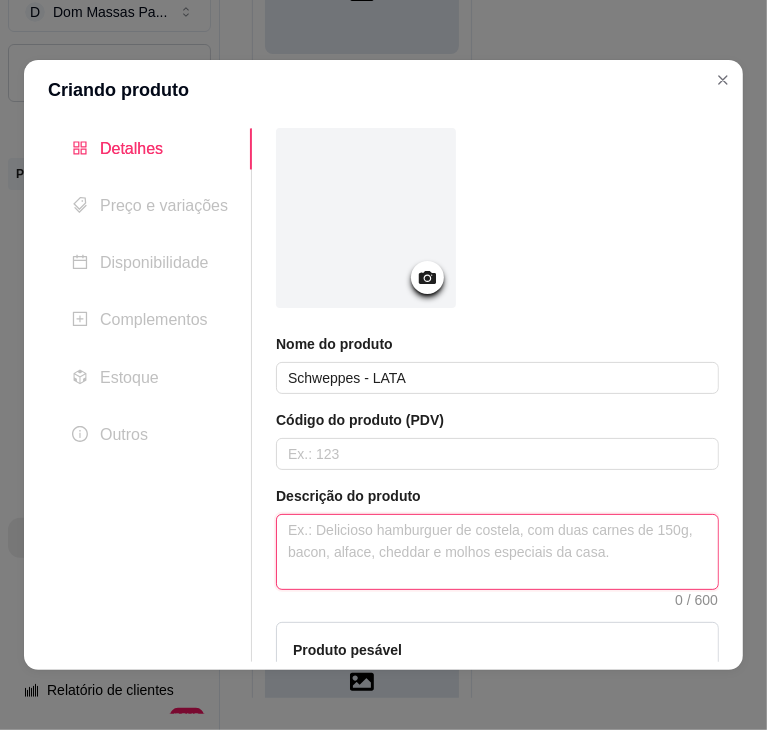 click at bounding box center (497, 552) 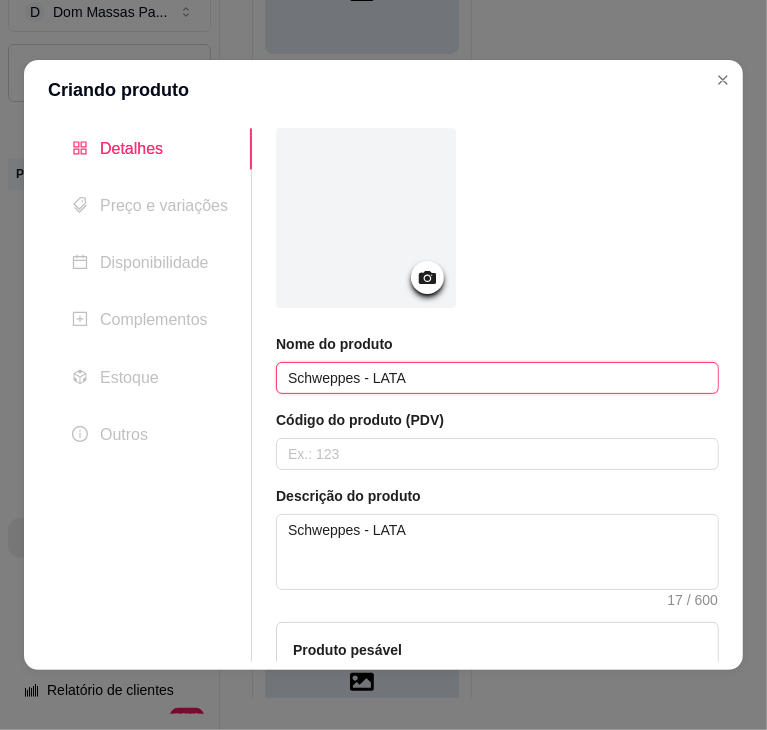 click on "Schweppes - LATA" at bounding box center (497, 378) 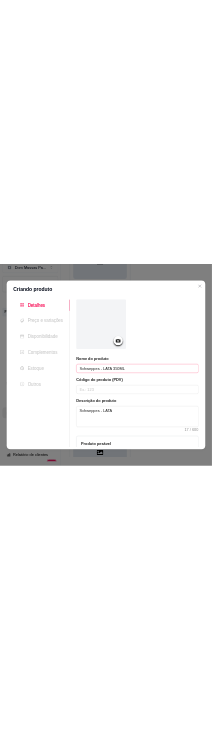 scroll, scrollTop: 13792, scrollLeft: 0, axis: vertical 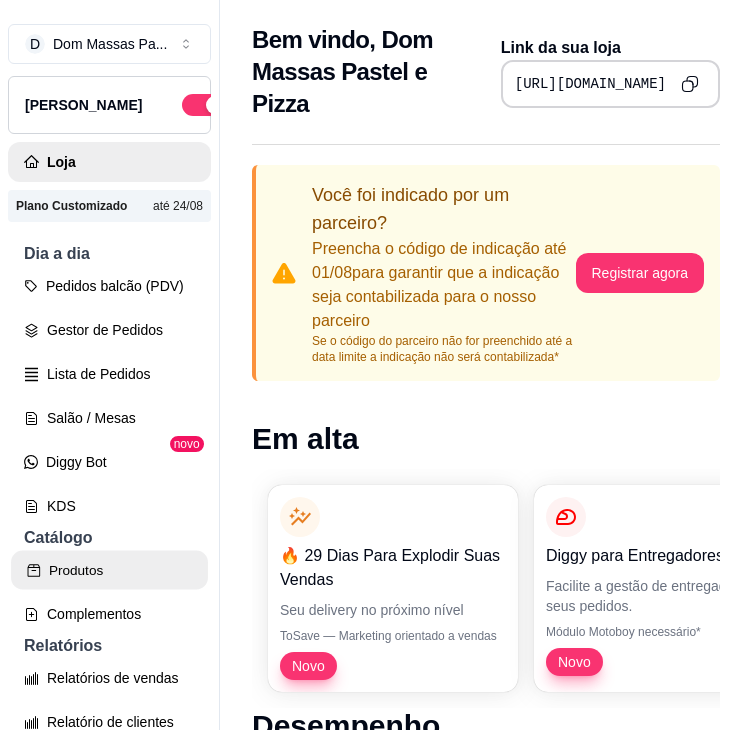 click on "Produtos" at bounding box center (109, 570) 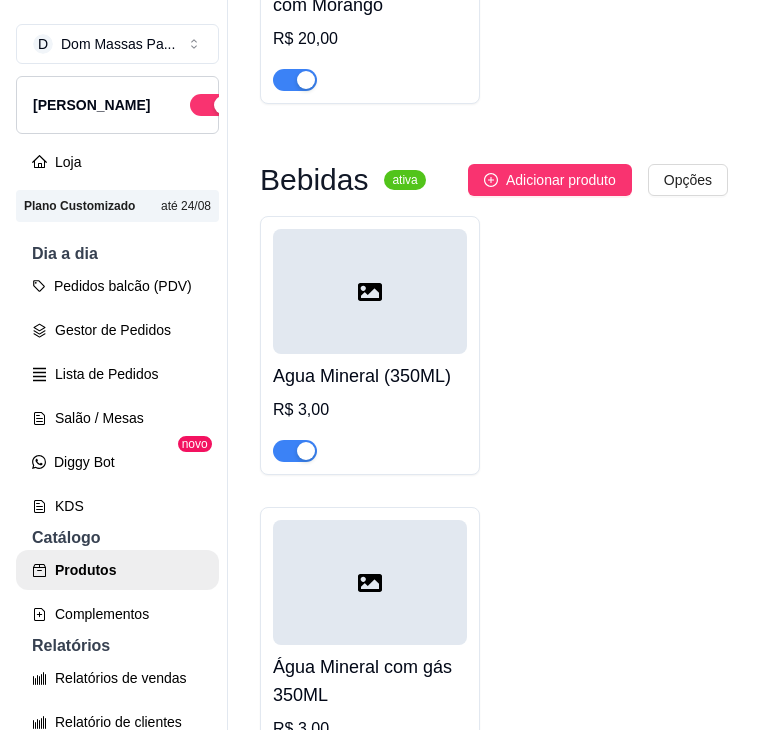 scroll, scrollTop: 13394, scrollLeft: 0, axis: vertical 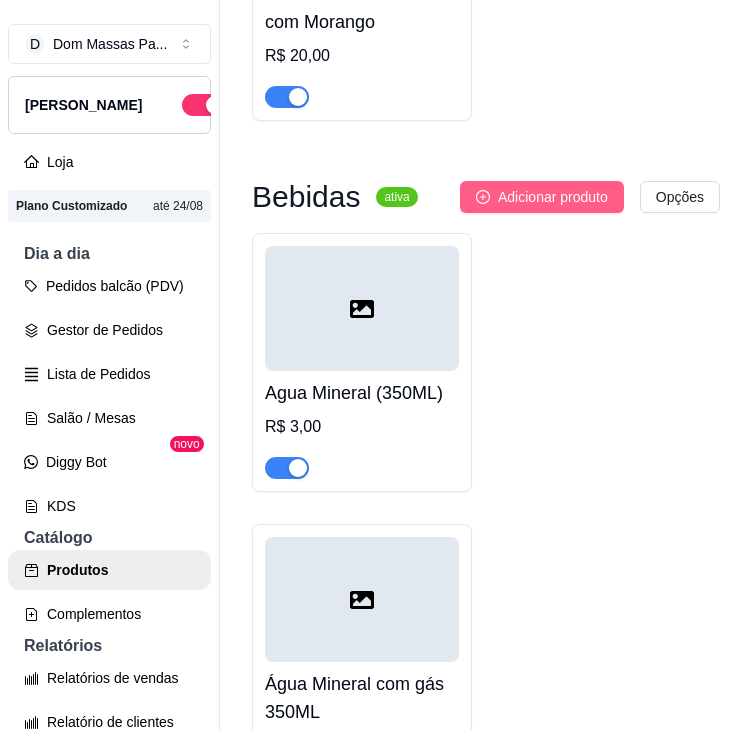 click on "Adicionar produto" at bounding box center [542, 197] 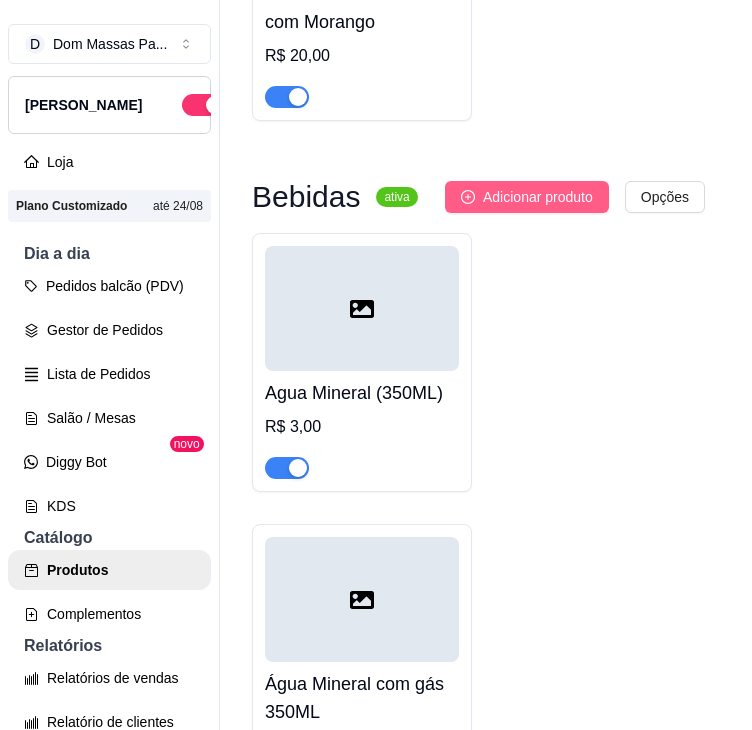 type 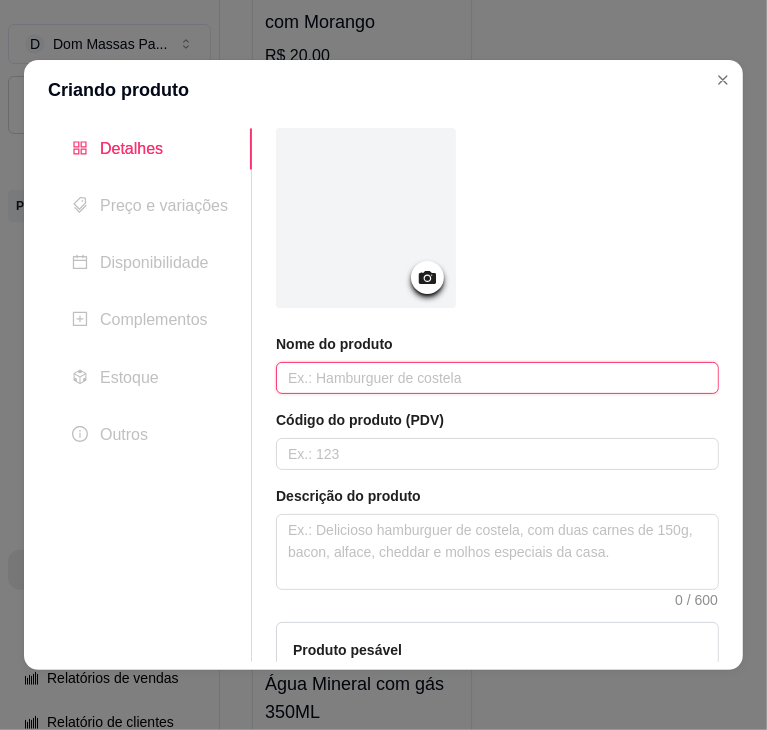 click at bounding box center [497, 378] 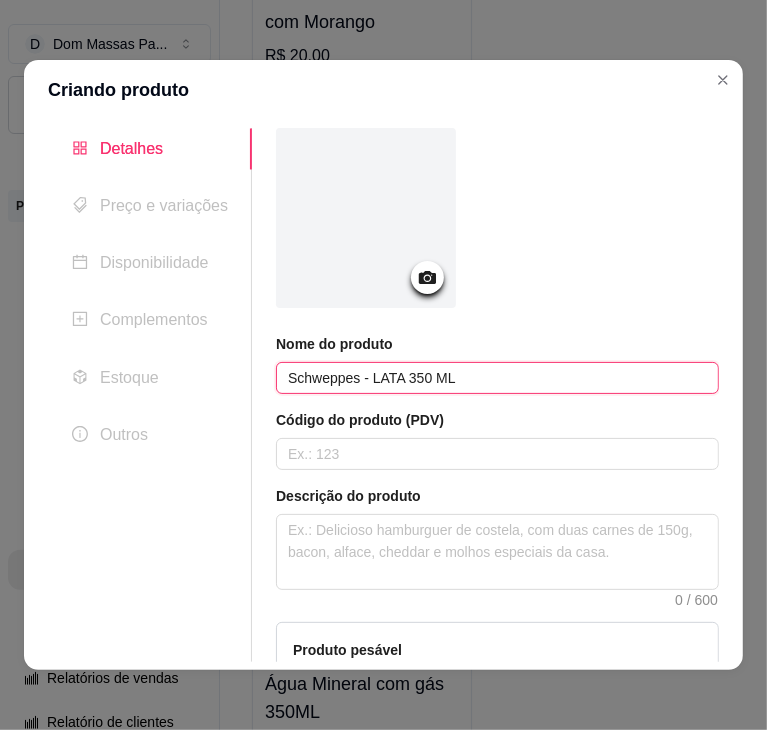 click on "Schweppes - LATA 350 ML" at bounding box center (497, 378) 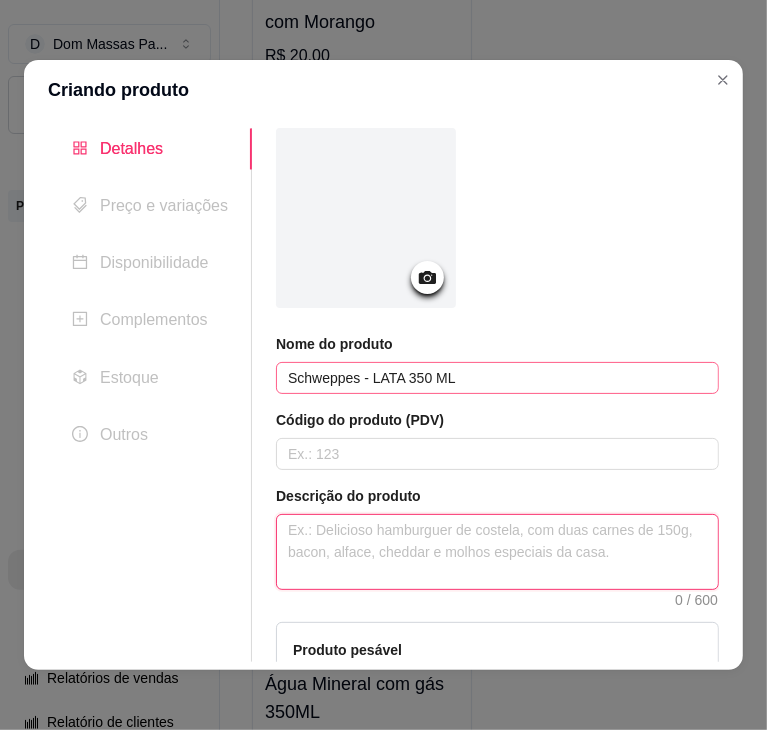 paste on "Schweppes - LATA 350 ML" 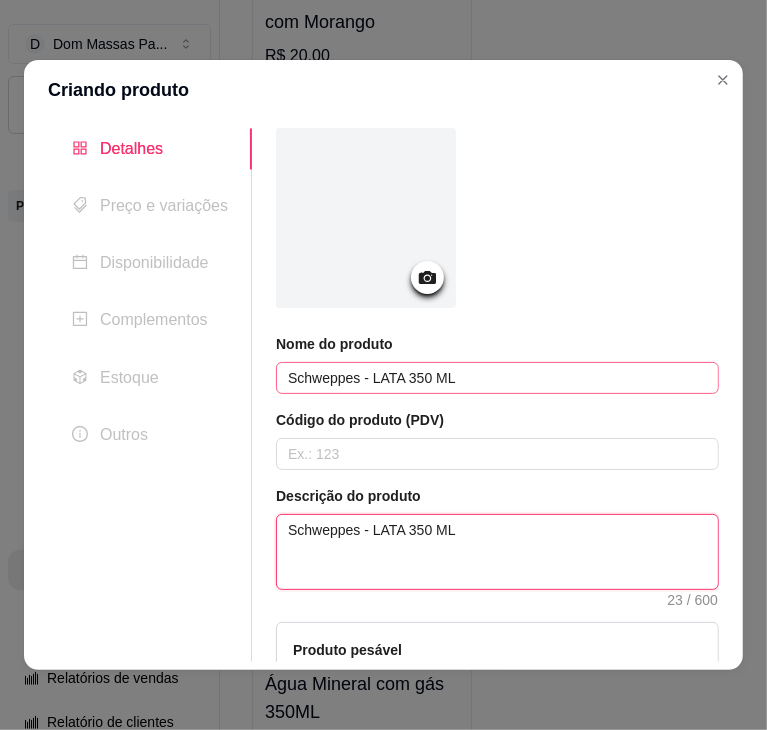 type on "Schweppes - LATA 350 ML" 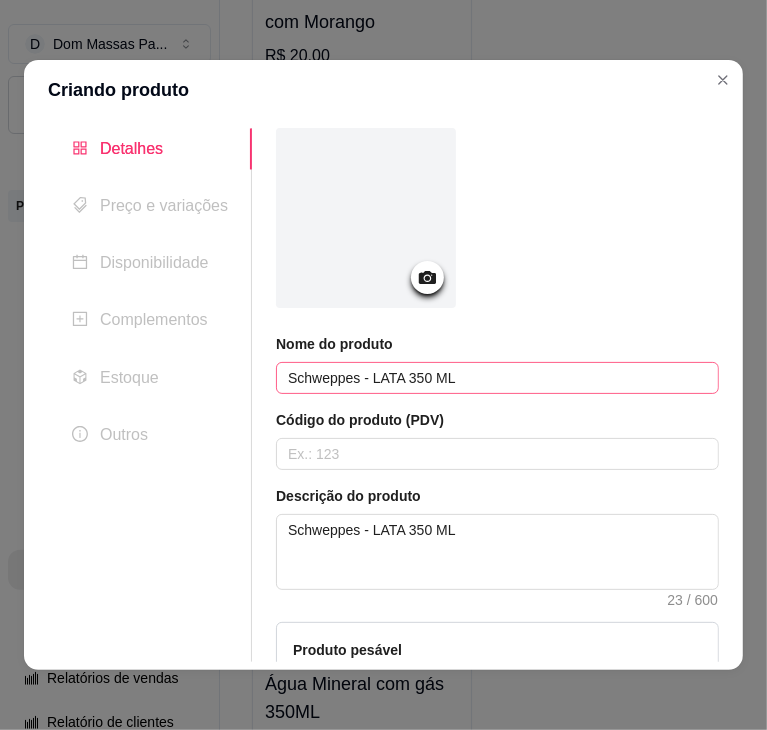 type 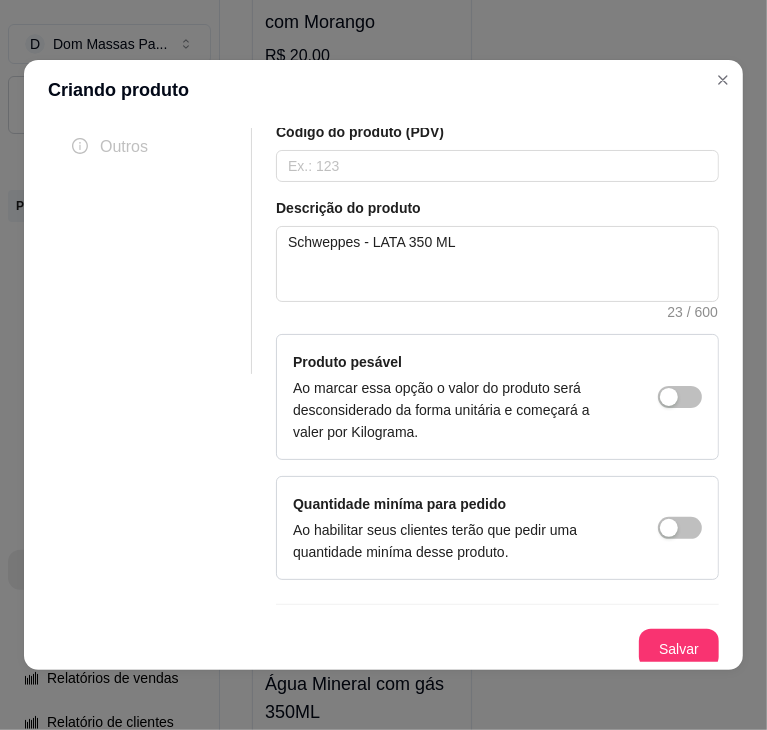 type 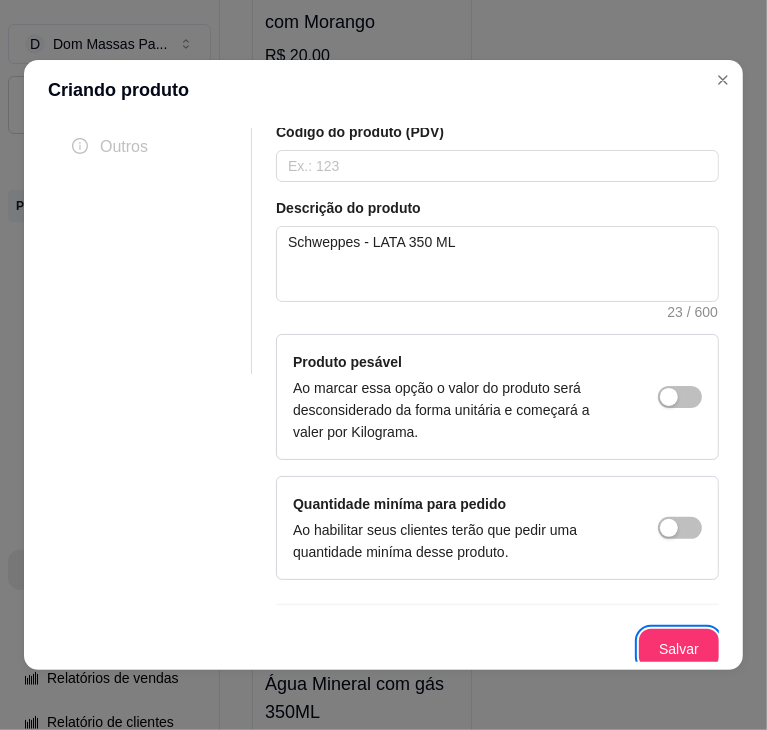scroll, scrollTop: 292, scrollLeft: 0, axis: vertical 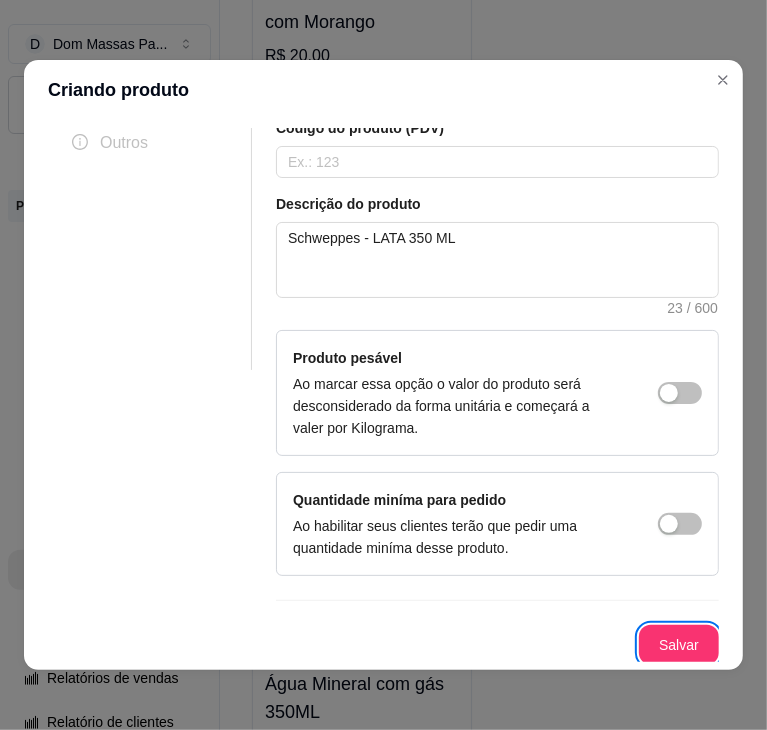 type 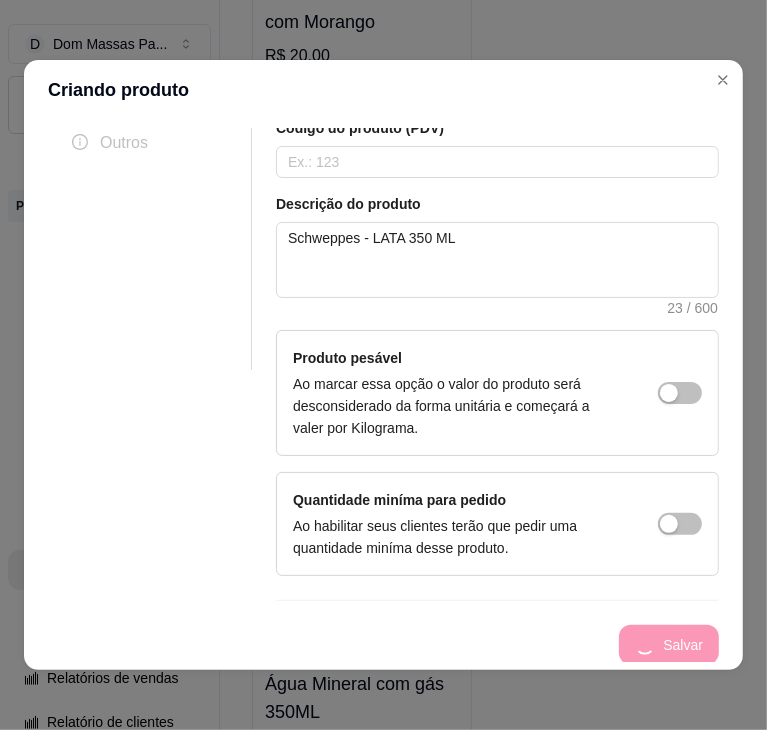 type 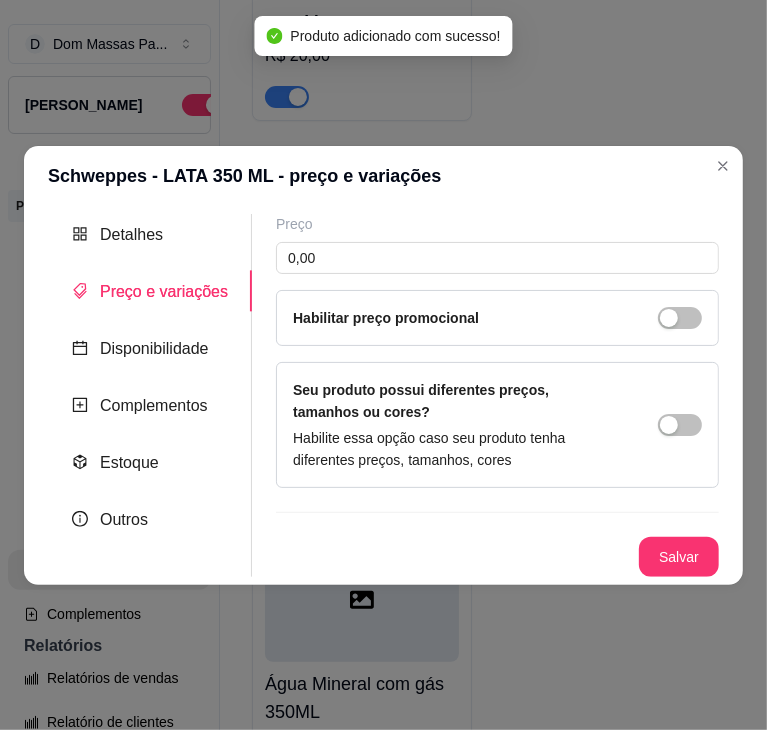 scroll, scrollTop: 0, scrollLeft: 0, axis: both 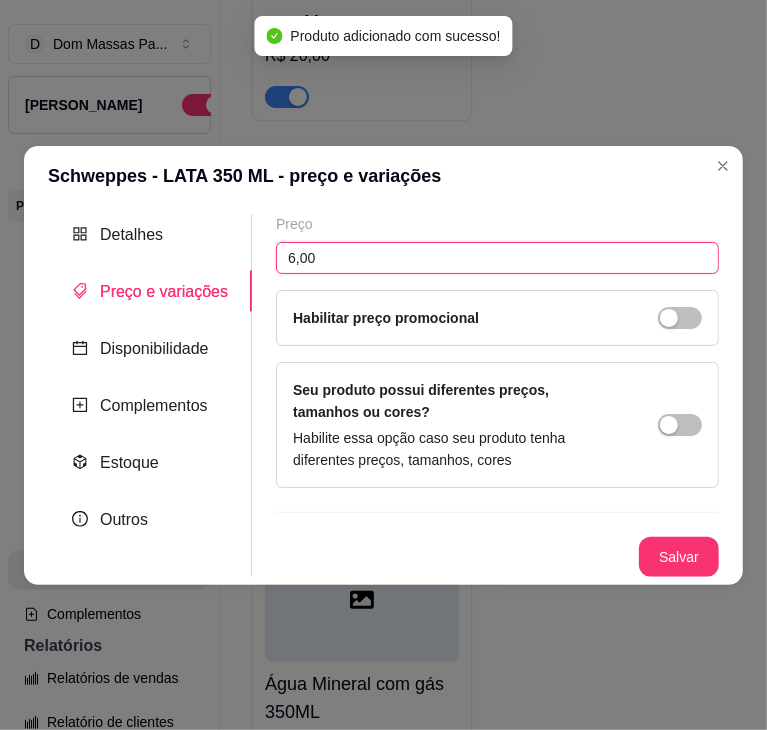 type on "6,00" 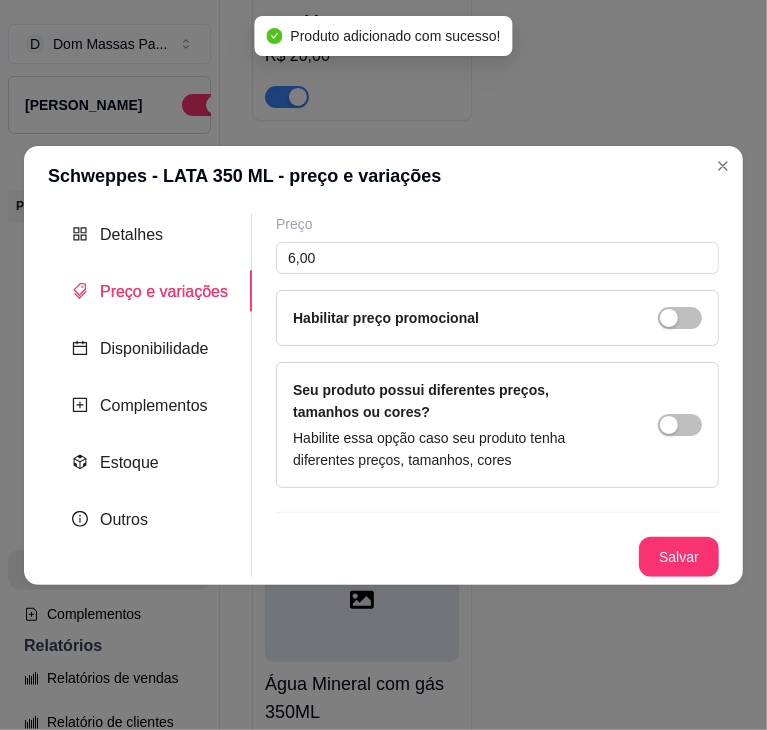 type 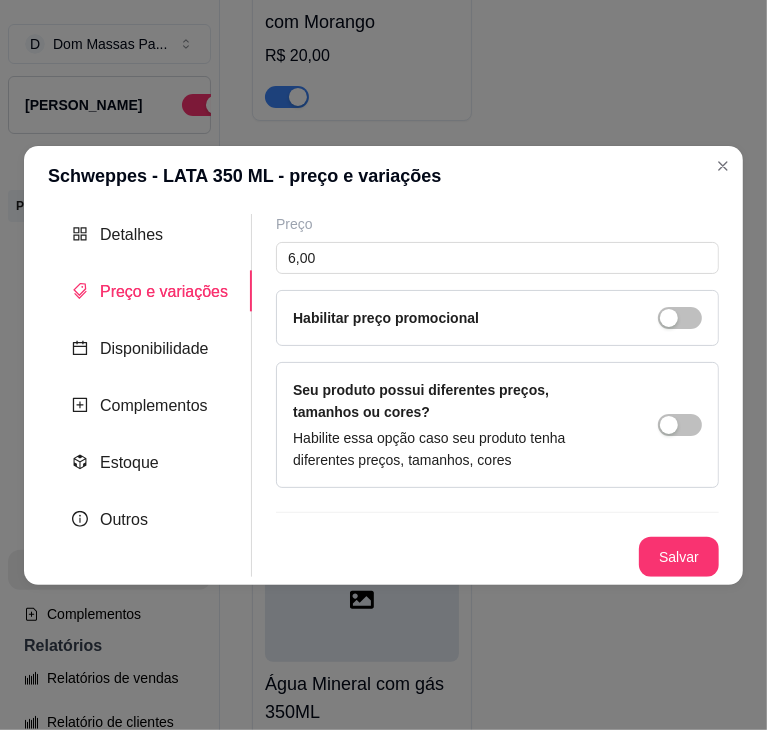 type 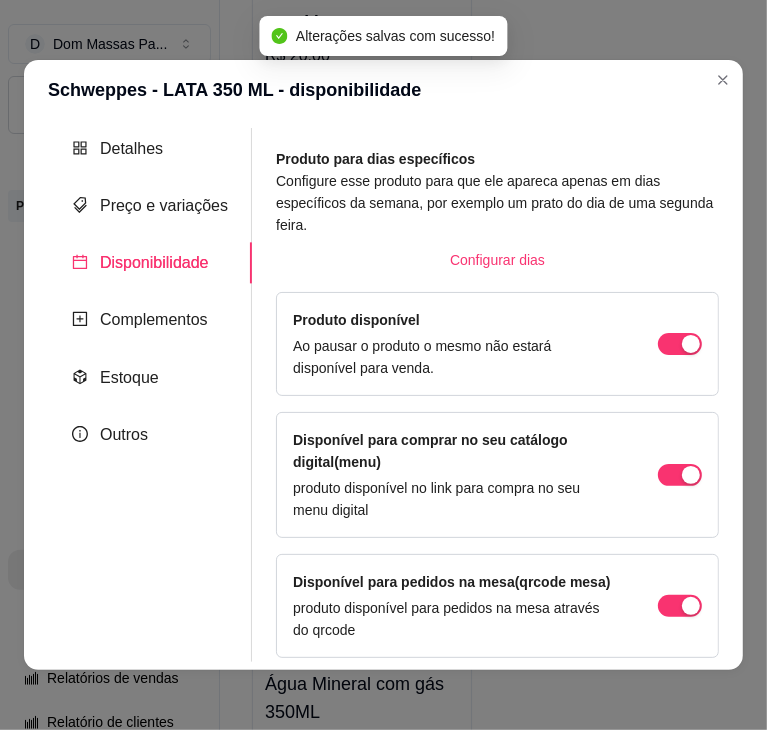 scroll, scrollTop: 20, scrollLeft: 0, axis: vertical 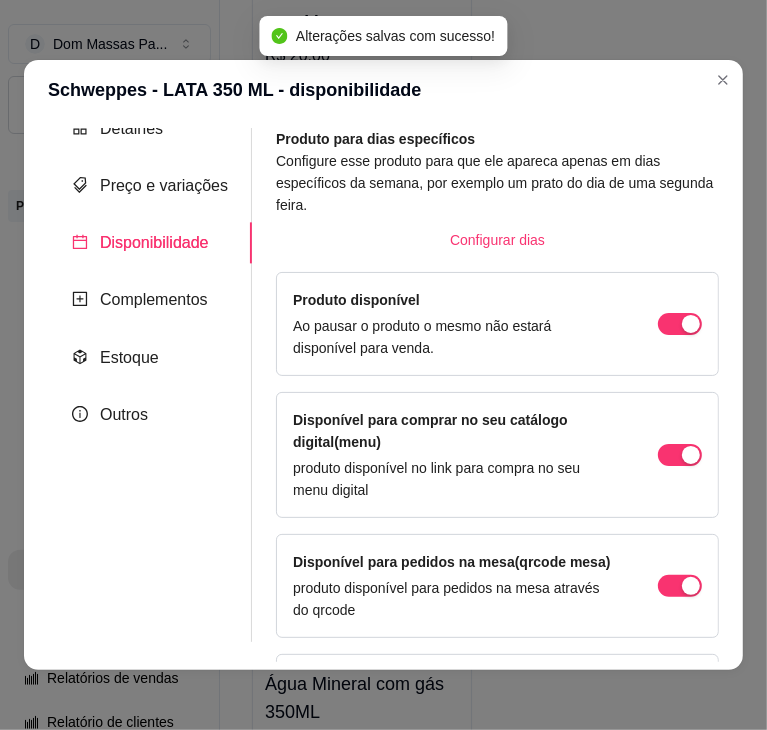 type 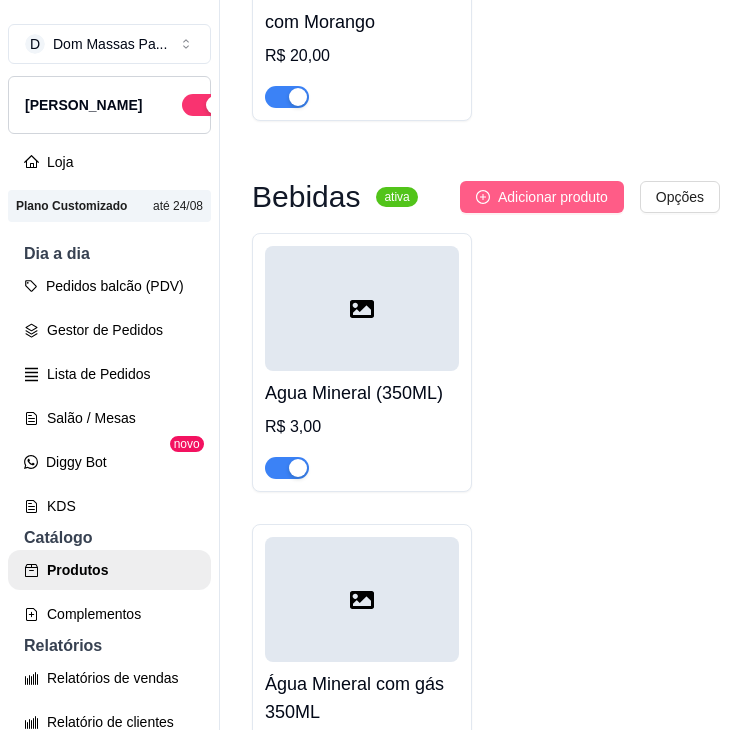 click on "Adicionar produto" at bounding box center (553, 197) 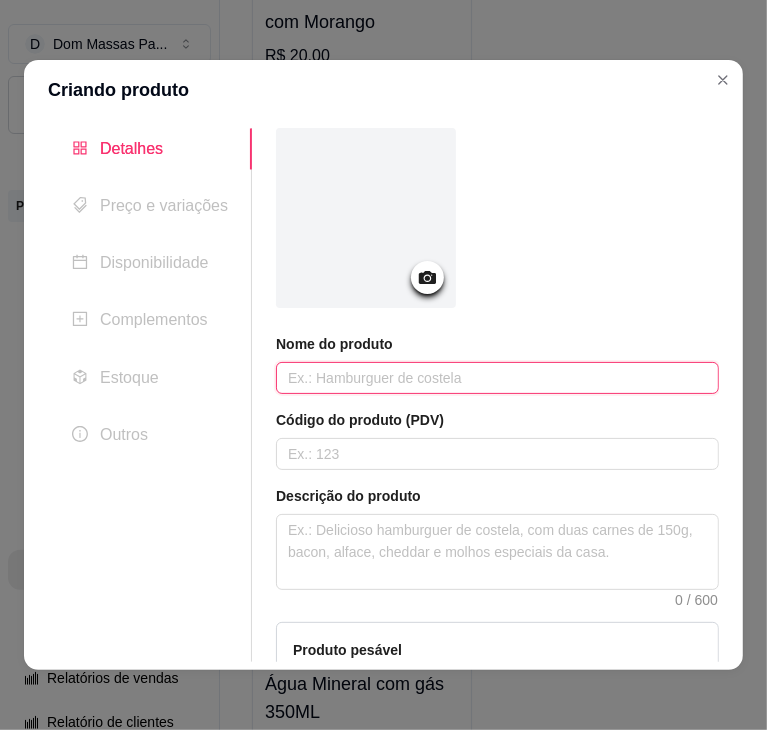click at bounding box center [497, 378] 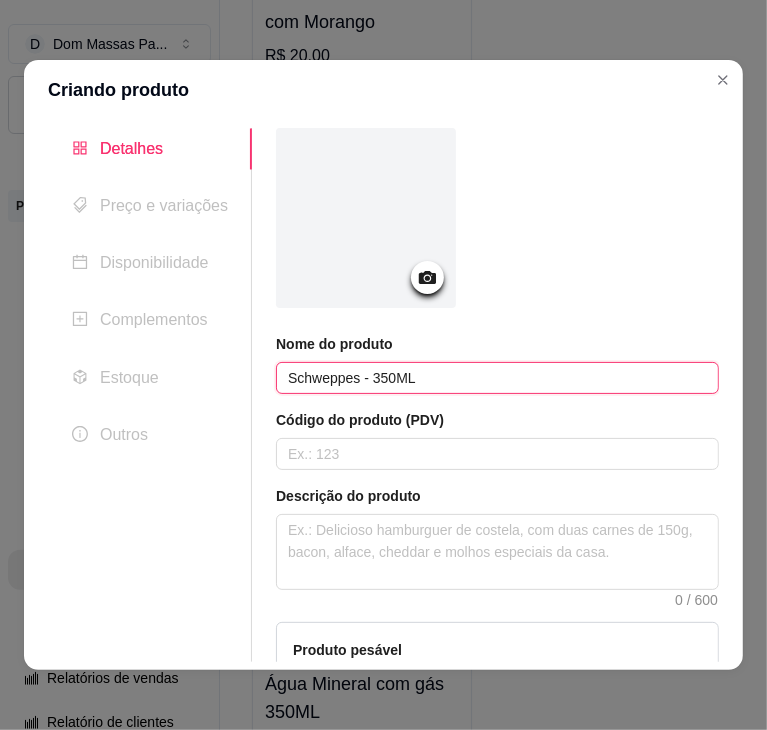 type on "Schweppes - 350ML" 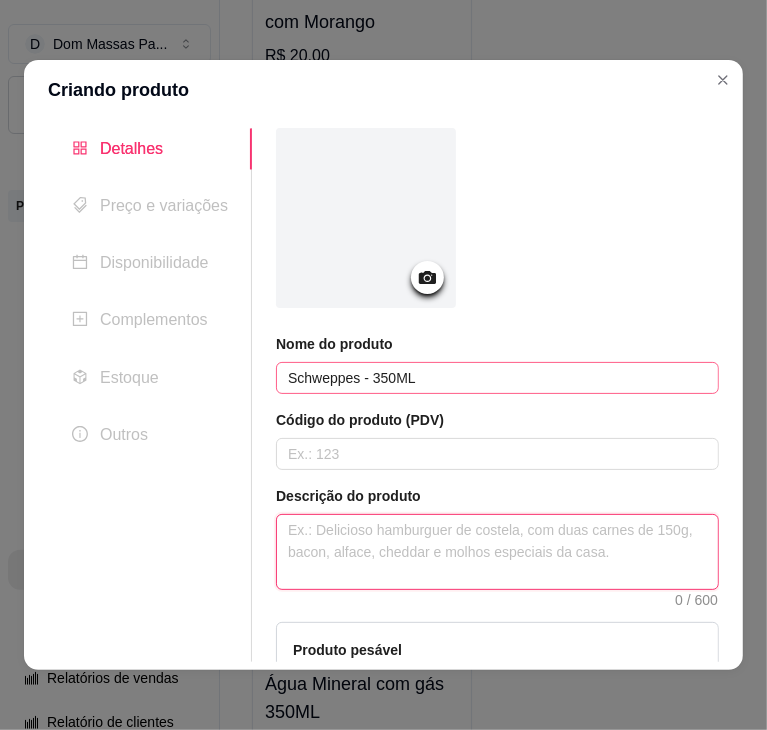 paste on "Schweppes - 350ML" 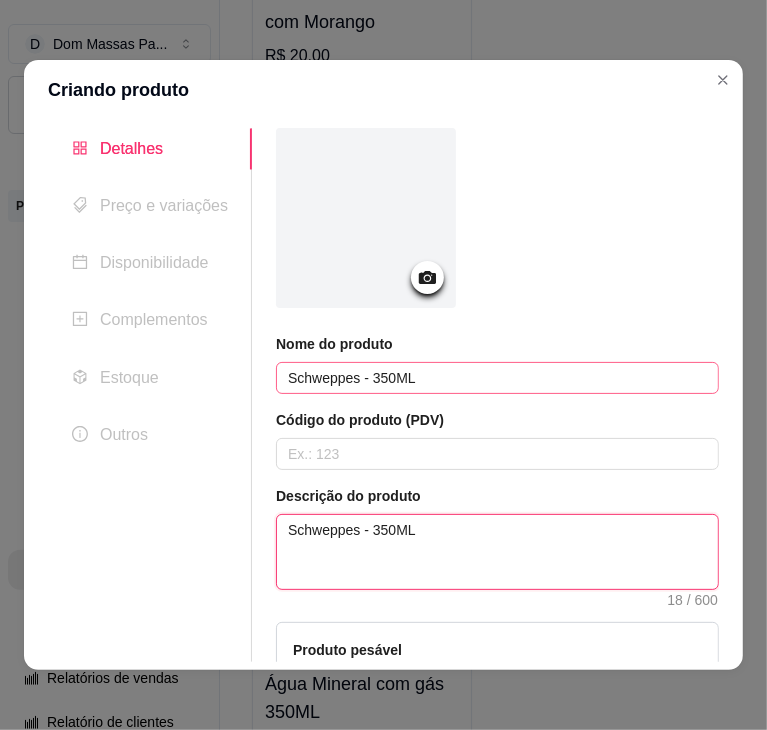 type on "Schweppes - 350ML" 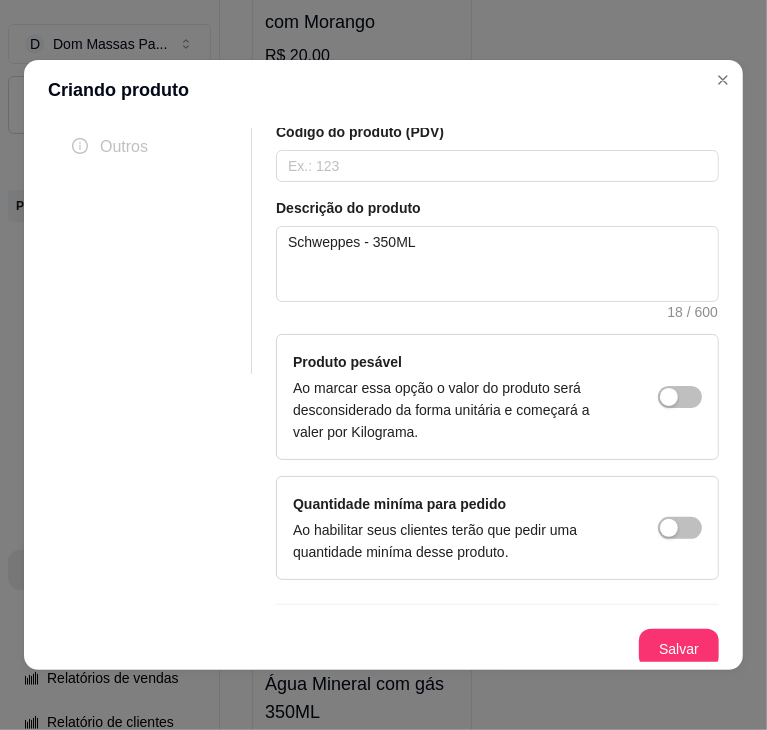 type 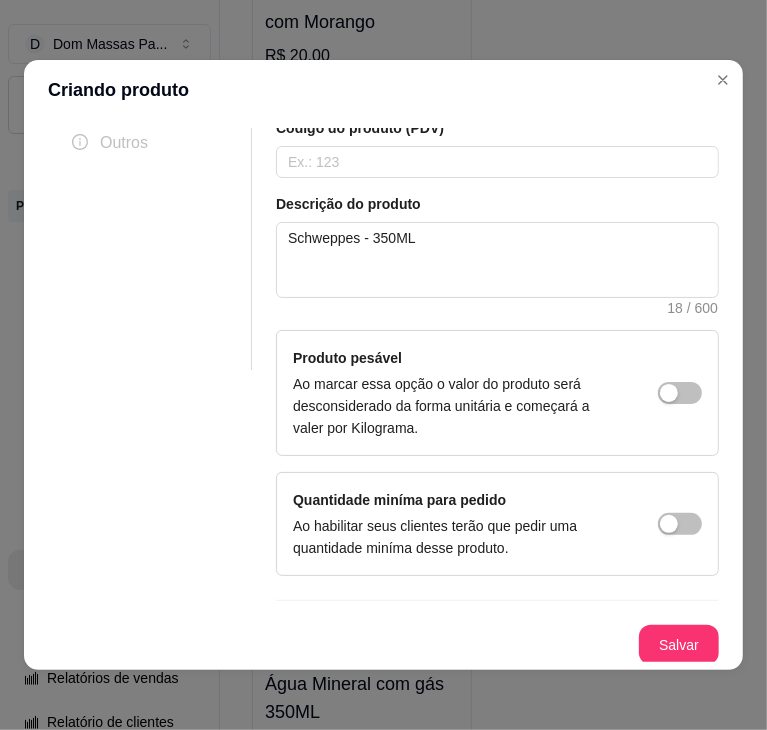 type 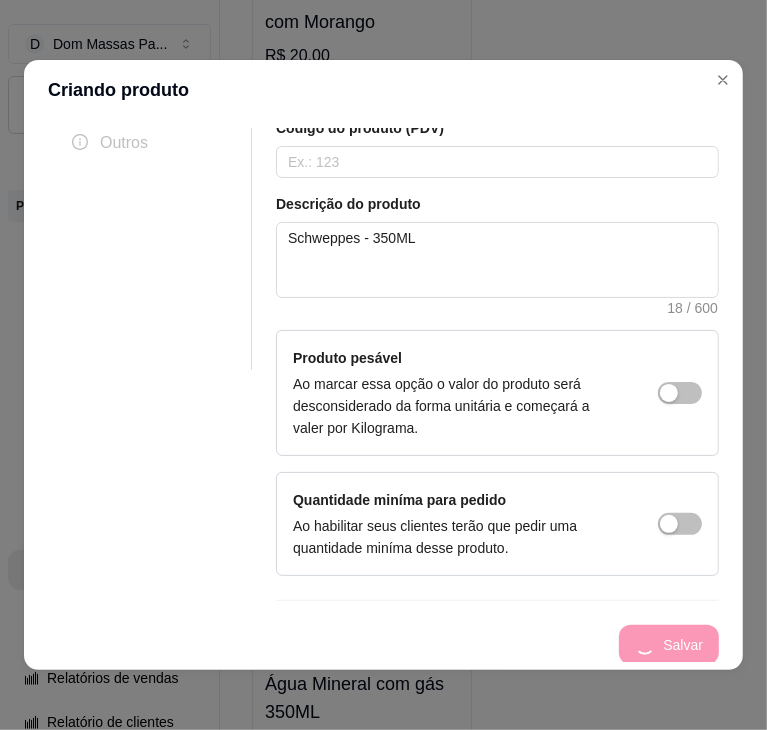type 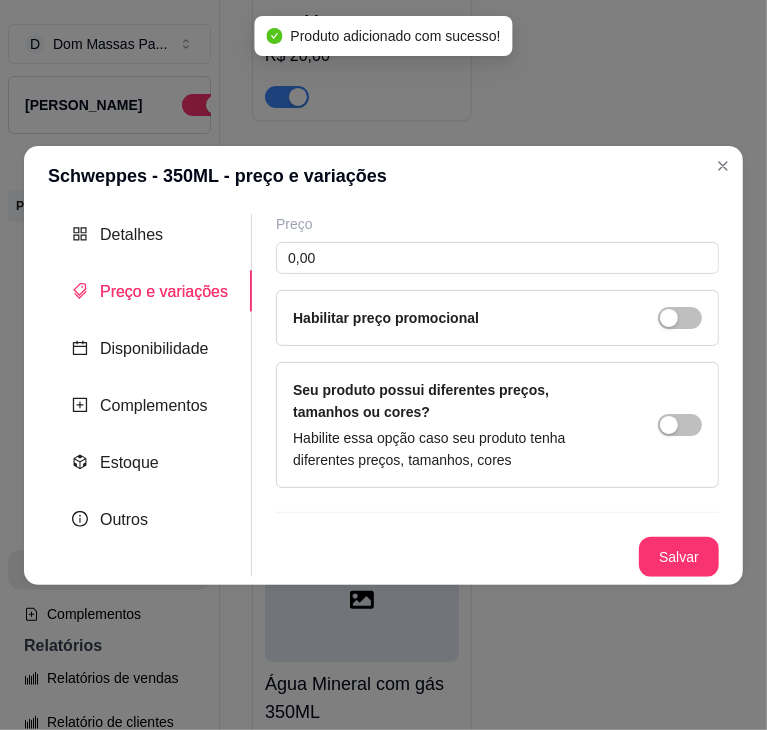 scroll, scrollTop: 0, scrollLeft: 0, axis: both 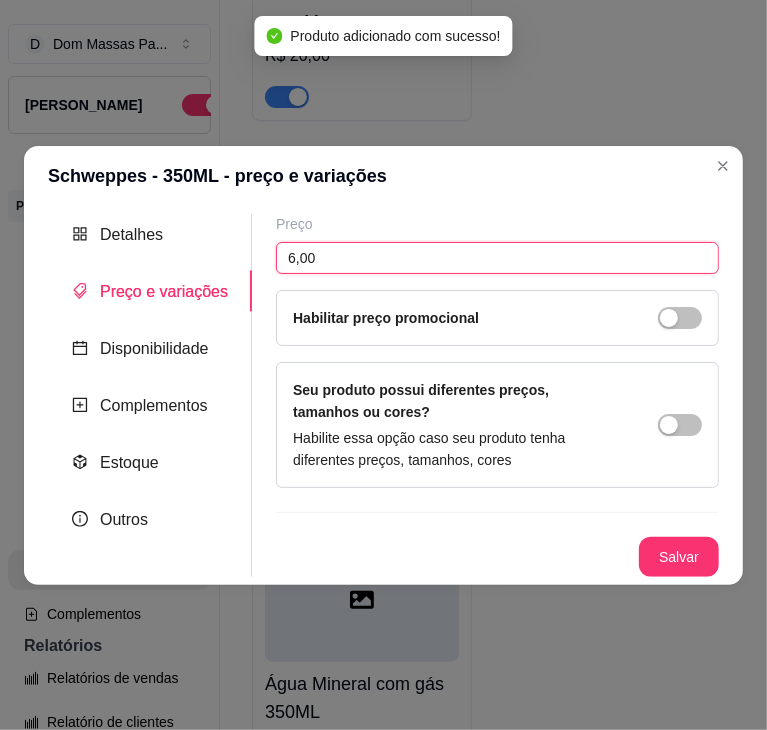 type on "6,00" 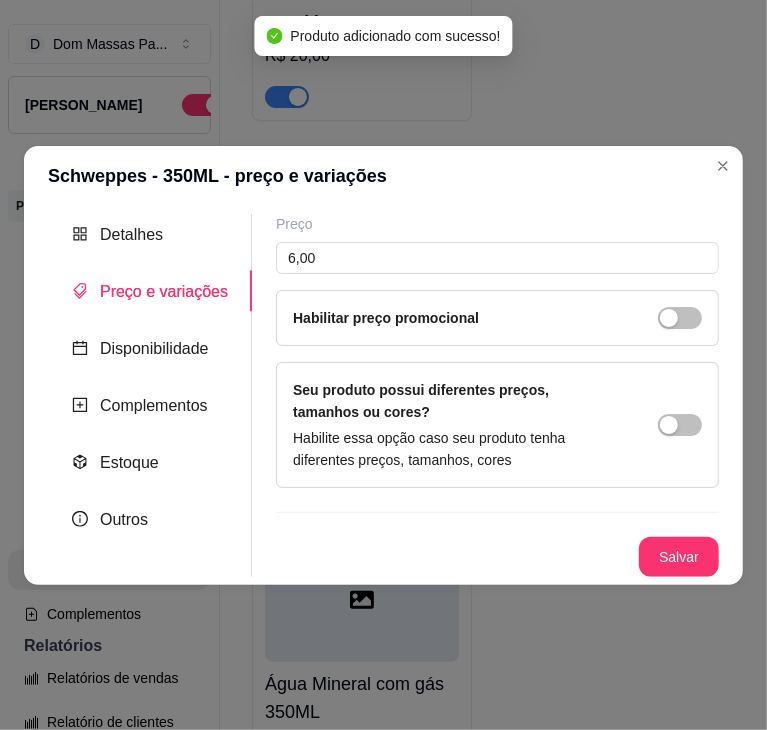 type 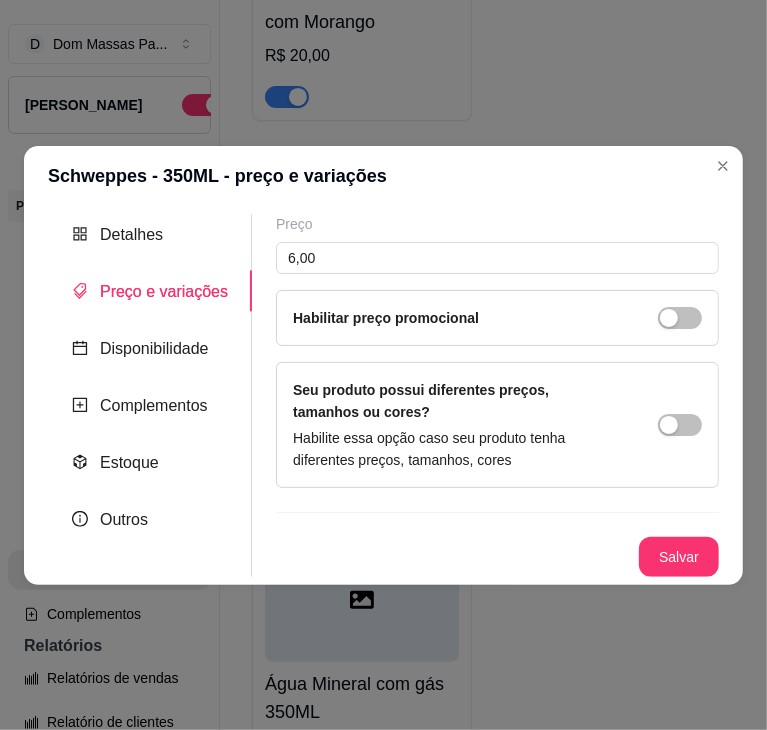 type 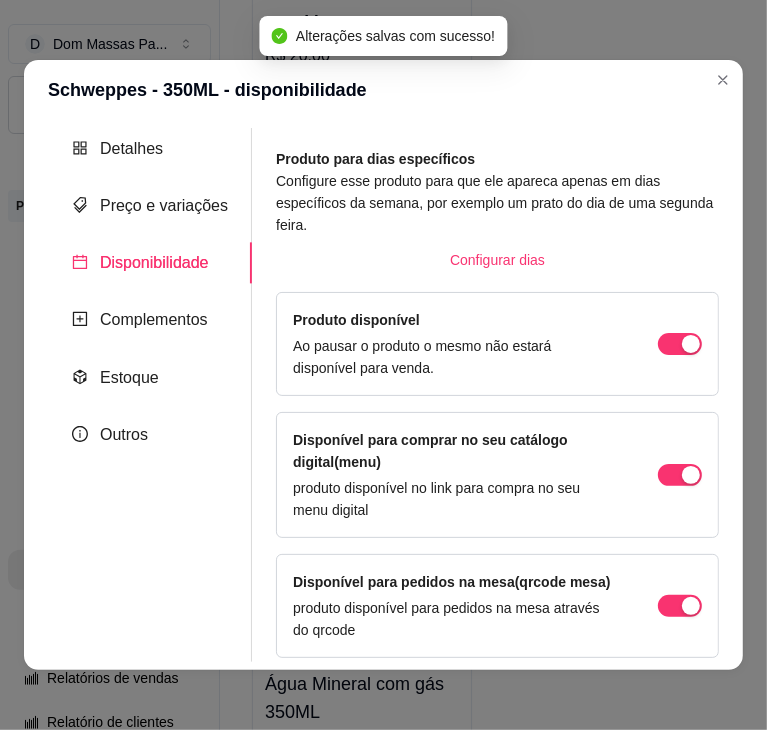 scroll, scrollTop: 20, scrollLeft: 0, axis: vertical 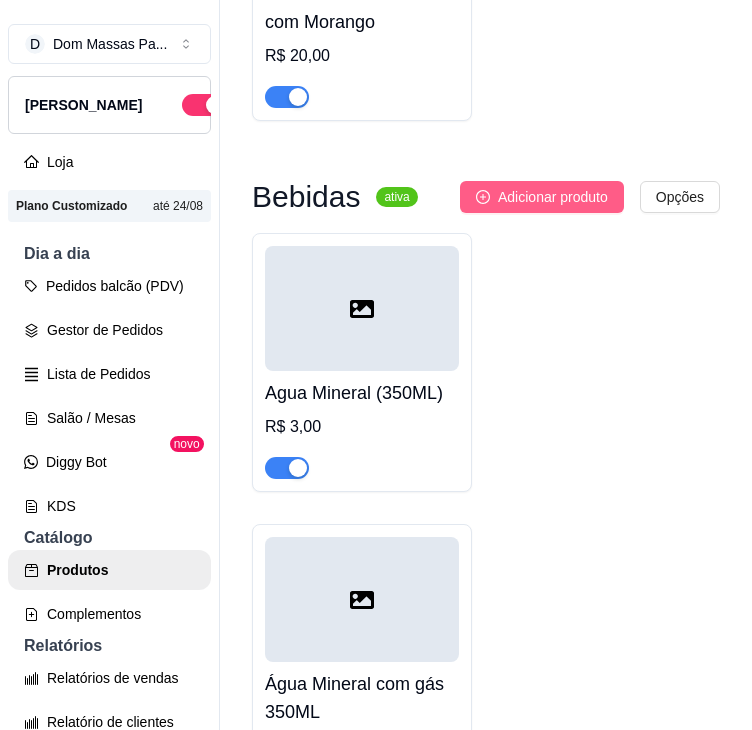 click on "Adicionar produto" at bounding box center [553, 197] 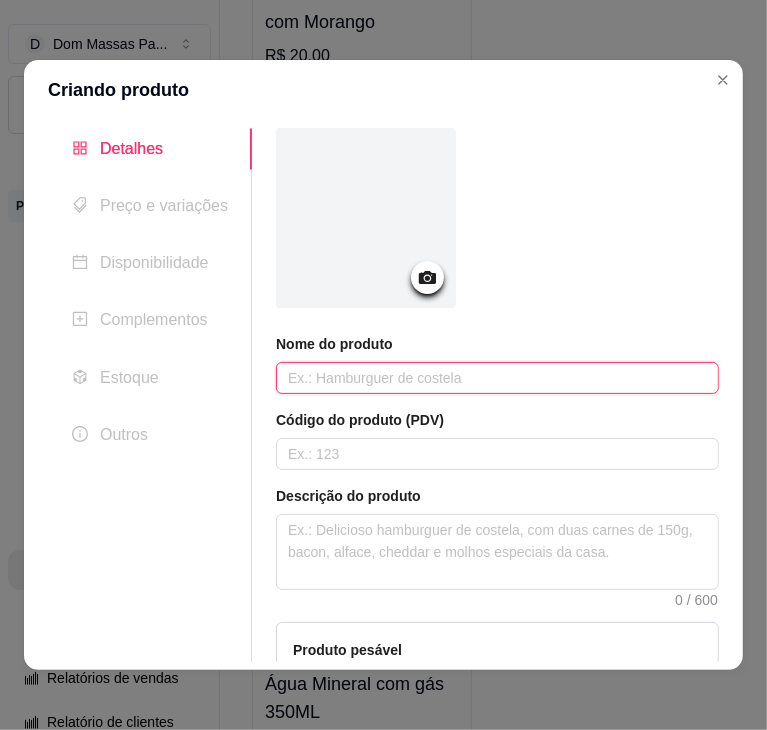 click at bounding box center [497, 378] 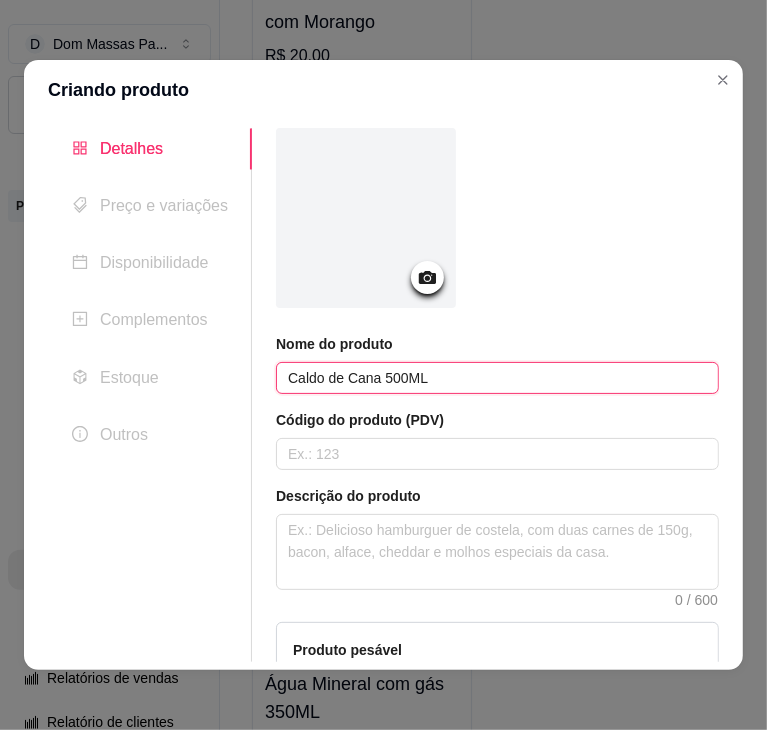 type on "Caldo de Cana 500ML" 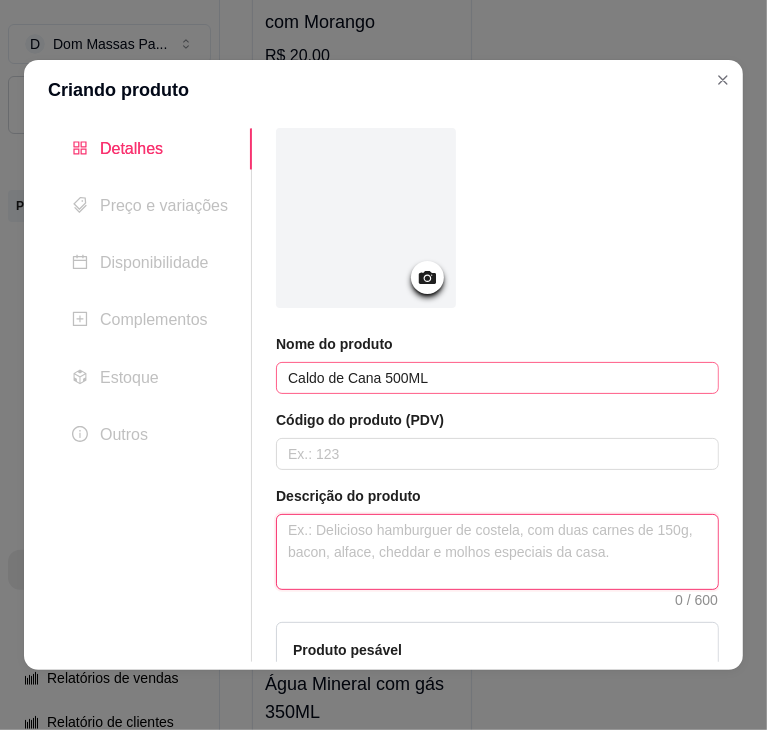 paste on "Caldo de Cana 500ML" 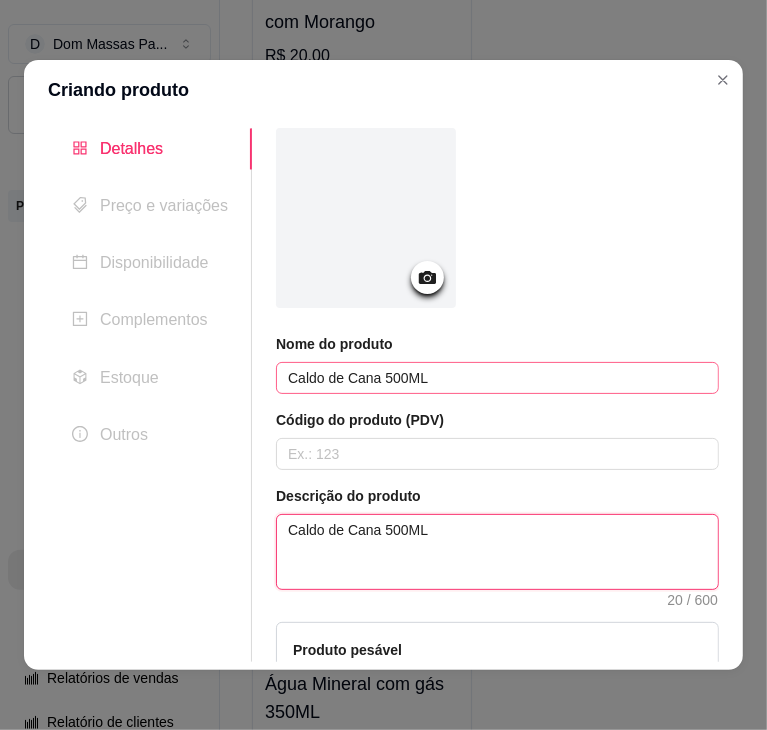 type on "Caldo de Cana 500ML" 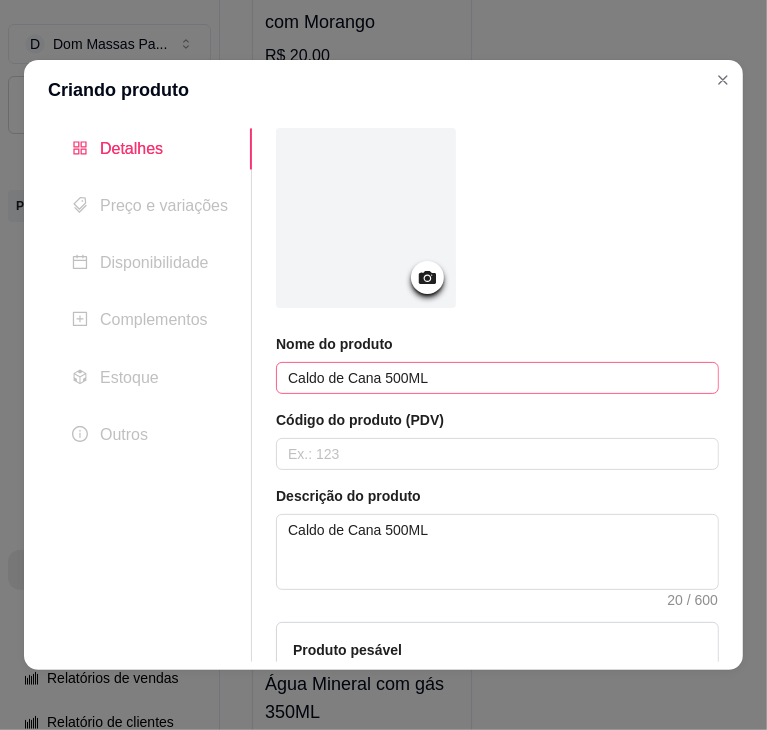 type 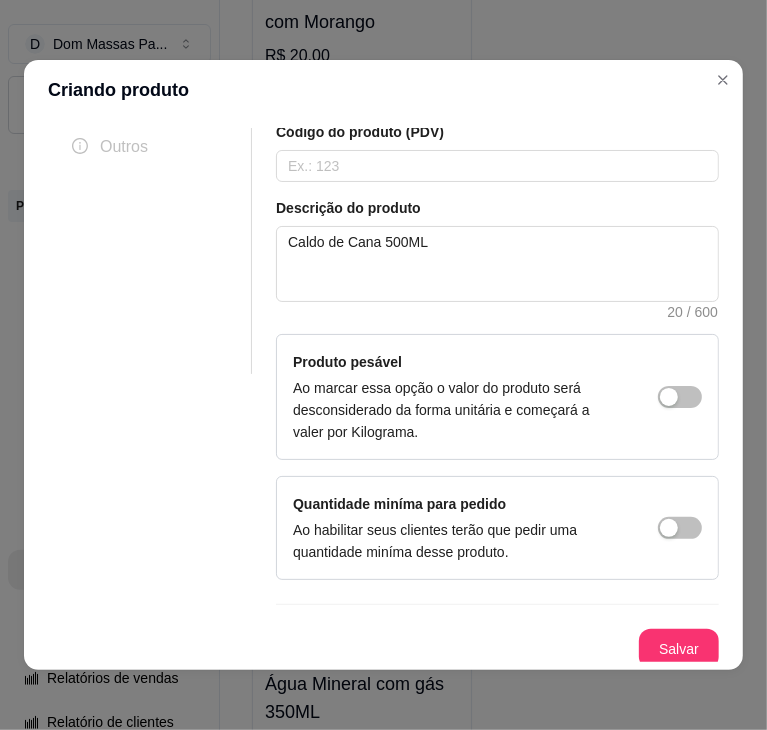 type 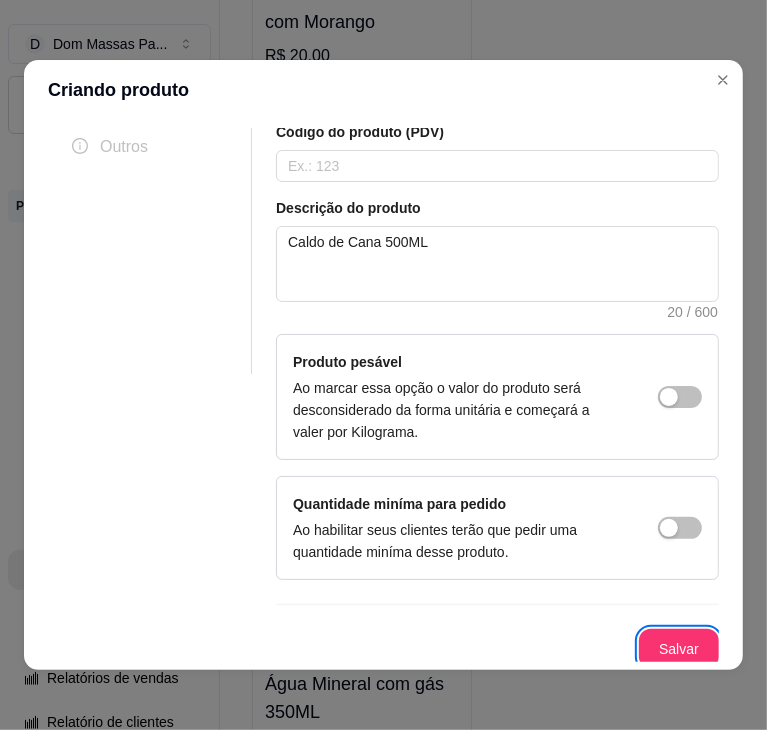 scroll, scrollTop: 292, scrollLeft: 0, axis: vertical 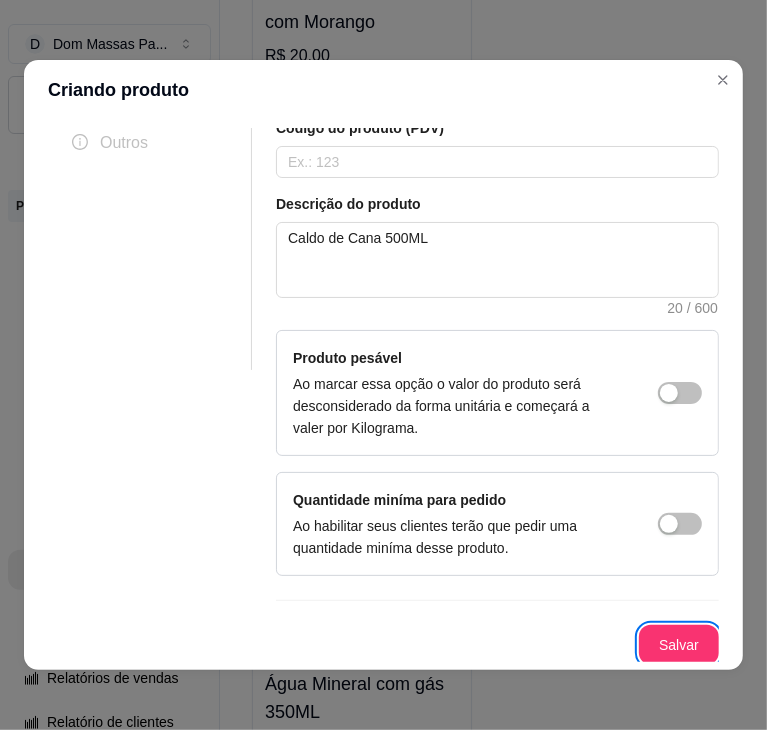 type 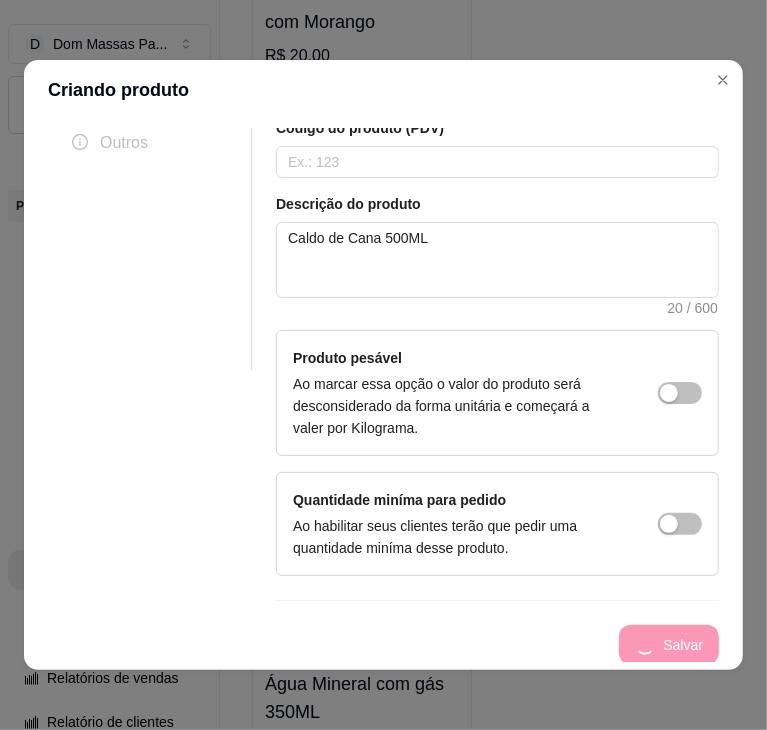 type 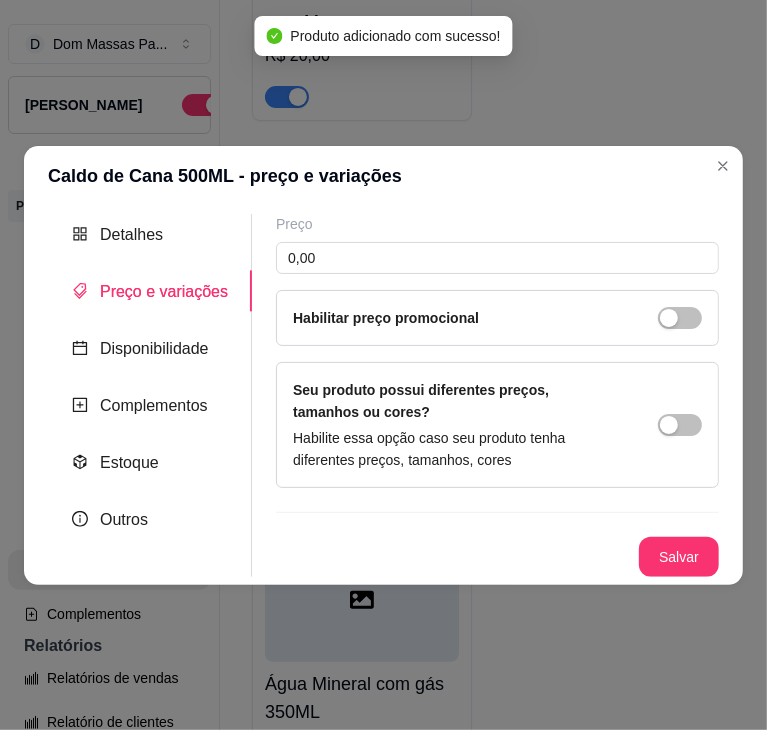 scroll, scrollTop: 0, scrollLeft: 0, axis: both 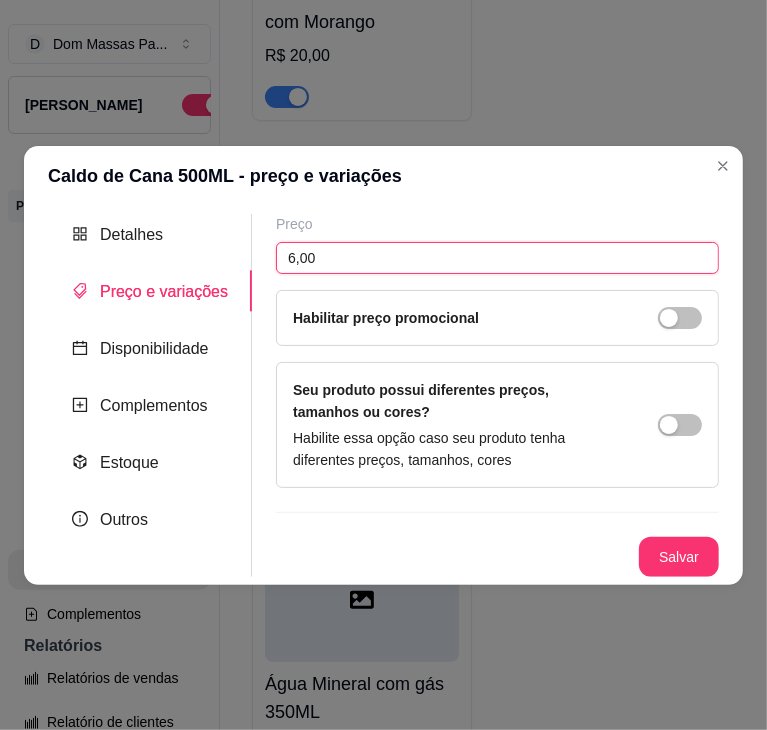 type on "6,00" 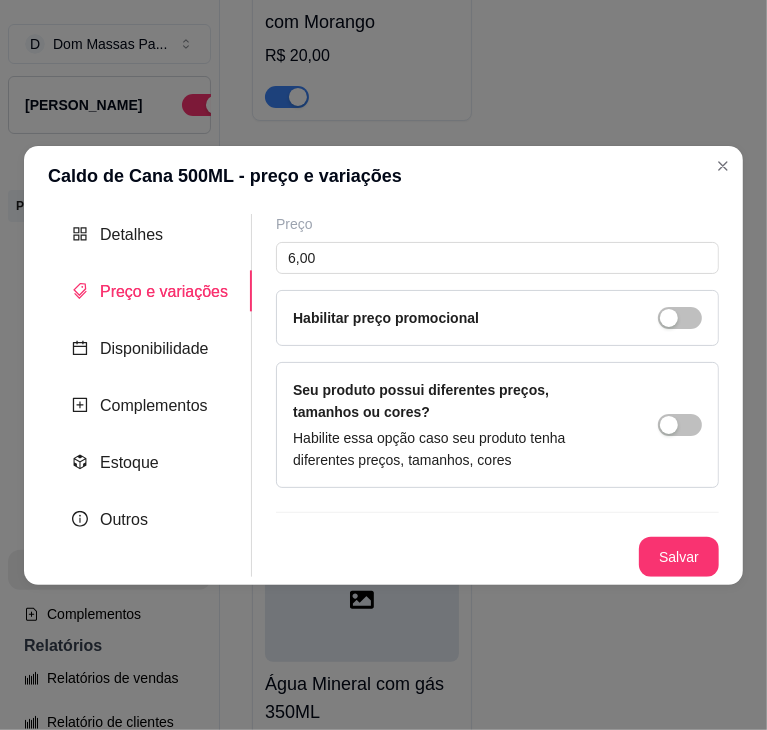 type 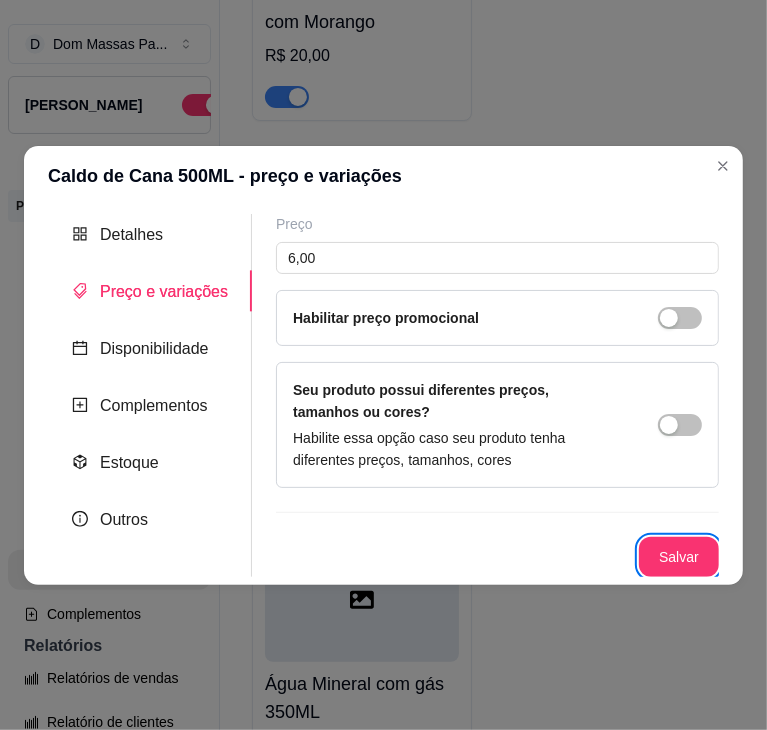 type 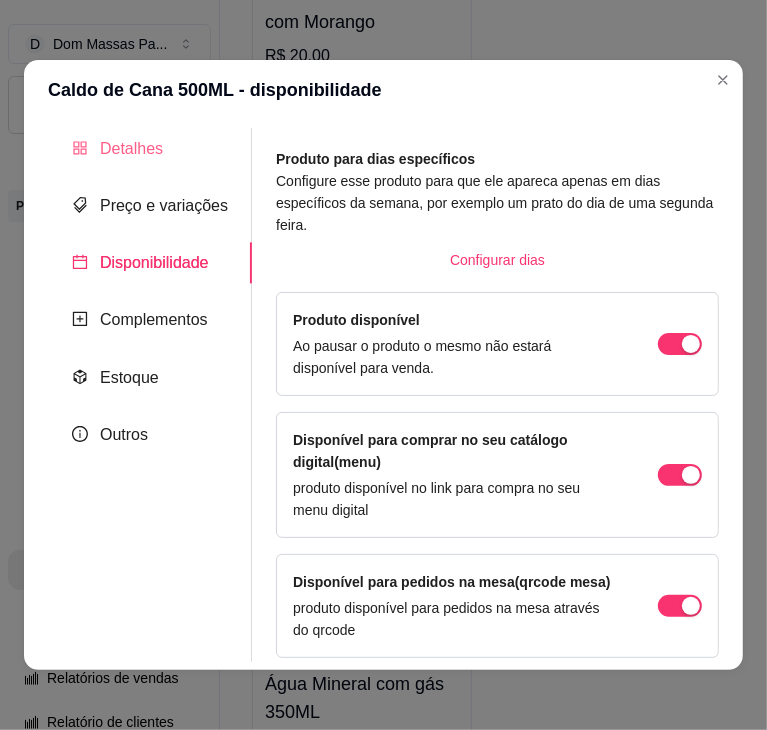 click on "Detalhes" at bounding box center [150, 148] 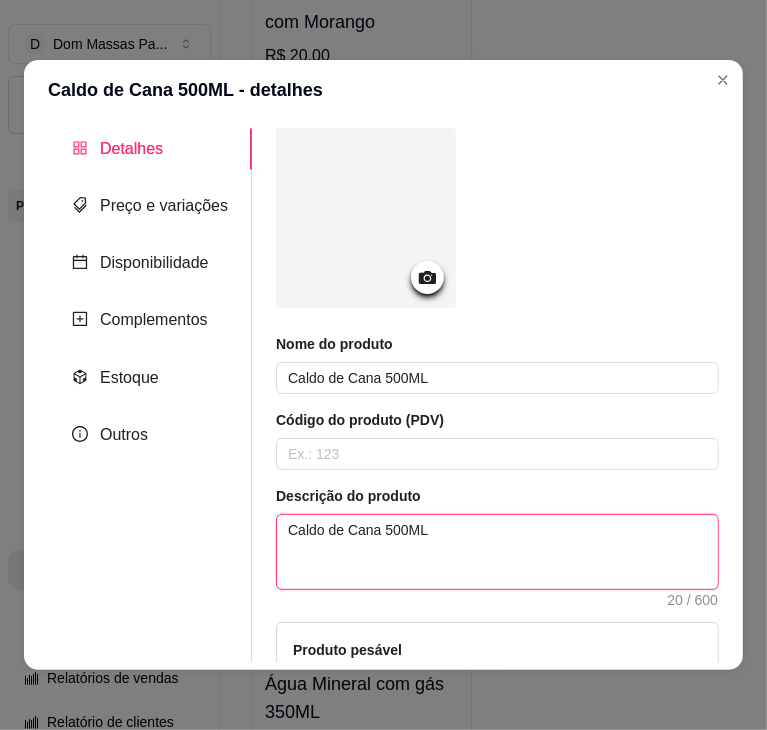 click on "Caldo de Cana 500ML" at bounding box center [497, 552] 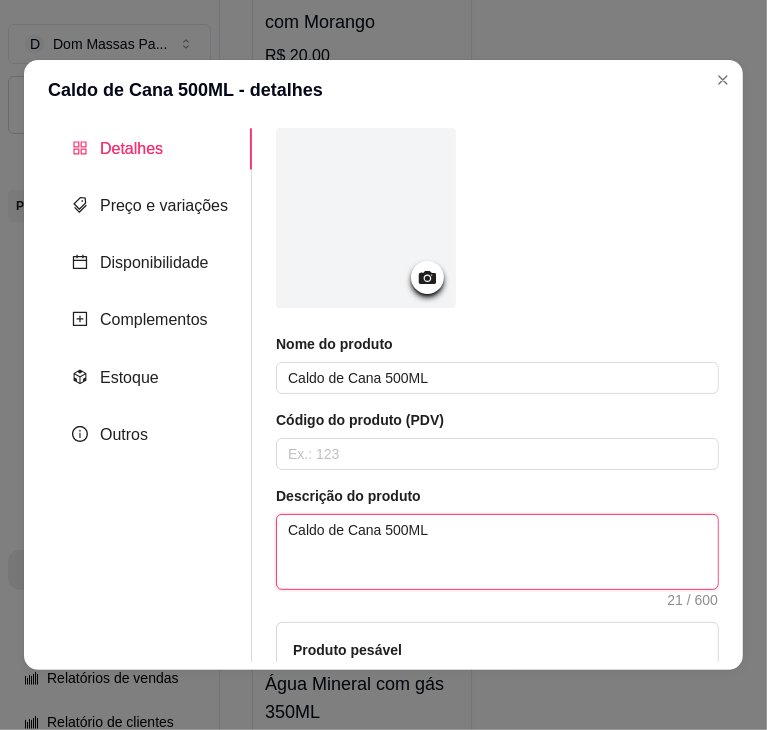 type 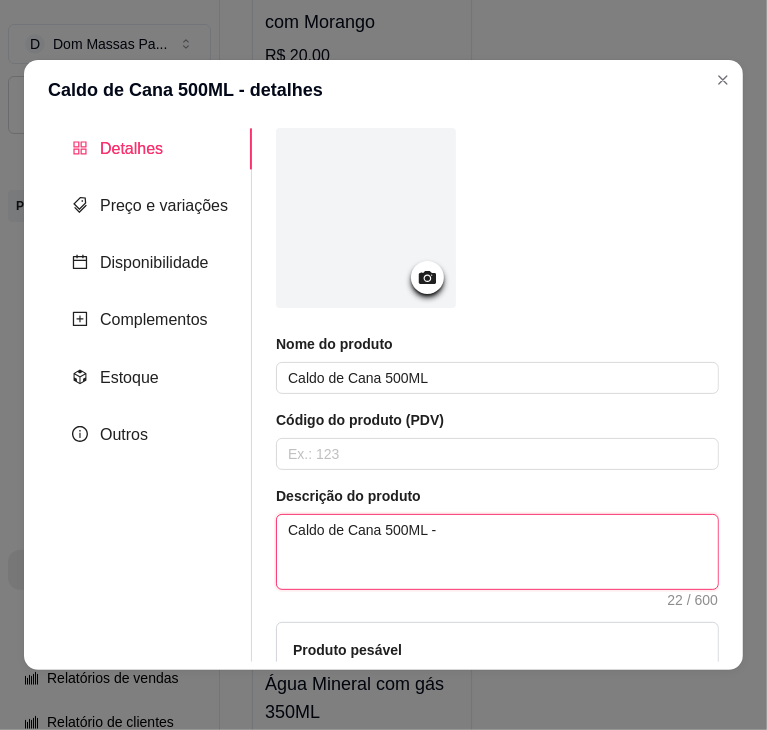 type 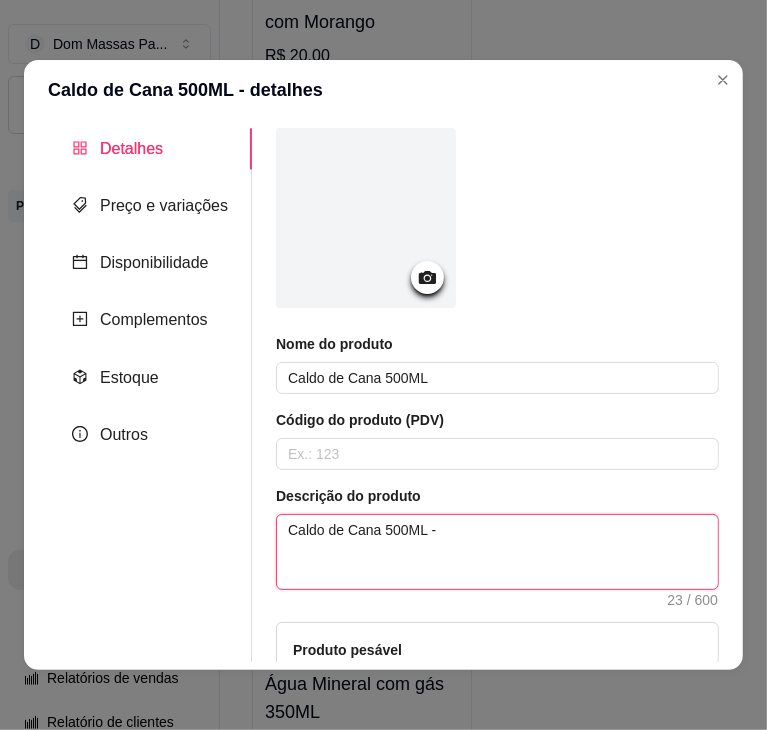 paste on "Caldo de Cana 500ML" 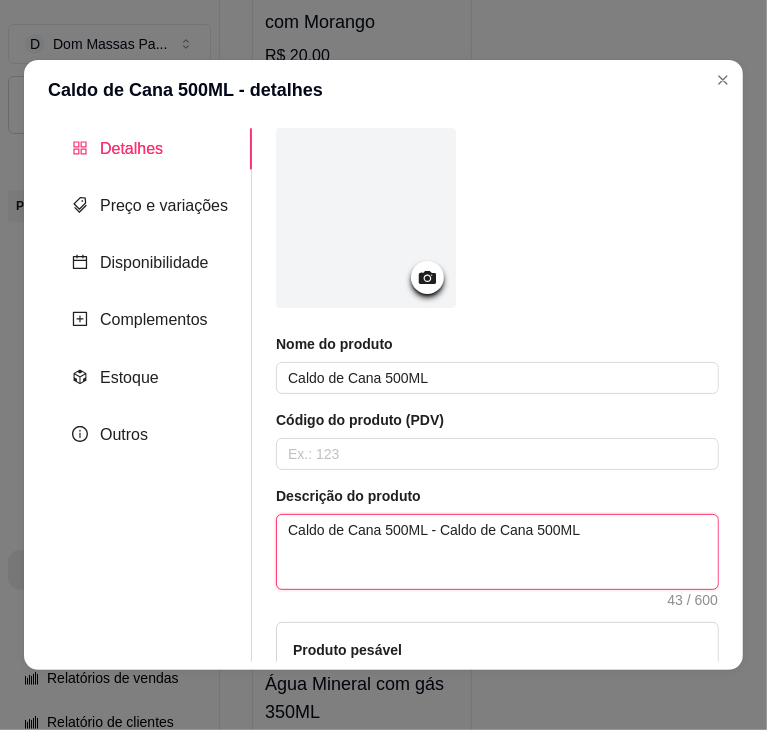 type 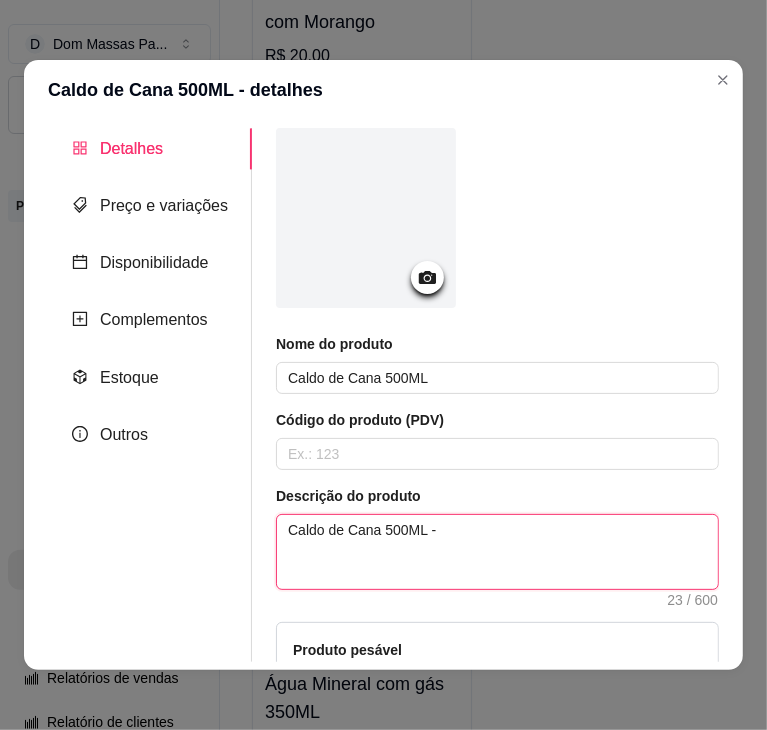 type on "Caldo de Cana 500ML -" 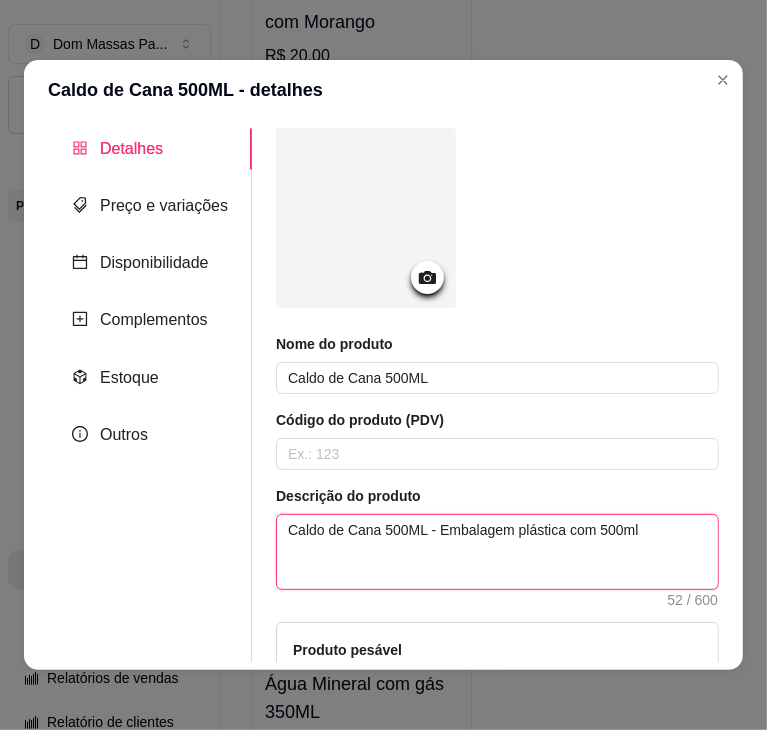 type on "Caldo de Cana 500ML - Embalagem plástica com 500ml" 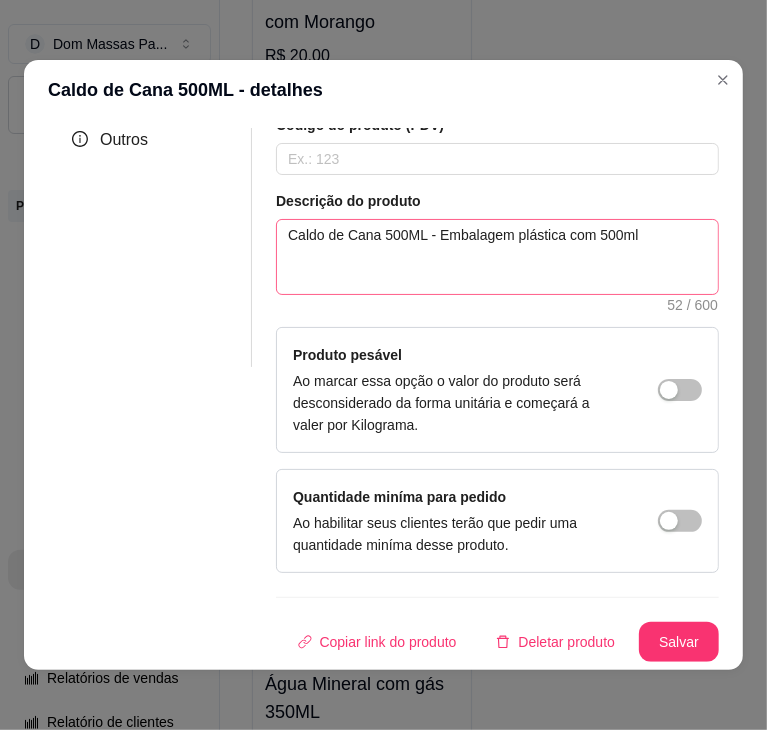 scroll, scrollTop: 308, scrollLeft: 0, axis: vertical 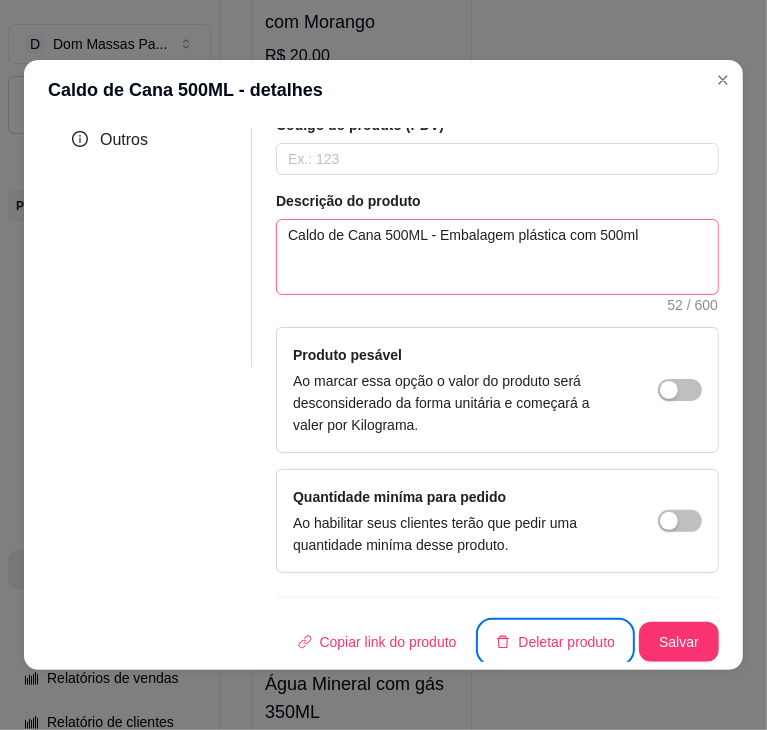 type 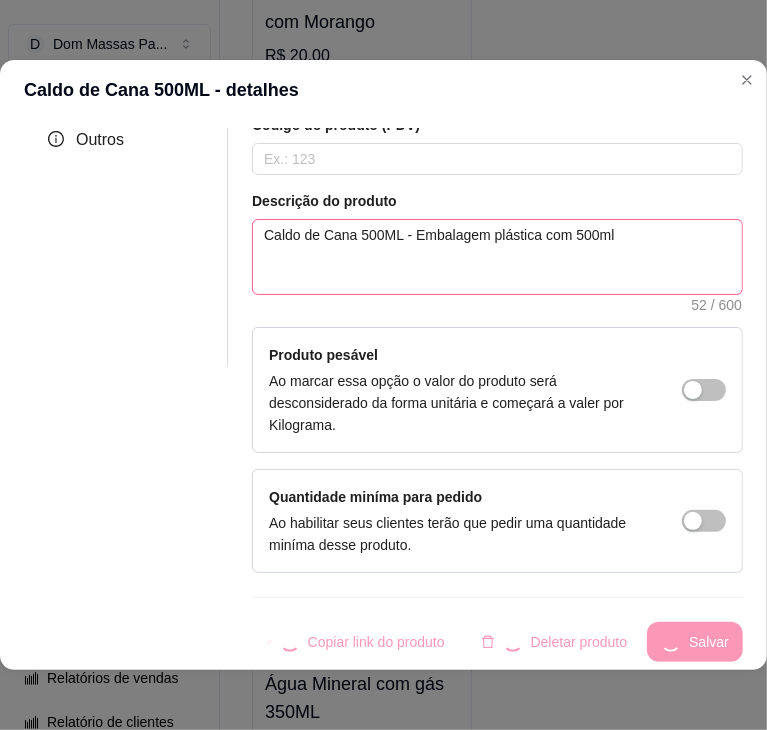 scroll, scrollTop: 0, scrollLeft: 0, axis: both 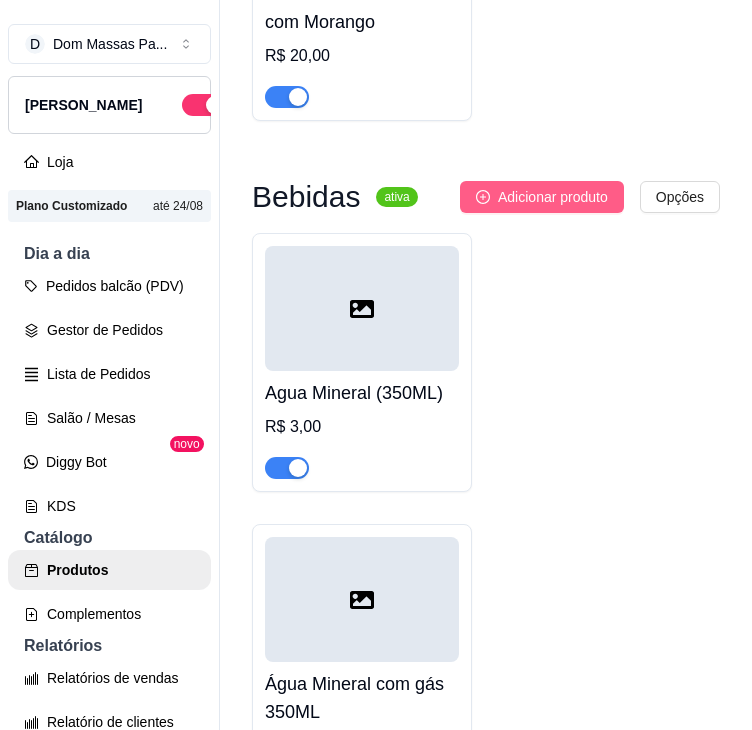 click on "Adicionar produto" at bounding box center [553, 197] 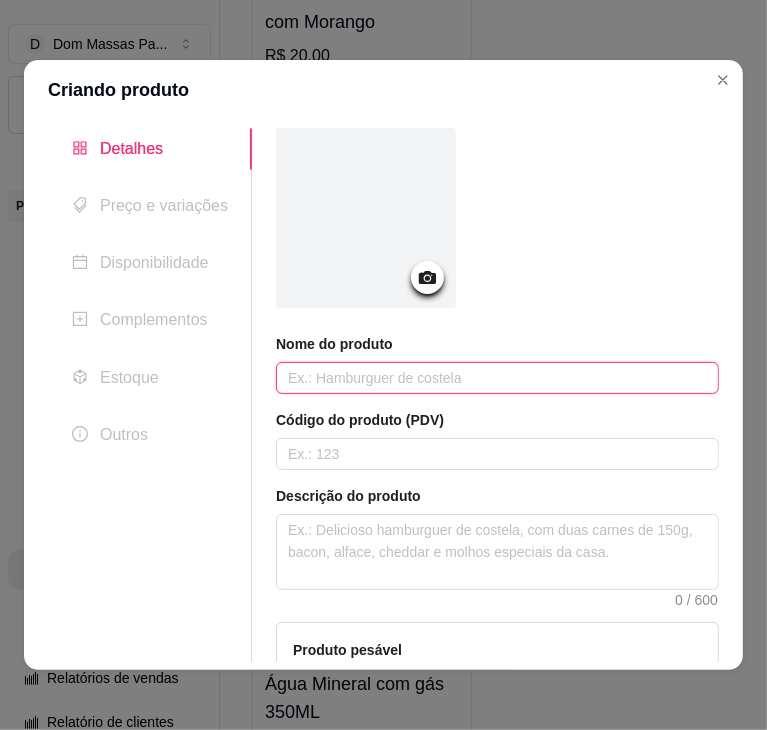 click at bounding box center (497, 378) 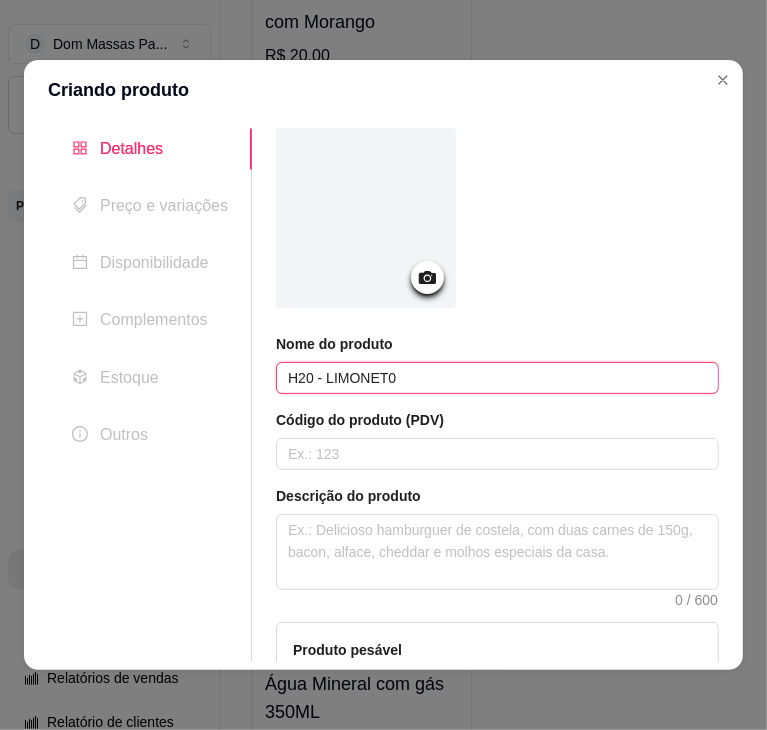 type on "H20 - LIMONET0" 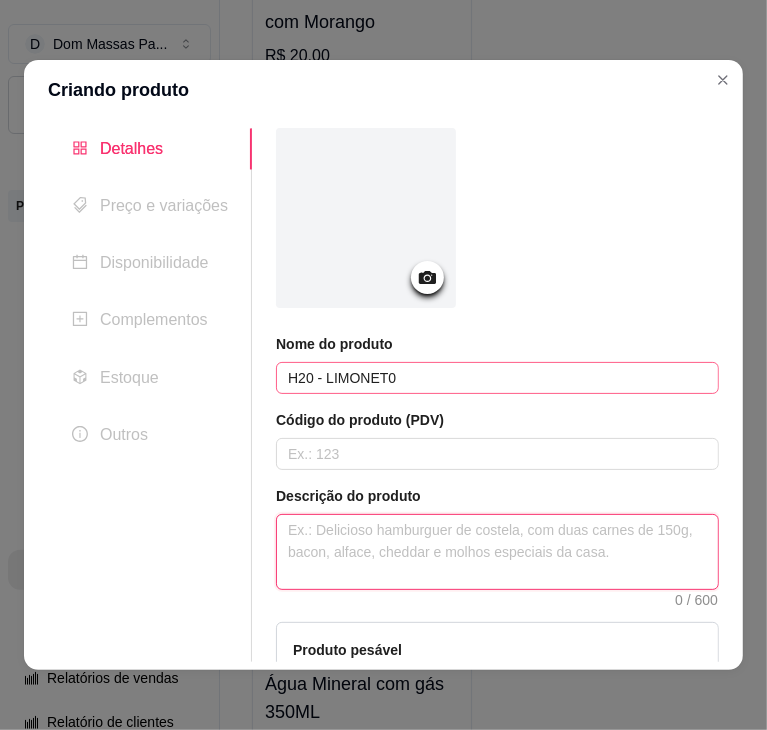 paste on "H20 - LIMONET0" 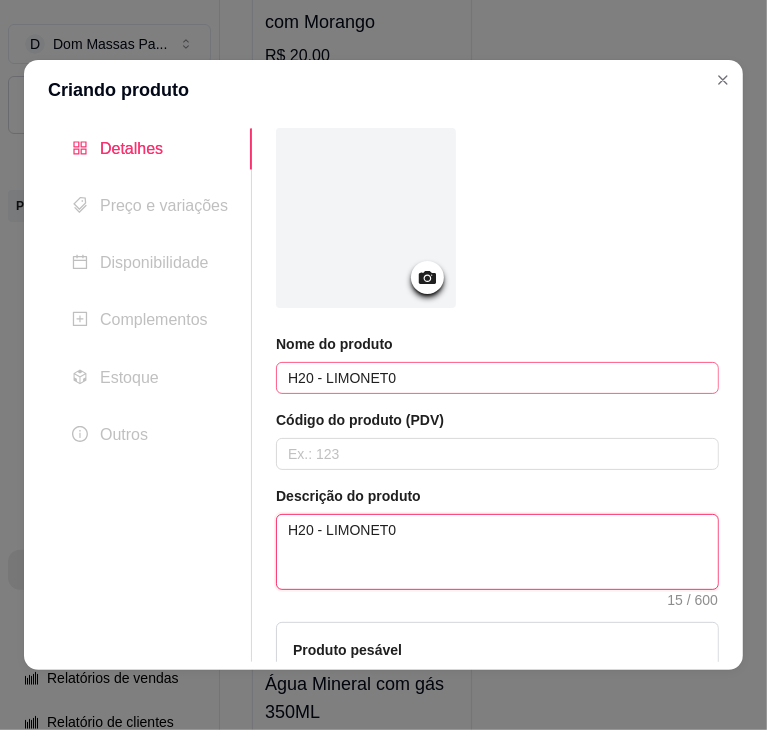 type on "H20 - LIMONET0" 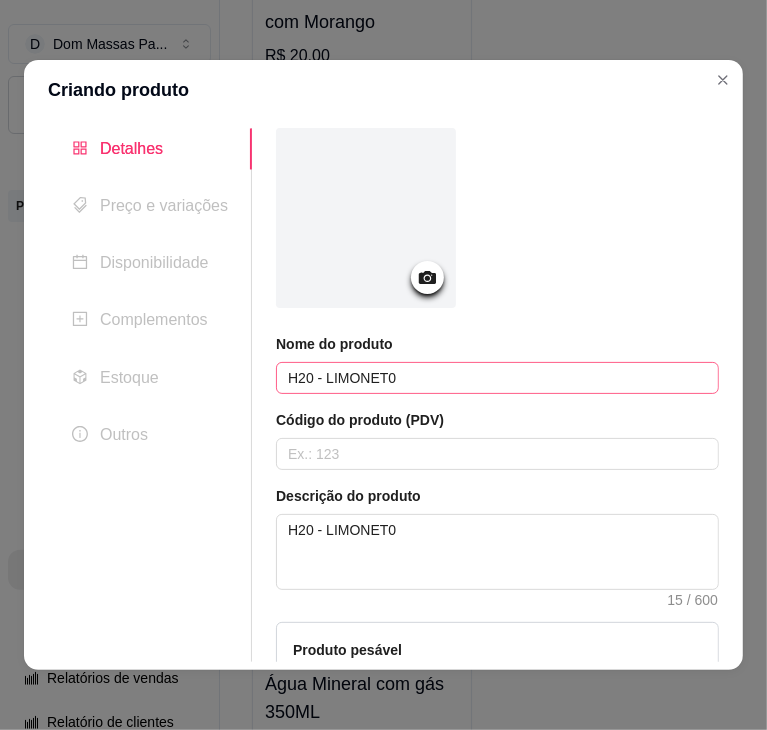 type 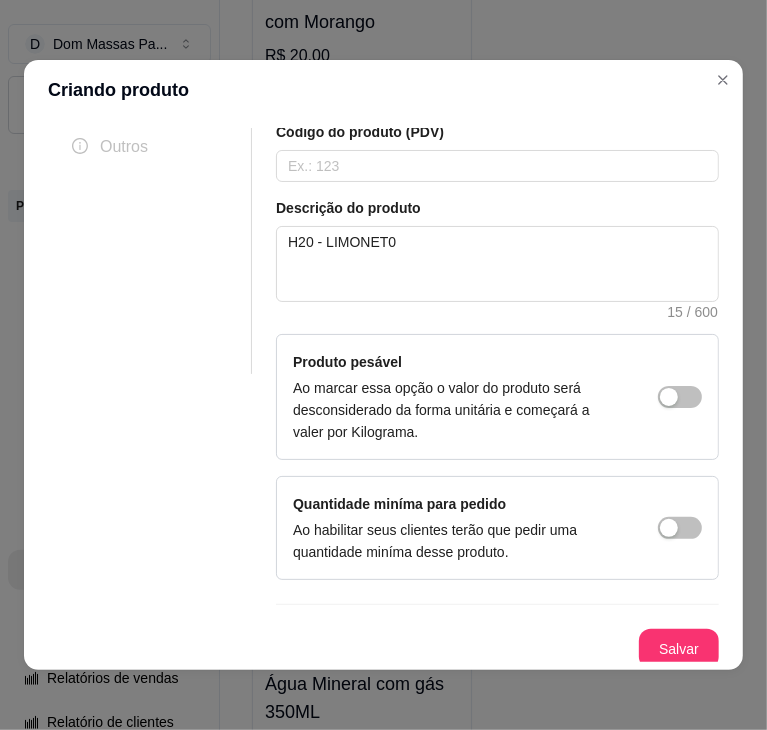 type 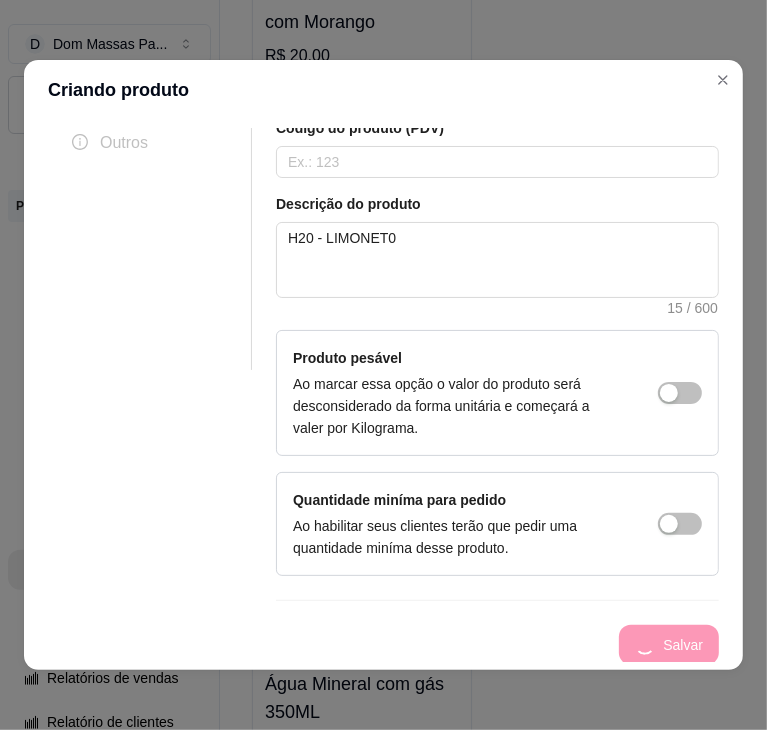 type 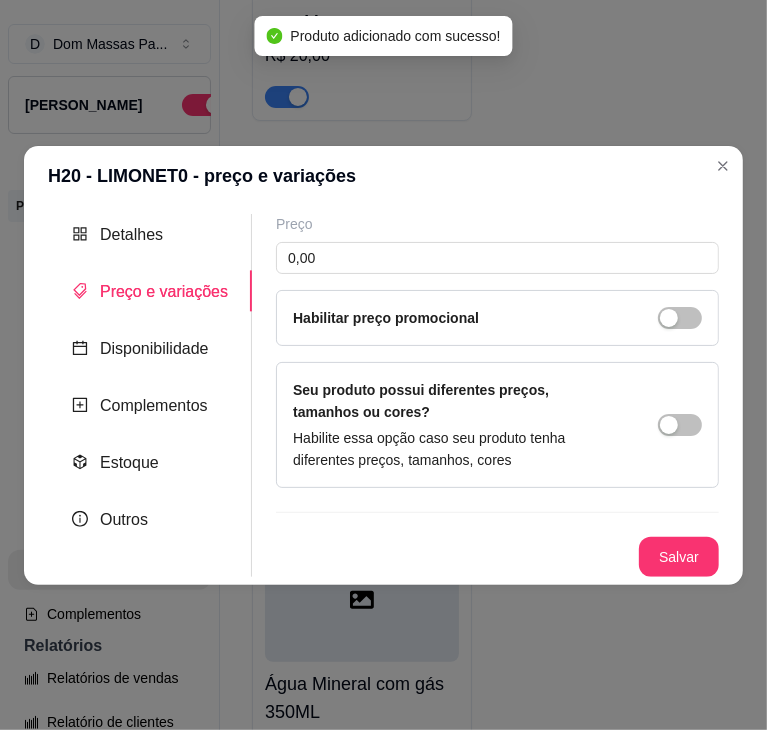 scroll, scrollTop: 0, scrollLeft: 0, axis: both 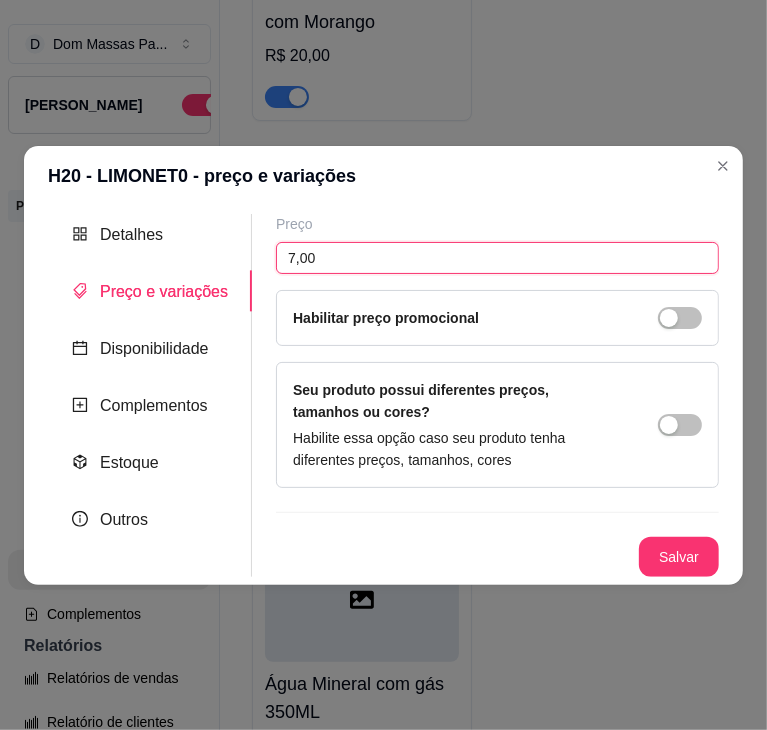 type on "7,00" 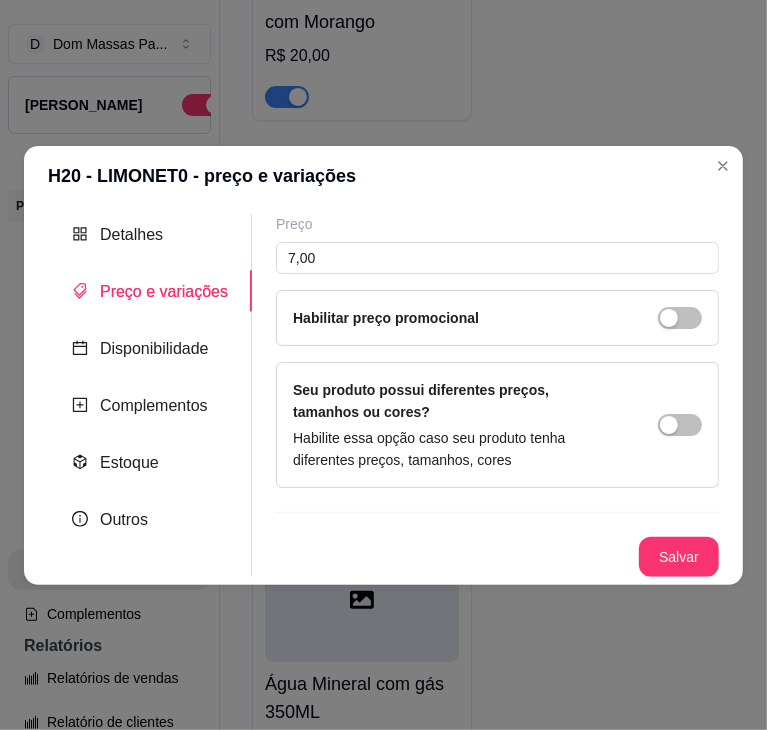 type 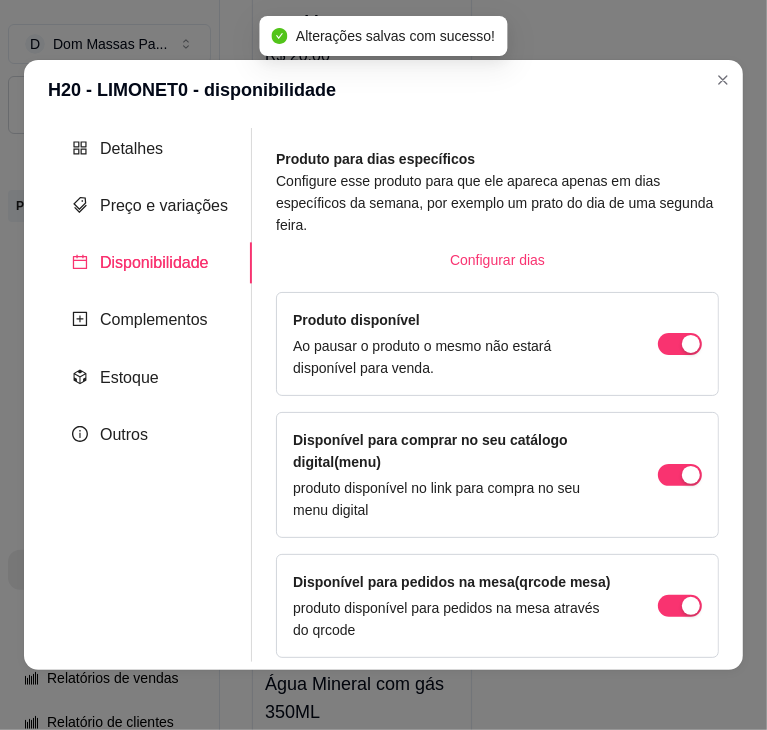 scroll, scrollTop: 20, scrollLeft: 0, axis: vertical 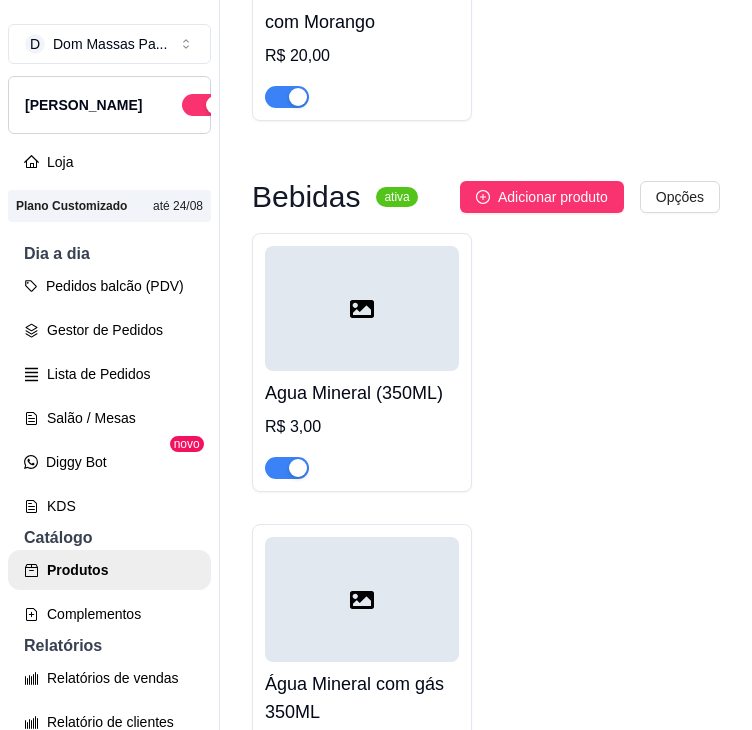click on "Adicionar produto" at bounding box center [542, 197] 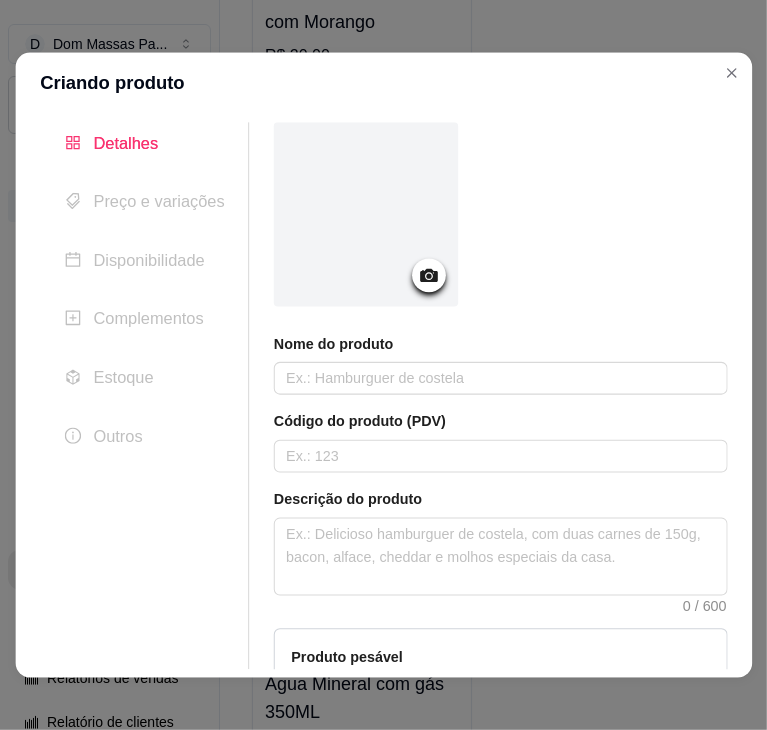 type 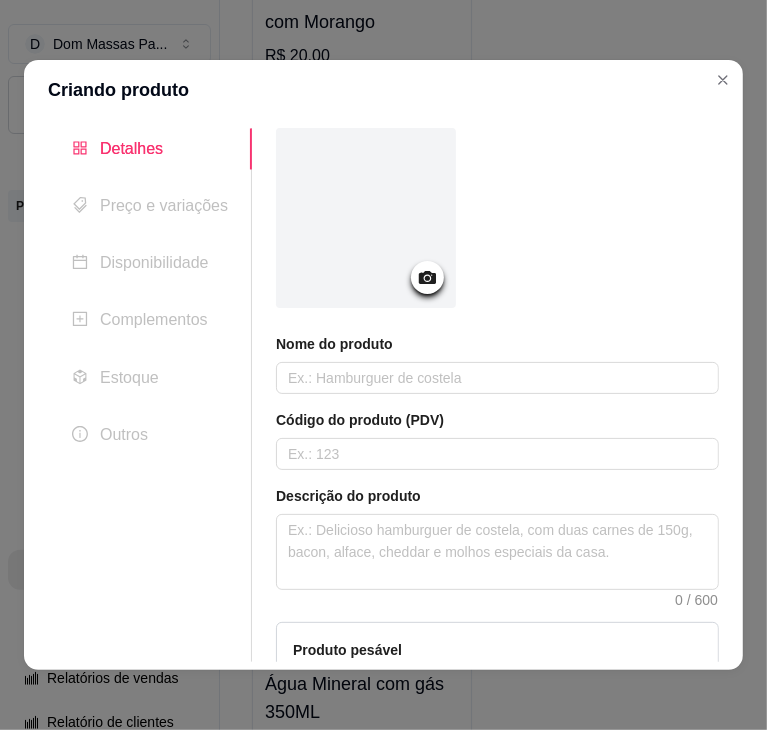 type 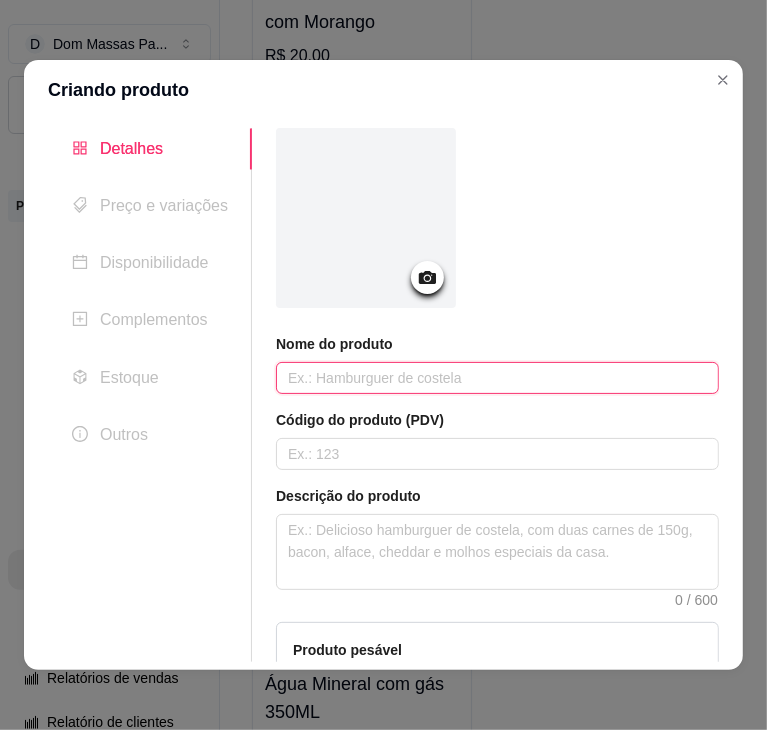 paste on "LIMONETO 500ML" 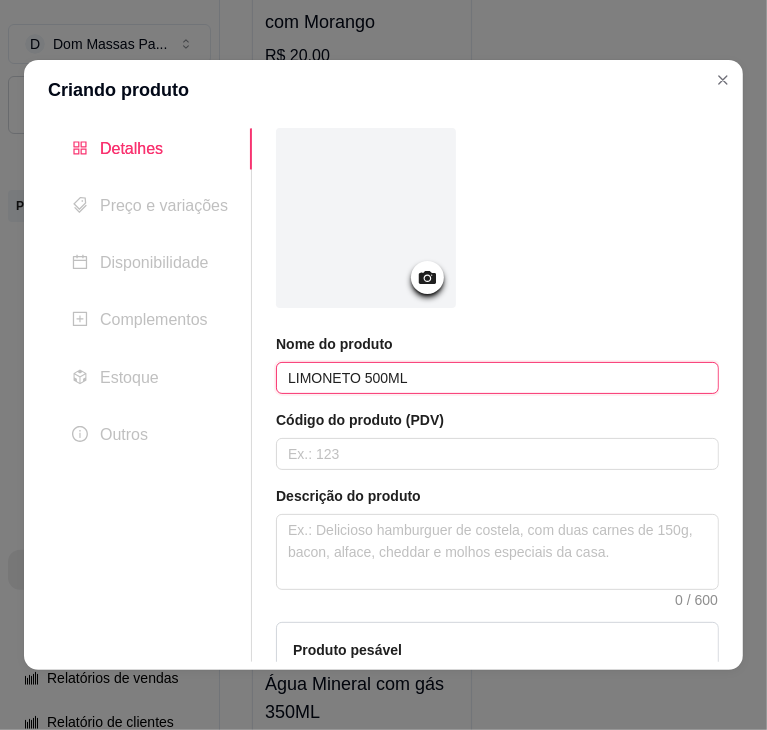 type on "LIMONETO 500ML" 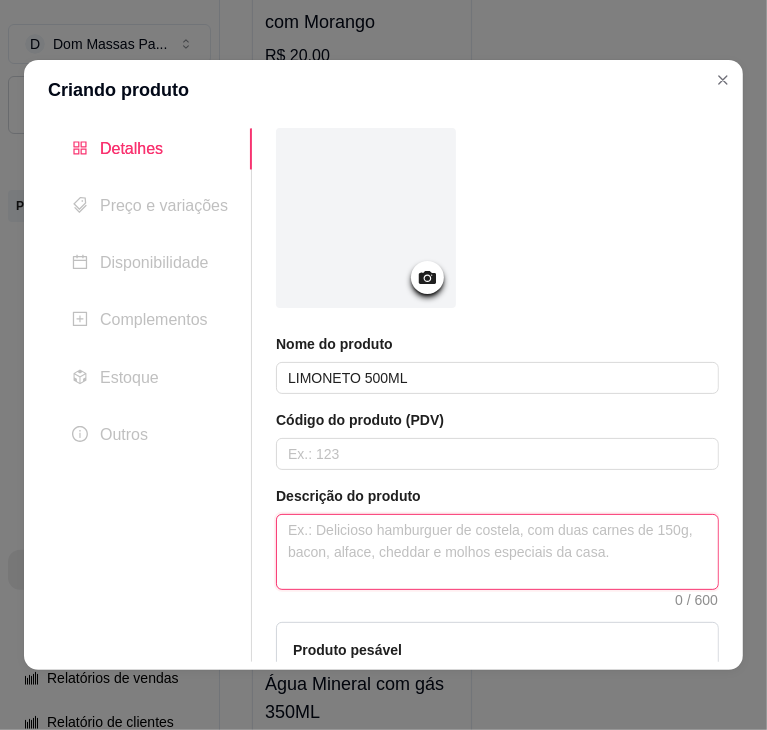paste on "LIMONETO 500ML" 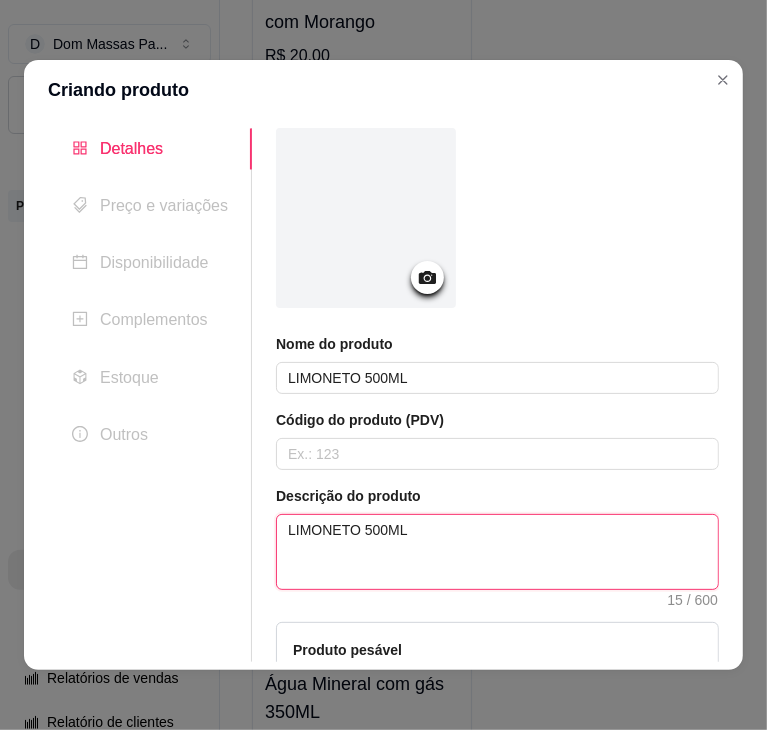 type on "LIMONETO 500ML" 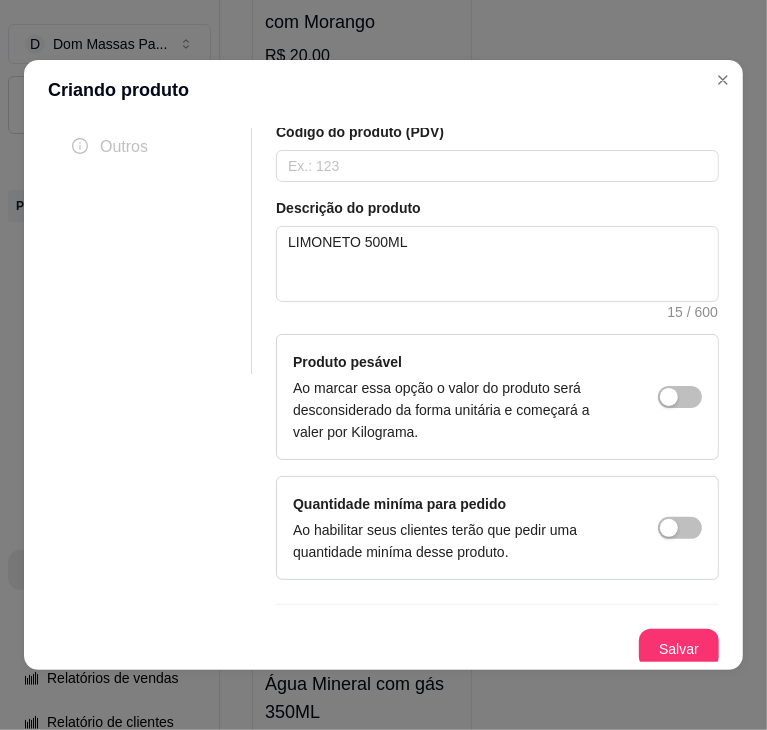 type 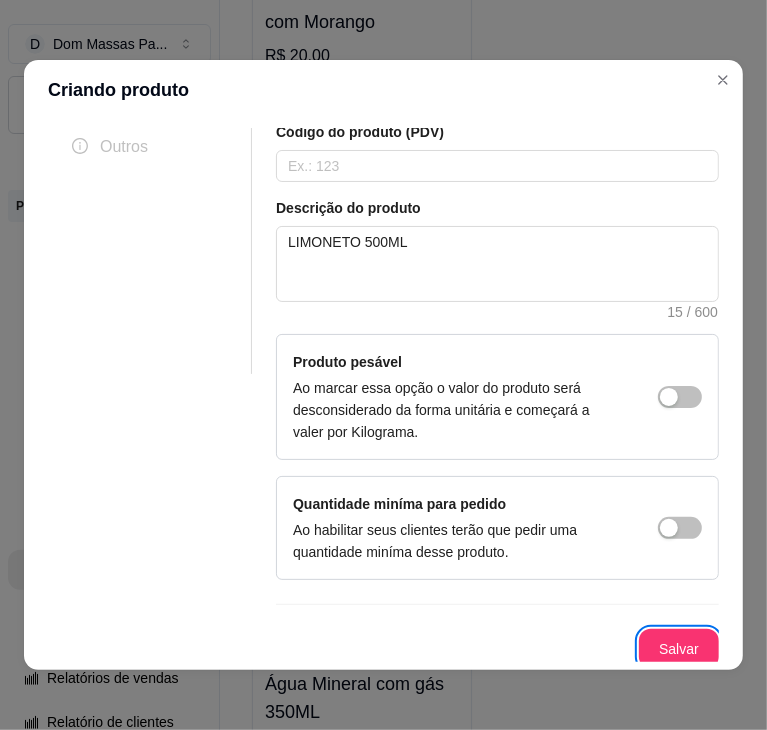 scroll, scrollTop: 292, scrollLeft: 0, axis: vertical 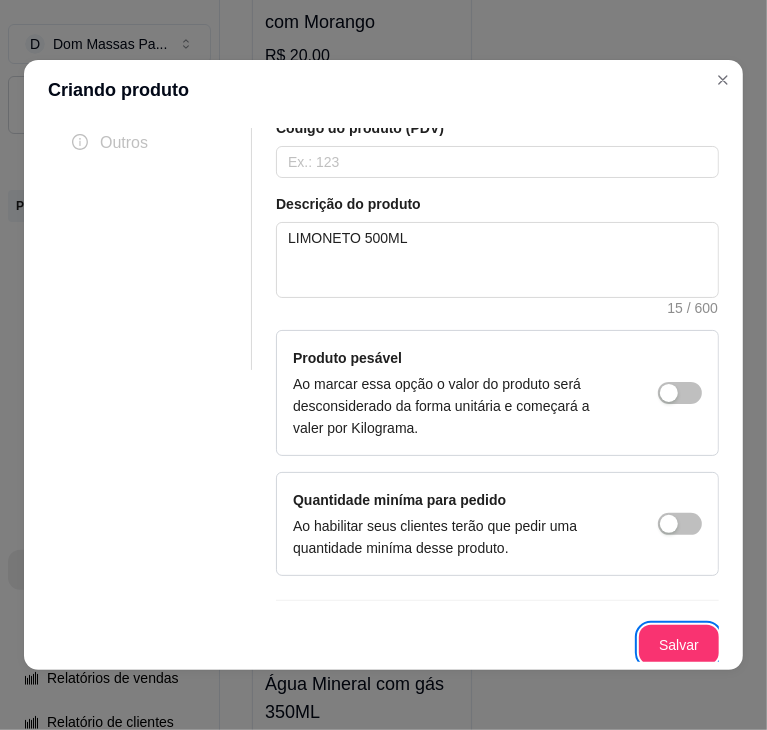 type 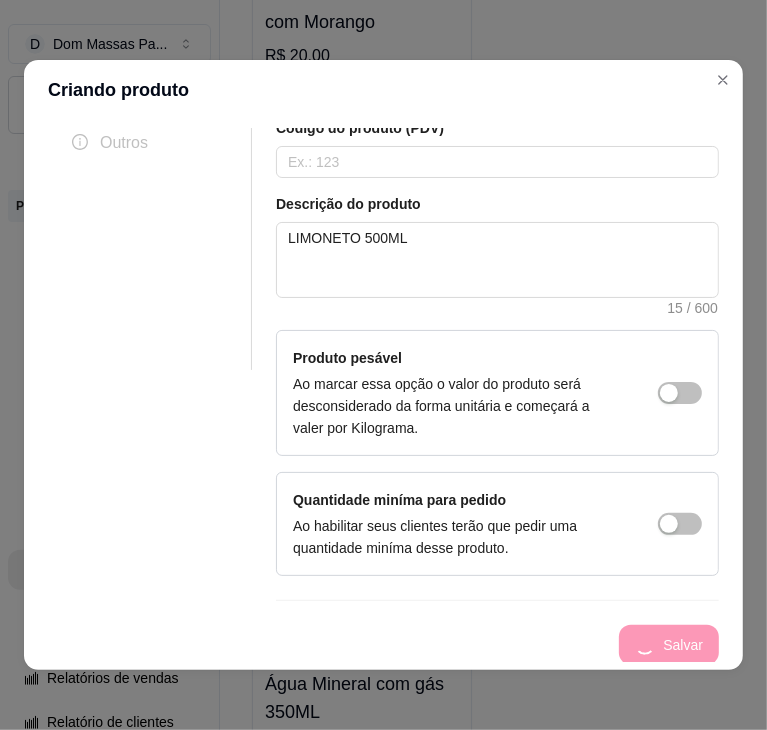 type 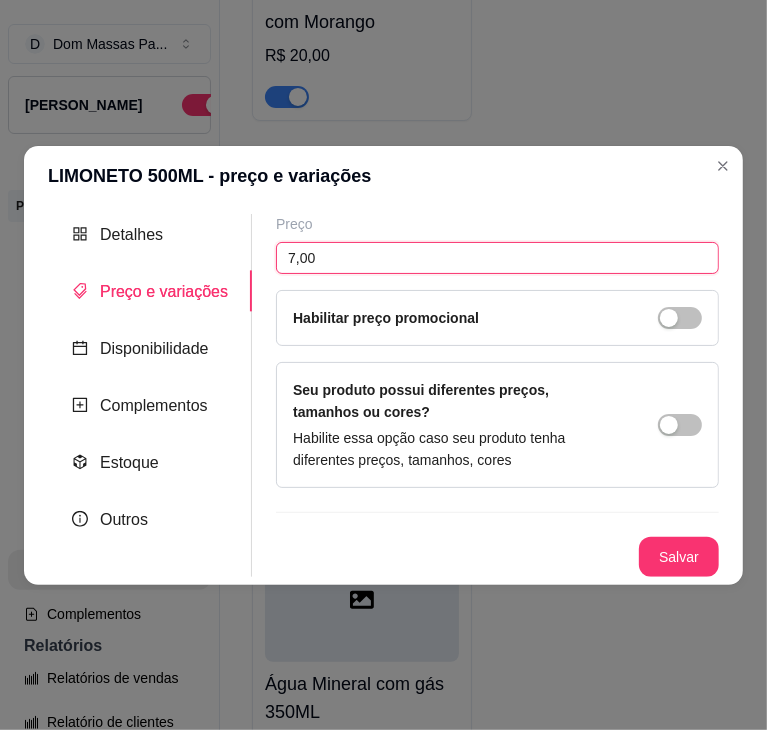 type on "7,00" 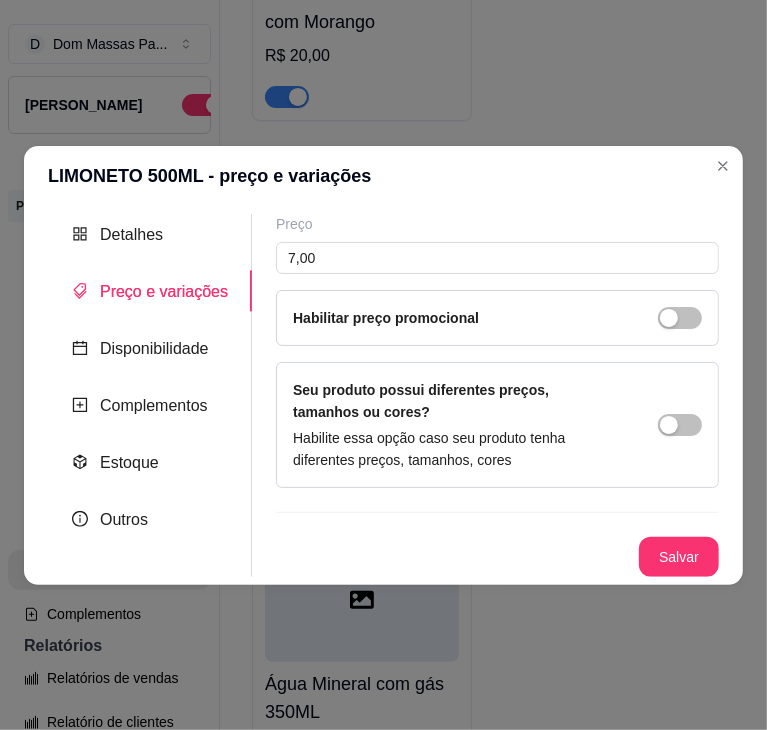 type 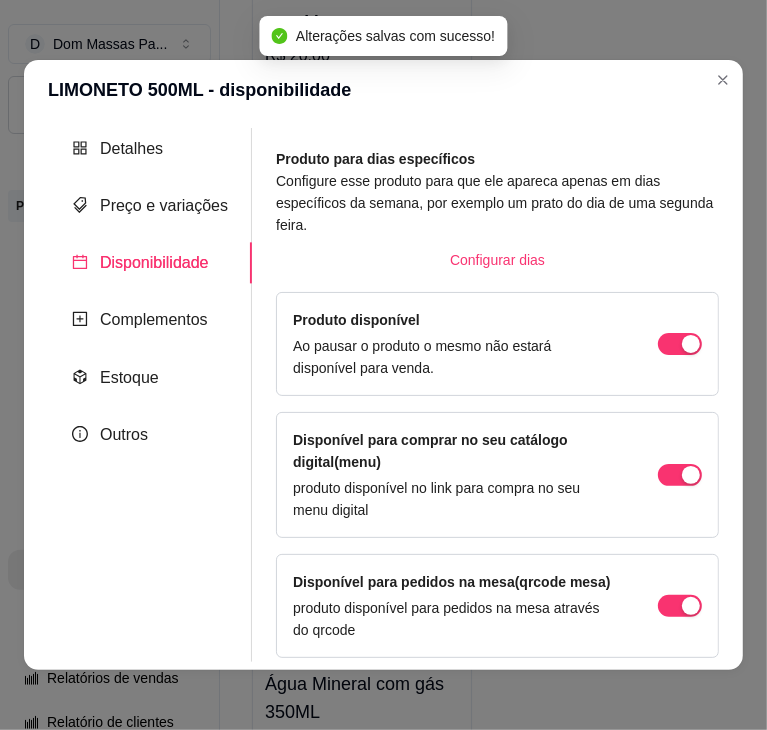 scroll, scrollTop: 20, scrollLeft: 0, axis: vertical 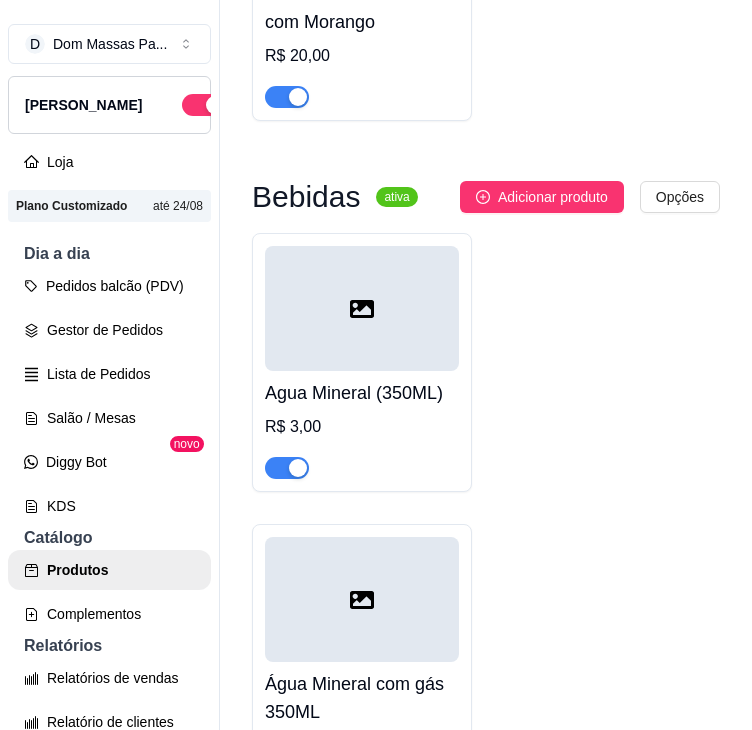 click on "Adicionar produto" at bounding box center [542, 197] 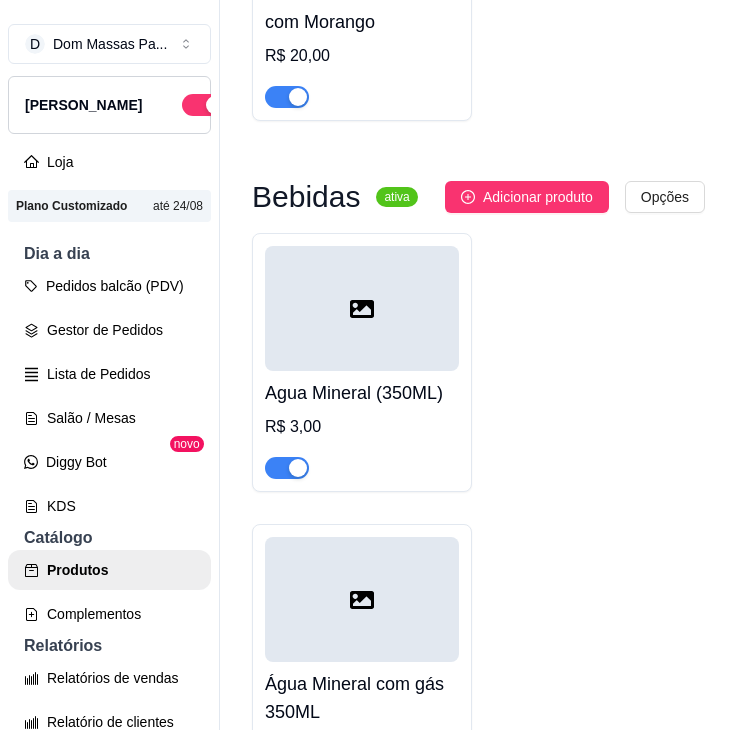 type 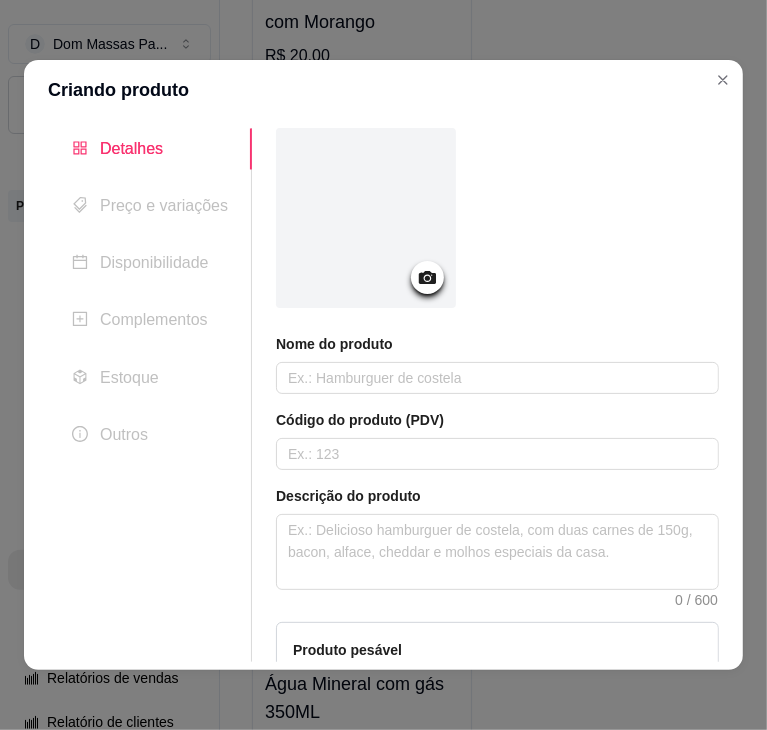 type 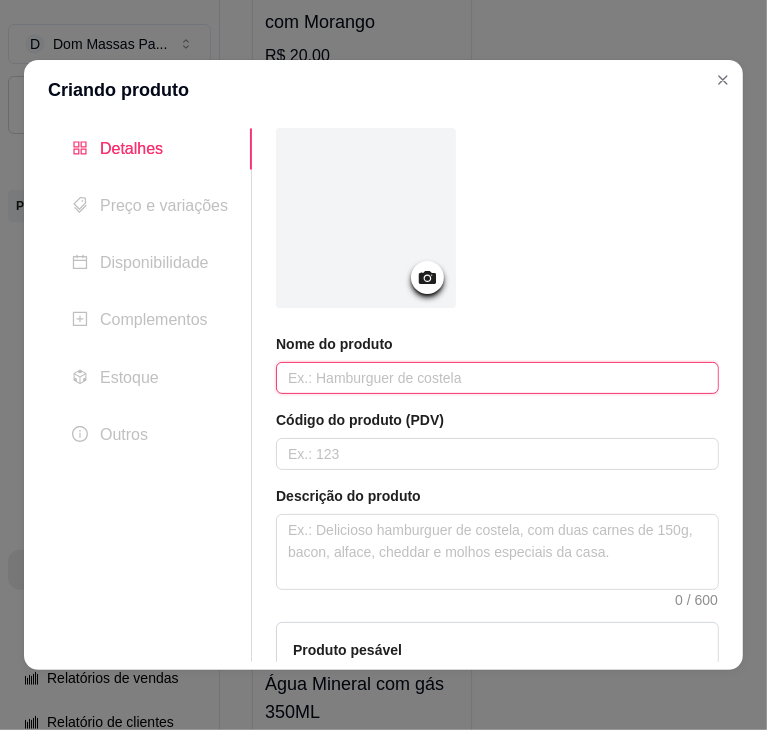 paste on "H20 - LIMÃO" 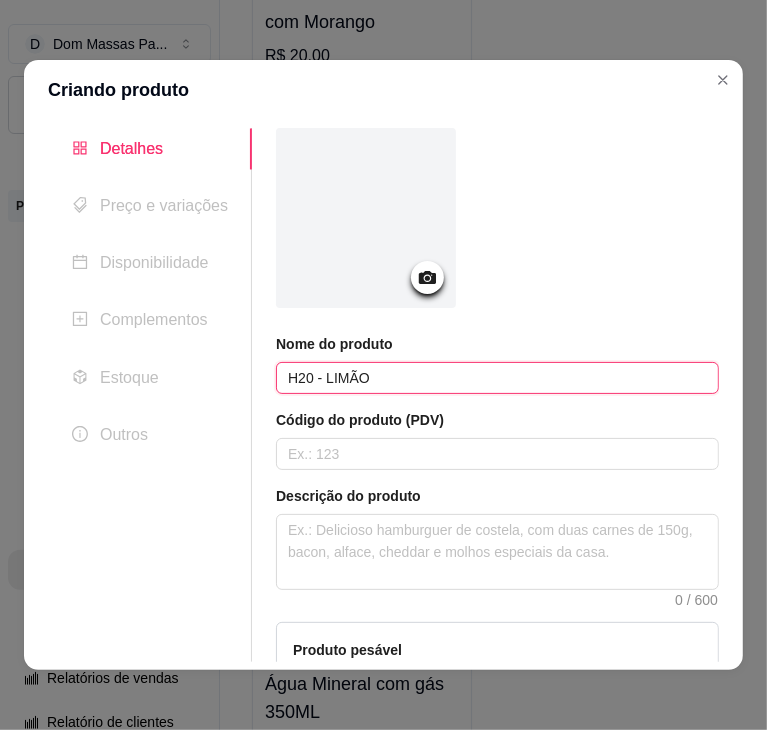 type on "H20 - LIMÃO" 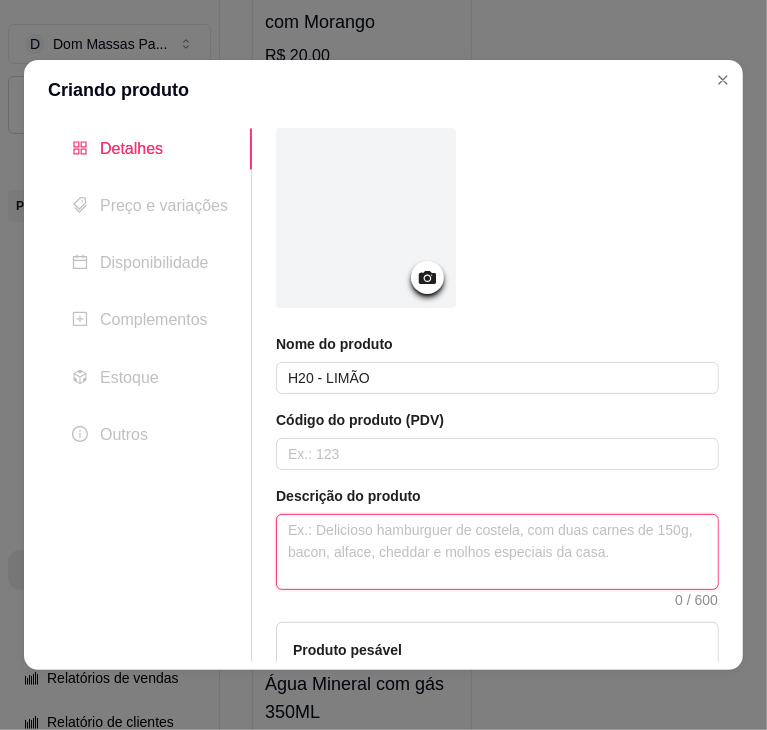 paste on "H20 - LIMÃO" 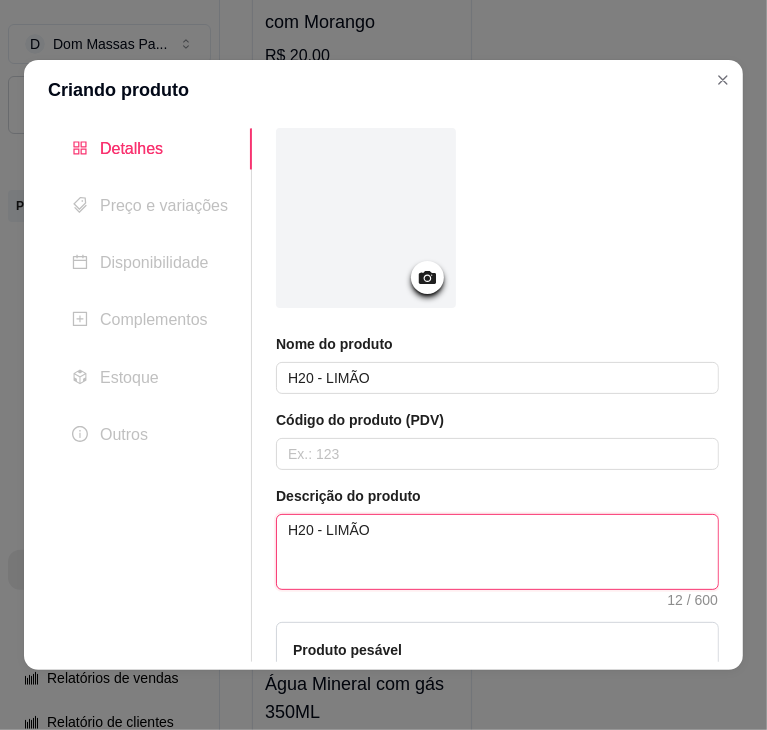 type on "H20 - LIMÃO" 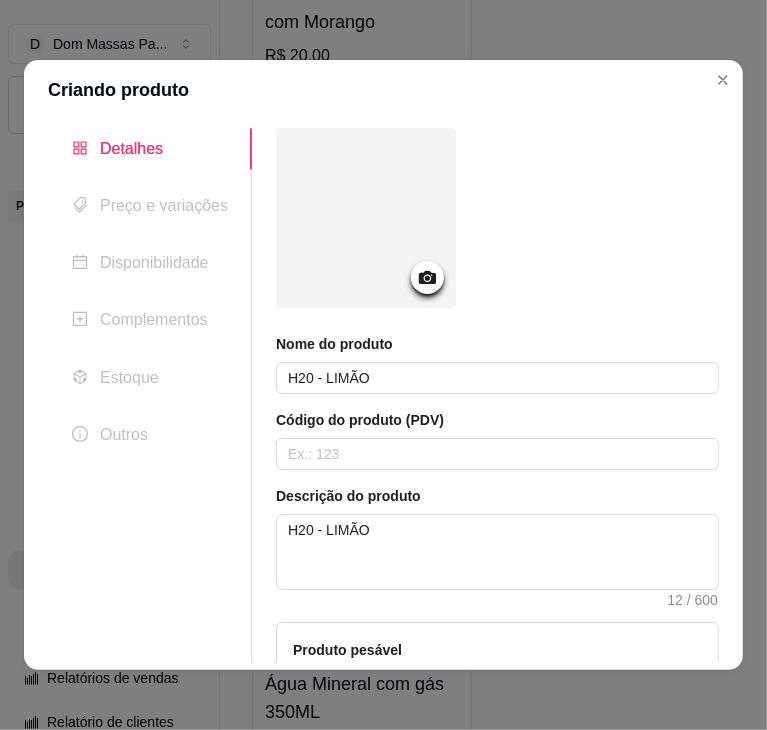 type 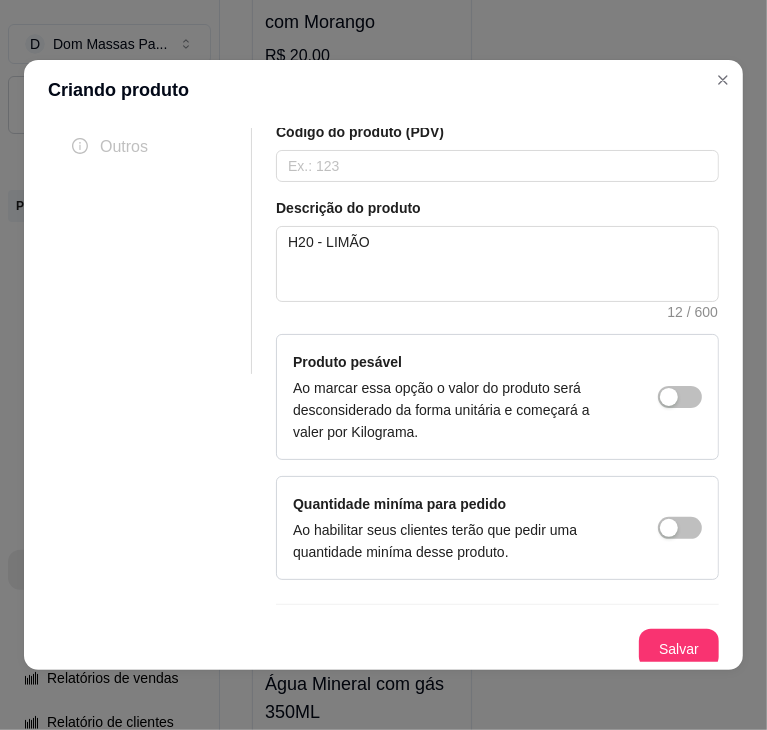 type 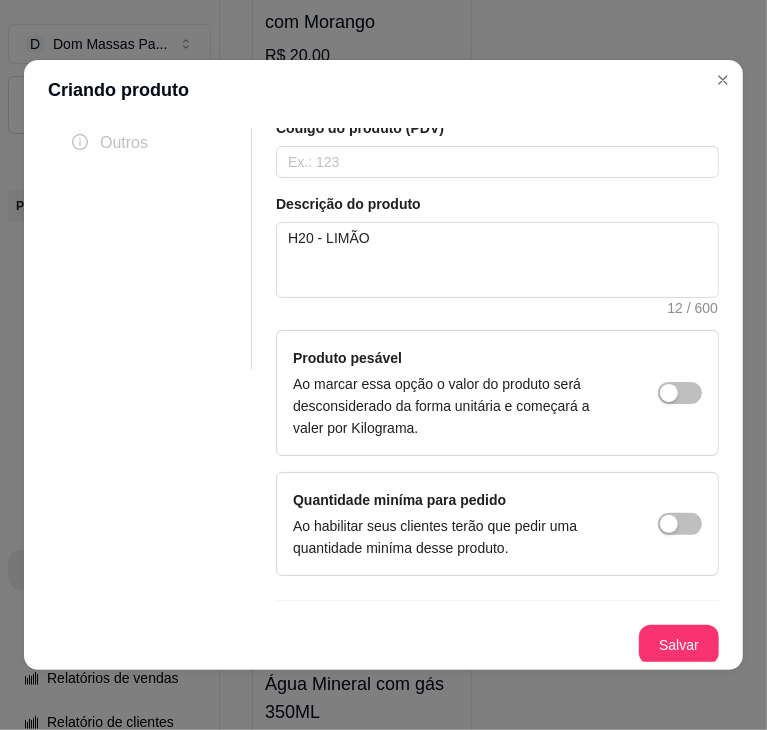 type 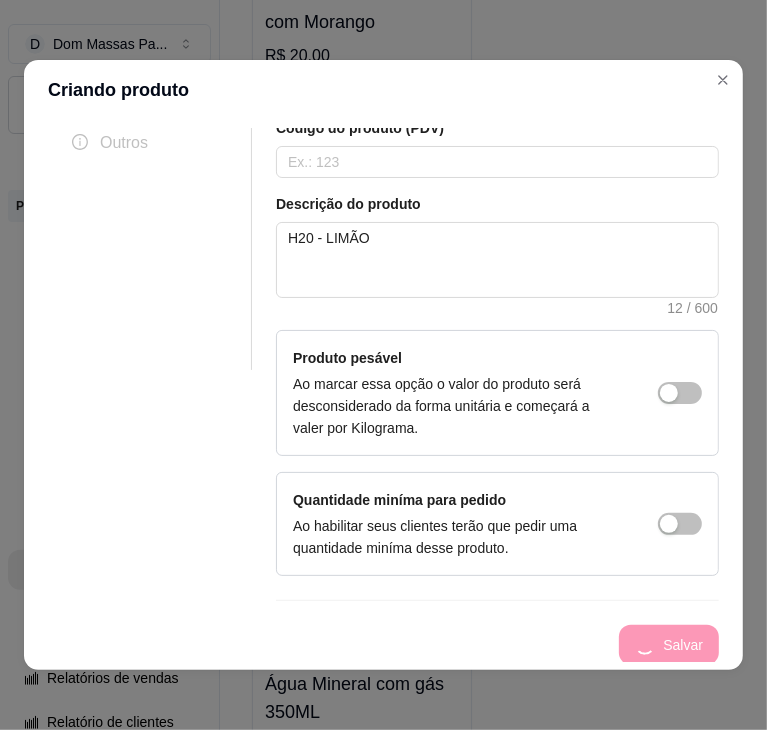 type 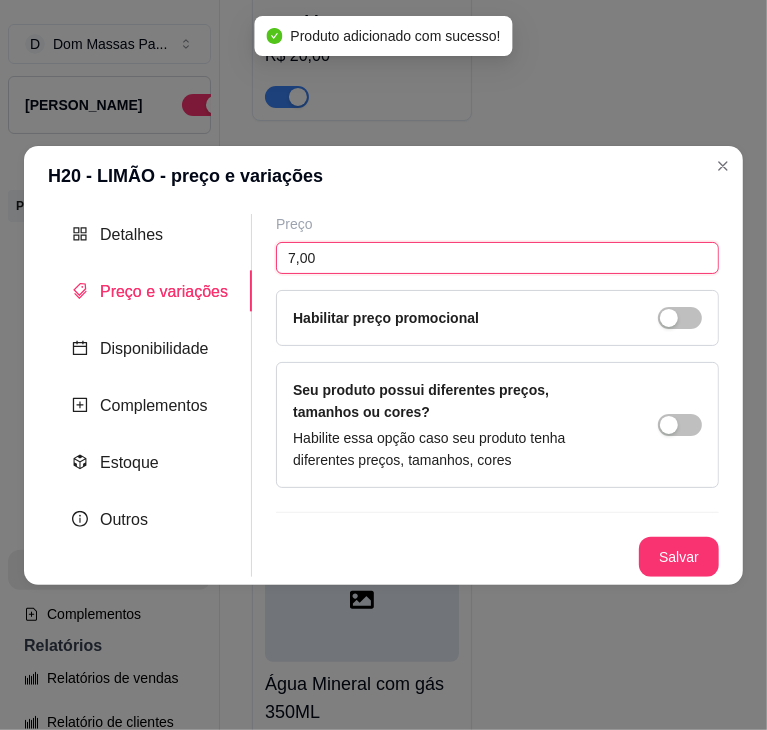 type on "7,00" 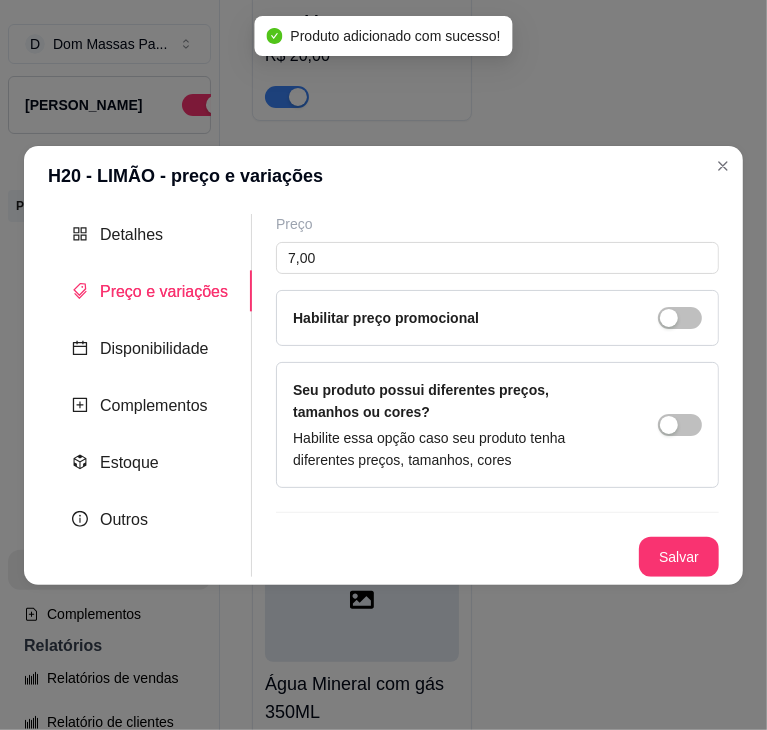 type 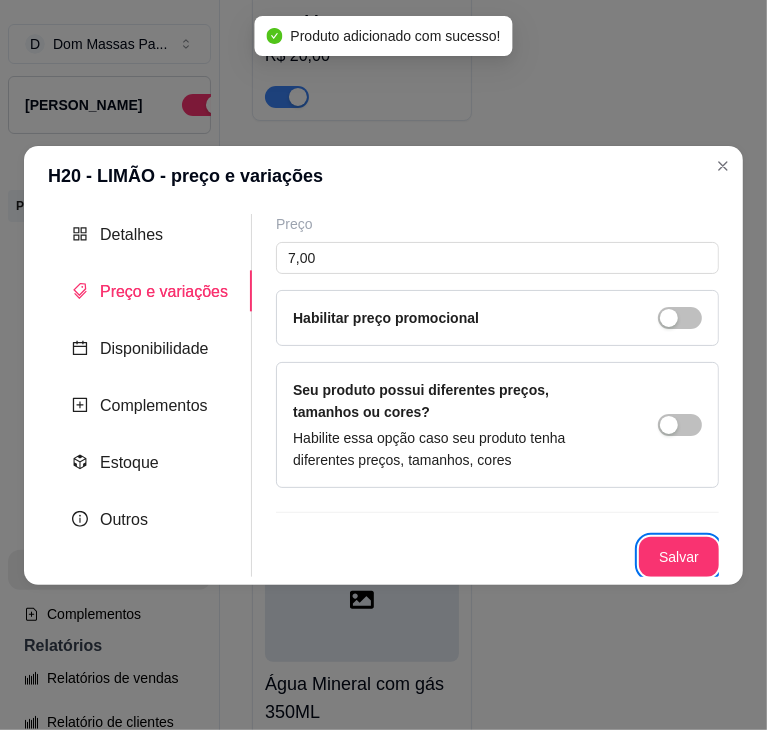 type 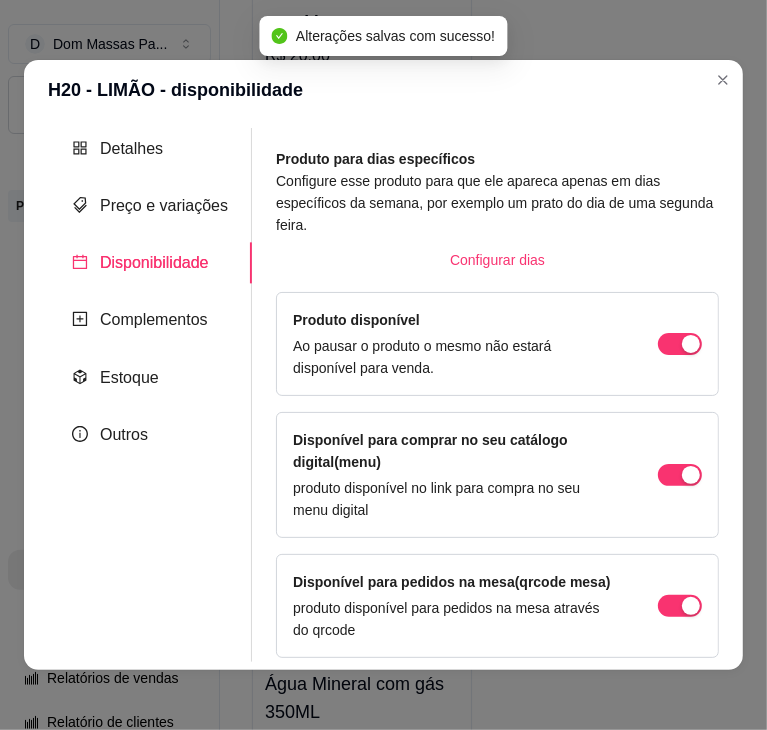 scroll, scrollTop: 20, scrollLeft: 0, axis: vertical 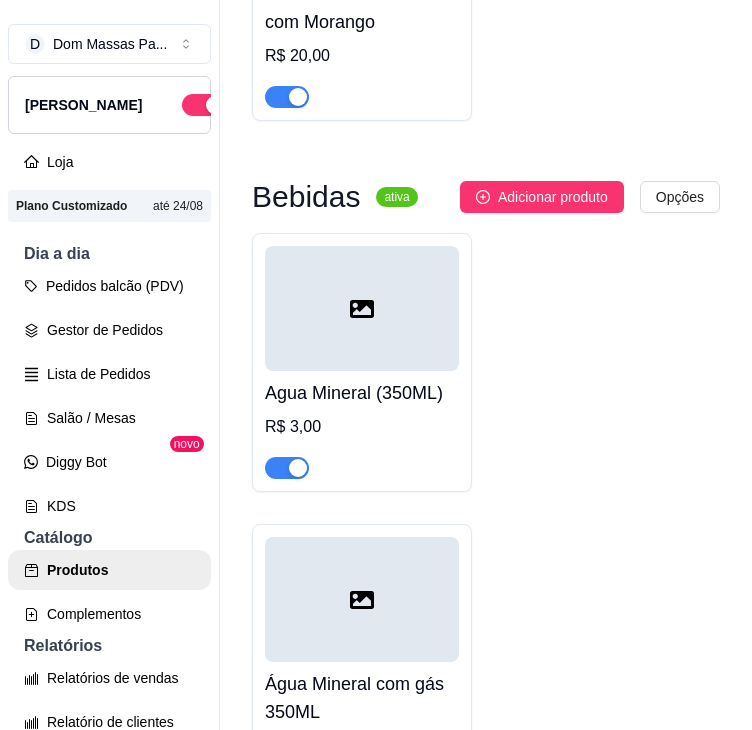 click on "Adicionar produto" at bounding box center [542, 197] 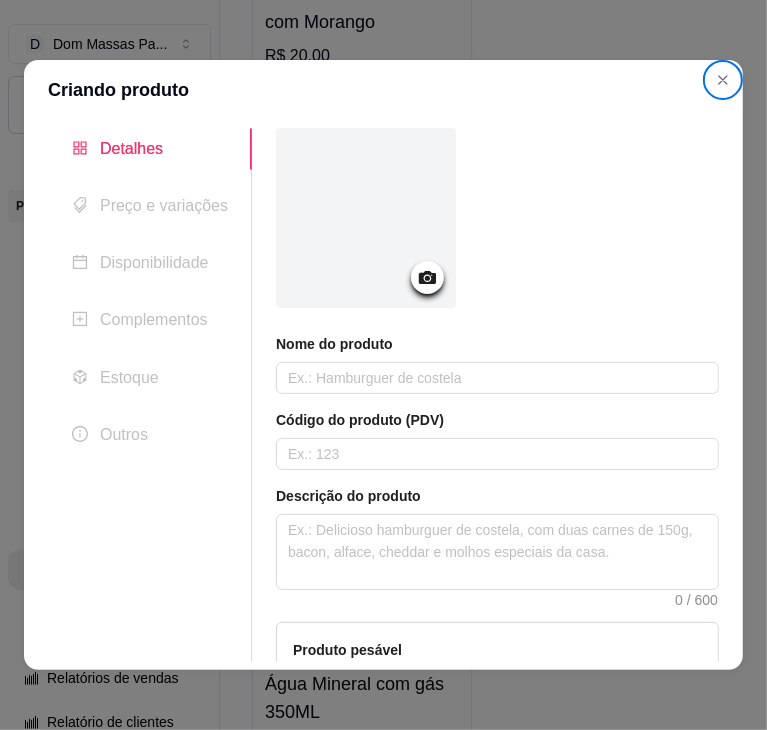 type 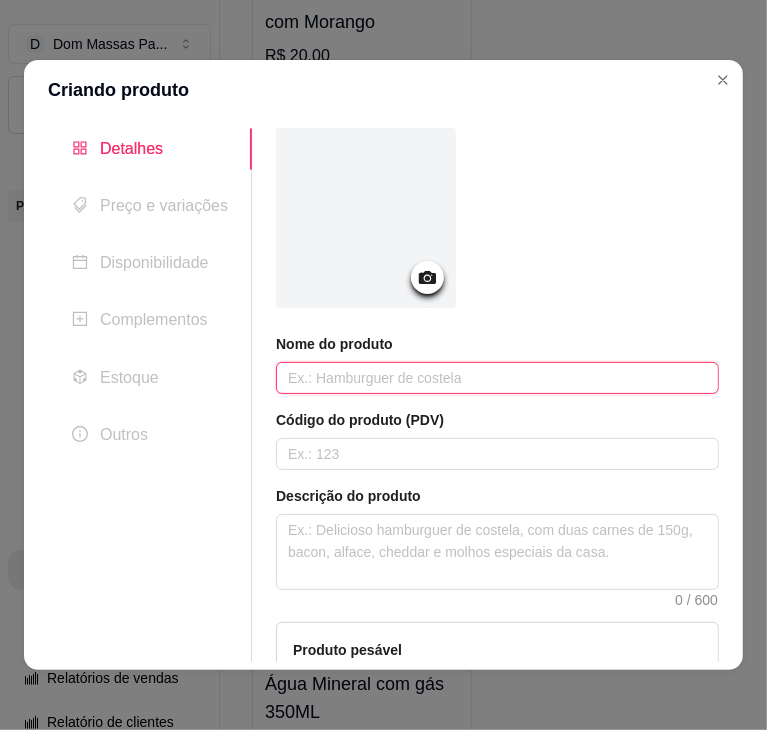 paste on "H20 - 500ML" 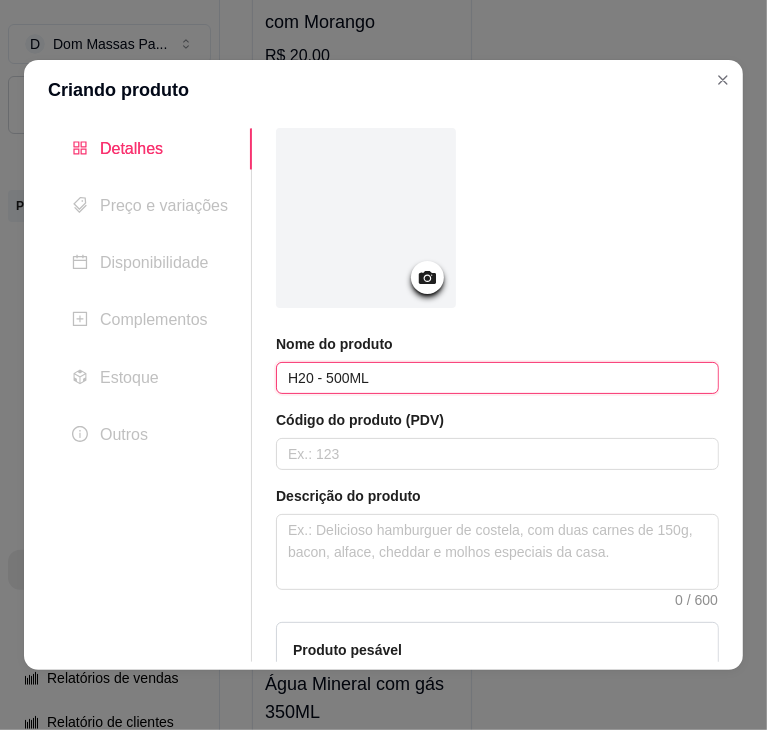 type on "H20 - 500ML" 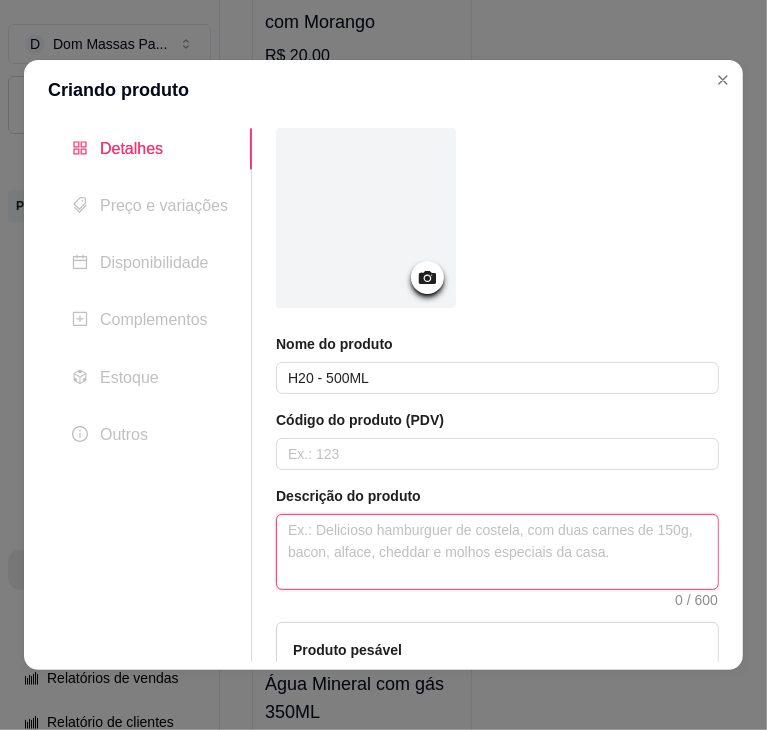 paste on "H20 - 500ML" 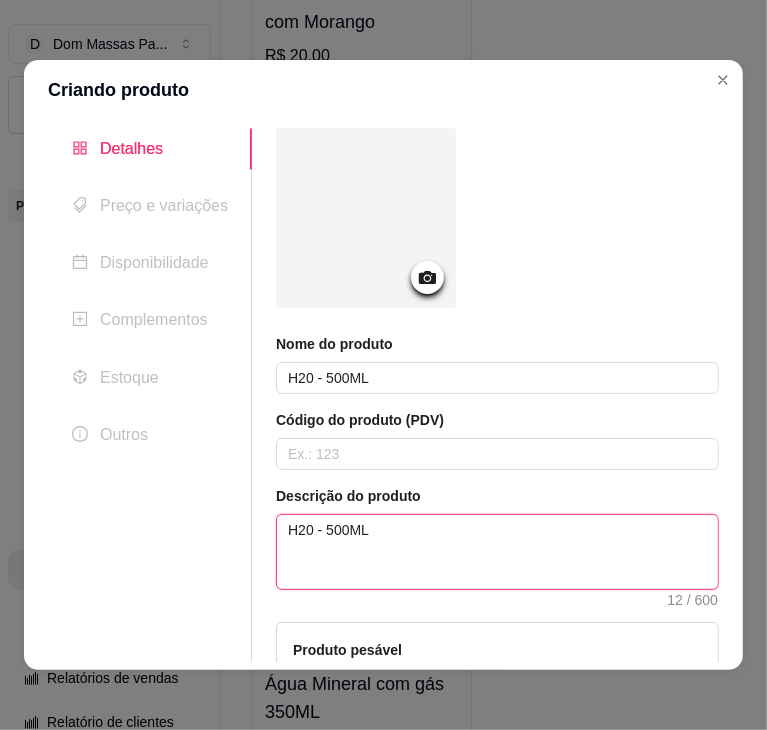type on "H20 - 500ML" 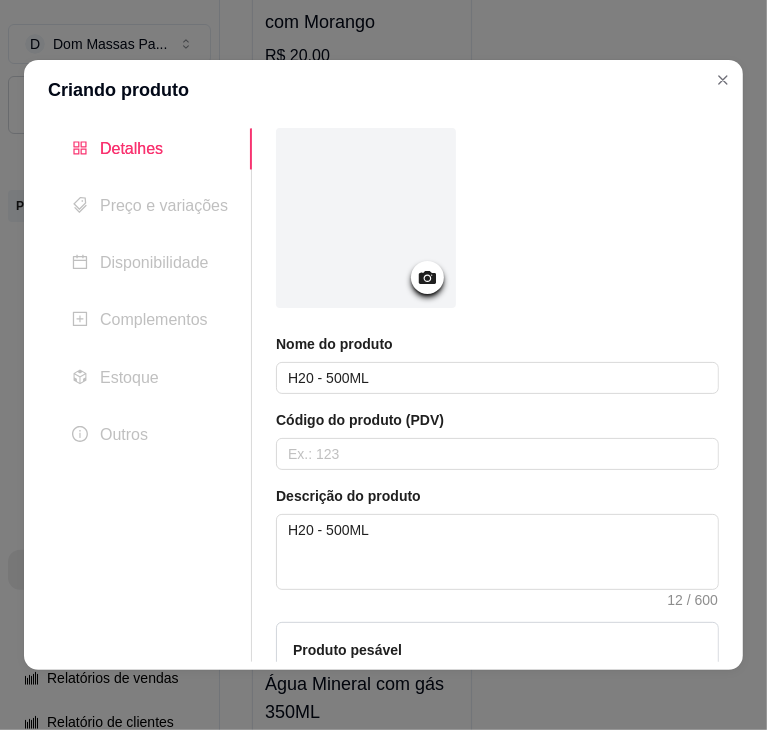 type 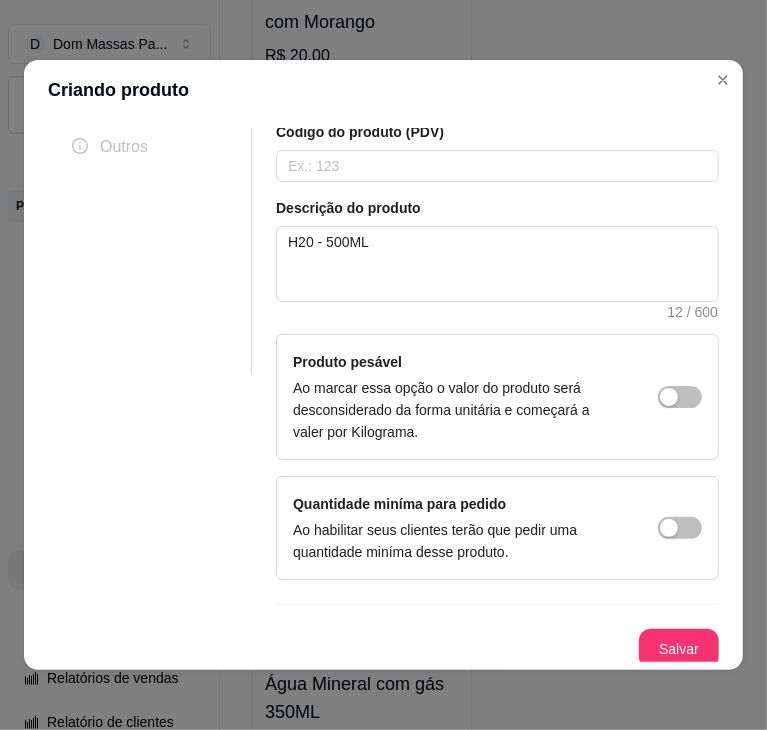 type 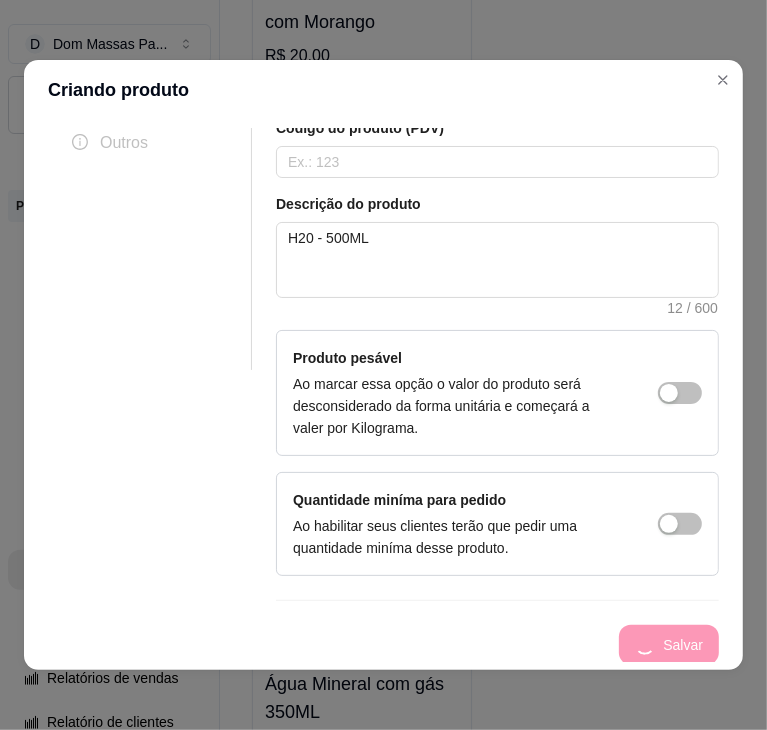type 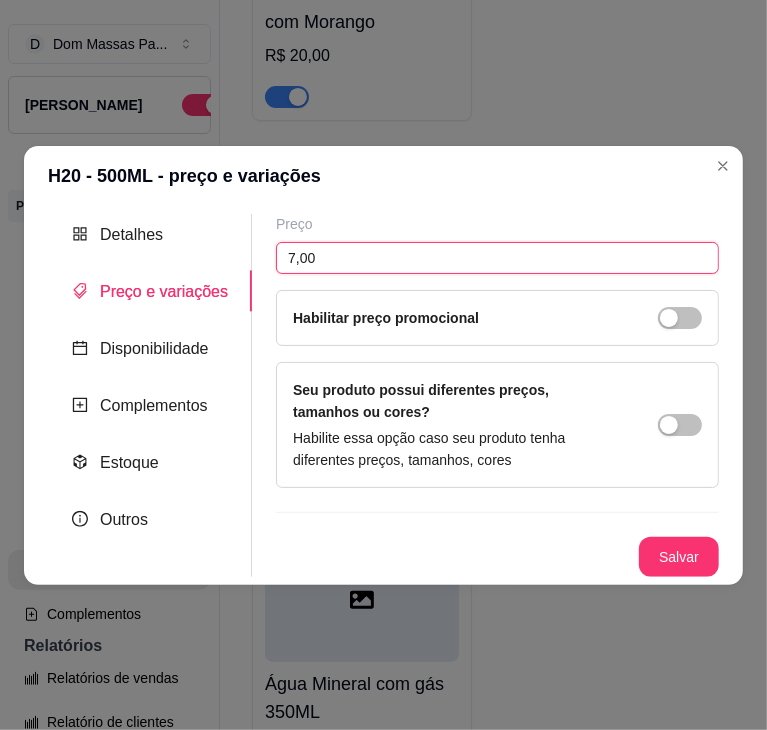 type on "7,00" 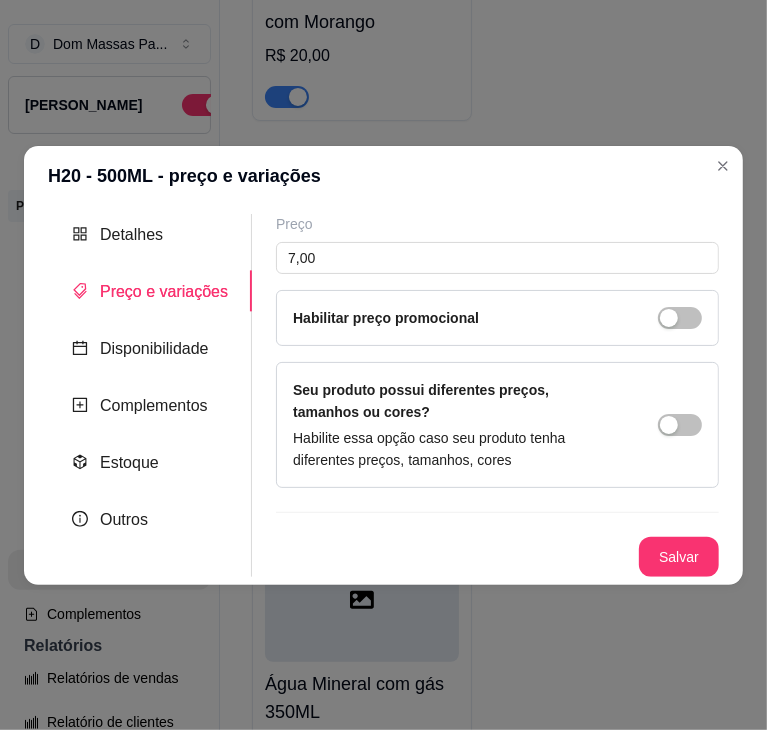 type 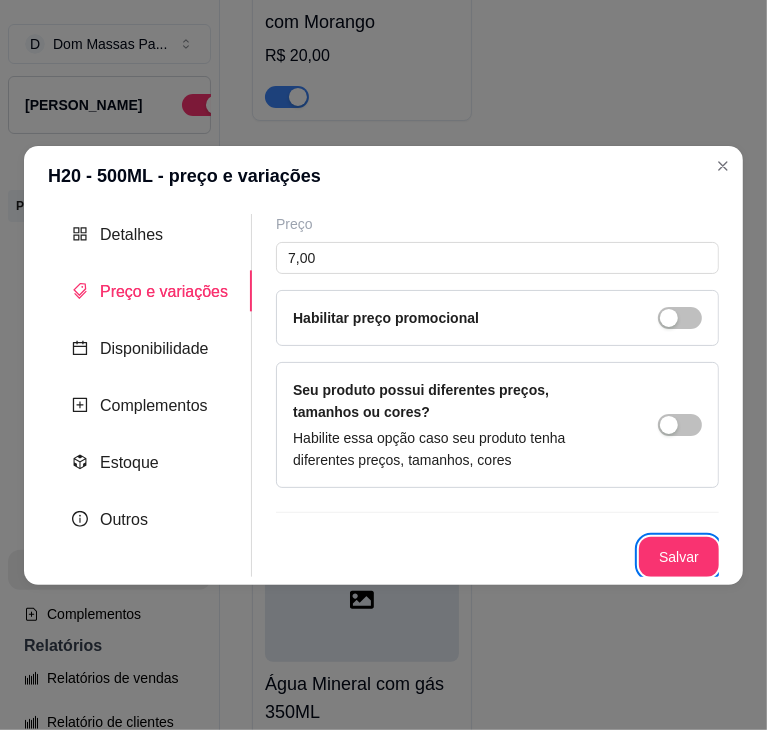 type 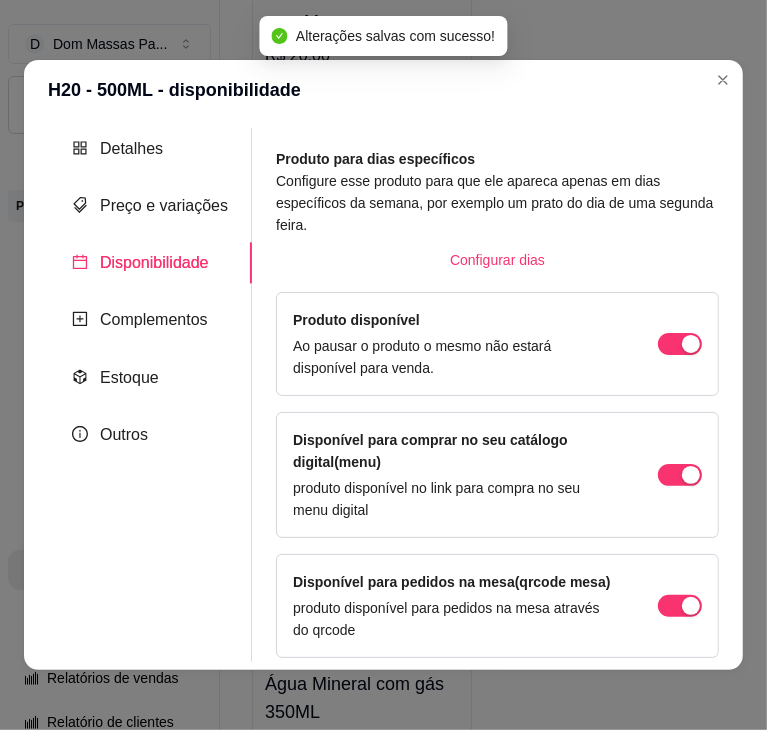 scroll, scrollTop: 20, scrollLeft: 0, axis: vertical 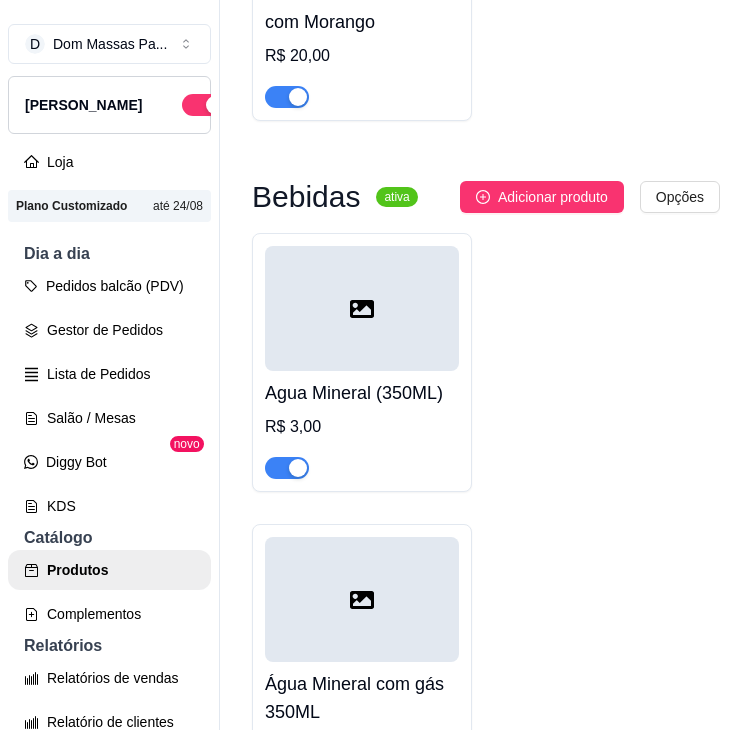 click on "Adicionar produto" at bounding box center [542, 197] 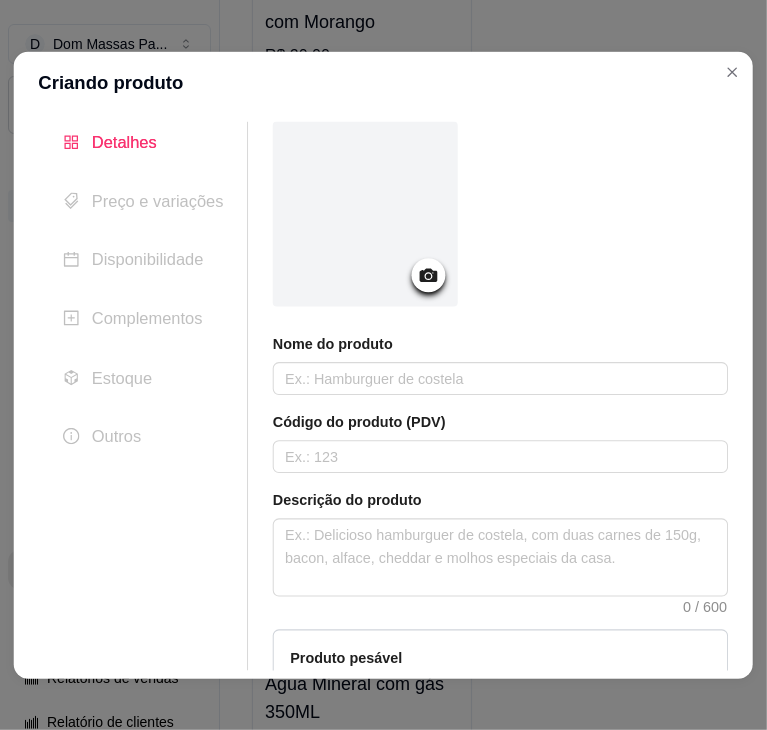 type 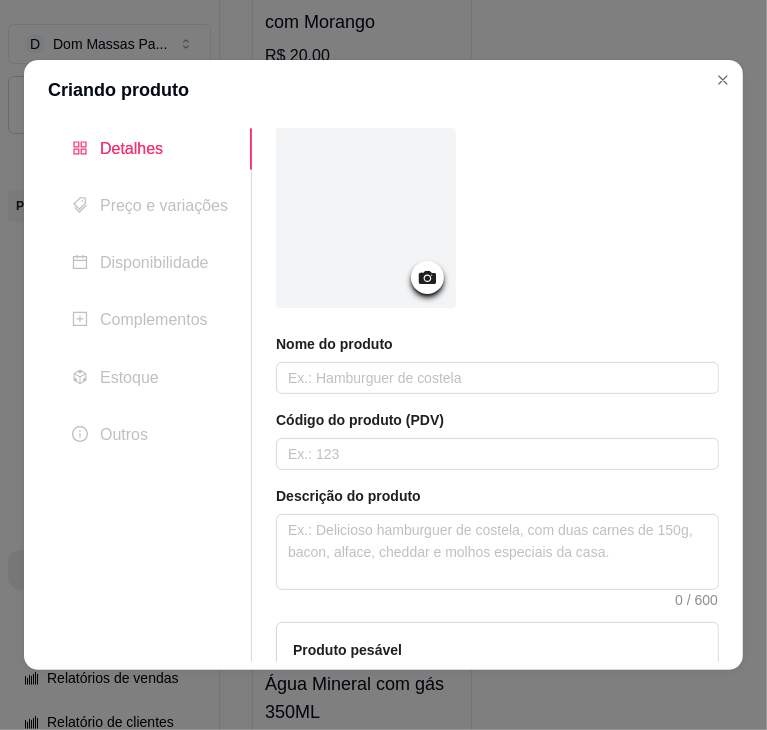 type 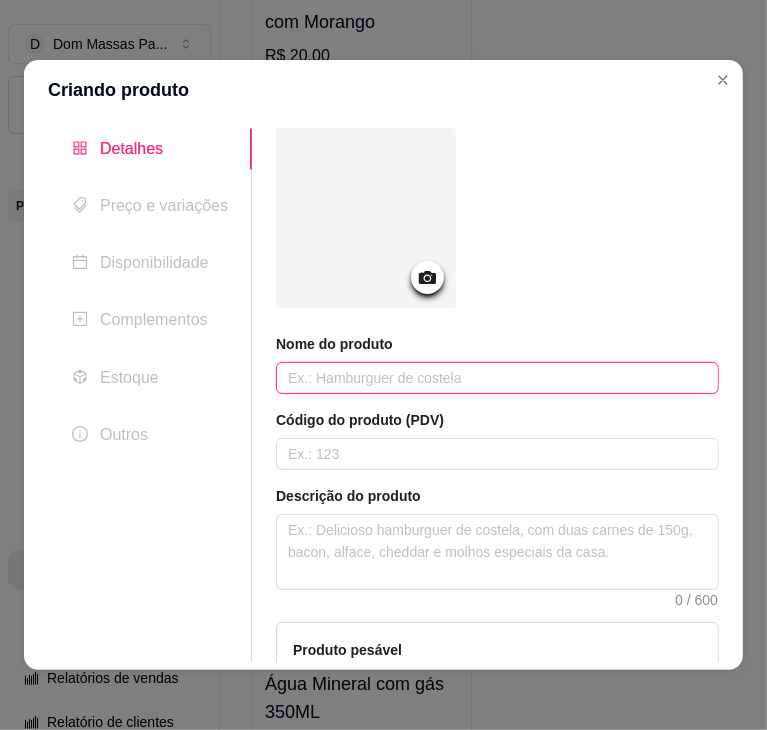 paste on "Guaraná Antártica 1L" 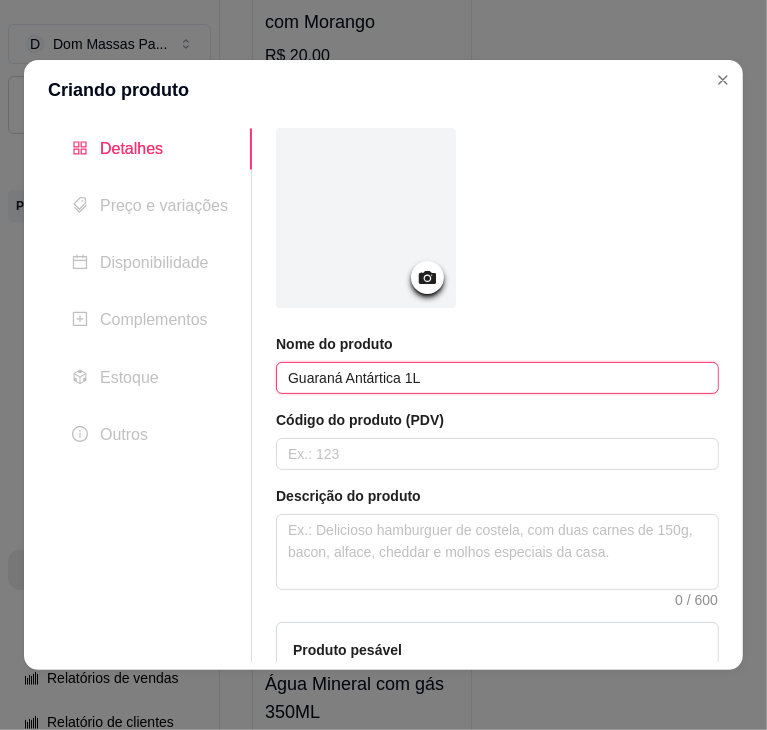 type on "Guaraná Antártica 1L" 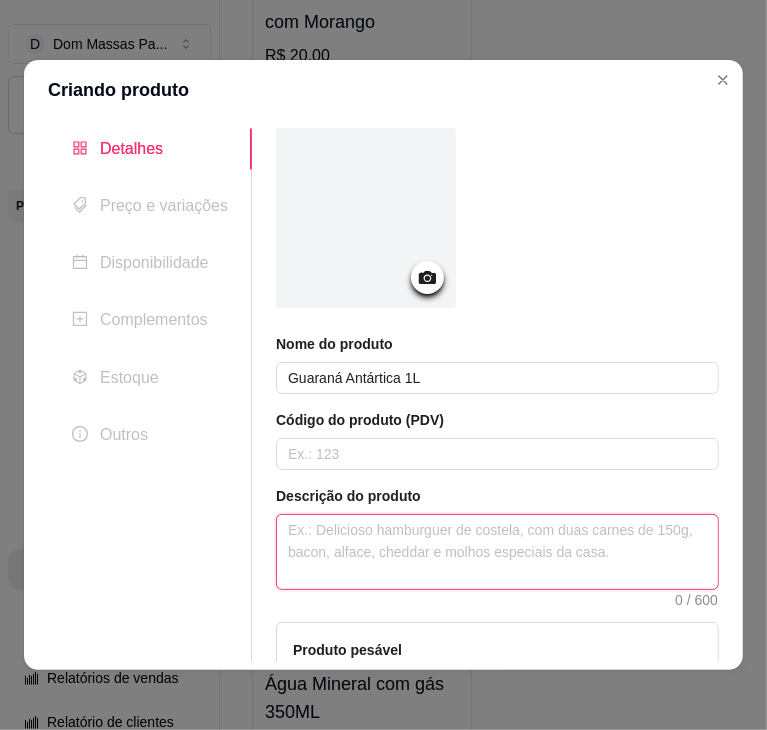 paste on "Guaraná Antártica 1L" 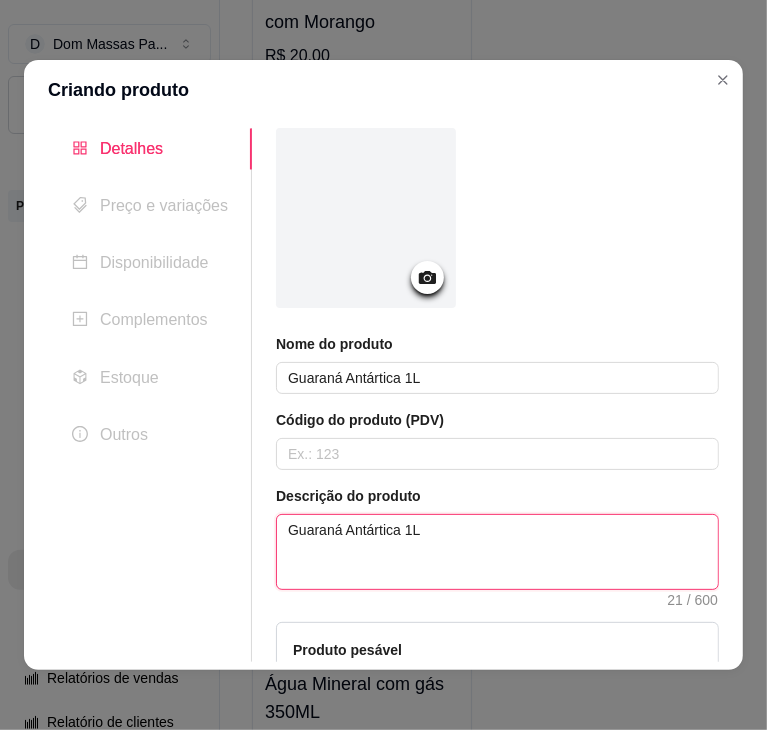 type on "Guaraná Antártica 1L" 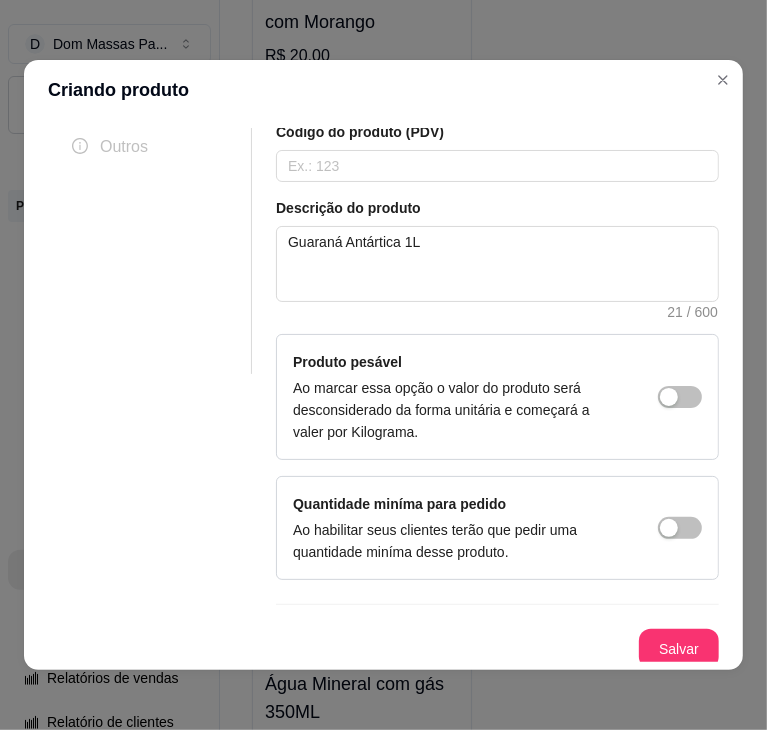 type 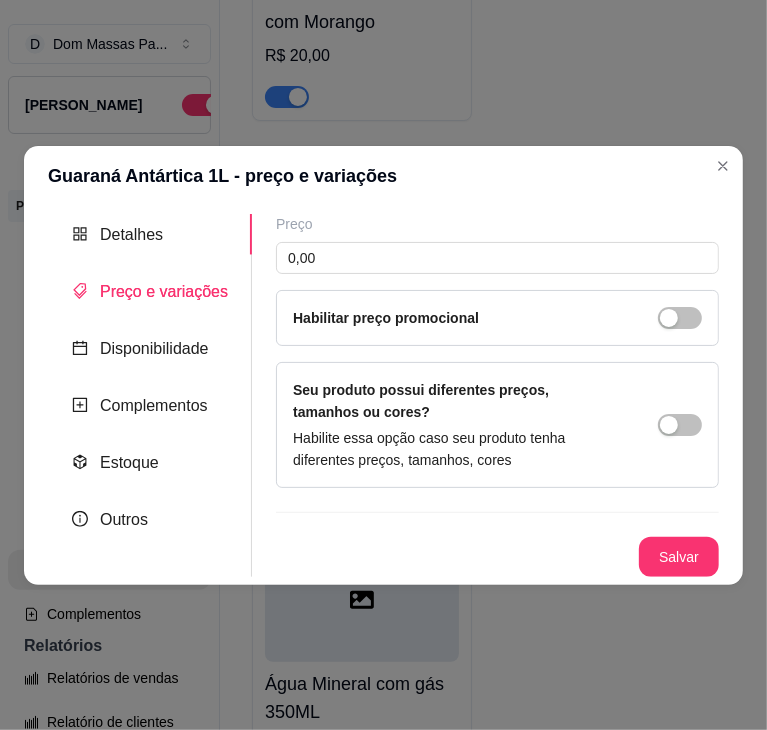 type 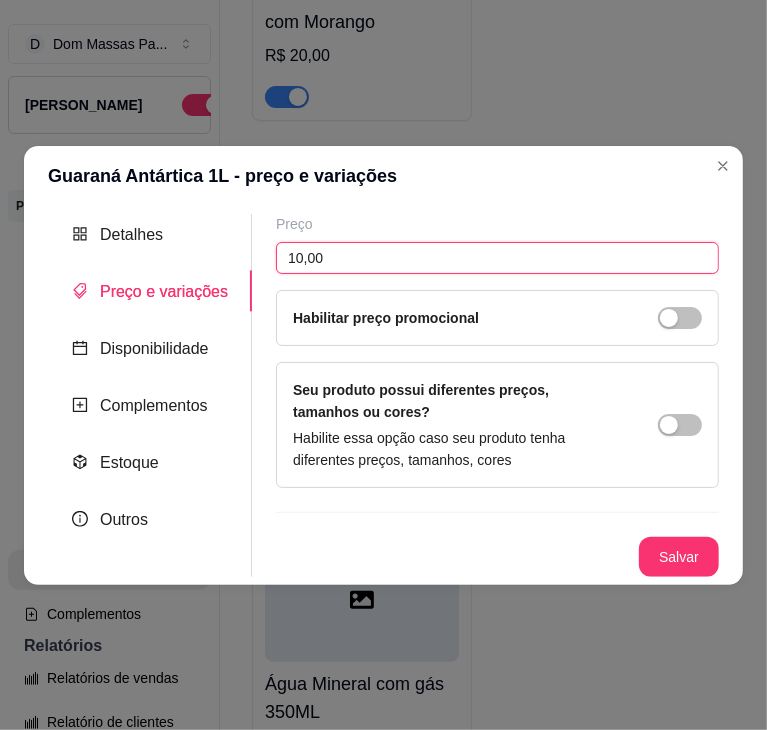 type on "10,00" 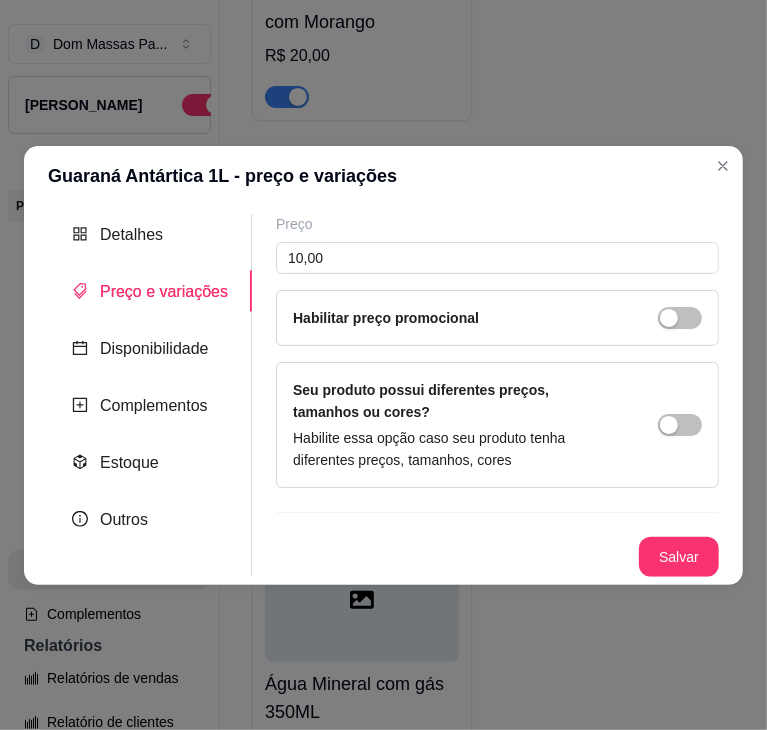 type 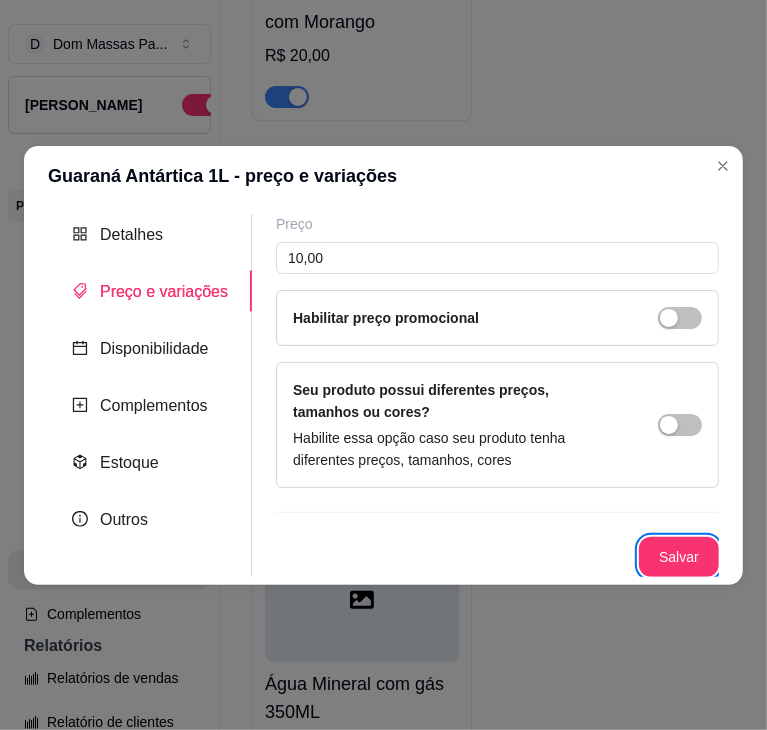 type 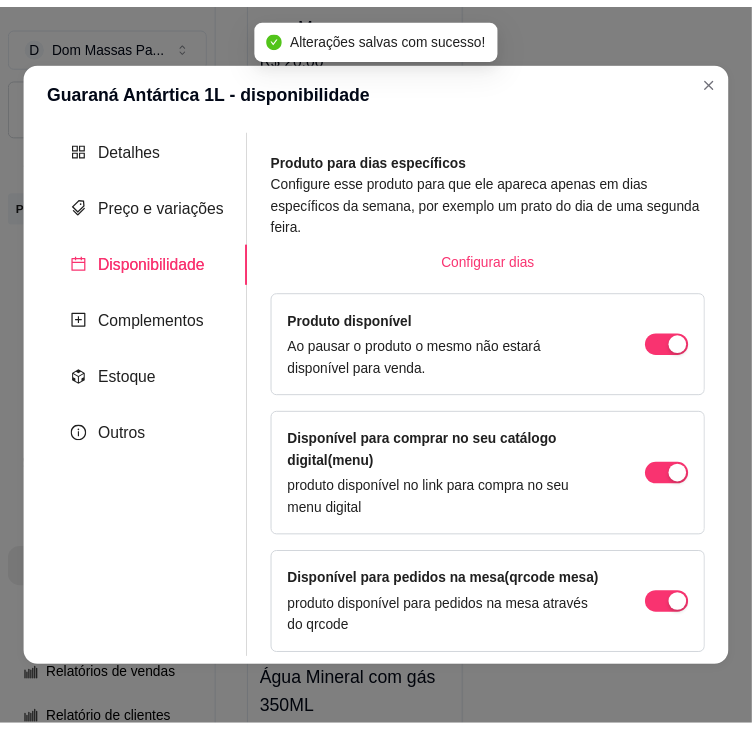 scroll, scrollTop: 20, scrollLeft: 0, axis: vertical 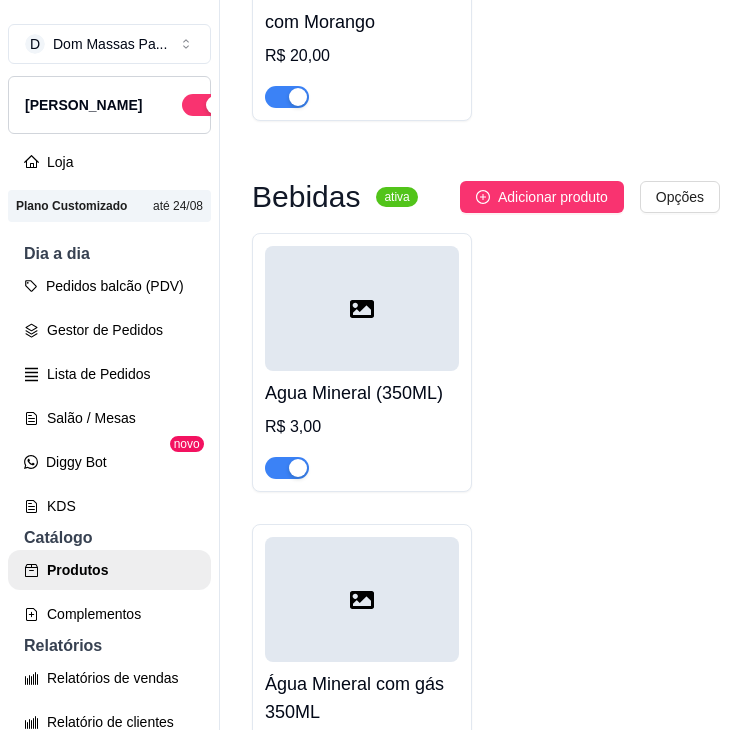 click on "Agua Mineral (350ML)   R$ 3,00 Água Mineral com gás 350ML   R$ 3,00 COCA-COLA - Lata 350 ML   R$ 6,00 Coca-Cola Zero    R$ 0,00 Coca-Cola Zero Lata 350ML   R$ 6,00 Guaraná Antártica - LATA 350 ML   R$ 6,00 Fanta Lata - LATA 350 ML   R$ 6,00 Schweppes - LATA 350 ML   R$ 6,00 Schweppes - 350ML   R$ 6,00 Caldo de Cana 500ML   R$ 6,00 H20 - LIMONET0   R$ 7,00 LIMONETO 500ML   R$ 7,00 H20 - LIMÃO   R$ 7,00 H20 - 500ML   R$ 7,00 Guaraná Antártica 1L   R$ 10,00" at bounding box center [486, 2483] 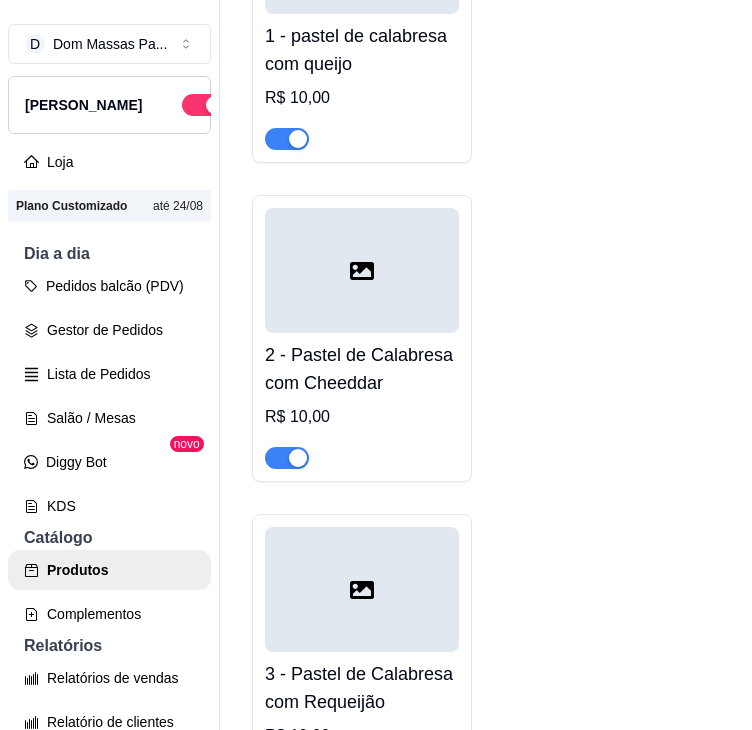 scroll, scrollTop: 0, scrollLeft: 0, axis: both 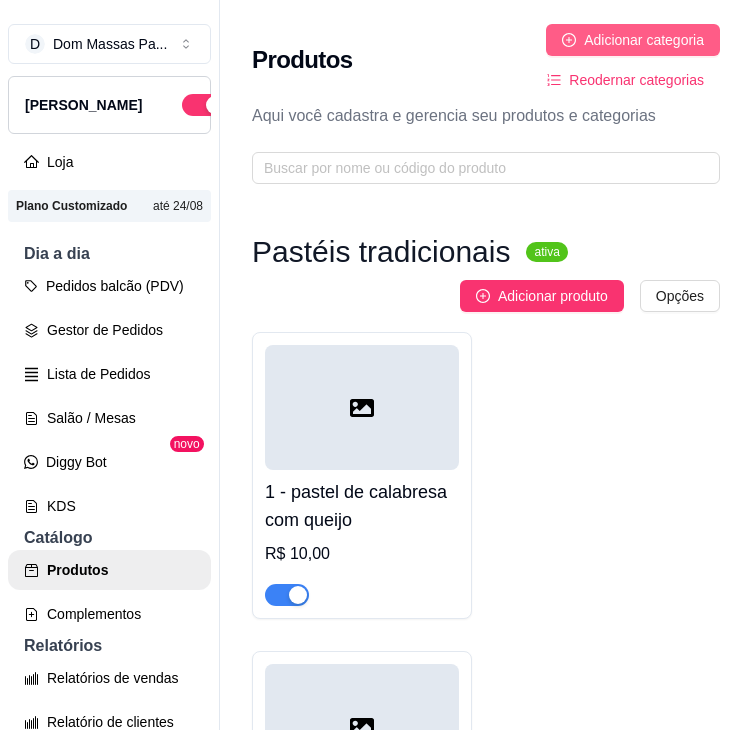 click on "Adicionar categoria" at bounding box center (644, 40) 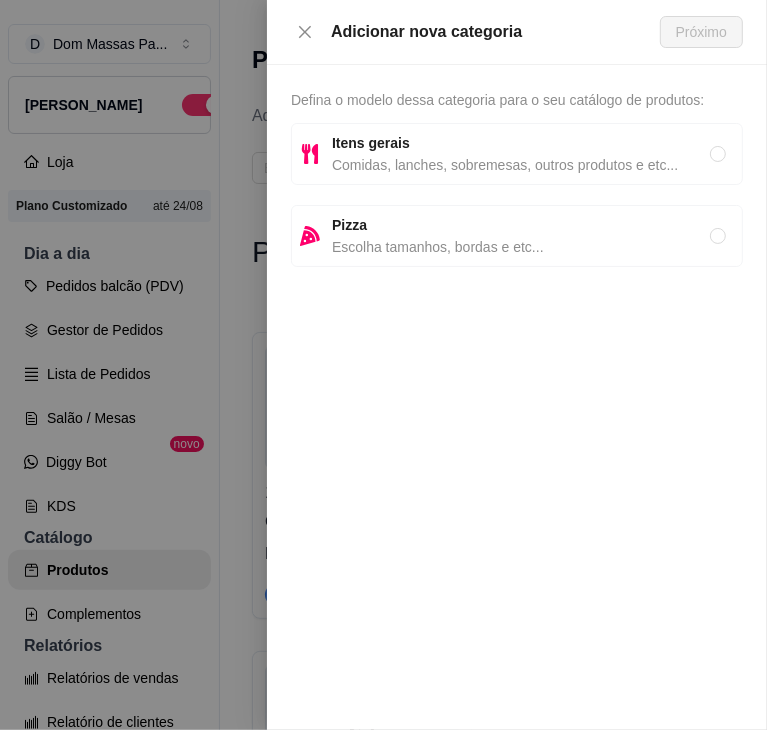 click on "Comidas, lanches, sobremesas, outros produtos e etc..." at bounding box center (521, 165) 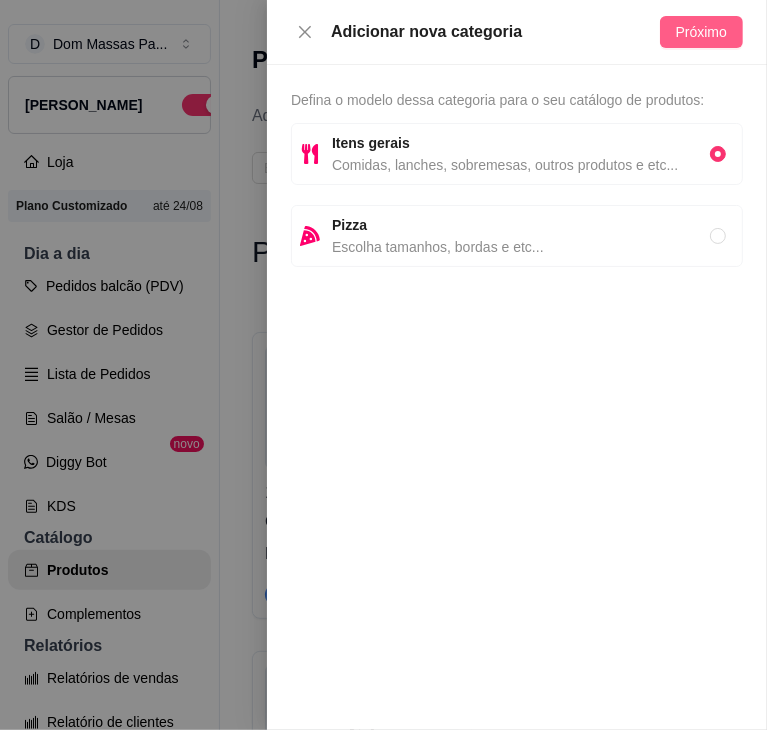 click on "Próximo" at bounding box center [701, 32] 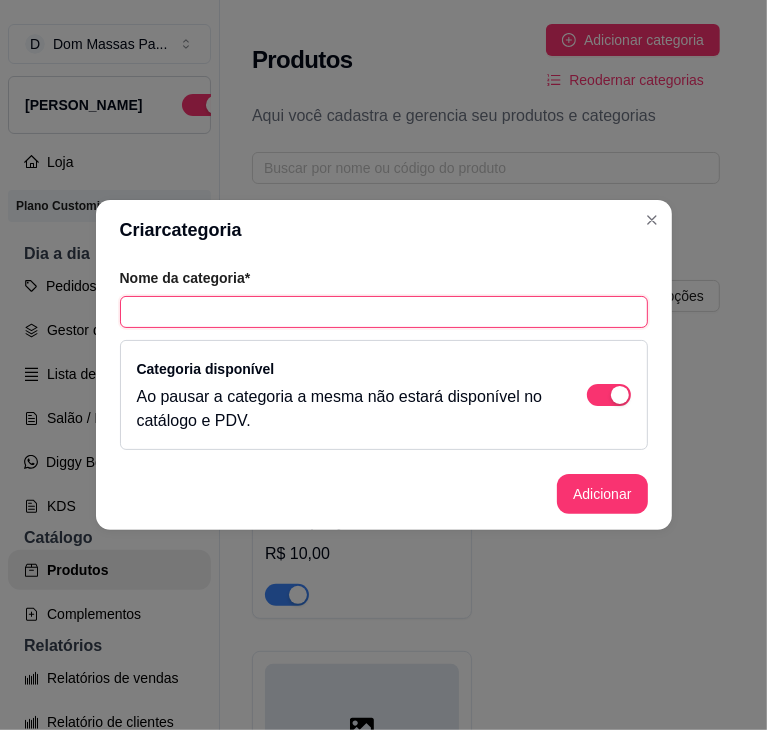 click at bounding box center [384, 312] 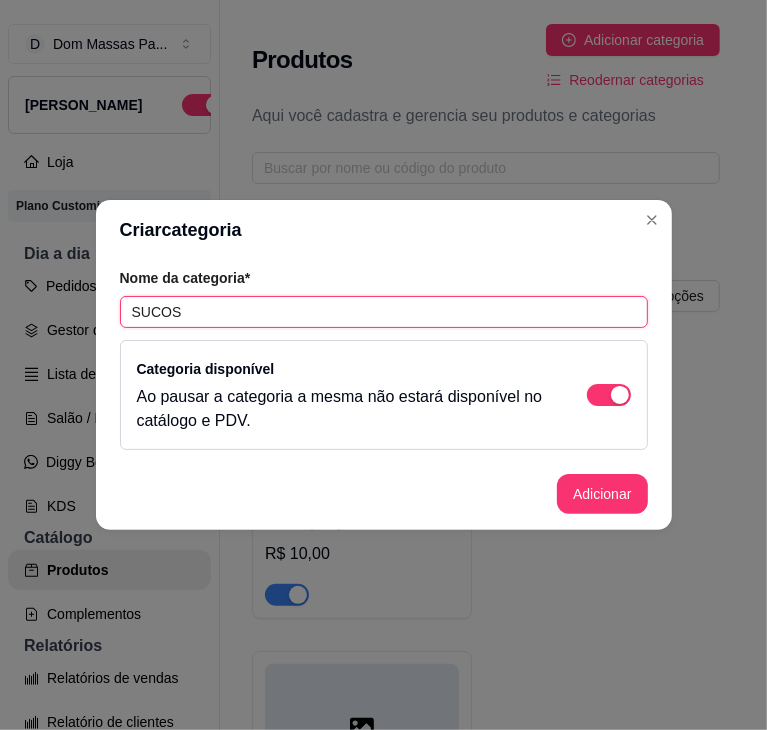 type on "SUCOS" 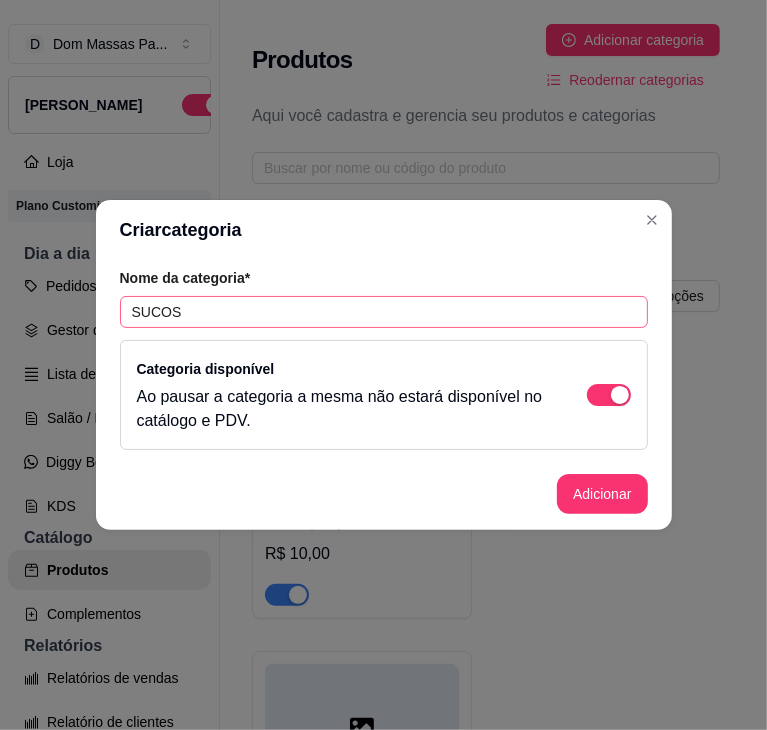 type 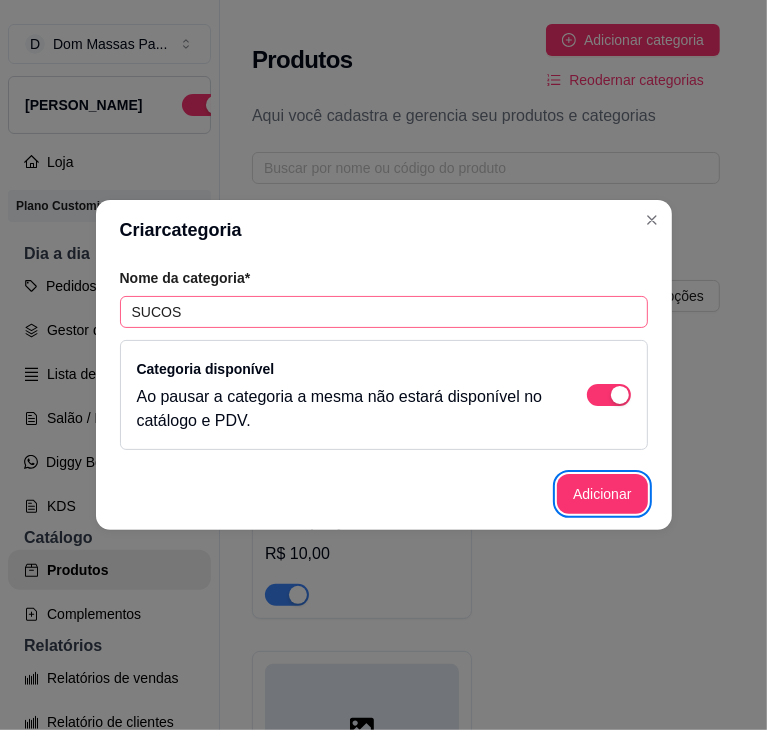 type 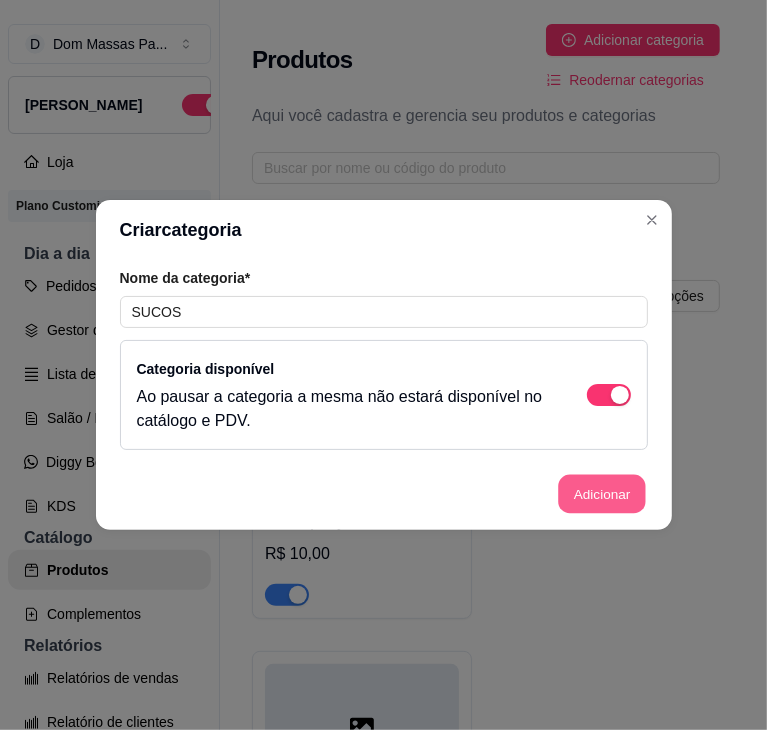 click on "Adicionar" at bounding box center (602, 494) 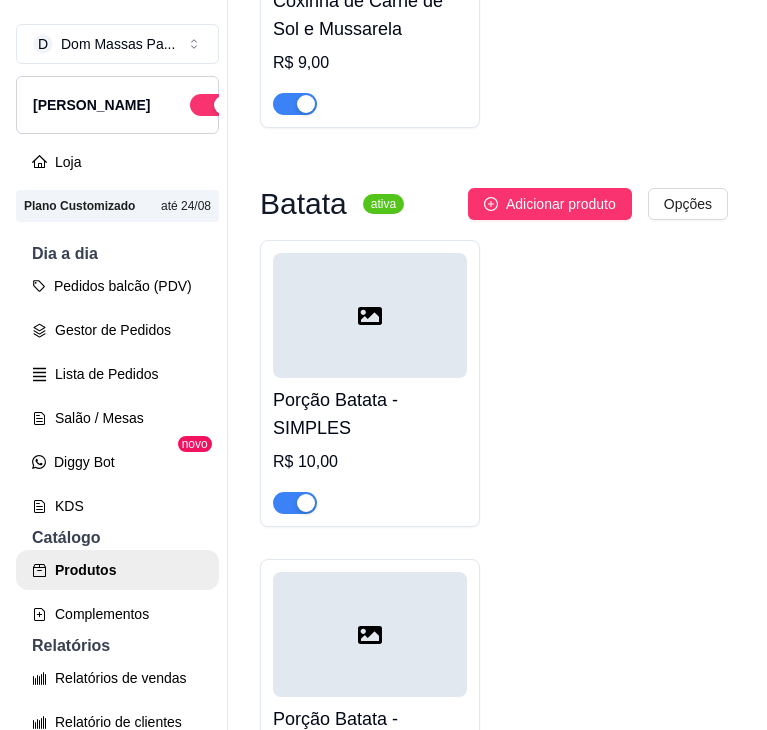 scroll, scrollTop: 19877, scrollLeft: 0, axis: vertical 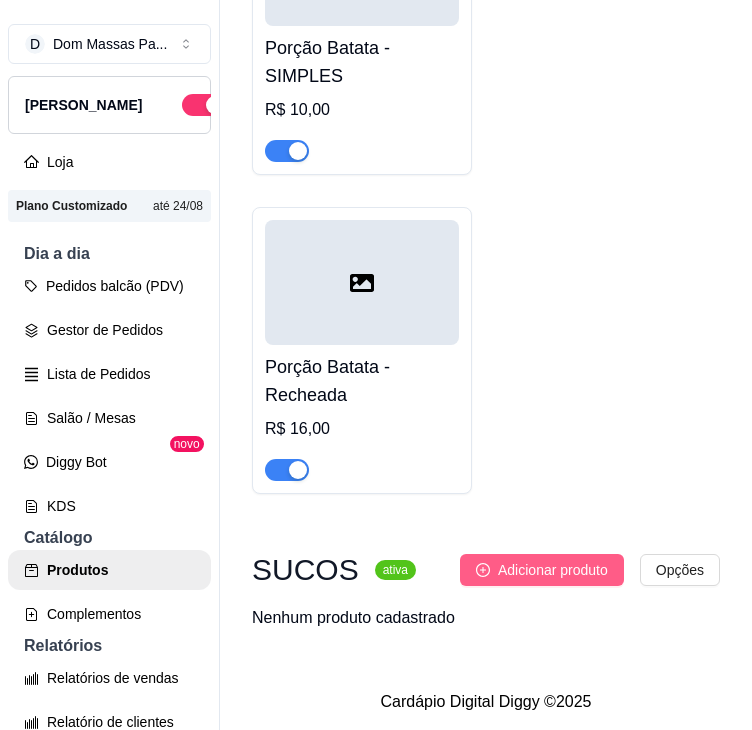 click on "Adicionar produto" at bounding box center (553, 570) 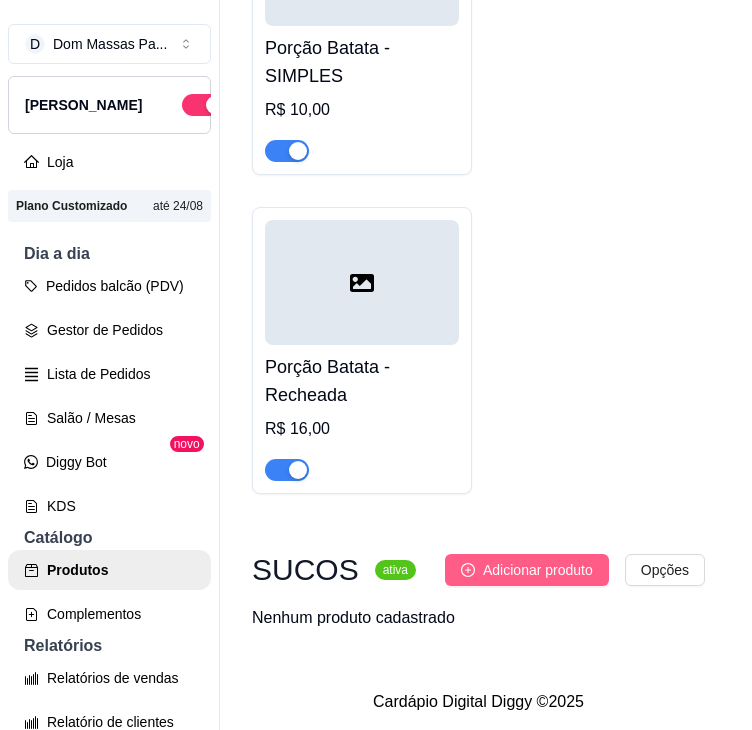 type 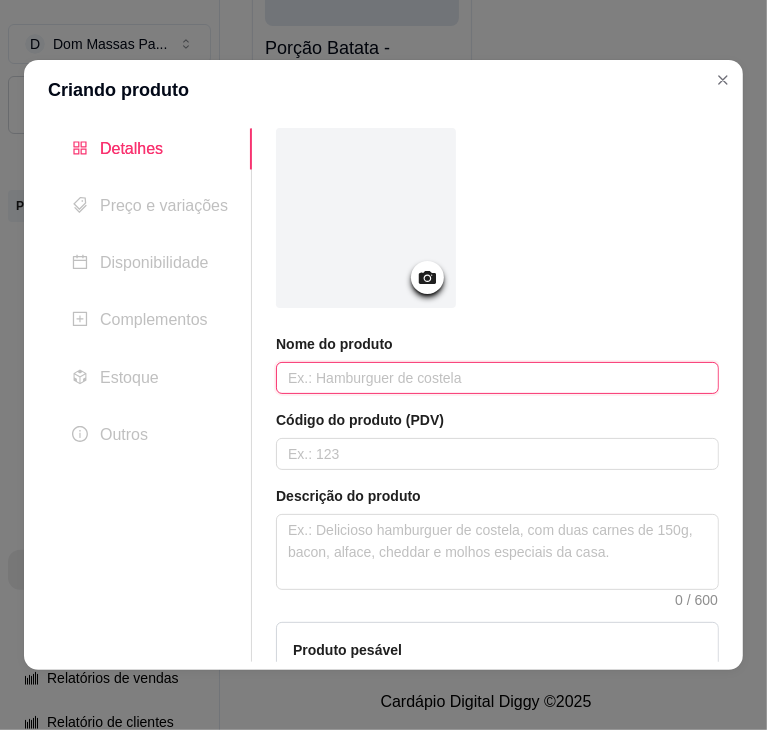 click at bounding box center [497, 378] 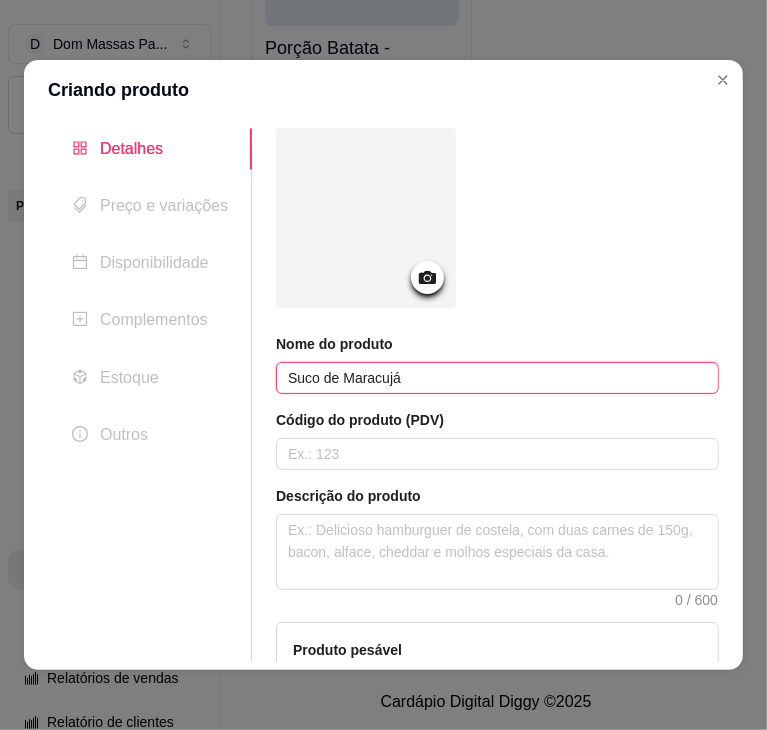 type on "Suco de Maracujá" 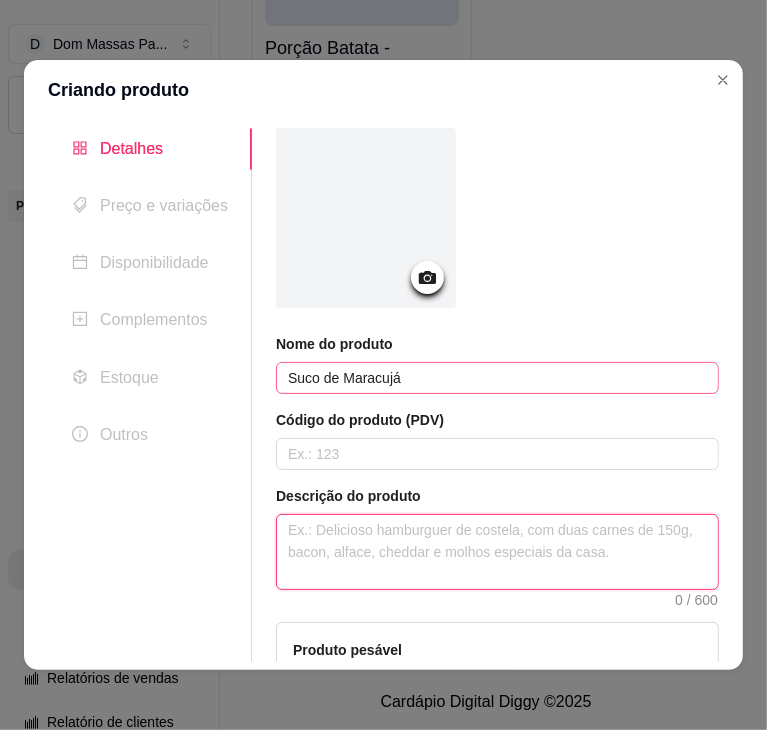 type 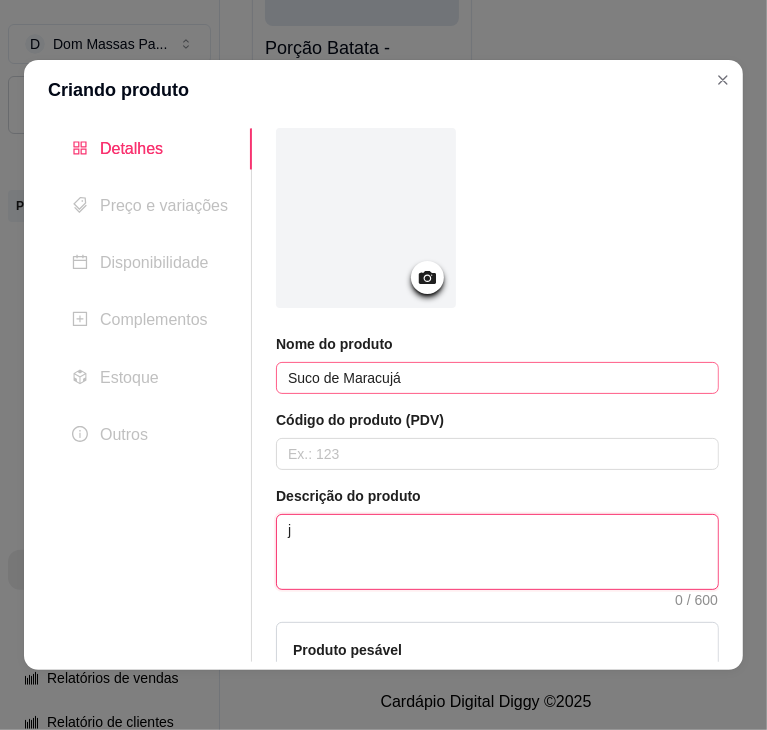 type 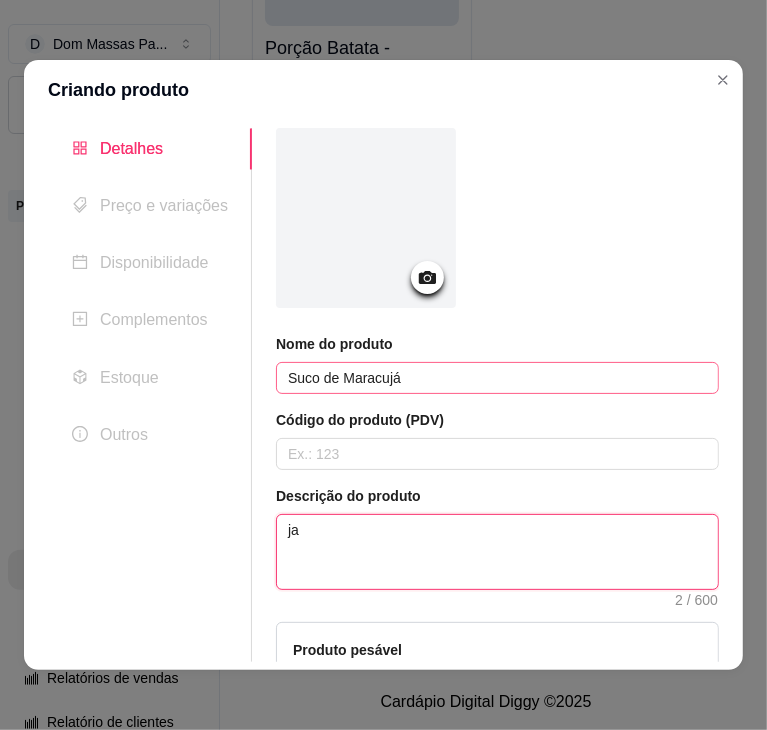type 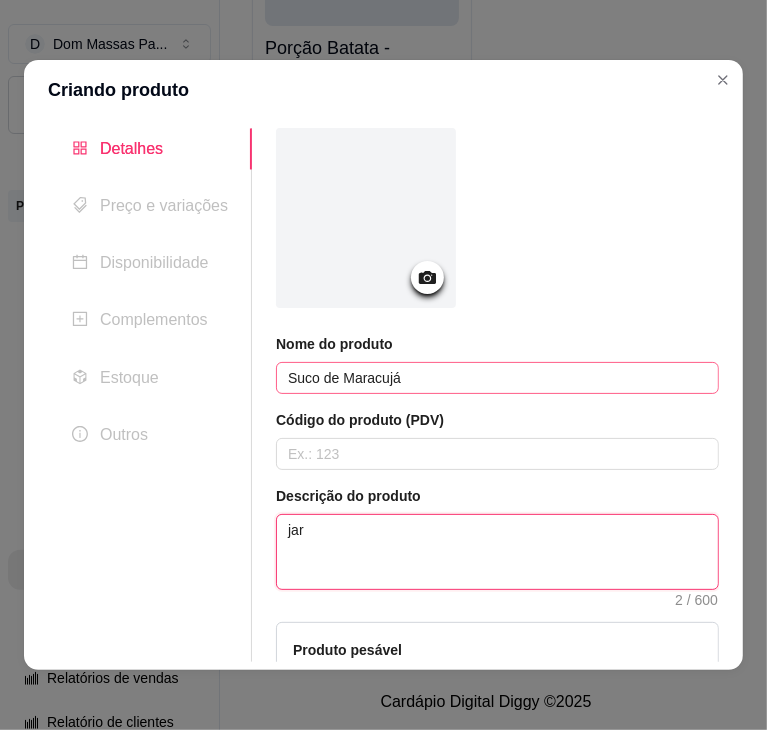 type 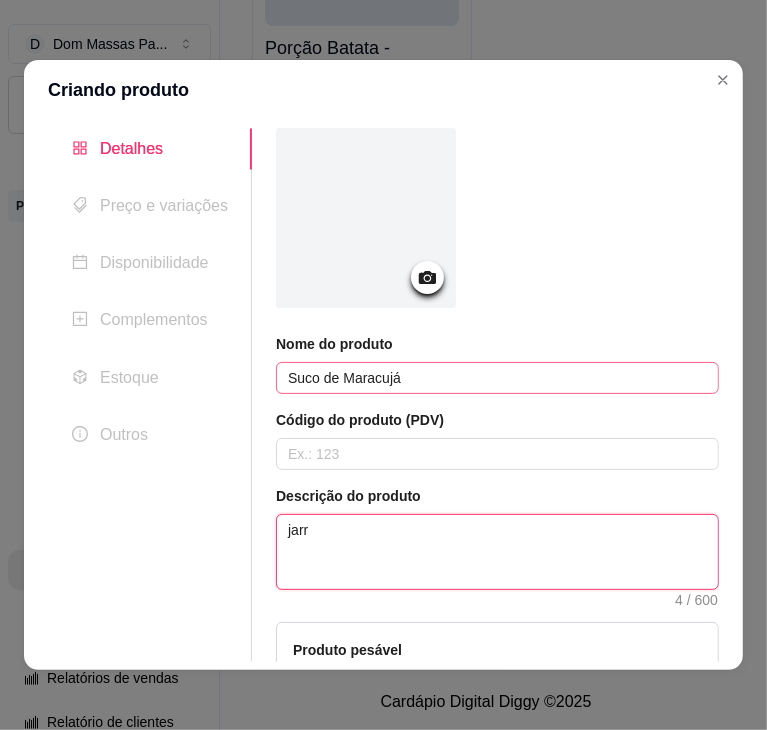 type 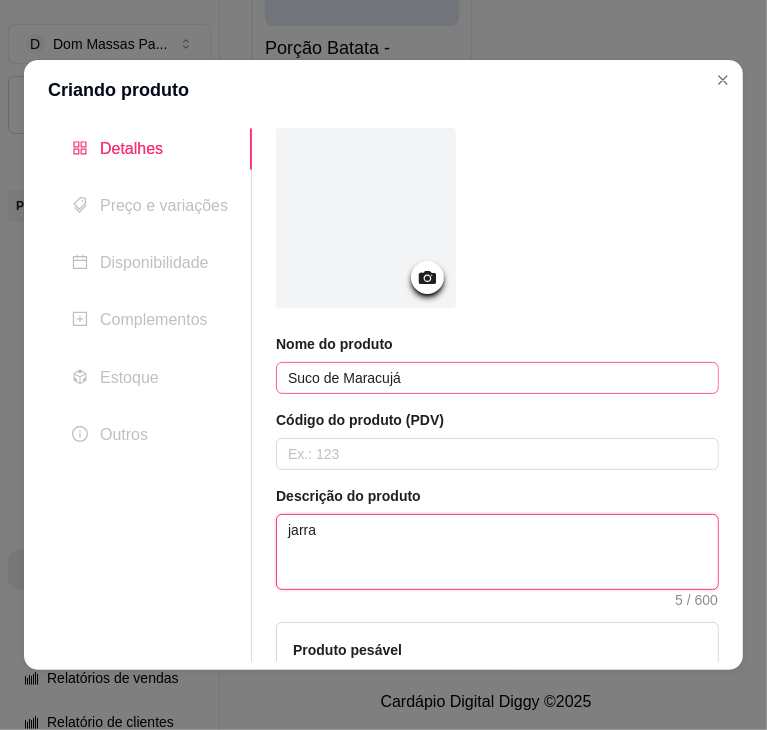 type 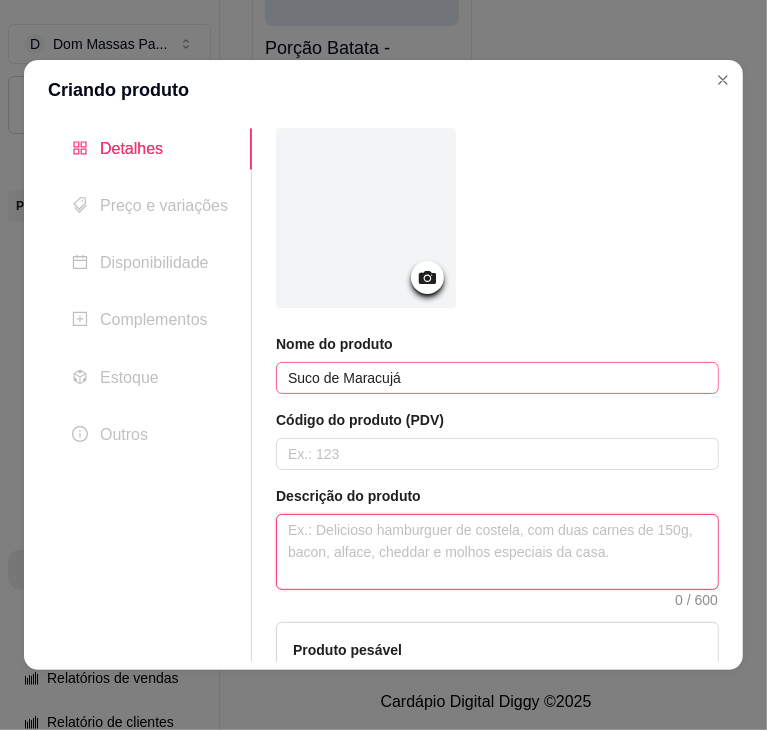 type 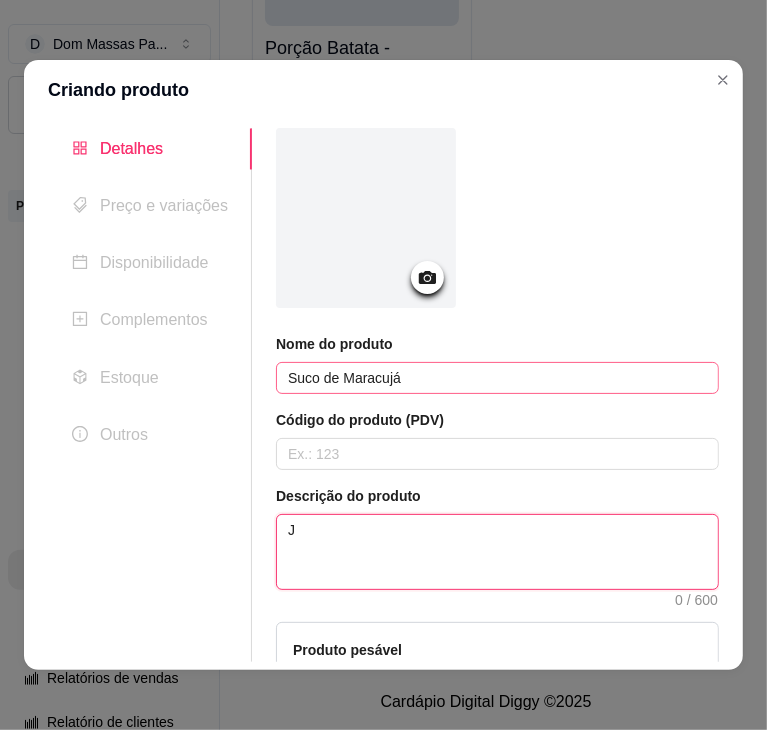 type 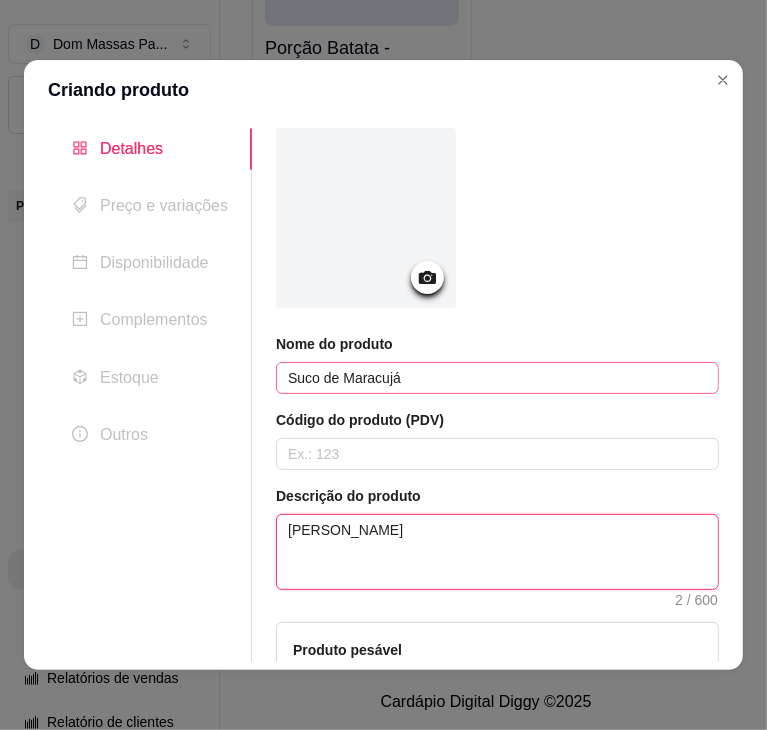 type 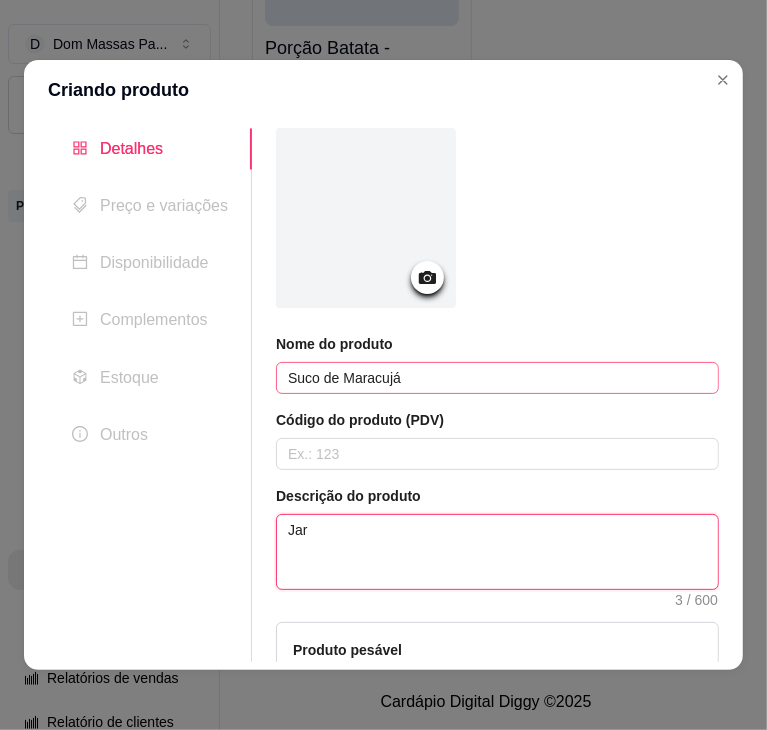 type 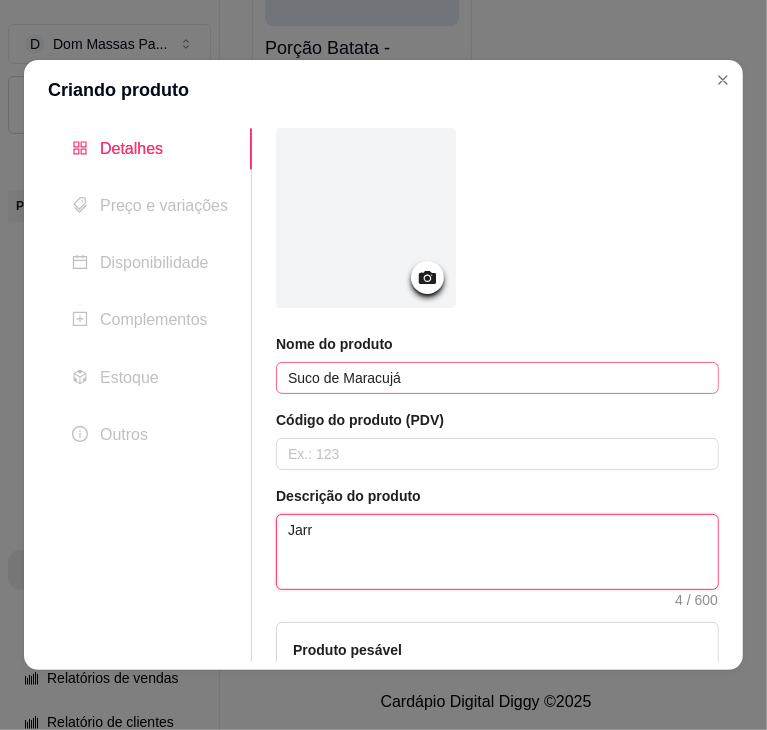 type 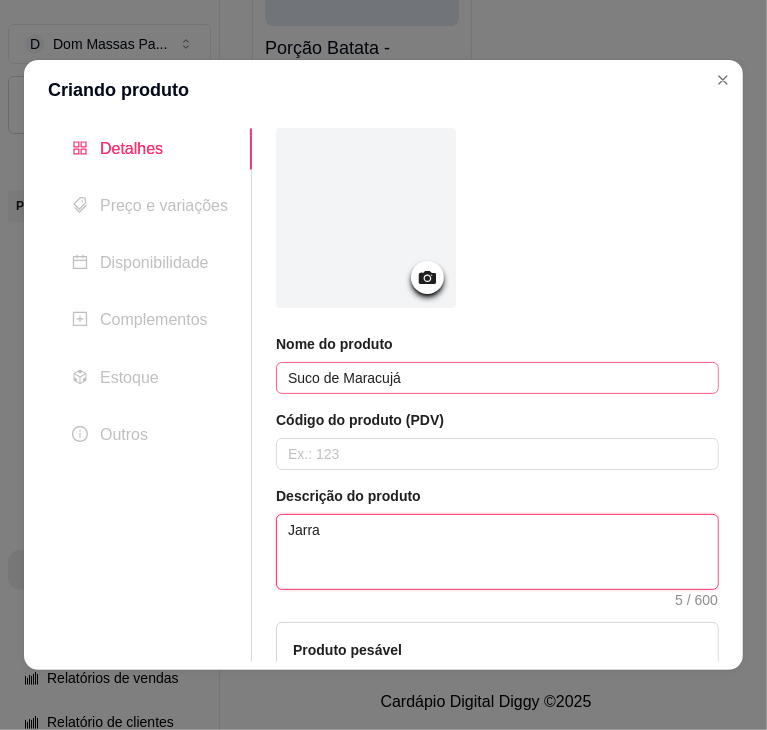 type 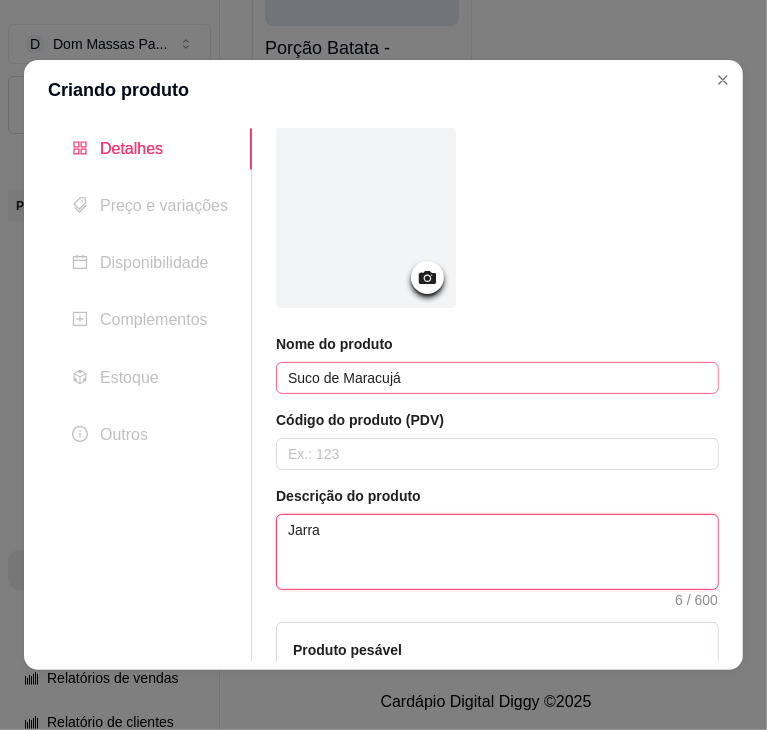 type 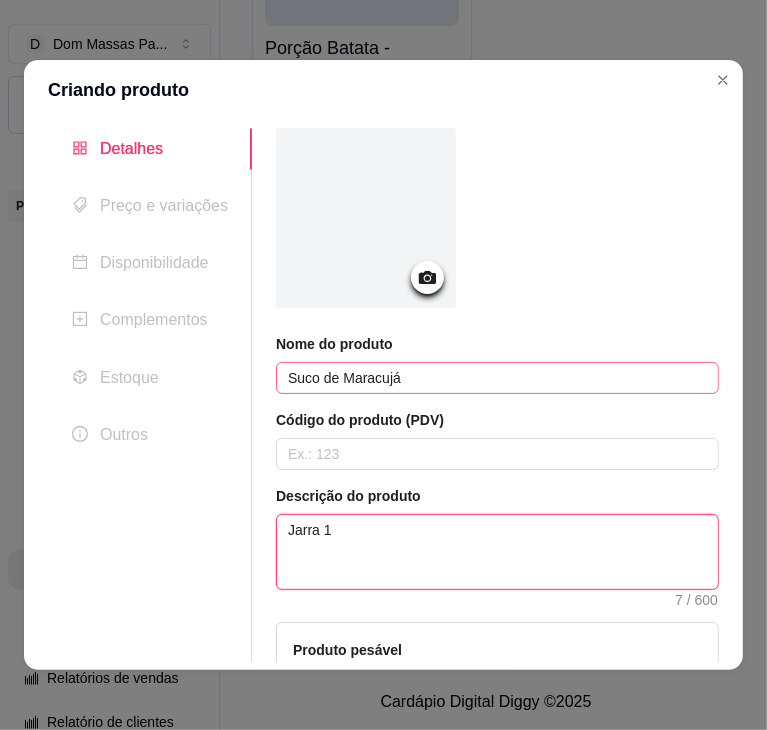 type 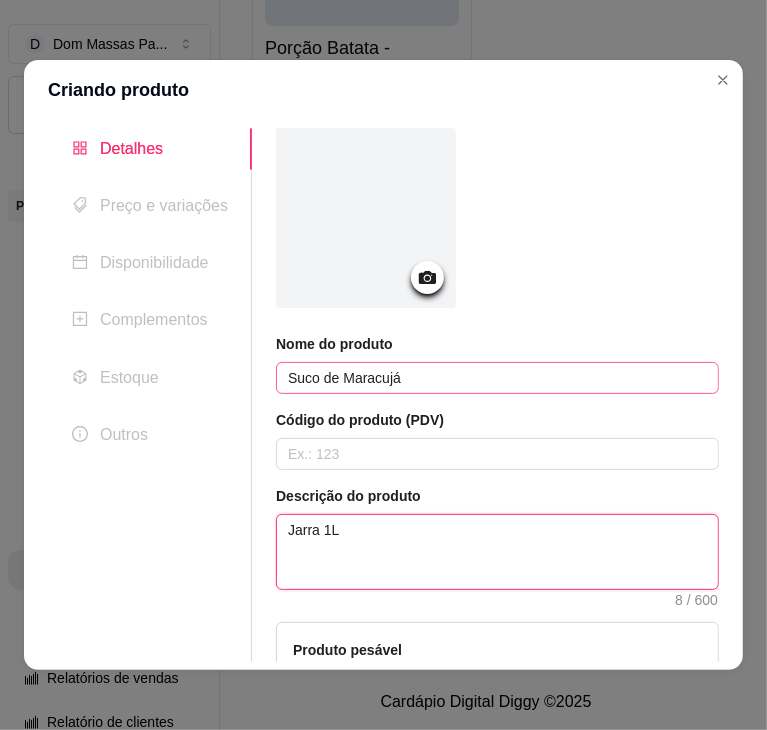 type on "Jarra 1L" 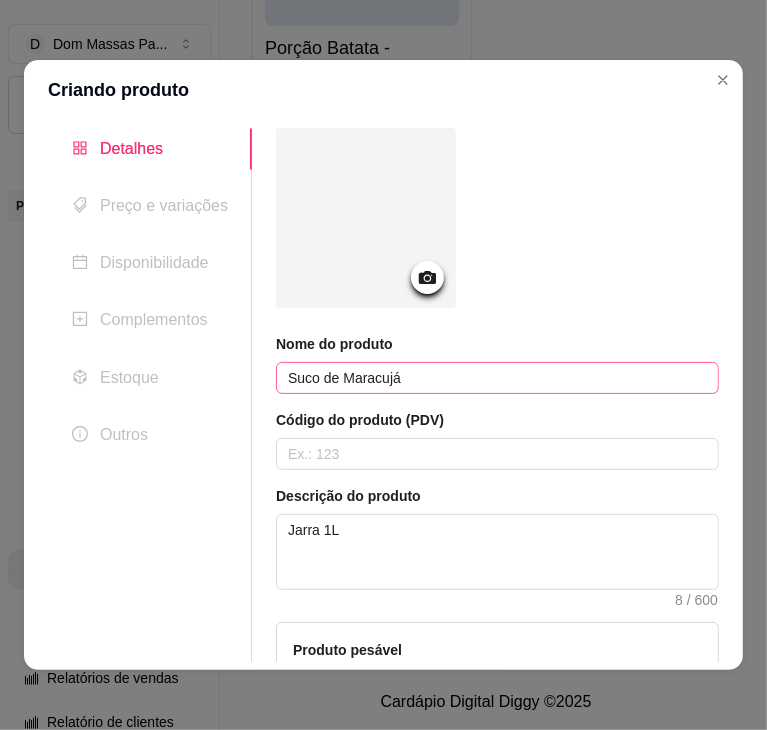 type 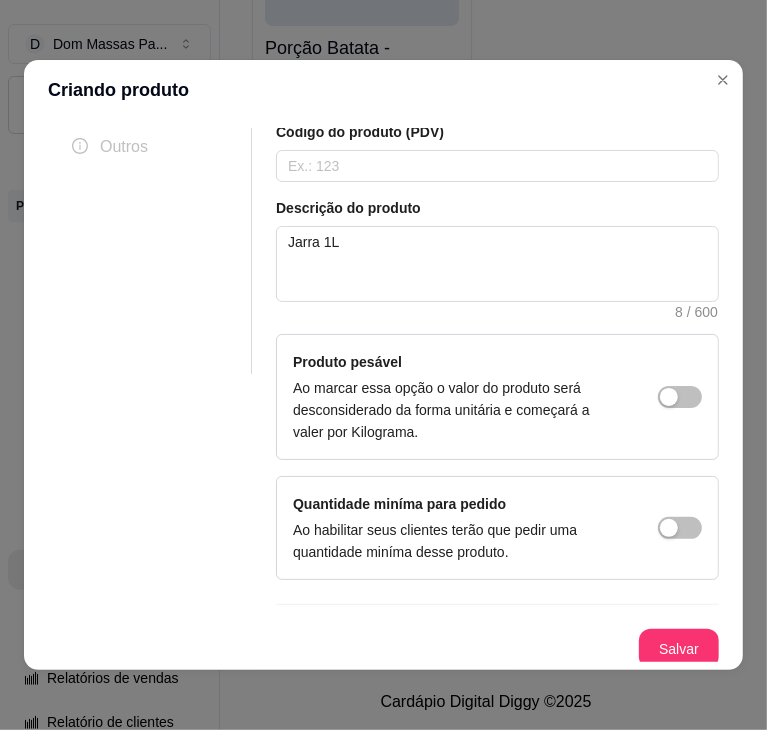 type 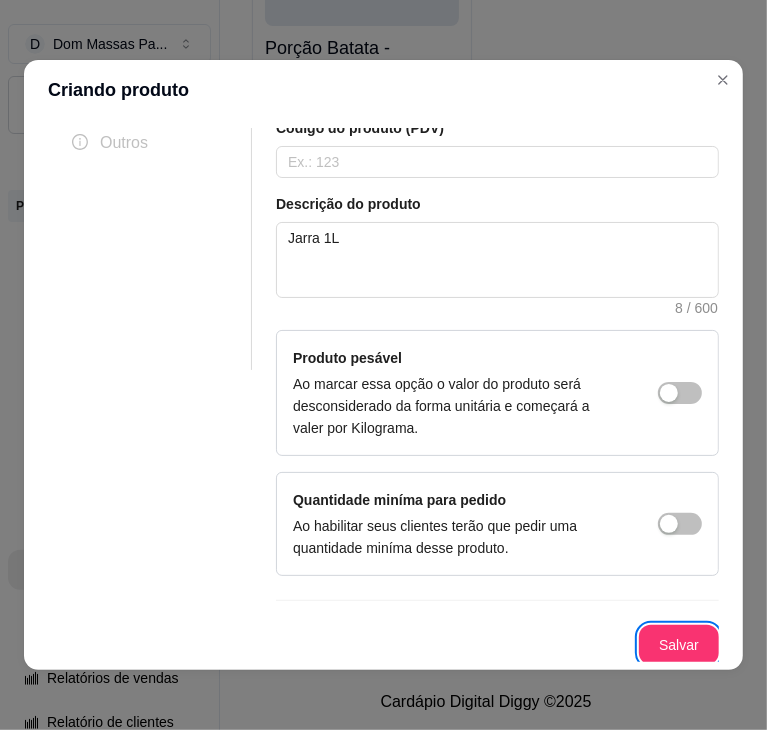 type 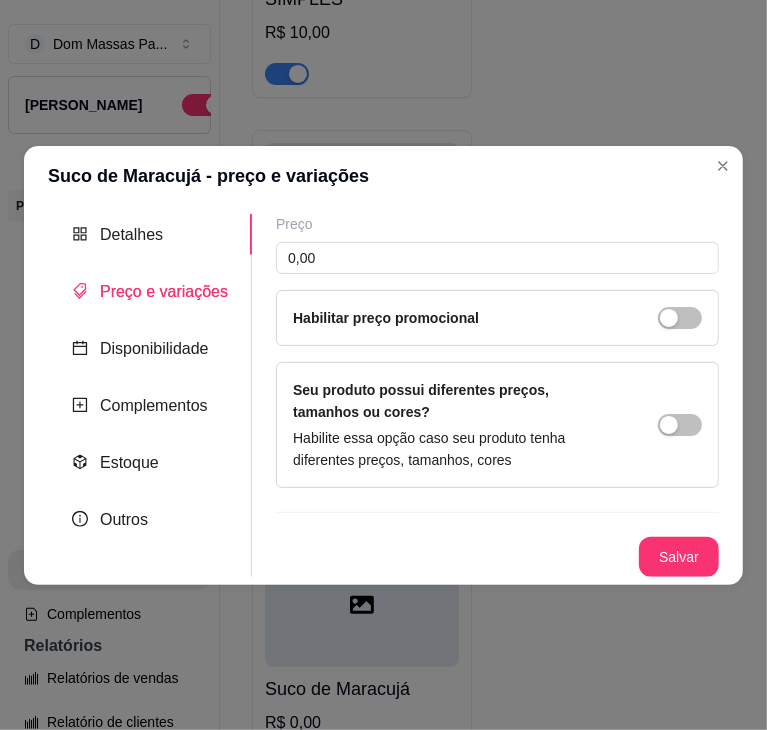 type 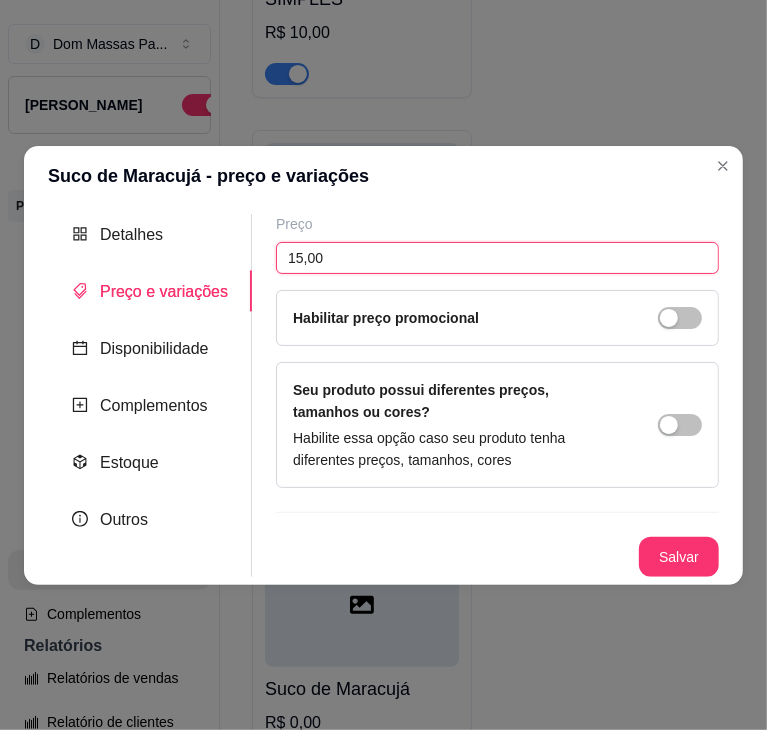type on "15,00" 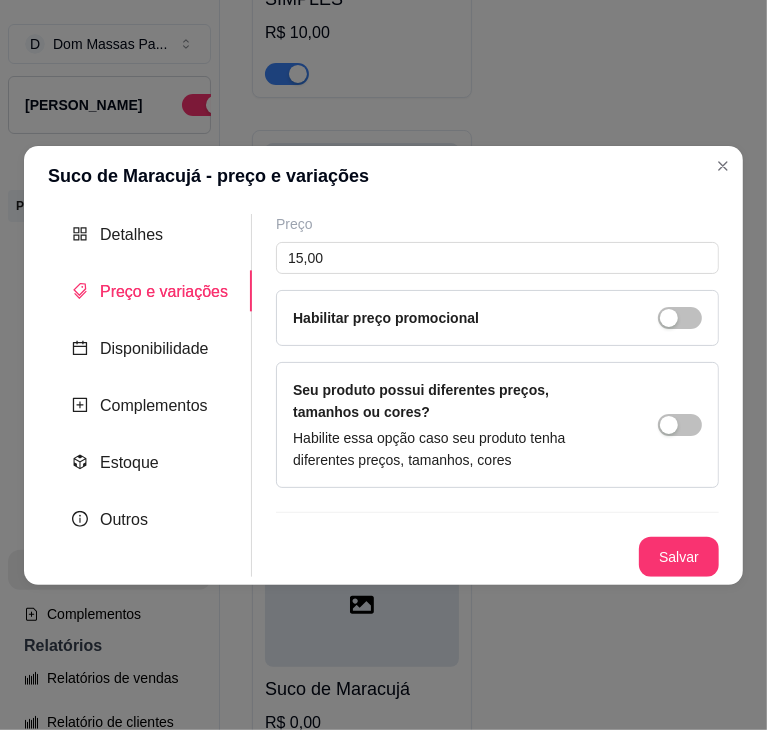 type 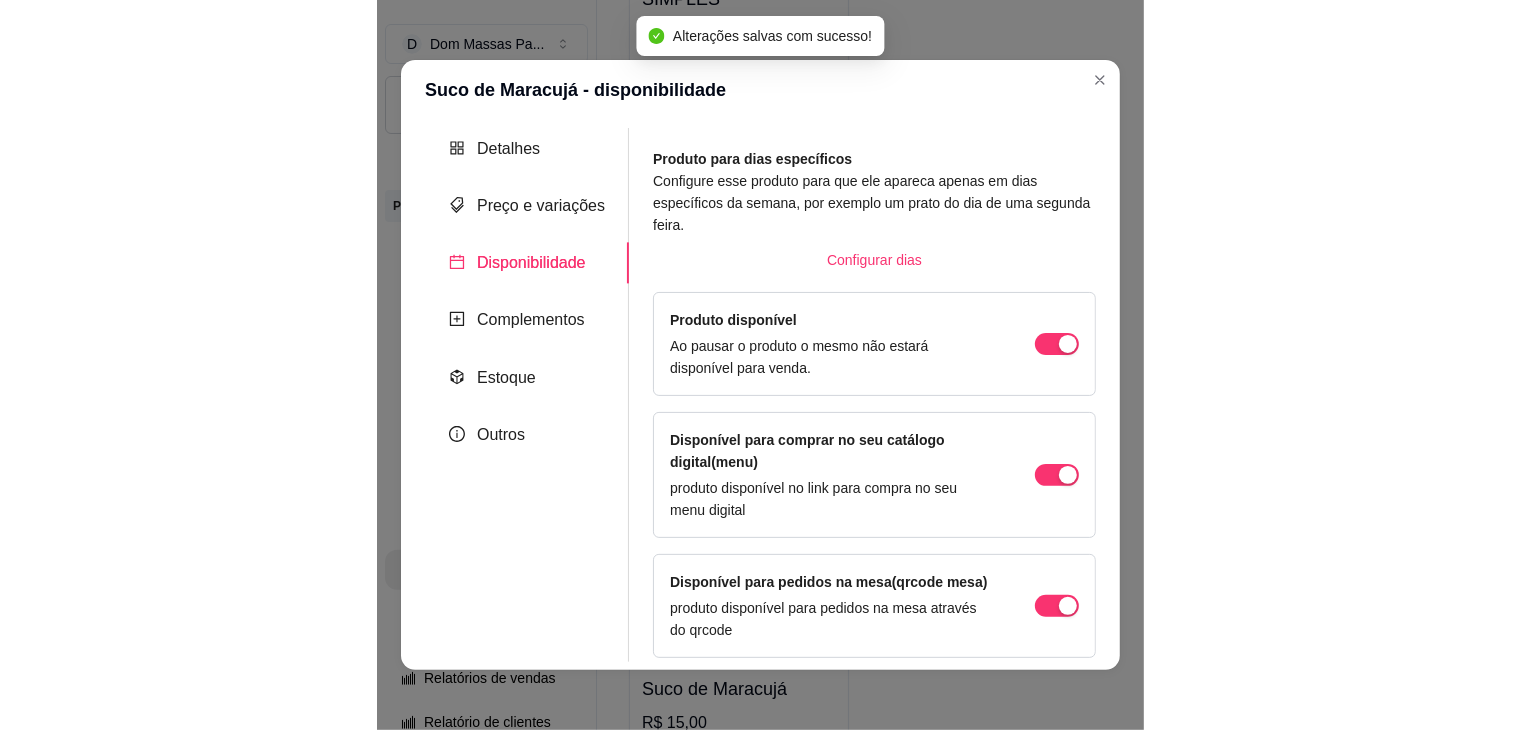 scroll, scrollTop: 20, scrollLeft: 0, axis: vertical 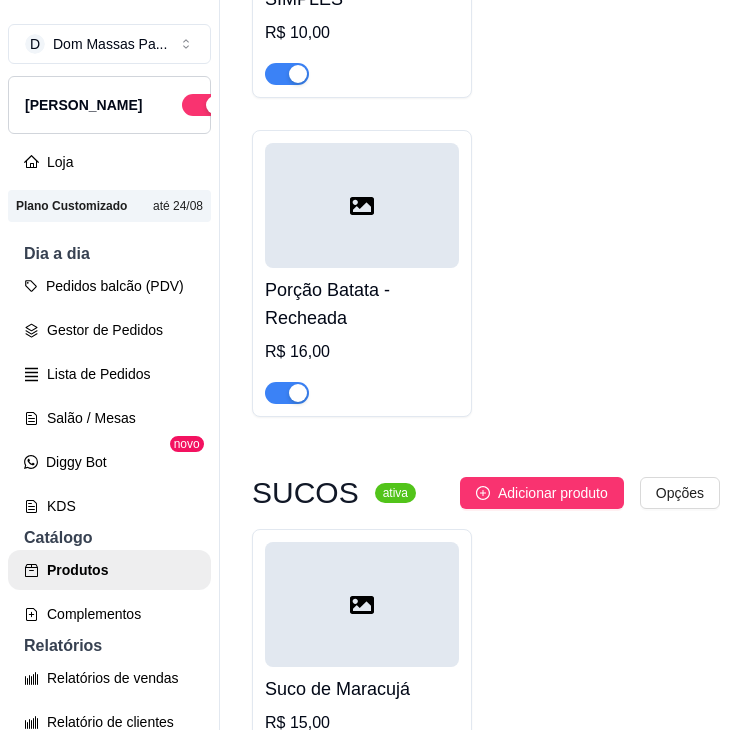 type 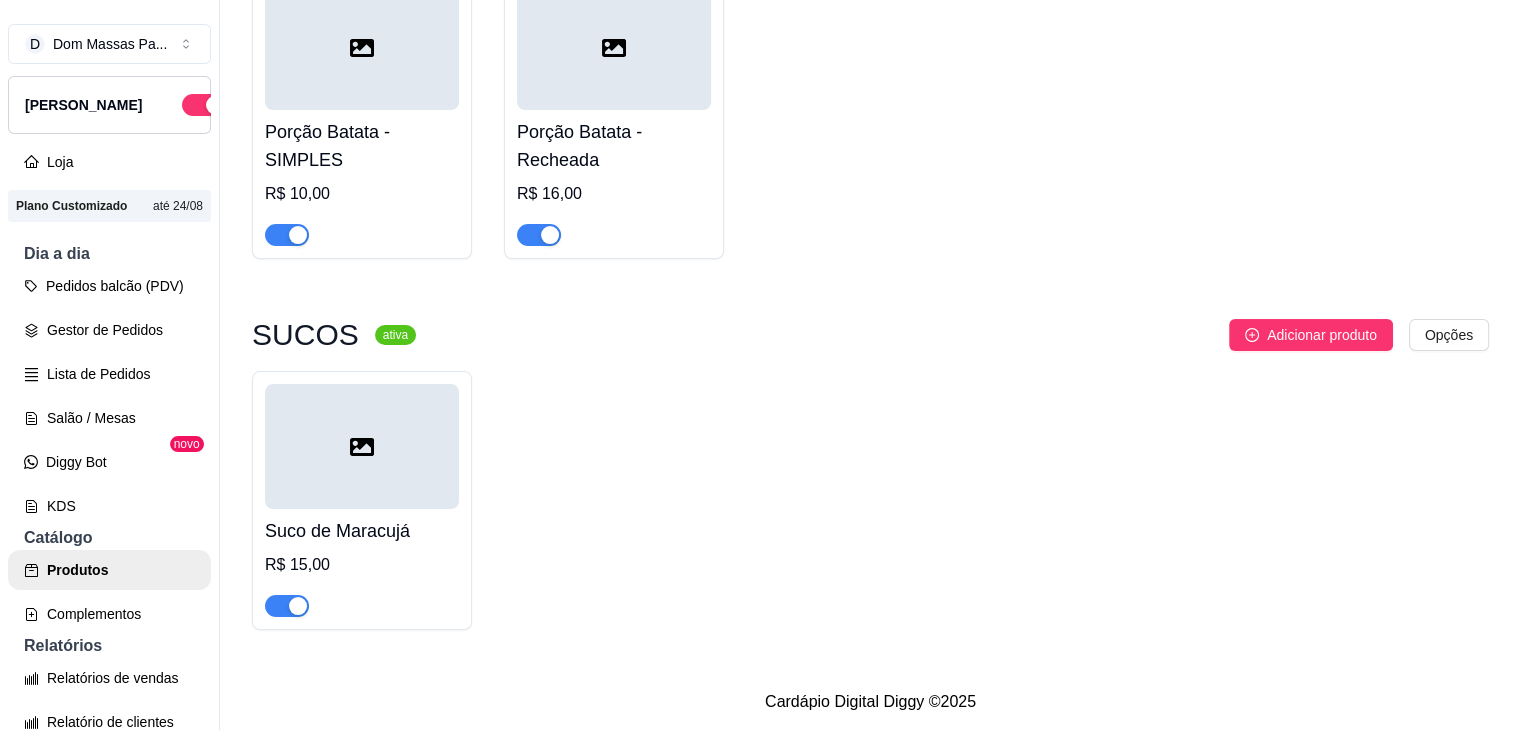 scroll, scrollTop: 6561, scrollLeft: 0, axis: vertical 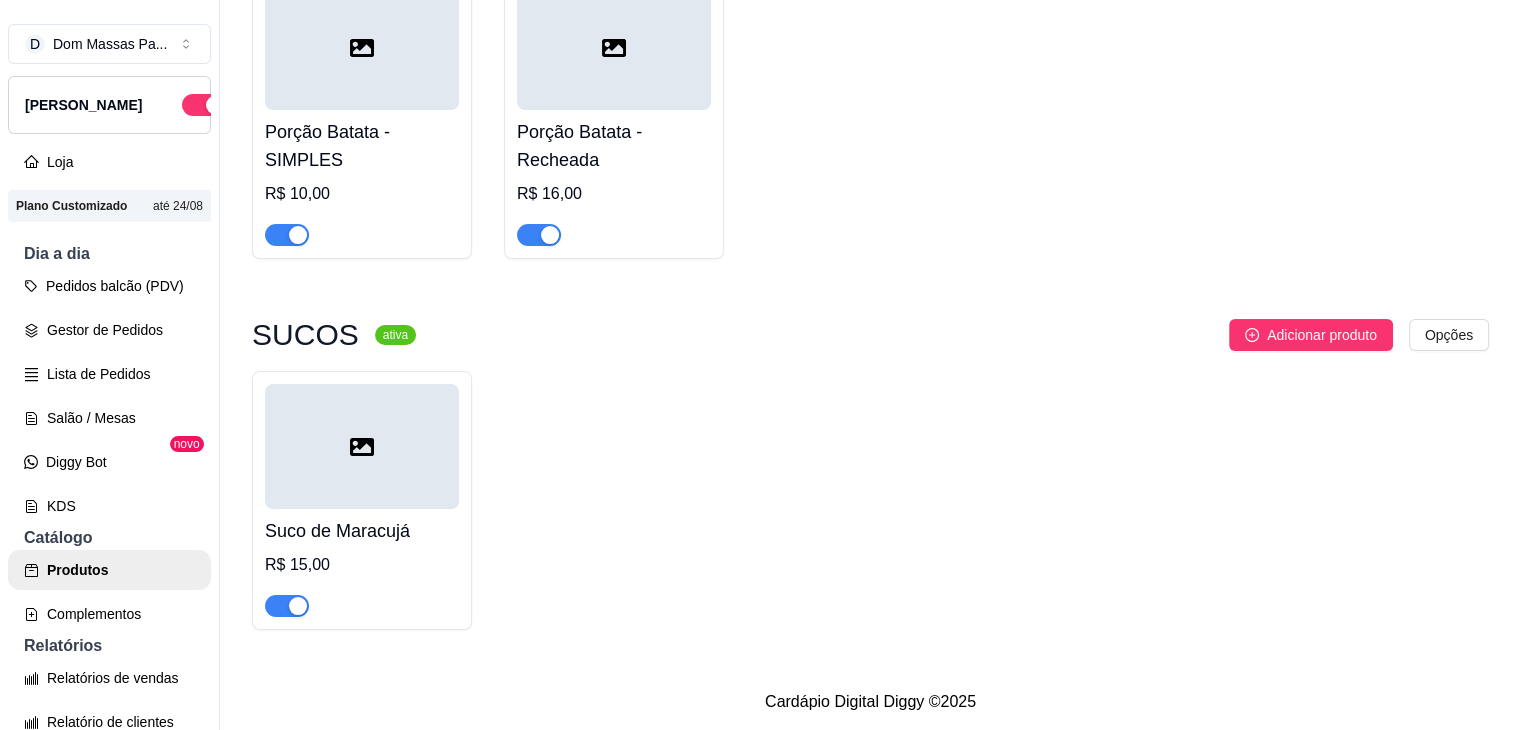 drag, startPoint x: 907, startPoint y: 269, endPoint x: 877, endPoint y: 166, distance: 107.28001 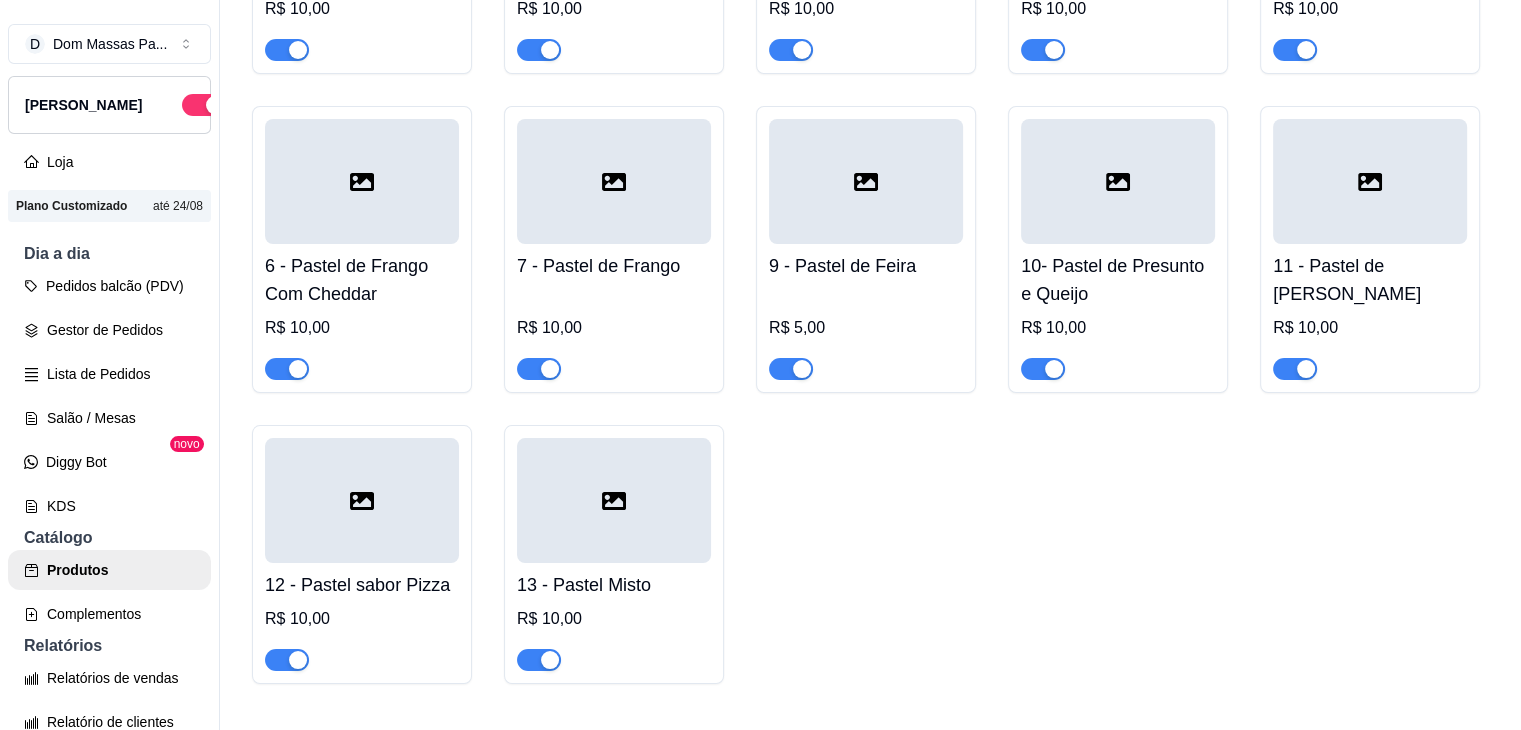 scroll, scrollTop: 0, scrollLeft: 0, axis: both 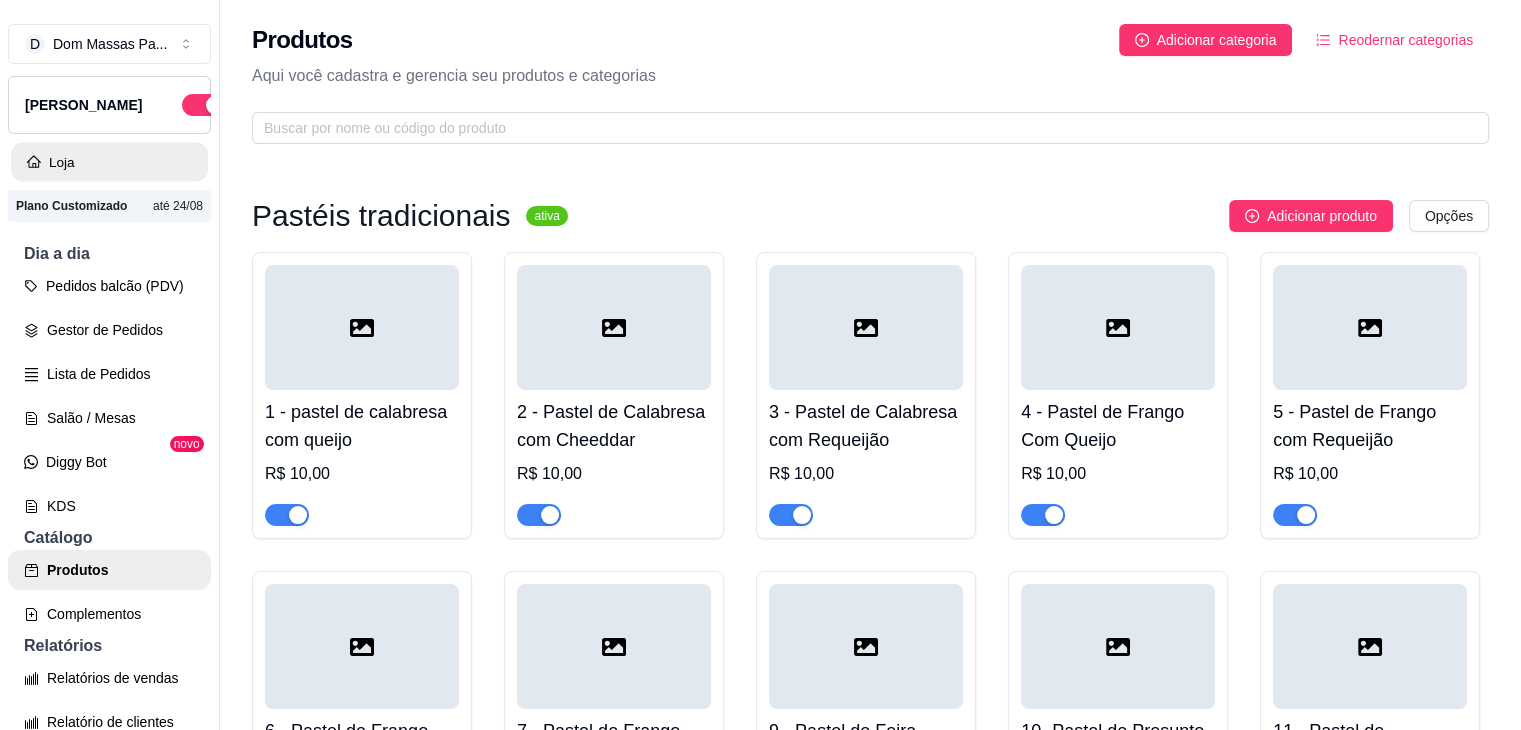 click on "Loja" at bounding box center (109, 162) 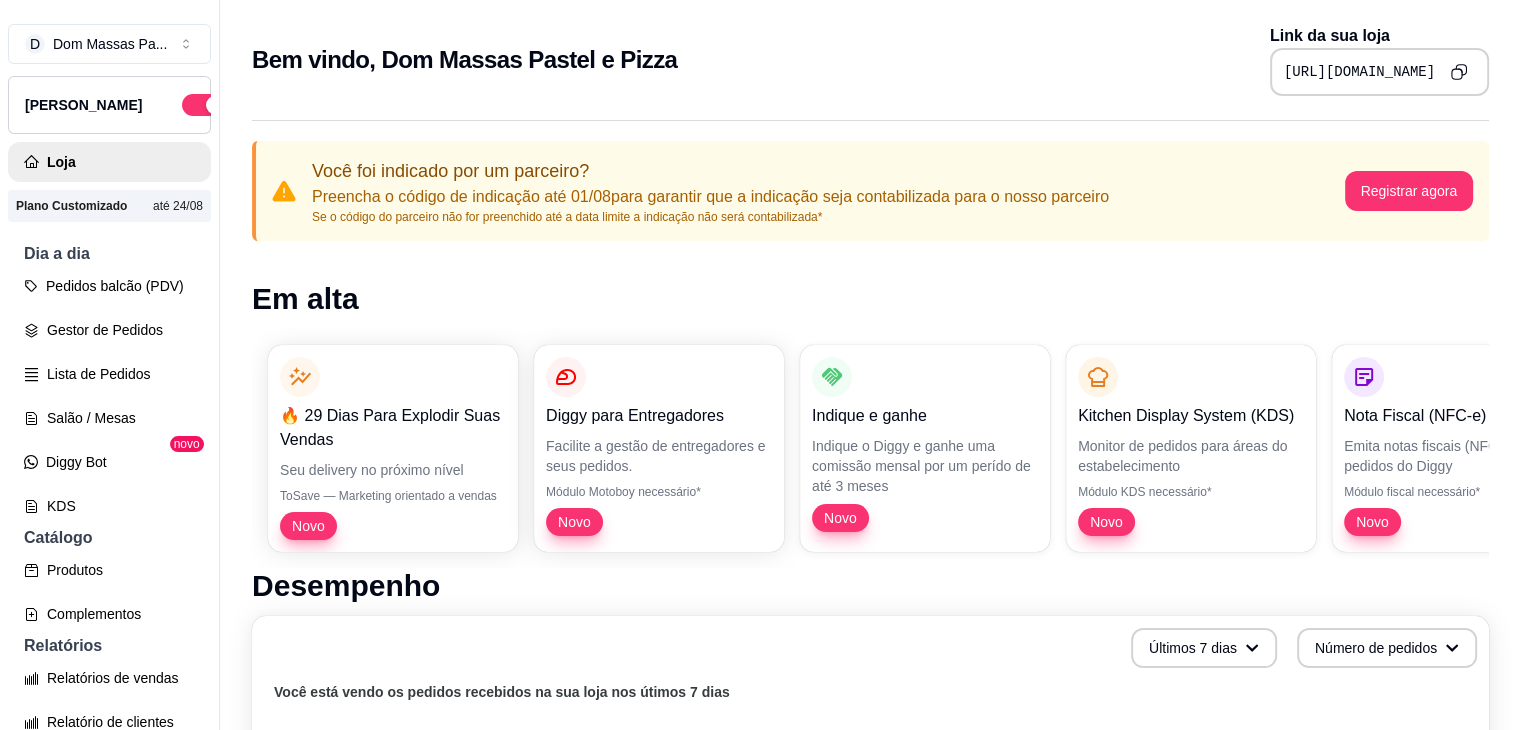 click 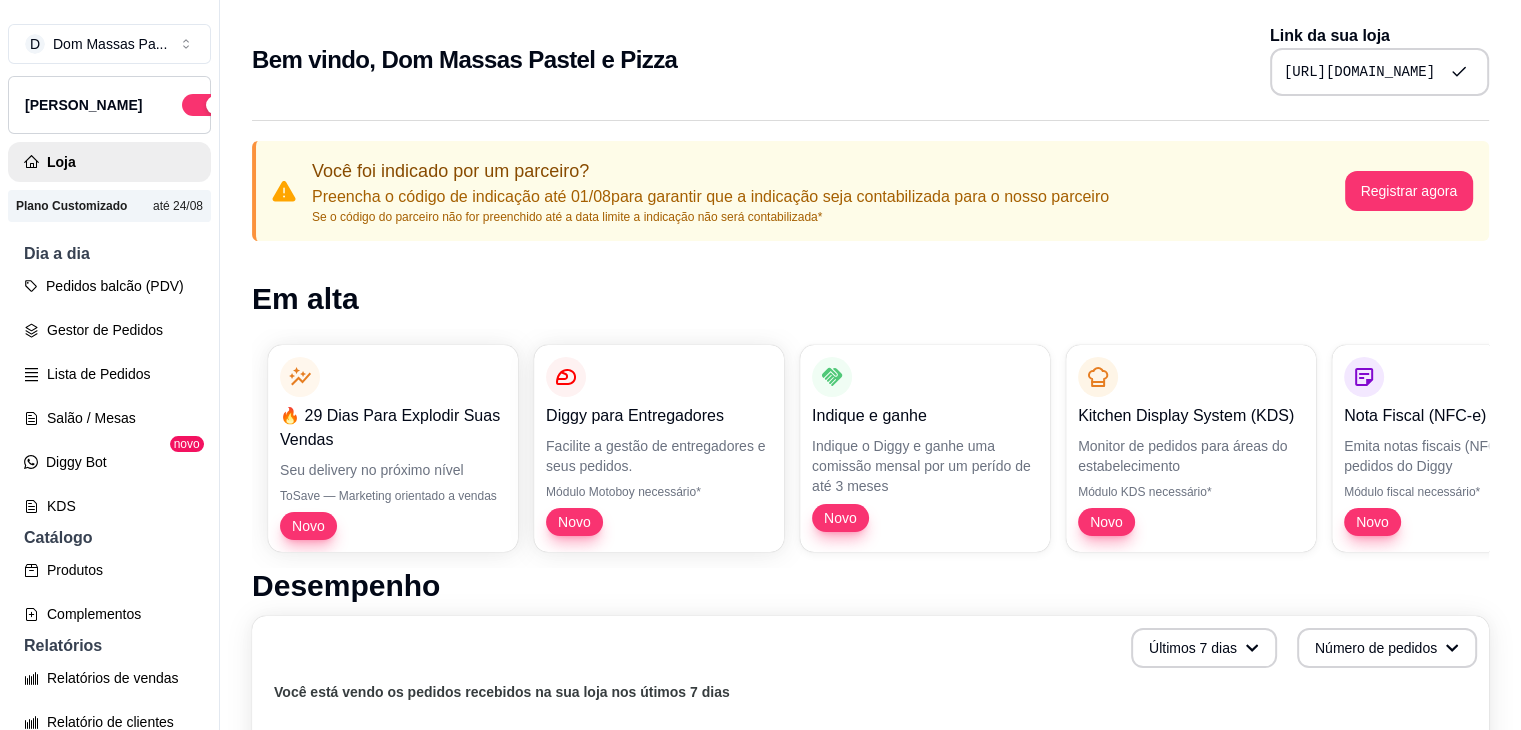 type 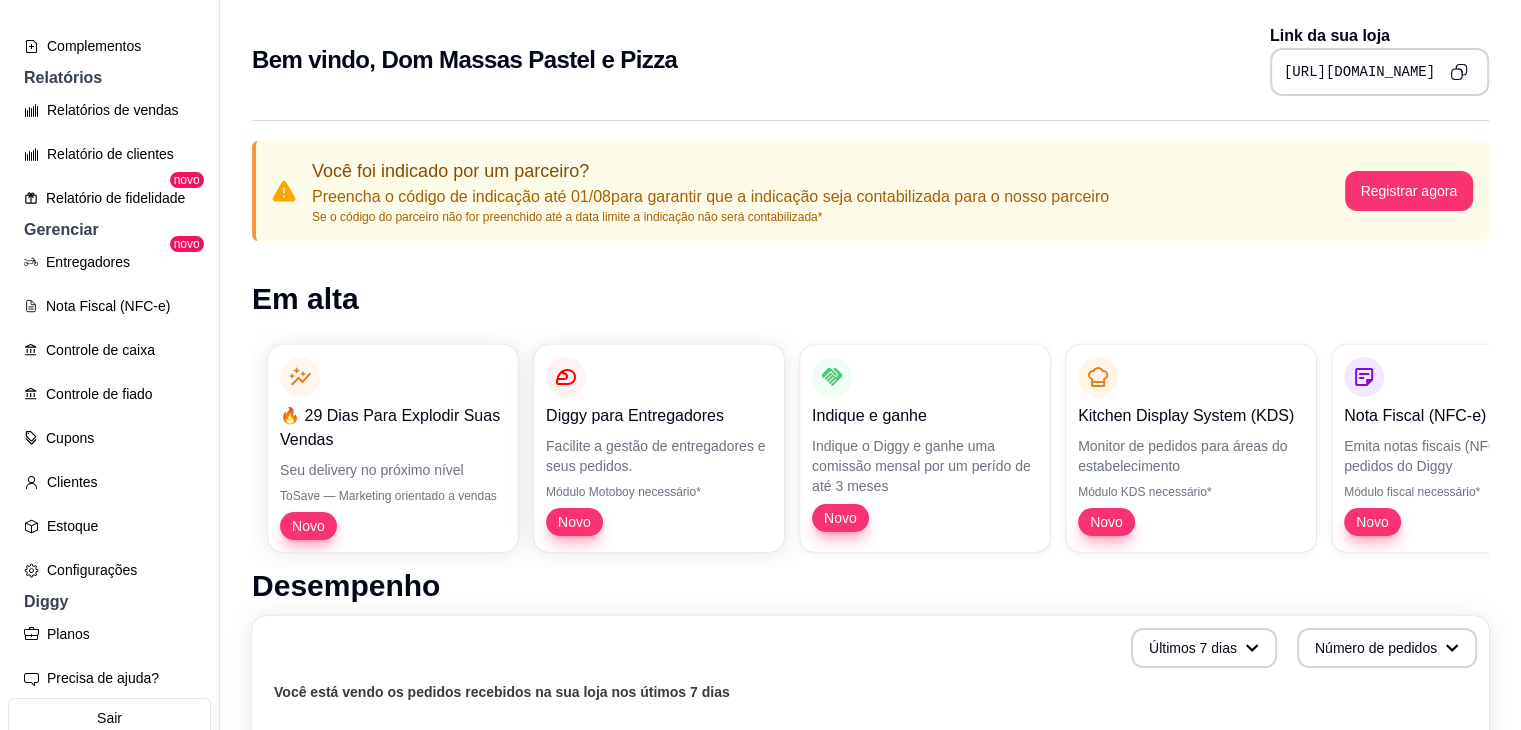 scroll, scrollTop: 640, scrollLeft: 0, axis: vertical 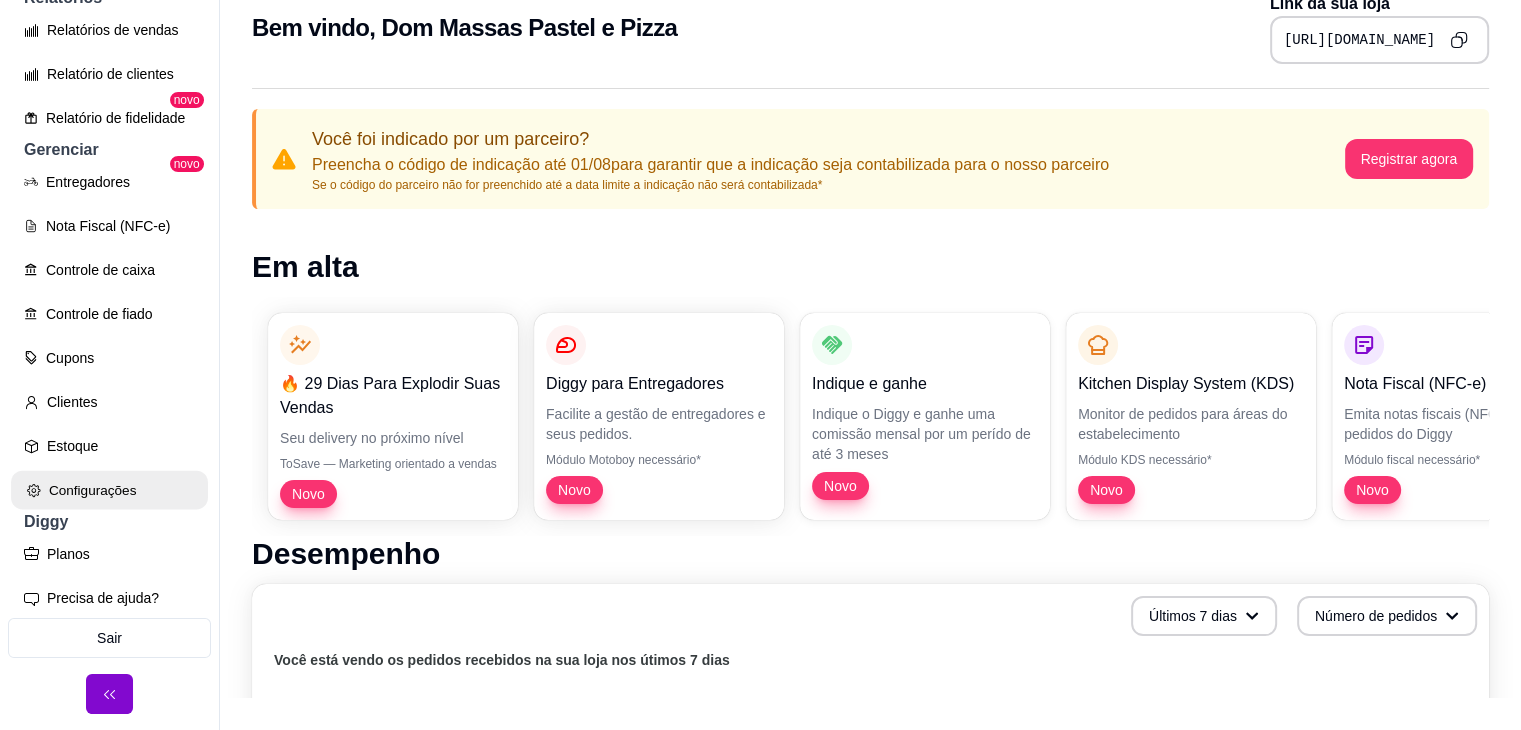 click on "Configurações" at bounding box center [109, 490] 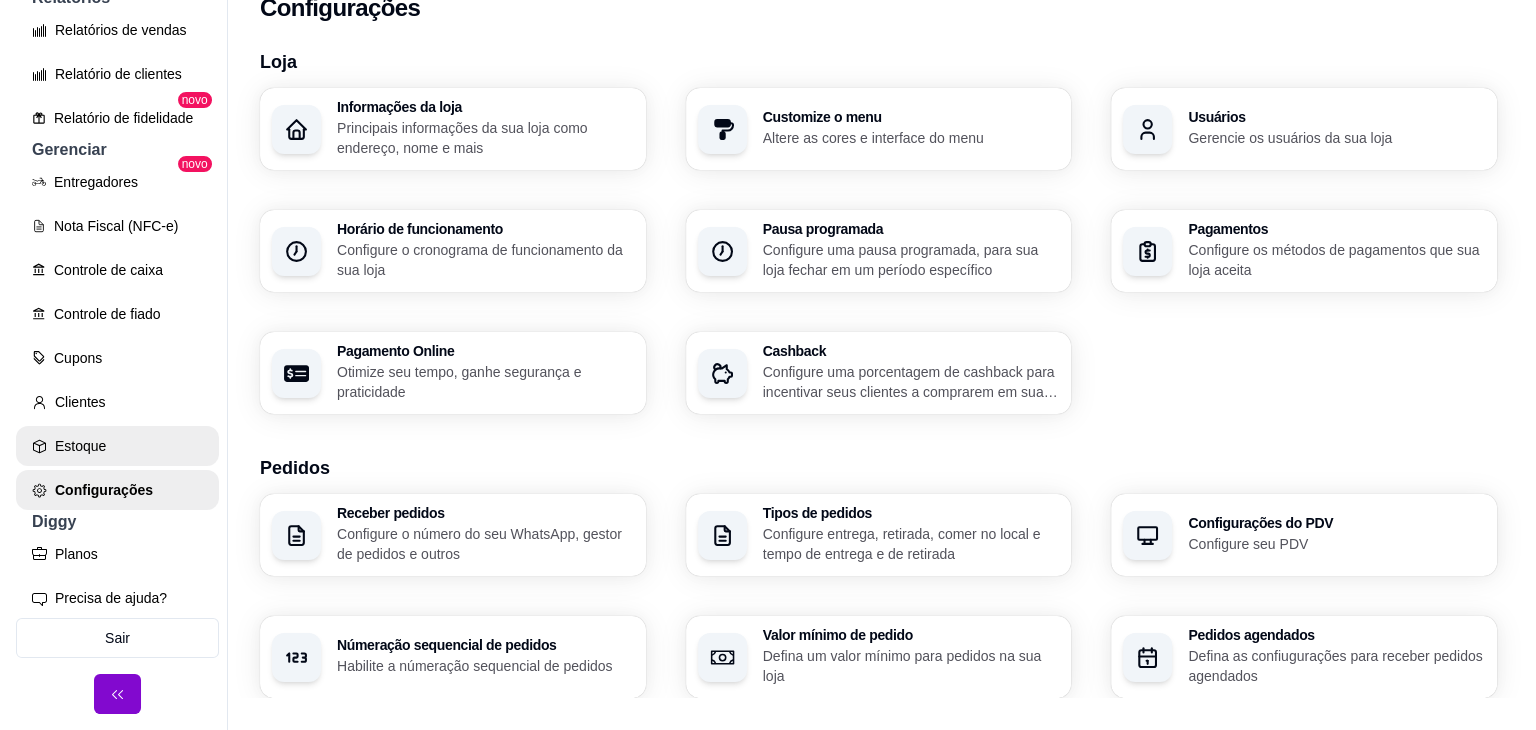 scroll, scrollTop: 0, scrollLeft: 0, axis: both 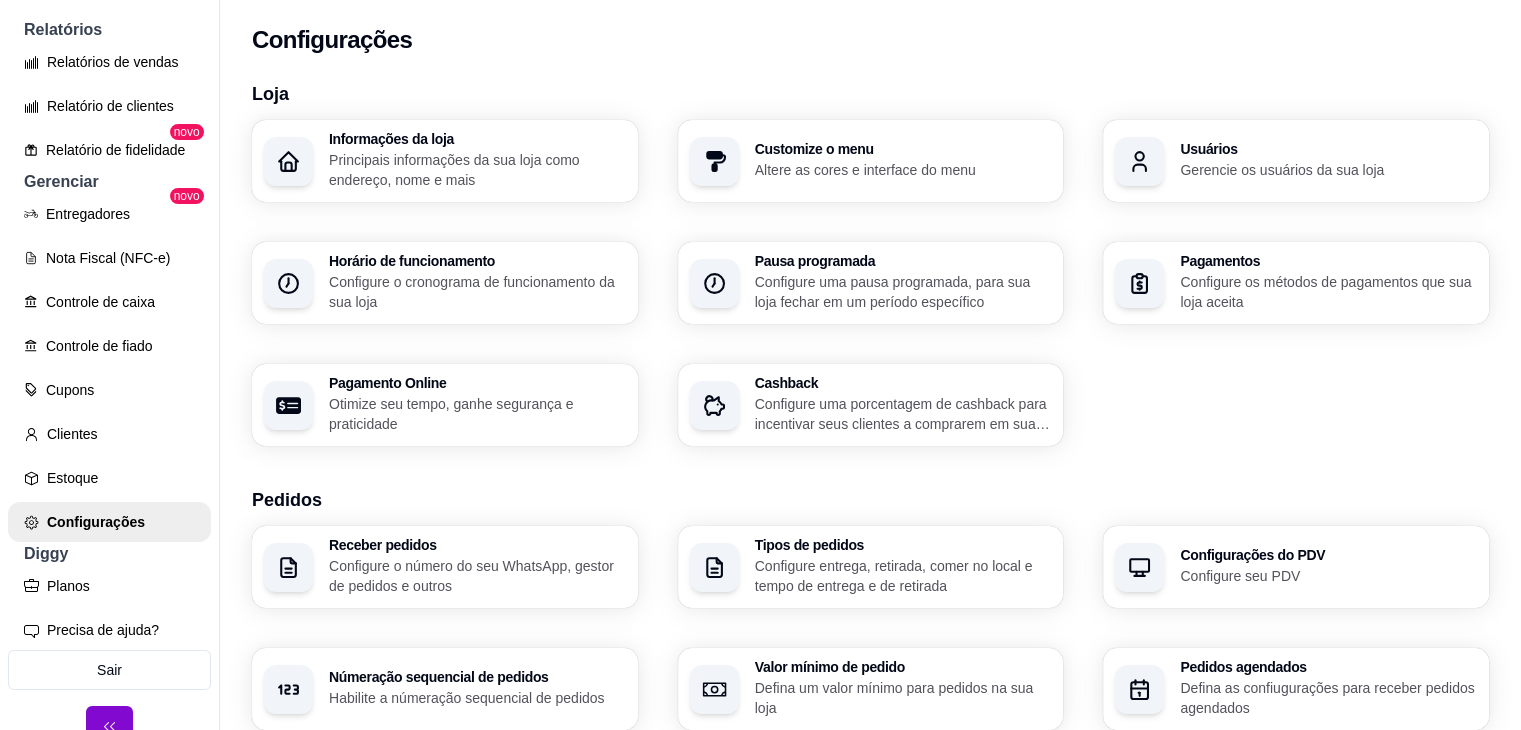 click on "Configurações" at bounding box center (870, 40) 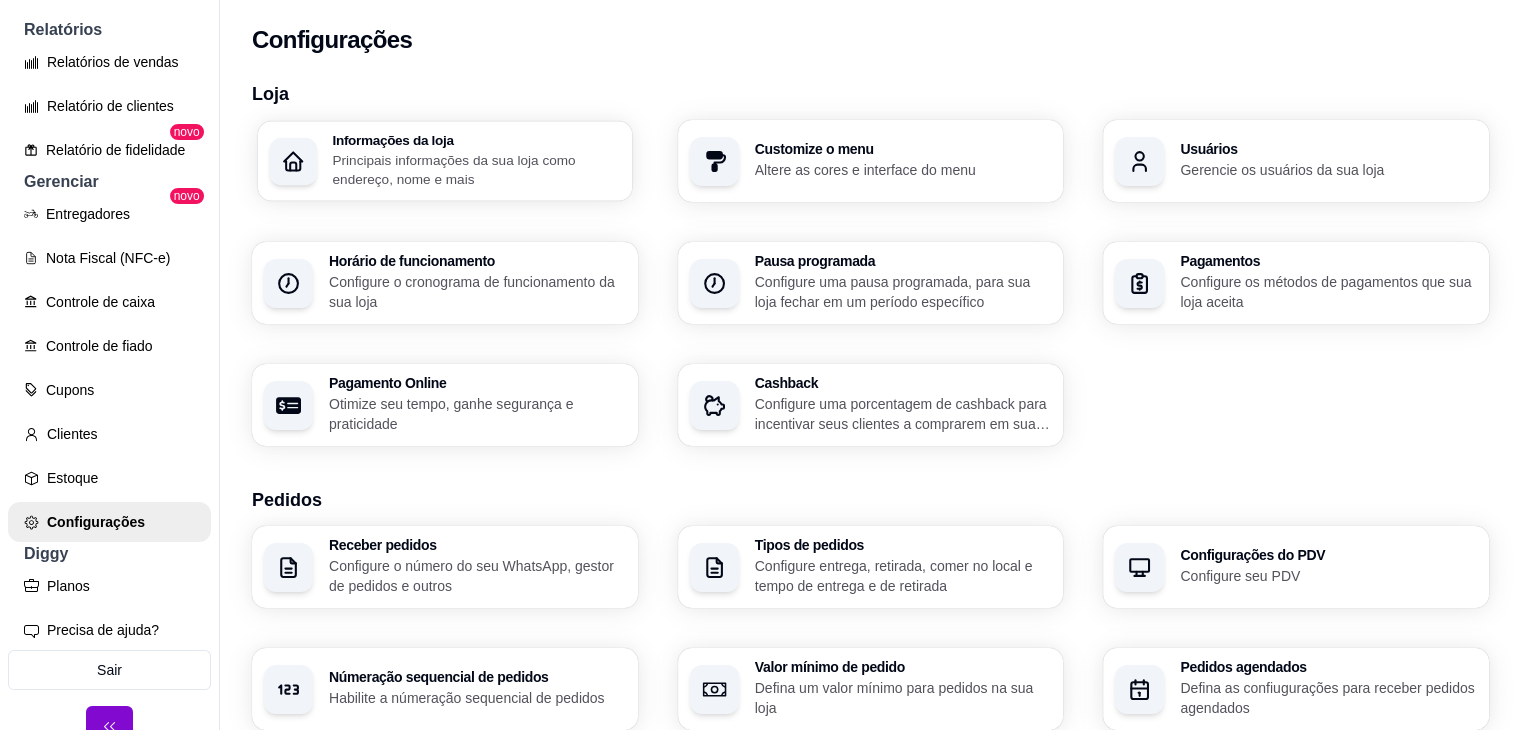 click on "Principais informações da sua loja como endereço, nome e mais" at bounding box center (476, 169) 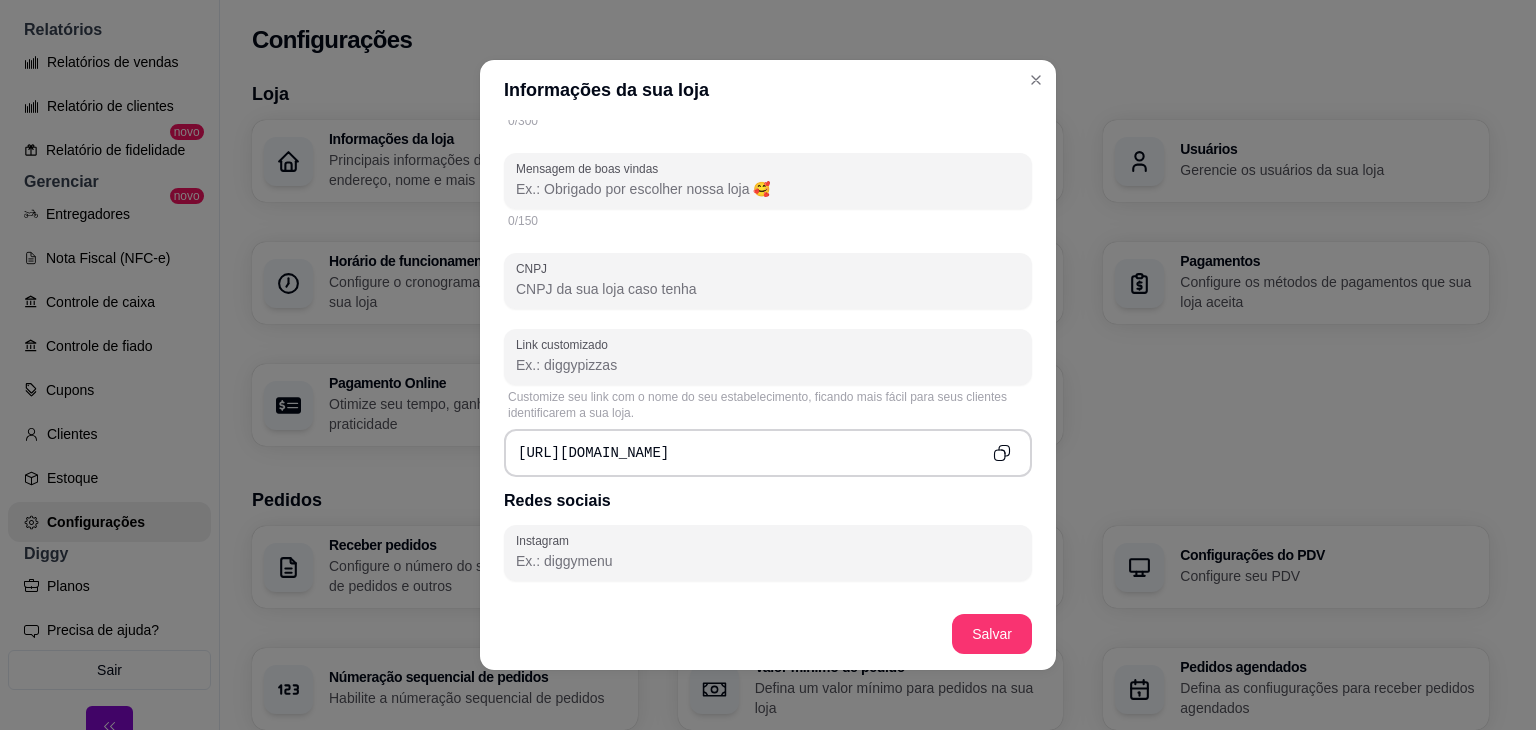 scroll, scrollTop: 615, scrollLeft: 0, axis: vertical 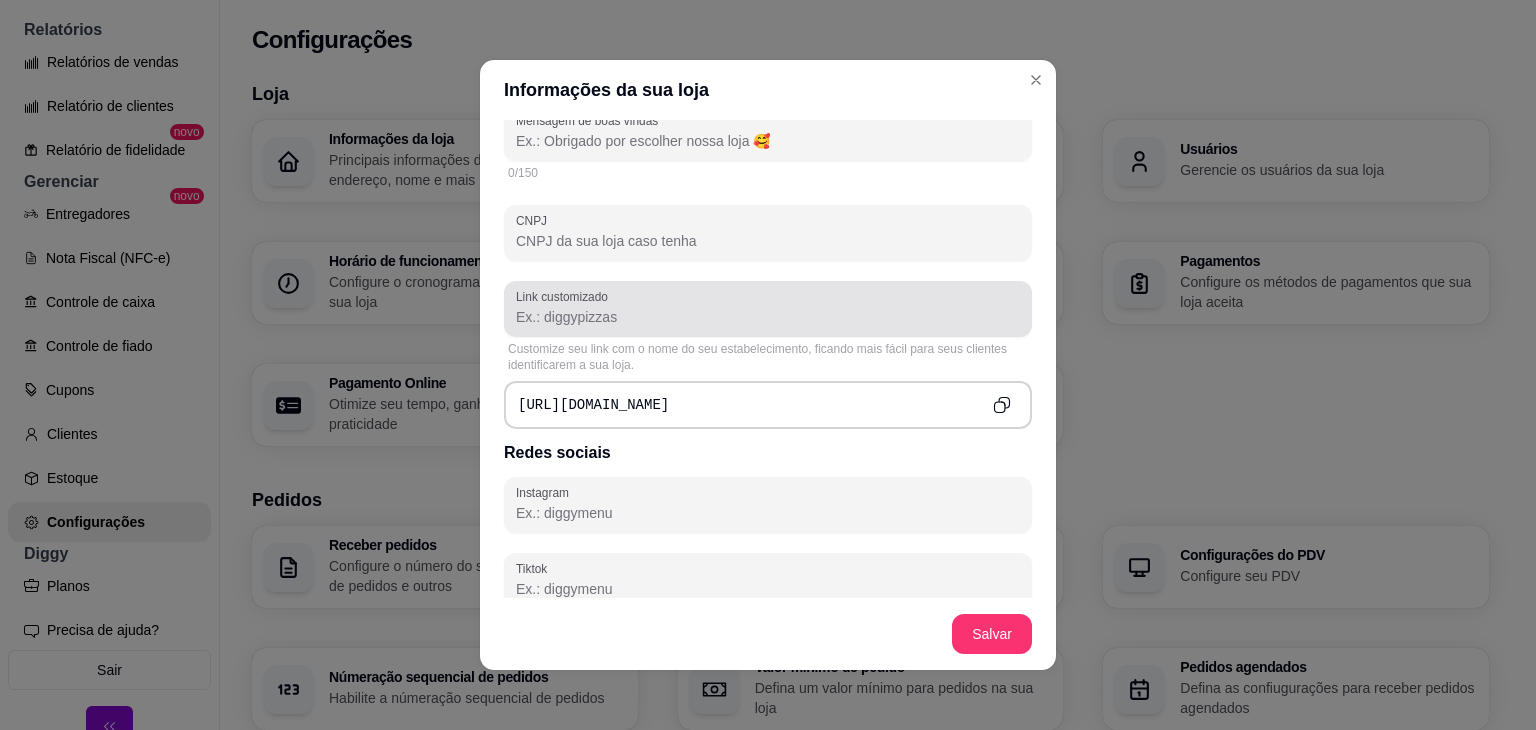 click at bounding box center (768, 309) 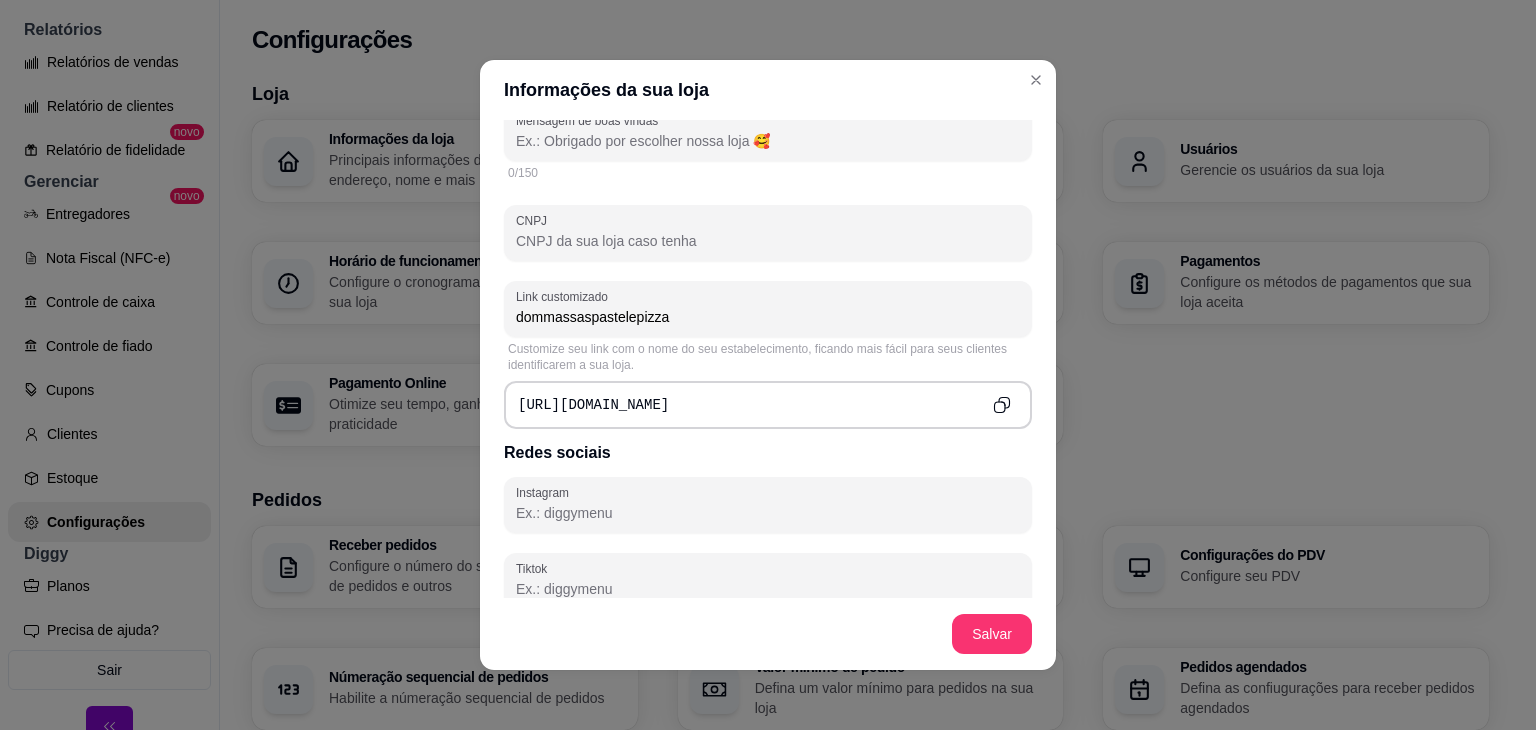 type on "dommassaspastelepizza" 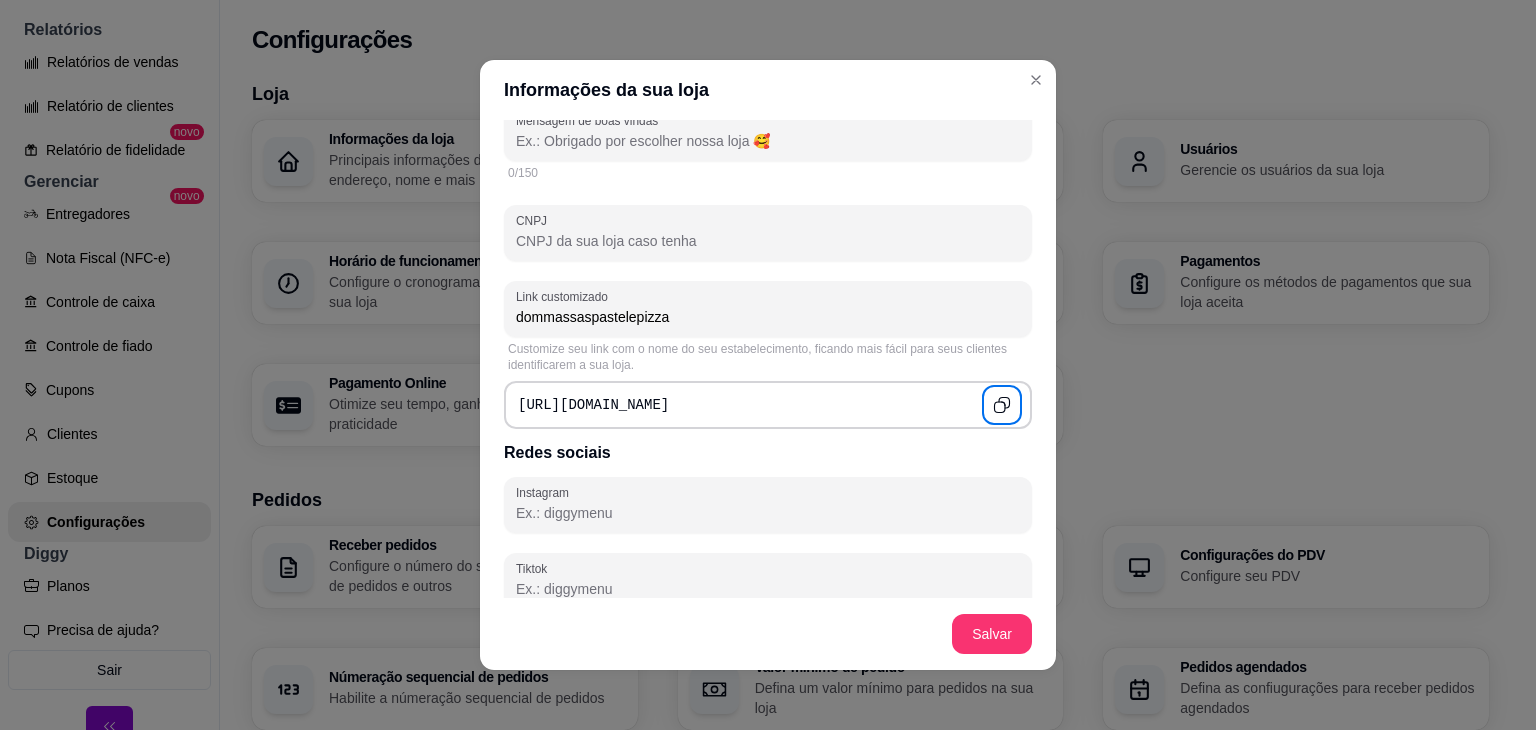 type 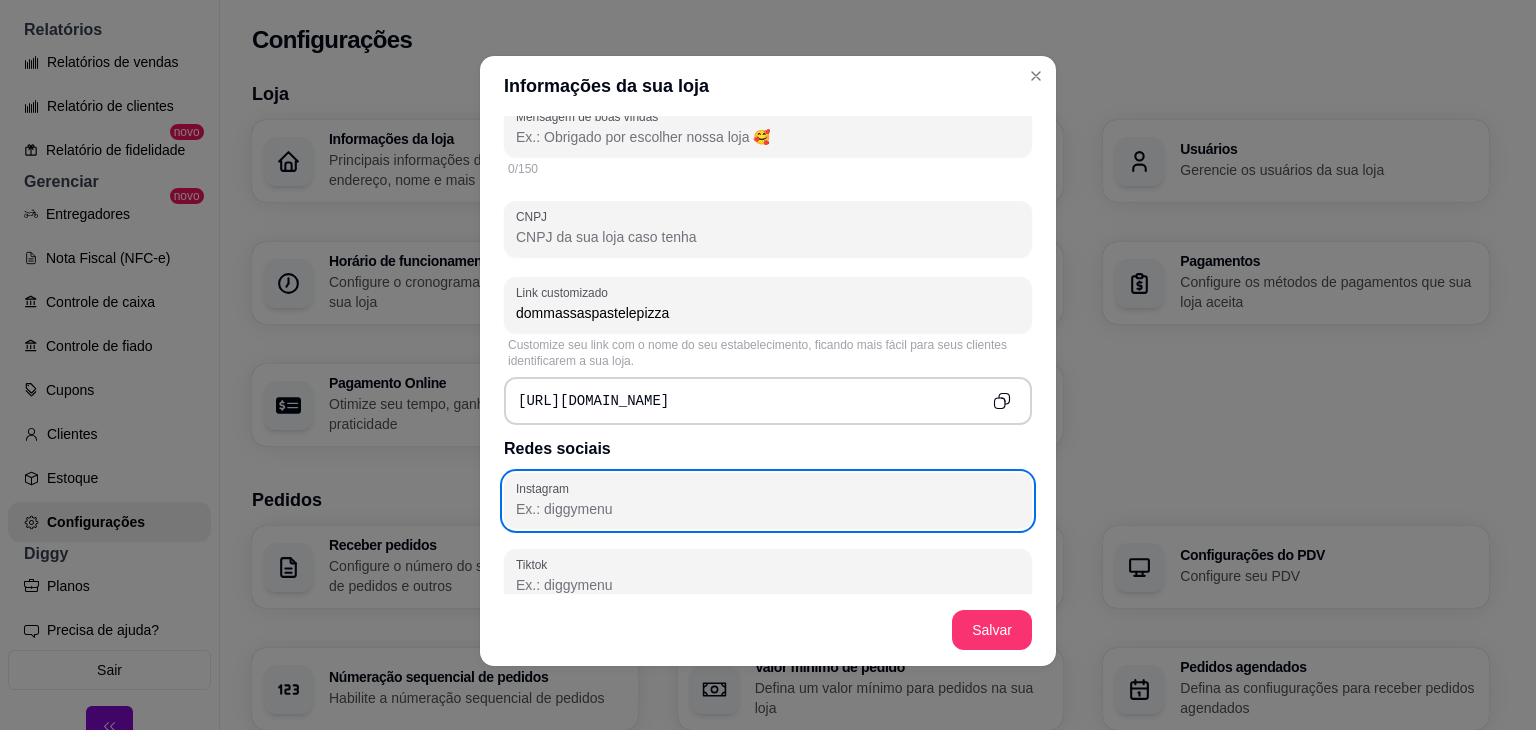 scroll, scrollTop: 3, scrollLeft: 0, axis: vertical 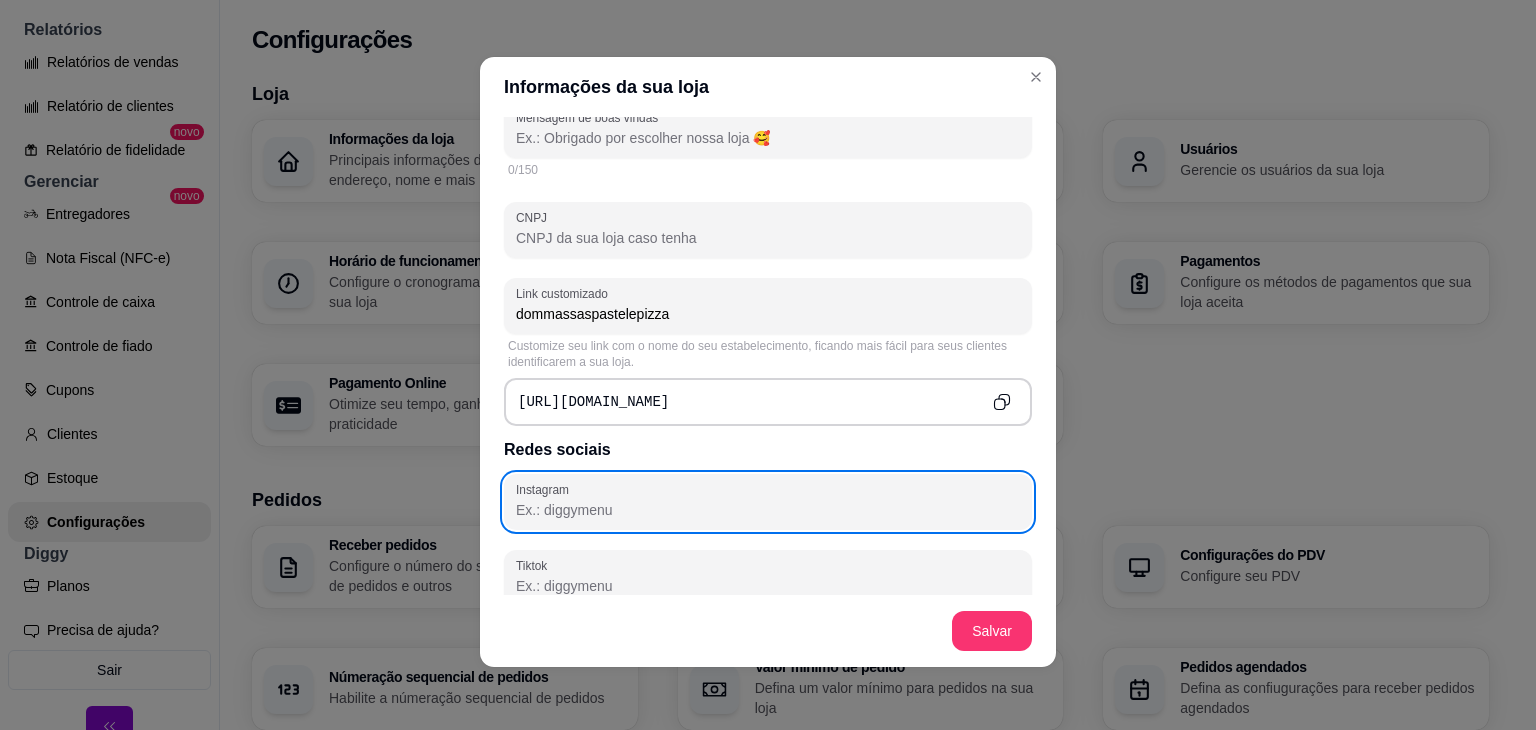 paste on "https://www.instagram.com/dommassas.caruaru?igsh=czhzbDQwYTluNTM=" 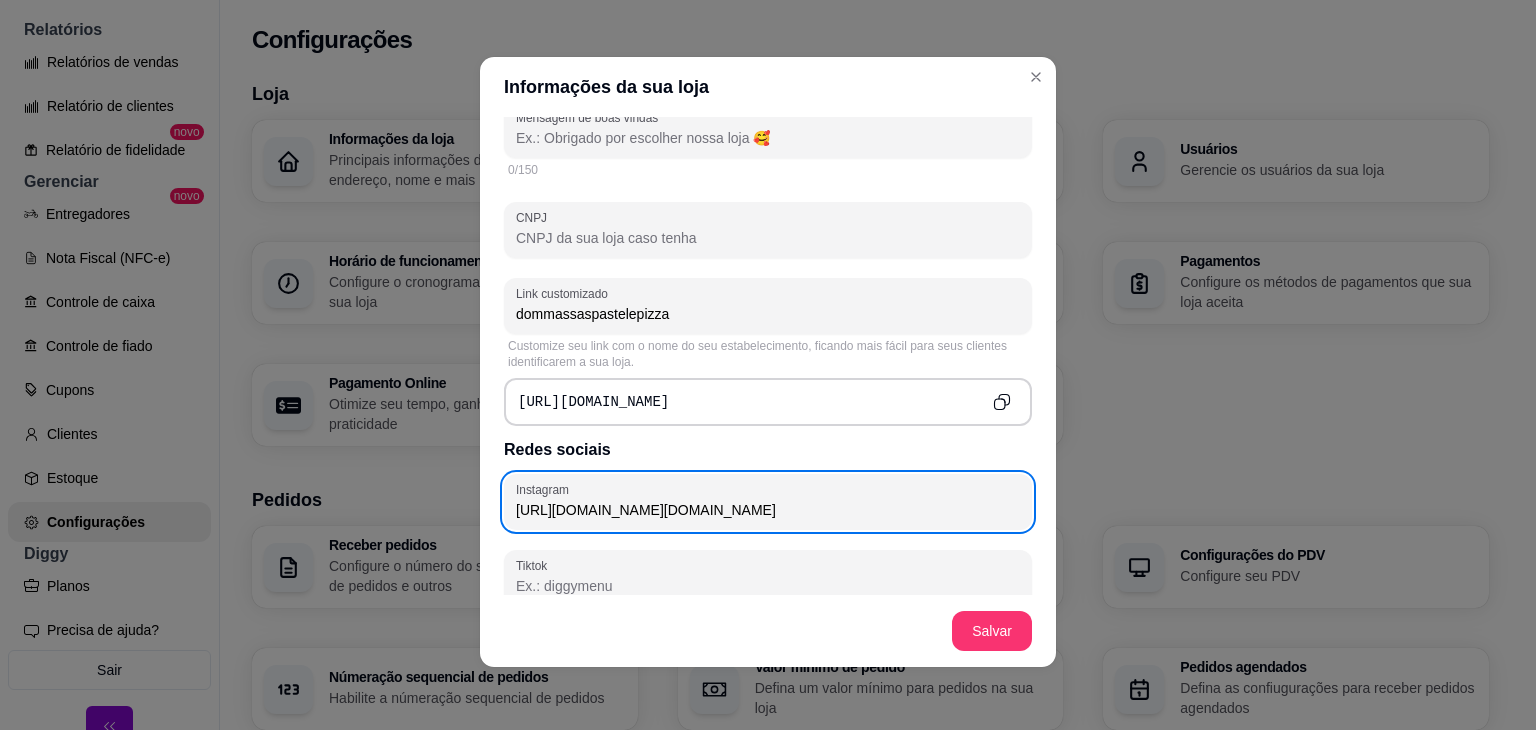 type on "https://www.instagram.com/dommassas.caruaru?igsh=czhzbDQwYTluNTM=" 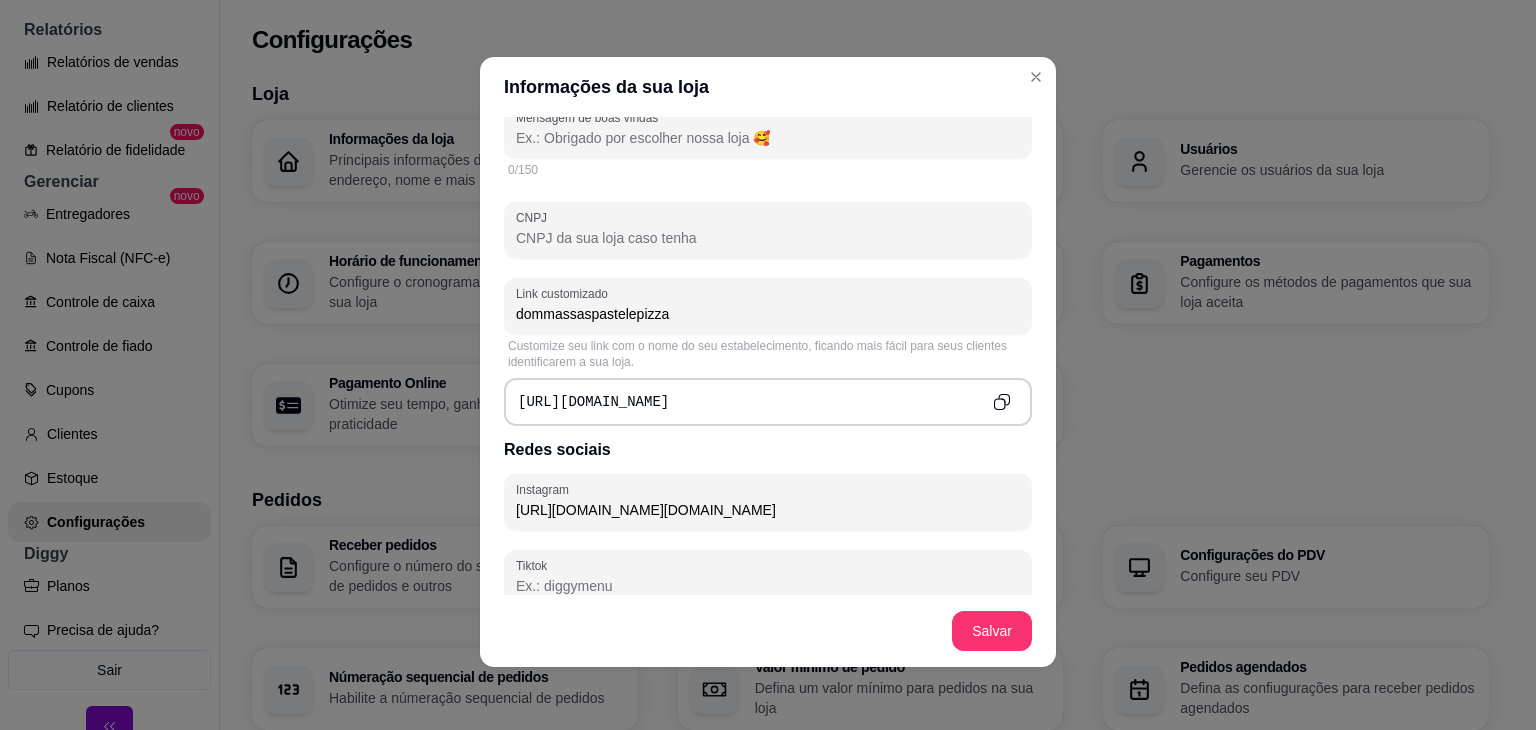 click on "Redes sociais" at bounding box center (768, 450) 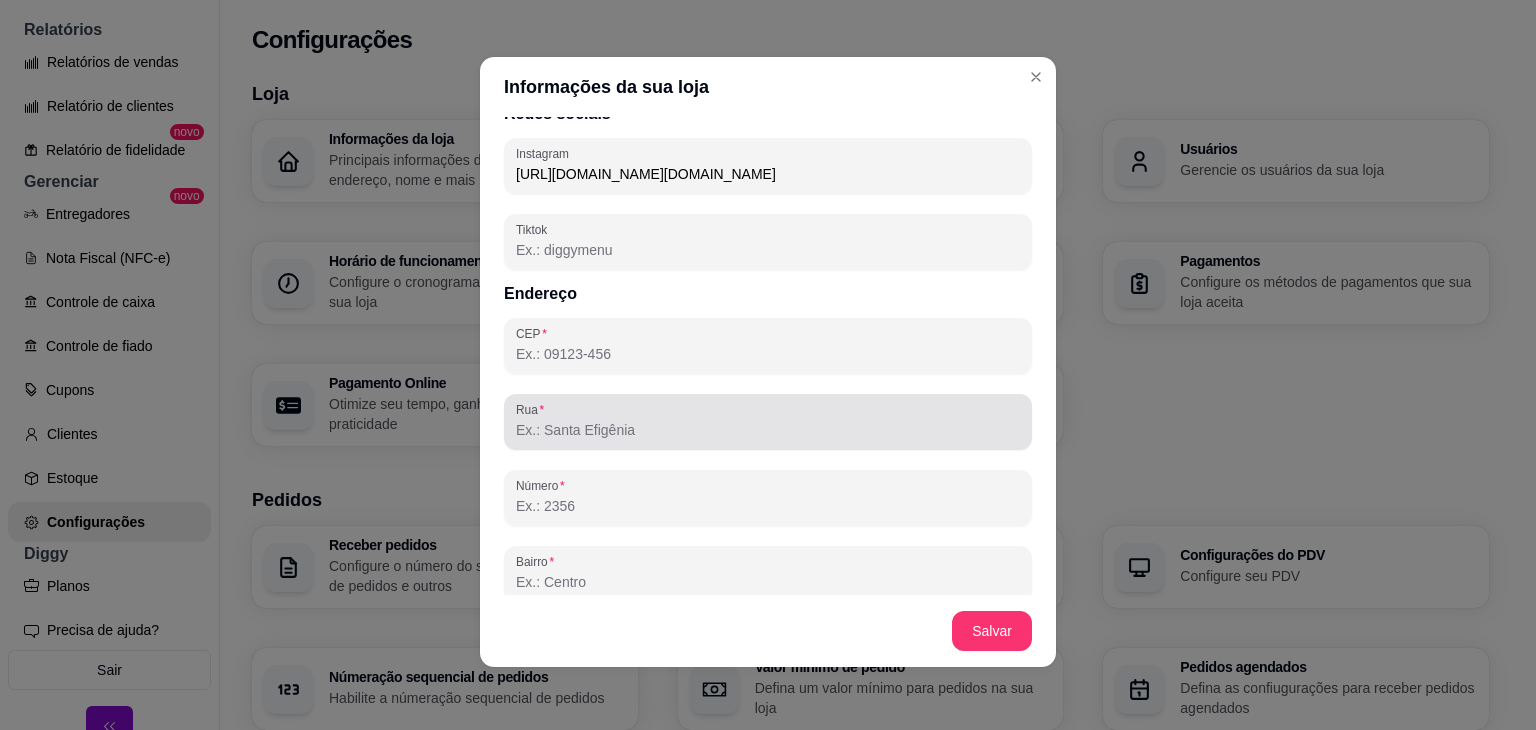 scroll, scrollTop: 952, scrollLeft: 0, axis: vertical 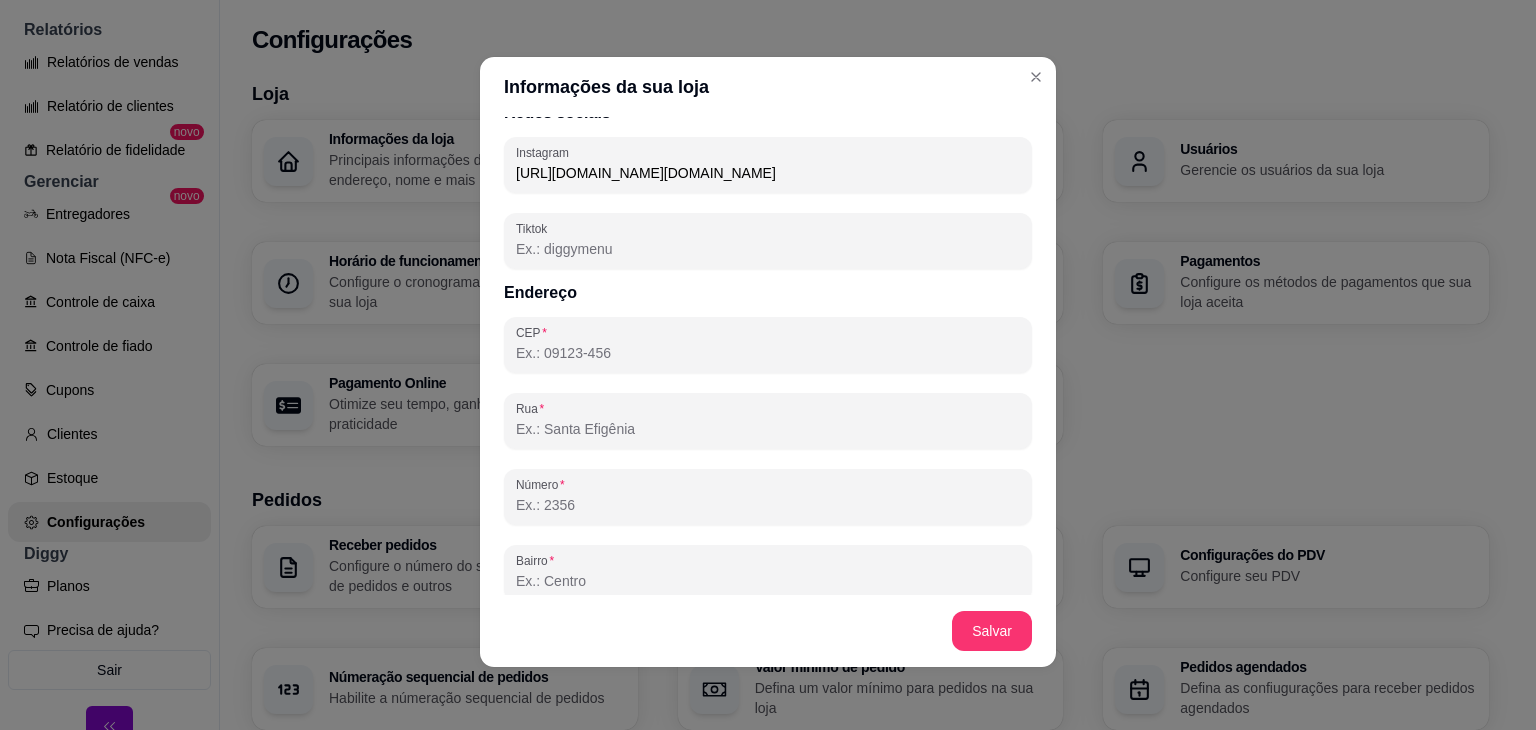 click on "CEP" at bounding box center [768, 353] 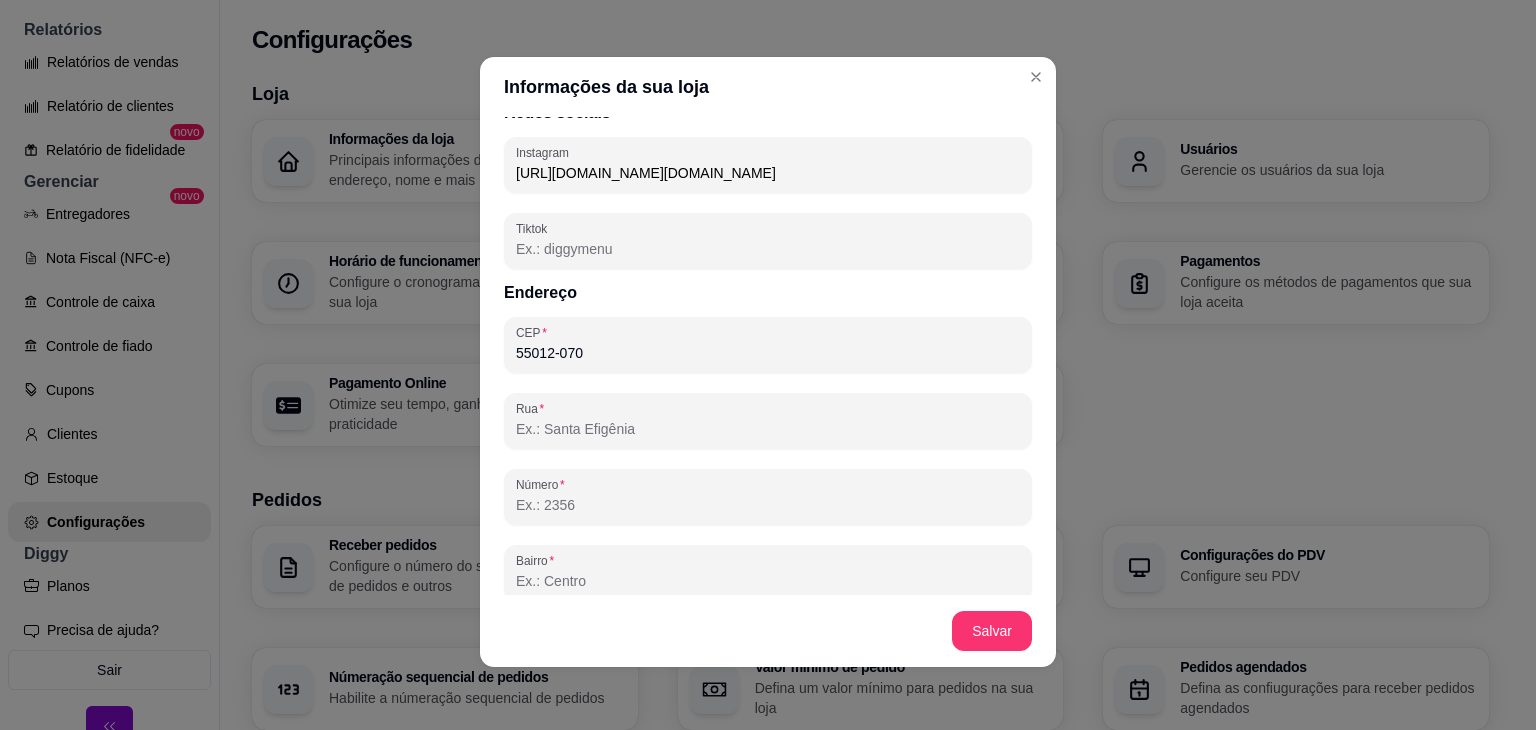 type on "55012-070" 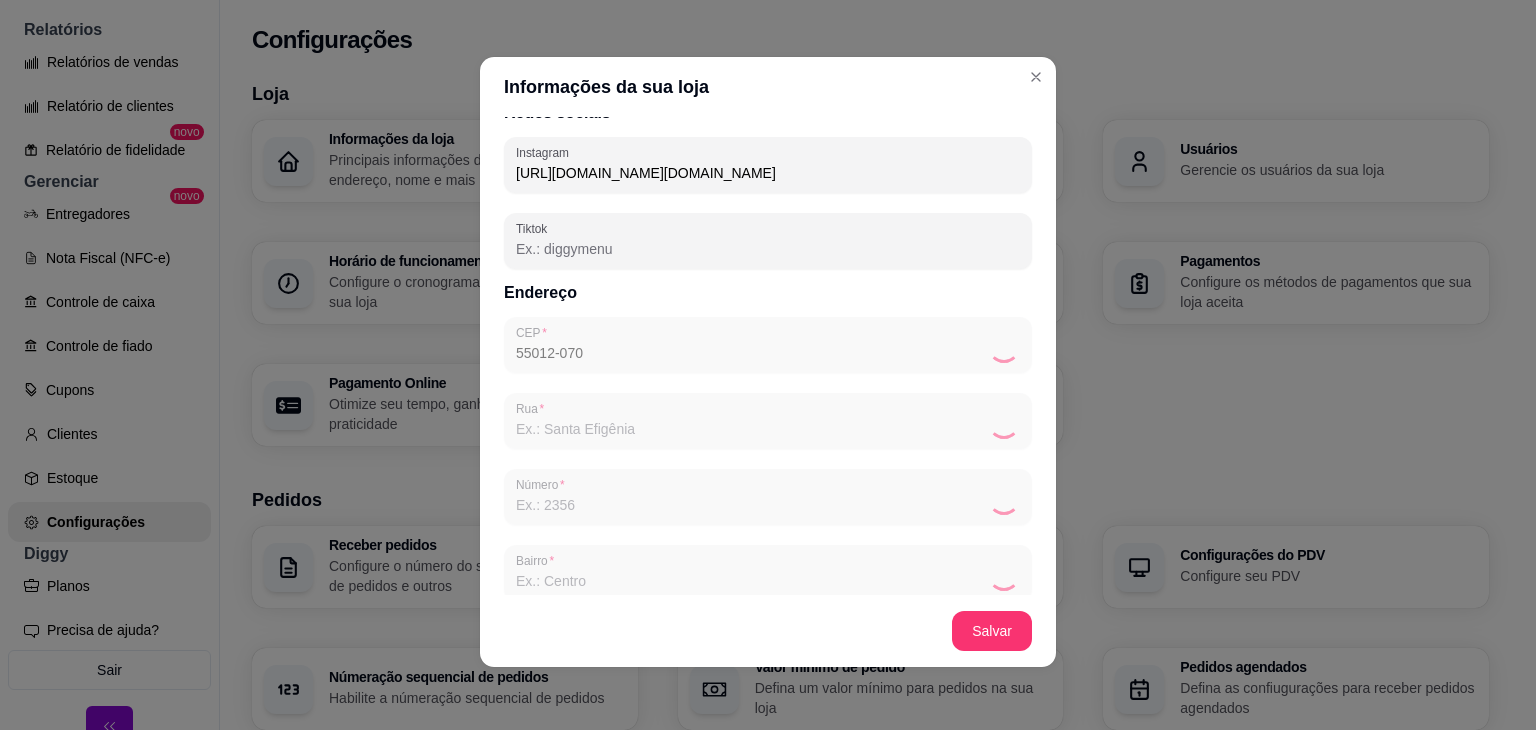 type on "Avenida Professor José Leão" 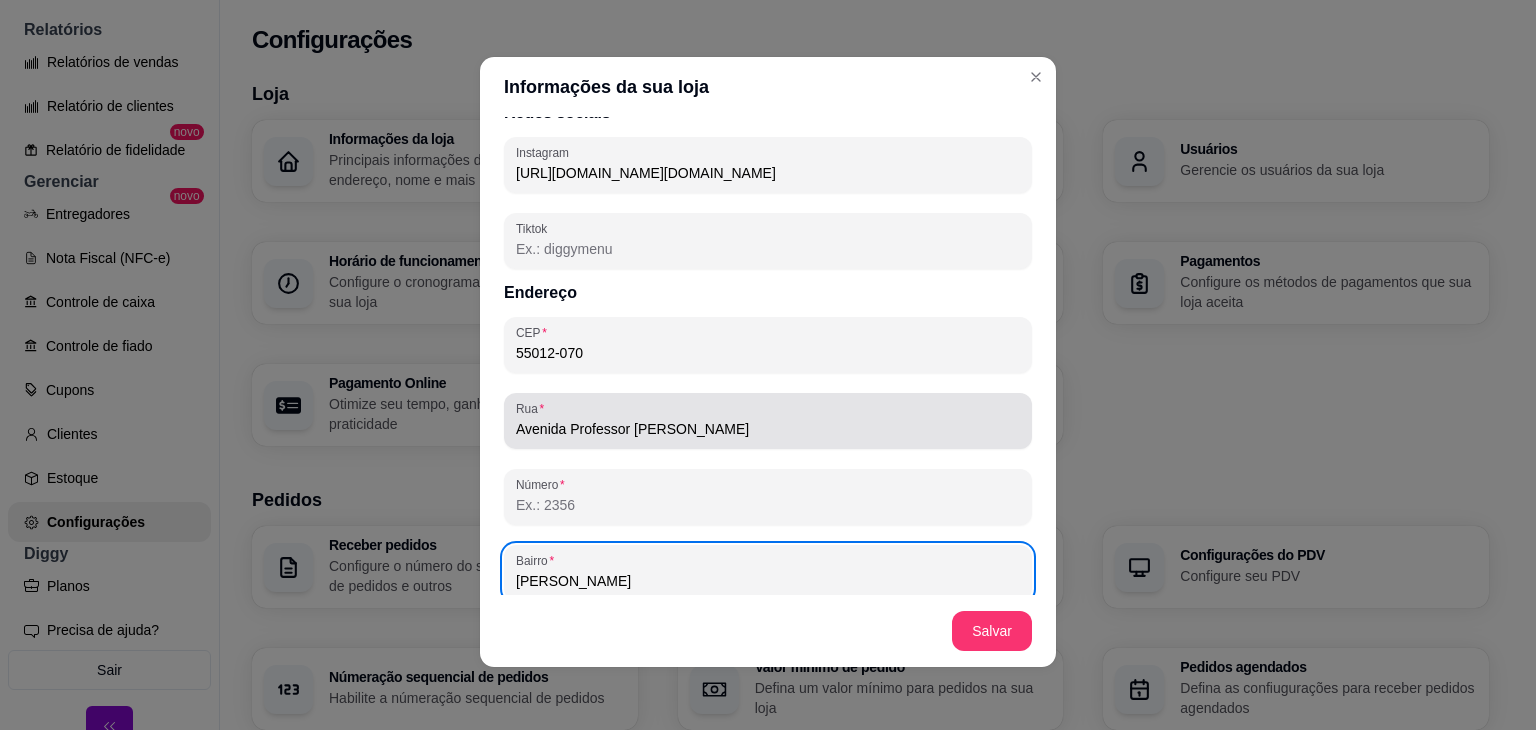 scroll, scrollTop: 1193, scrollLeft: 0, axis: vertical 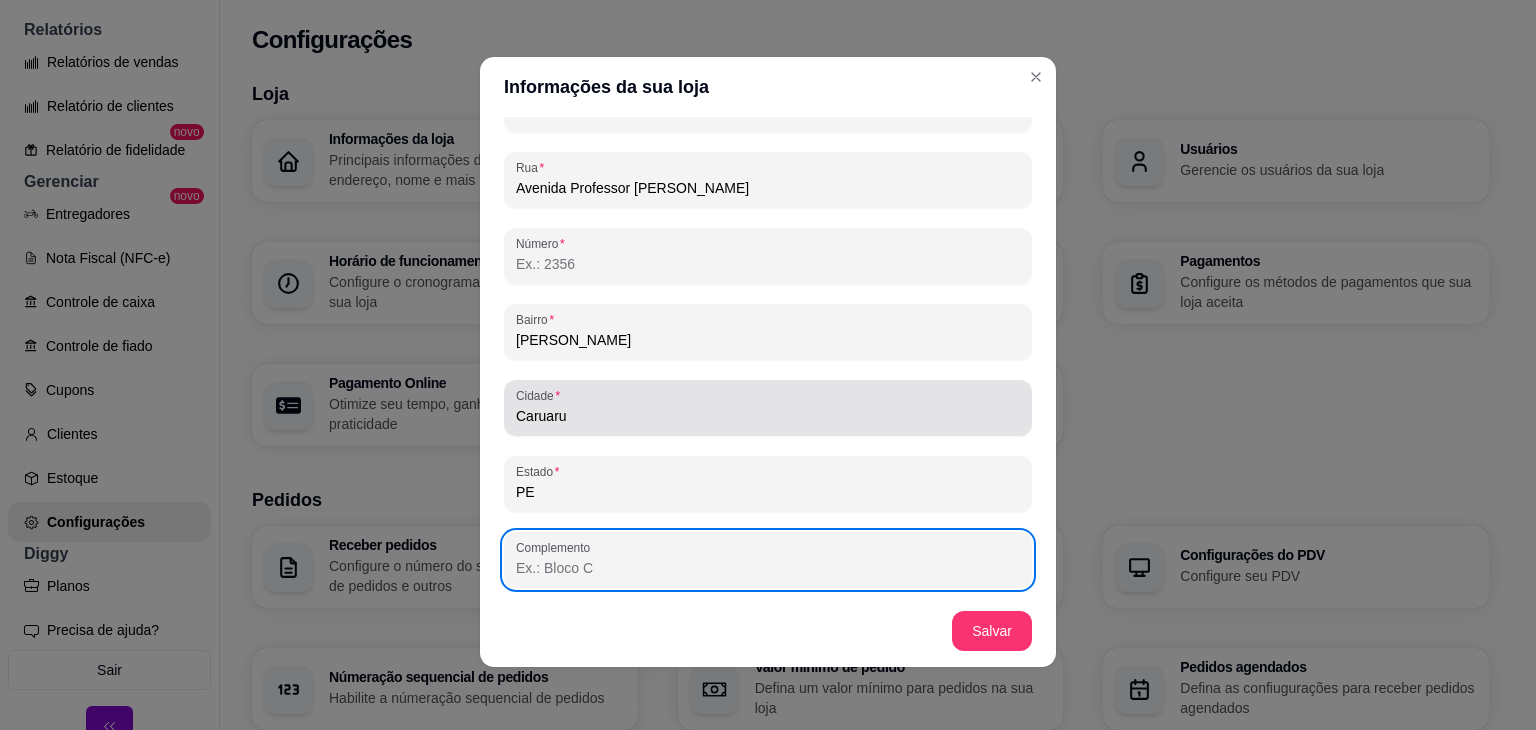 type 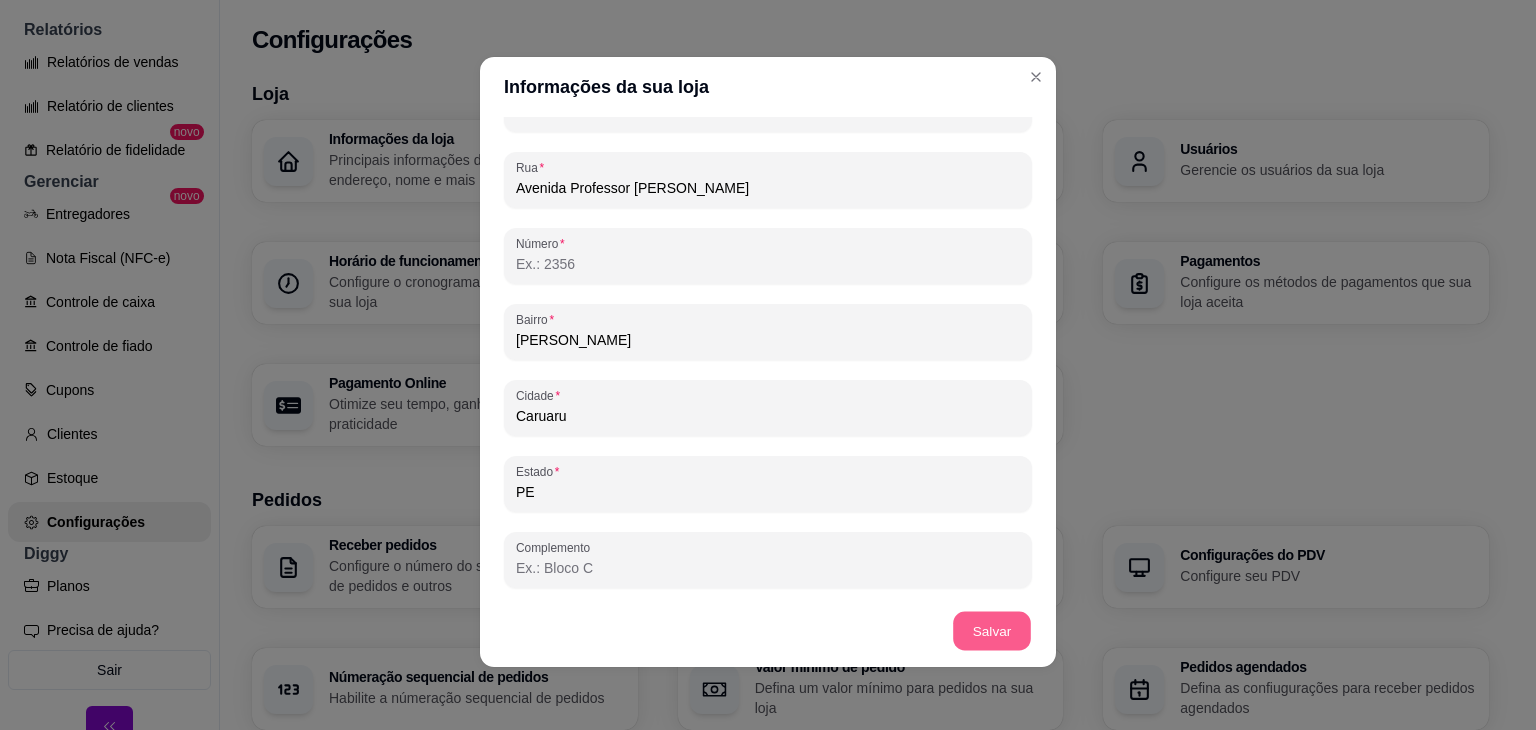 click on "Salvar" at bounding box center (992, 631) 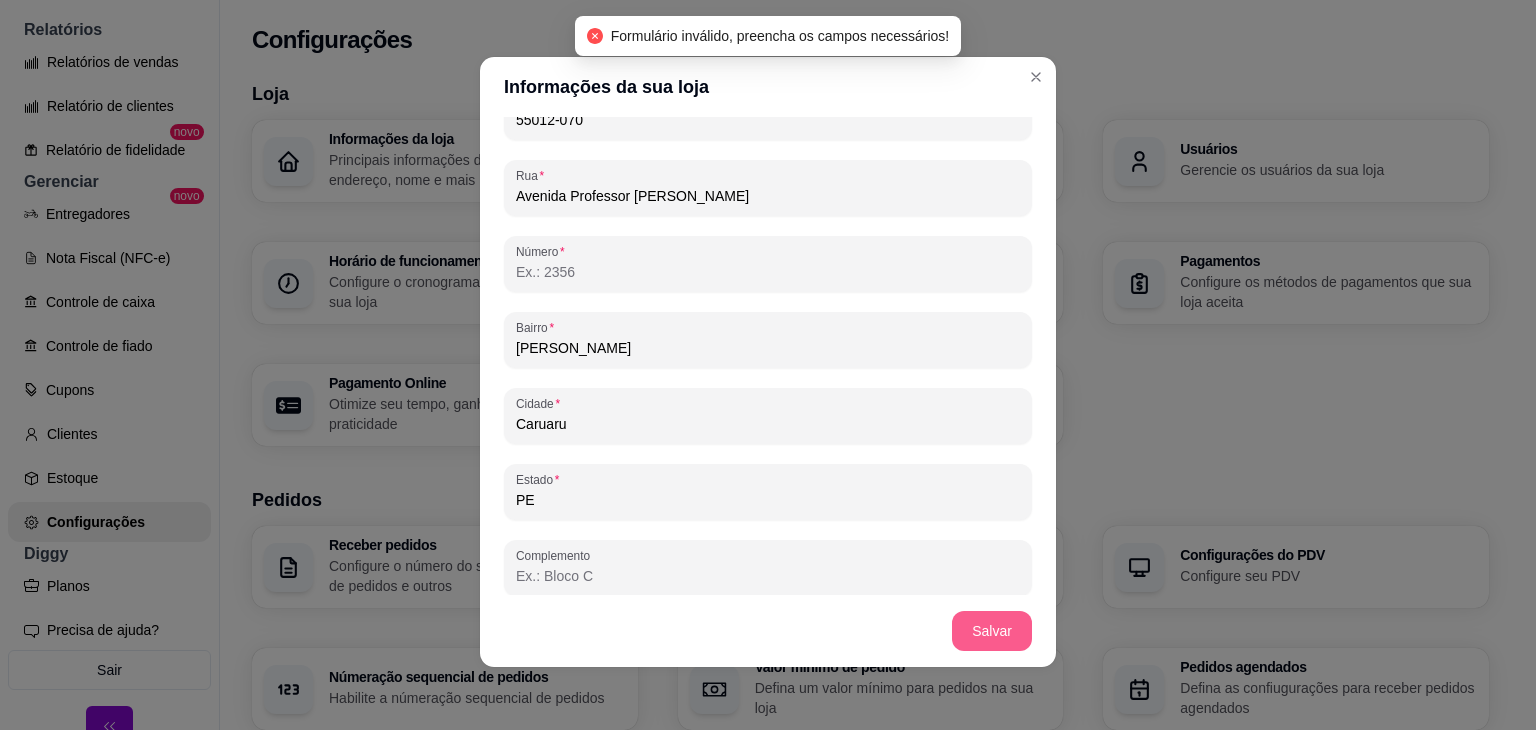 scroll, scrollTop: 1201, scrollLeft: 0, axis: vertical 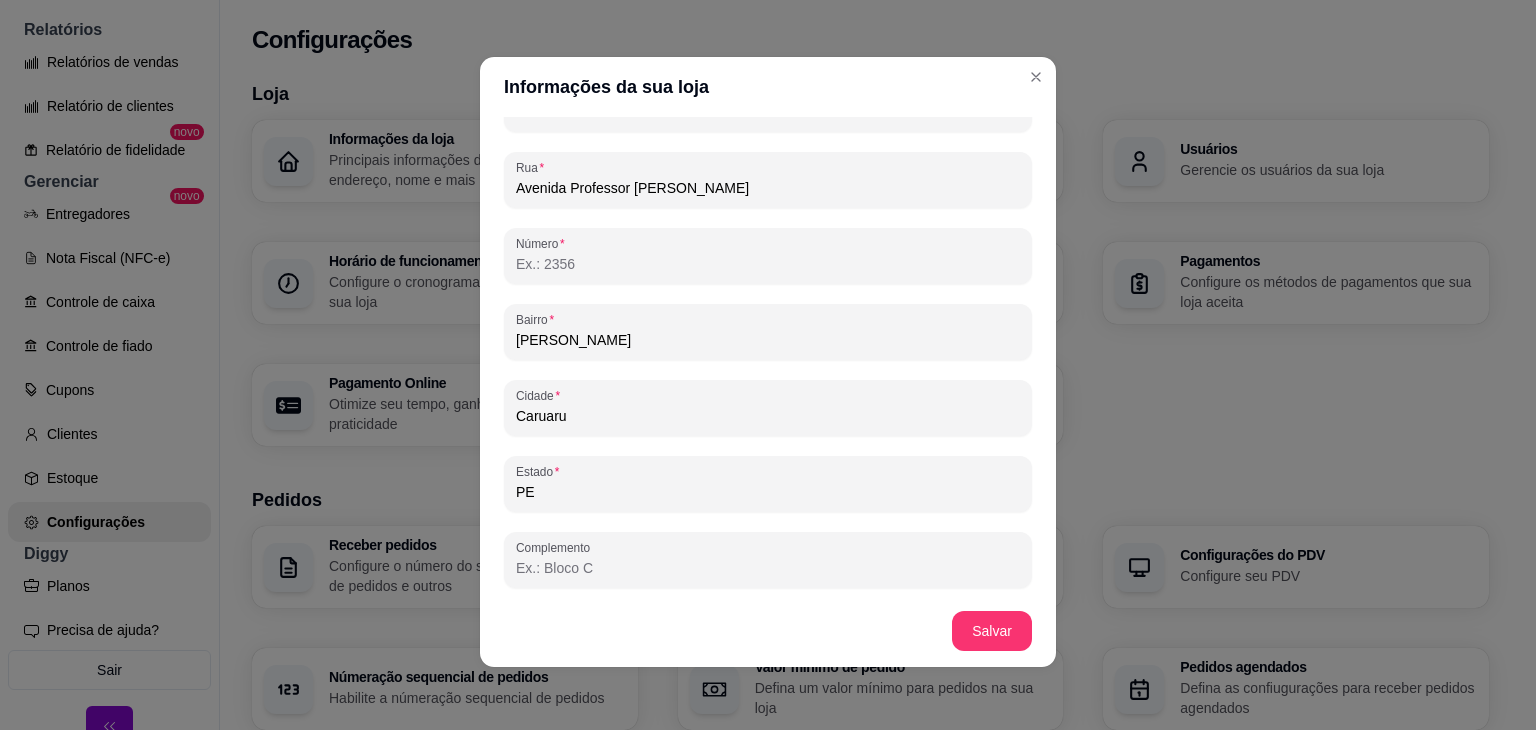click on "Número" at bounding box center (768, 264) 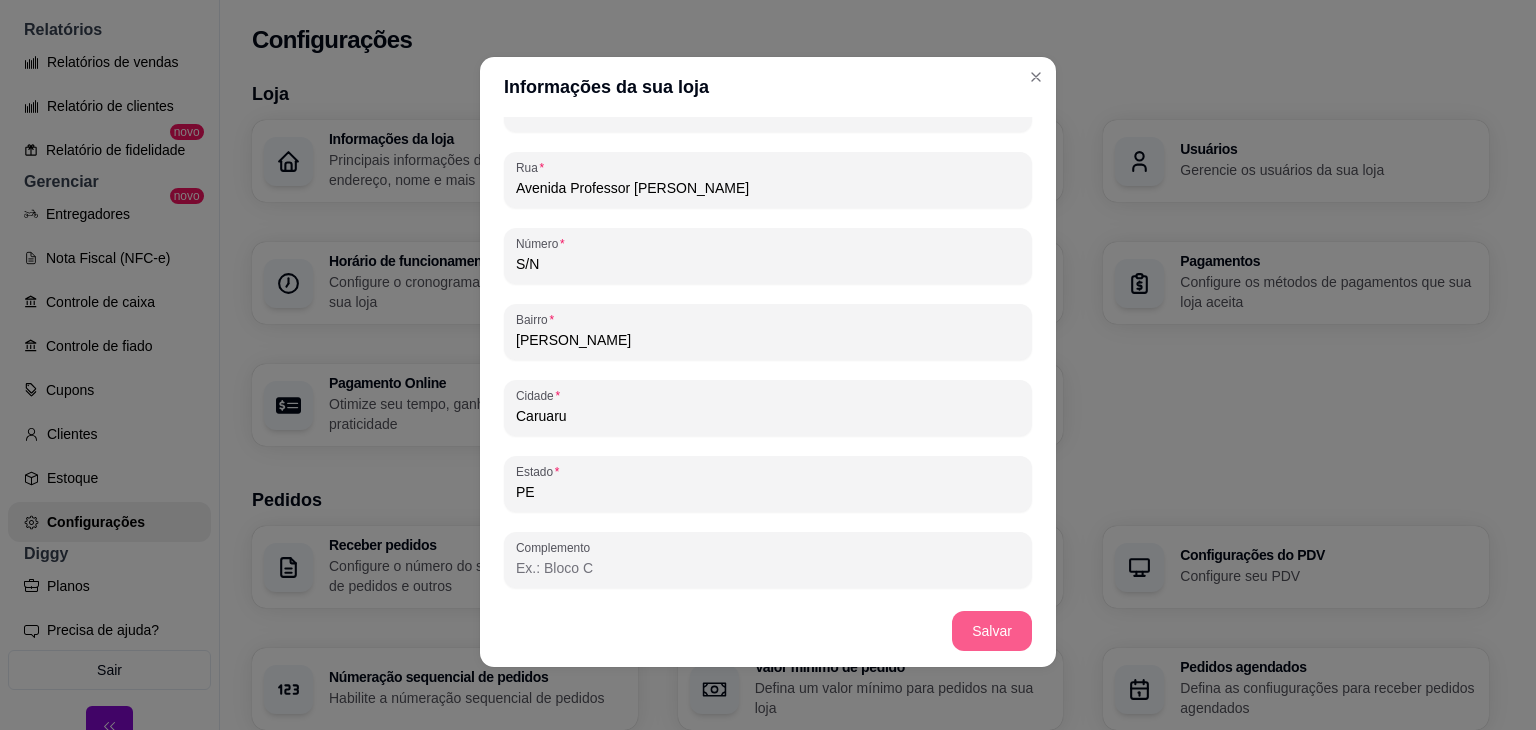 type on "S/N" 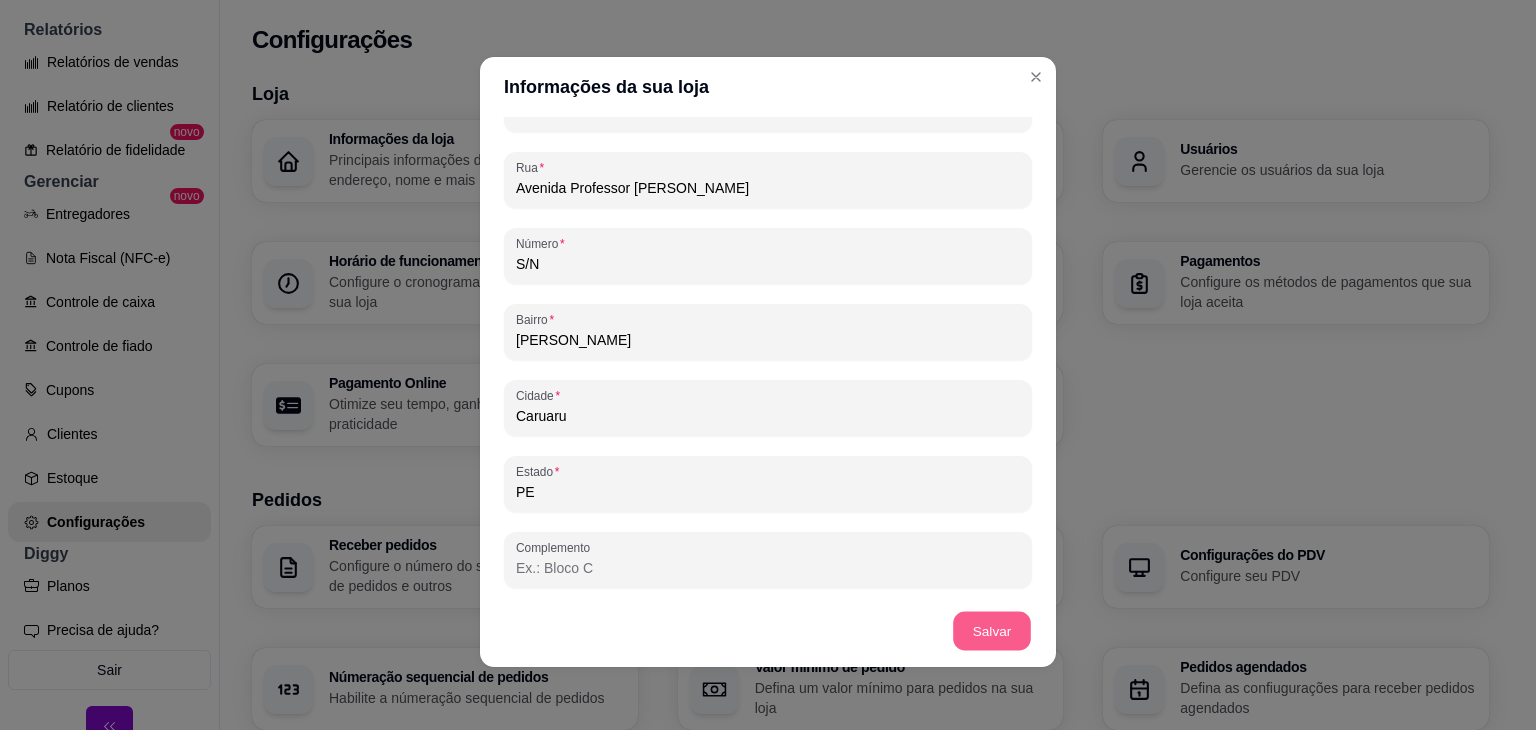 click on "Salvar" at bounding box center [992, 631] 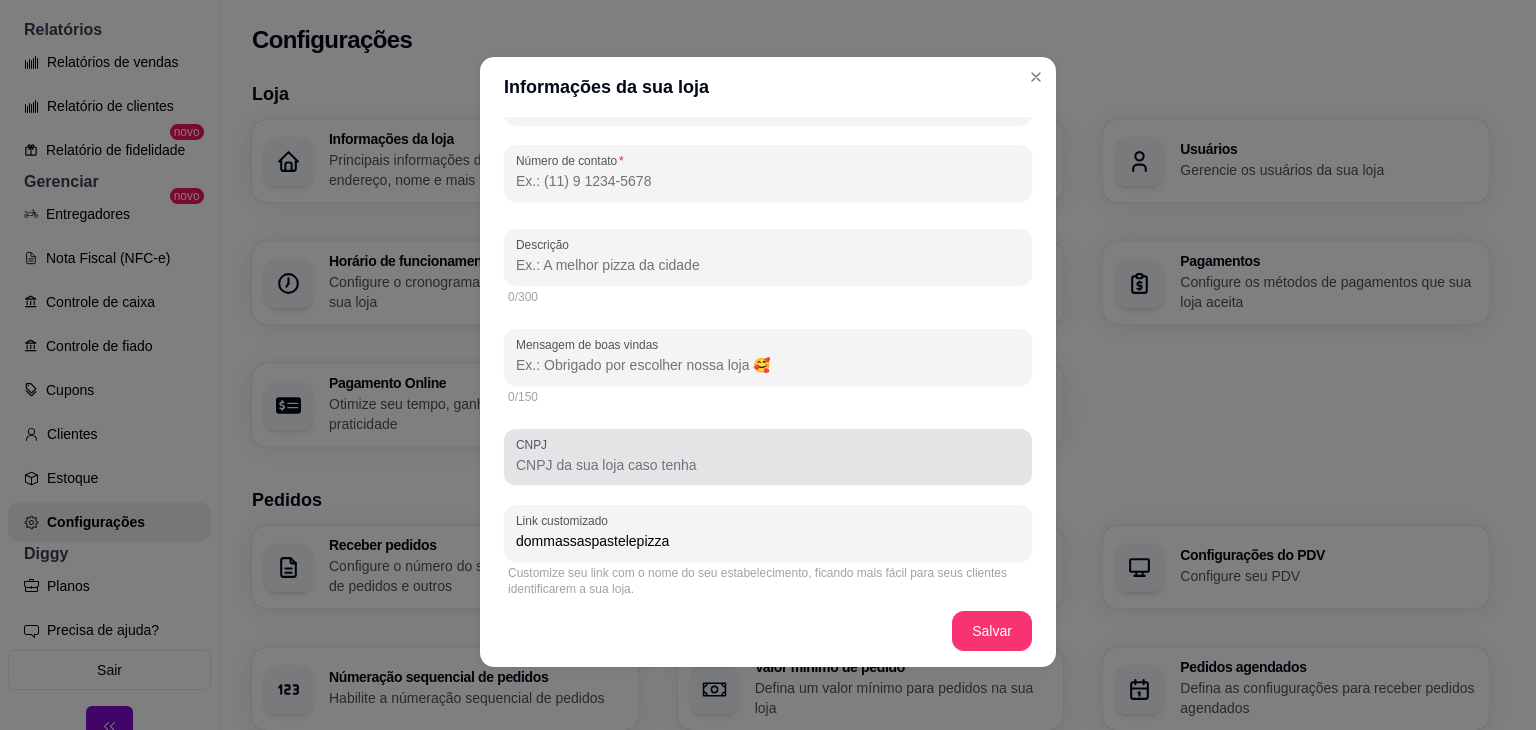 scroll, scrollTop: 309, scrollLeft: 0, axis: vertical 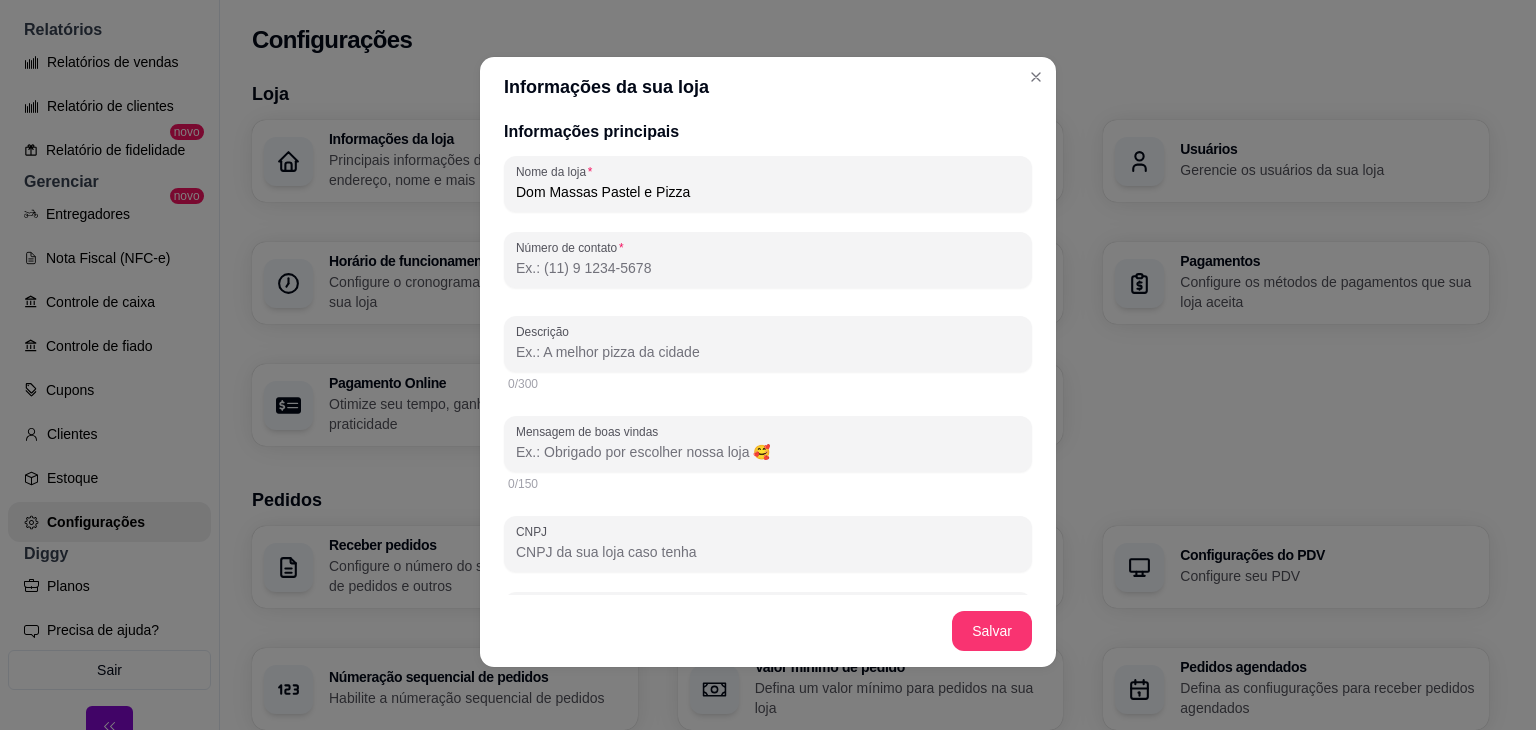 click on "Número de contato" at bounding box center [768, 268] 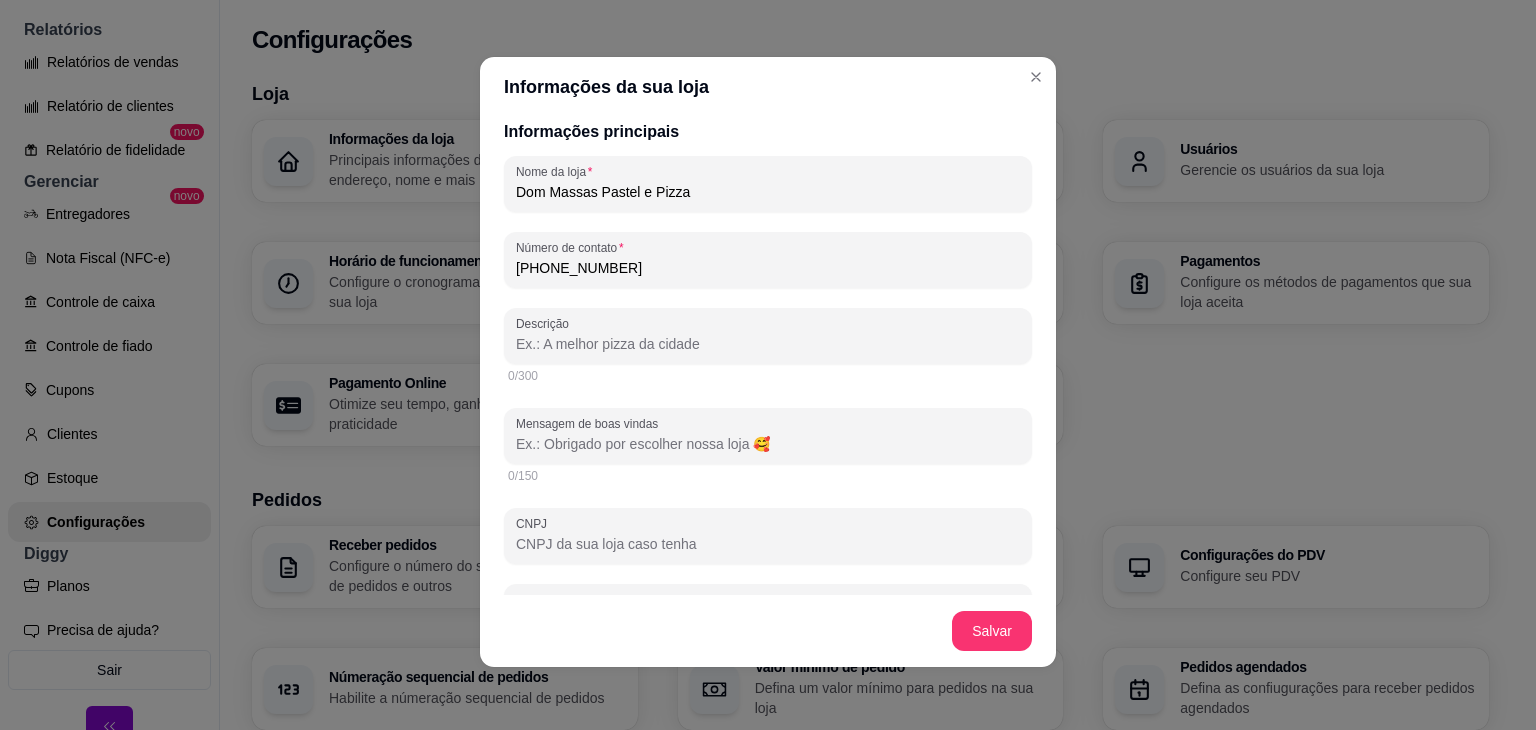 type on "(81) 9 0000-0000" 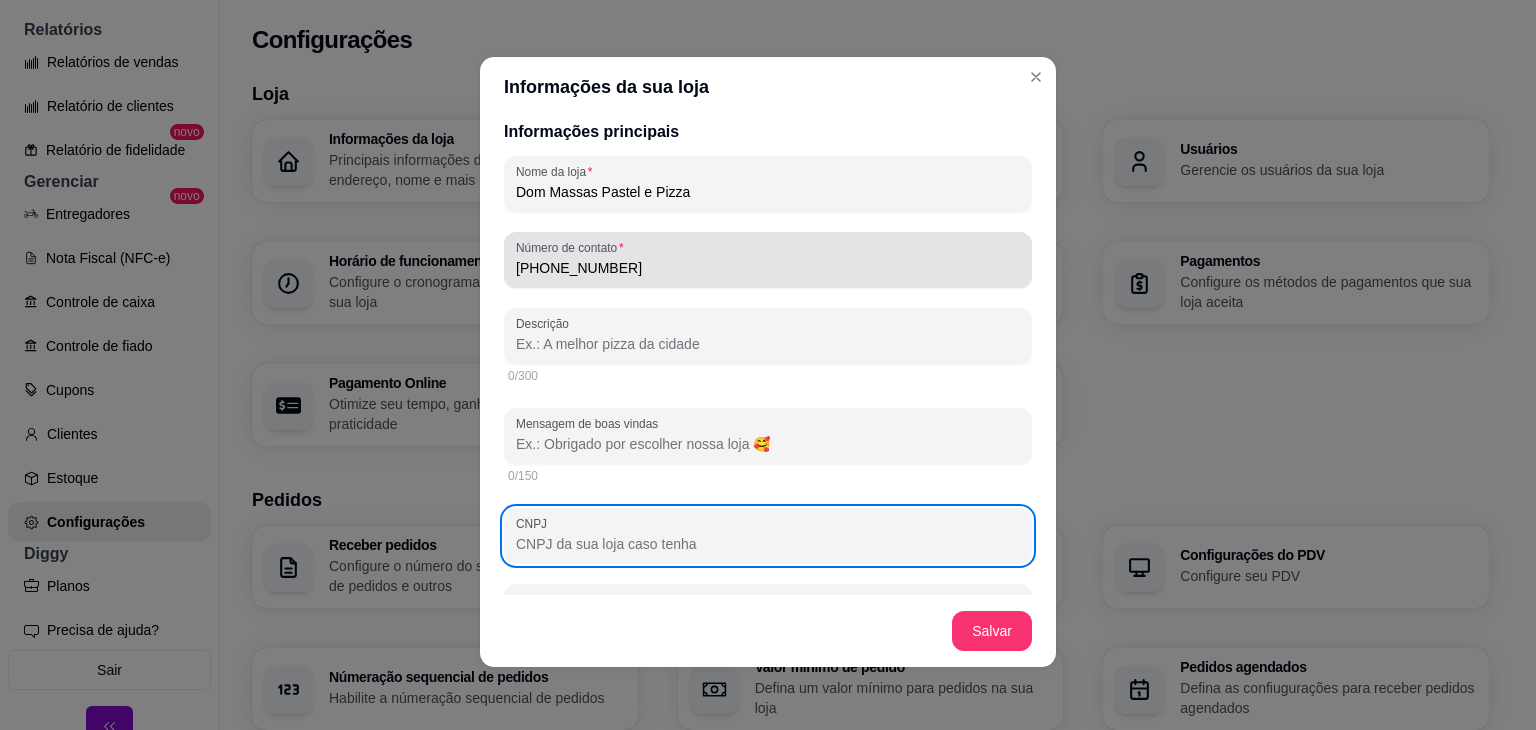 scroll, scrollTop: 573, scrollLeft: 0, axis: vertical 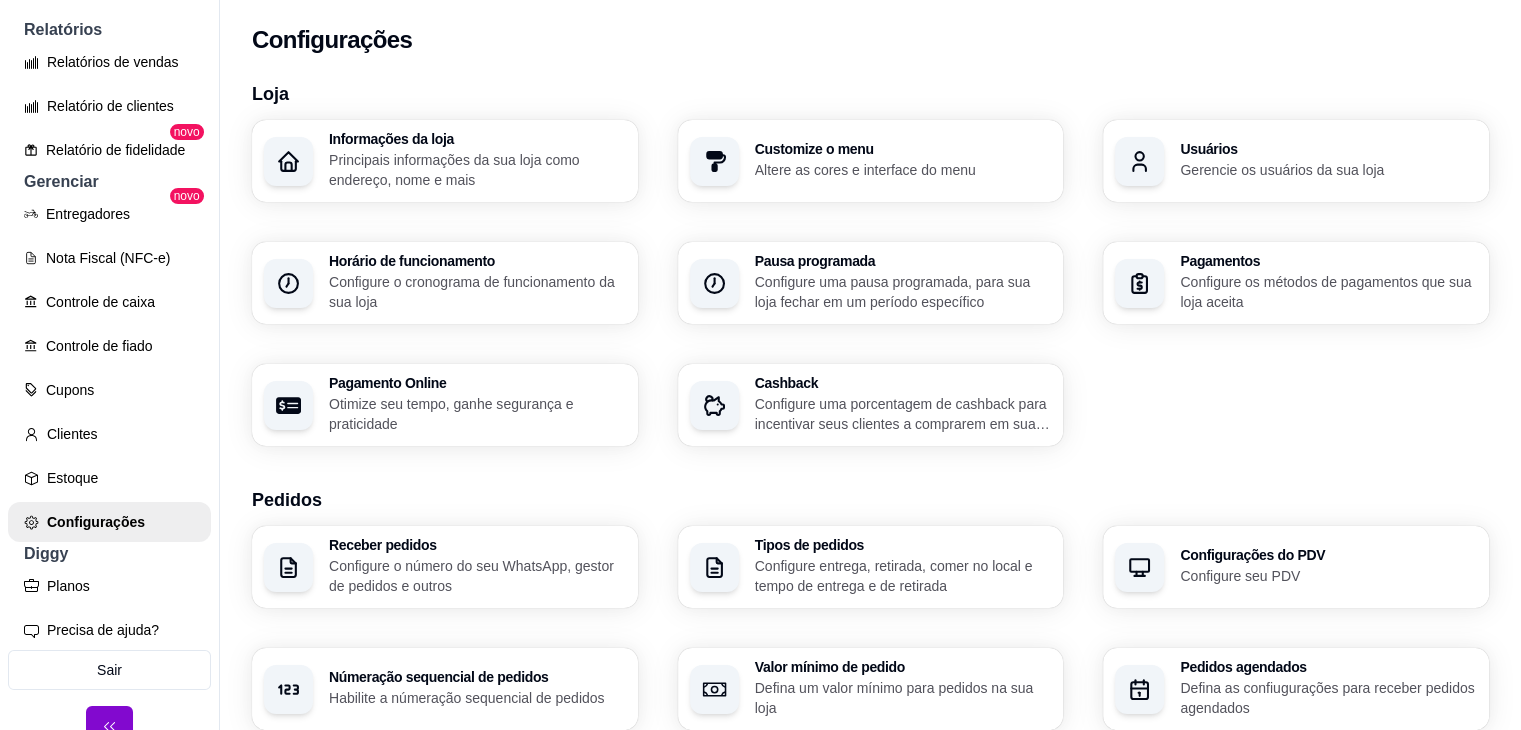 click on "Loja" at bounding box center [870, 94] 